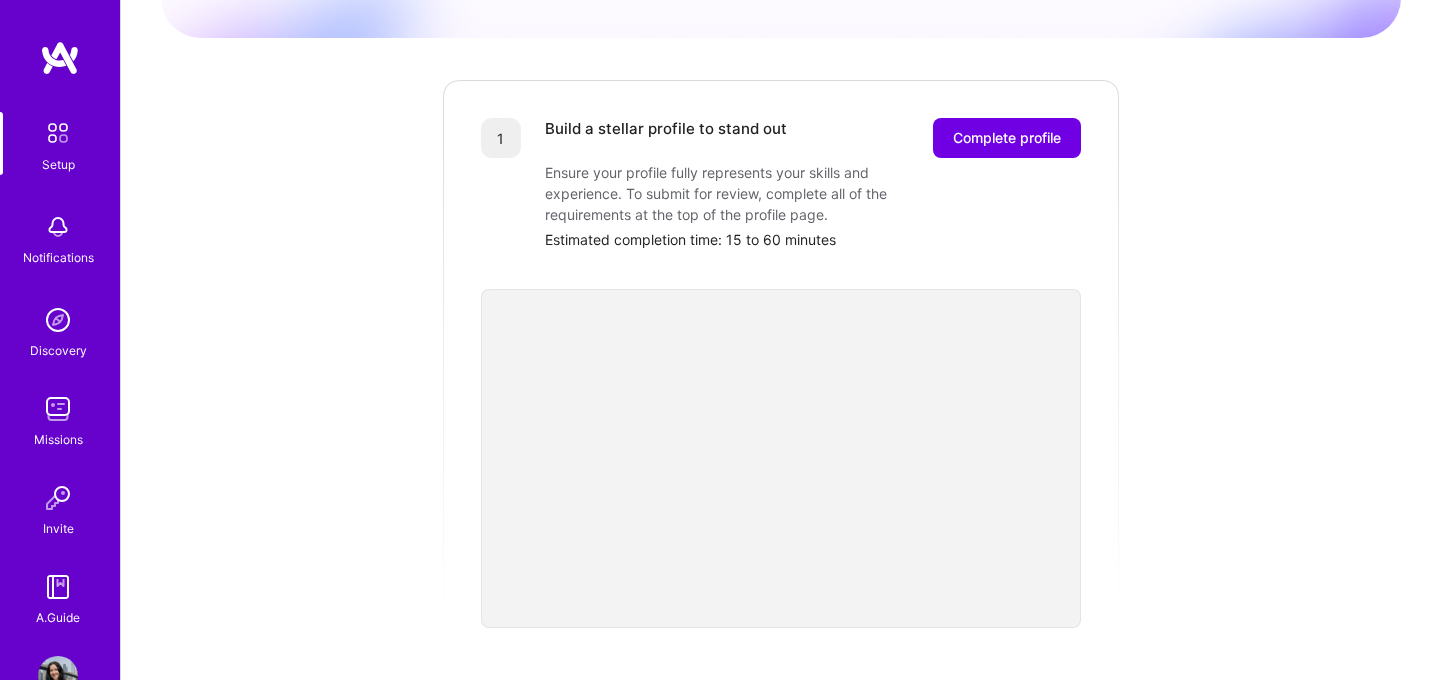 scroll, scrollTop: 199, scrollLeft: 0, axis: vertical 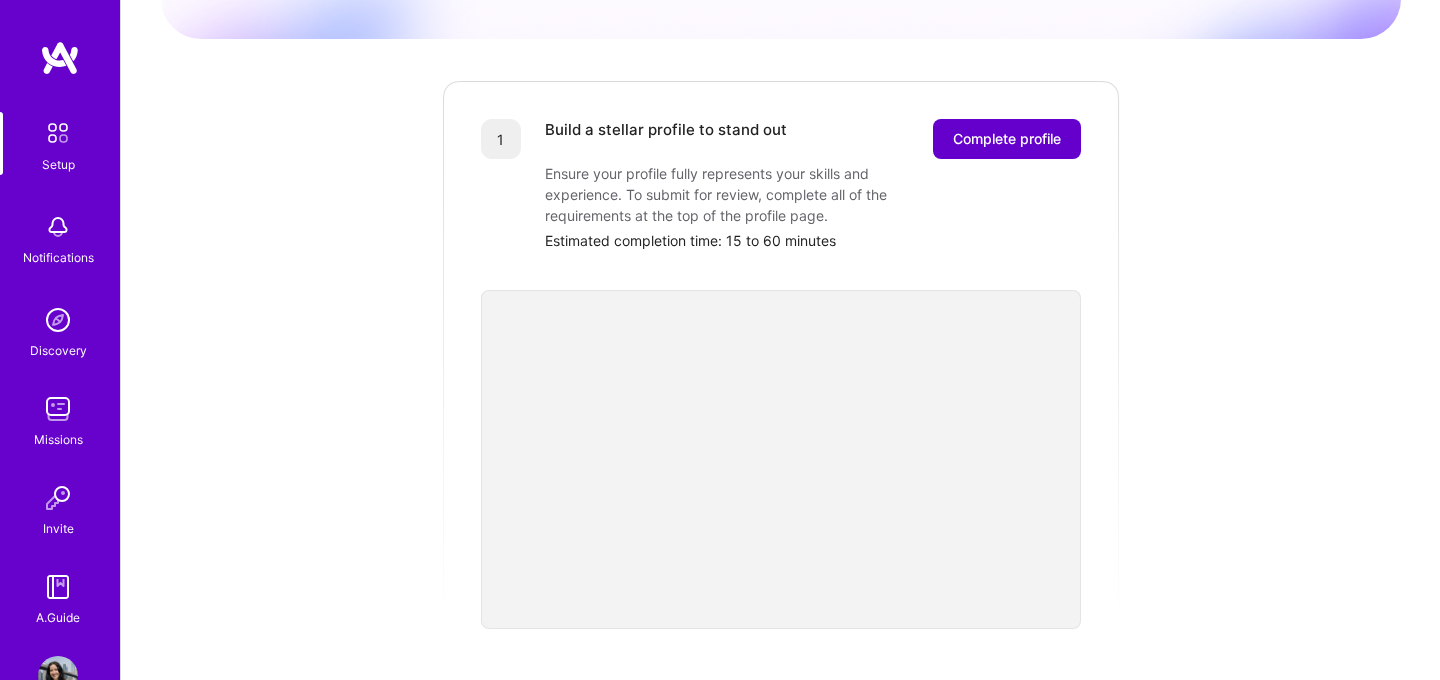 click on "Complete profile" at bounding box center (1007, 139) 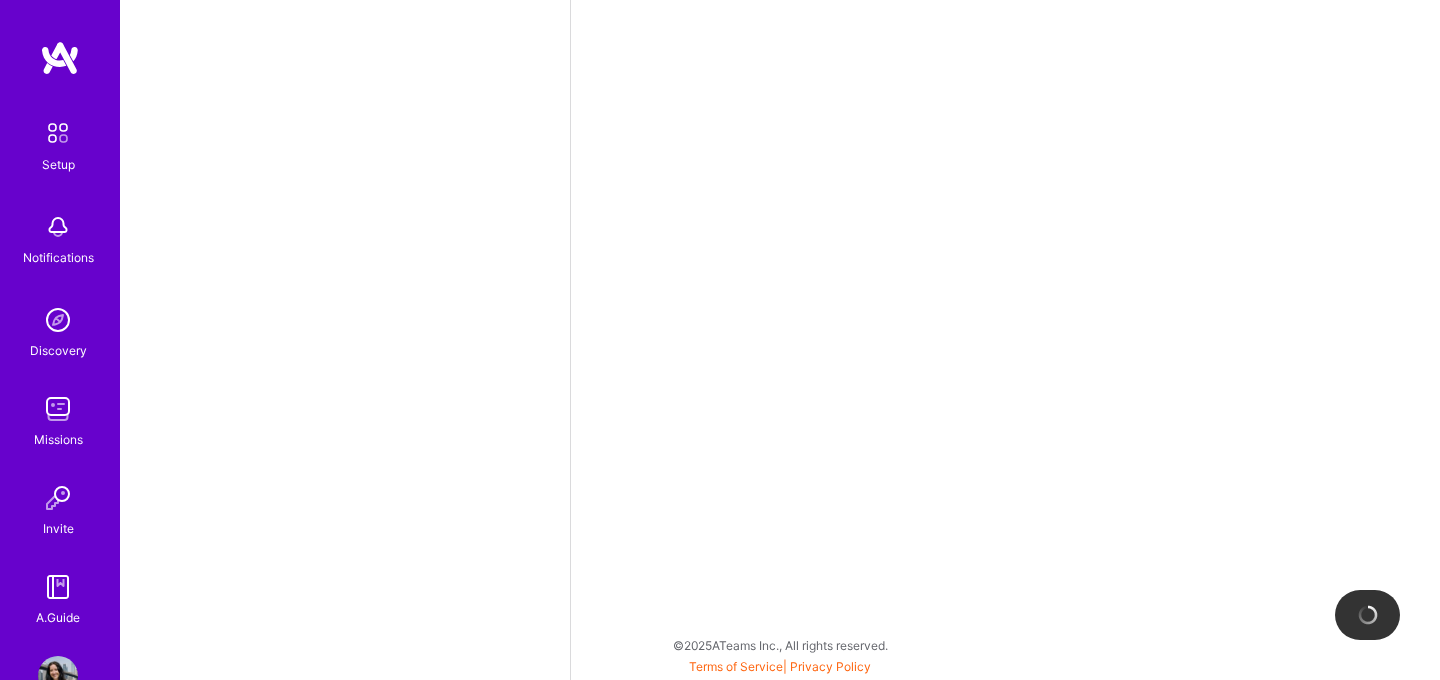 scroll, scrollTop: 0, scrollLeft: 0, axis: both 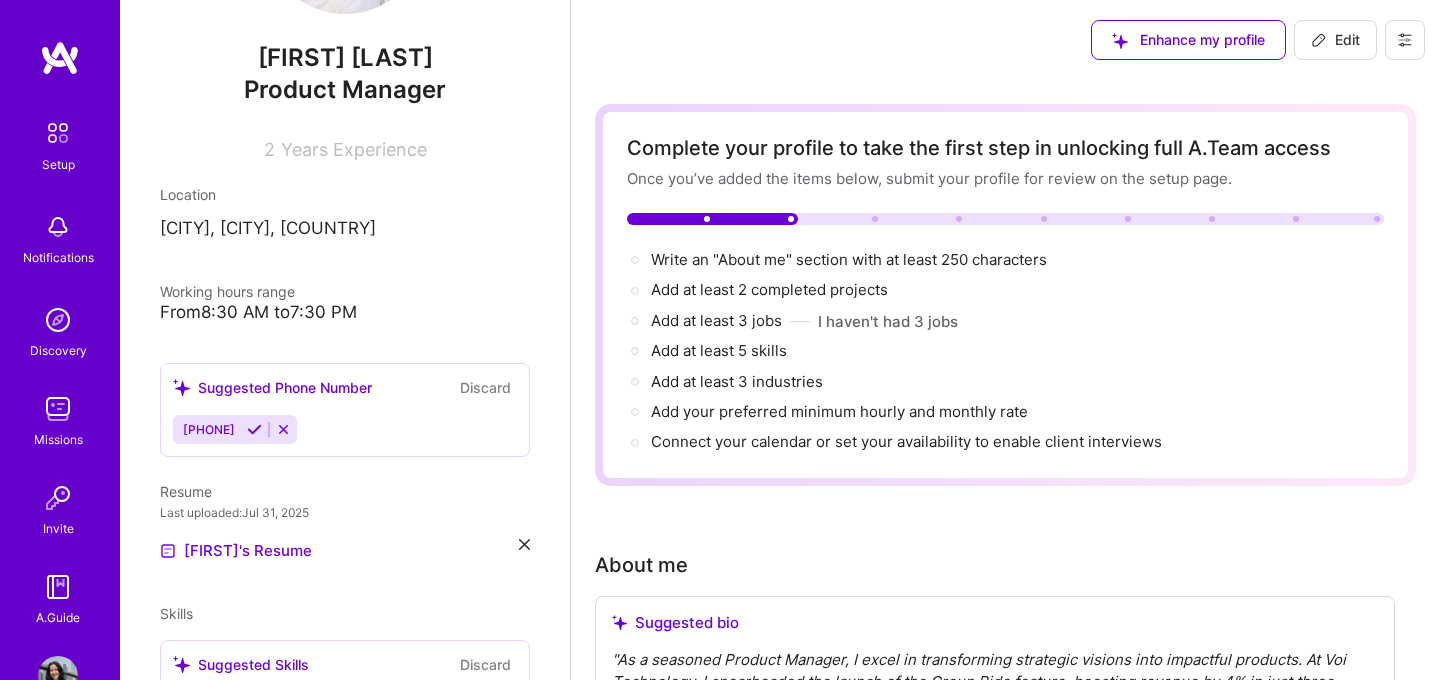 click on "[CITY], [CITY], [COUNTRY]" at bounding box center (345, 229) 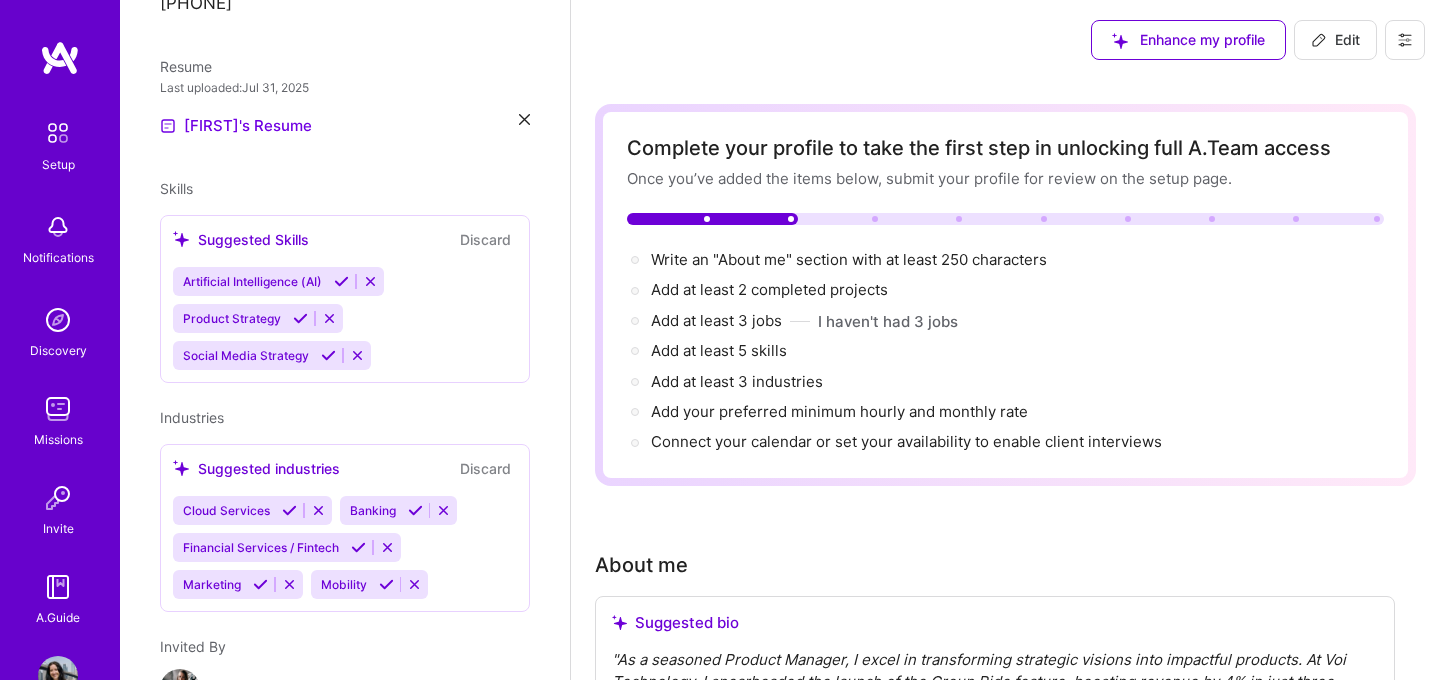 scroll, scrollTop: 595, scrollLeft: 0, axis: vertical 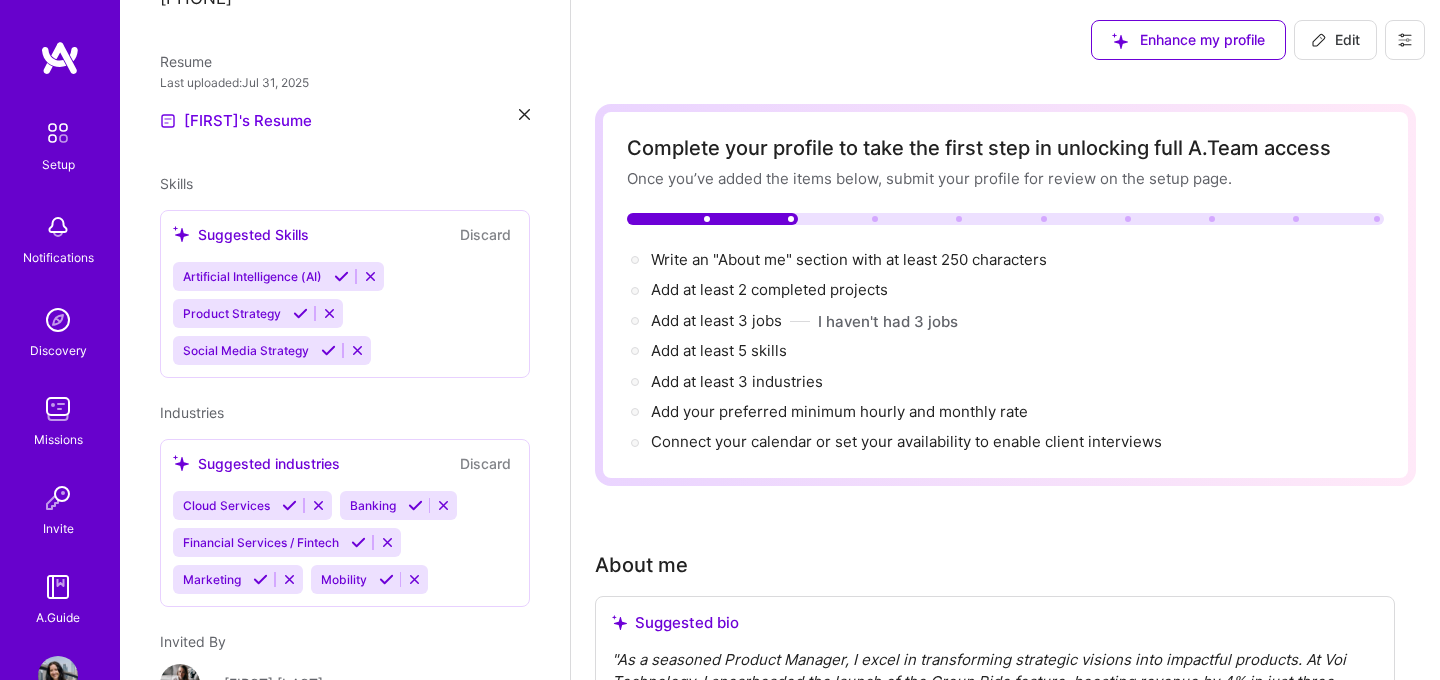 click at bounding box center (357, 350) 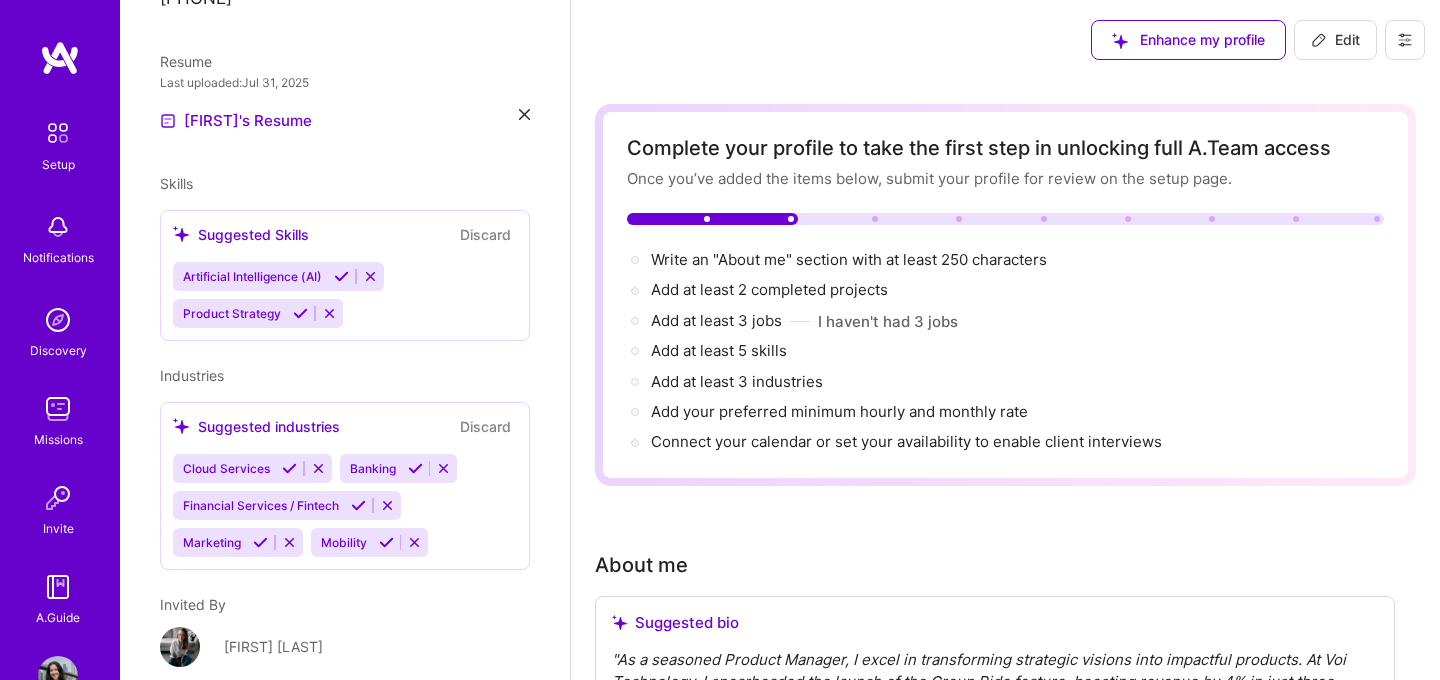 click at bounding box center (329, 313) 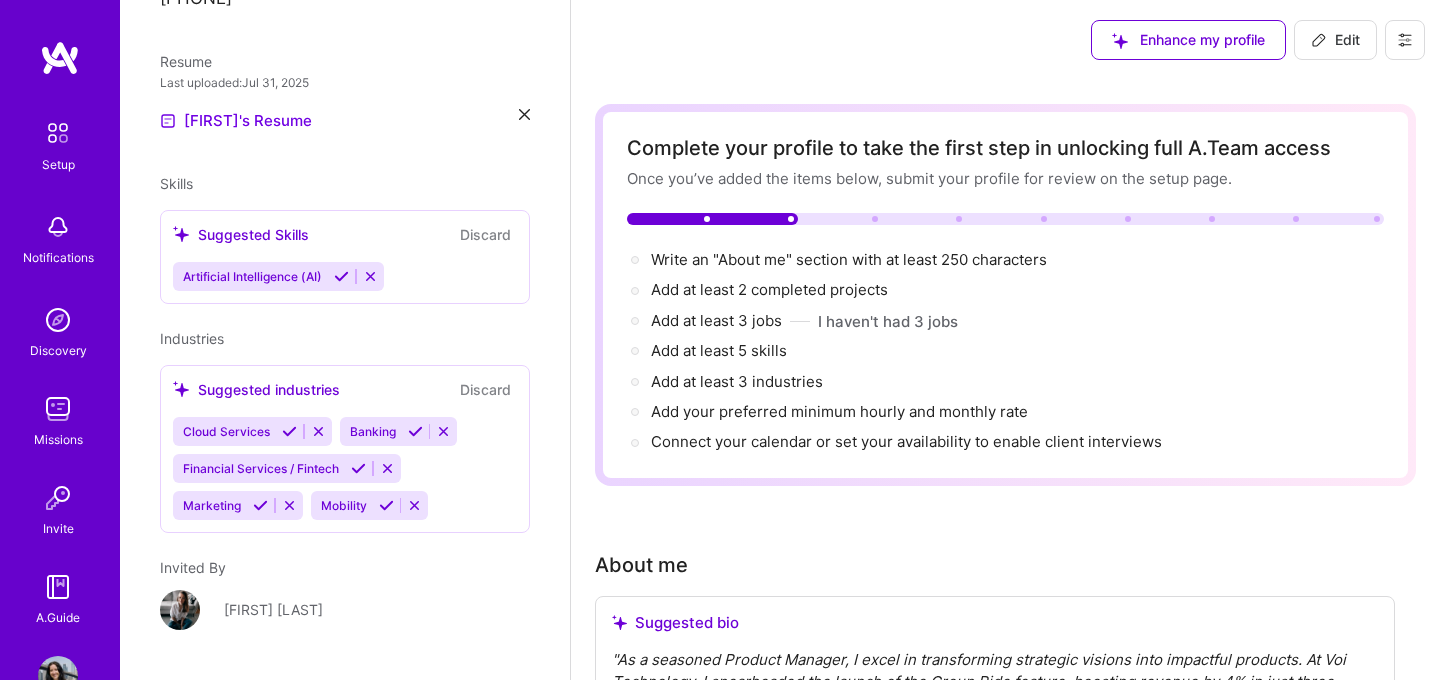 click at bounding box center (370, 276) 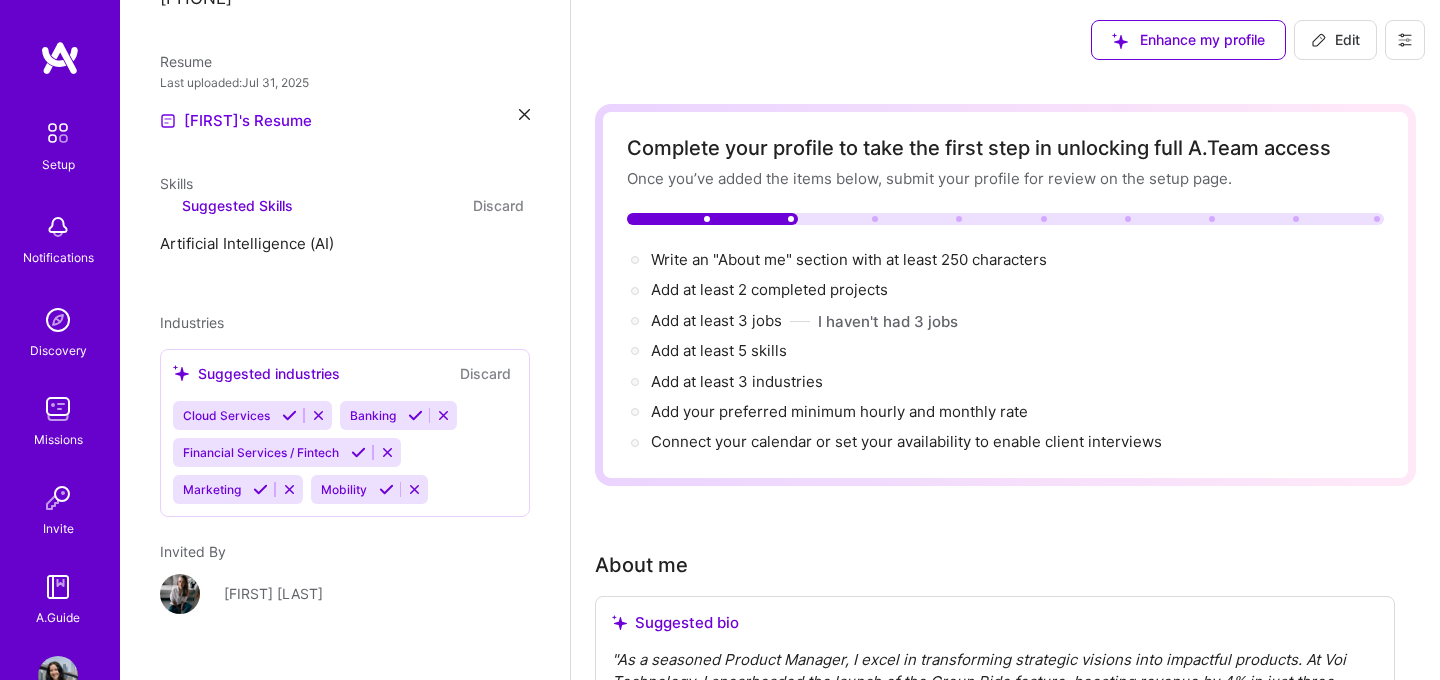 scroll, scrollTop: 494, scrollLeft: 0, axis: vertical 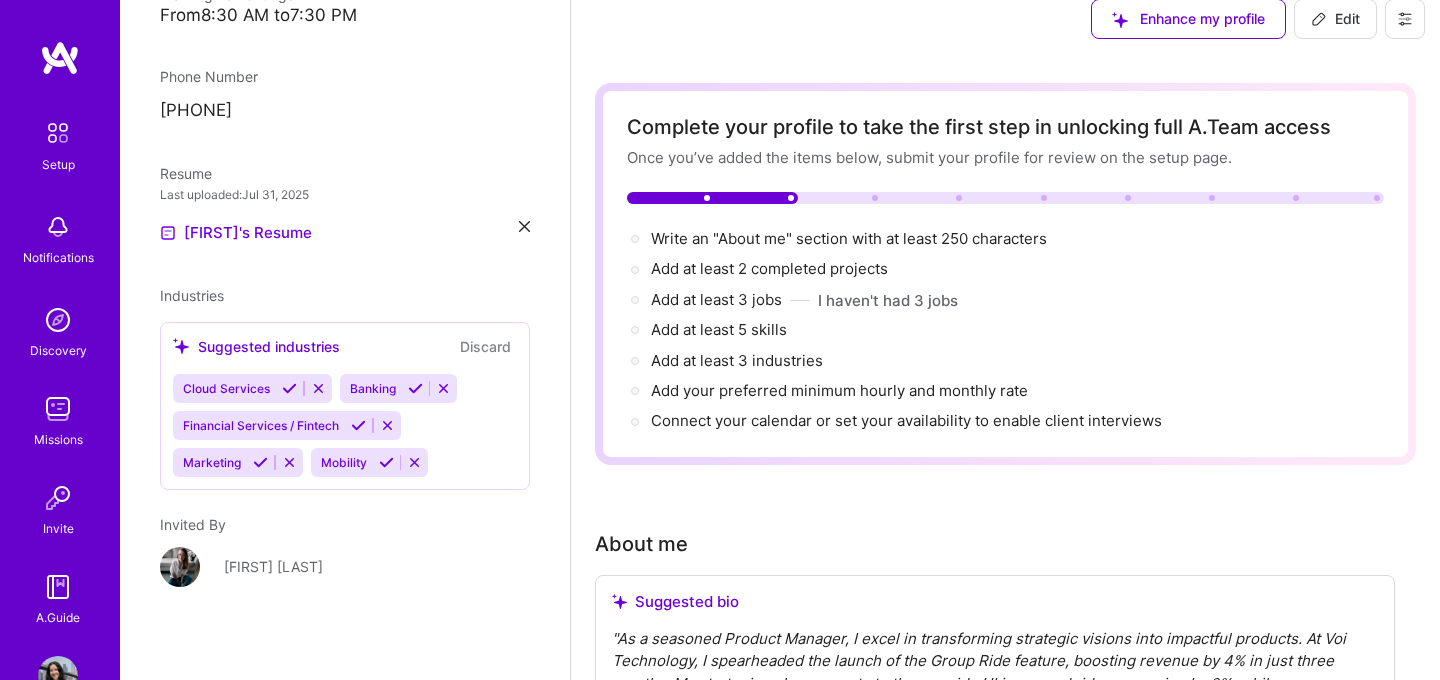 click at bounding box center (318, 388) 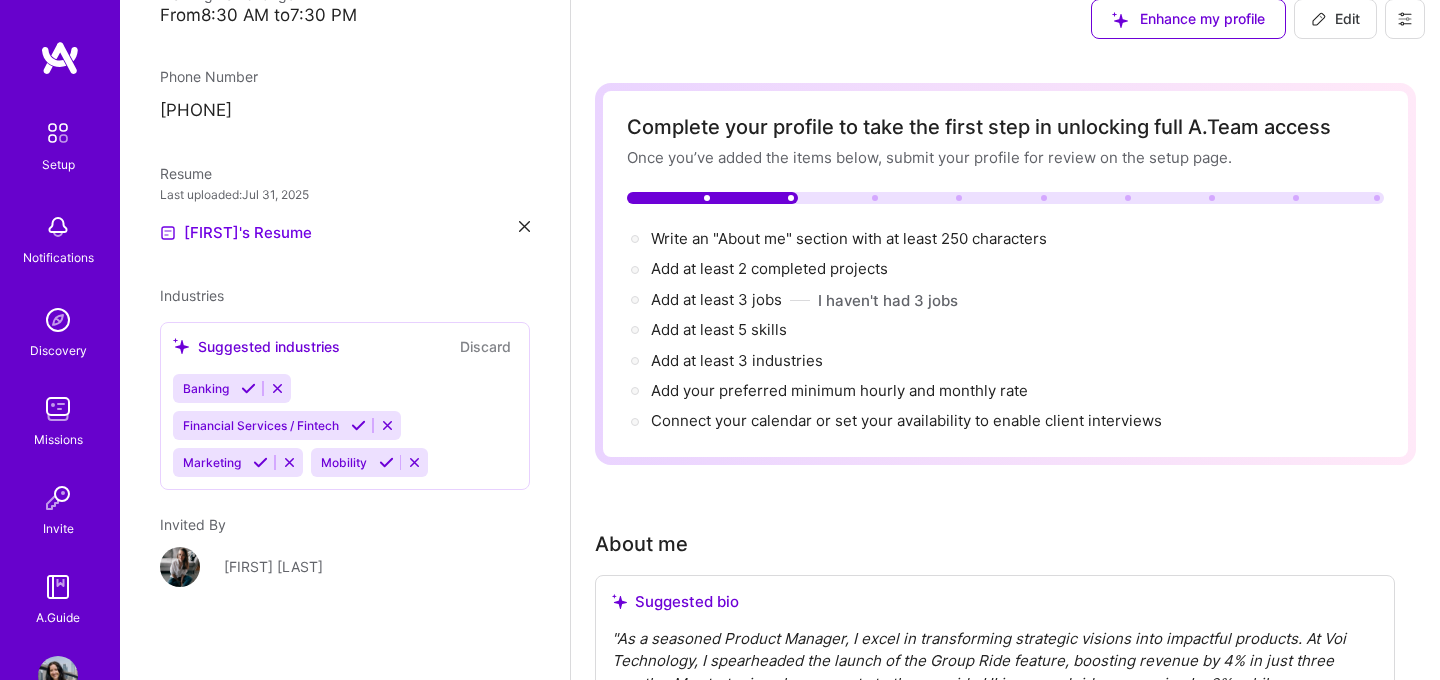 click at bounding box center [387, 425] 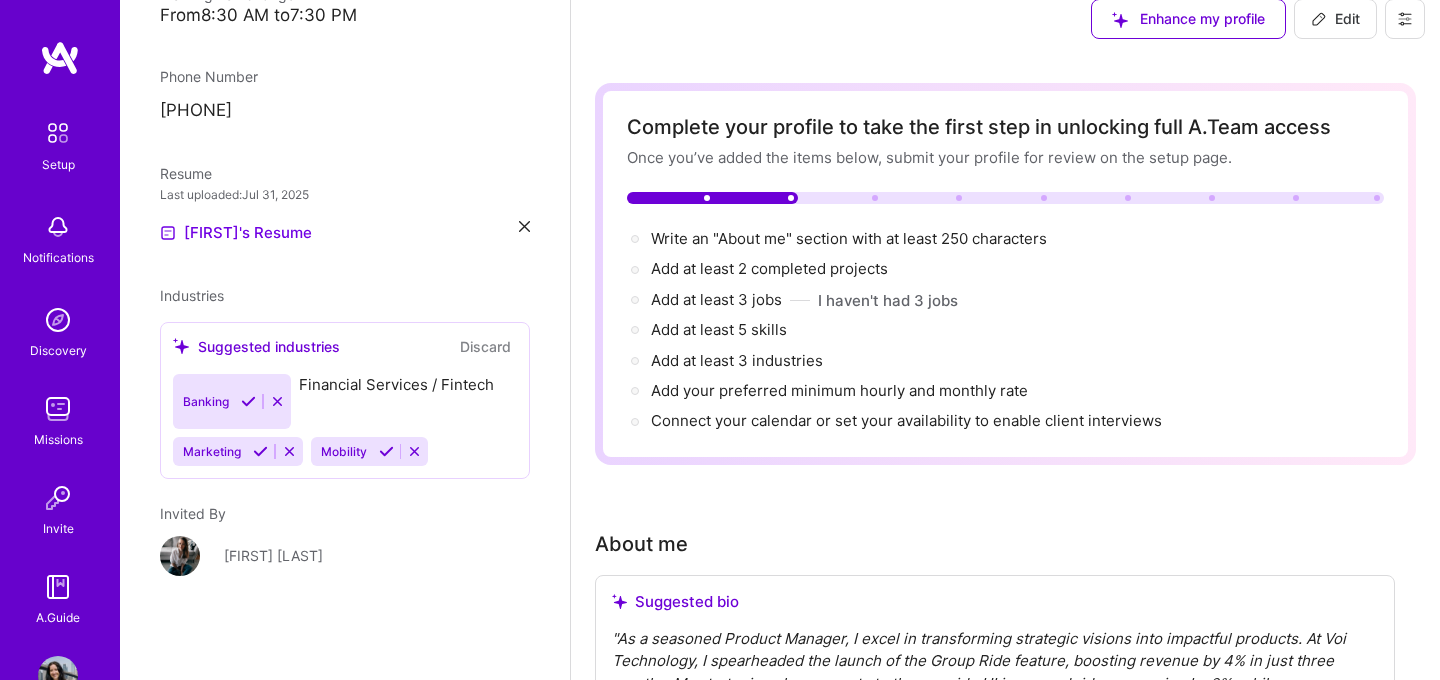 scroll, scrollTop: 457, scrollLeft: 0, axis: vertical 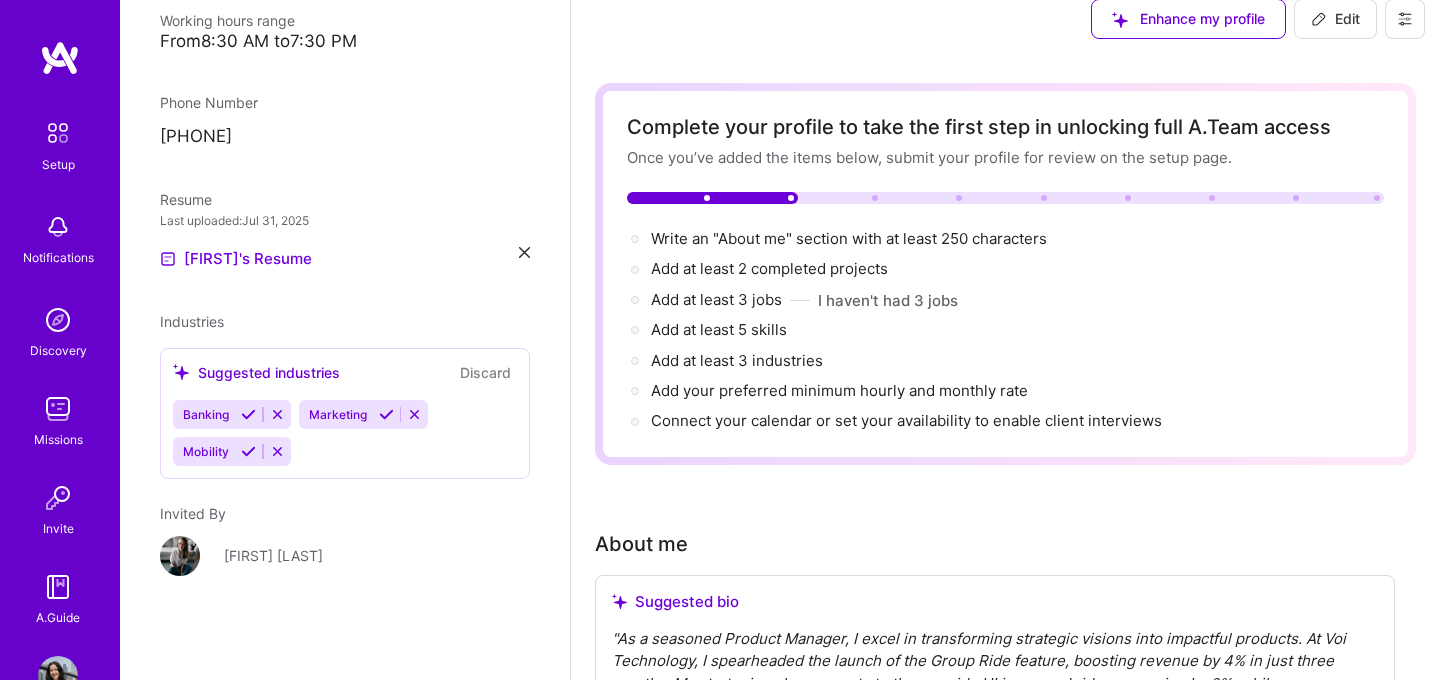 click at bounding box center [277, 414] 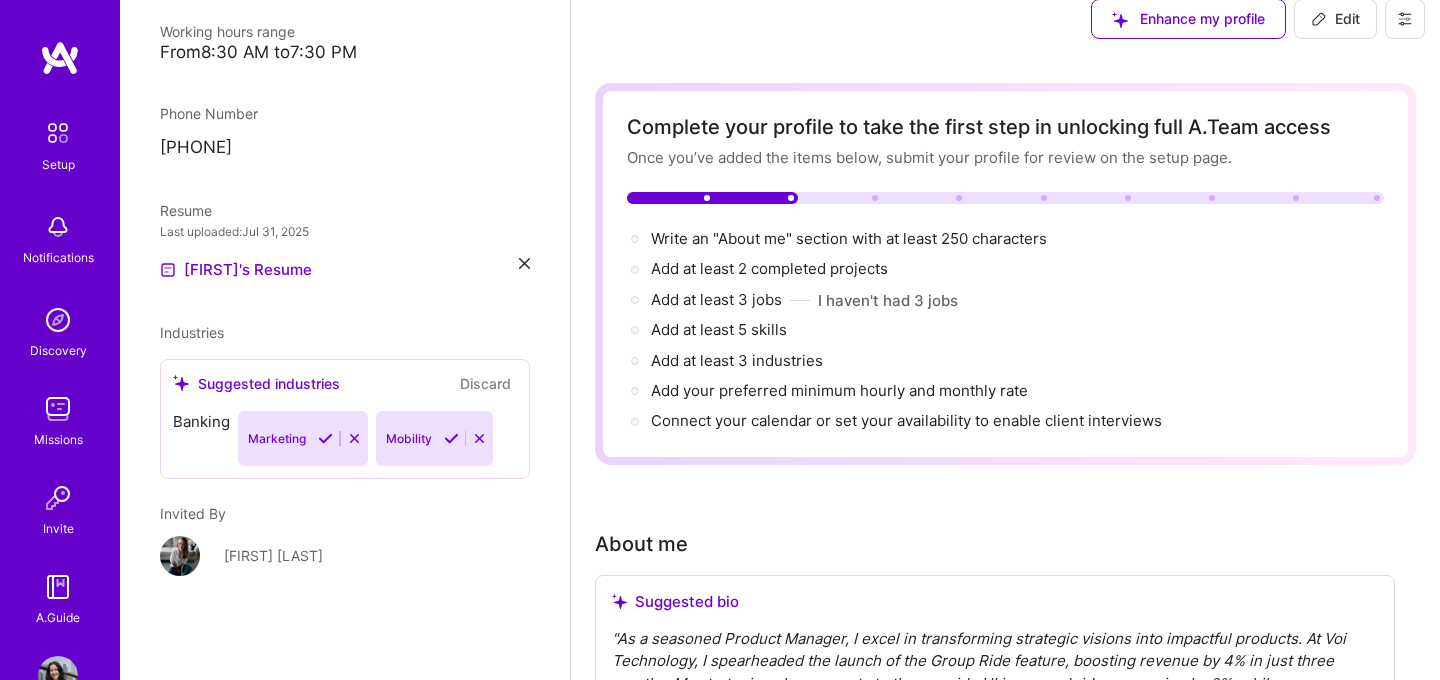 scroll, scrollTop: 420, scrollLeft: 0, axis: vertical 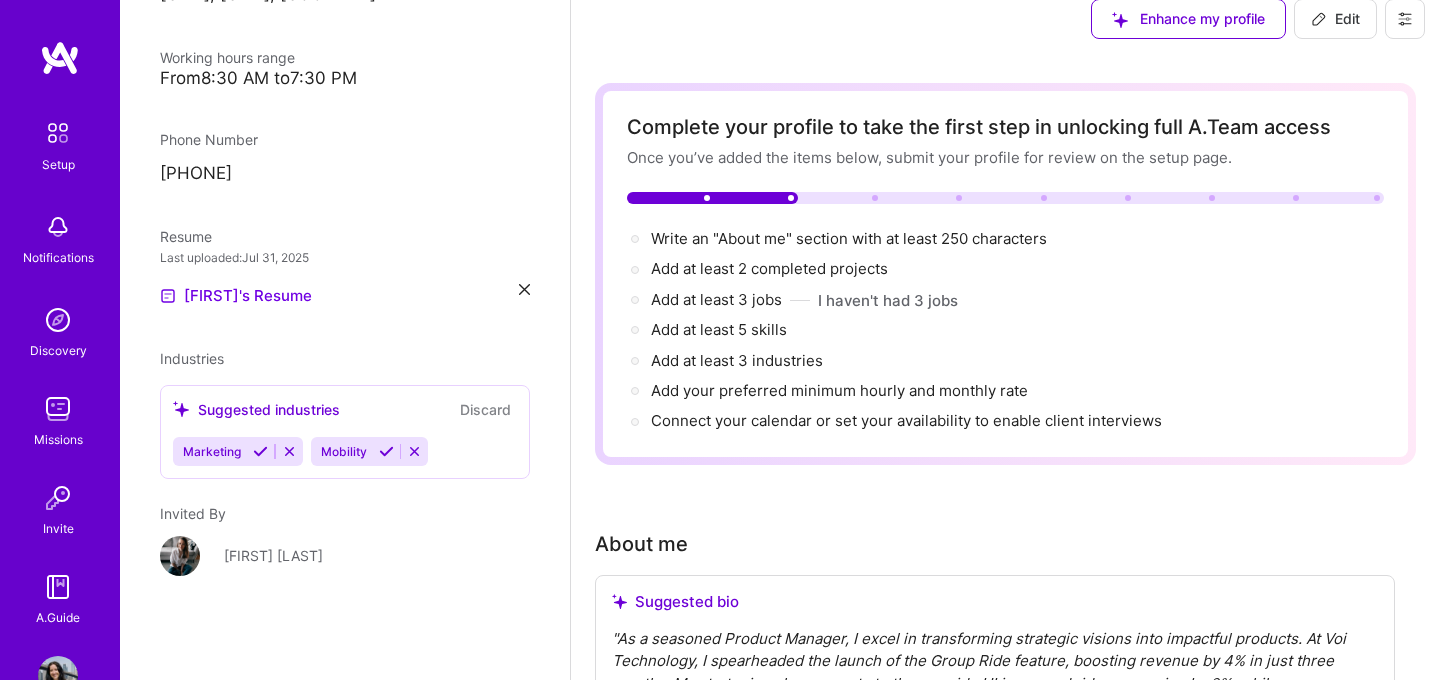 click at bounding box center [289, 451] 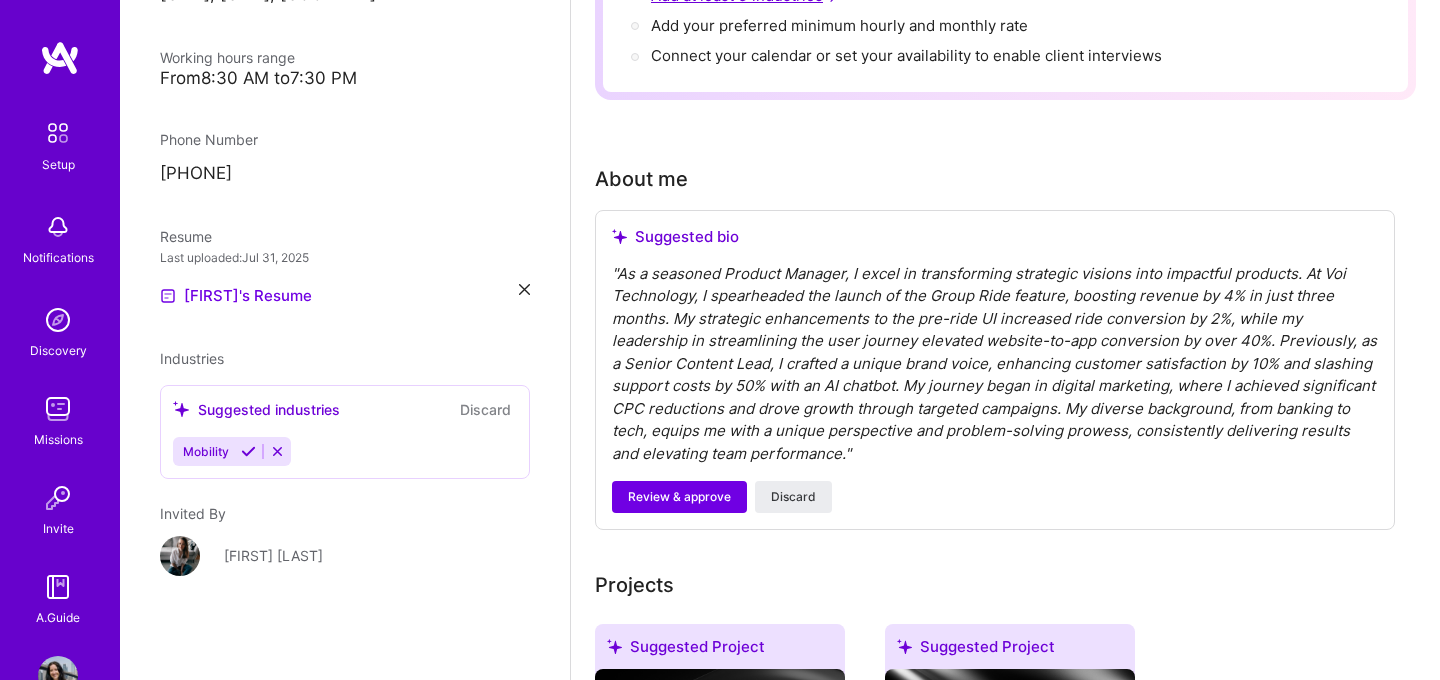 scroll, scrollTop: 393, scrollLeft: 0, axis: vertical 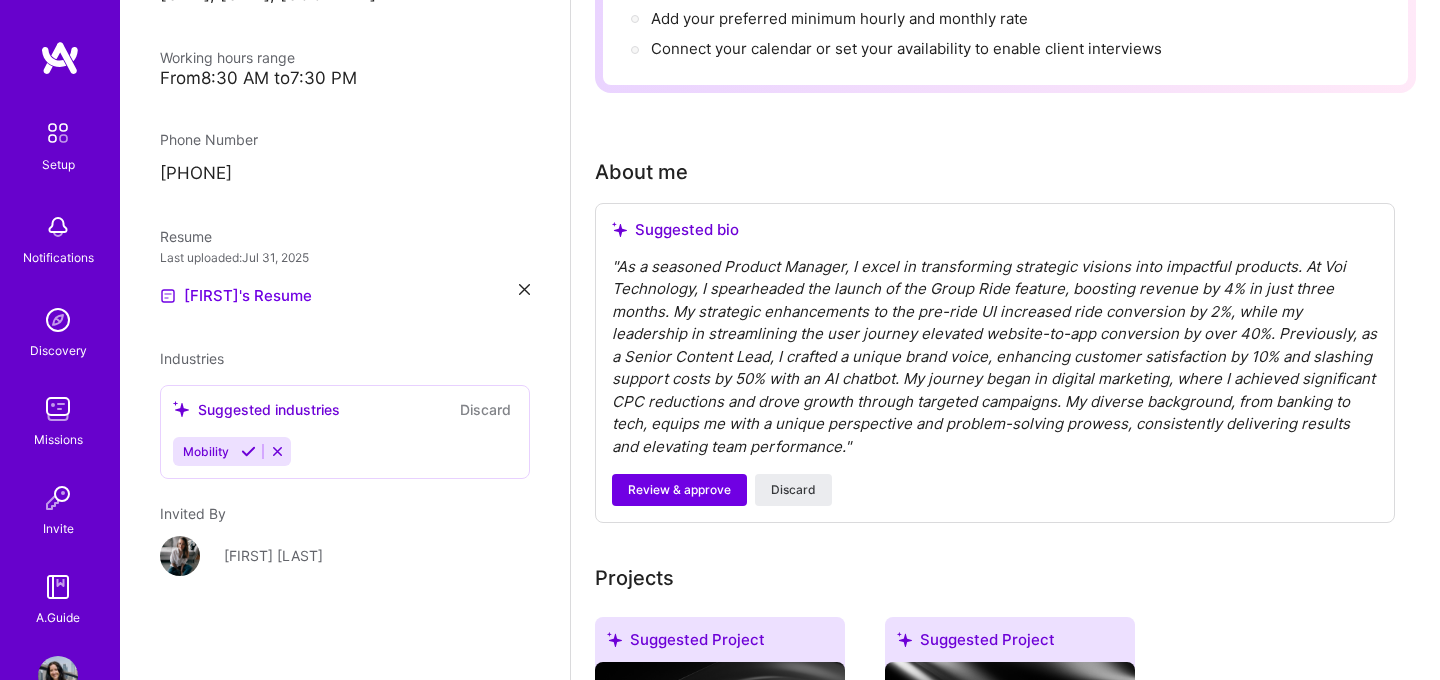 click on "As a seasoned Product Manager, I excel in transforming strategic visions into impactful products. At [COMPANY], I spearheaded the launch of the Group Ride feature, boosting revenue by 4% in just three months. My strategic enhancements to the pre-ride UI increased ride conversion by 2%, while my leadership in streamlining the user journey elevated website-to-app conversion by over 40%. Previously, as a Senior Content Lead, I crafted a unique brand voice, enhancing customer satisfaction by 10% and slashing support costs by 50% with an AI chatbot. My journey began in digital marketing, where I achieved significant CPC reductions and drove growth through targeted campaigns. My diverse background, from banking to tech, equips me with a unique perspective and problem-solving prowess, consistently delivering results and elevating team performance." at bounding box center (995, 357) 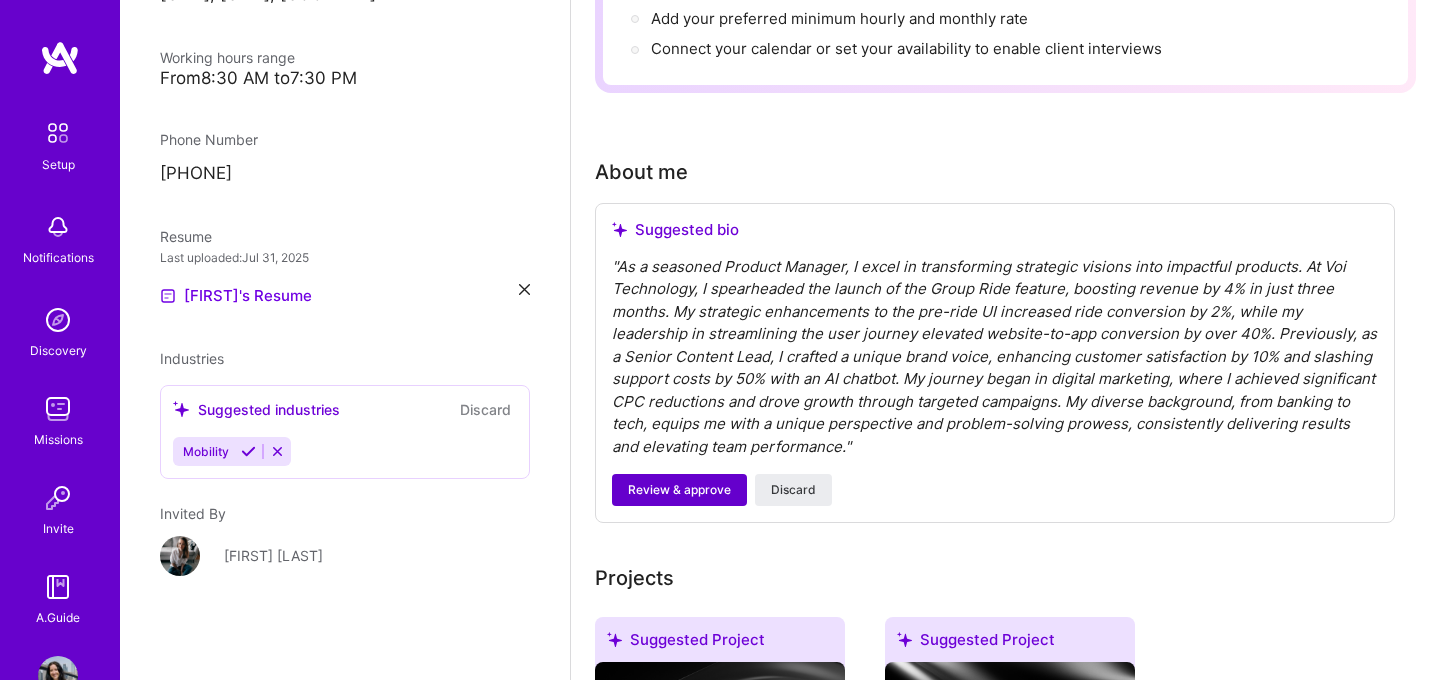 click on "Review & approve" at bounding box center [679, 490] 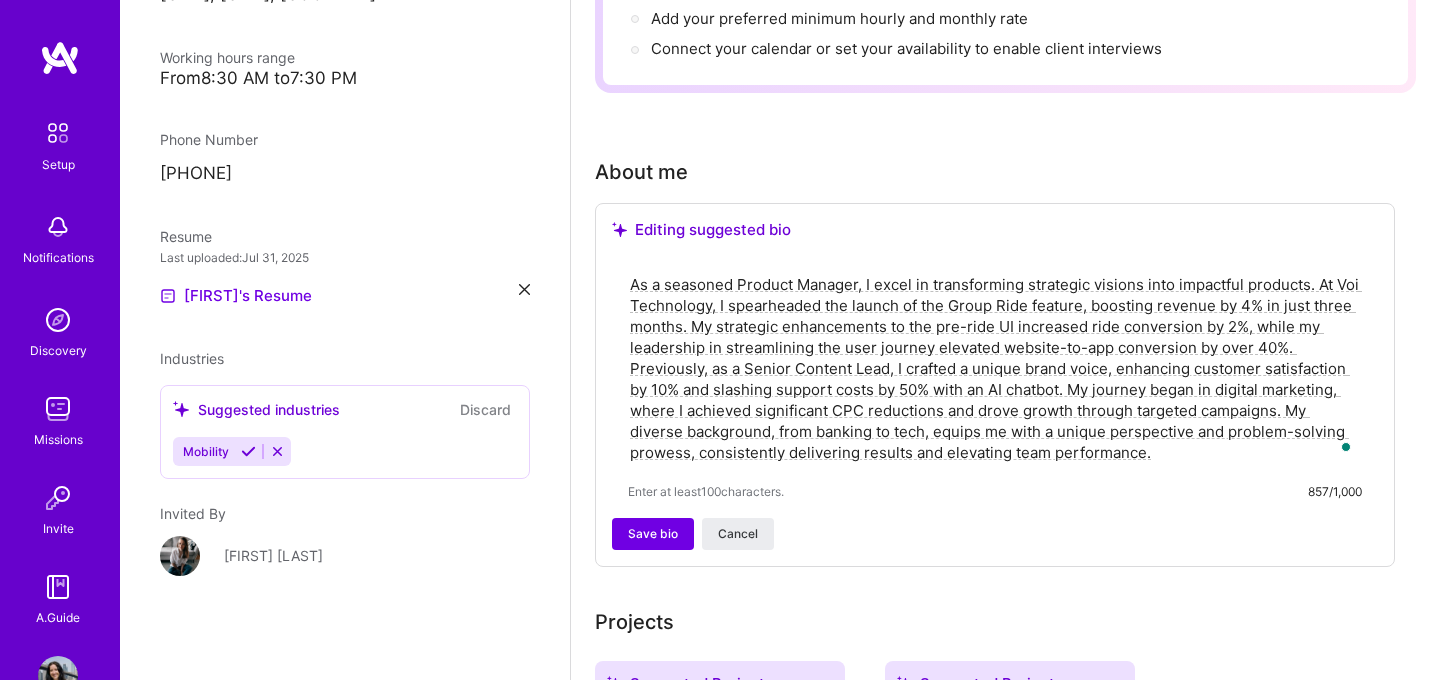 click on "As a seasoned Product Manager, I excel in transforming strategic visions into impactful products. At Voi Technology, I spearheaded the launch of the Group Ride feature, boosting revenue by 4% in just three months. My strategic enhancements to the pre-ride UI increased ride conversion by 2%, while my leadership in streamlining the user journey elevated website-to-app conversion by over 40%. Previously, as a Senior Content Lead, I crafted a unique brand voice, enhancing customer satisfaction by 10% and slashing support costs by 50% with an AI chatbot. My journey began in digital marketing, where I achieved significant CPC reductions and drove growth through targeted campaigns. My diverse background, from banking to tech, equips me with a unique perspective and problem-solving prowess, consistently delivering results and elevating team performance." at bounding box center [995, 368] 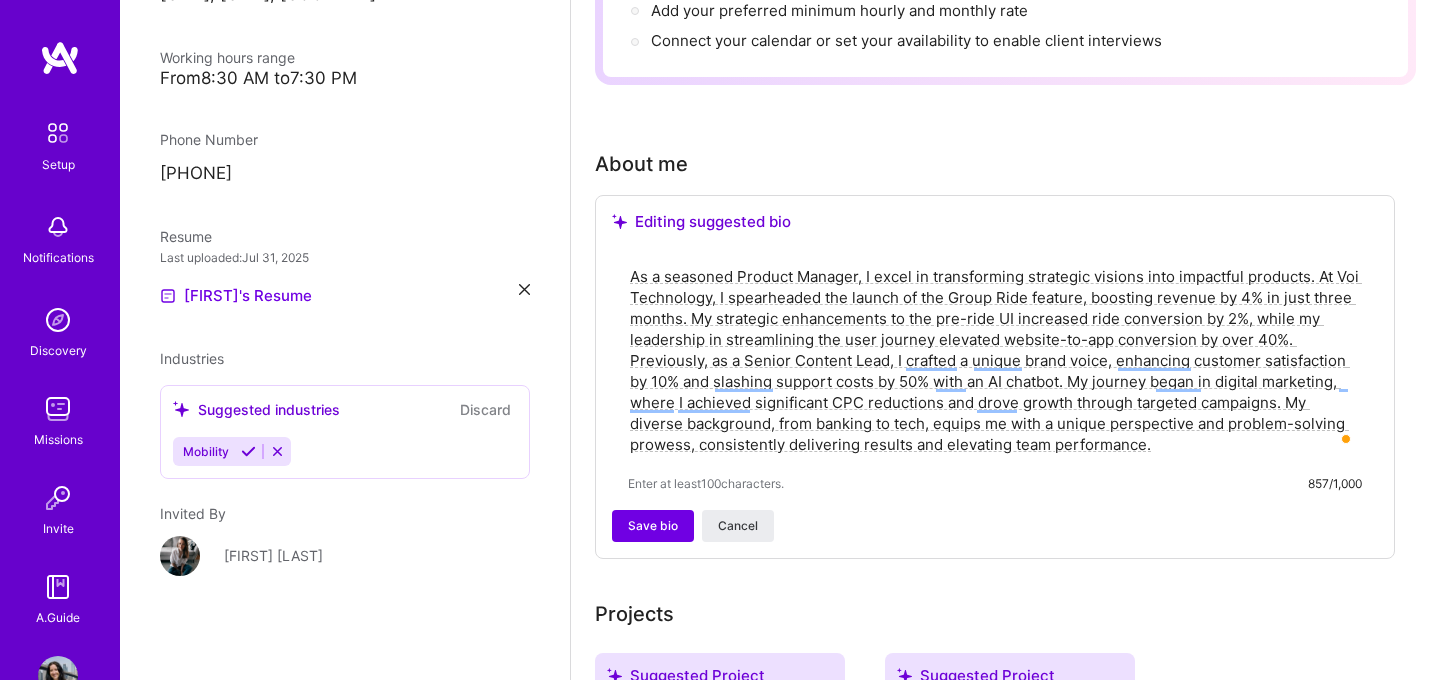 scroll, scrollTop: 405, scrollLeft: 0, axis: vertical 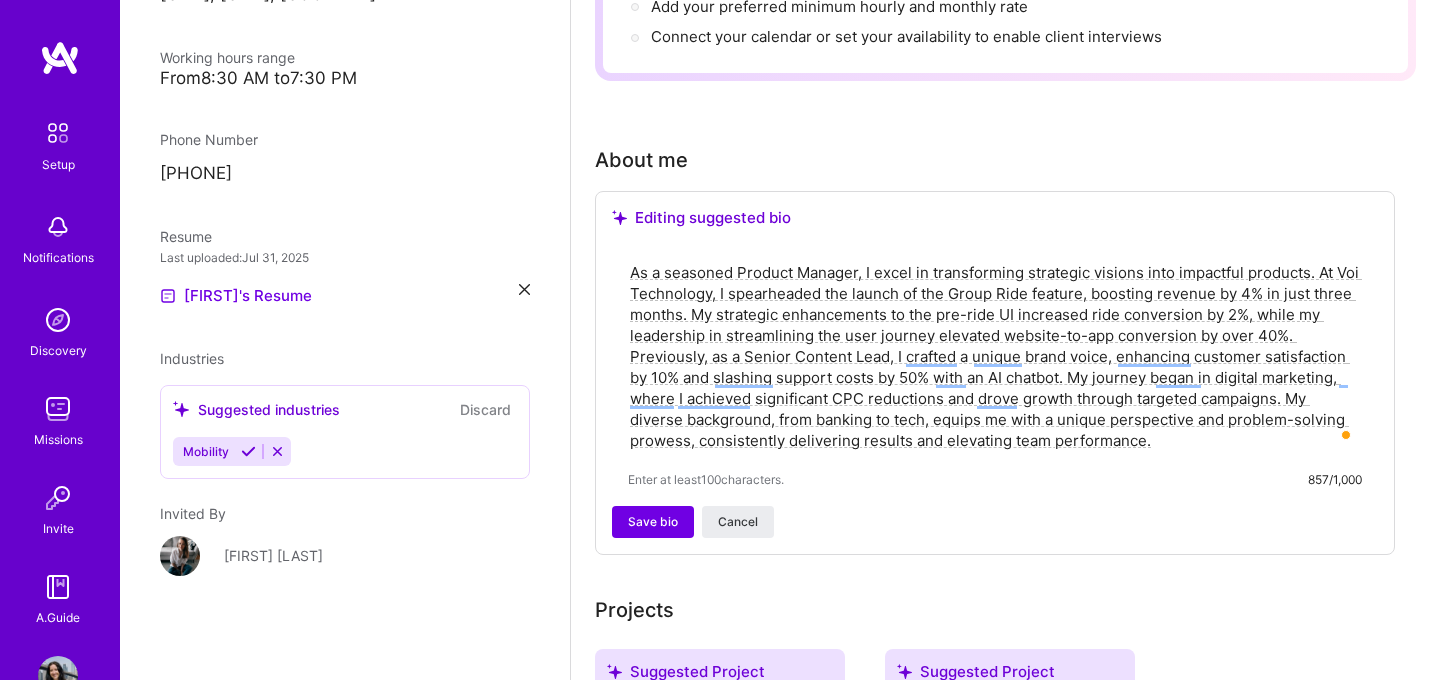 click on "As a seasoned Product Manager, I excel in transforming strategic visions into impactful products. At Voi Technology, I spearheaded the launch of the Group Ride feature, boosting revenue by 4% in just three months. My strategic enhancements to the pre-ride UI increased ride conversion by 2%, while my leadership in streamlining the user journey elevated website-to-app conversion by over 40%. Previously, as a Senior Content Lead, I crafted a unique brand voice, enhancing customer satisfaction by 10% and slashing support costs by 50% with an AI chatbot. My journey began in digital marketing, where I achieved significant CPC reductions and drove growth through targeted campaigns. My diverse background, from banking to tech, equips me with a unique perspective and problem-solving prowess, consistently delivering results and elevating team performance." at bounding box center [995, 356] 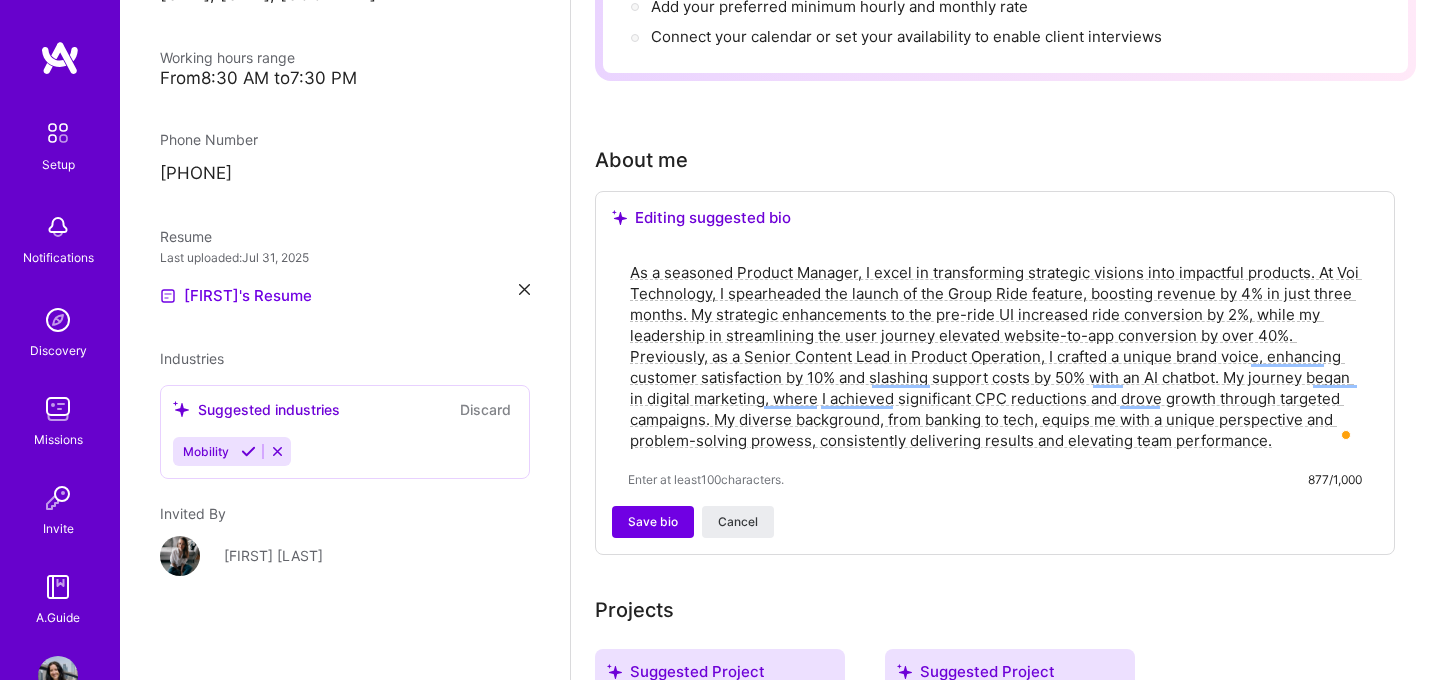 type on "As a seasoned Product Manager, I excel in transforming strategic visions into impactful products. At Voi Technology, I spearheaded the launch of the Group Ride feature, boosting revenue by 4% in just three months. My strategic enhancements to the pre-ride UI increased ride conversion by 2%, while my leadership in streamlining the user journey elevated website-to-app conversion by over 40%. Previously, as a Senior Content Lead in Product Operations, I crafted a unique brand voice, enhancing customer satisfaction by 10% and slashing support costs by 50% with an AI chatbot. My journey began in digital marketing, where I achieved significant CPC reductions and drove growth through targeted campaigns. My diverse background, from banking to tech, equips me with a unique perspective and problem-solving prowess, consistently delivering results and elevating team performance." 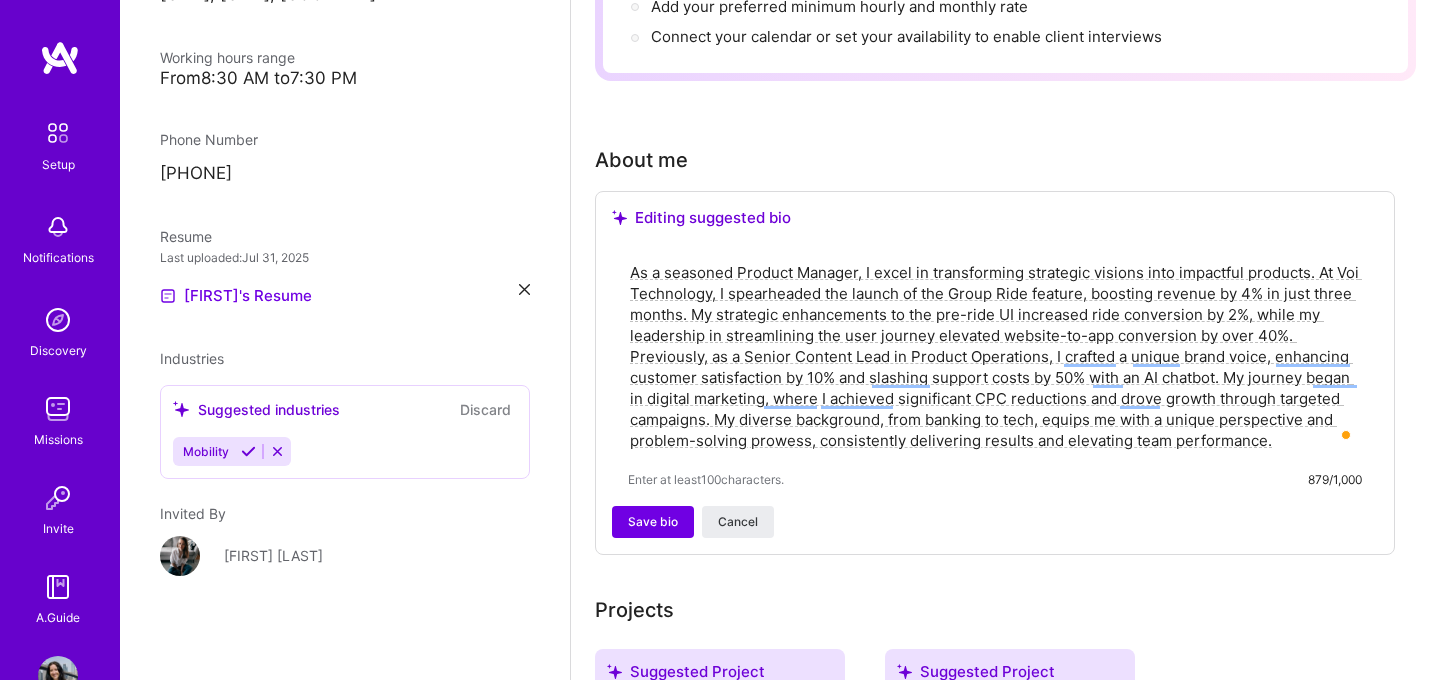 click on "As a seasoned Product Manager, I excel in transforming strategic visions into impactful products. At Voi Technology, I spearheaded the launch of the Group Ride feature, boosting revenue by 4% in just three months. My strategic enhancements to the pre-ride UI increased ride conversion by 2%, while my leadership in streamlining the user journey elevated website-to-app conversion by over 40%. Previously, as a Senior Content Lead in Product Operations, I crafted a unique brand voice, enhancing customer satisfaction by 10% and slashing support costs by 50% with an AI chatbot. My journey began in digital marketing, where I achieved significant CPC reductions and drove growth through targeted campaigns. My diverse background, from banking to tech, equips me with a unique perspective and problem-solving prowess, consistently delivering results and elevating team performance." at bounding box center [995, 356] 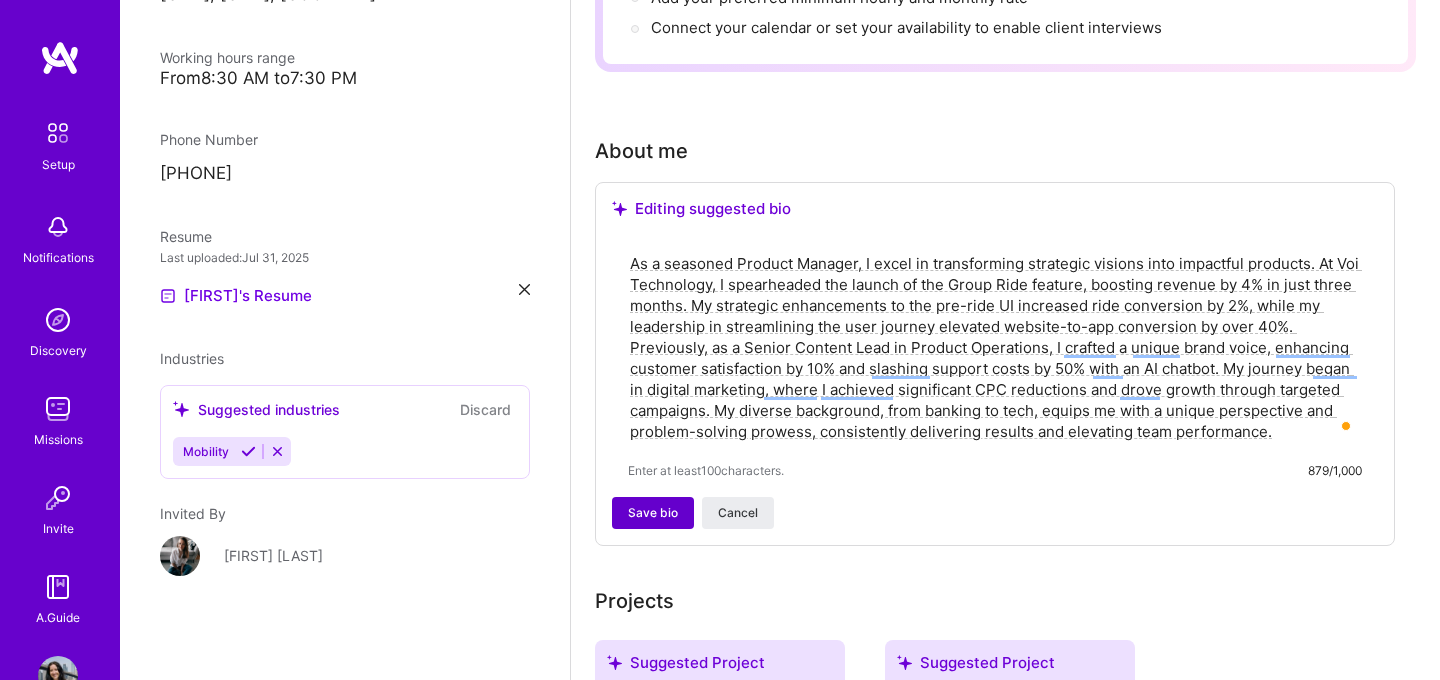 click on "Save bio" at bounding box center [653, 513] 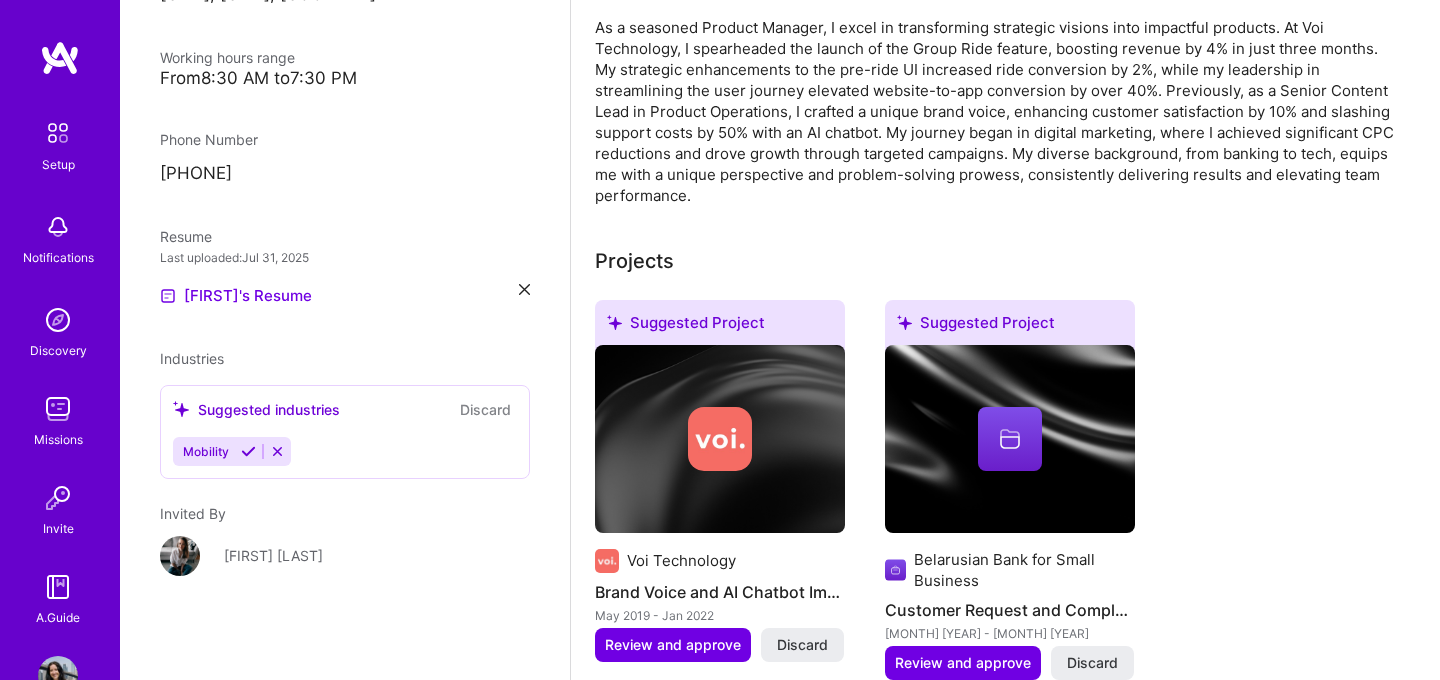 scroll, scrollTop: 665, scrollLeft: 0, axis: vertical 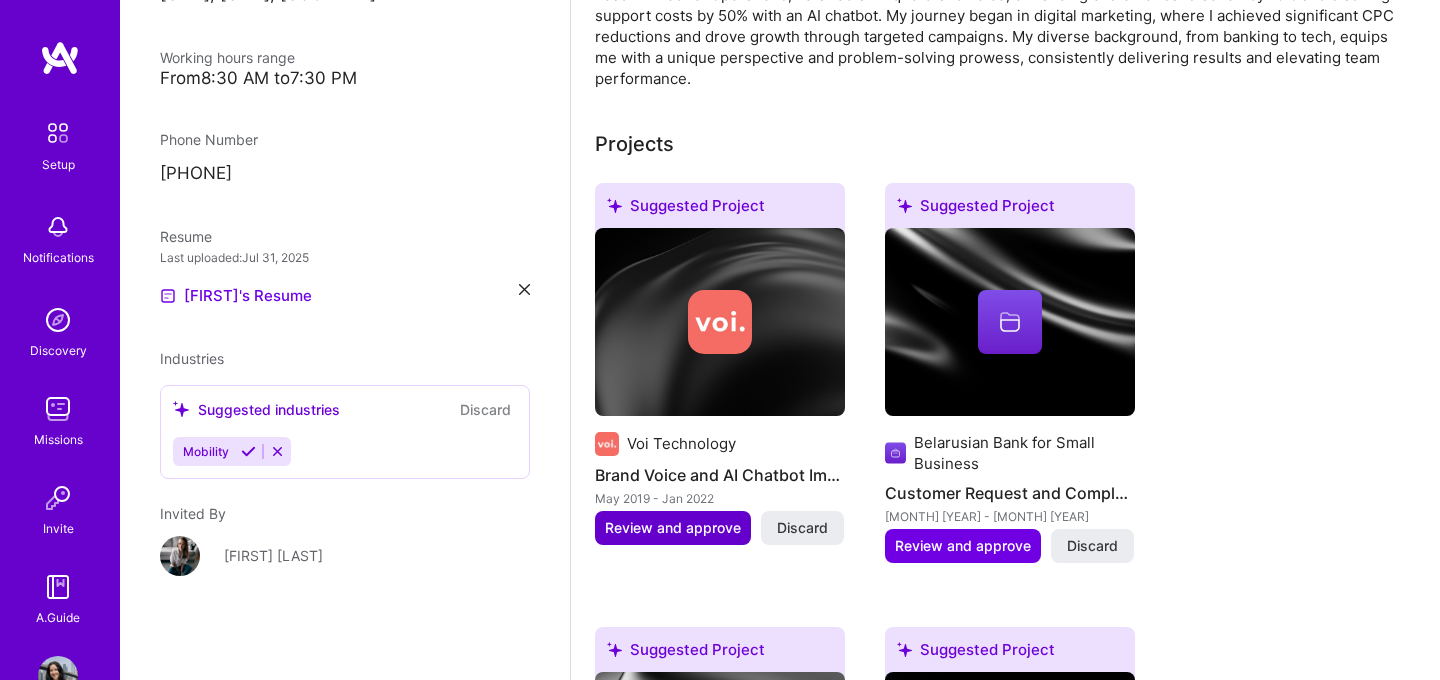 click on "Review and approve" at bounding box center (673, 528) 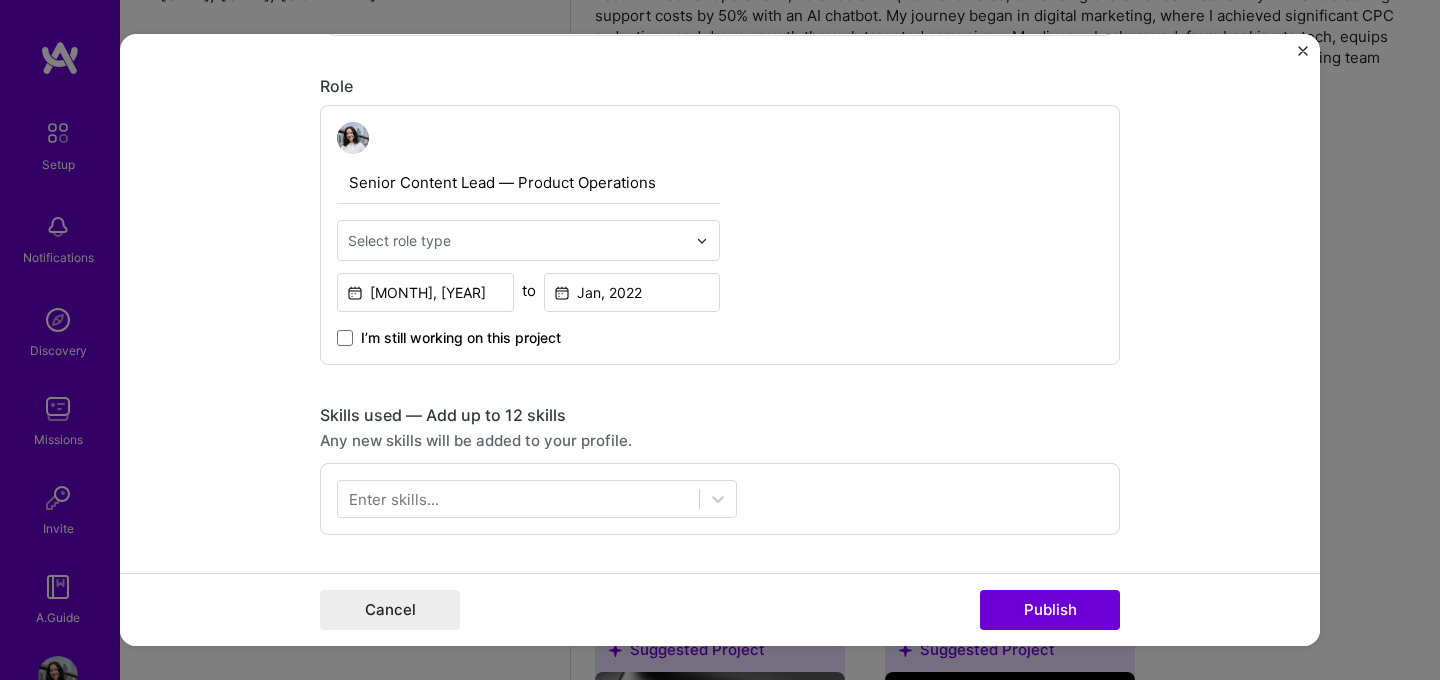 scroll, scrollTop: 0, scrollLeft: 0, axis: both 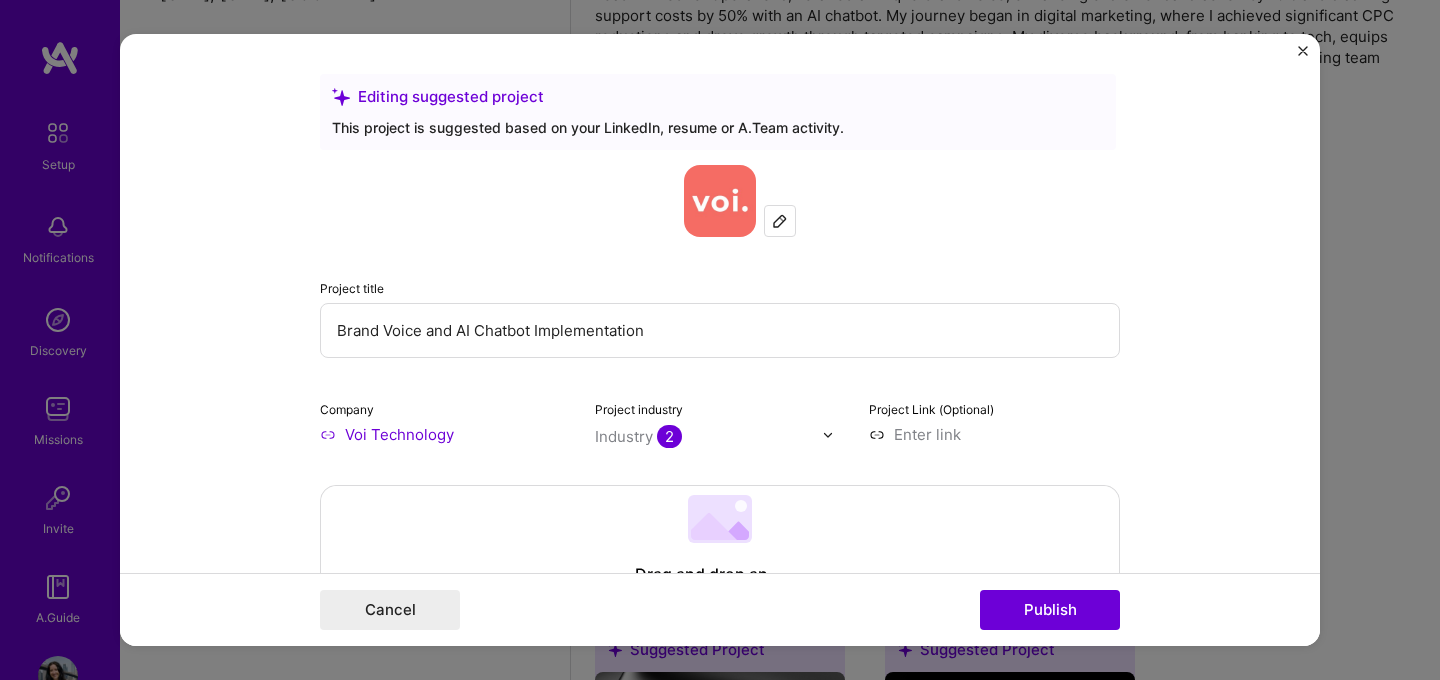 click on "Brand Voice and AI Chatbot Implementation" at bounding box center [720, 330] 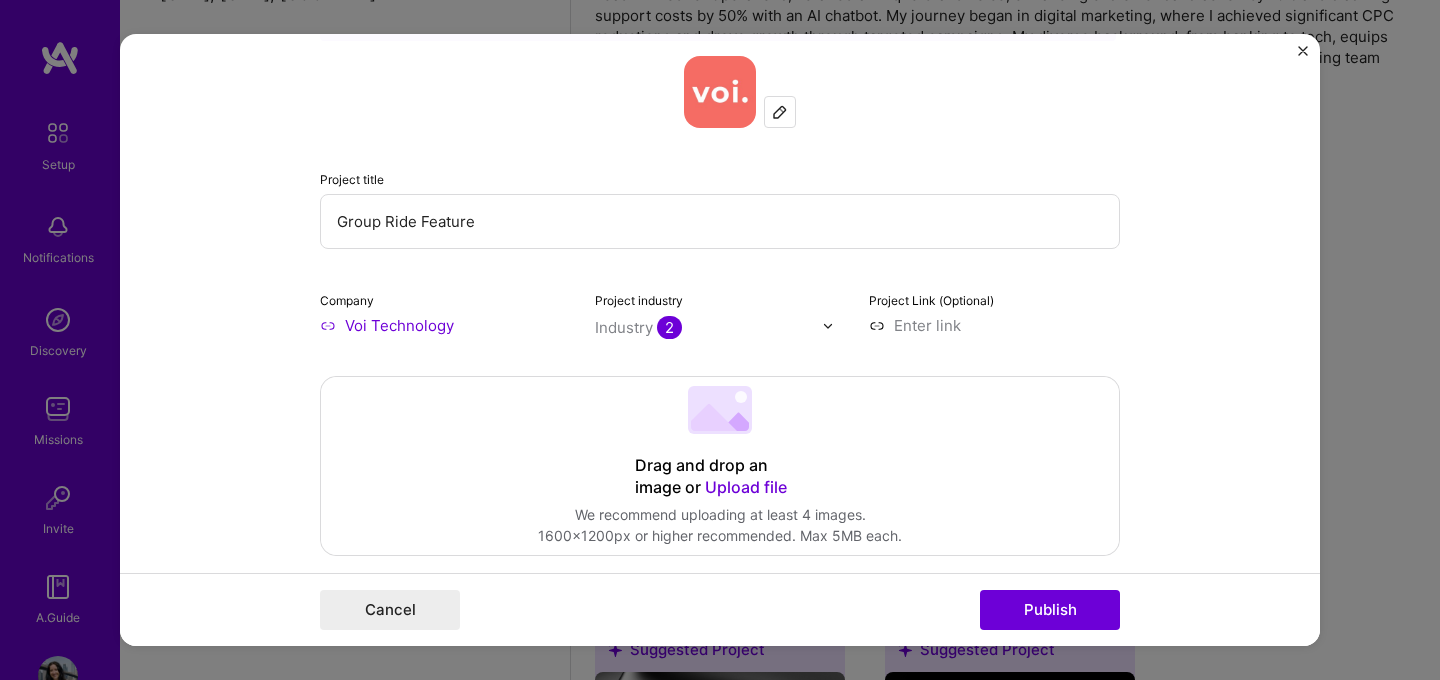 scroll, scrollTop: 196, scrollLeft: 0, axis: vertical 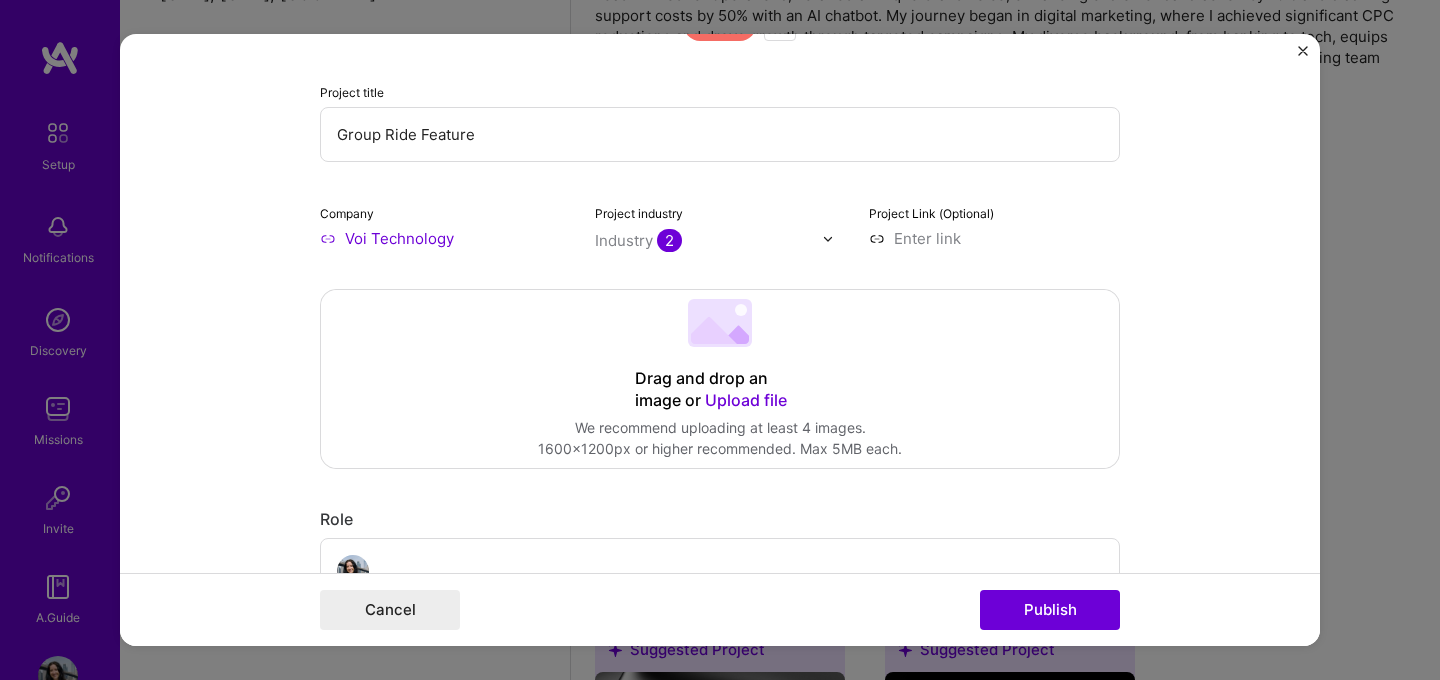 type on "Group Ride Feature" 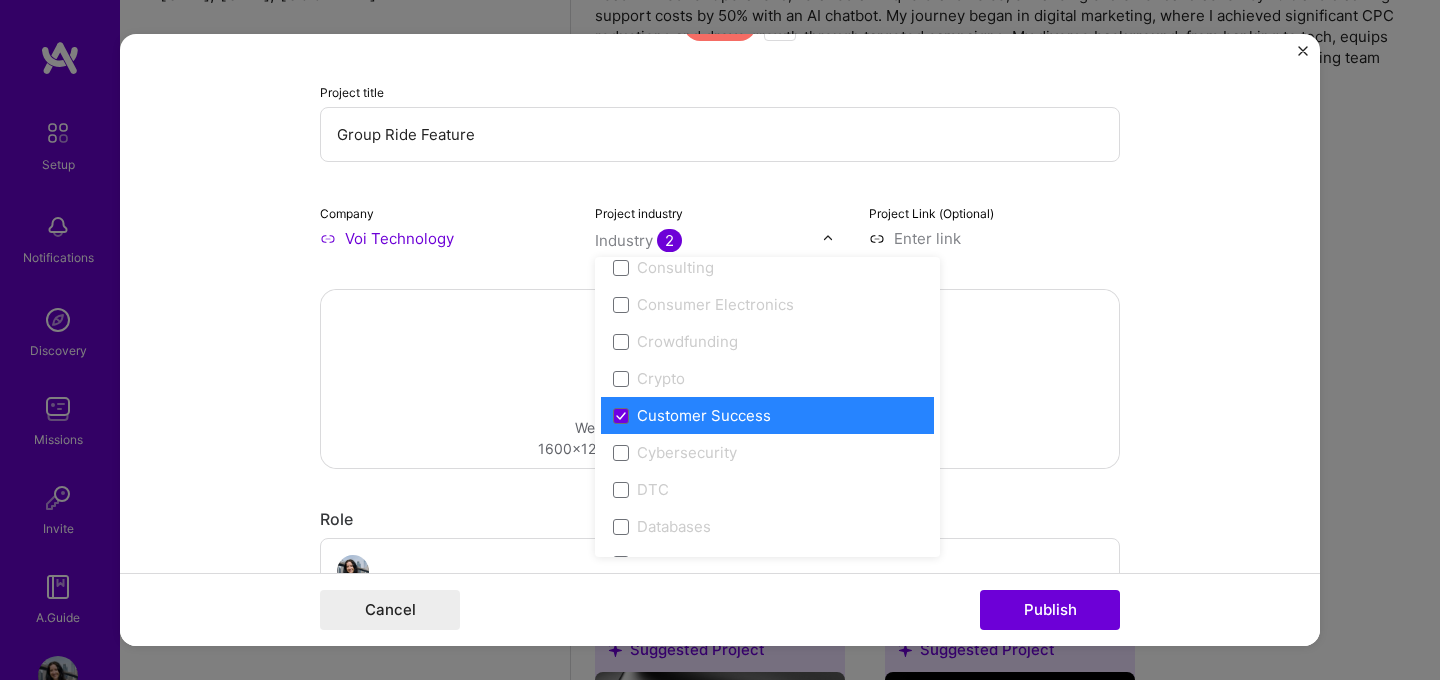 scroll, scrollTop: 1425, scrollLeft: 0, axis: vertical 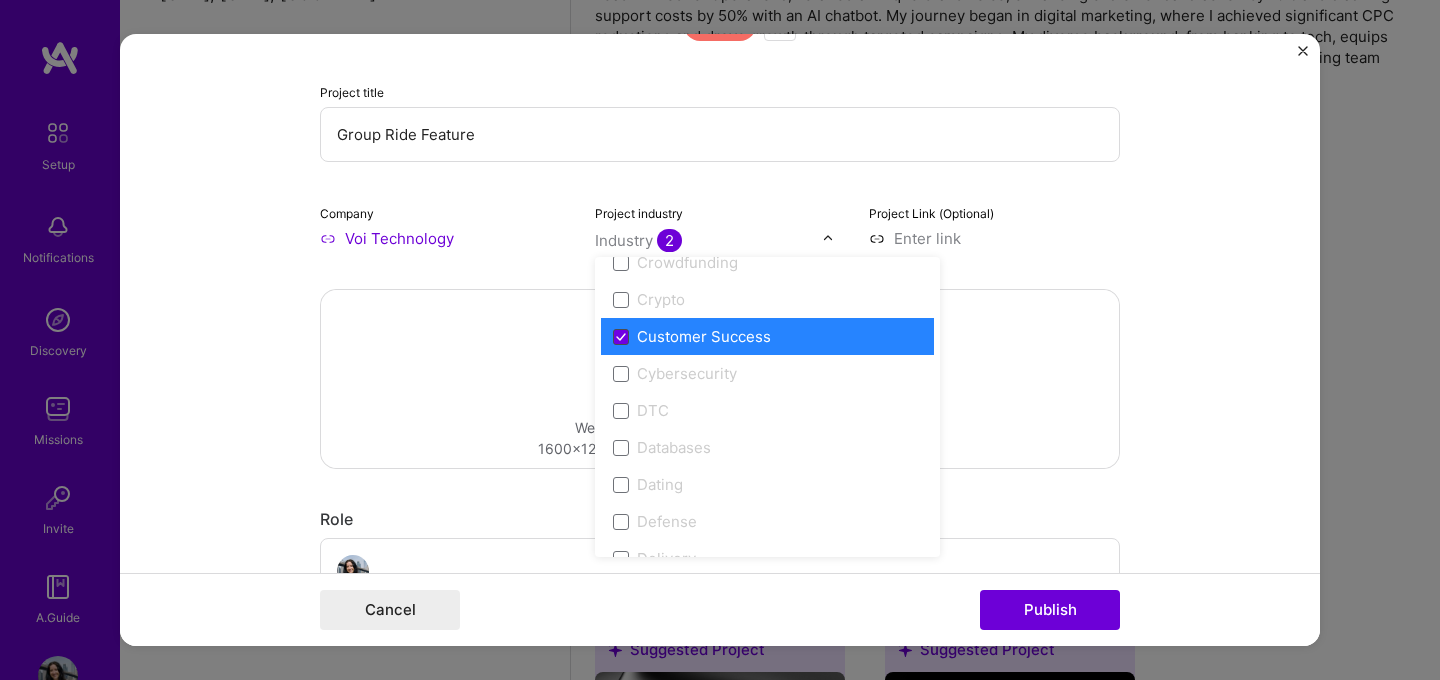 click 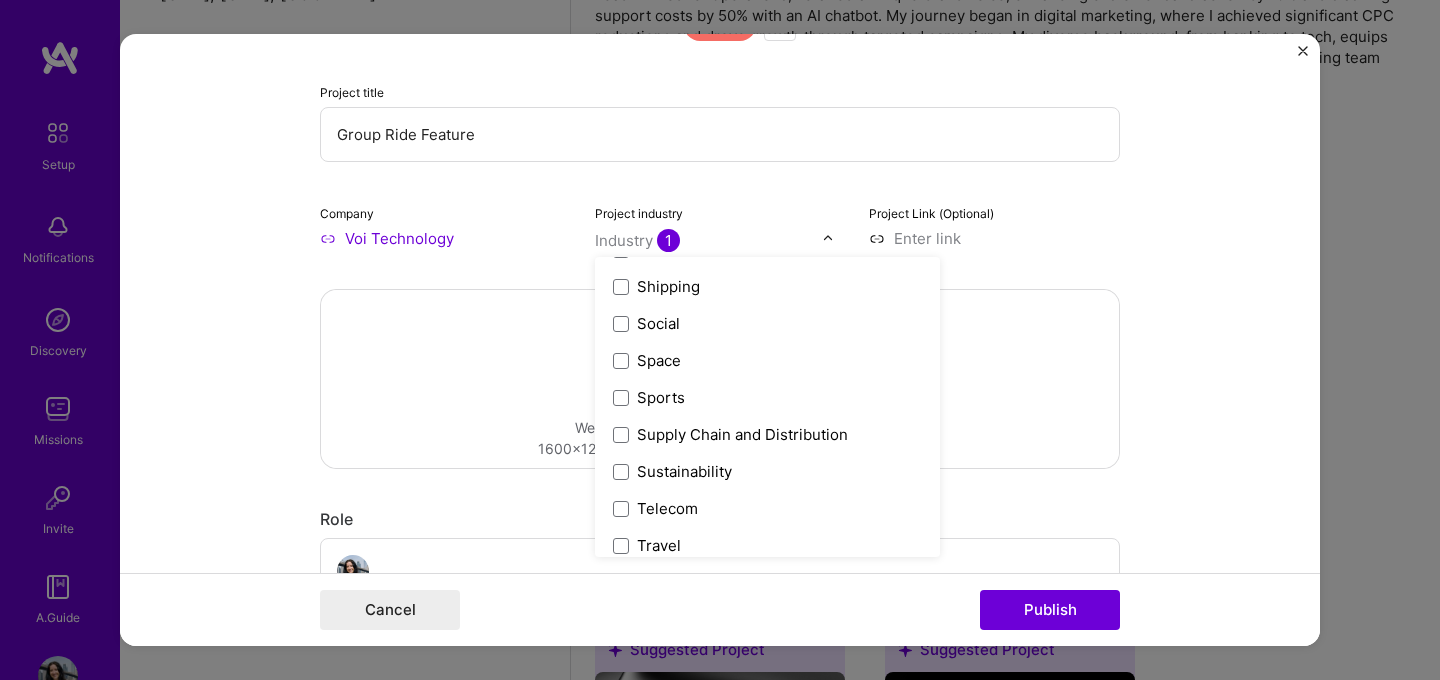 scroll, scrollTop: 4152, scrollLeft: 0, axis: vertical 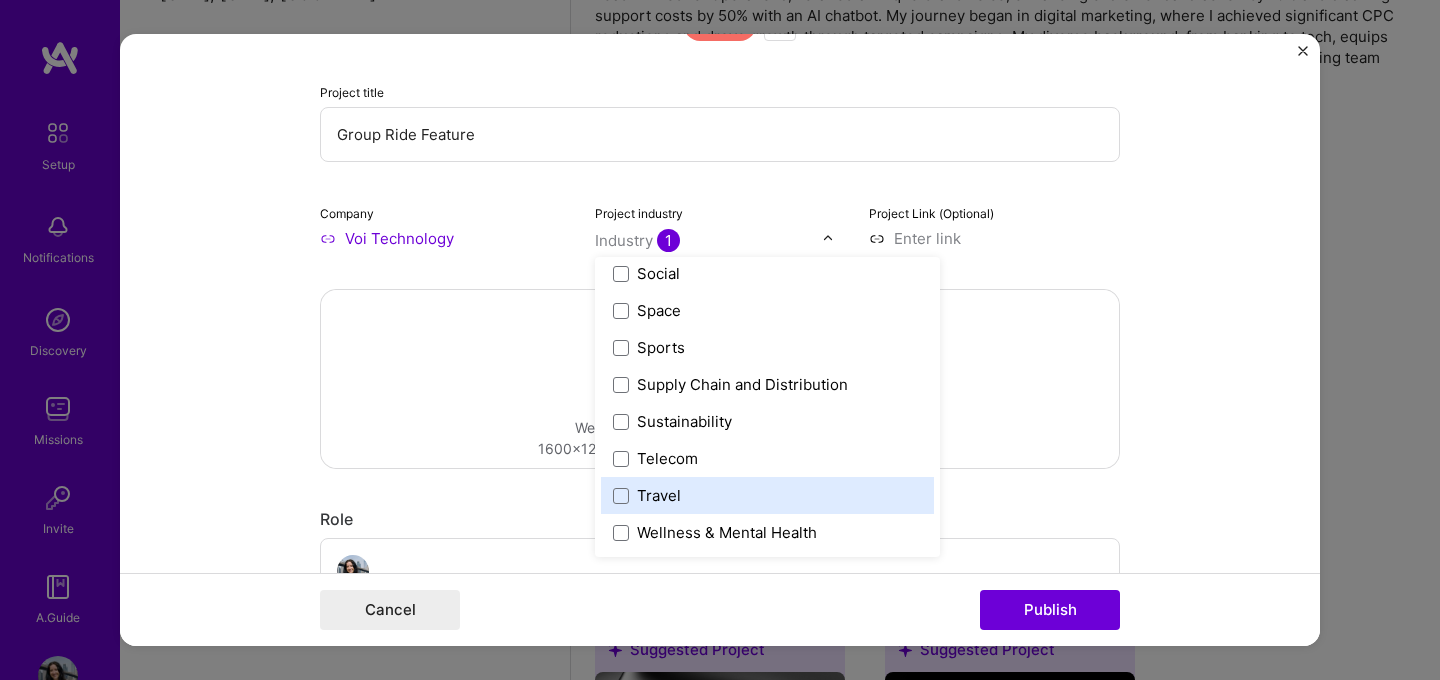 click on "Travel" at bounding box center (767, 495) 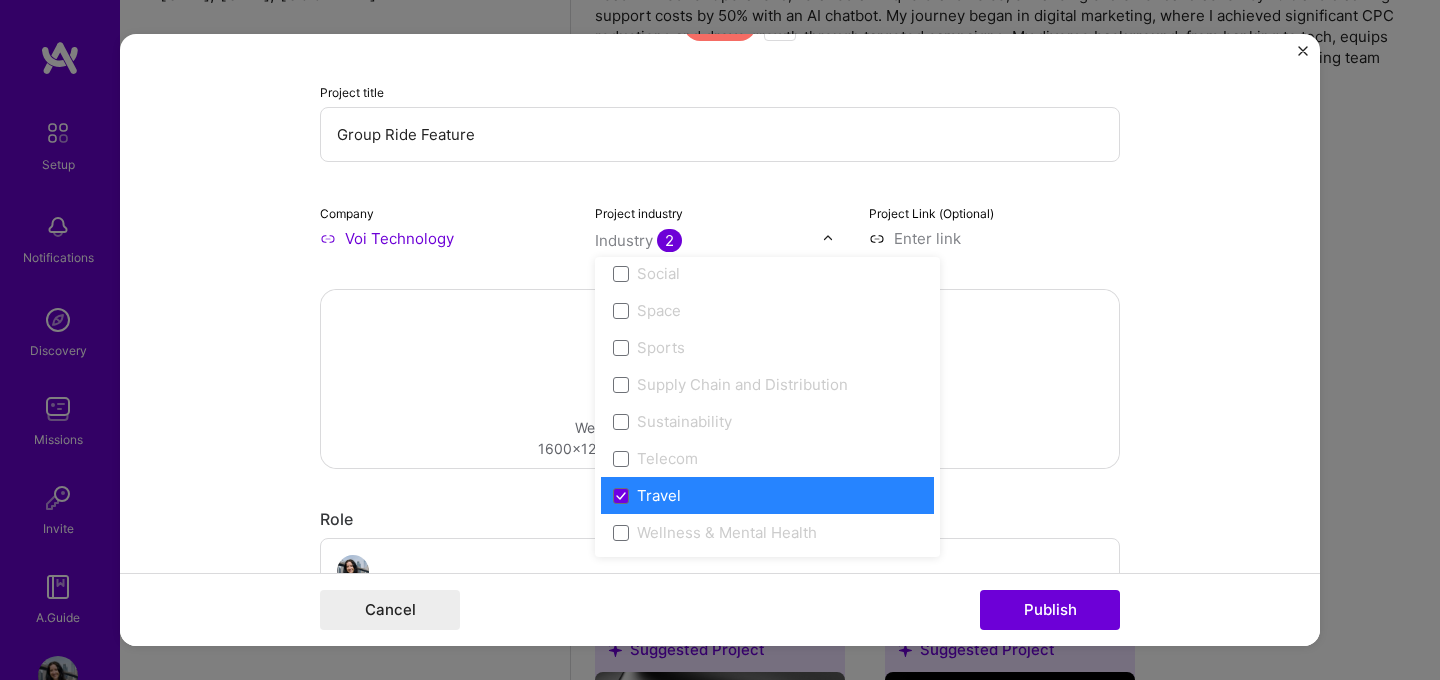 click on "Editing suggested project This project is suggested based on your LinkedIn, resume or A.Team activity. Project title Group Ride Feature Company Voi Technology
Project industry option Travel, selected. option Travel focused, 119 of 120. 120 results available. Use Up and Down to choose options, press Enter to select the currently focused option, press Escape to exit the menu, press Tab to select the option and exit the menu. Industry 2 3D Printing AR / VR / XR Accounting Advertising & AdTech Aerospace Agriculture / AgTech Airlines / Aviation Architecture / Interior Design Art & Museums Artifical Intelligence / Machine Learning Arts / Culture Augmented & Virtual Reality (AR/VR) Automotive Automotive & Self Driving Cars Aviation B2B B2B2C B2C BPA / RPA Banking Beauty Big Data BioTech Blockchain CMS CPG CRM Cannabis Charity & Nonprofit Circular Economy CivTech Climate Tech Cloud Services Coaching Community Tech Construction Consulting Consumer Electronics Crowdfunding Crypto Customer Success DTC HR" at bounding box center [720, 340] 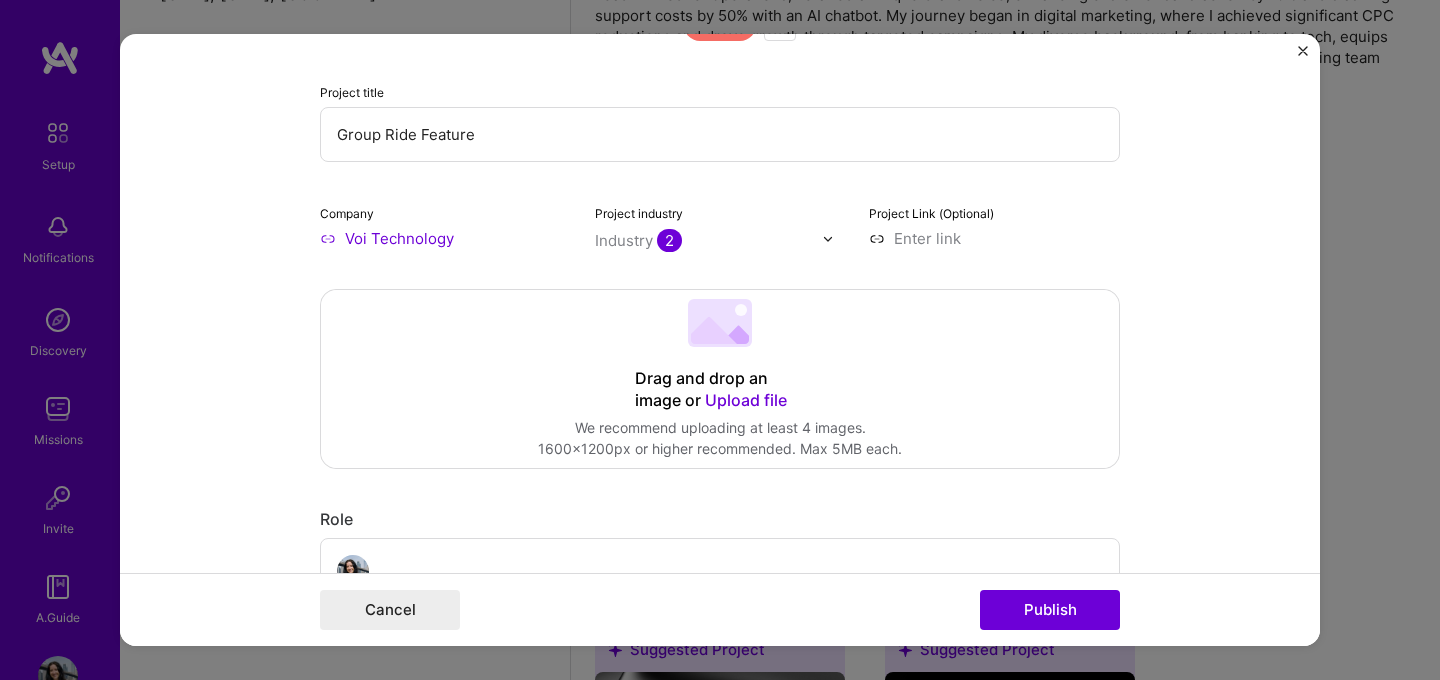 click at bounding box center (994, 238) 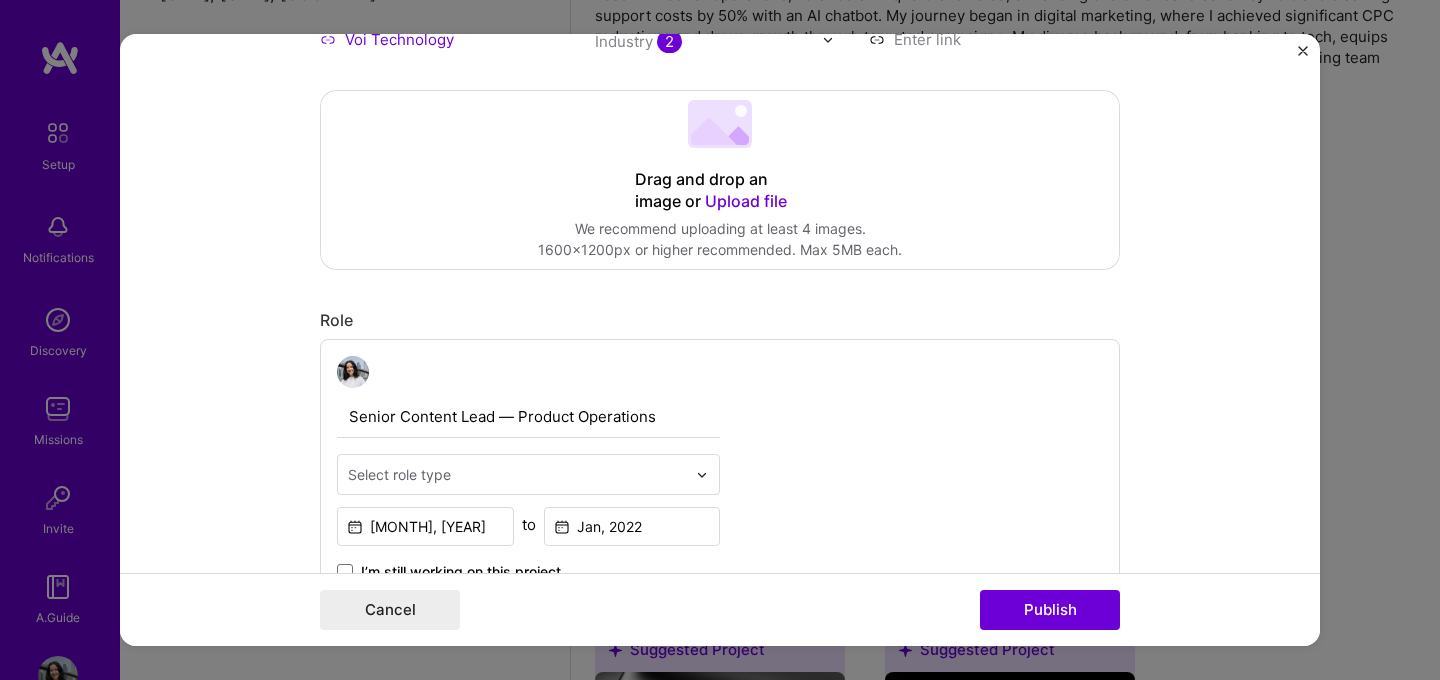 scroll, scrollTop: 389, scrollLeft: 0, axis: vertical 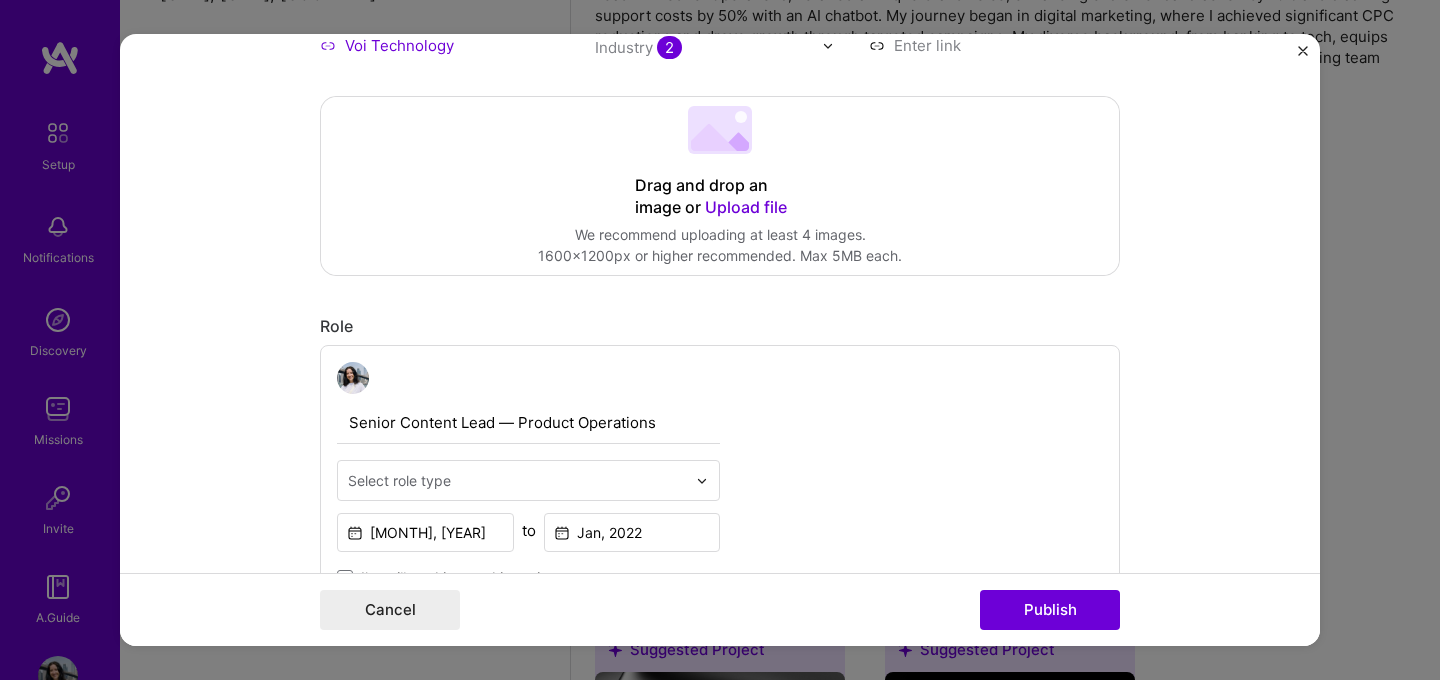 click on "Senior Content Lead — Product Operations" at bounding box center [528, 423] 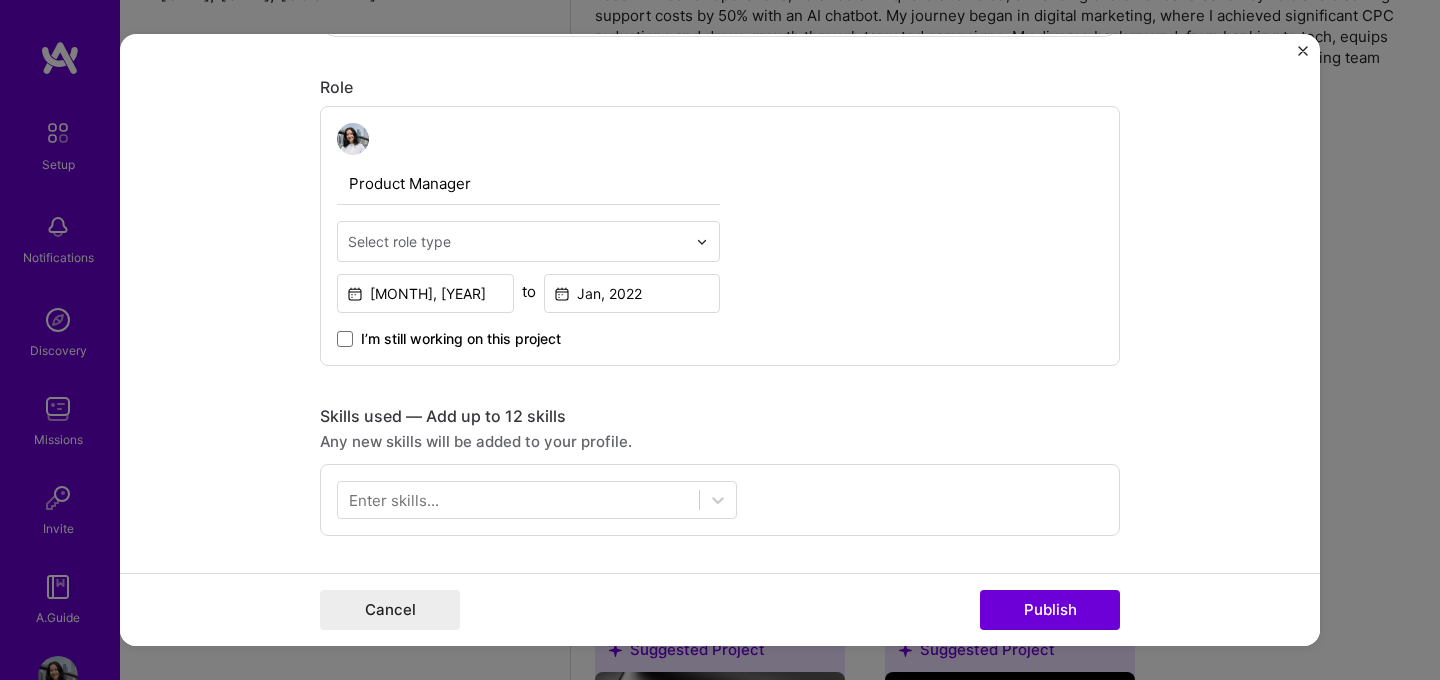 scroll, scrollTop: 650, scrollLeft: 0, axis: vertical 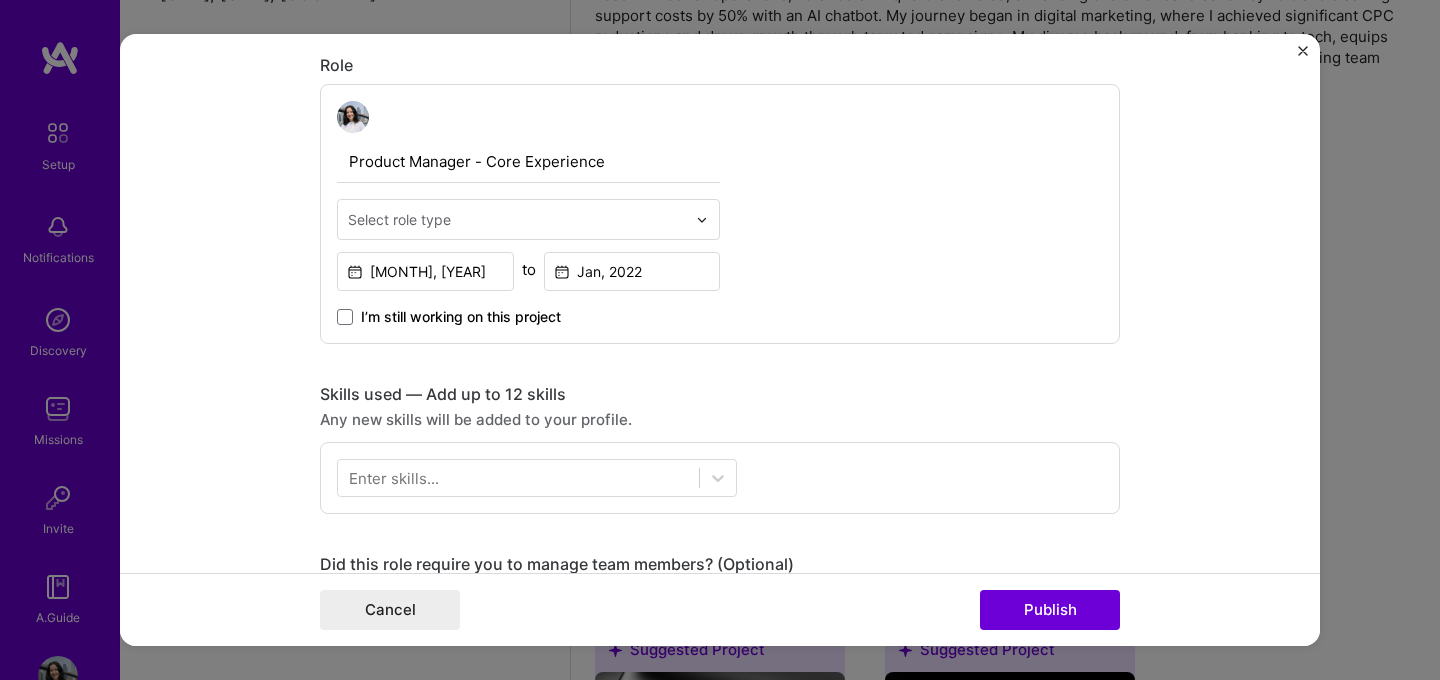 type on "Product Manager - Core Experience" 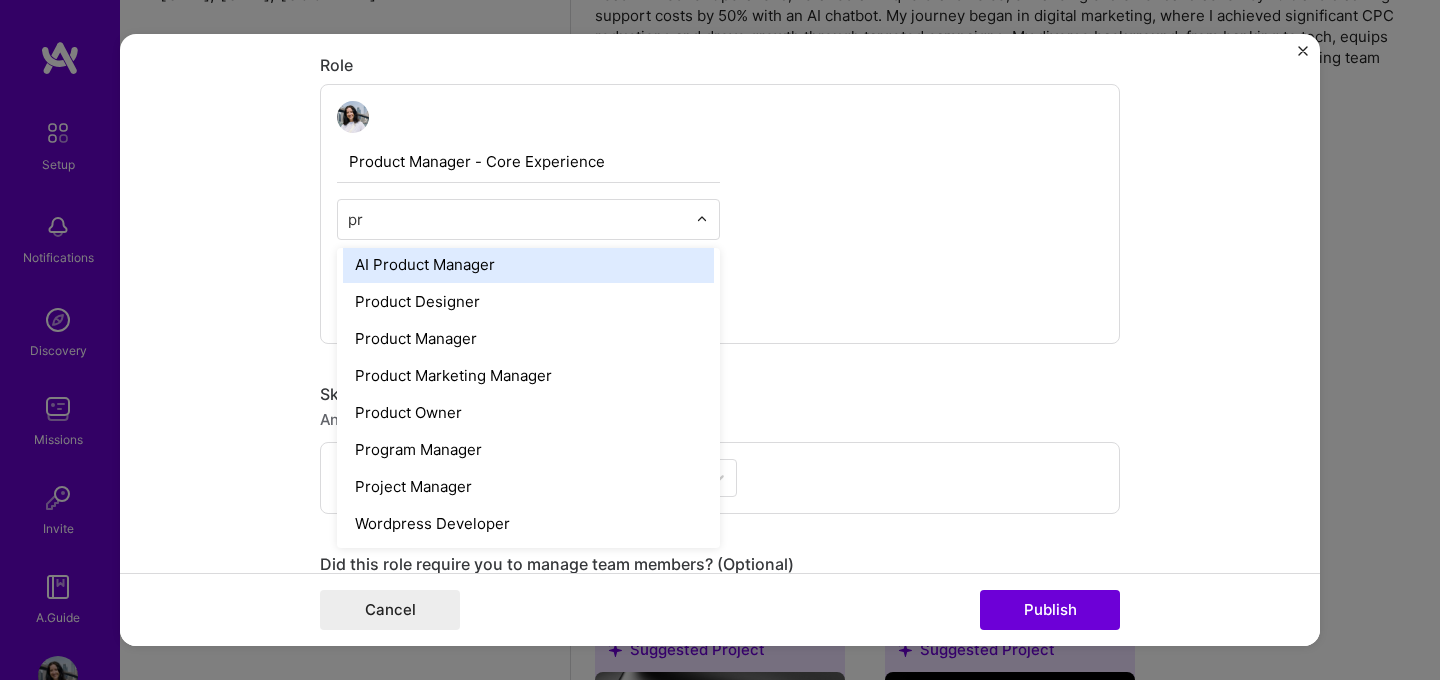scroll, scrollTop: 0, scrollLeft: 0, axis: both 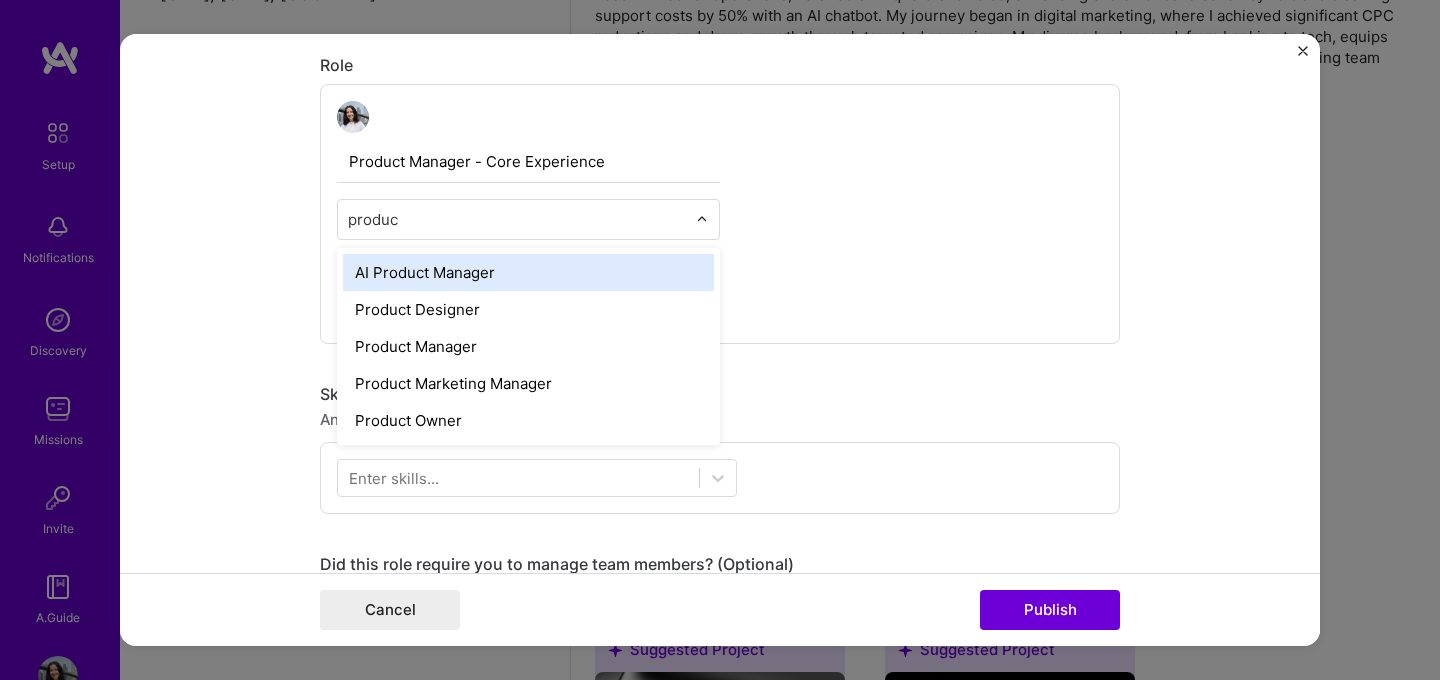 type on "product" 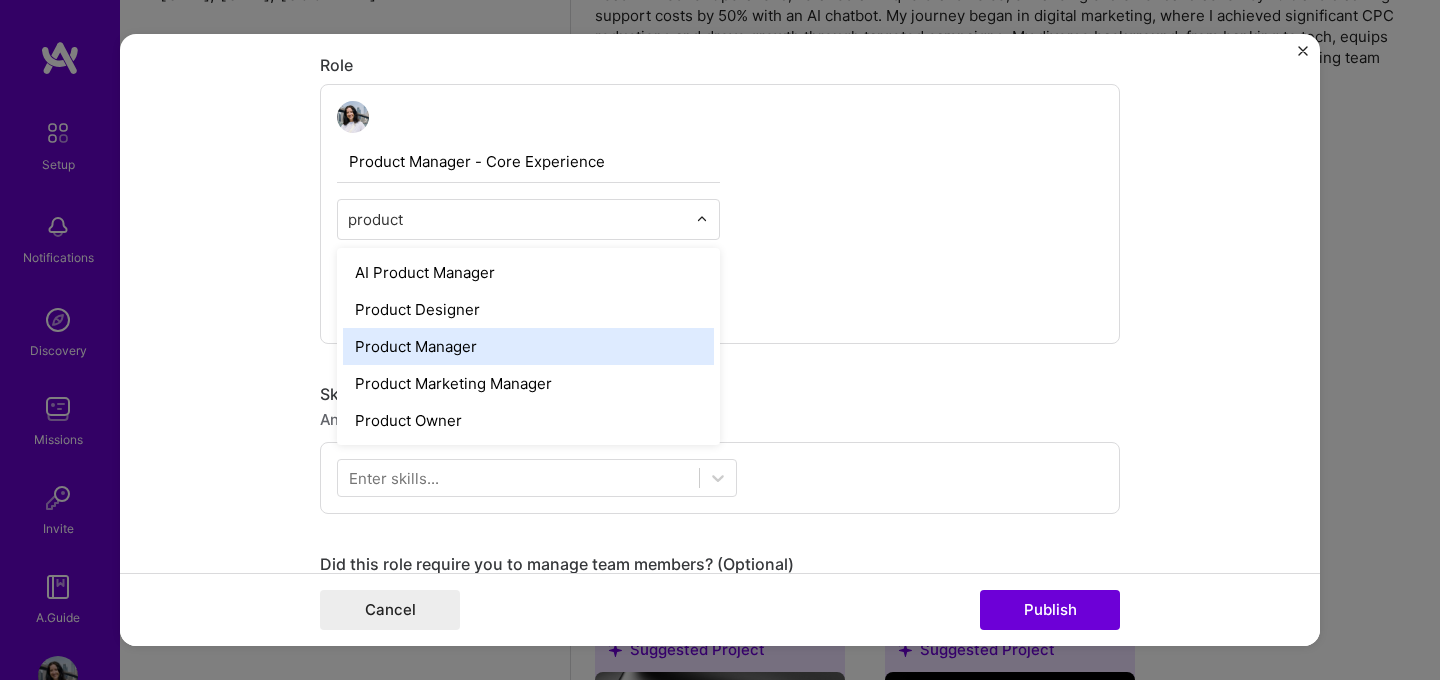 click on "Product Manager" at bounding box center [528, 346] 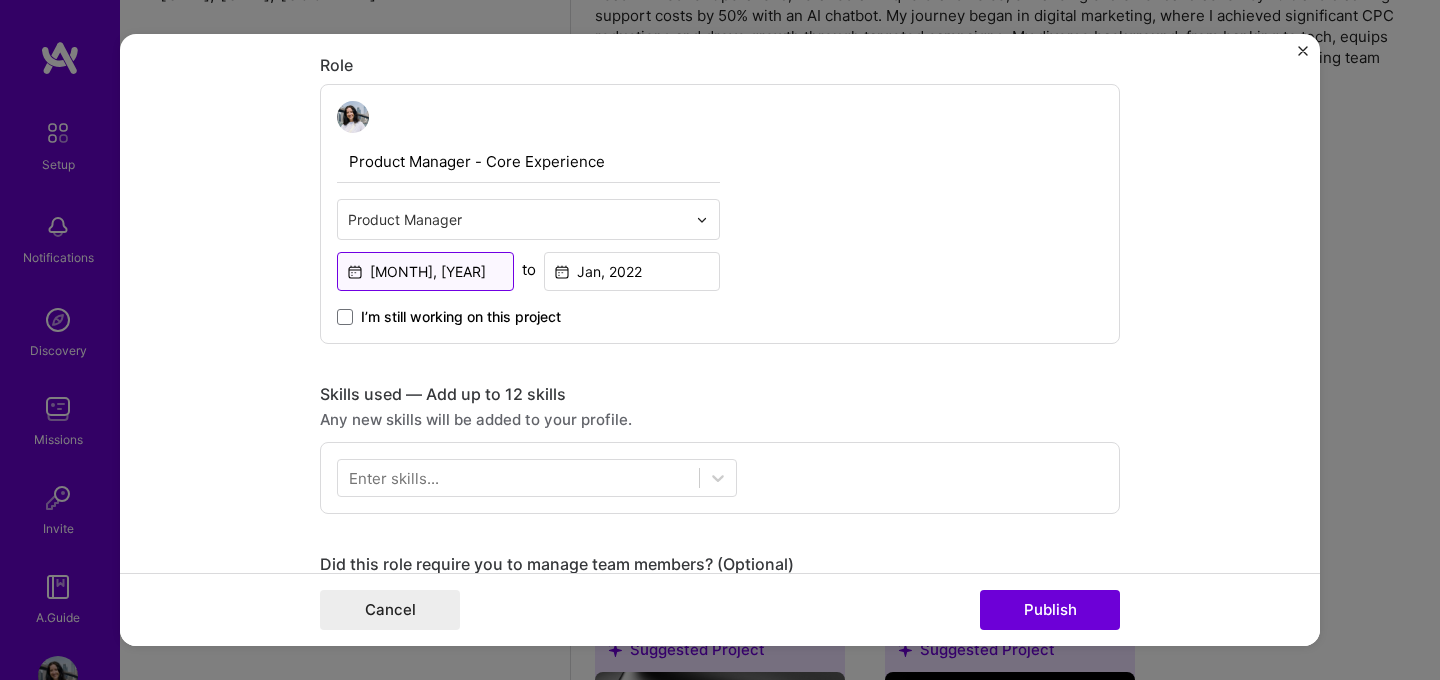 click on "[MONTH], [YEAR]" at bounding box center (425, 271) 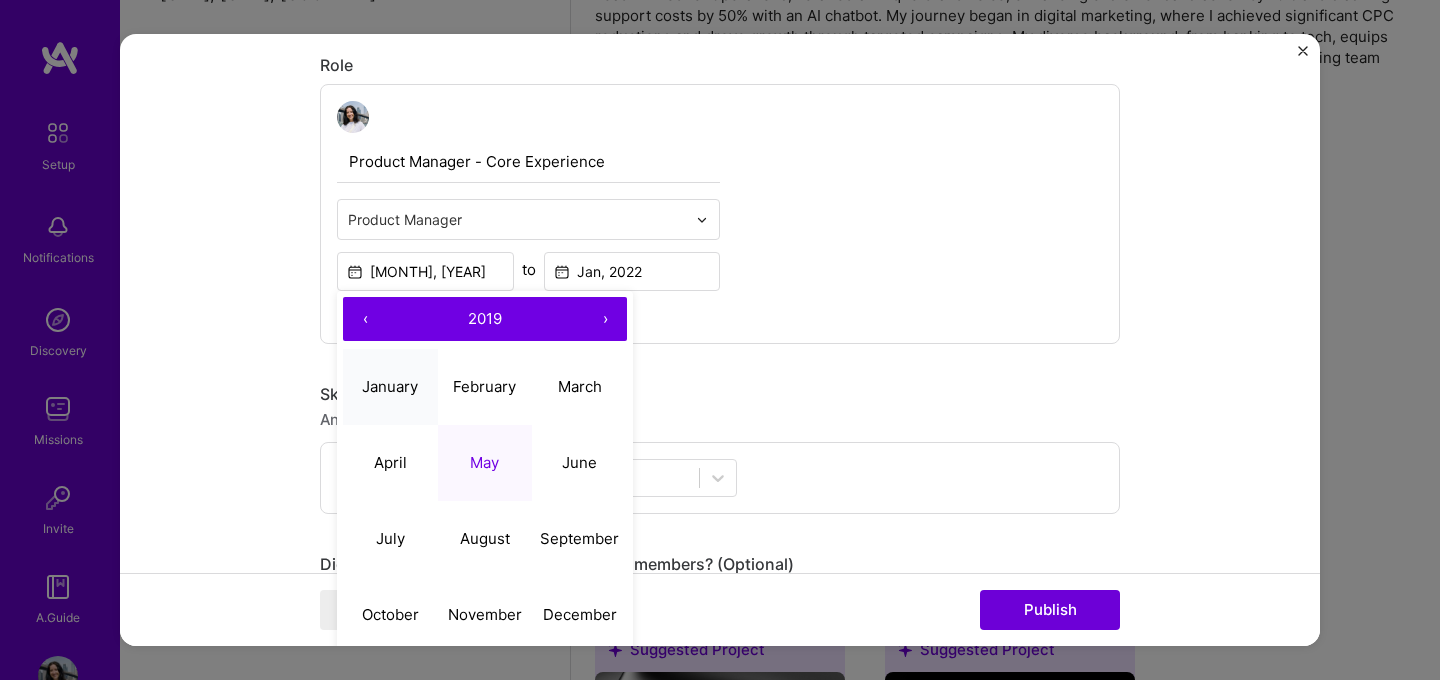 click on "January" at bounding box center (390, 386) 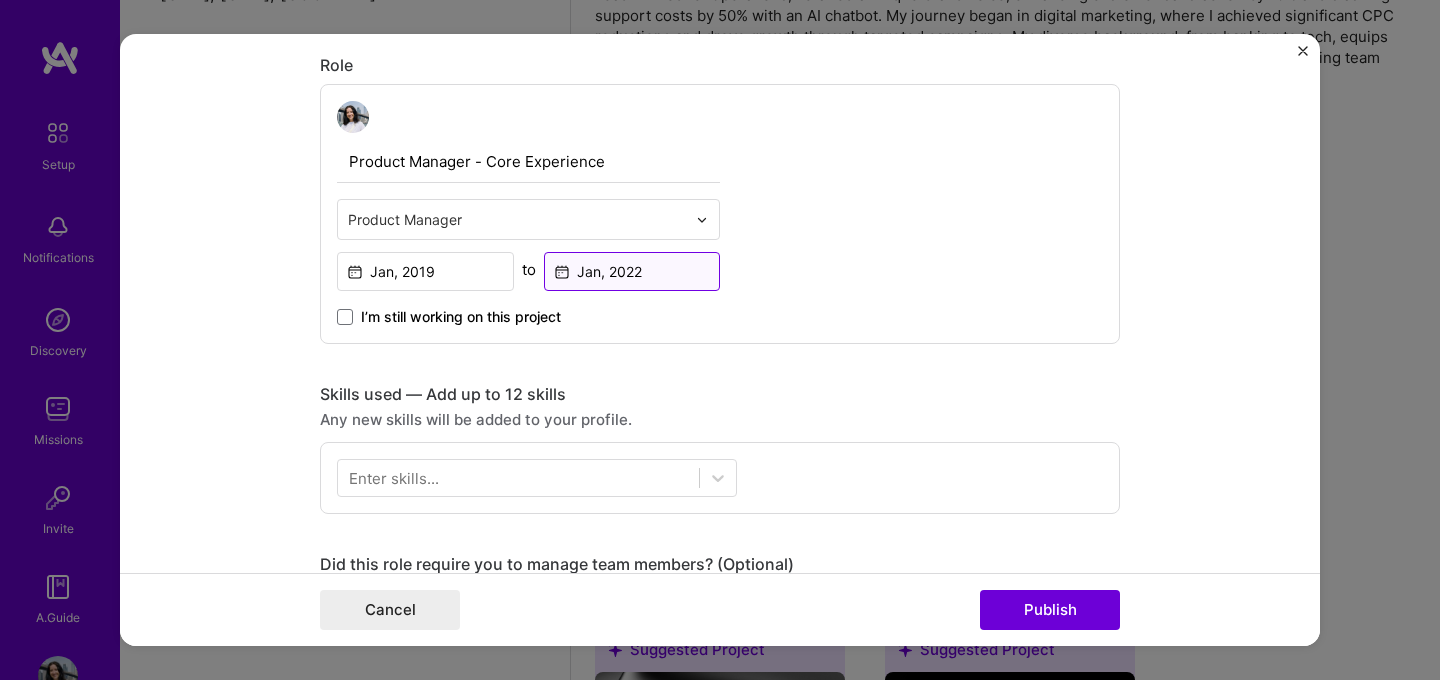 click on "Jan, 2022" at bounding box center (632, 271) 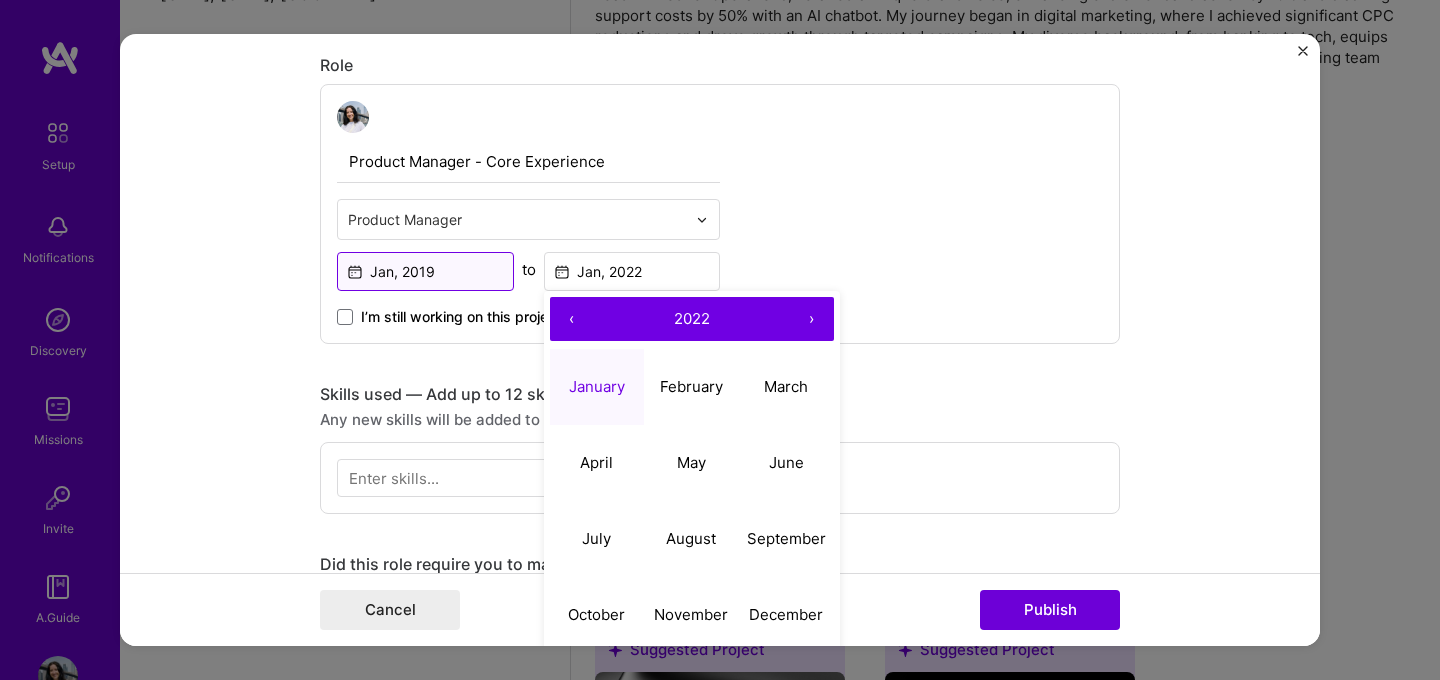 click on "Jan, 2019" at bounding box center (425, 271) 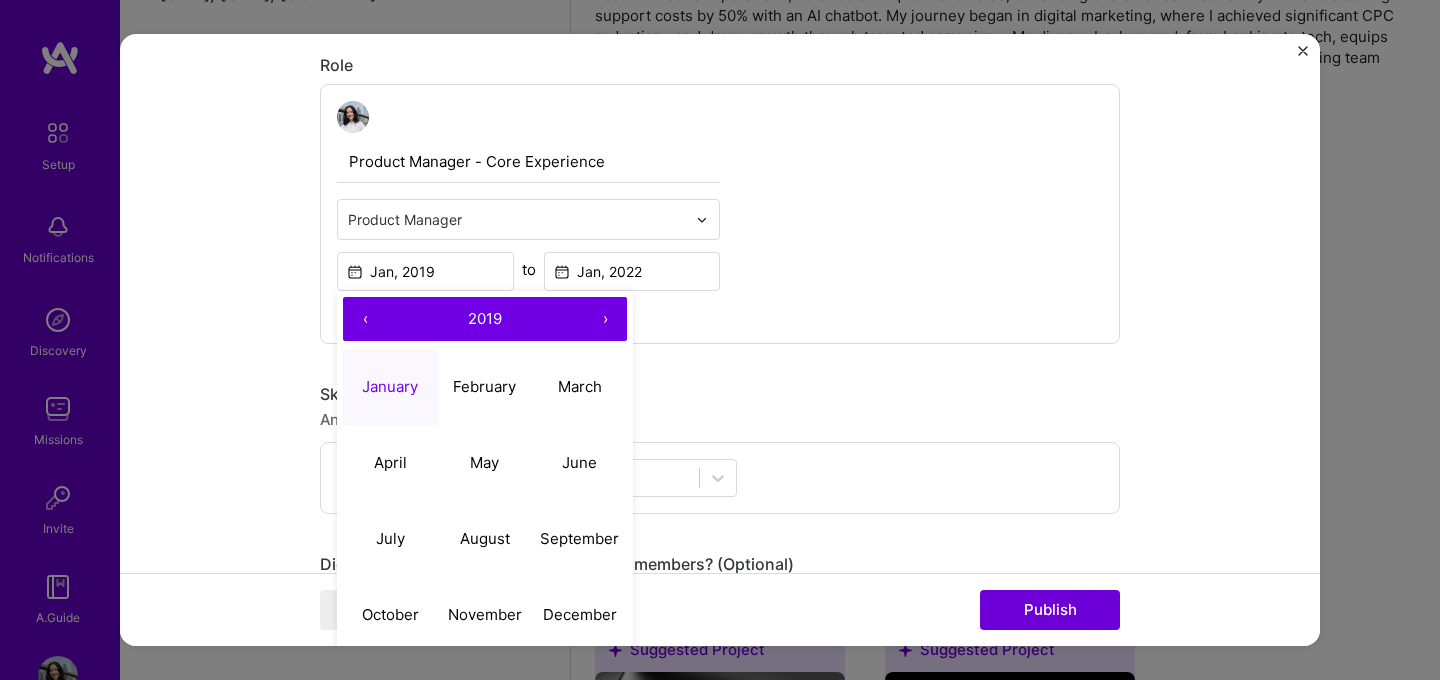 click on "›" at bounding box center [605, 319] 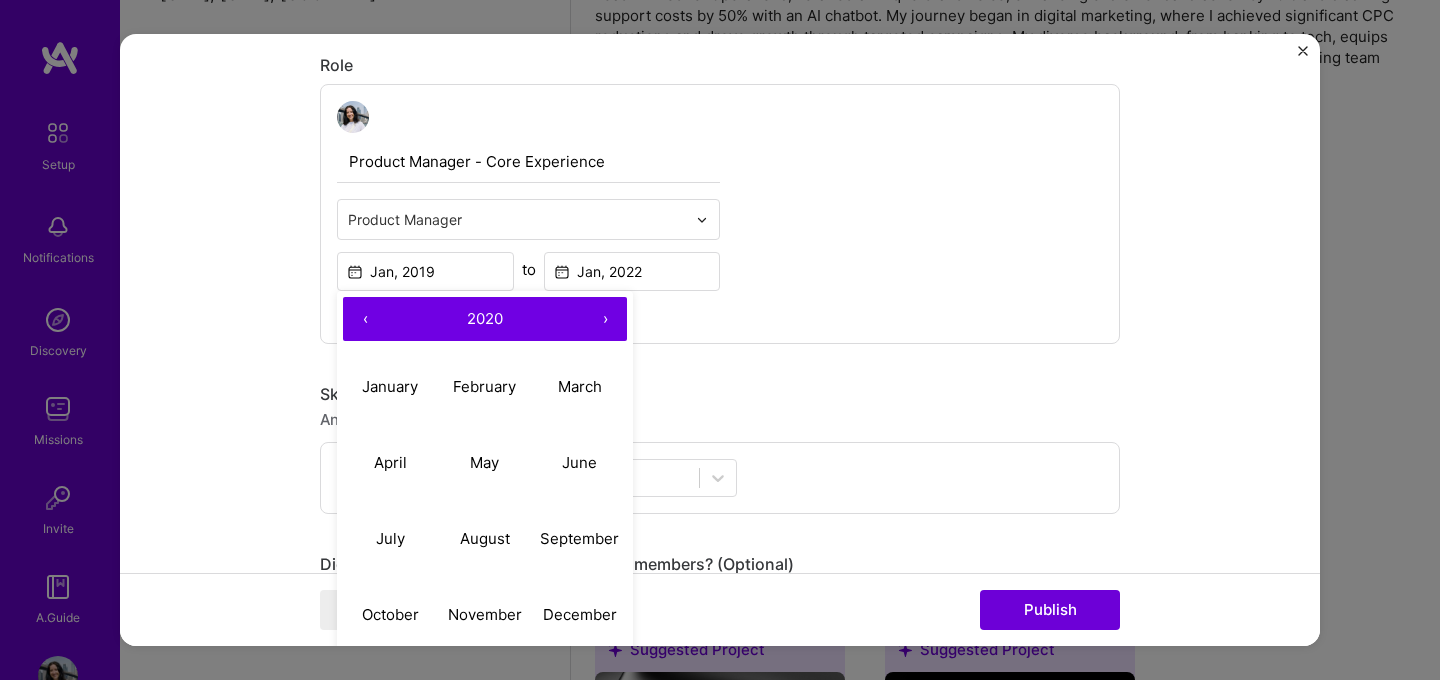 click on "›" at bounding box center (605, 319) 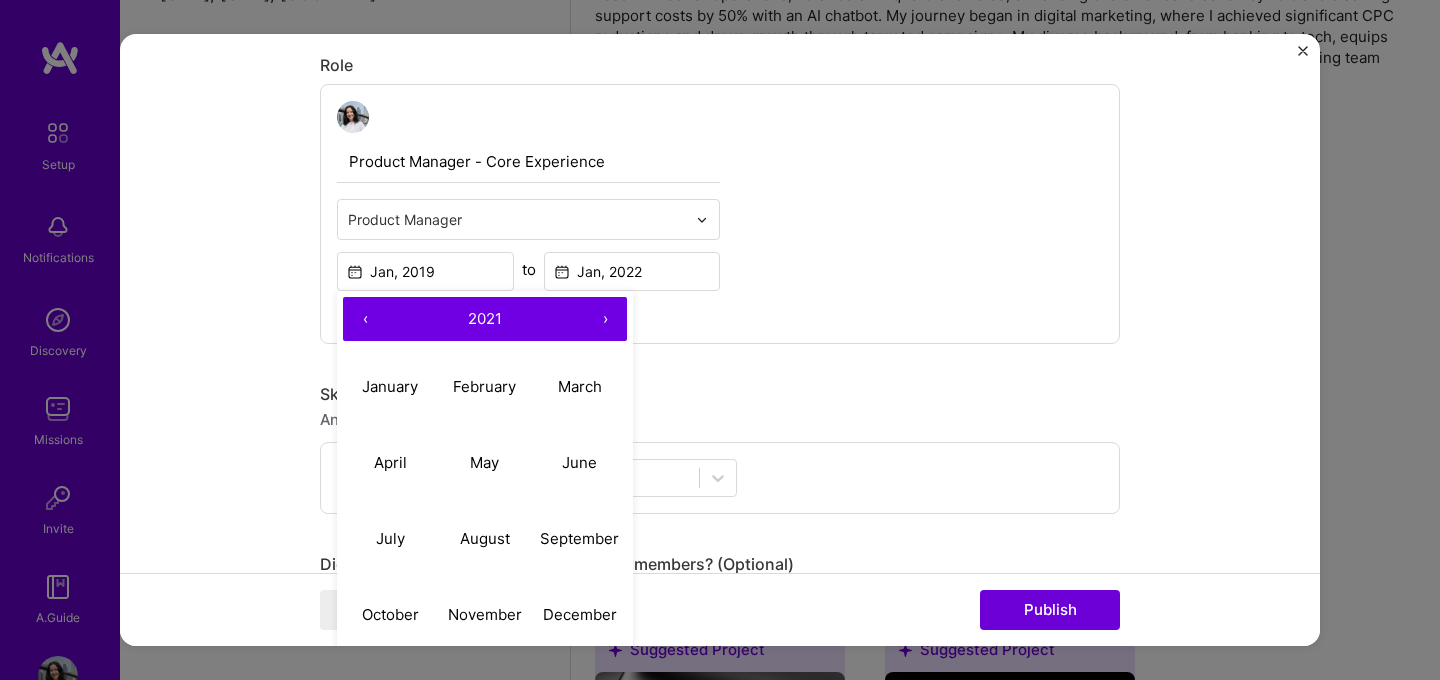 click on "›" at bounding box center (605, 319) 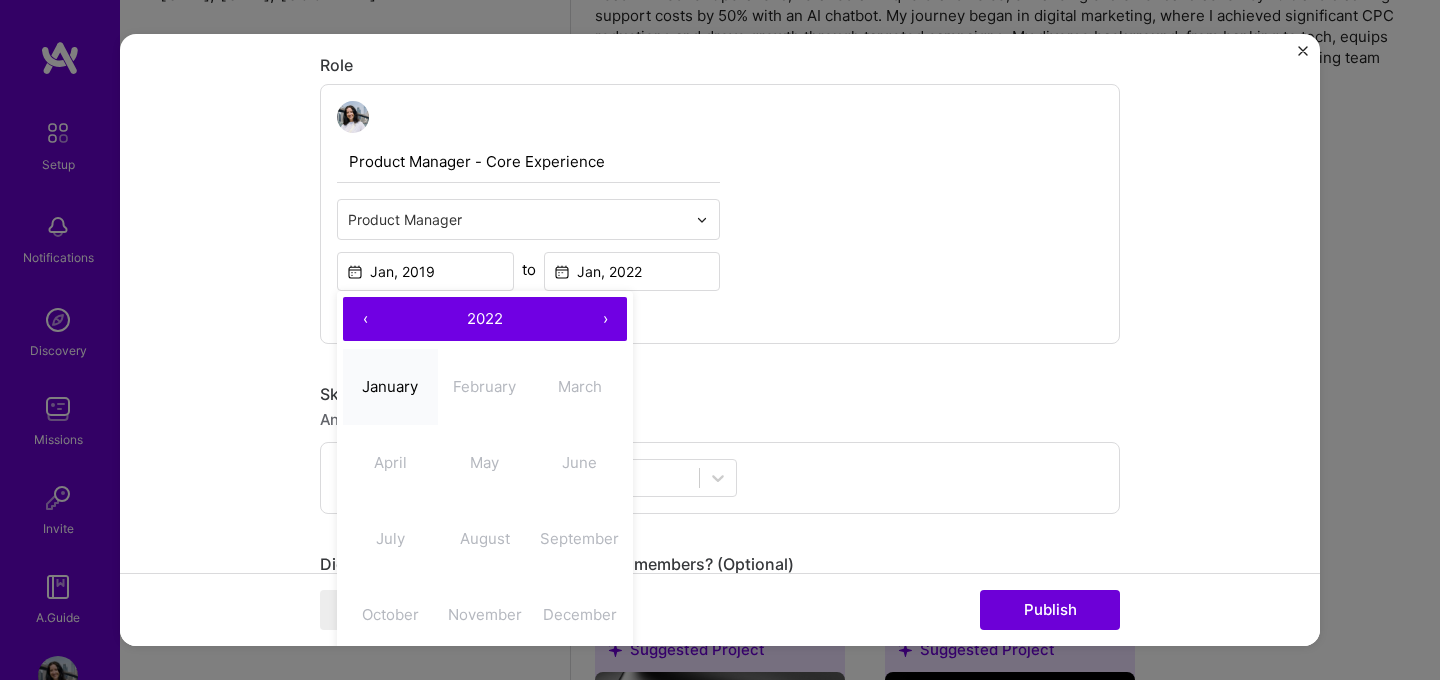click on "January" at bounding box center [390, 386] 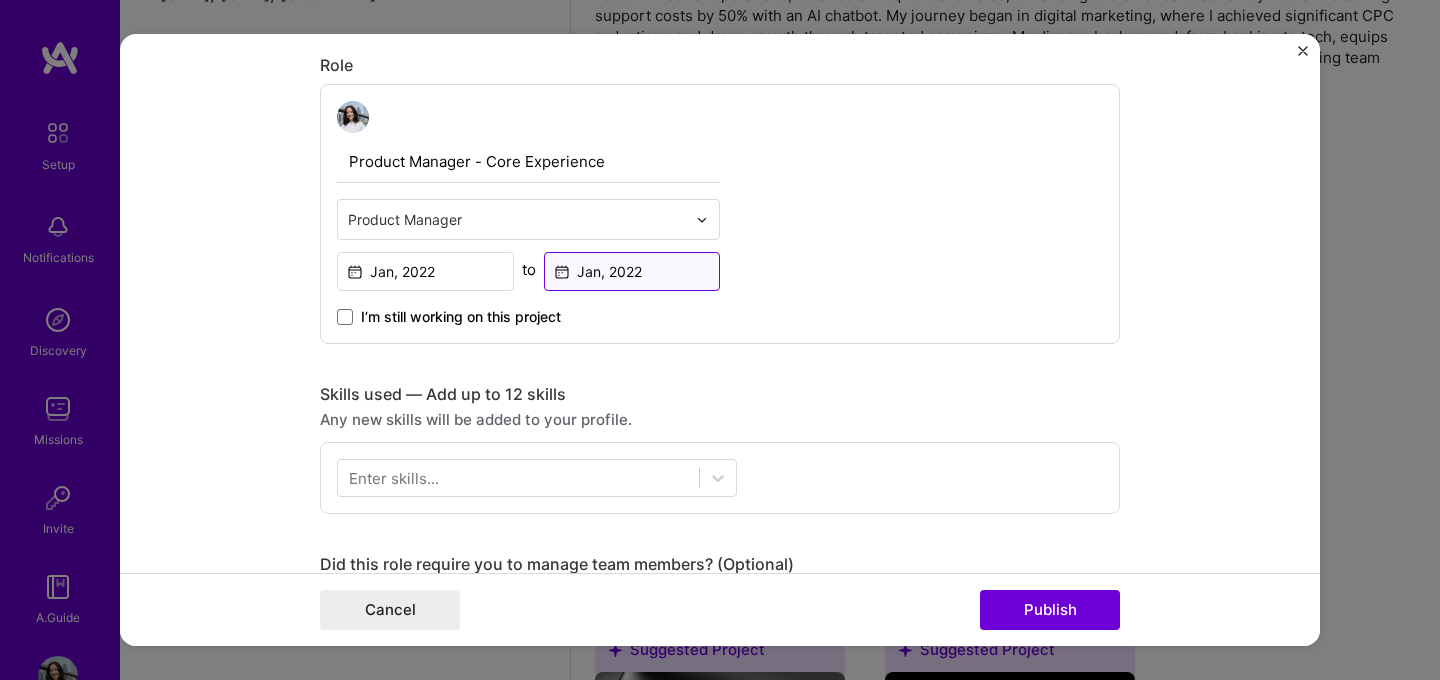 click on "Jan, 2022" at bounding box center [632, 271] 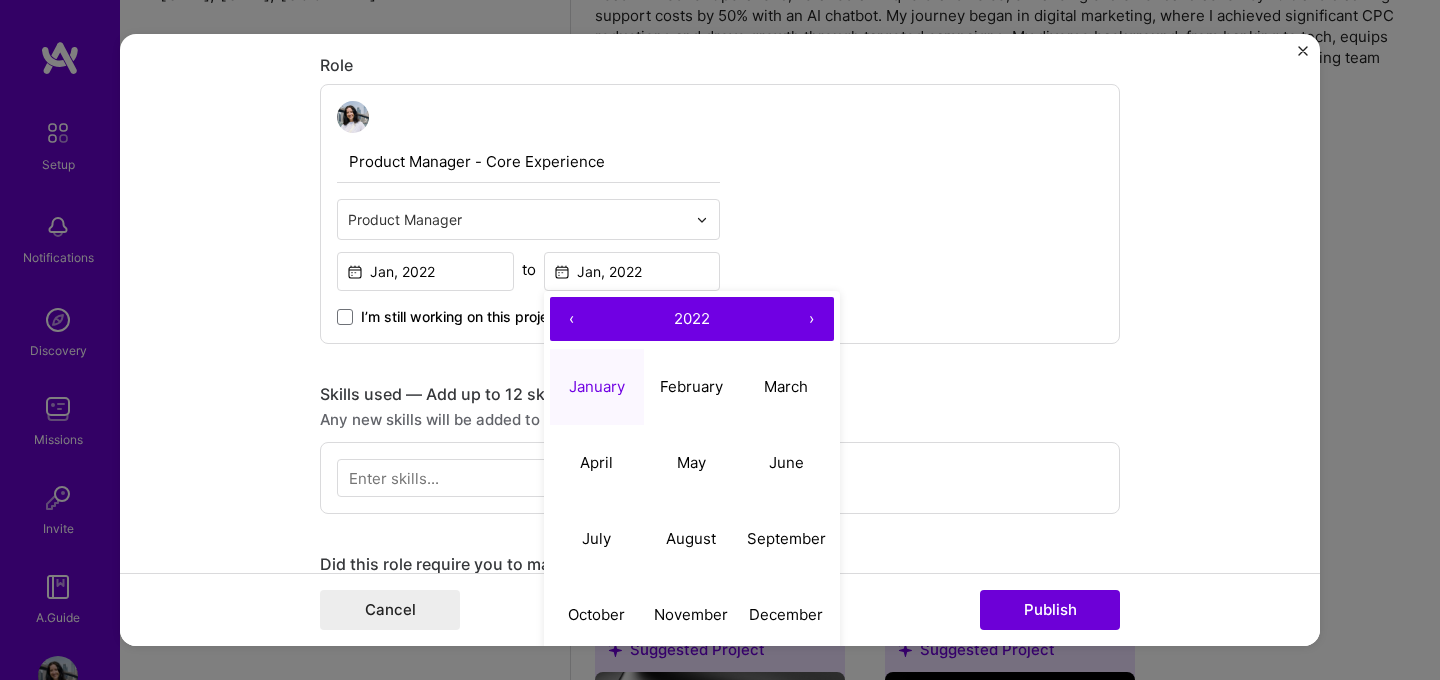click on "›" at bounding box center [812, 319] 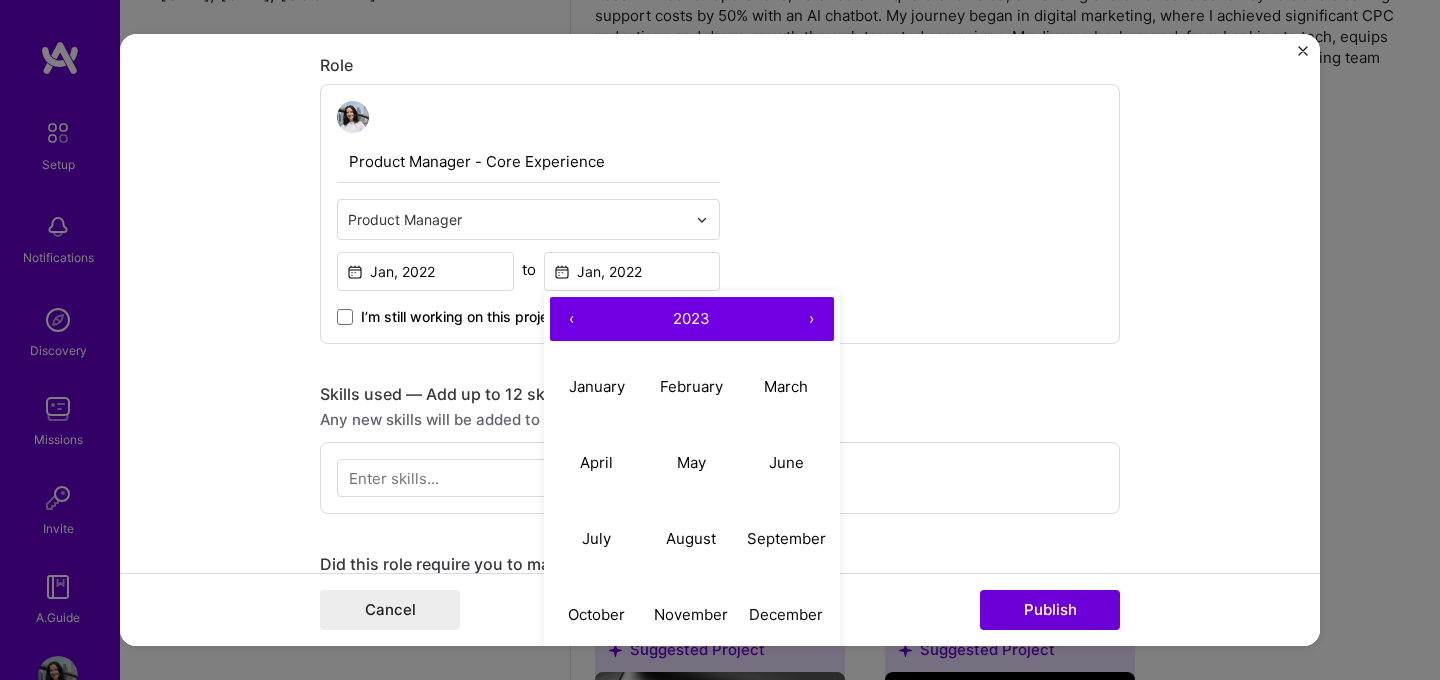 click on "I’m still working on this project" at bounding box center (461, 317) 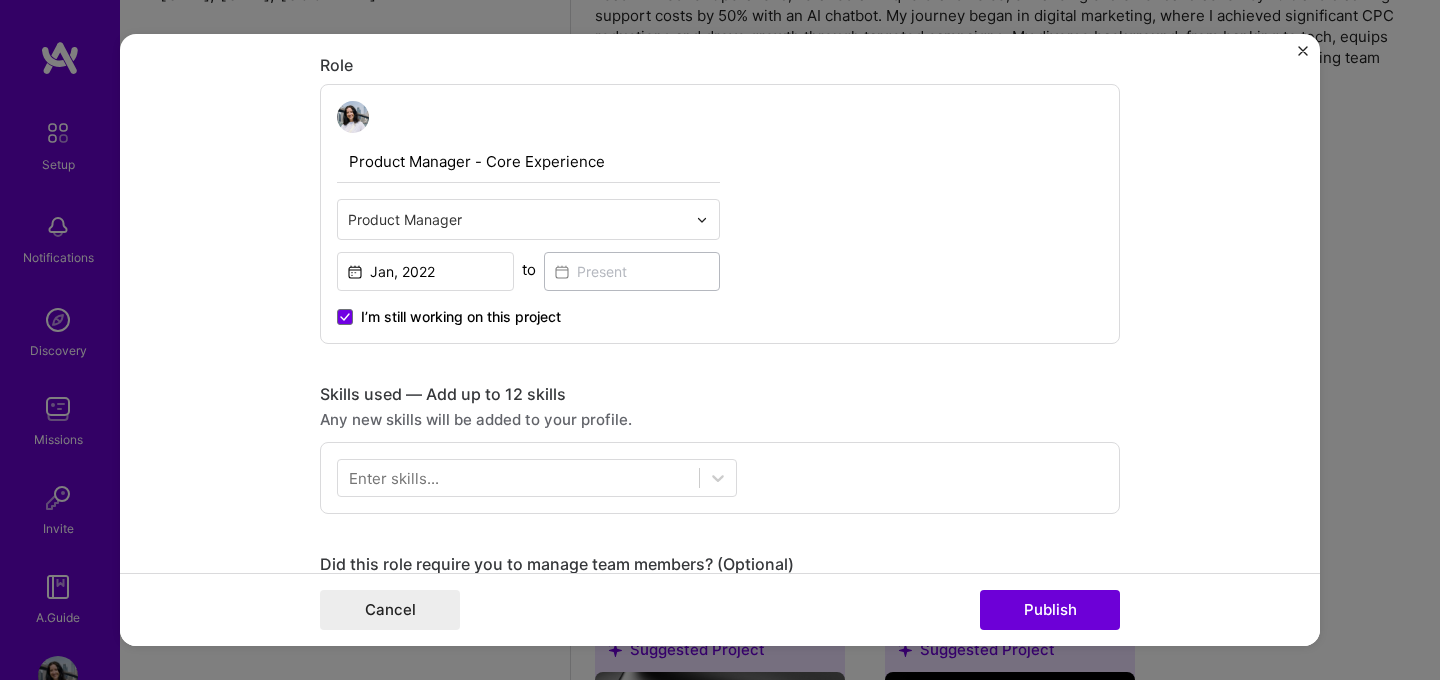 click on "I’m still working on this project" at bounding box center (461, 317) 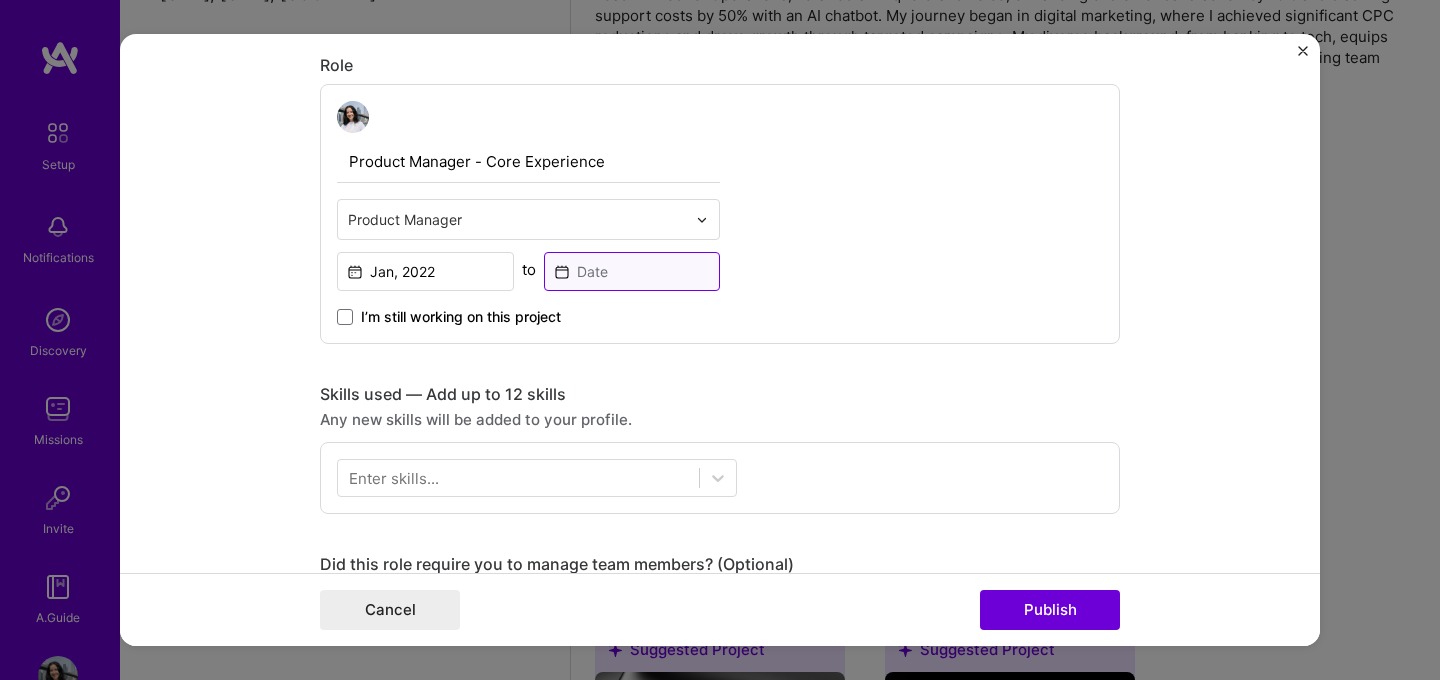 click at bounding box center (632, 271) 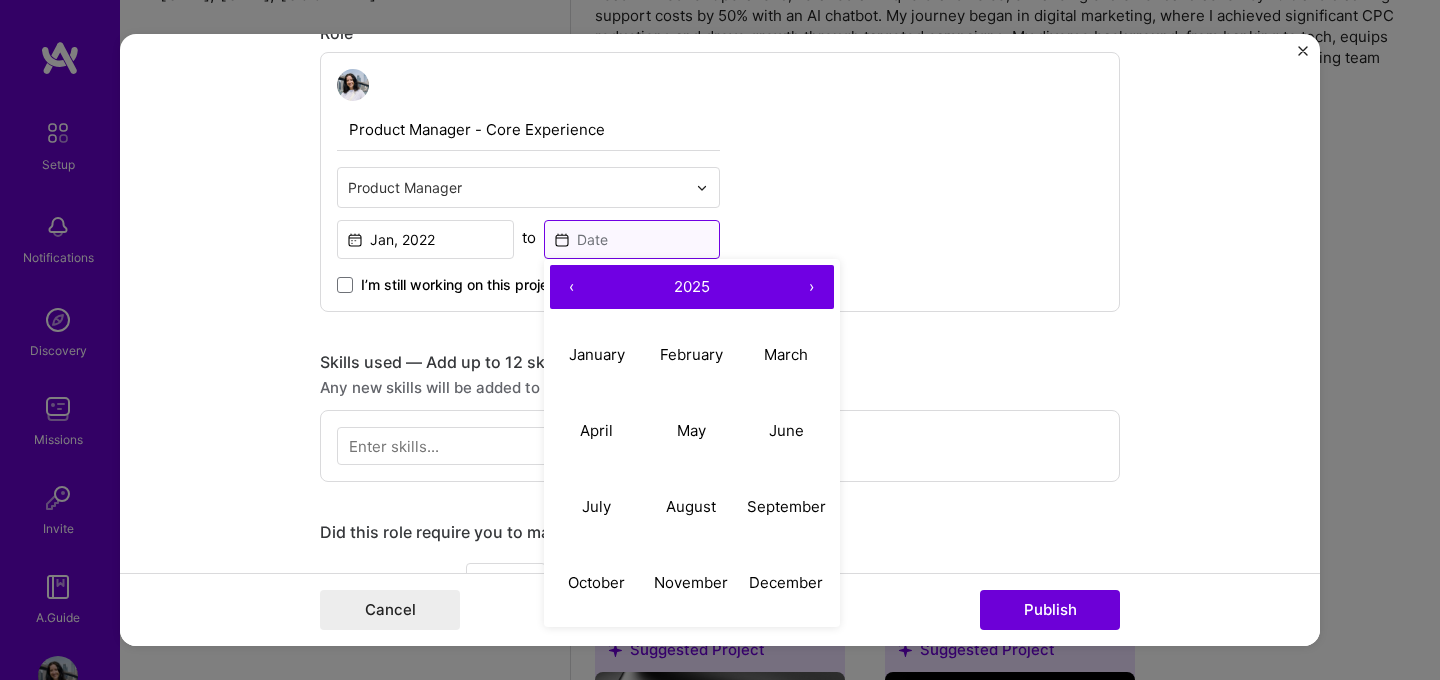 scroll, scrollTop: 689, scrollLeft: 0, axis: vertical 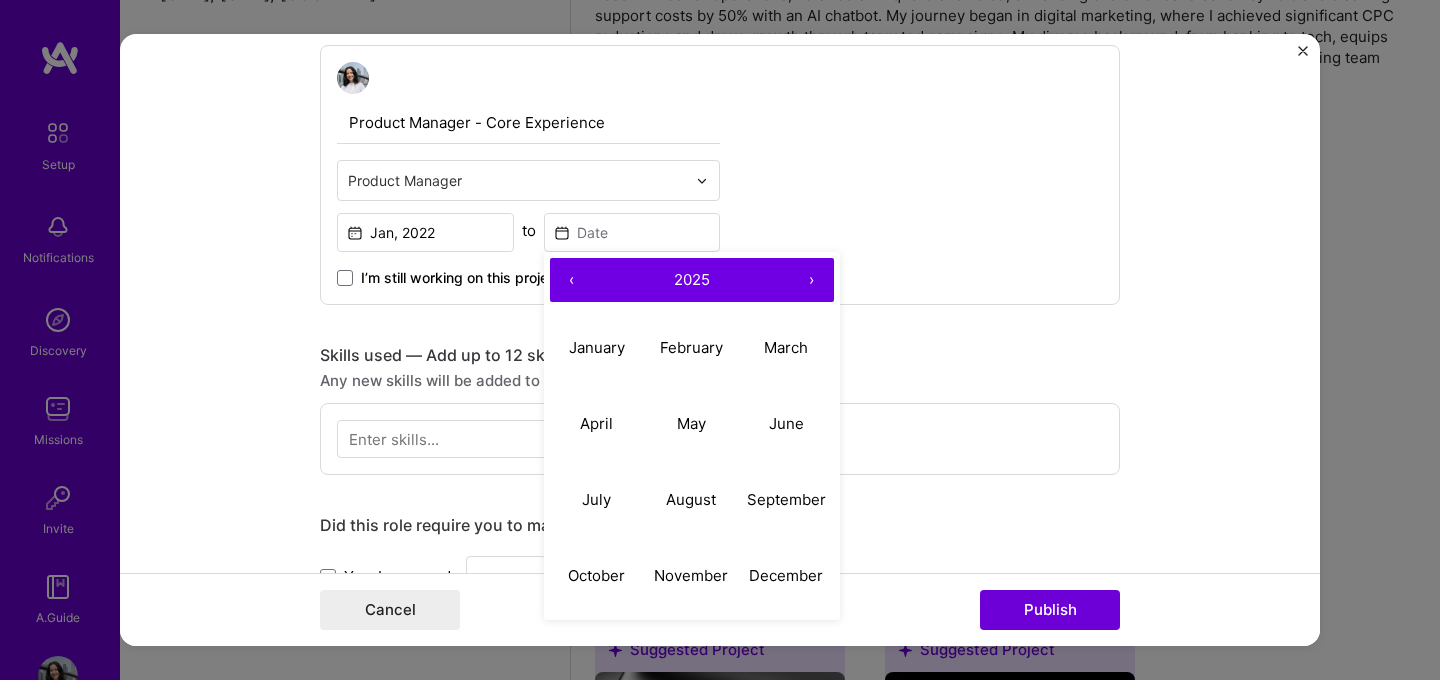 click on "I’m still working on this project" at bounding box center (461, 278) 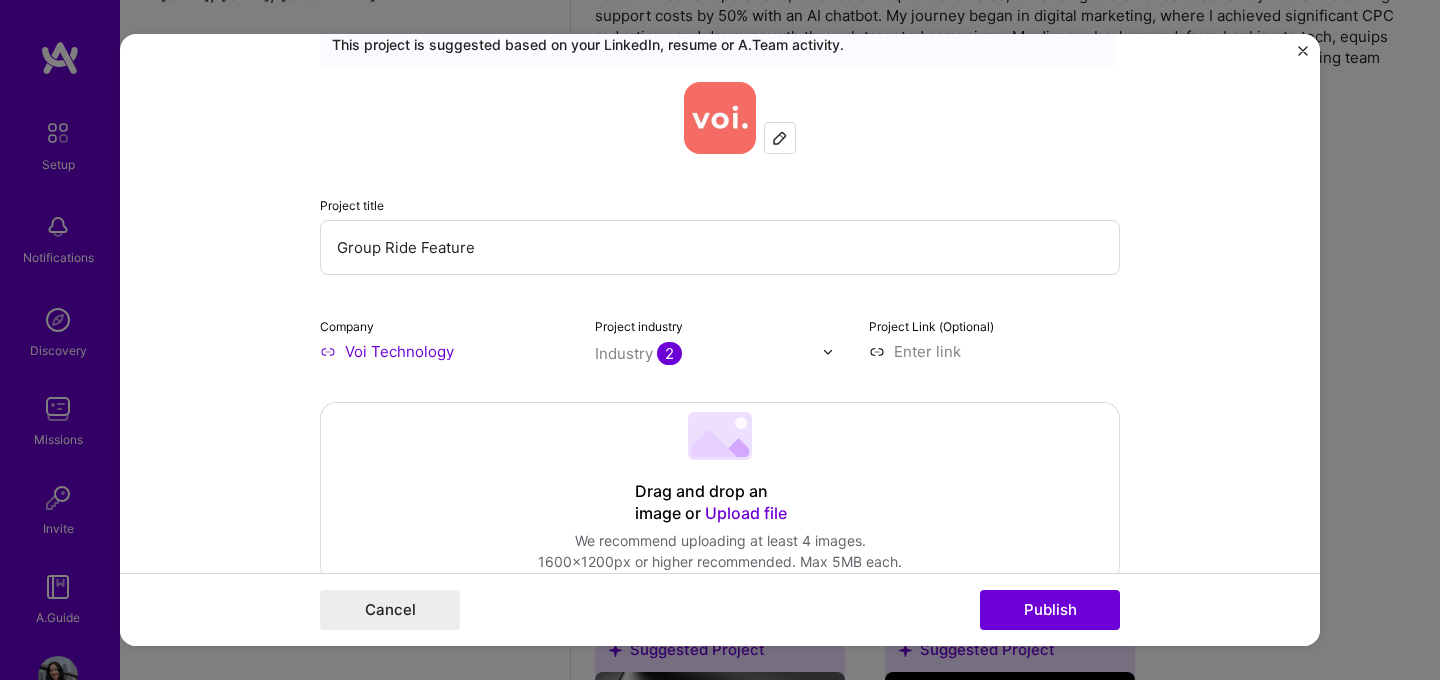 scroll, scrollTop: 0, scrollLeft: 0, axis: both 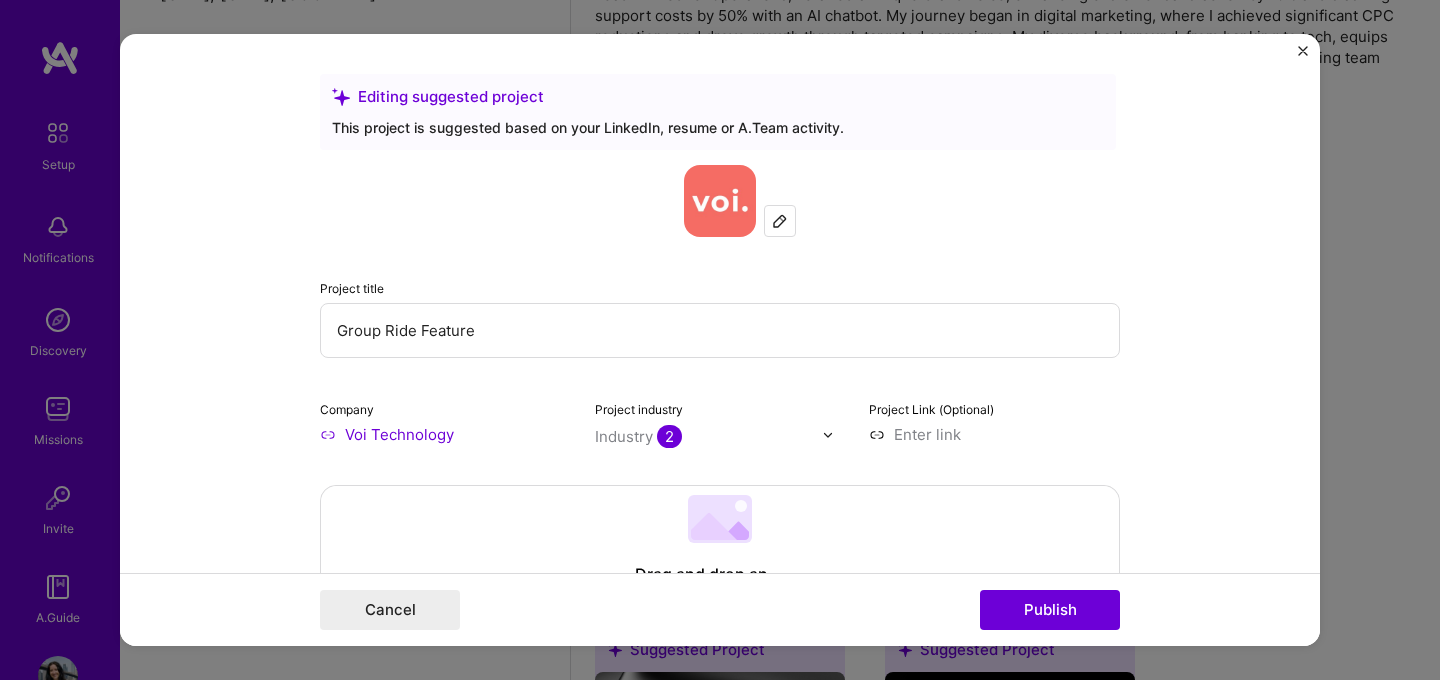 click on "Group Ride Feature" at bounding box center (720, 330) 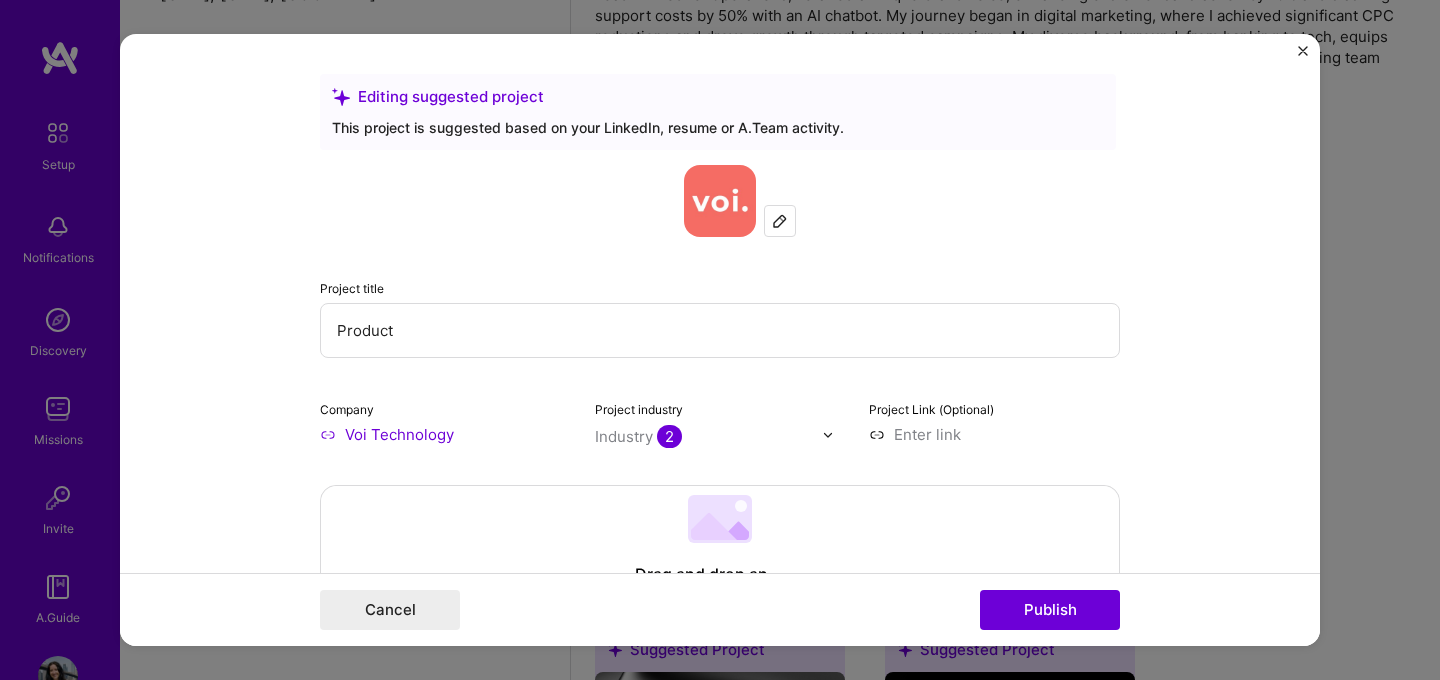 type on "Product" 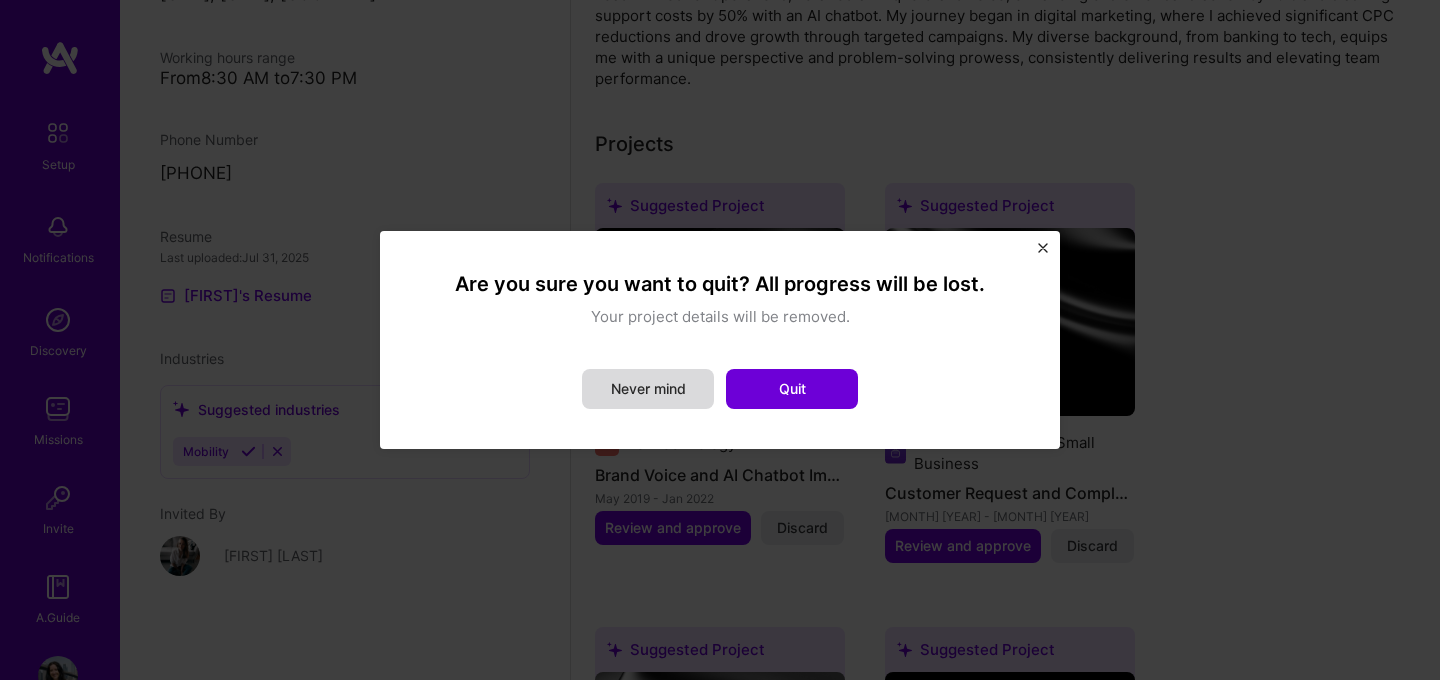 click on "Never mind" at bounding box center [648, 389] 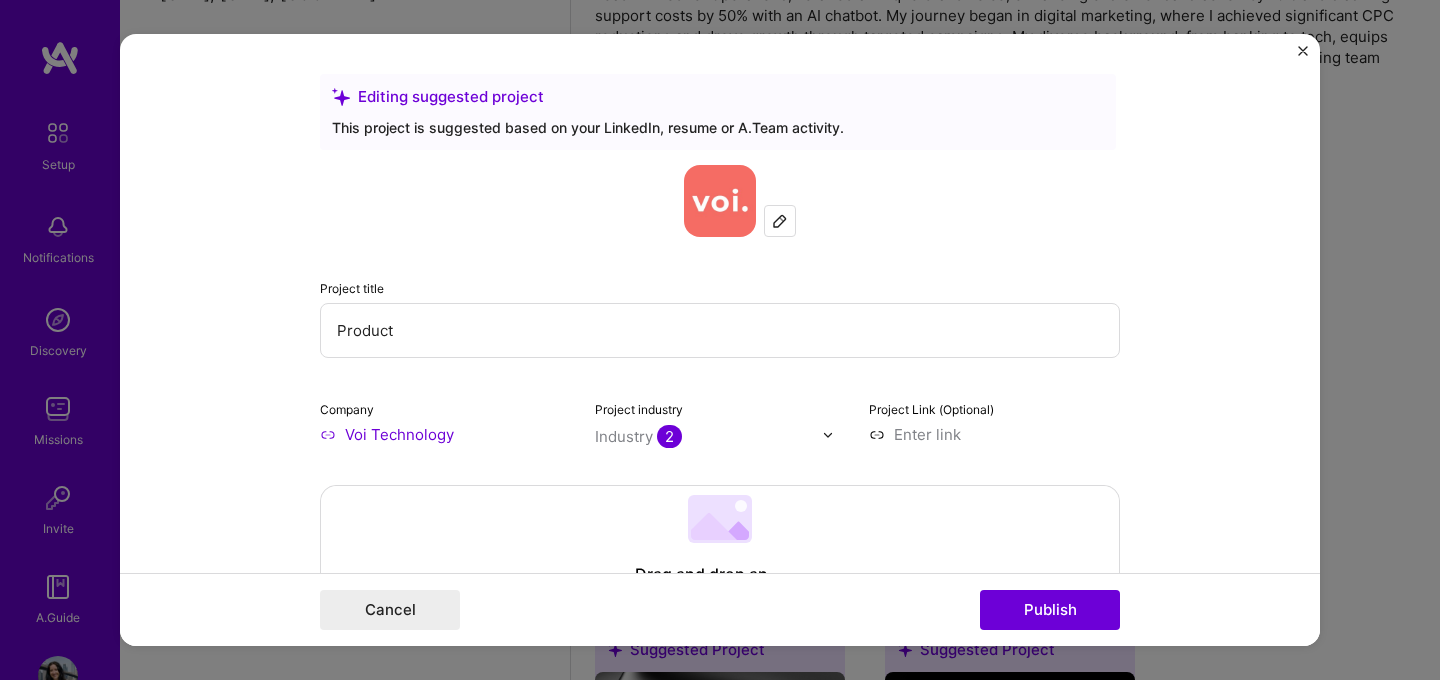 scroll, scrollTop: 23, scrollLeft: 0, axis: vertical 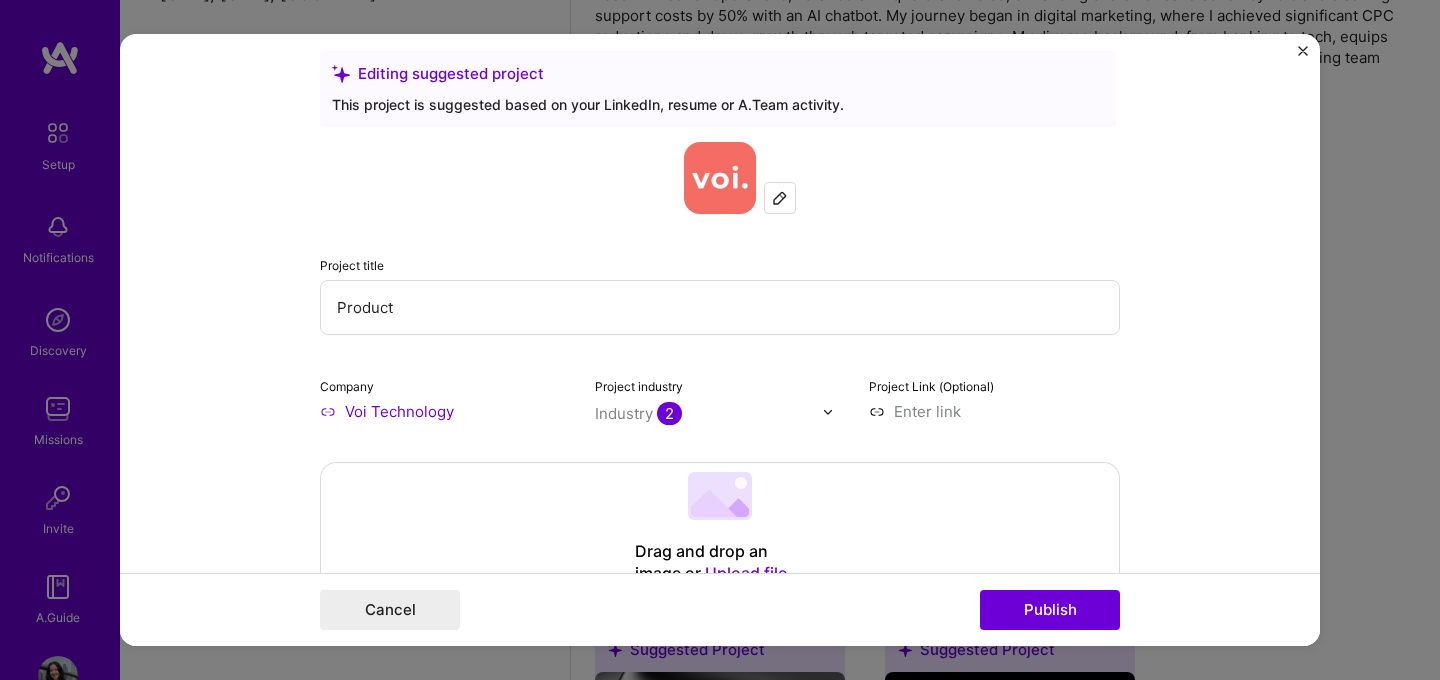 click at bounding box center (1303, 51) 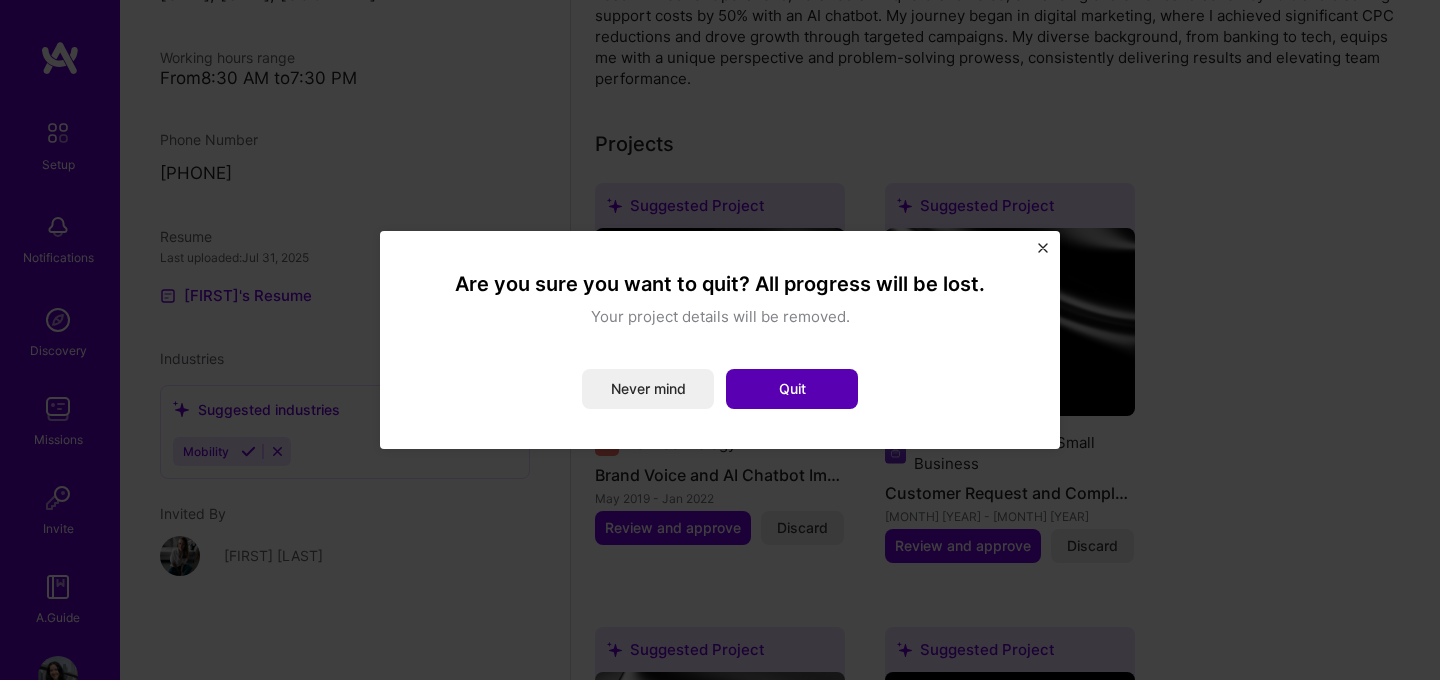 click on "Quit" at bounding box center (792, 389) 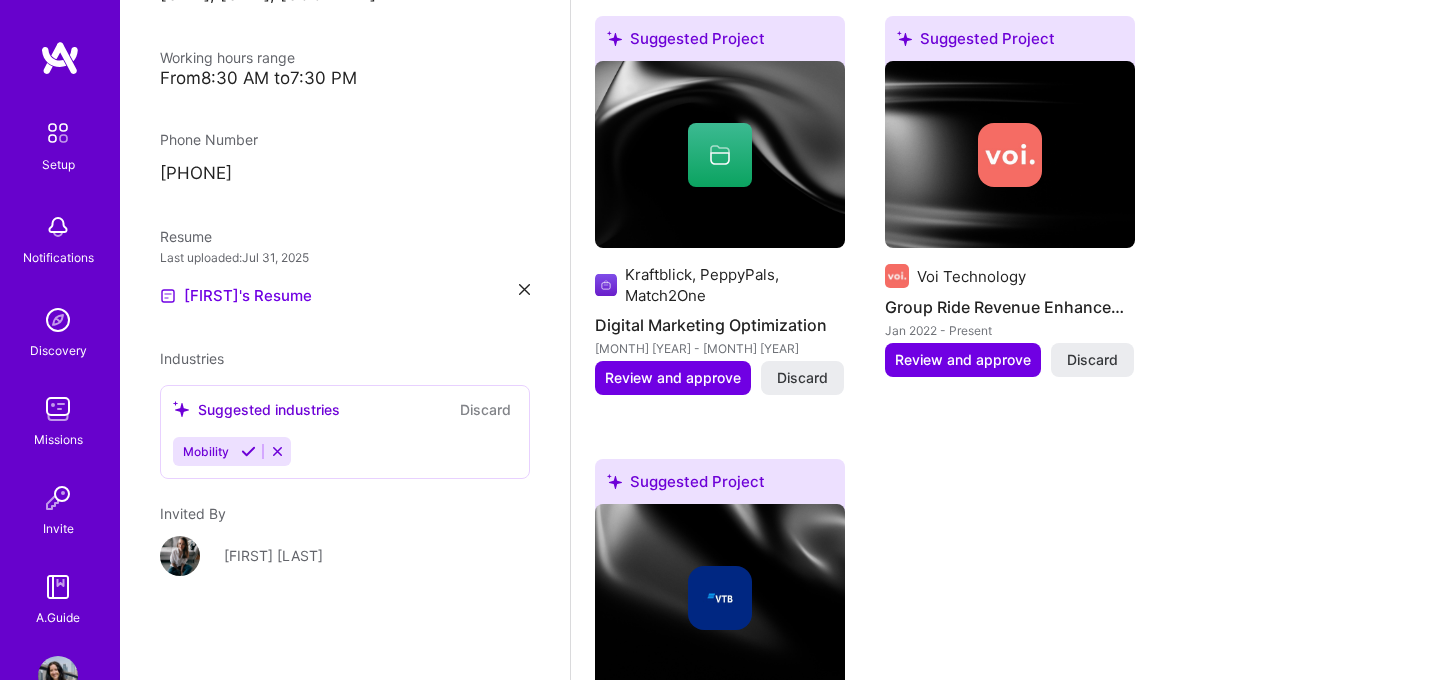 scroll, scrollTop: 1281, scrollLeft: 0, axis: vertical 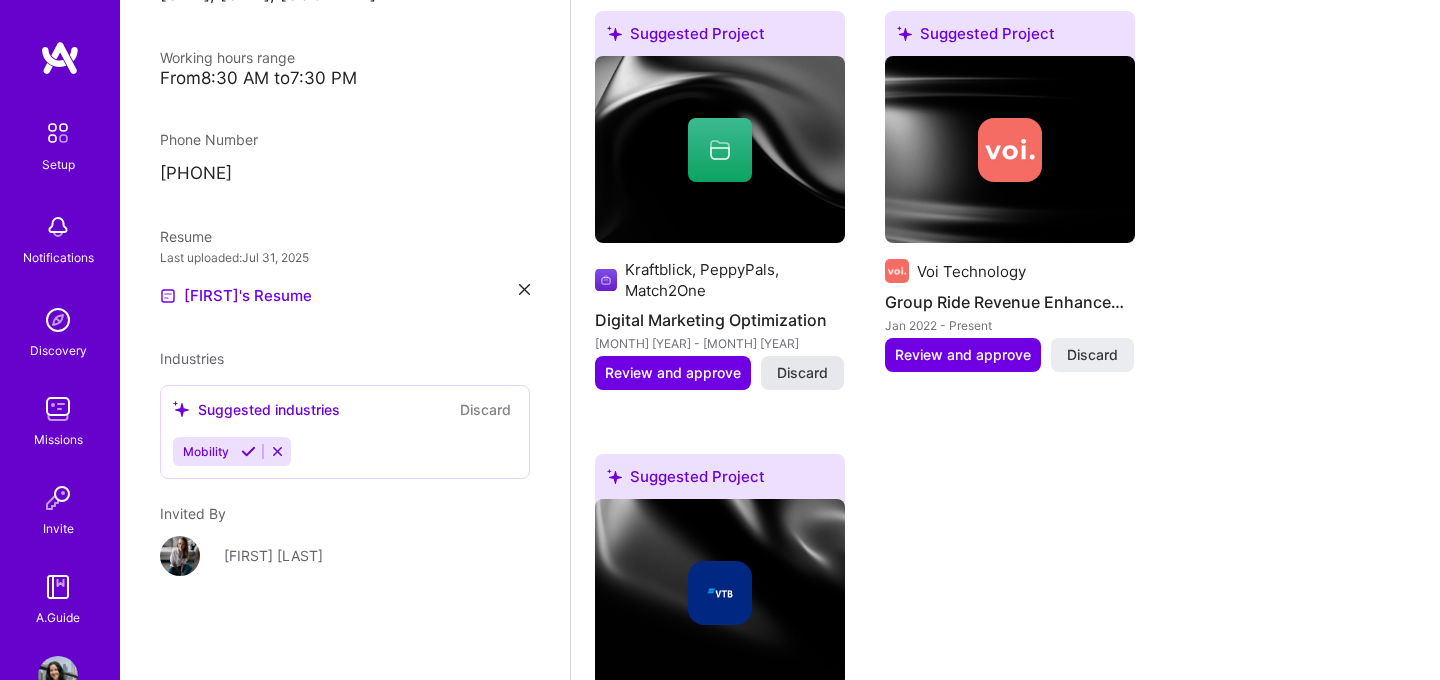 click on "Discard" at bounding box center [802, 373] 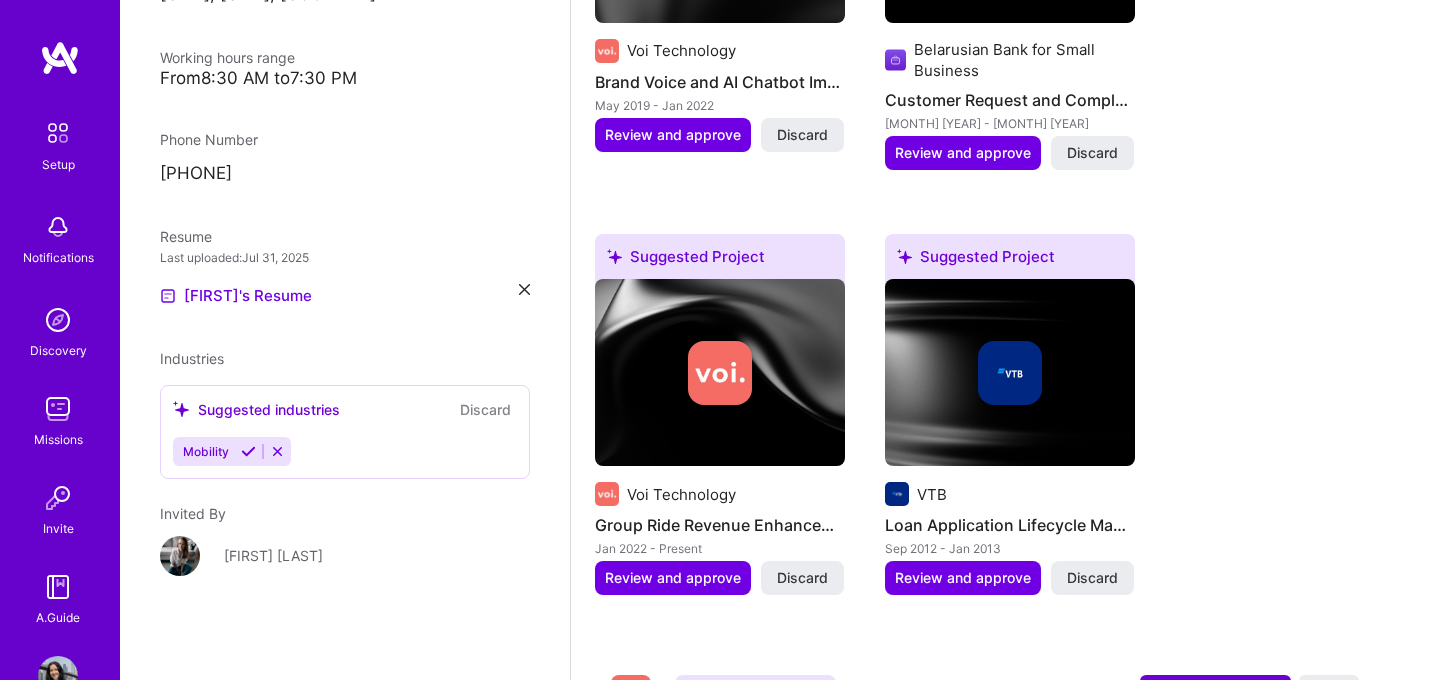 scroll, scrollTop: 1055, scrollLeft: 0, axis: vertical 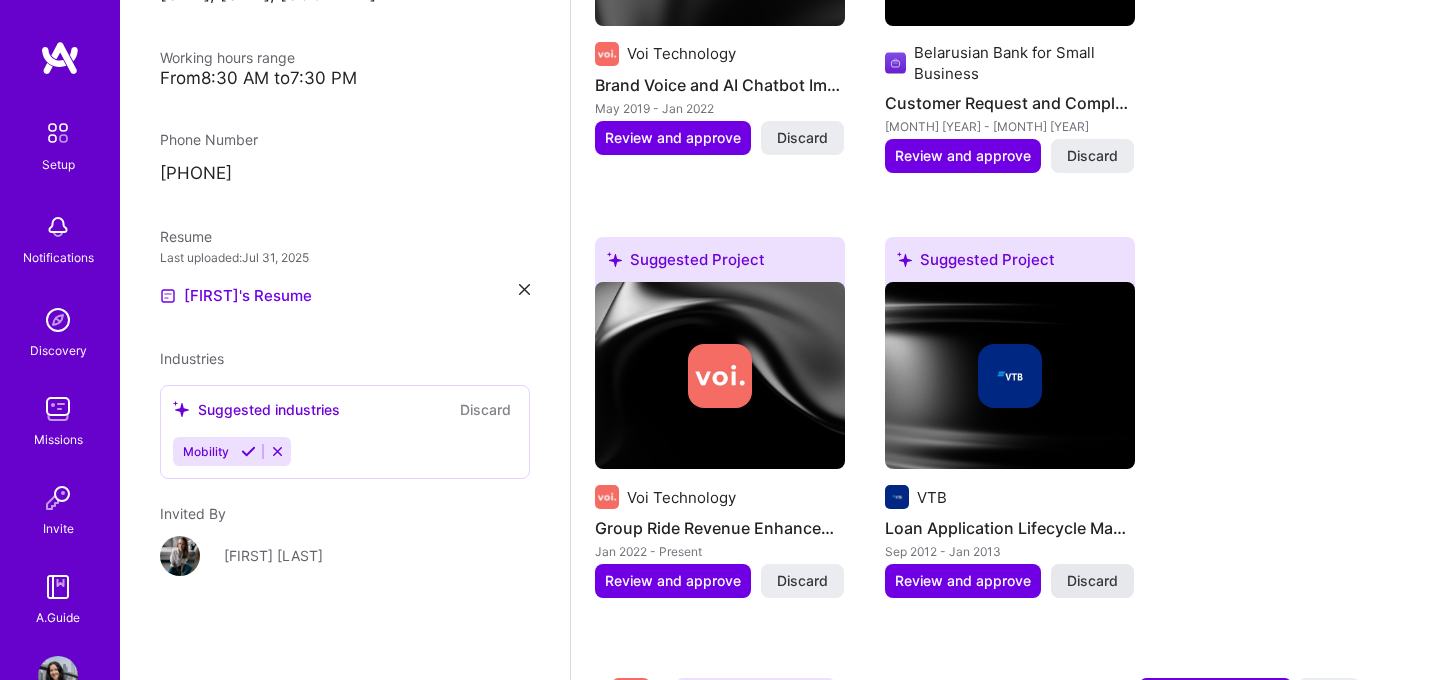 click on "Discard" at bounding box center [1092, 581] 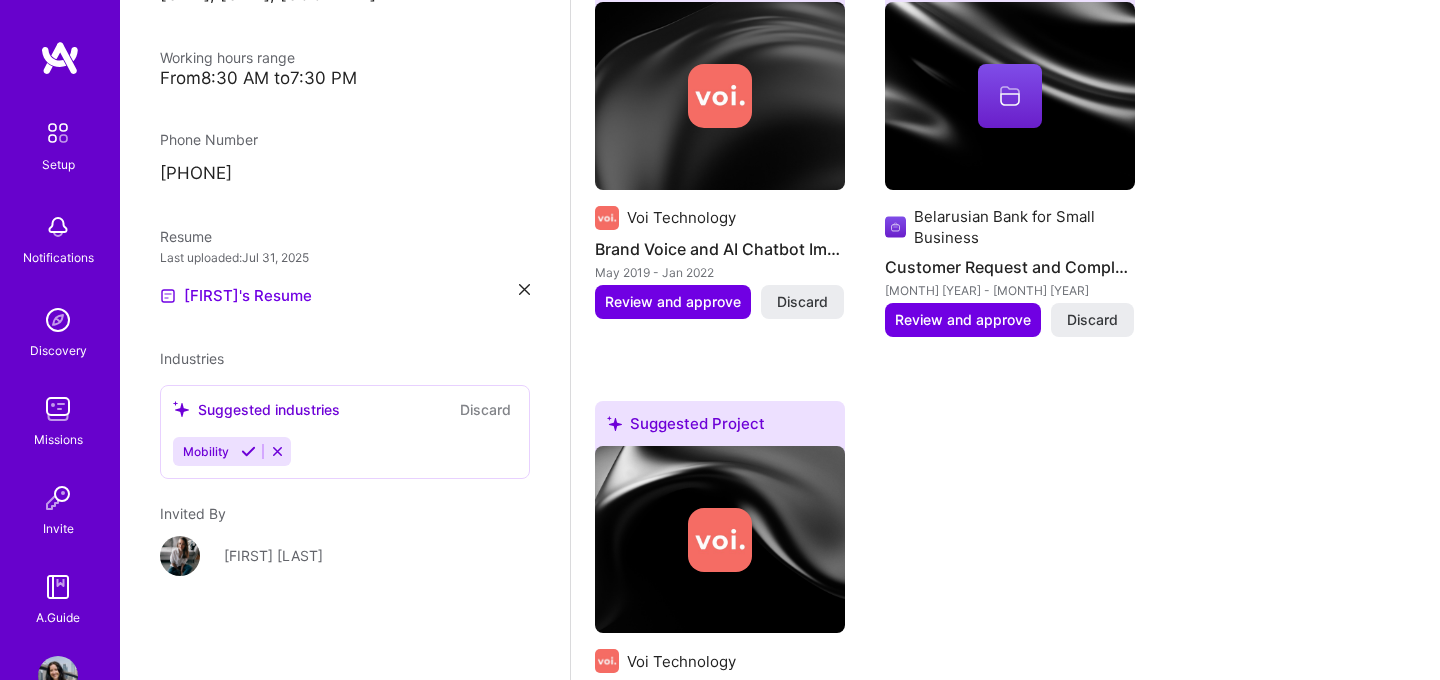 scroll, scrollTop: 852, scrollLeft: 0, axis: vertical 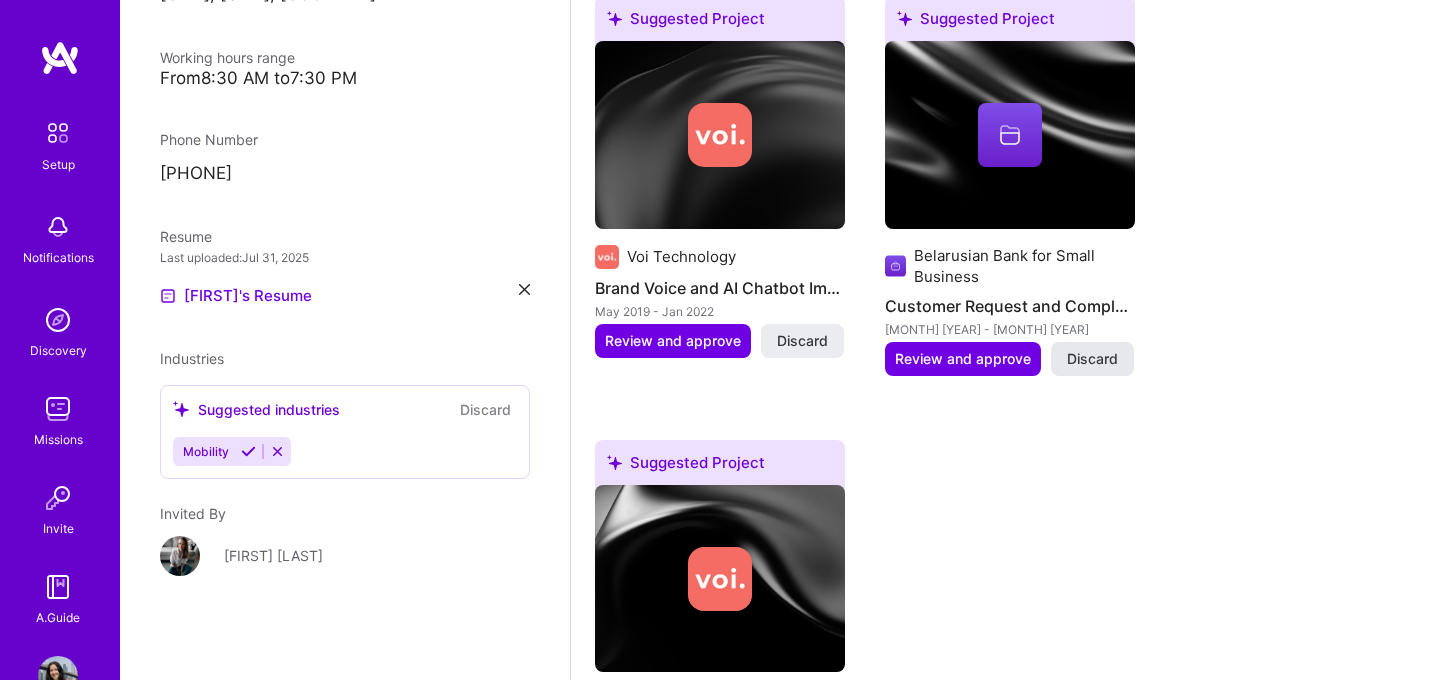 click on "Discard" at bounding box center [1092, 359] 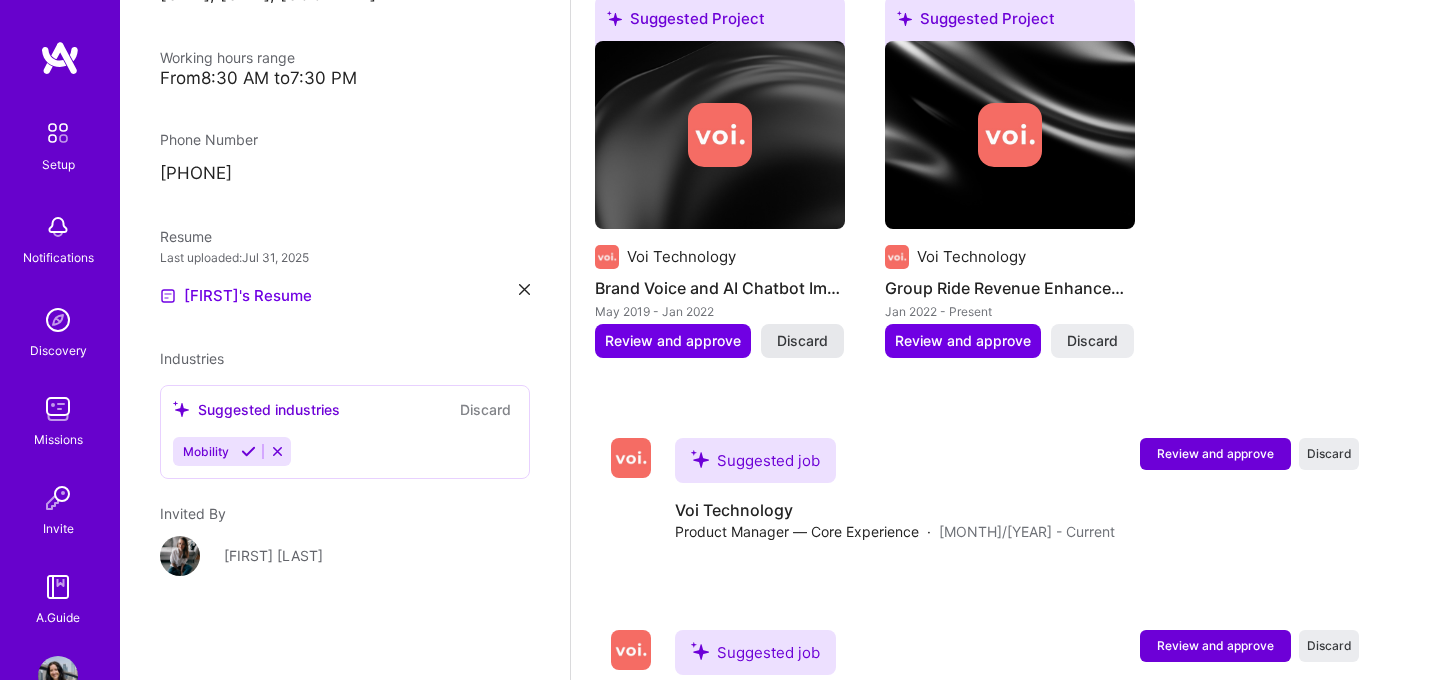 click on "Discard" at bounding box center (802, 341) 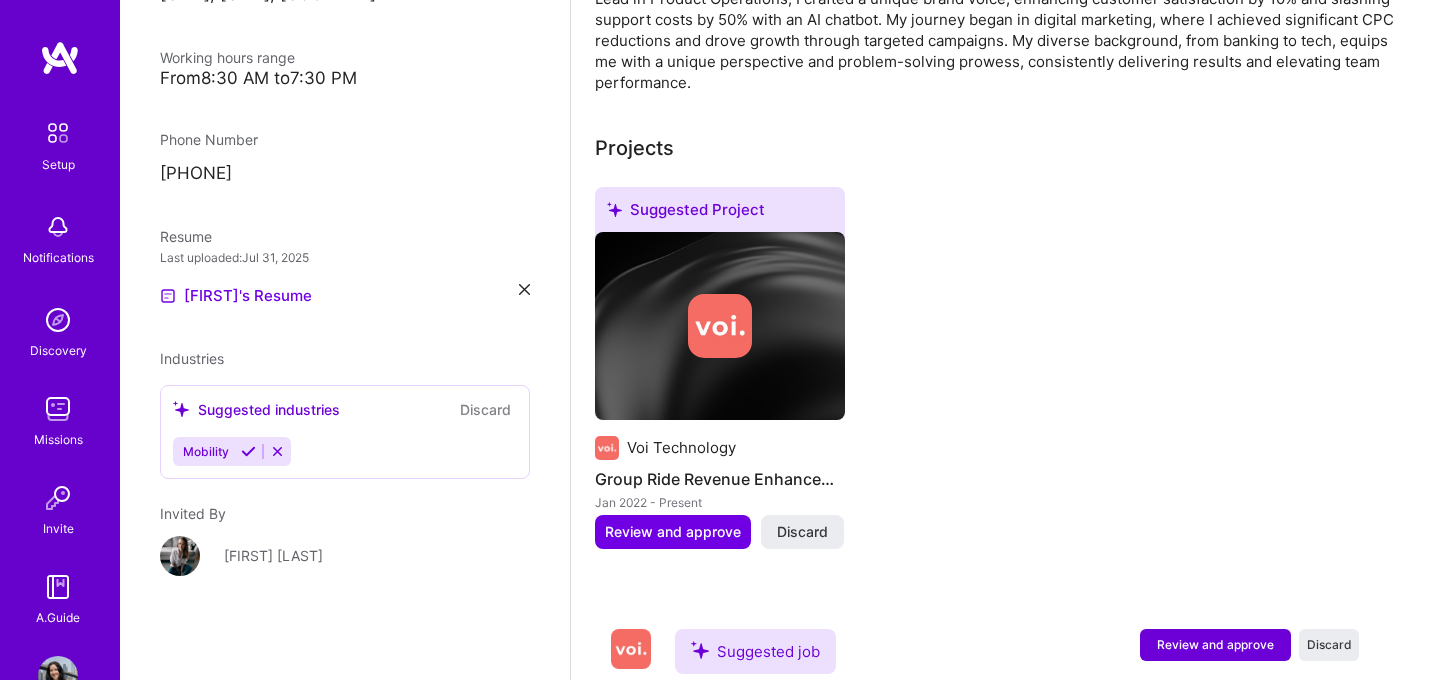 scroll, scrollTop: 604, scrollLeft: 0, axis: vertical 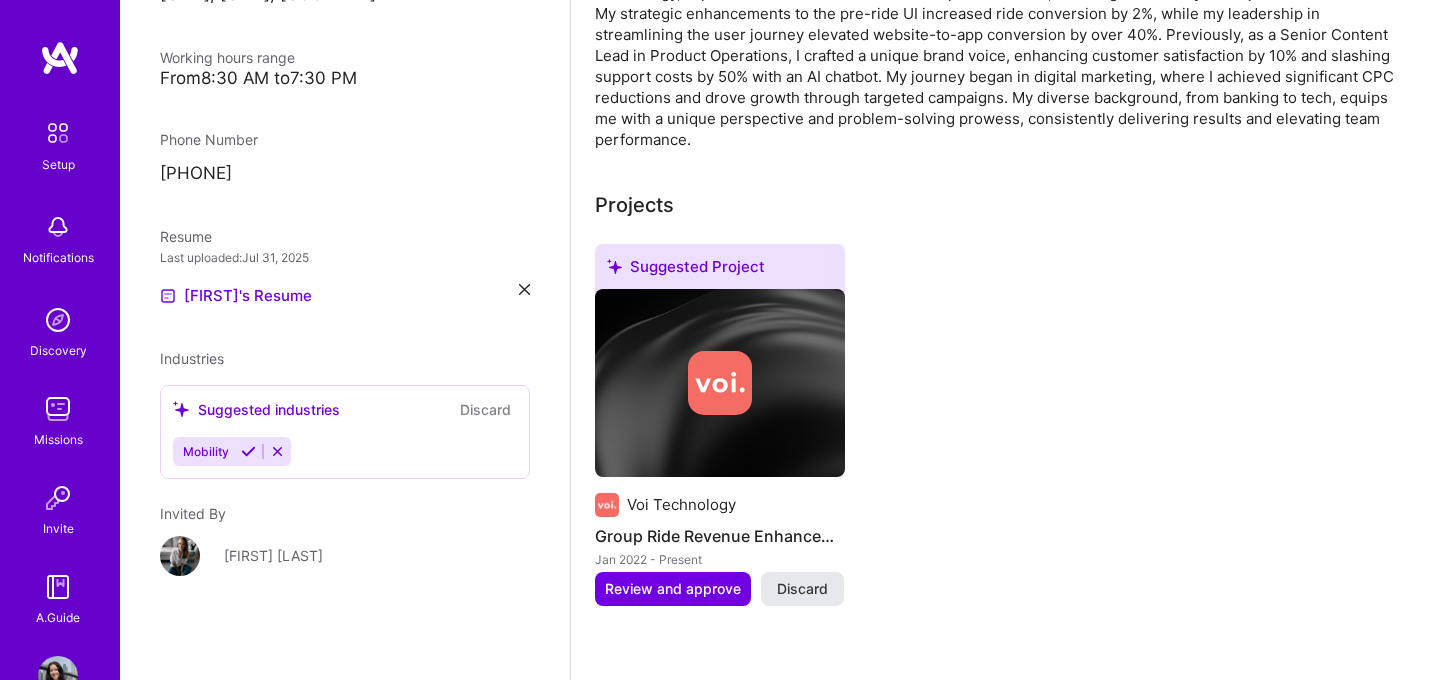 click on "Discard" at bounding box center [802, 589] 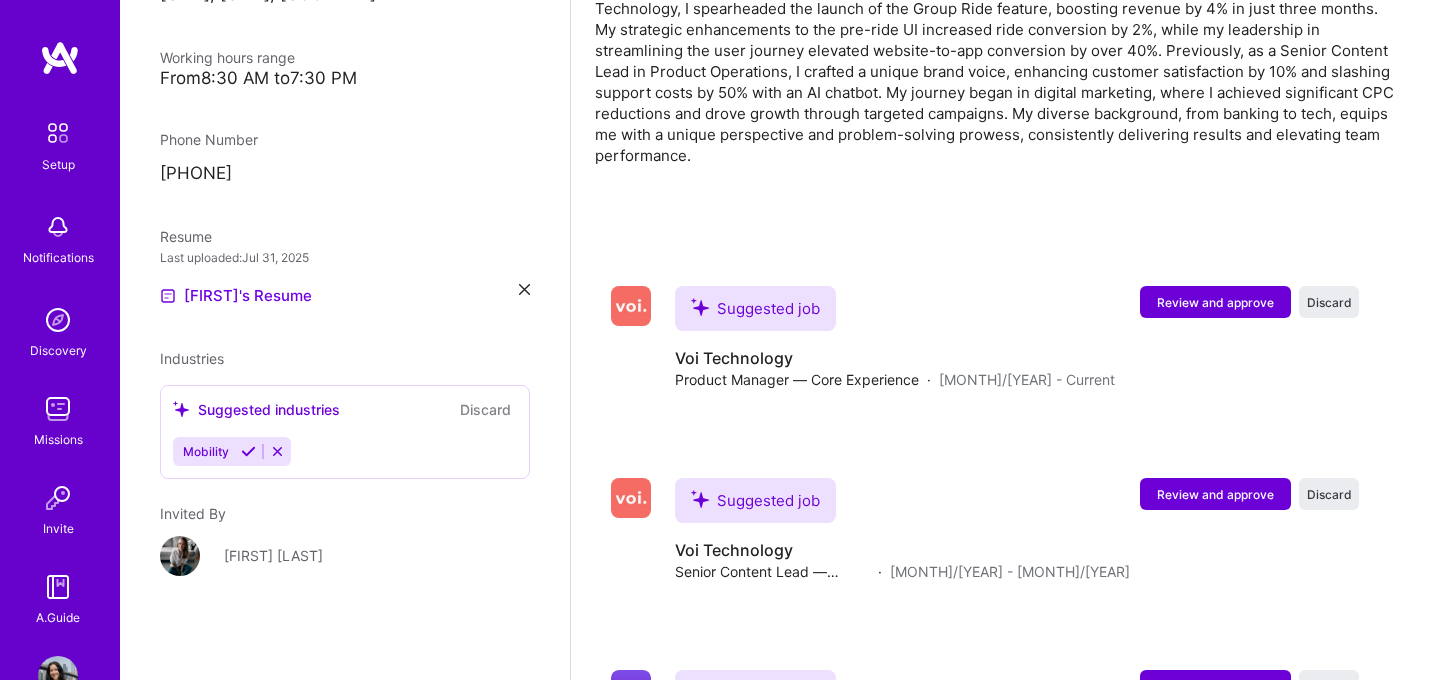 scroll, scrollTop: 596, scrollLeft: 0, axis: vertical 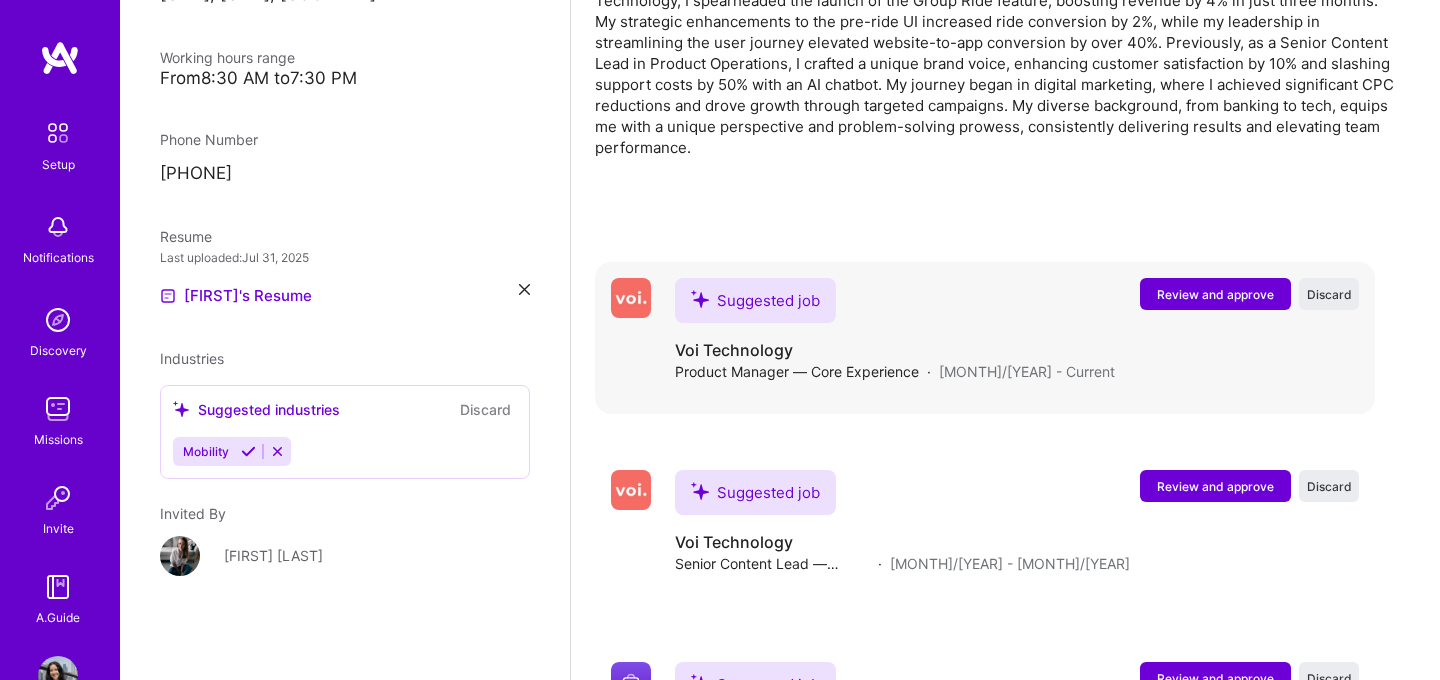 click on "Review and approve" at bounding box center [1215, 294] 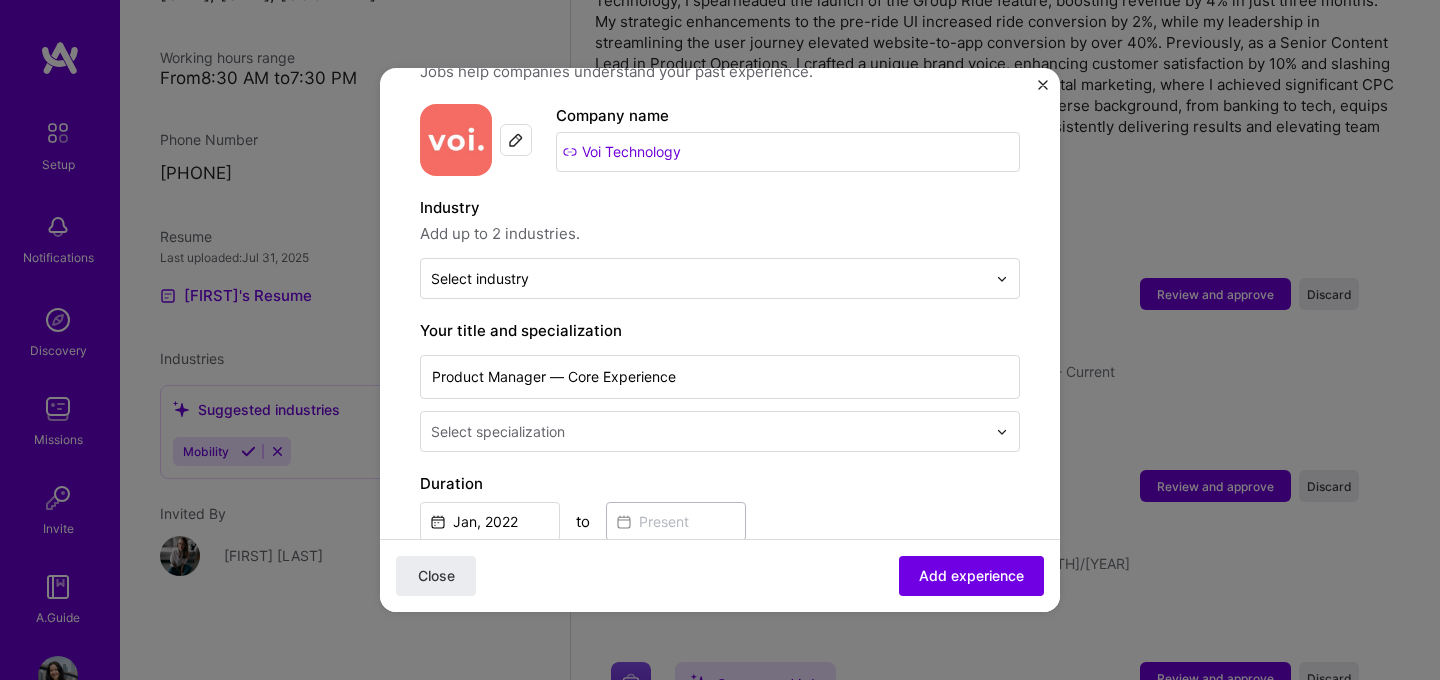 scroll, scrollTop: 204, scrollLeft: 0, axis: vertical 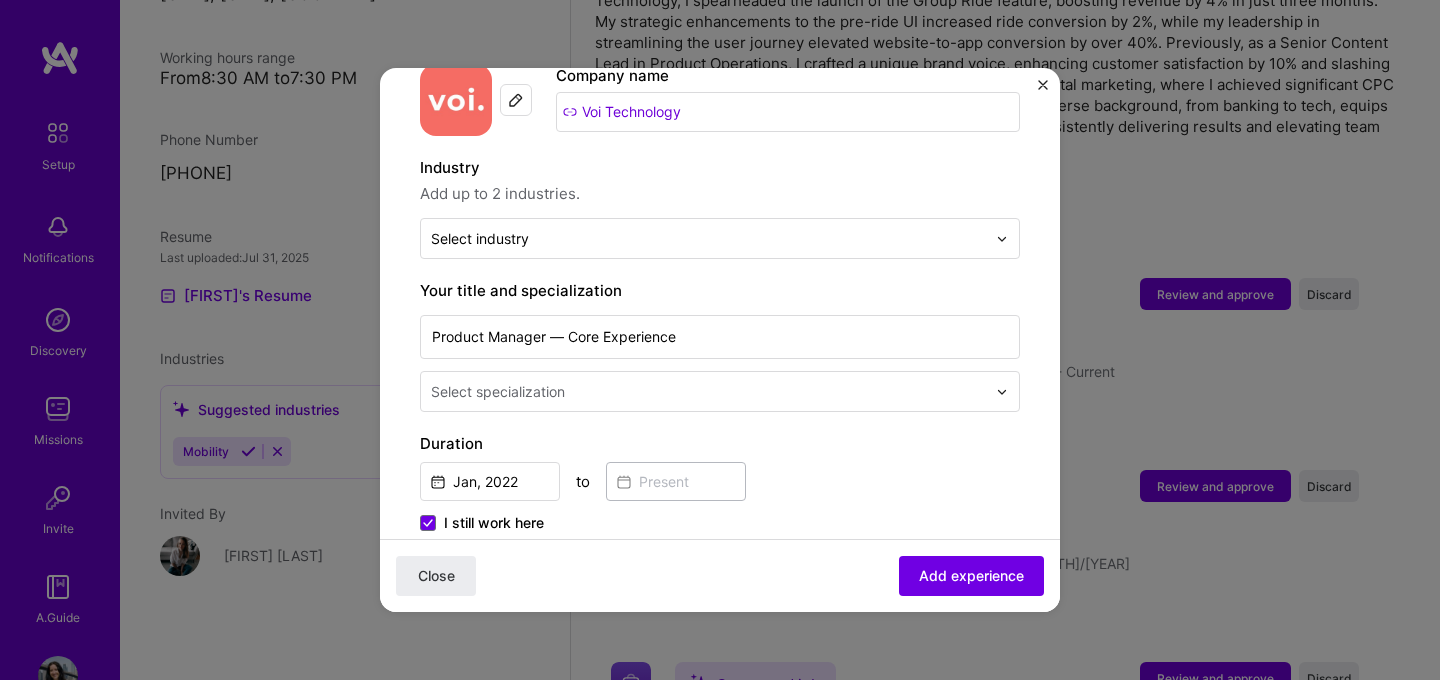 click on "Industry Add up to 2 industries. Select industry 0" at bounding box center (720, 207) 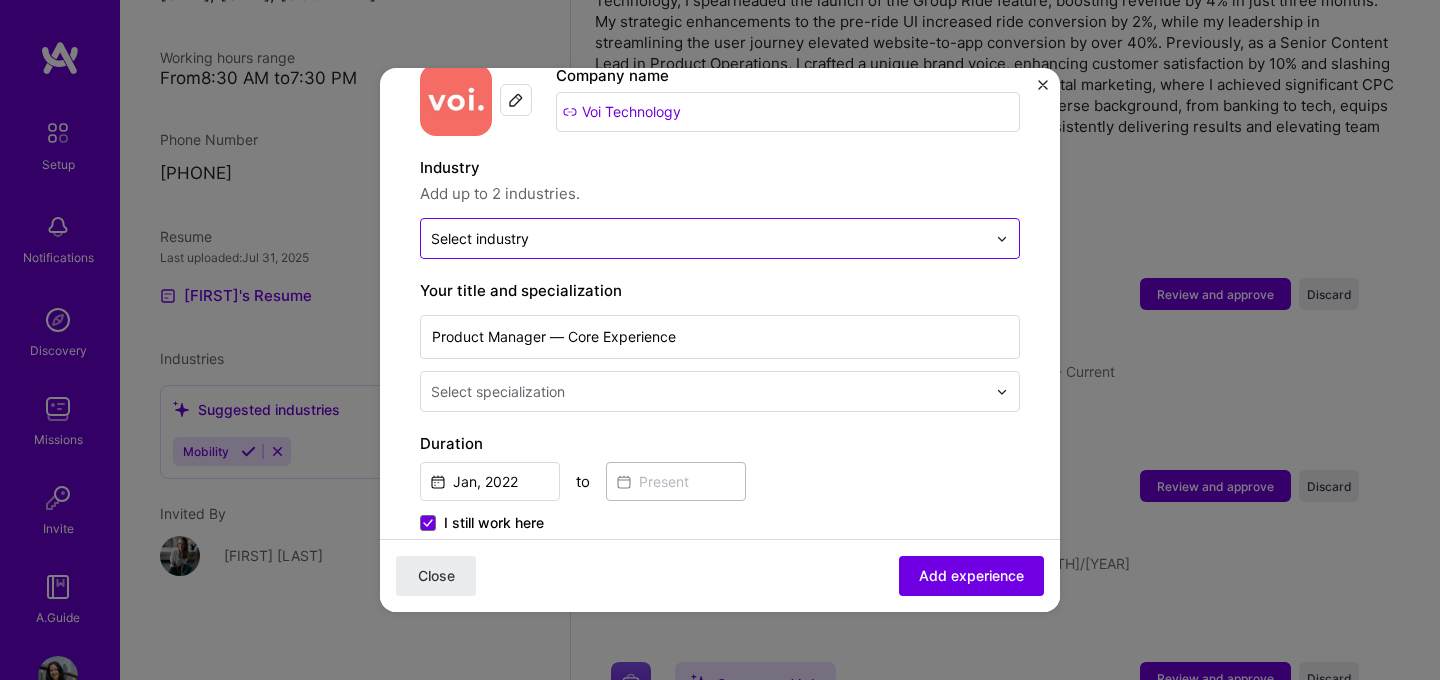 click at bounding box center [708, 238] 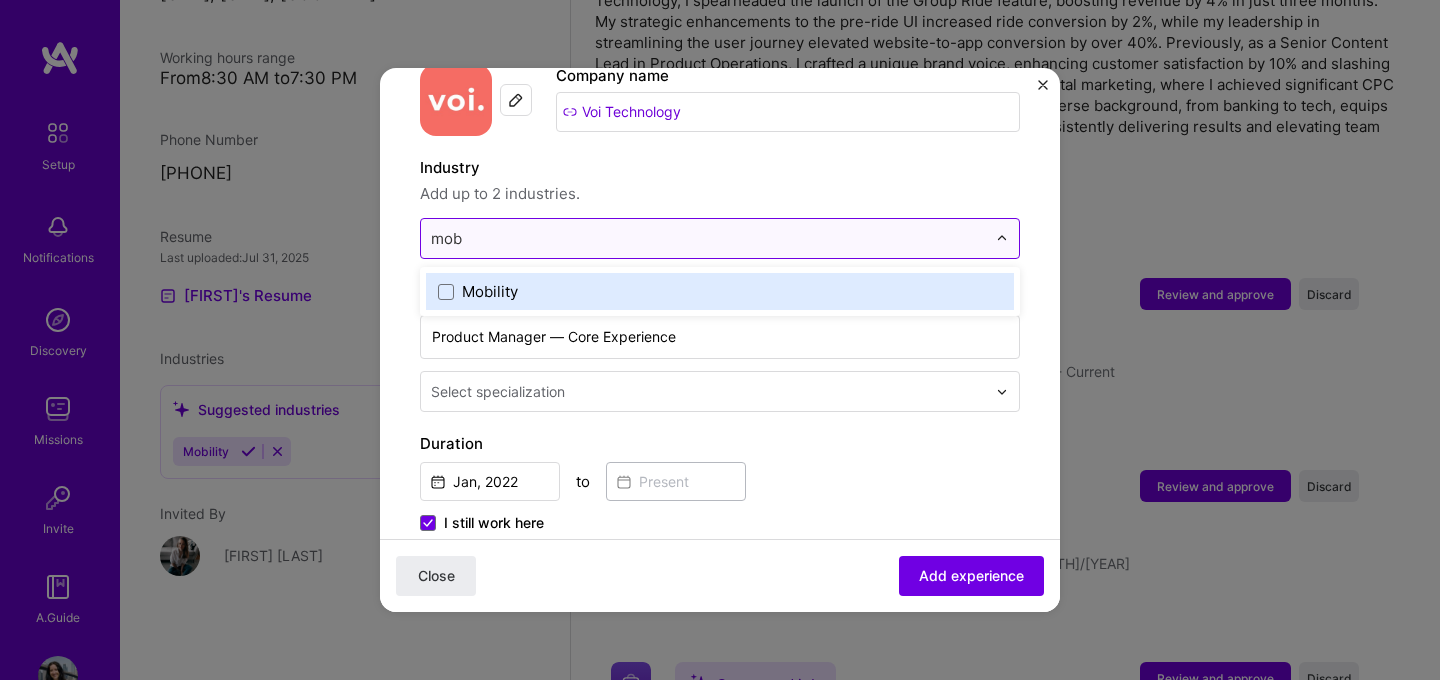 type on "mobi" 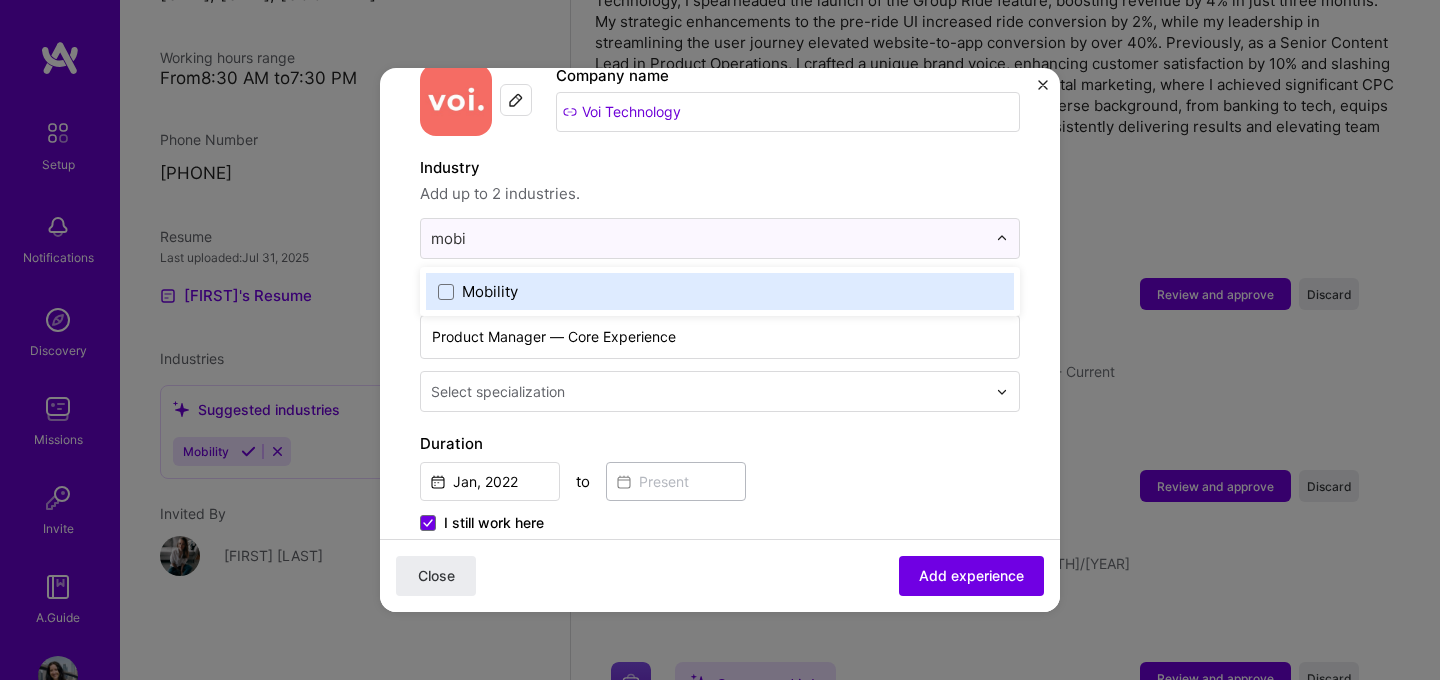 click on "Mobility" at bounding box center [720, 291] 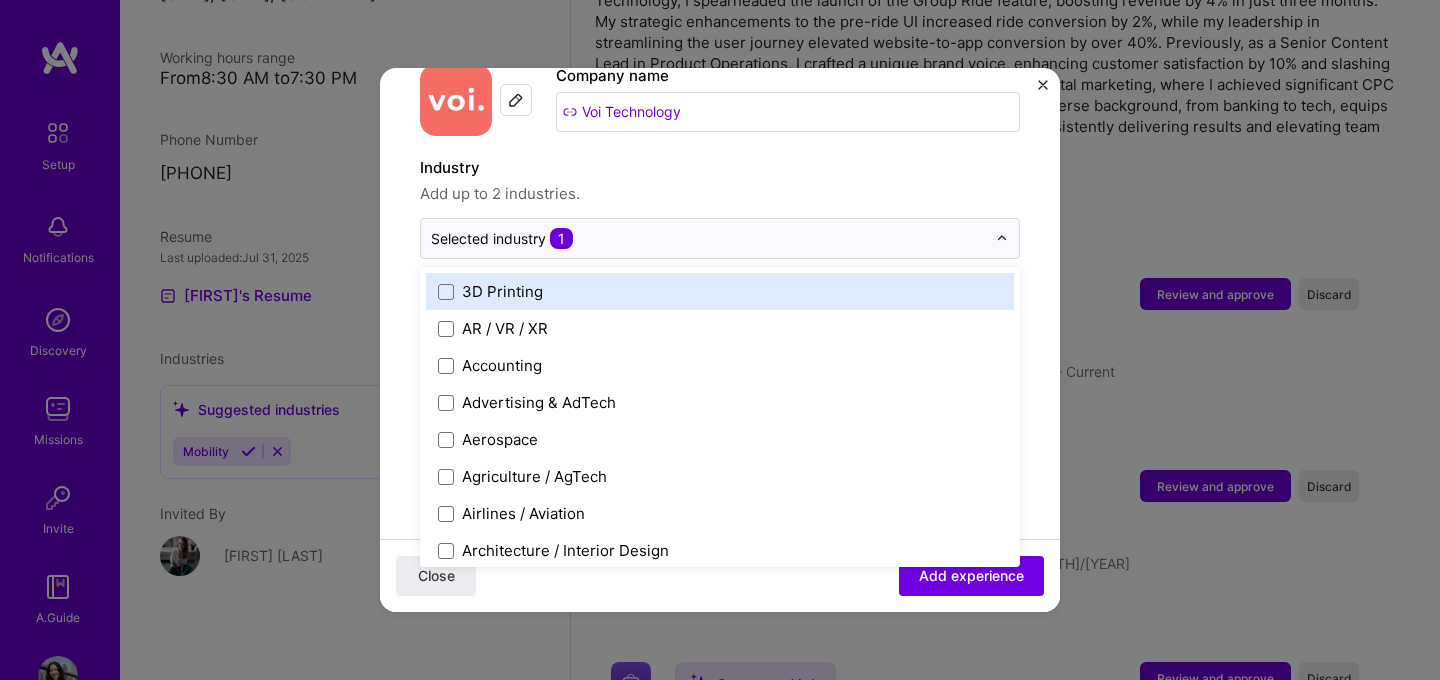 click on "3D Printing" at bounding box center (720, 291) 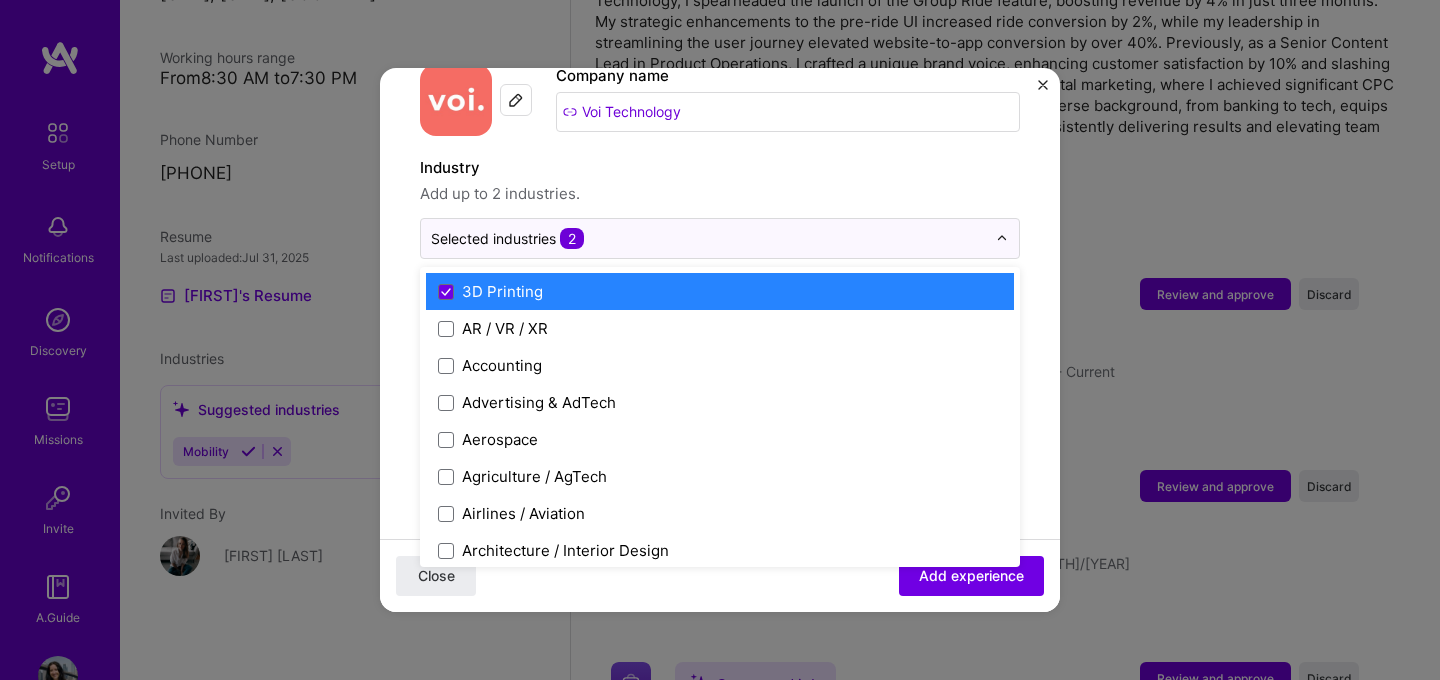 click on "3D Printing" at bounding box center [502, 291] 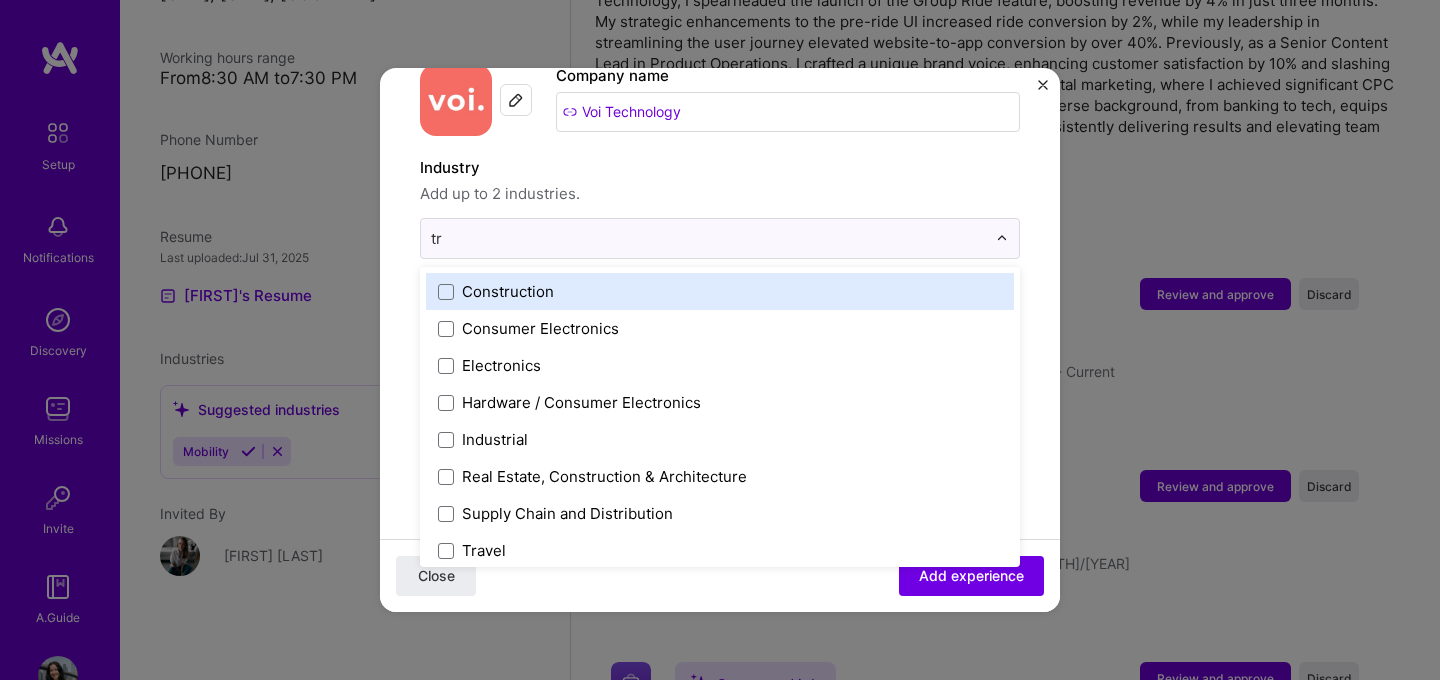 type on "tra" 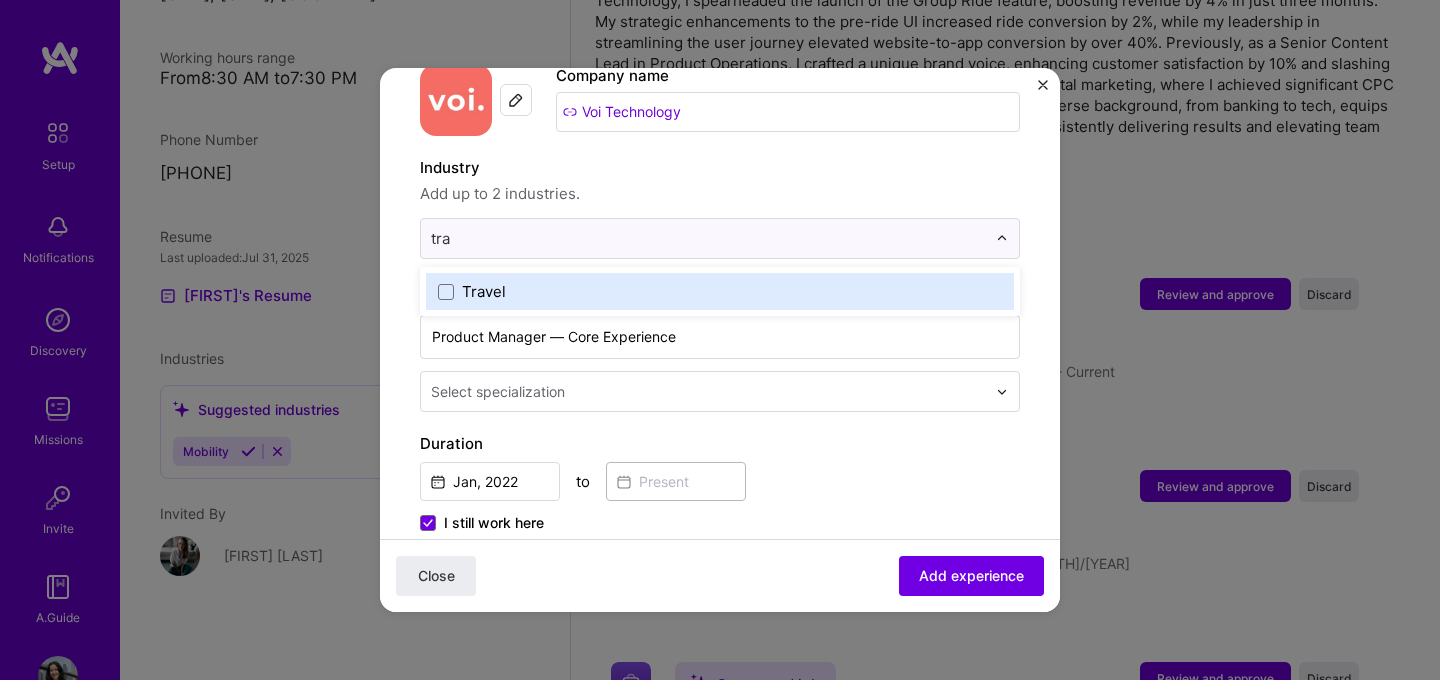 click on "Travel" at bounding box center (484, 291) 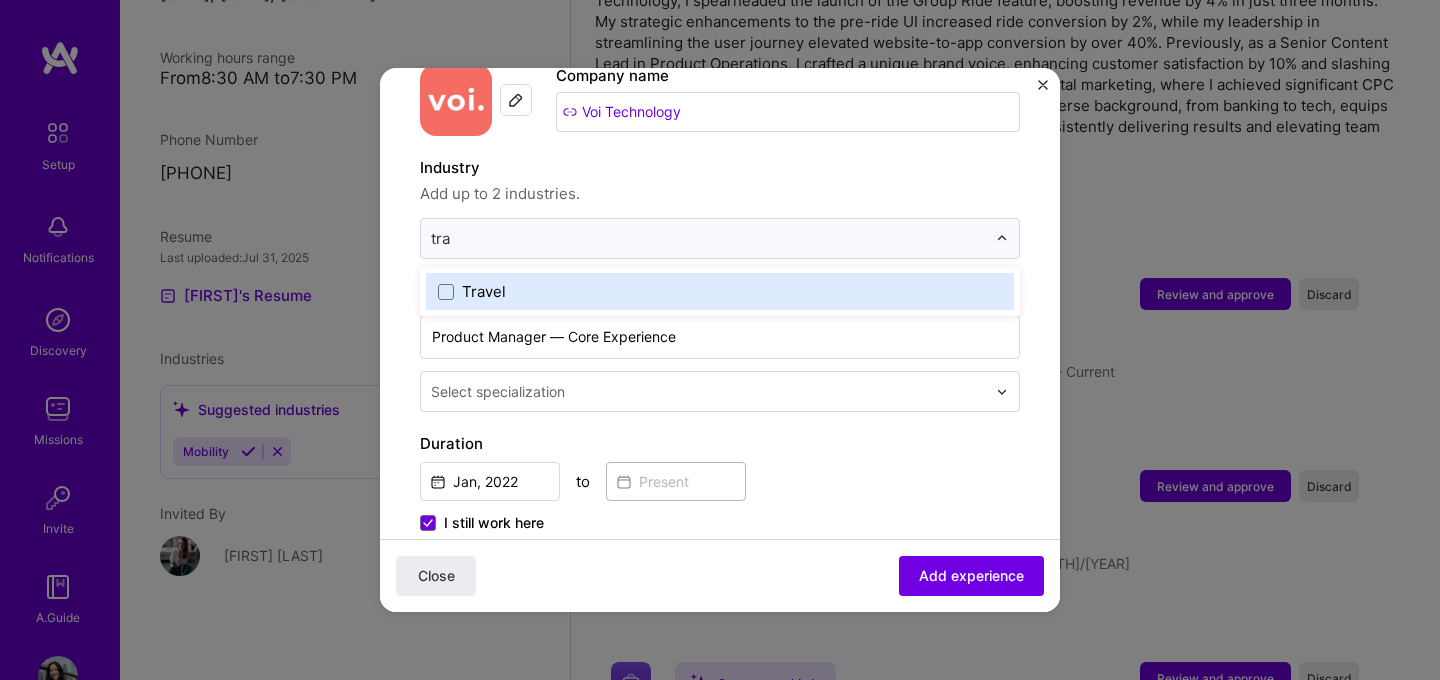 type 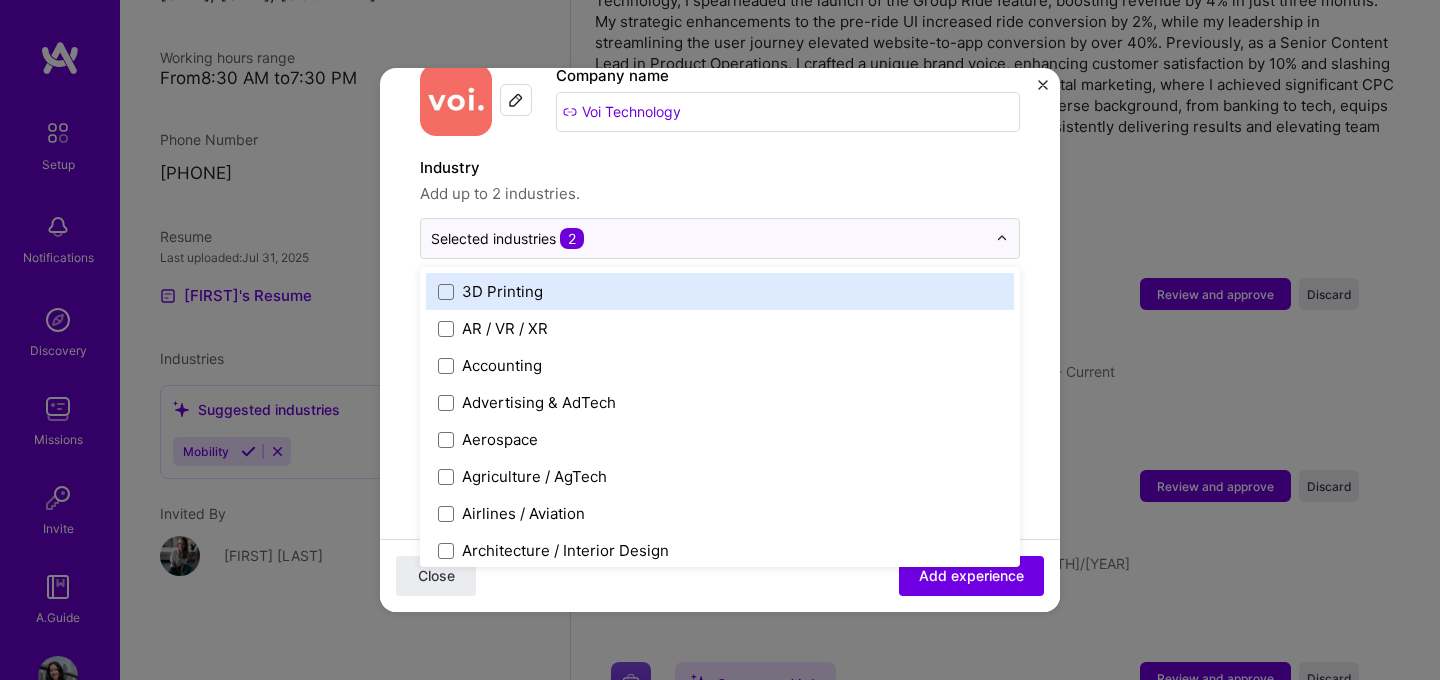 click on "Industry Add up to 2 industries." at bounding box center [720, 181] 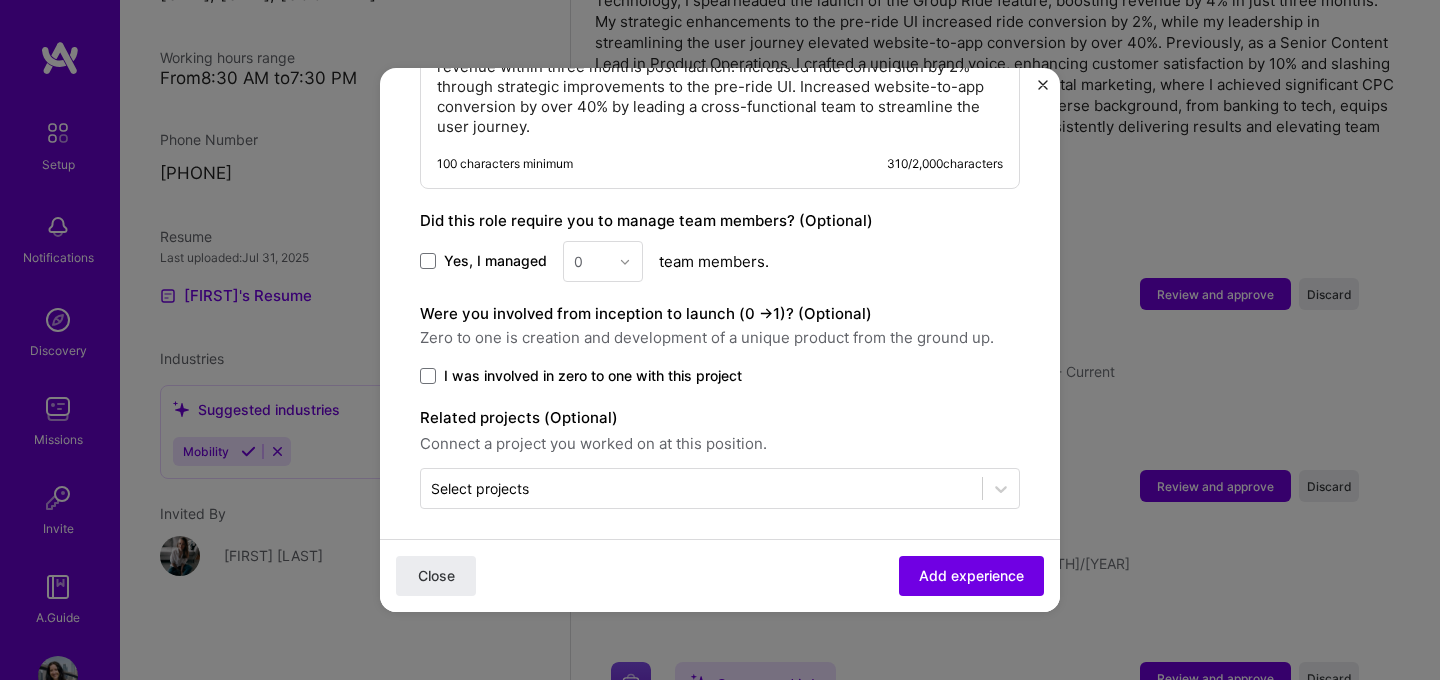 scroll, scrollTop: 984, scrollLeft: 0, axis: vertical 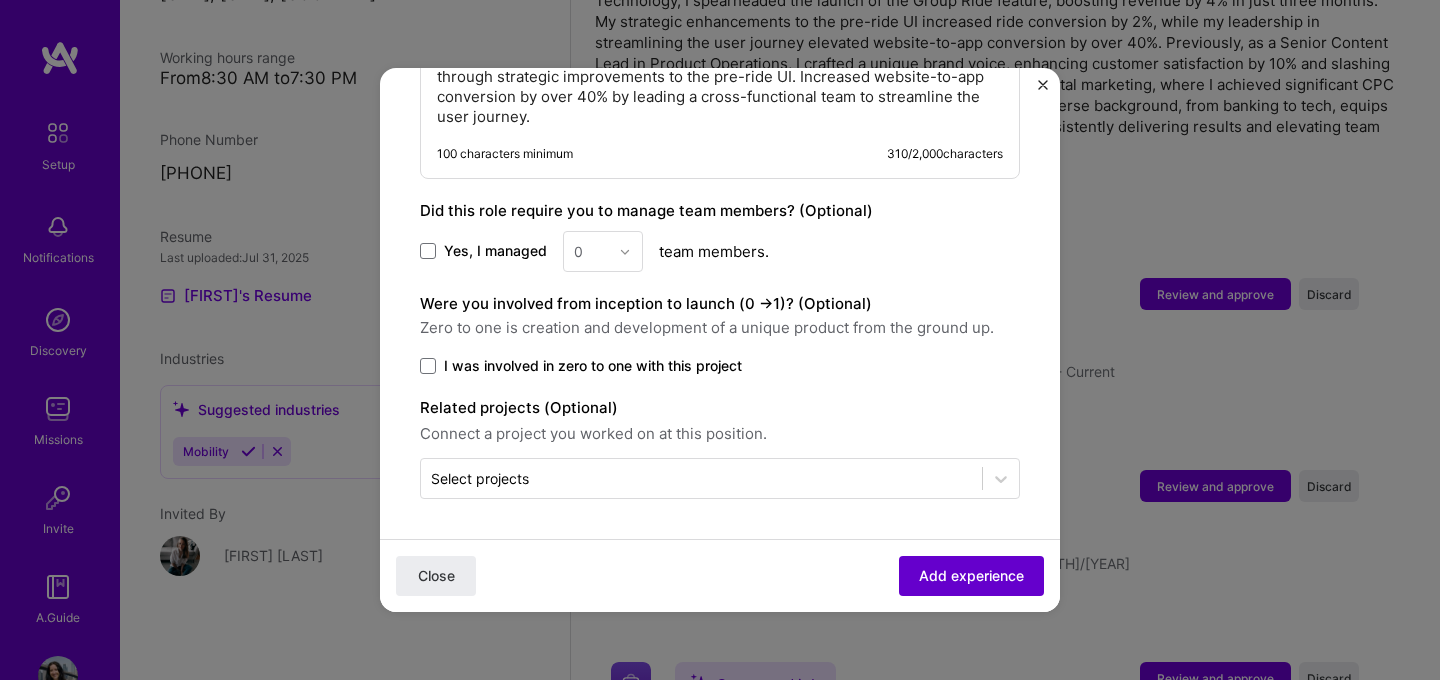 click on "Add experience" at bounding box center (971, 576) 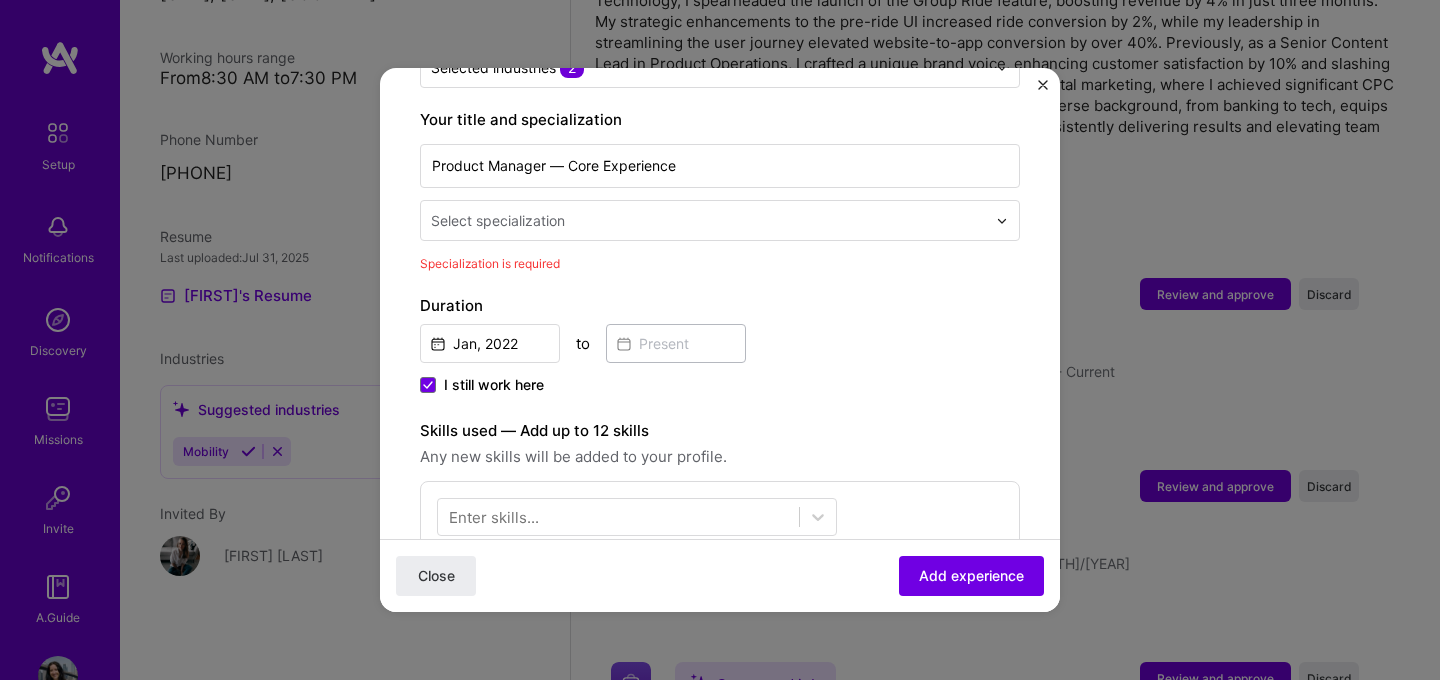 scroll, scrollTop: 332, scrollLeft: 0, axis: vertical 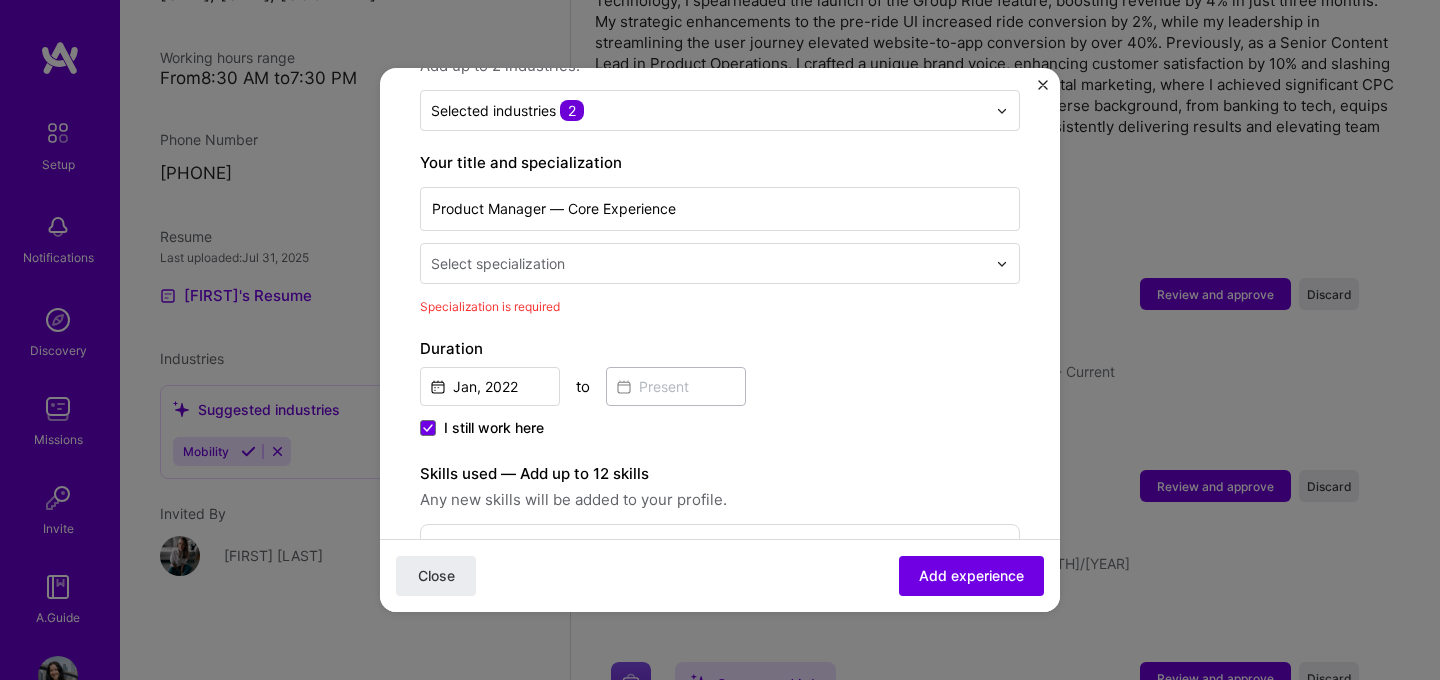 click at bounding box center (710, 263) 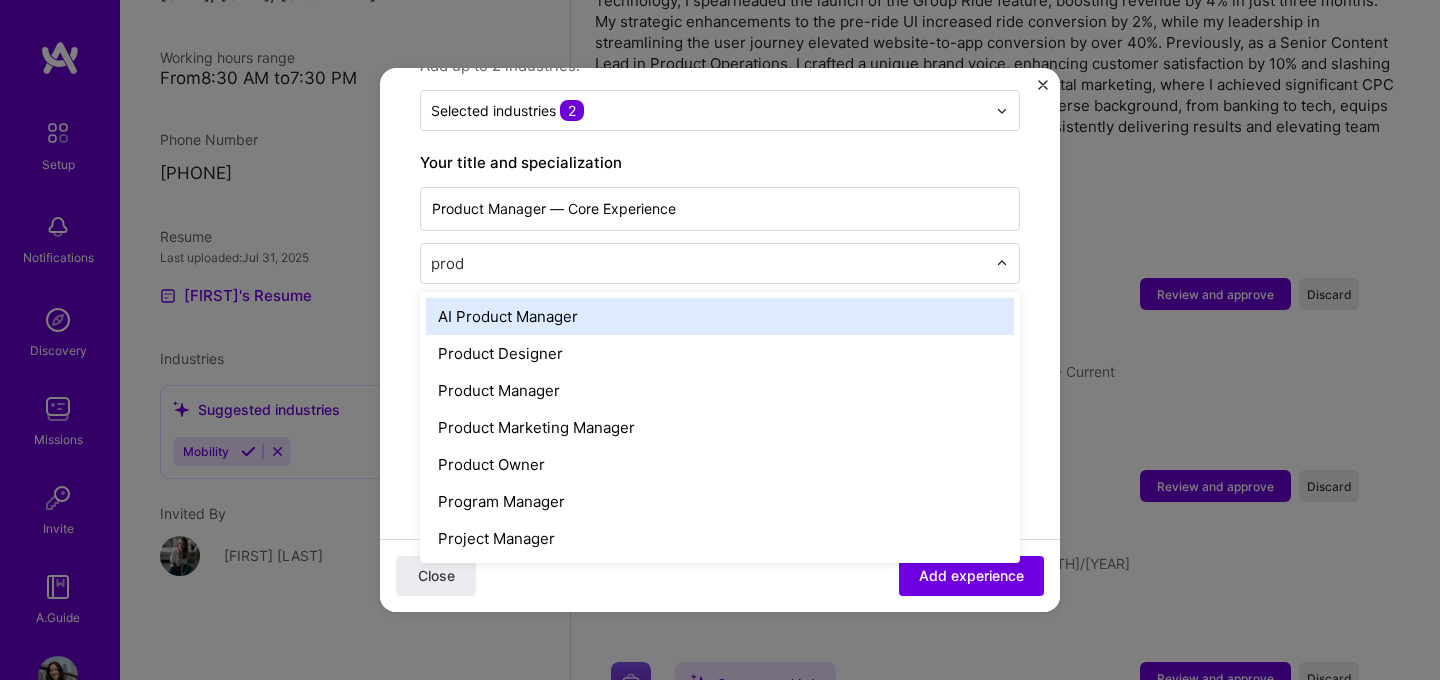 type on "produ" 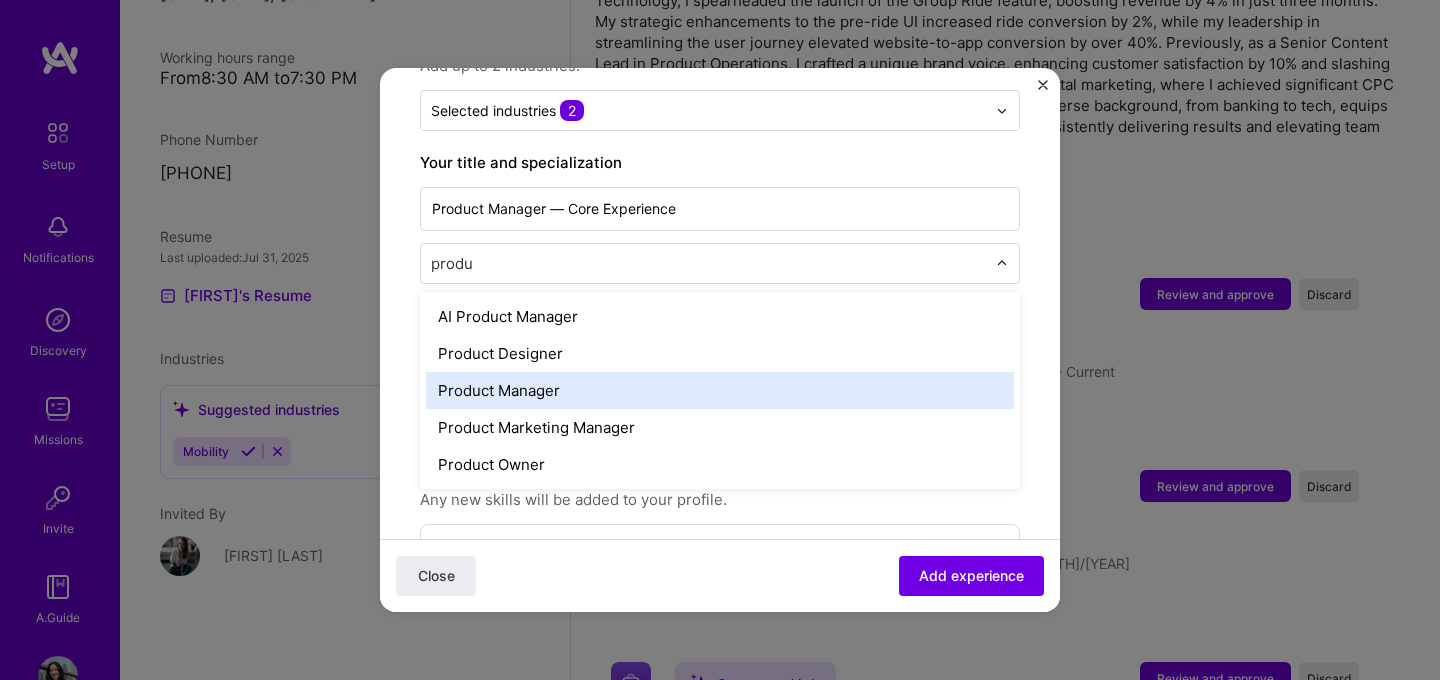 click on "Product Manager" at bounding box center (720, 390) 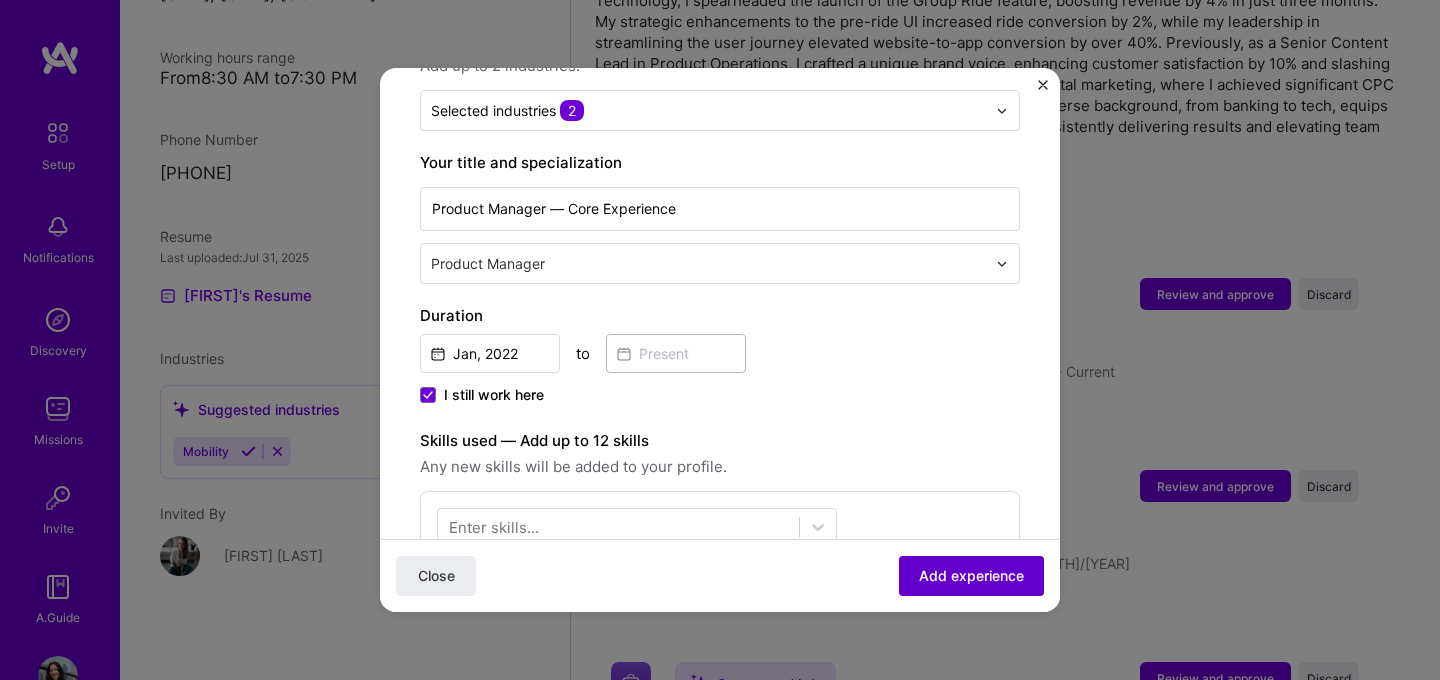 click on "Add experience" at bounding box center (971, 576) 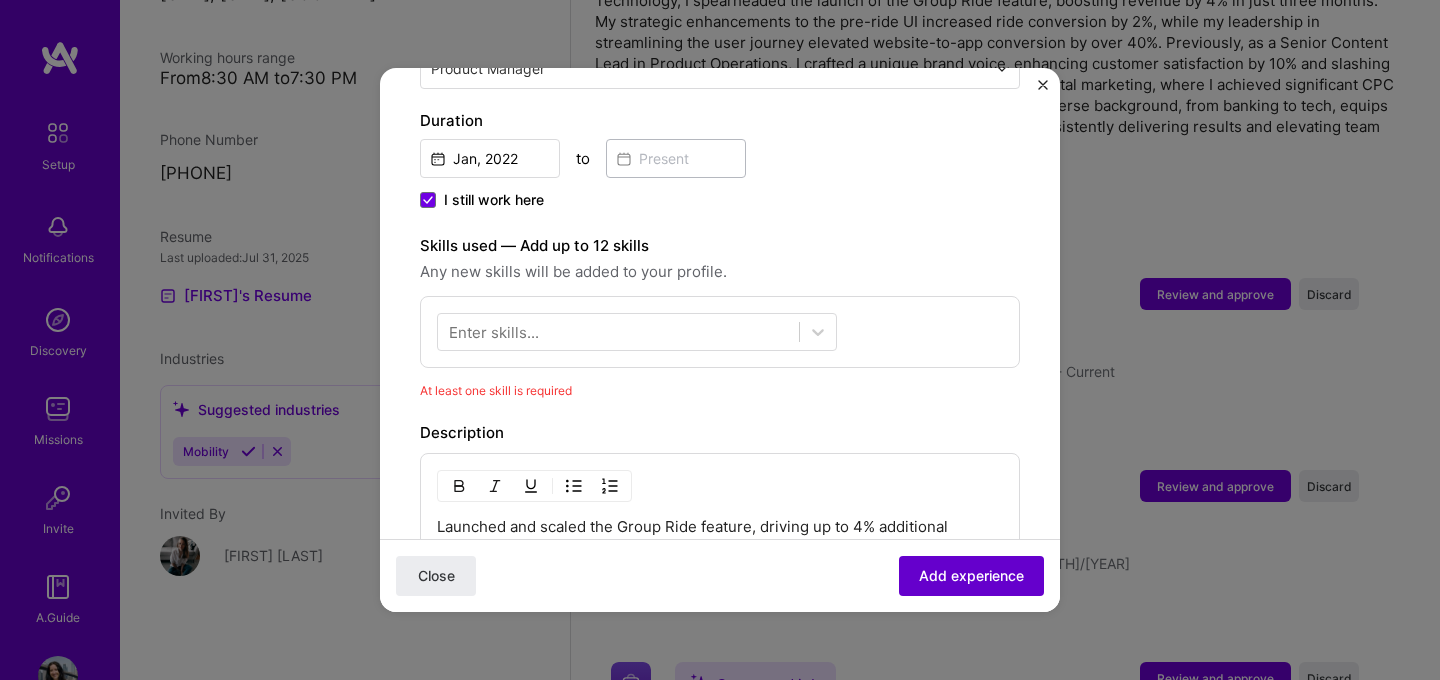 scroll, scrollTop: 693, scrollLeft: 0, axis: vertical 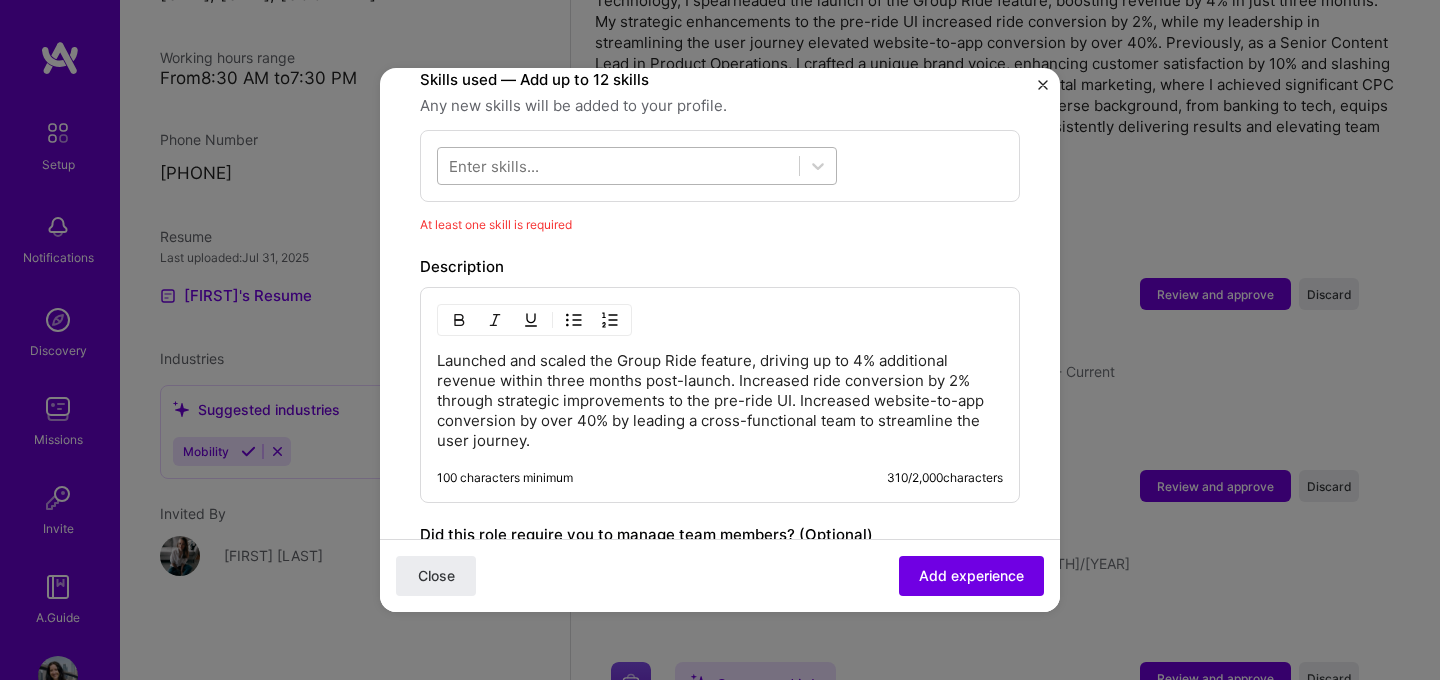 click at bounding box center [618, 166] 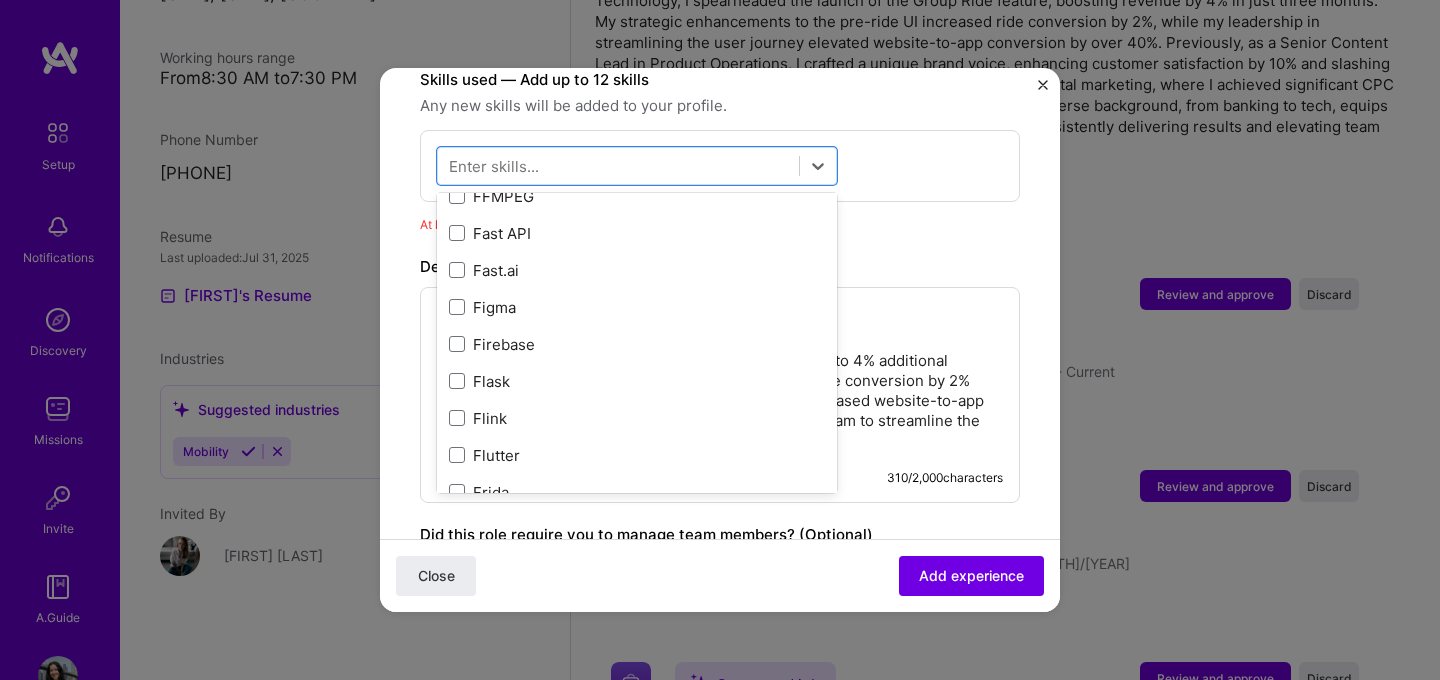 scroll, scrollTop: 4793, scrollLeft: 0, axis: vertical 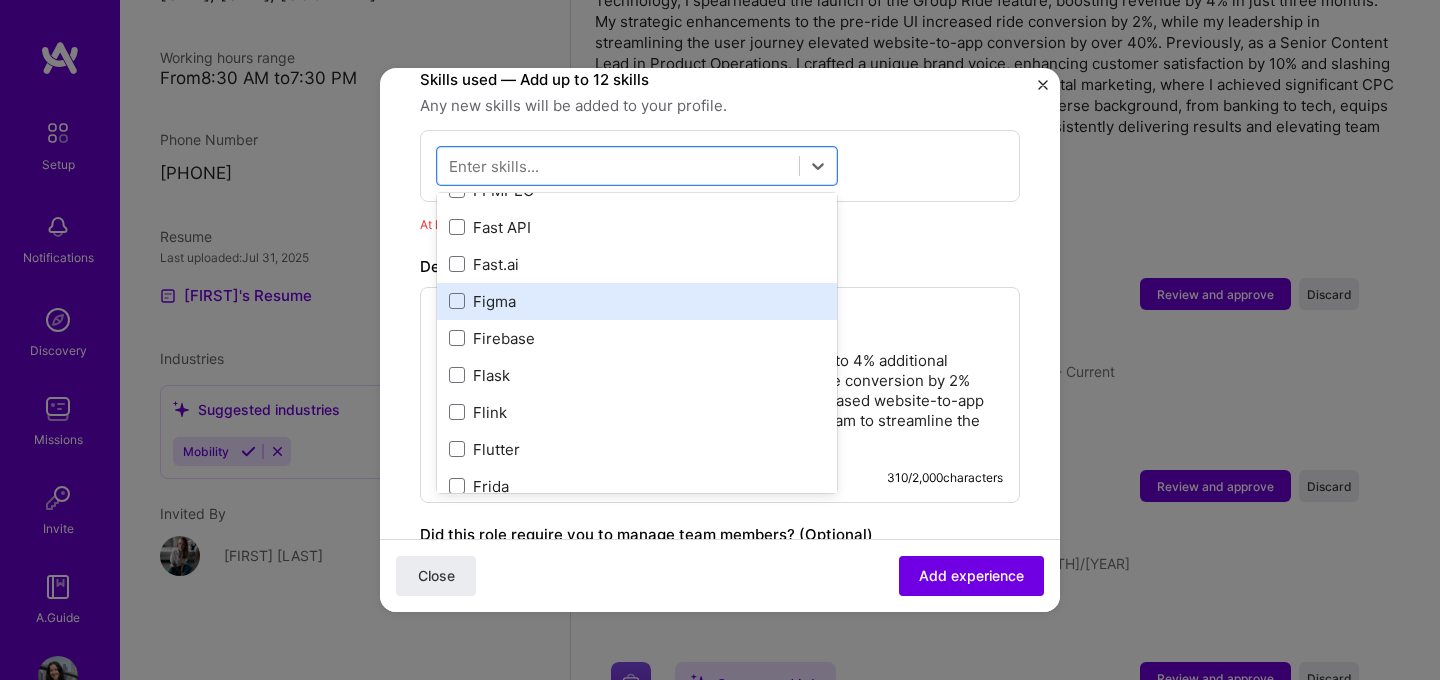 click on "Figma" at bounding box center (637, 301) 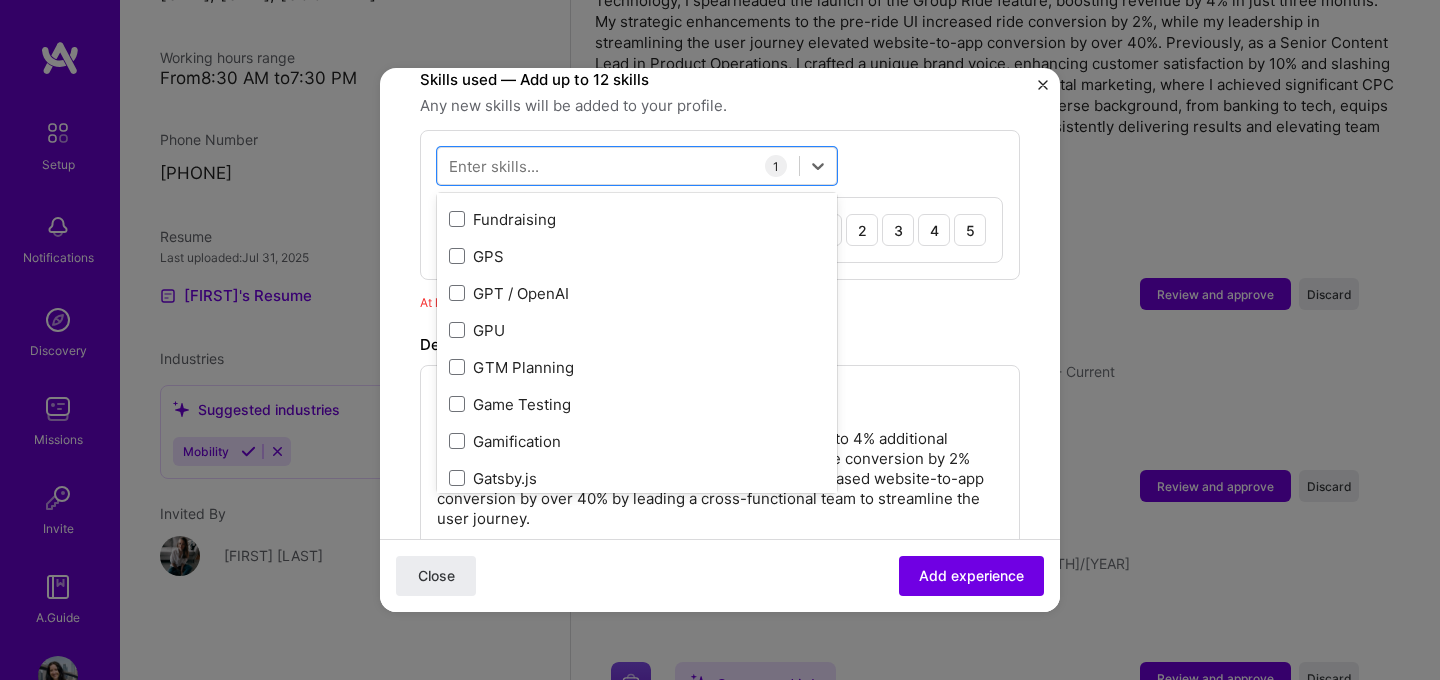 scroll, scrollTop: 5098, scrollLeft: 0, axis: vertical 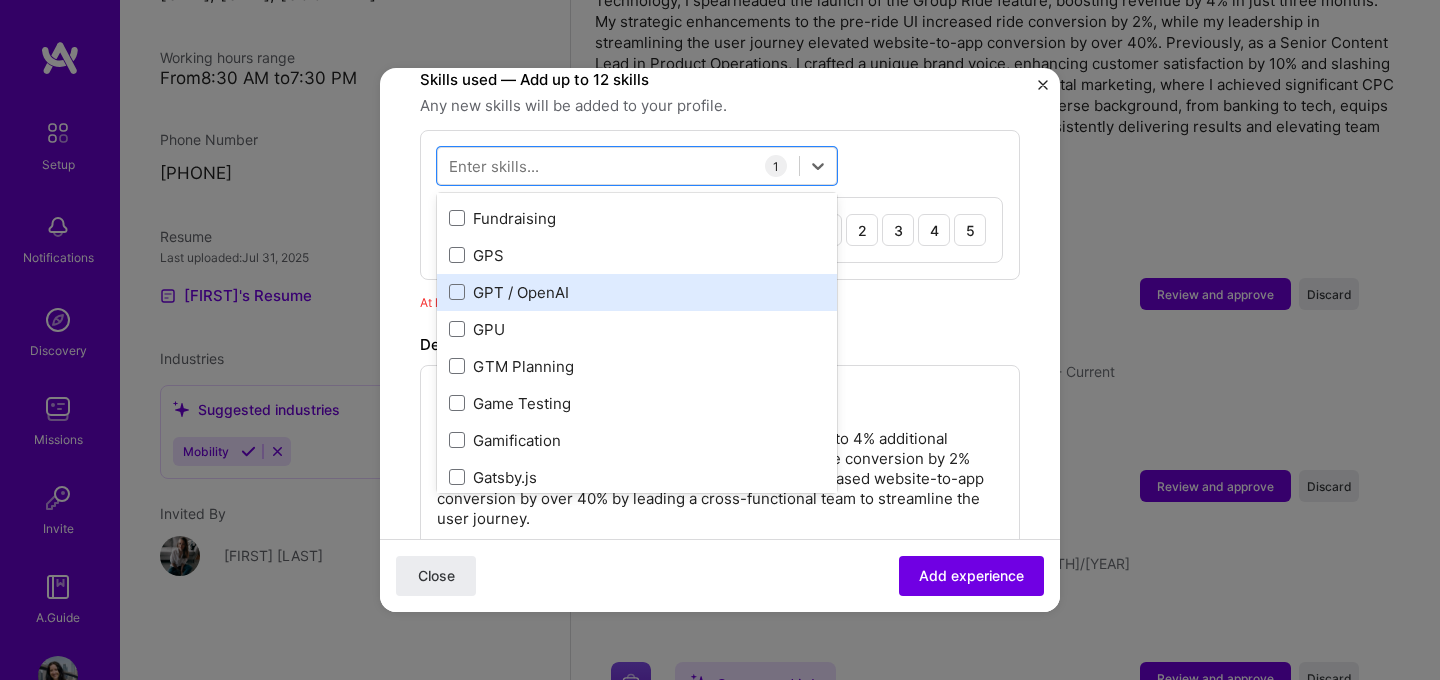 click on "GPT / OpenAI" at bounding box center (637, 292) 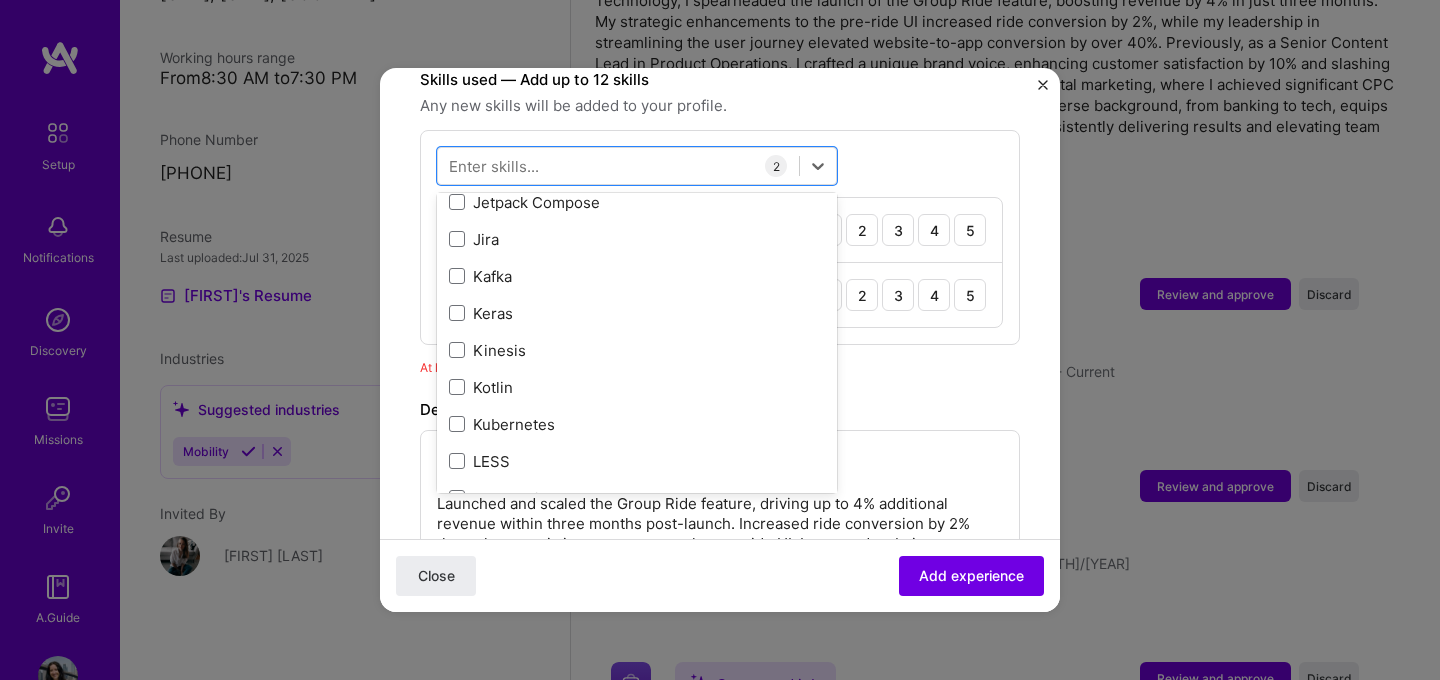 scroll, scrollTop: 6563, scrollLeft: 0, axis: vertical 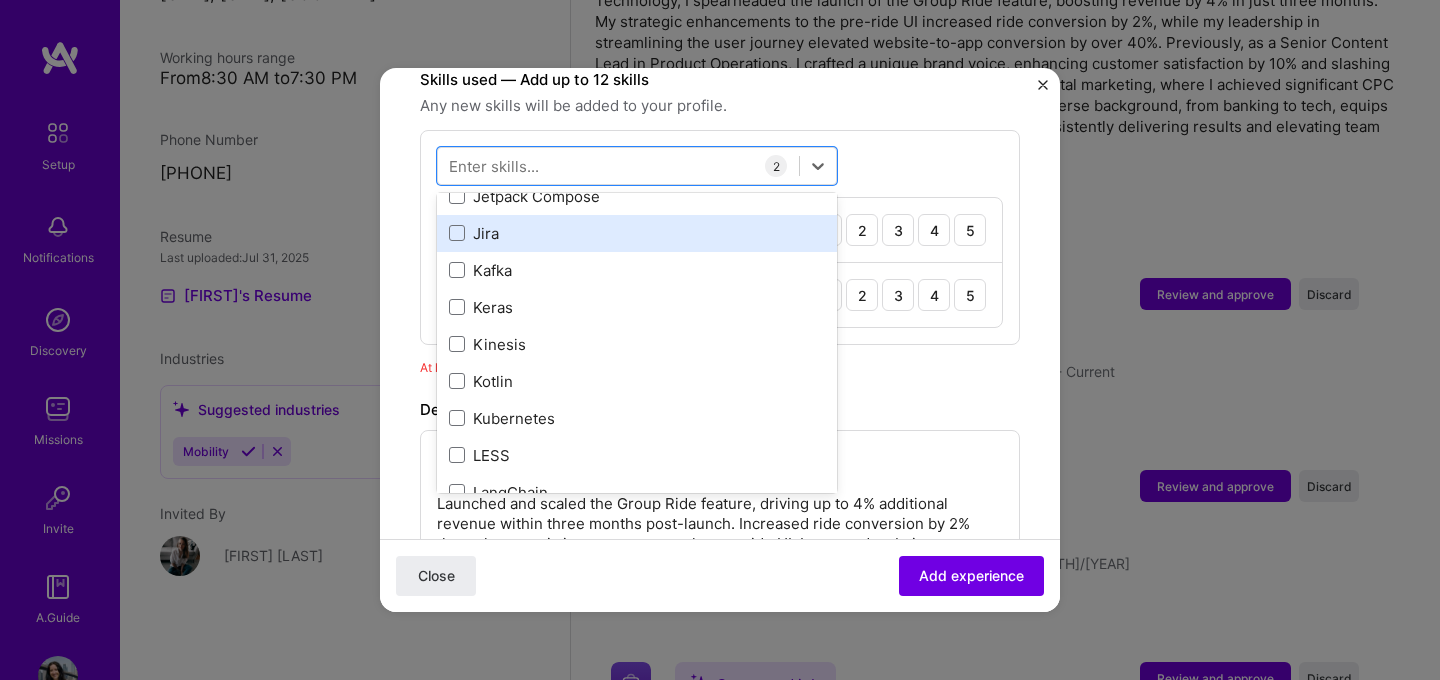 click on "Jira" at bounding box center (637, 233) 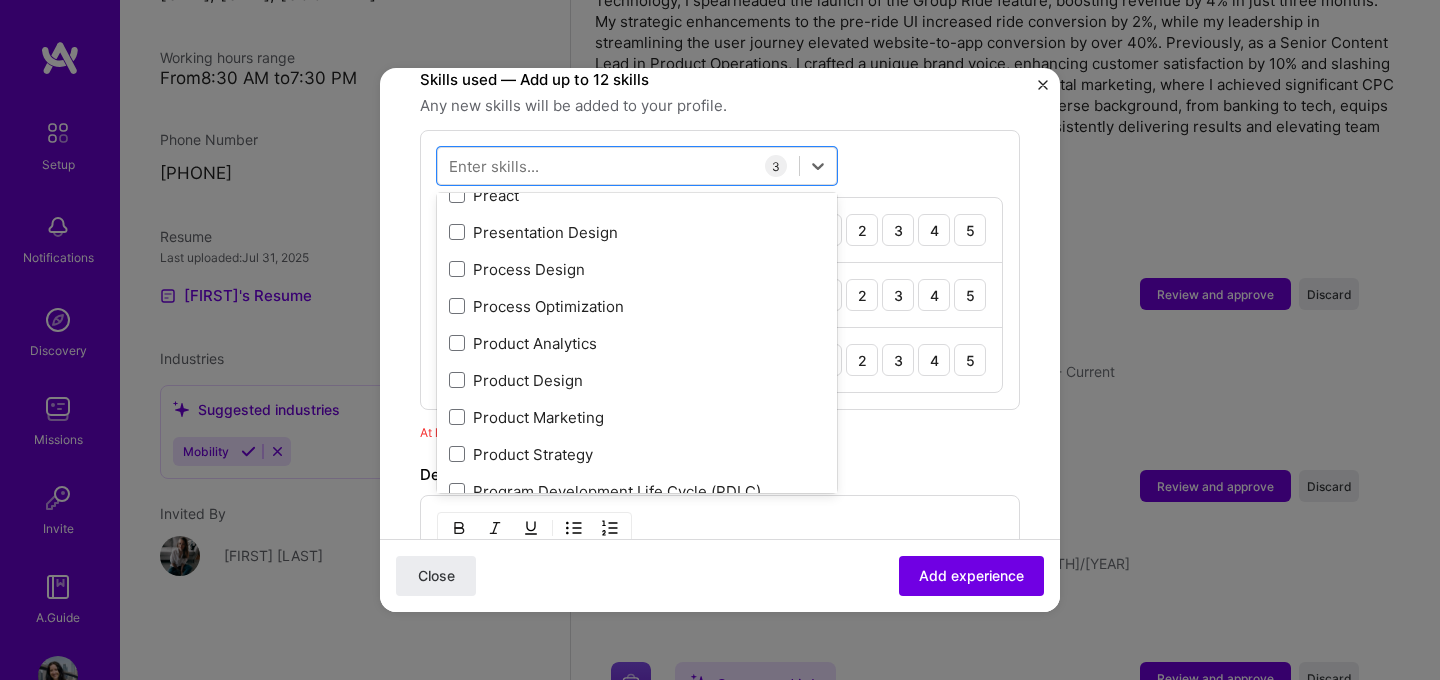scroll, scrollTop: 9085, scrollLeft: 0, axis: vertical 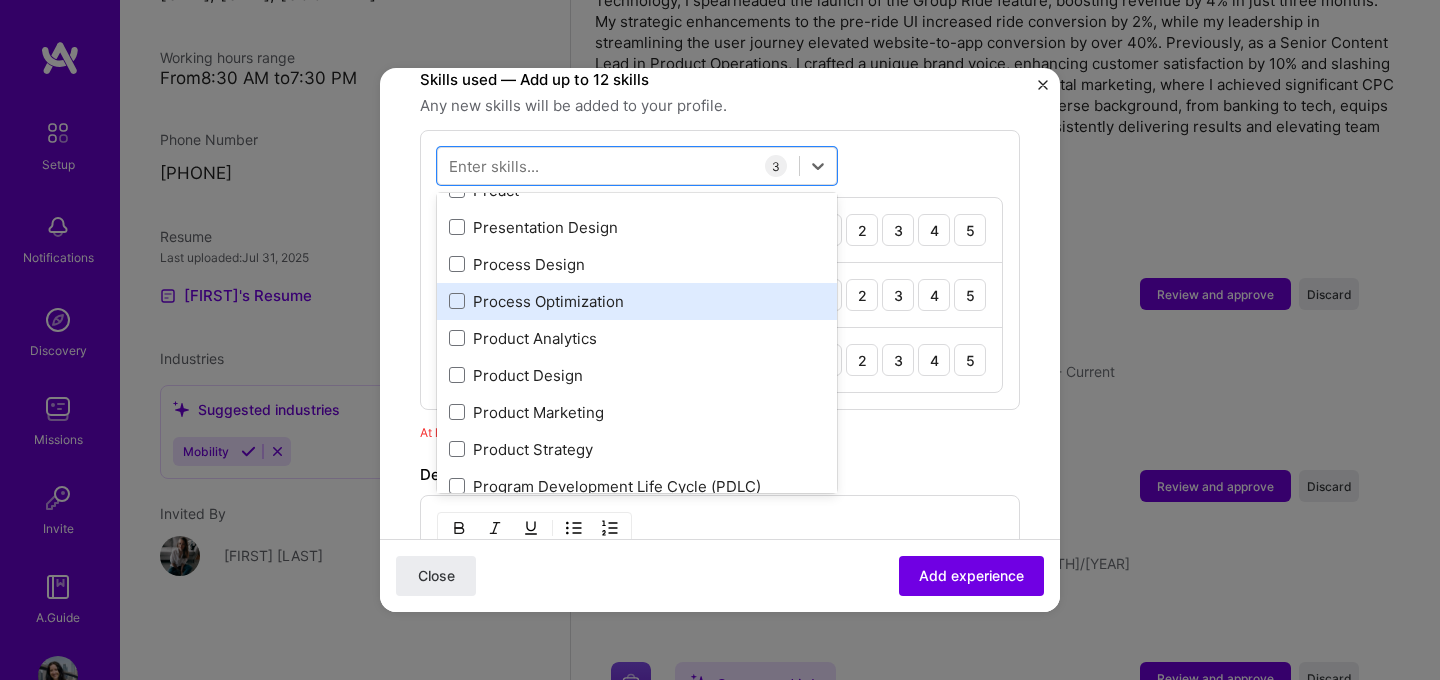click on "Process Optimization" at bounding box center [637, 301] 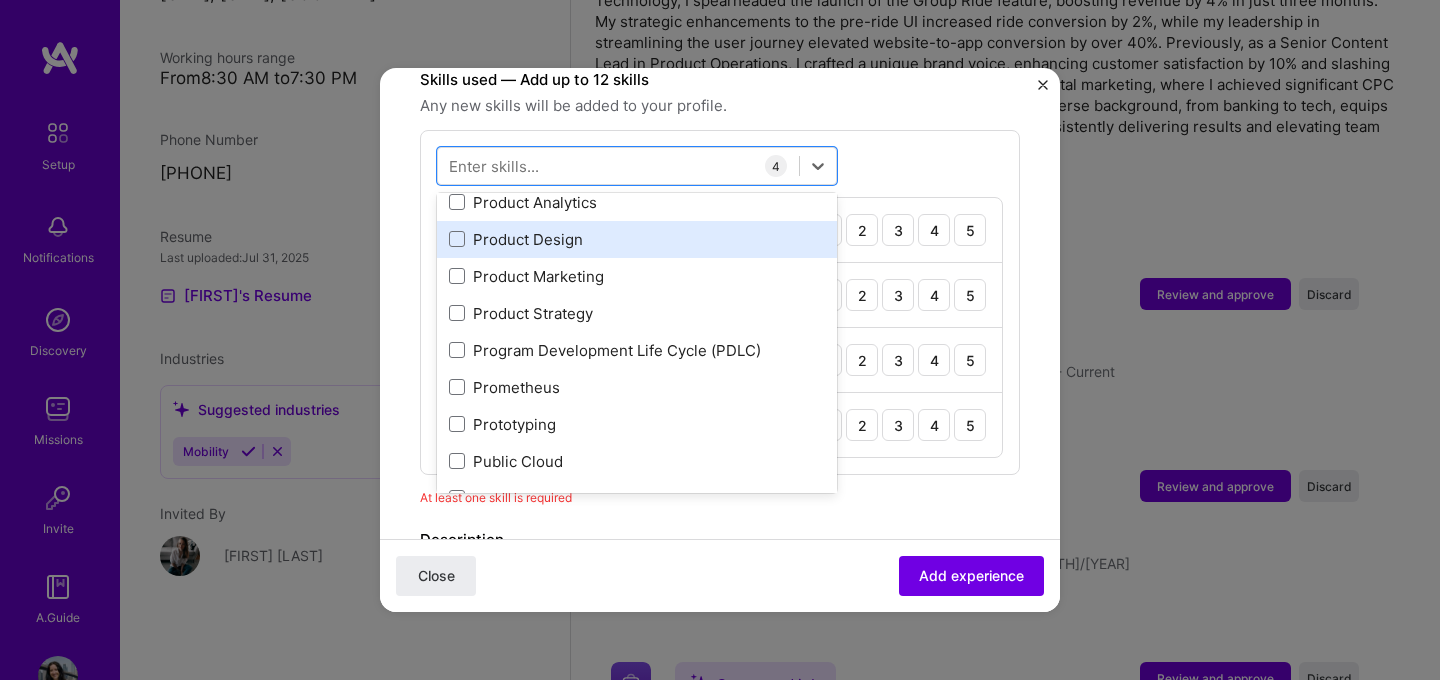 scroll, scrollTop: 9222, scrollLeft: 0, axis: vertical 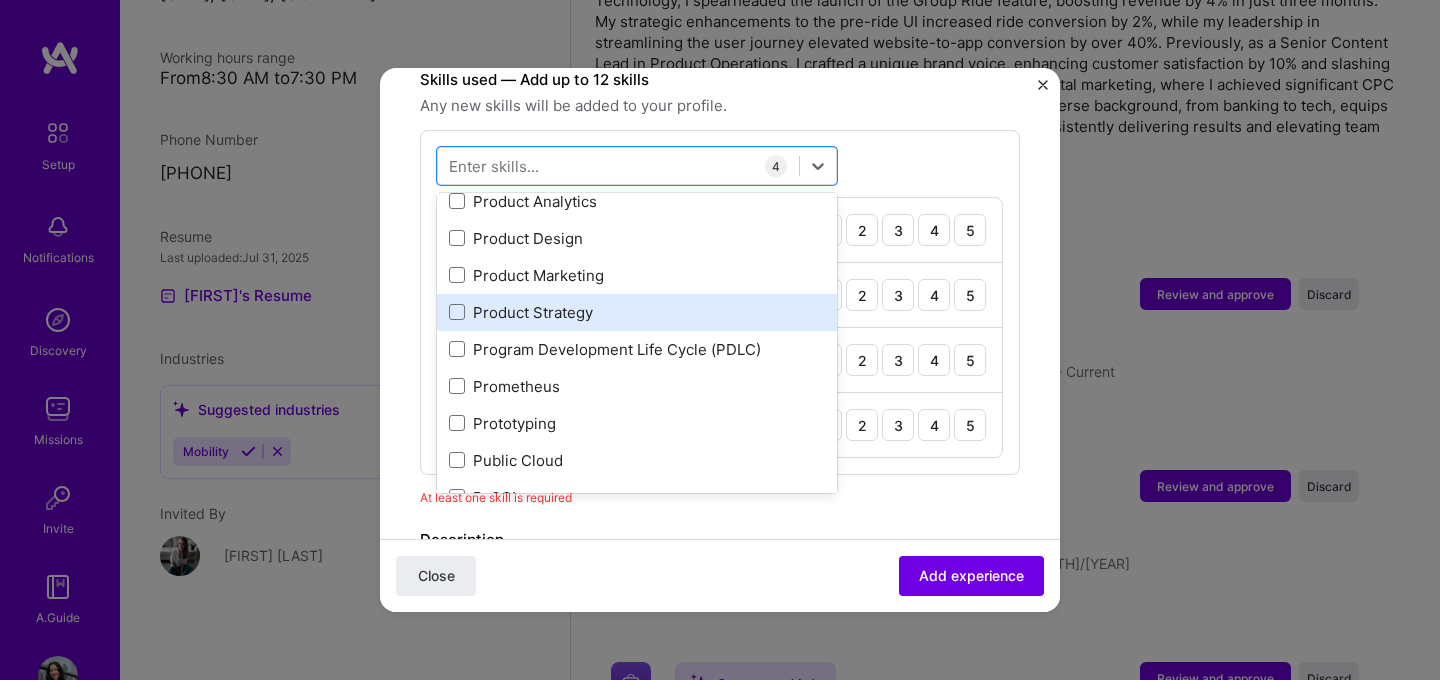 click on "Product Strategy" at bounding box center (637, 312) 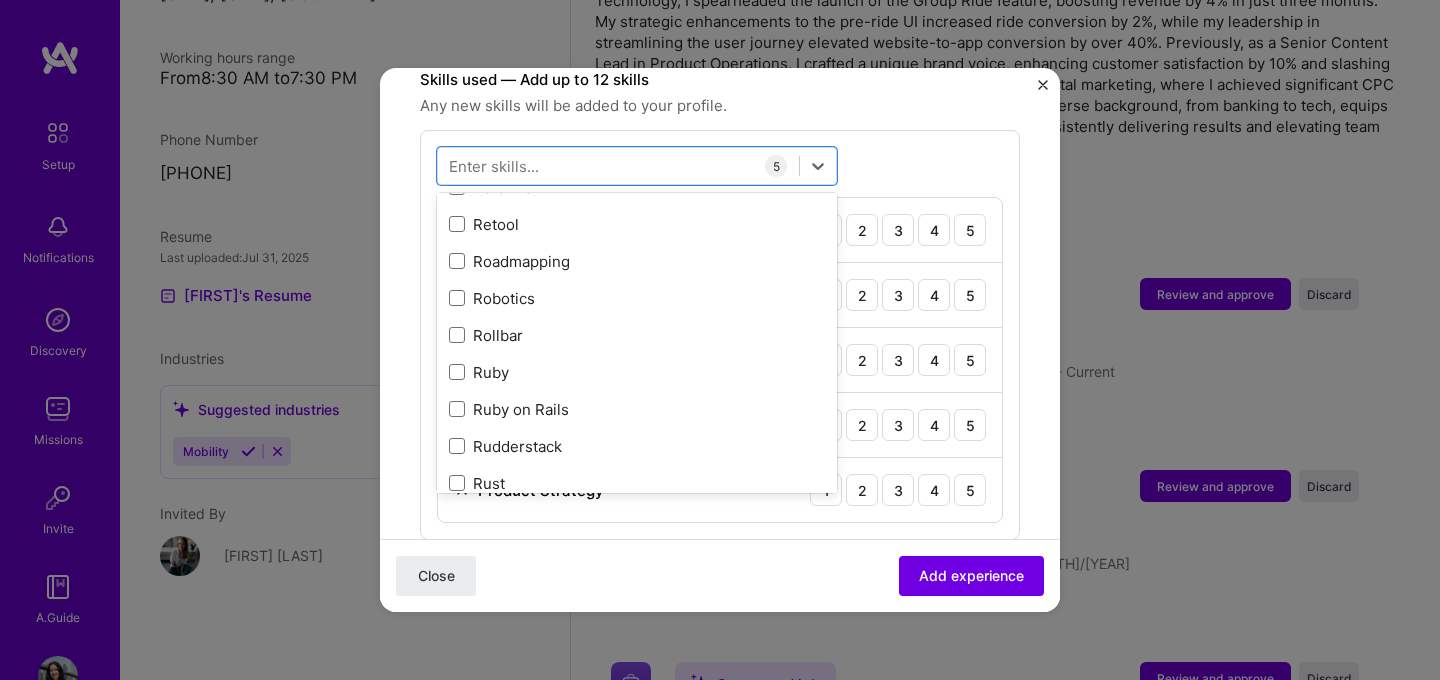 scroll, scrollTop: 10173, scrollLeft: 0, axis: vertical 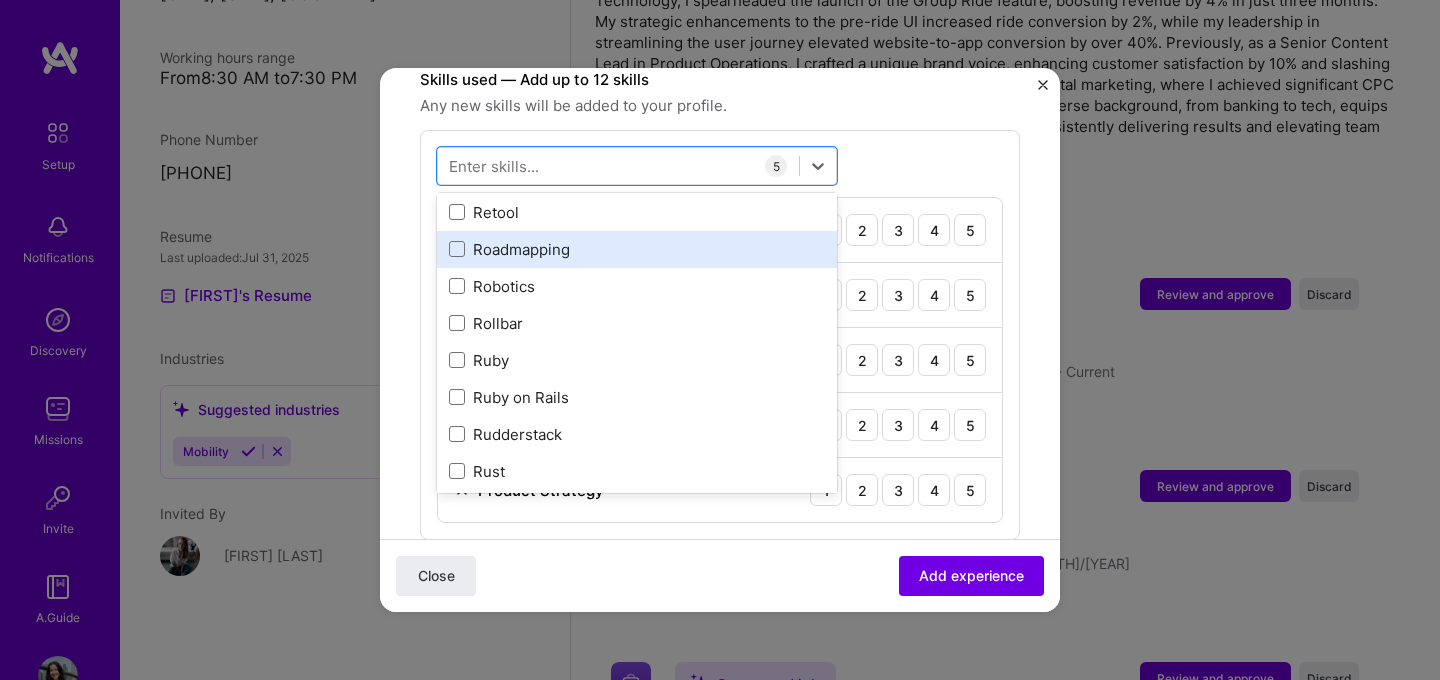 click on "Roadmapping" at bounding box center (637, 249) 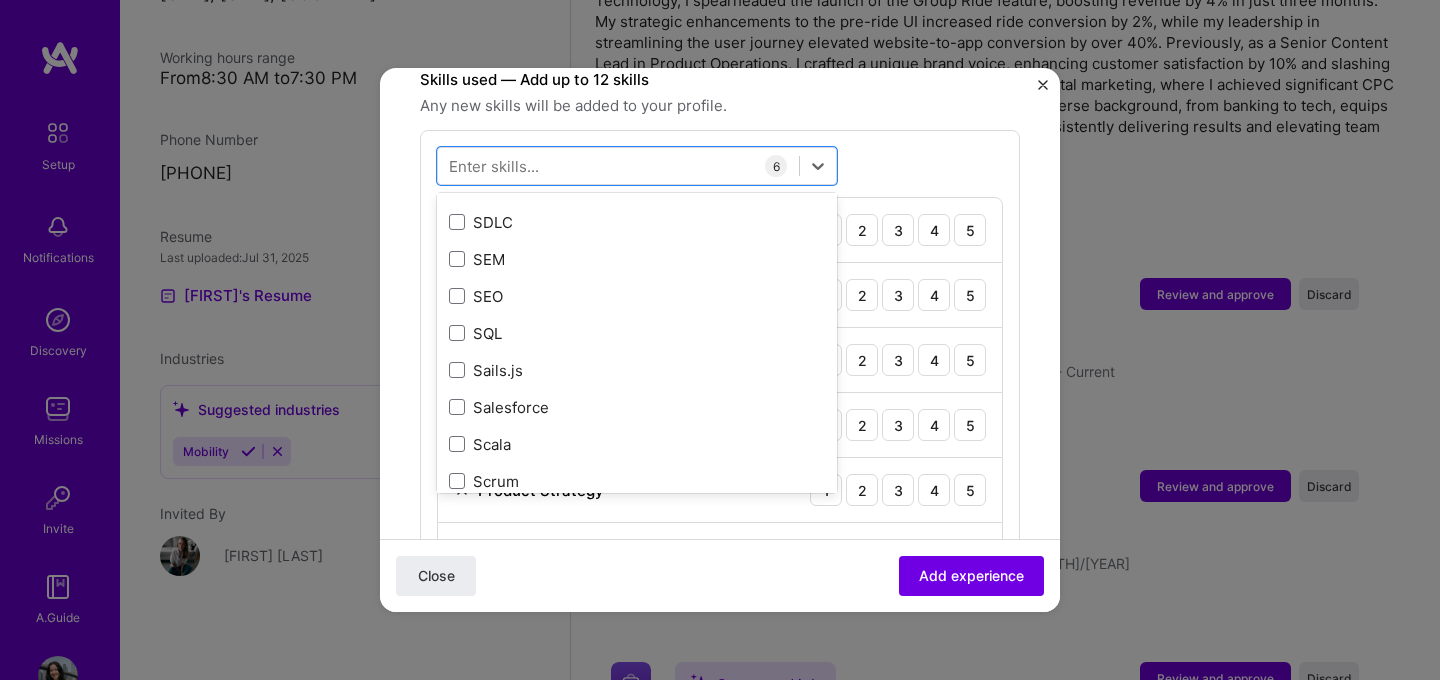 scroll, scrollTop: 10630, scrollLeft: 0, axis: vertical 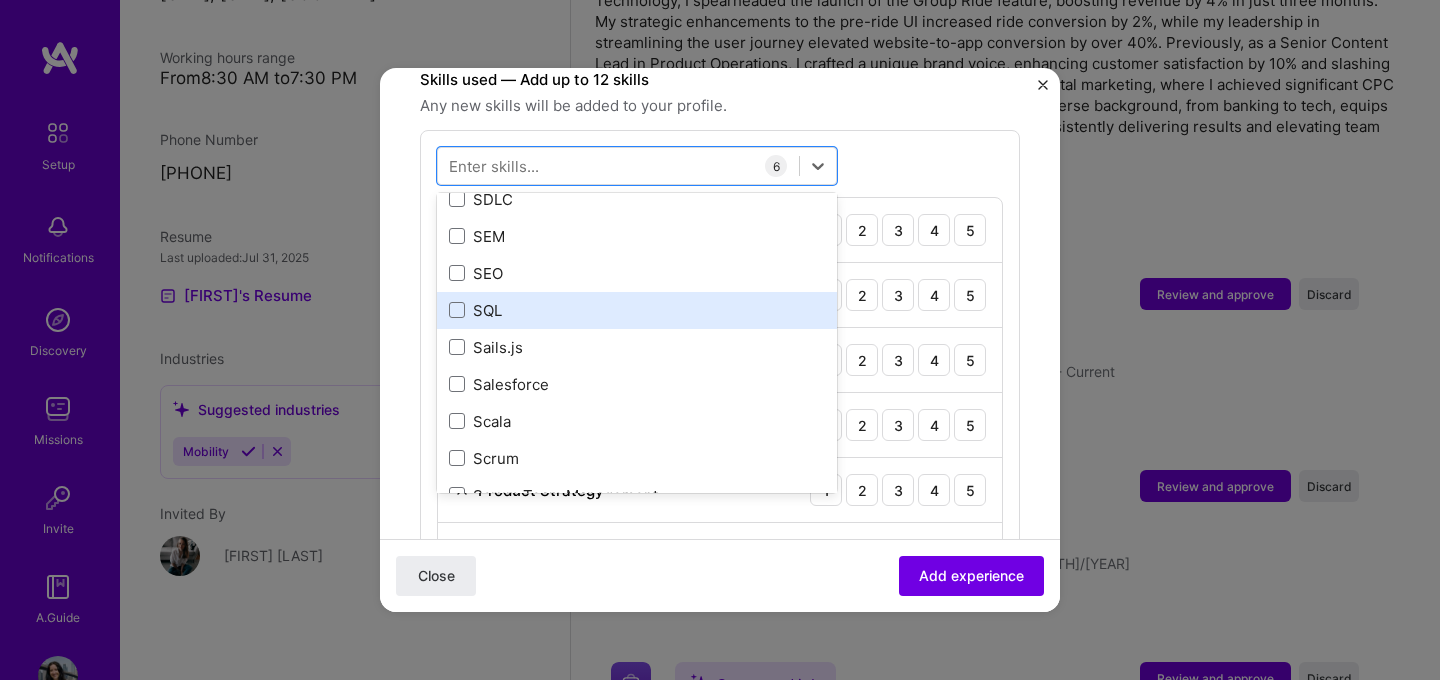 click on "SQL" at bounding box center [637, 310] 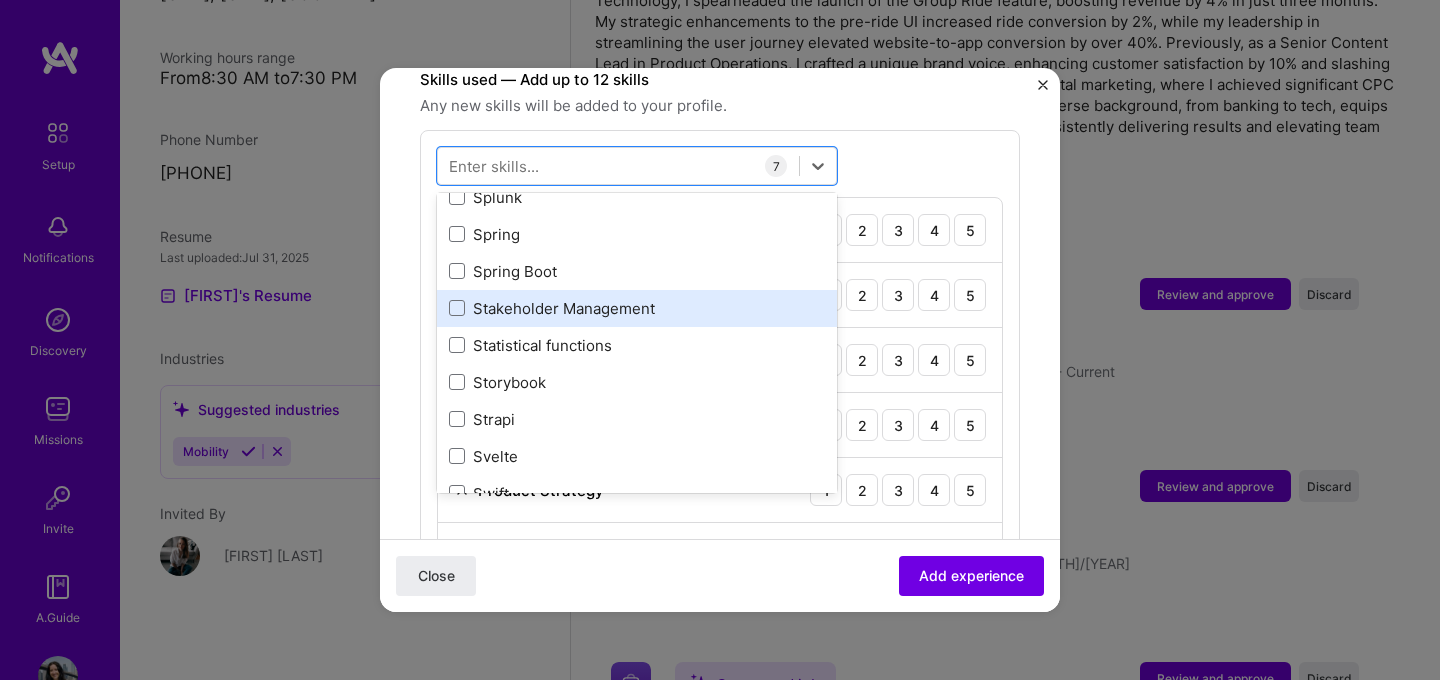 click on "Stakeholder Management" at bounding box center (637, 308) 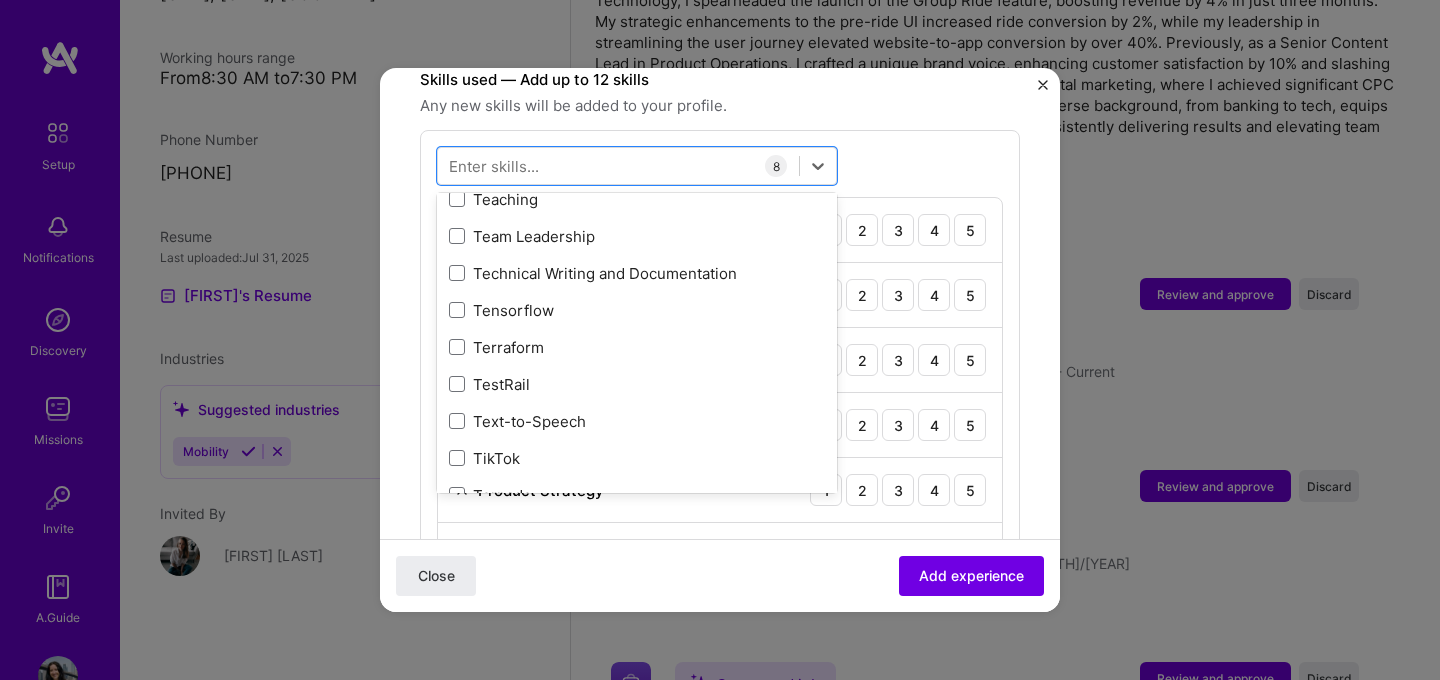scroll, scrollTop: 12192, scrollLeft: 0, axis: vertical 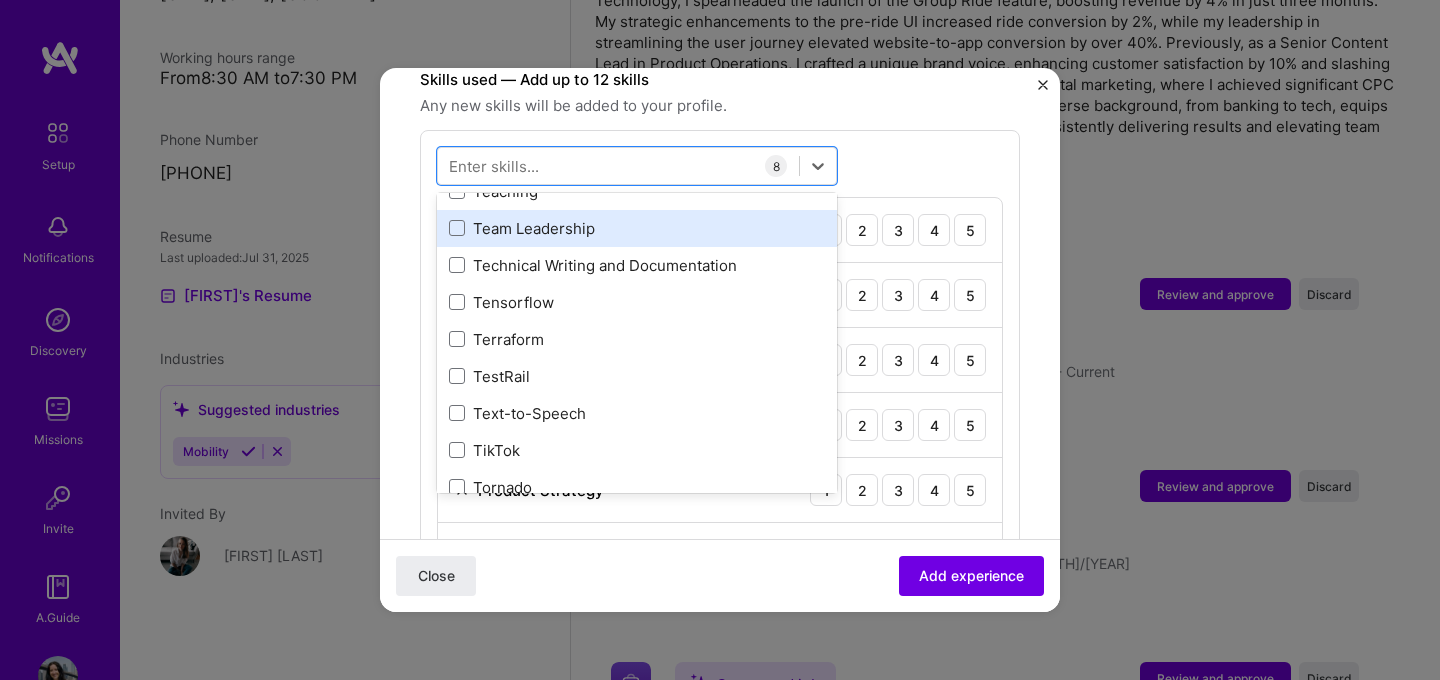 click on "Team Leadership" at bounding box center [637, 228] 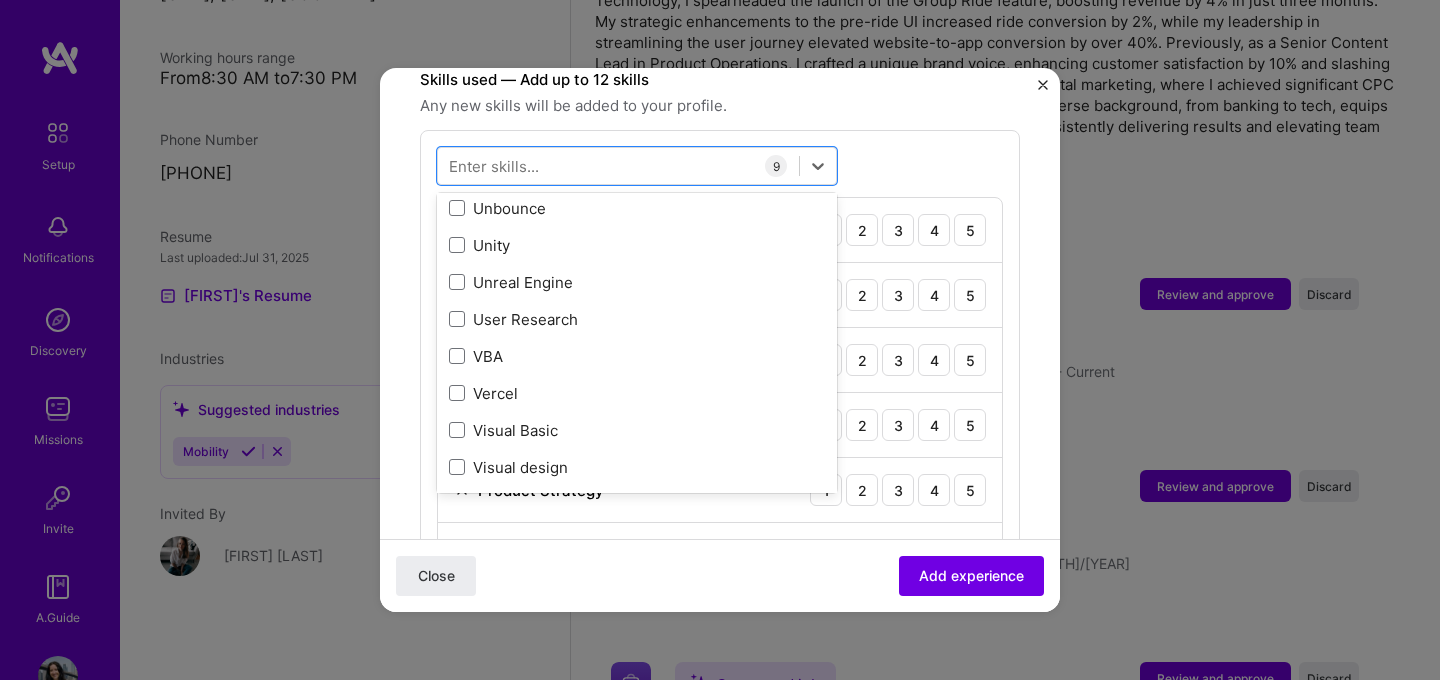 scroll, scrollTop: 12771, scrollLeft: 0, axis: vertical 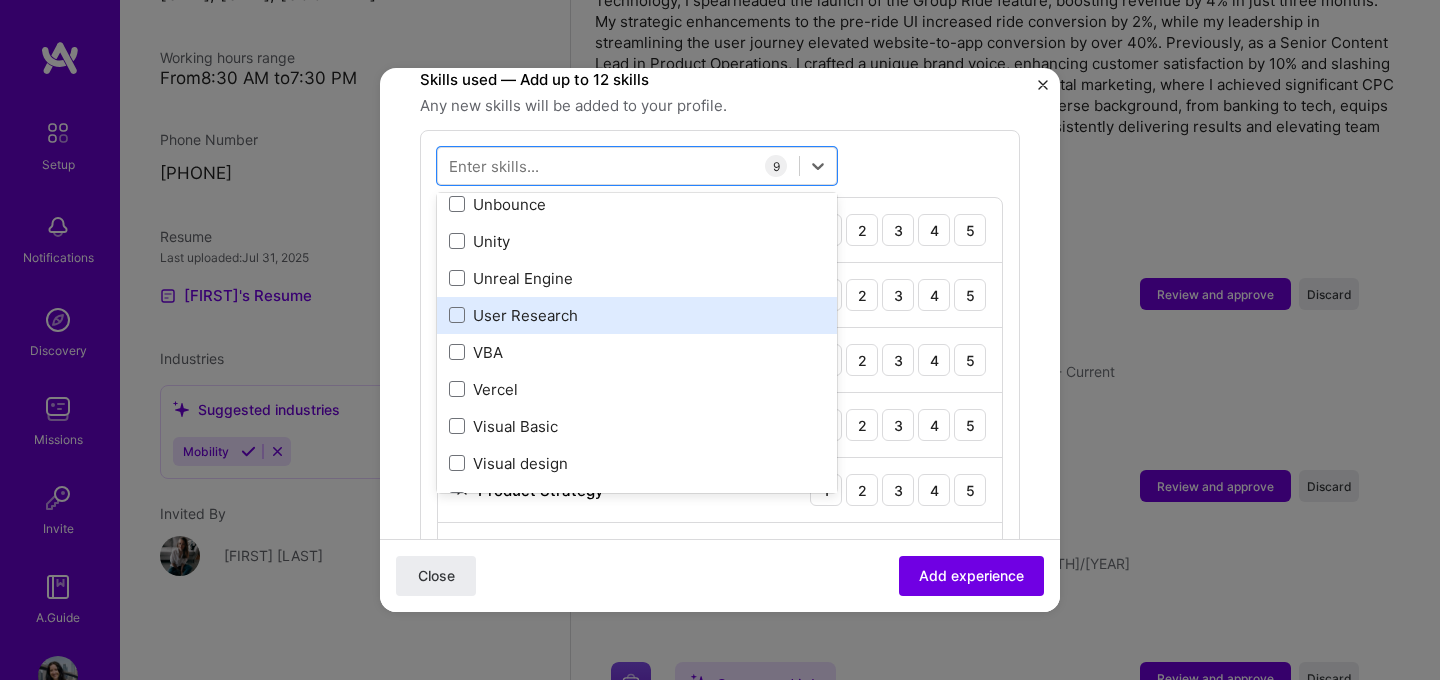 click on "User Research" at bounding box center [637, 315] 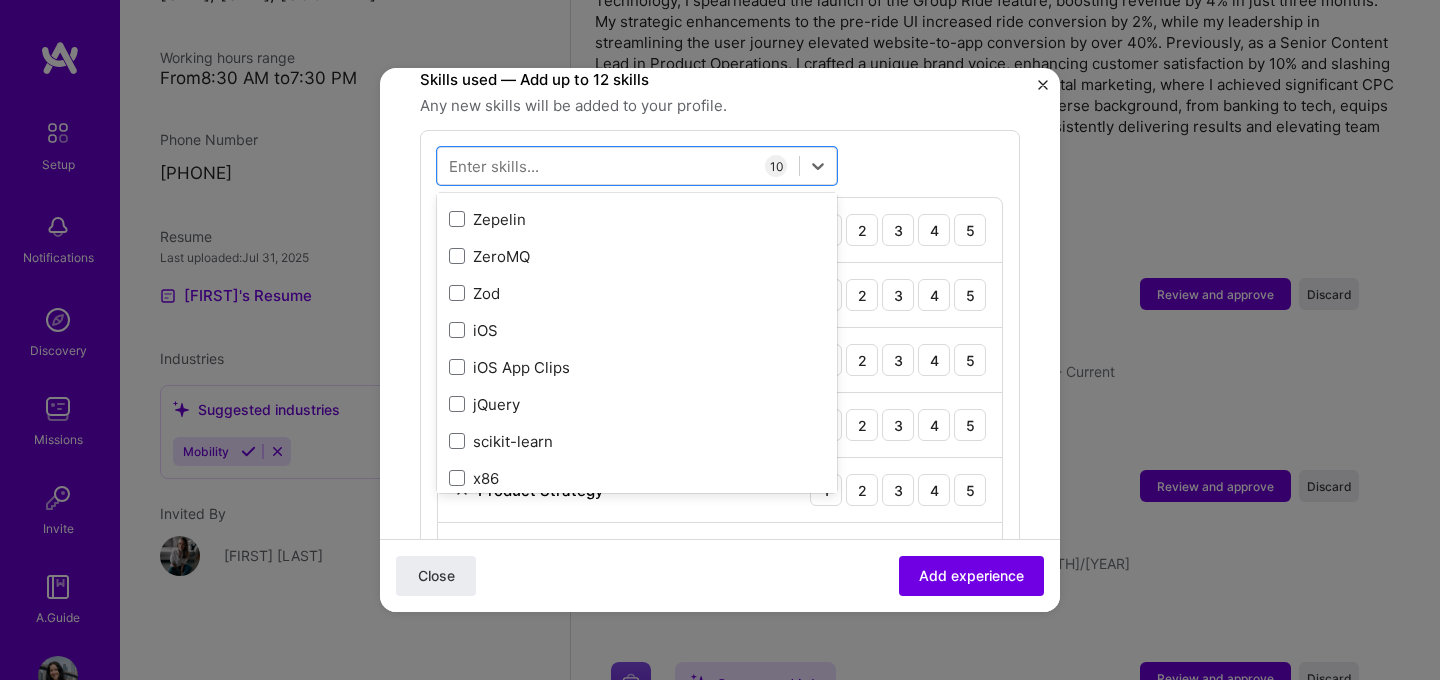 scroll, scrollTop: 13734, scrollLeft: 0, axis: vertical 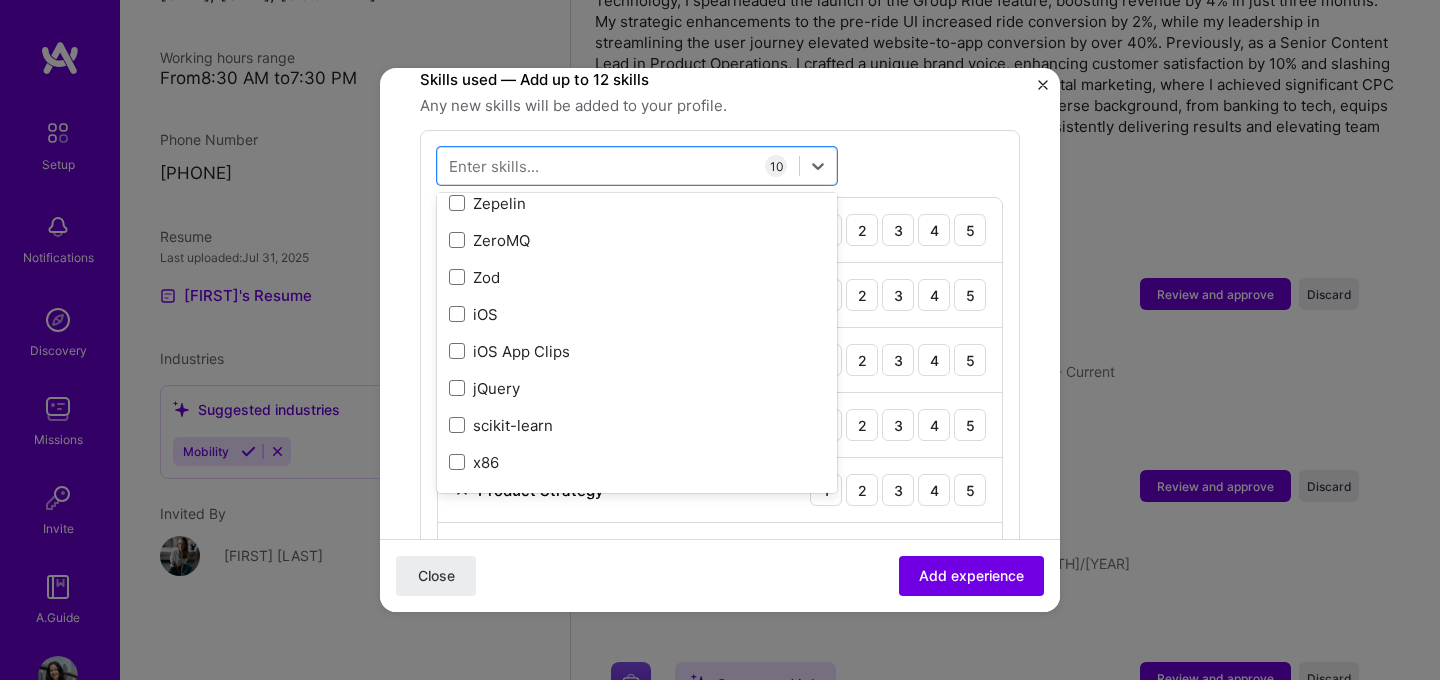 click on "option User Research, selected. option Zod focused, 0 of 2. 378 results available. Use Up and Down to choose options, press Enter to select the currently focused option, press Escape to exit the menu, press Tab to select the option and exit the menu. All Skills .NET 3D Engineering 3D Modeling API Design API Integration APNS ARM ASP.NET AWS AWS Aurora AWS BETA AWS CDK AWS CloudFormation AWS Lambda AWS Neptune AWS RDS Ada Adobe Creative Cloud Adobe Experience Manager Affiliate Marketing Agile Agora Airflow Airtable Algorithm Design Amazon Athena Amplitude Analytics Android Angular Angular.js Ansible Apache Kafka Apex (Salesforce) Apollo App Clip (iOS) ArangoDB Artifactory Artificial Intelligence (AI) Assembly Async.io Aurelia Authentication Automated Testing Azure BLE (Bluetooth) Babylon.js Backbone.js Backlog Prioritization BigQuery Blockchain / Crypto Blog Bloomreach Bootstrap JS Boto3 Brand Strategy C C# C++ CI/CD CMS COBOL CSS CUDA Capacitor Cassandra CircleCl Clojure Coaching Coffeescript Computer Vision 1" at bounding box center [720, 497] 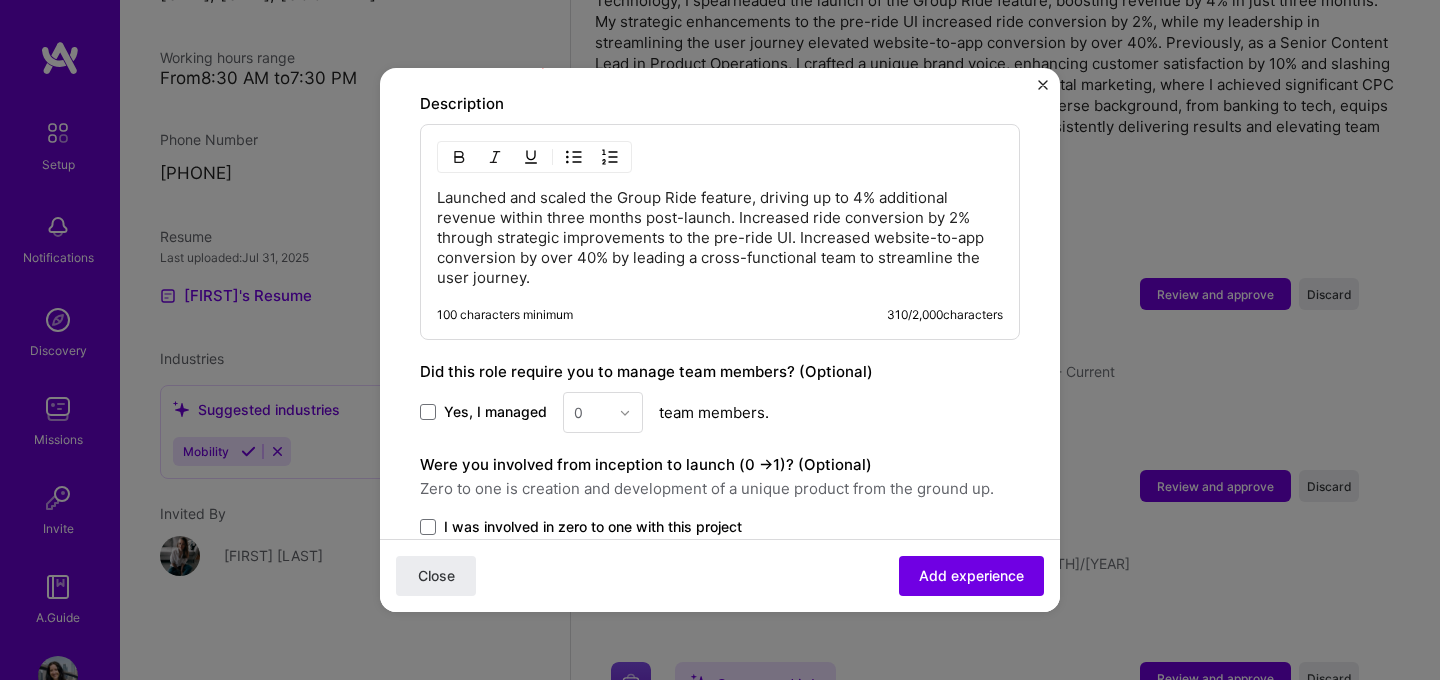 scroll, scrollTop: 1680, scrollLeft: 0, axis: vertical 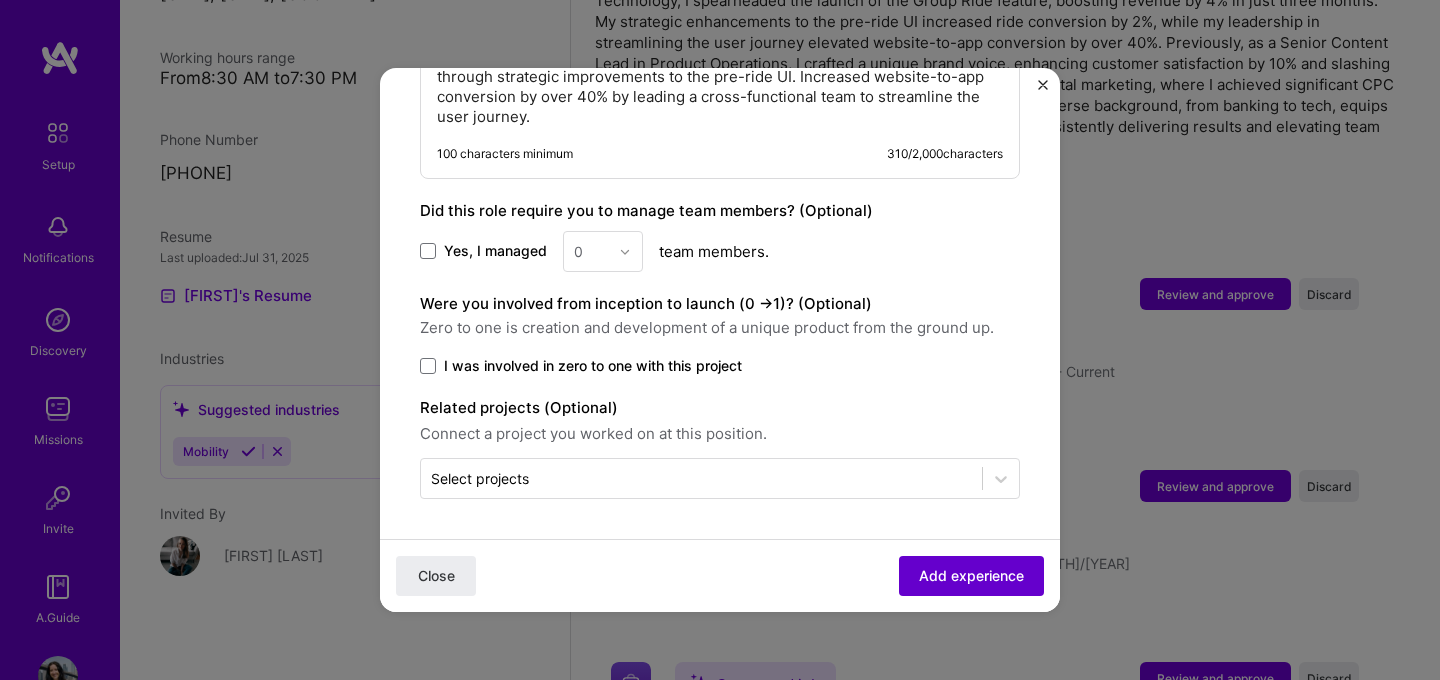 click on "Add experience" at bounding box center (971, 576) 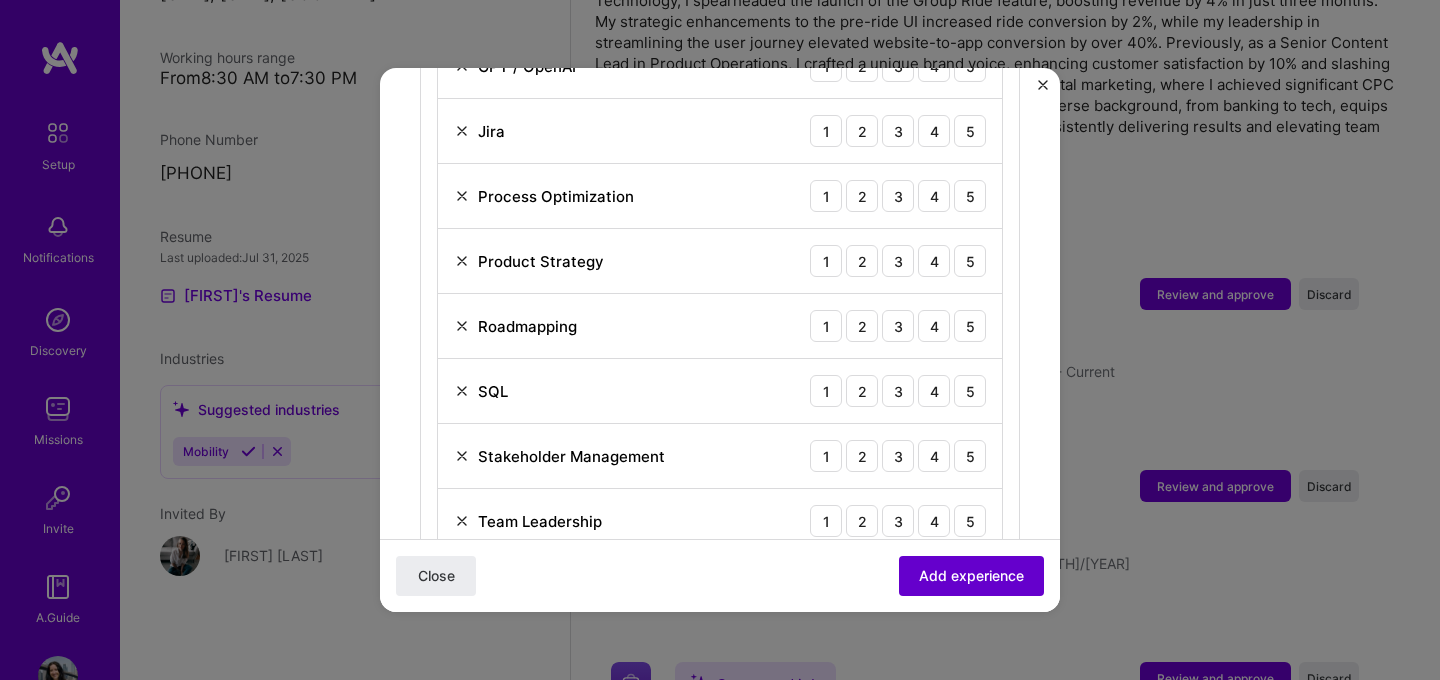 scroll, scrollTop: 693, scrollLeft: 0, axis: vertical 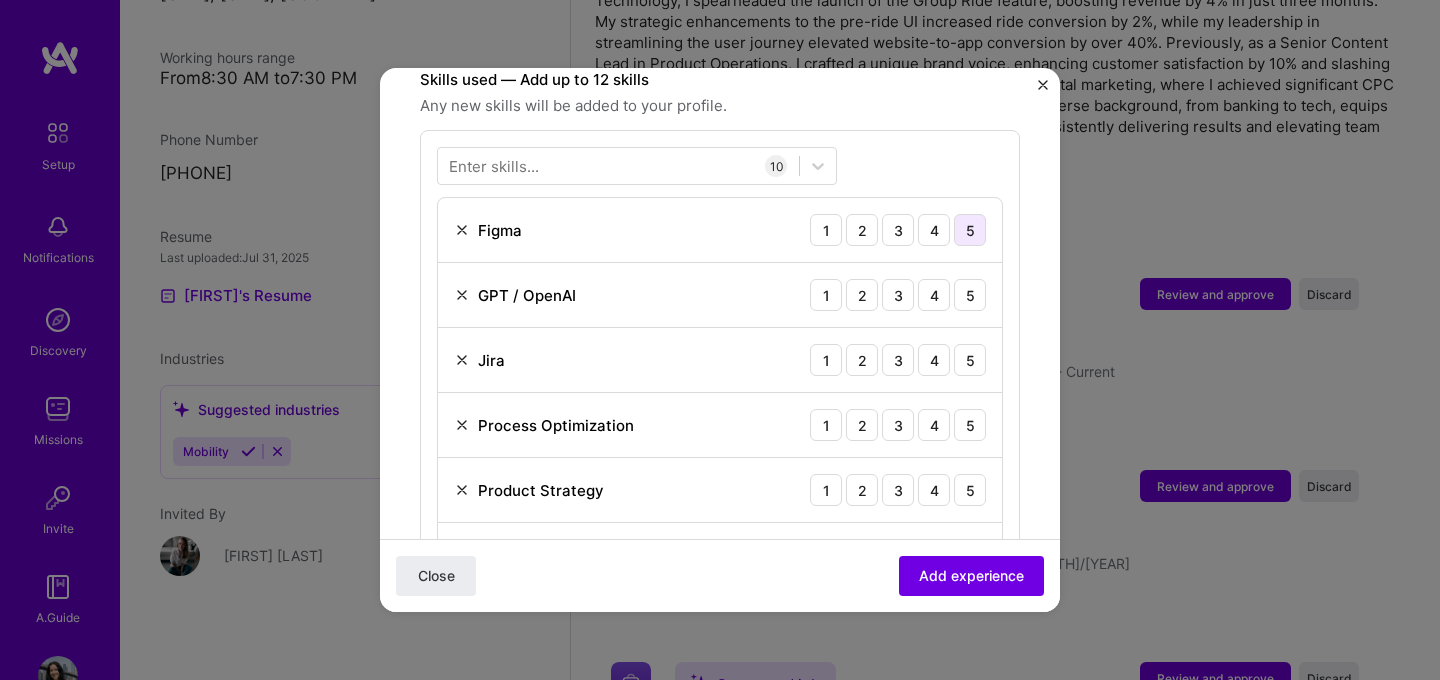 click on "5" at bounding box center (970, 230) 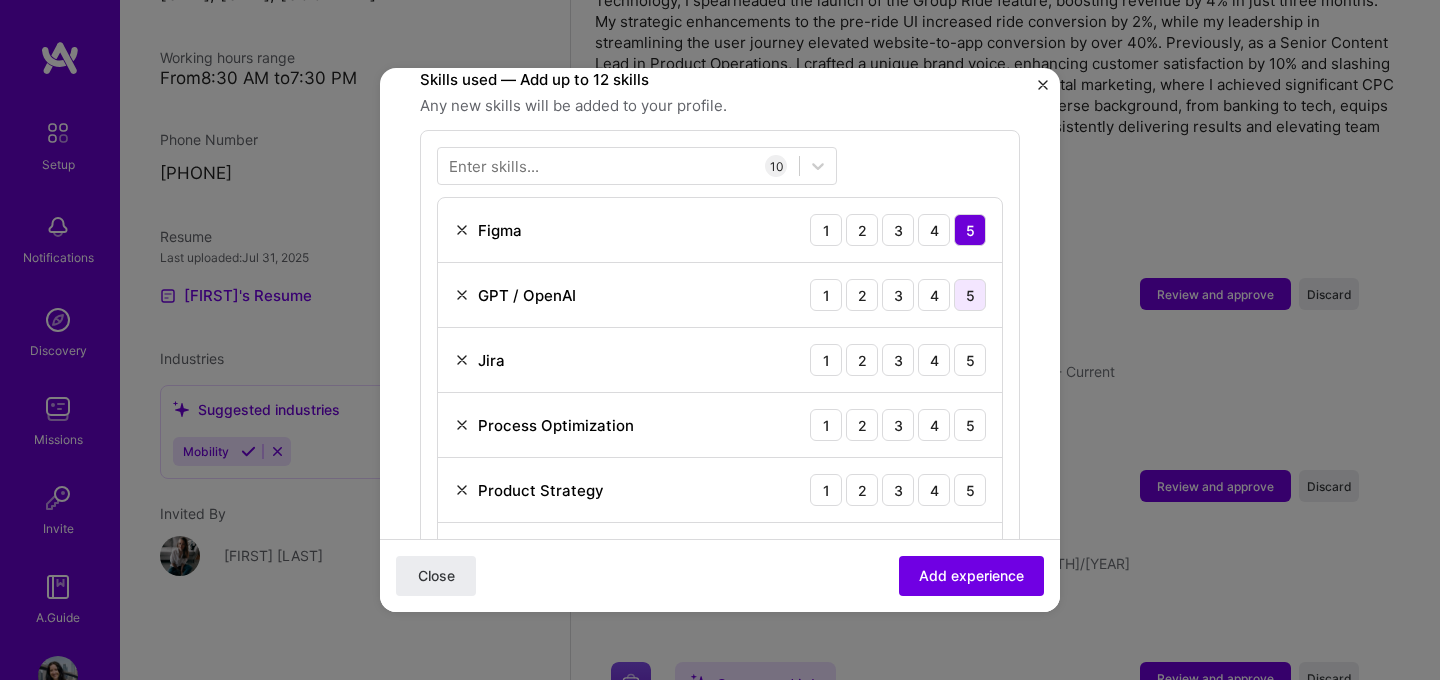 click on "5" at bounding box center [970, 295] 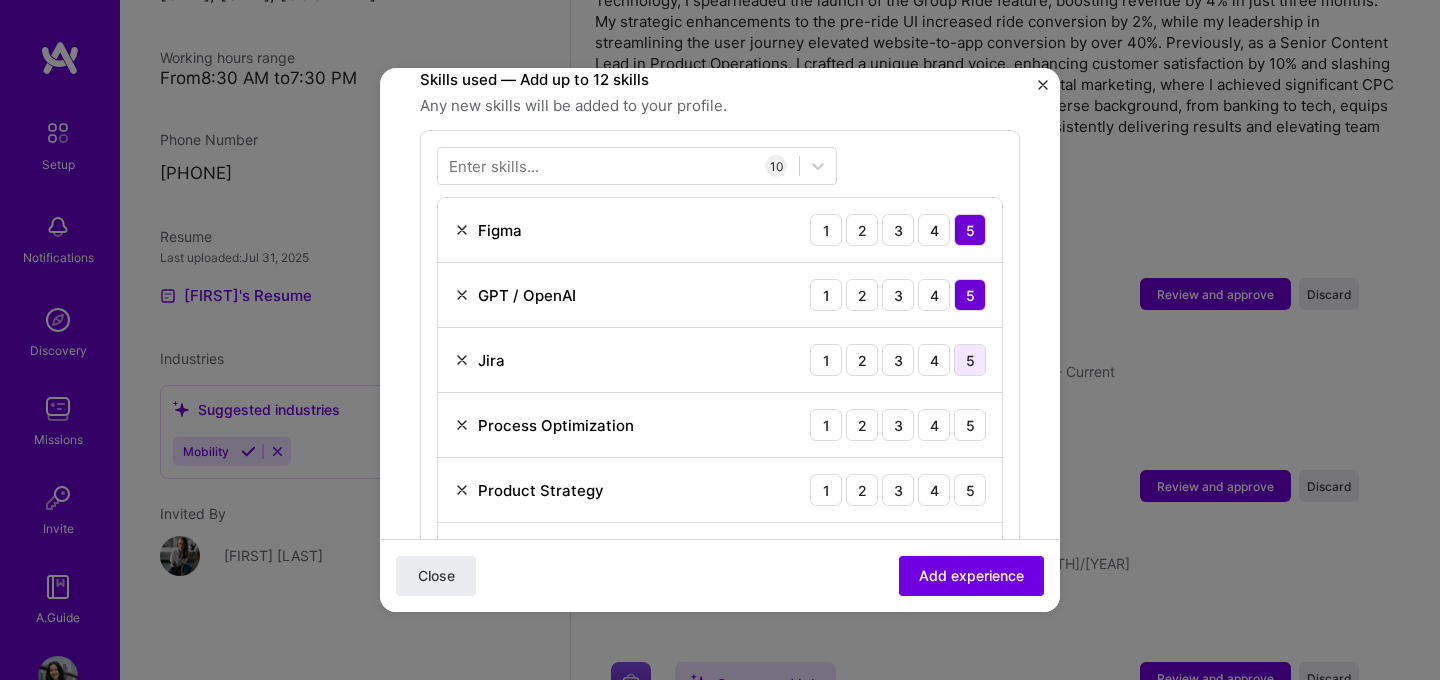 click on "5" at bounding box center [970, 360] 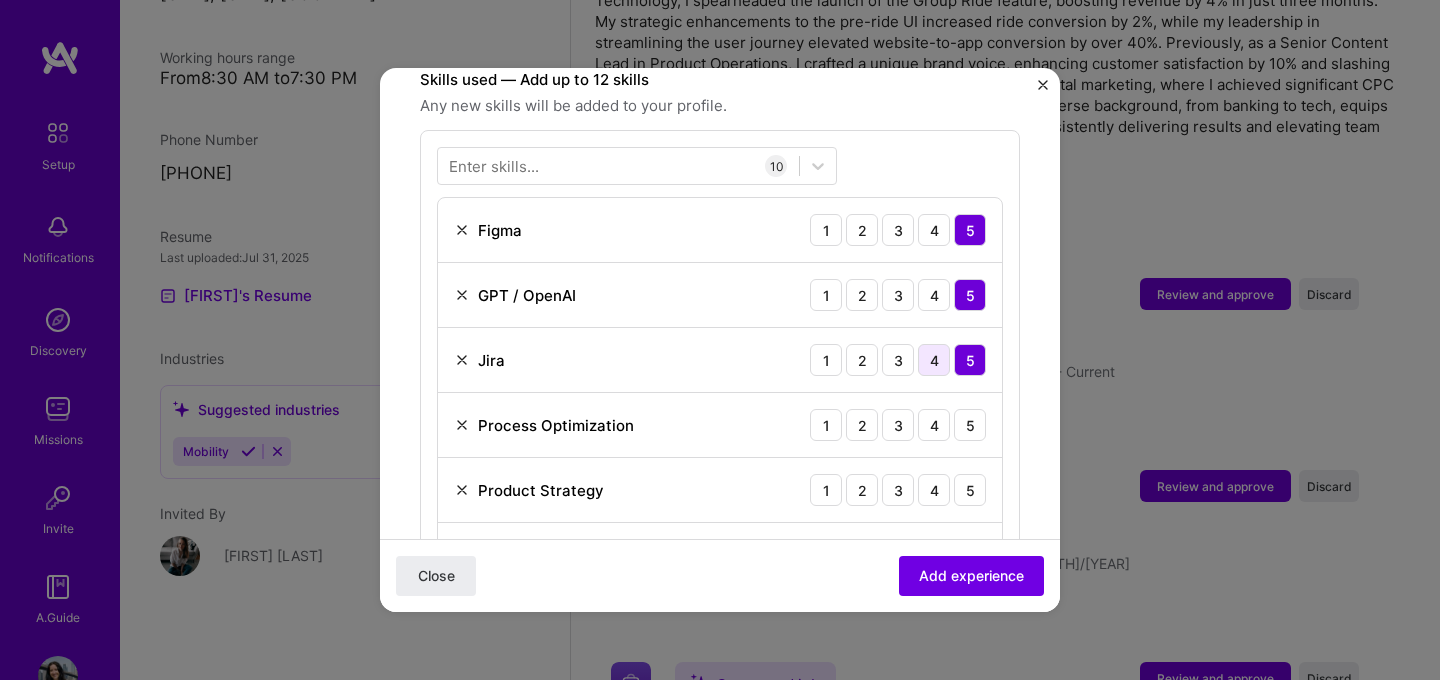 click on "4" at bounding box center [934, 360] 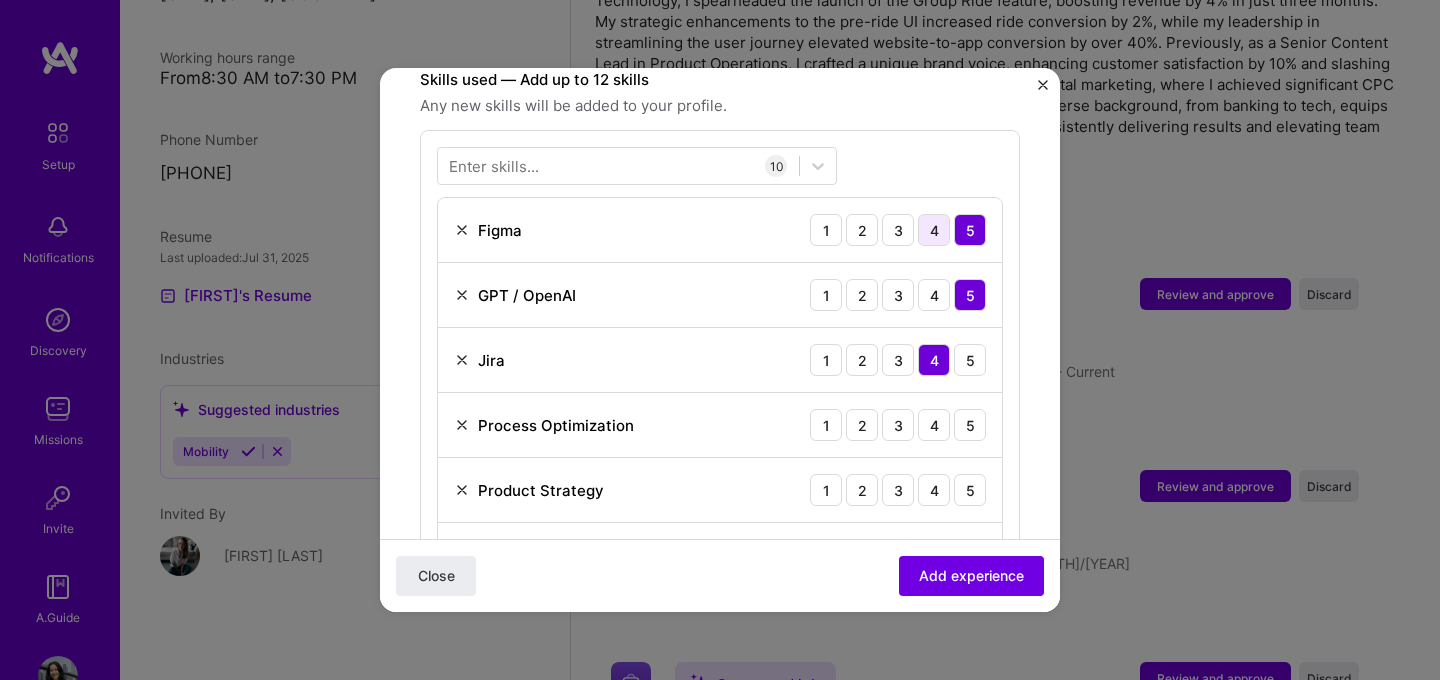 click on "4" at bounding box center [934, 230] 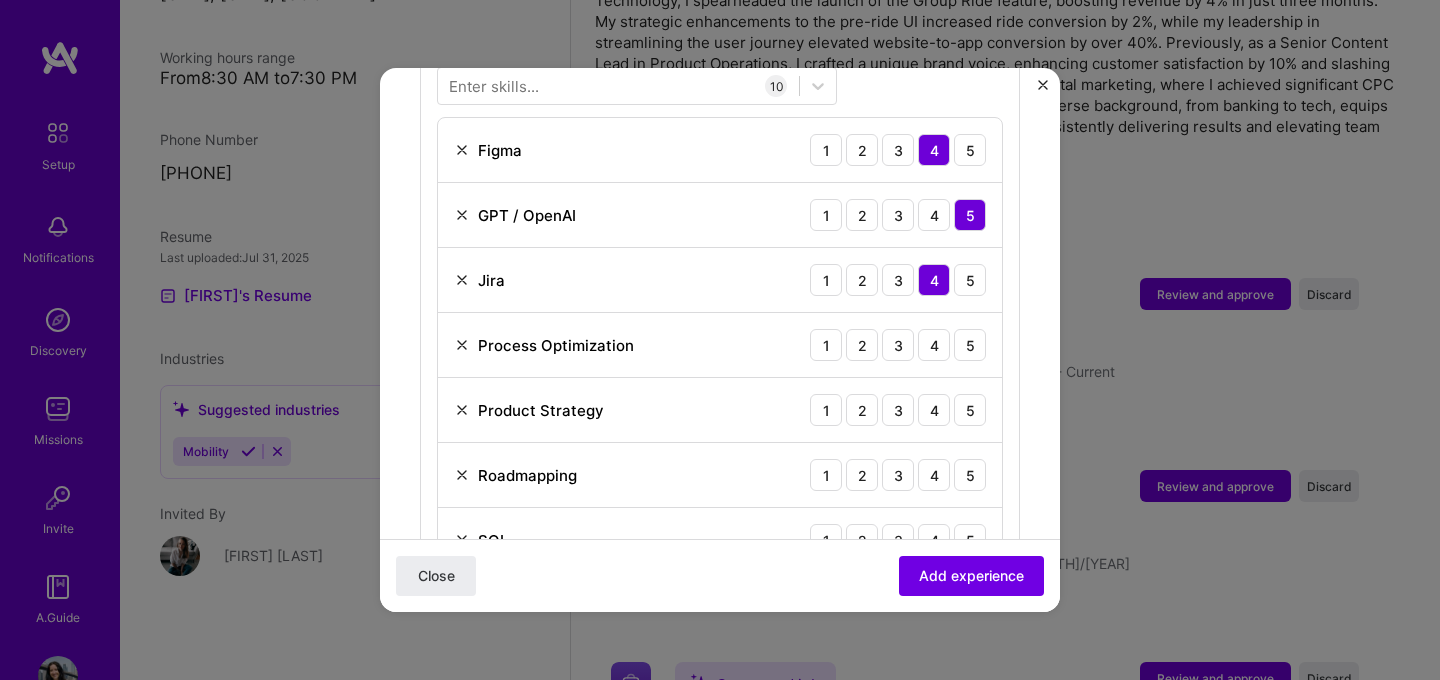 scroll, scrollTop: 776, scrollLeft: 0, axis: vertical 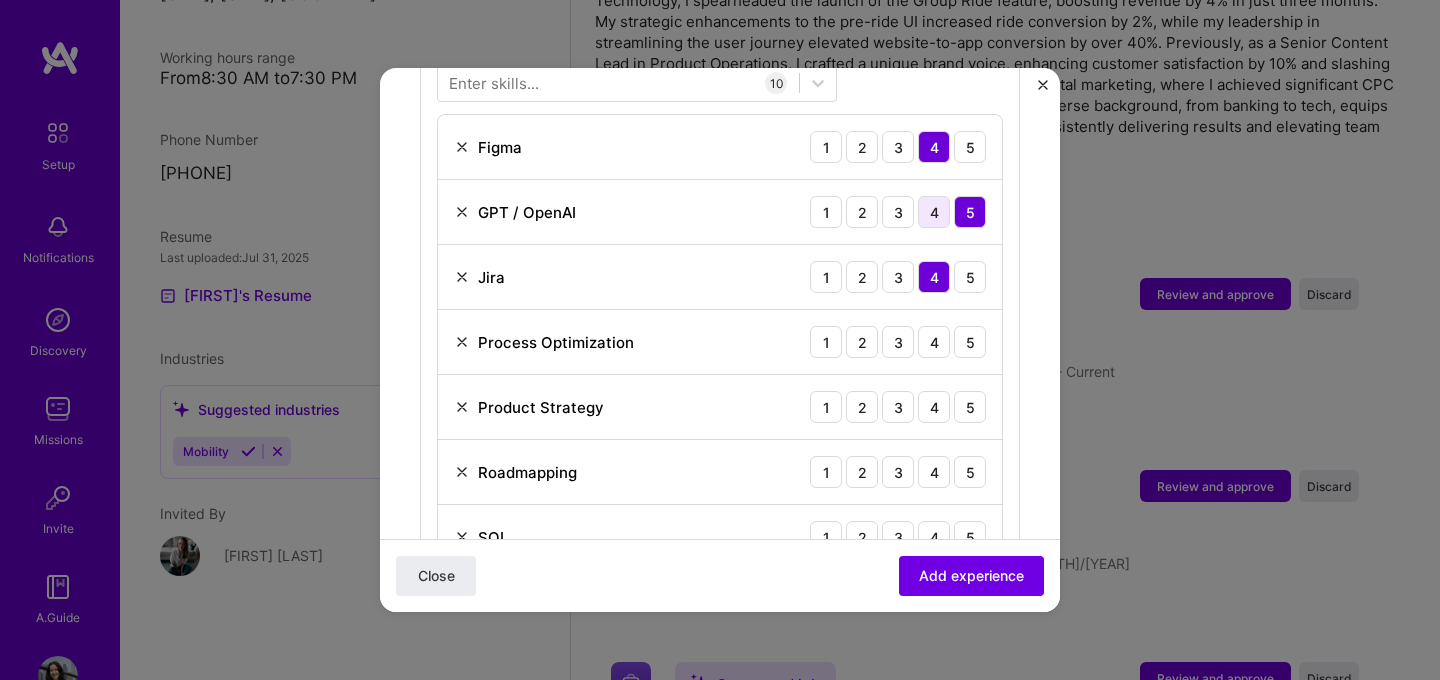 click on "4" at bounding box center [934, 212] 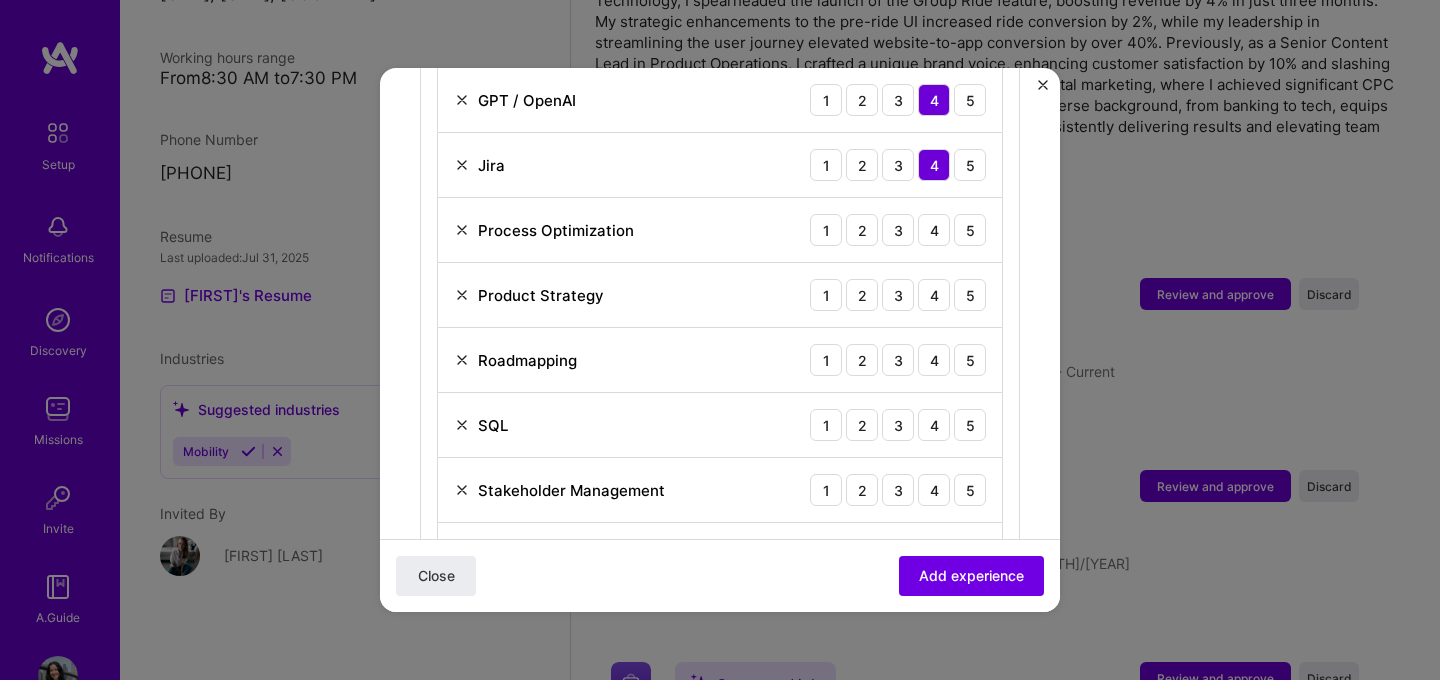 scroll, scrollTop: 889, scrollLeft: 0, axis: vertical 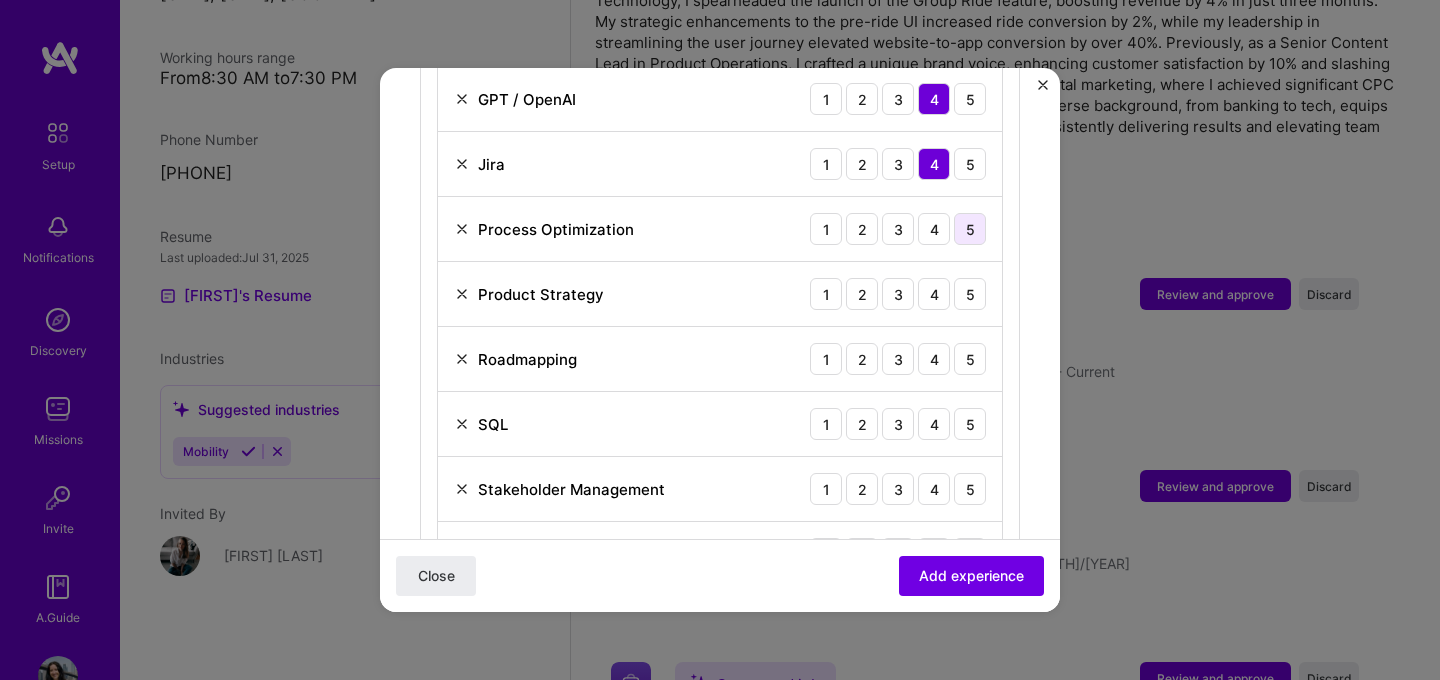 click on "5" at bounding box center (970, 229) 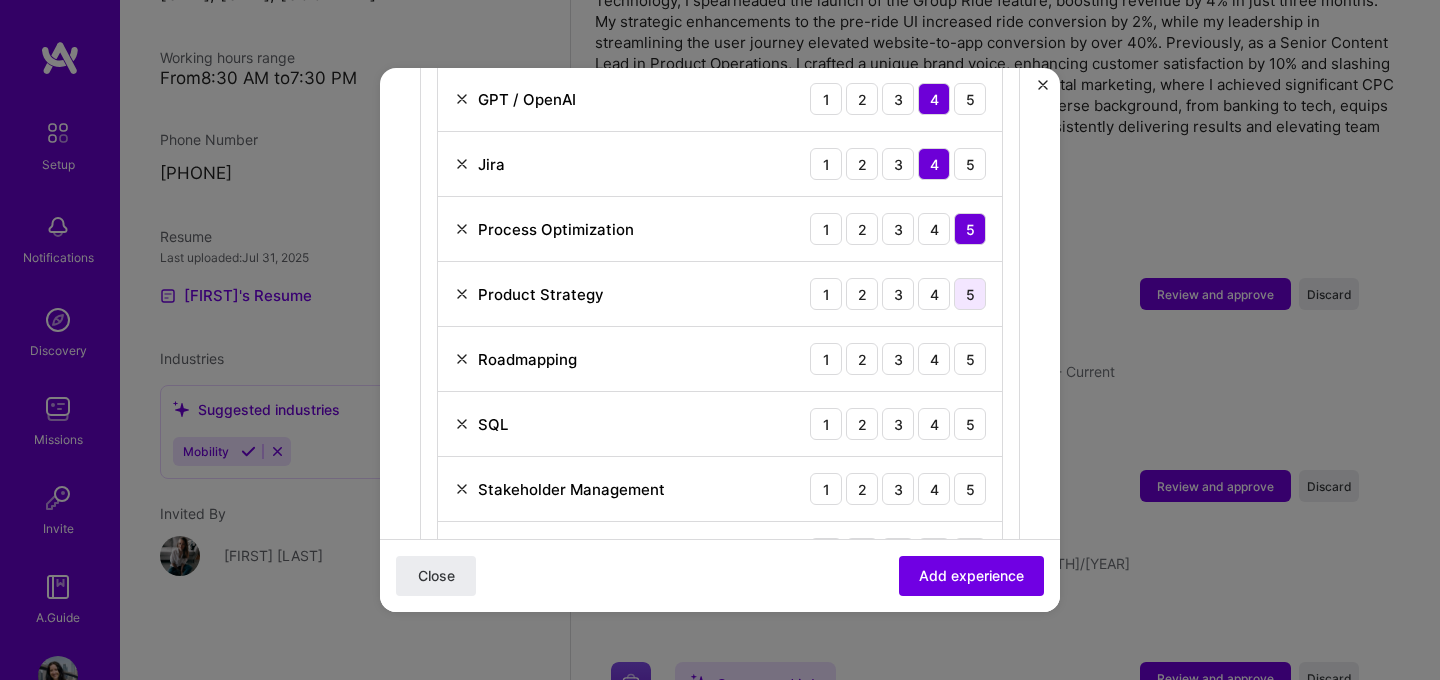 click on "5" at bounding box center (970, 294) 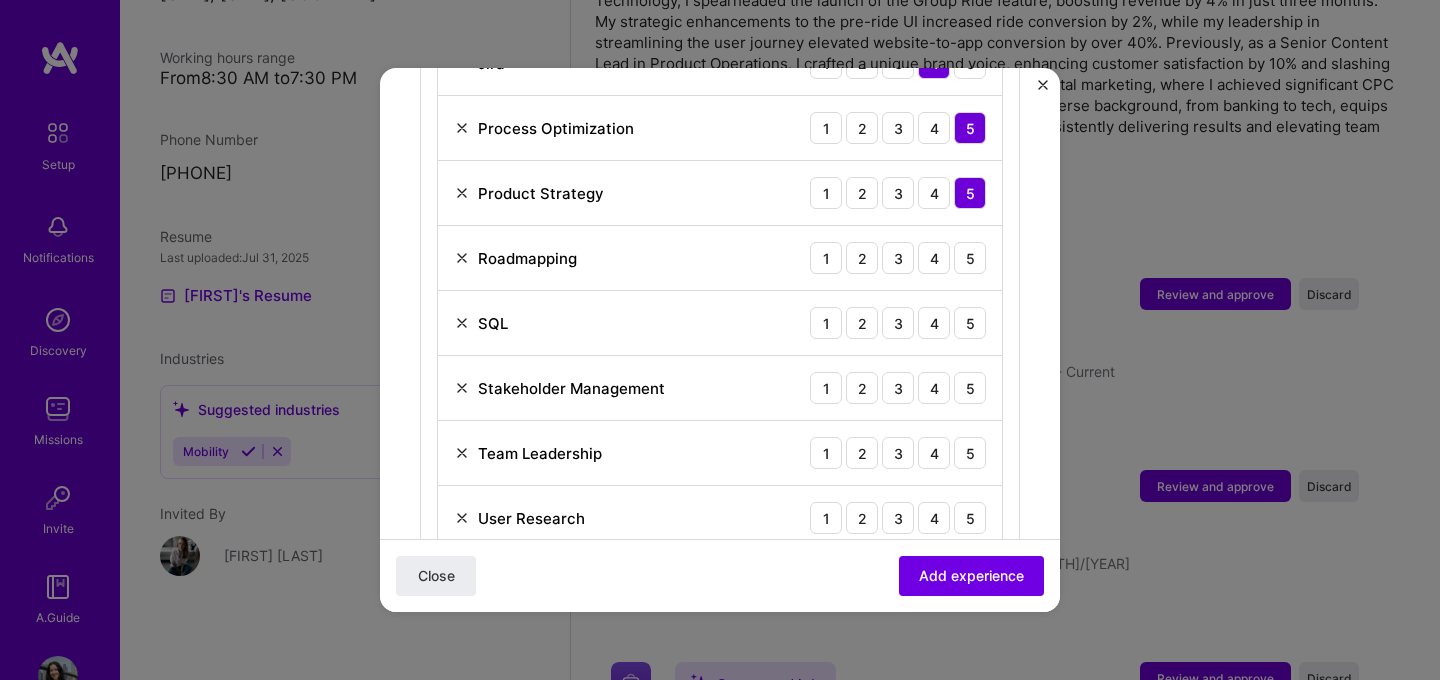 scroll, scrollTop: 995, scrollLeft: 0, axis: vertical 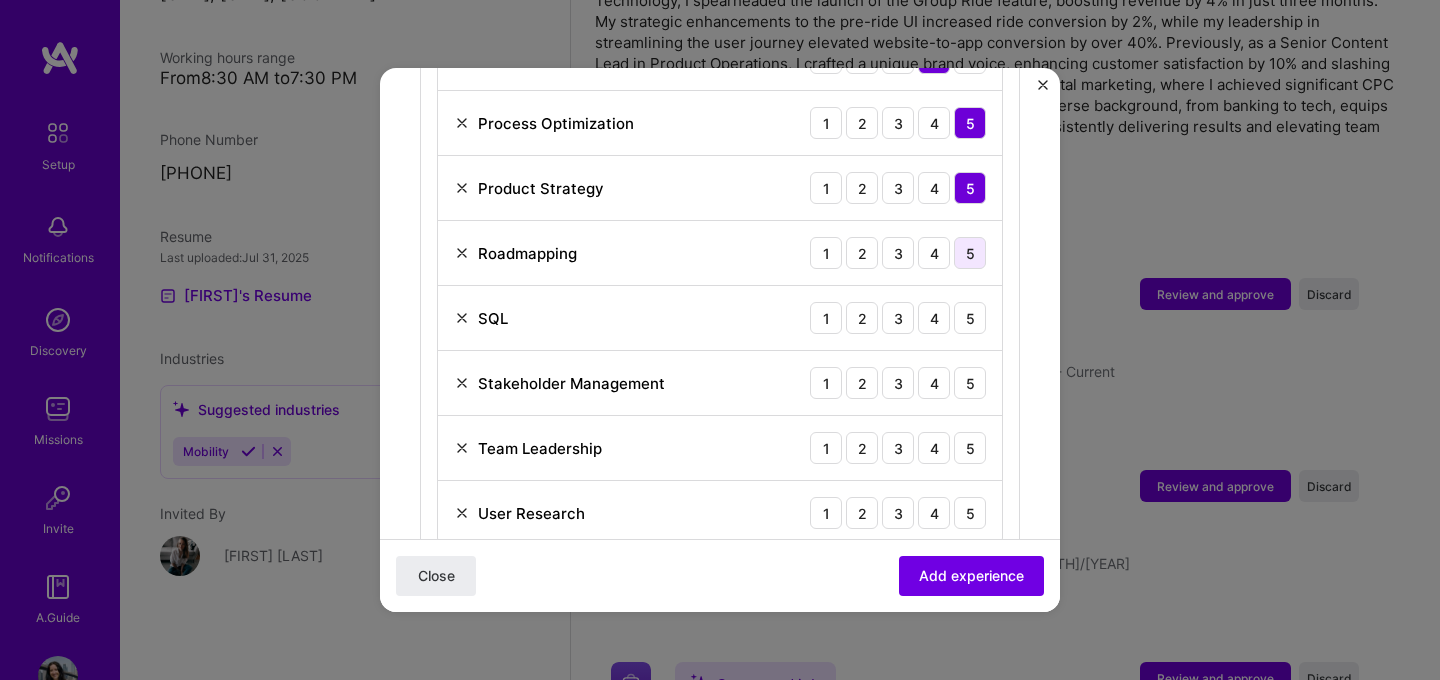 click on "5" at bounding box center (970, 253) 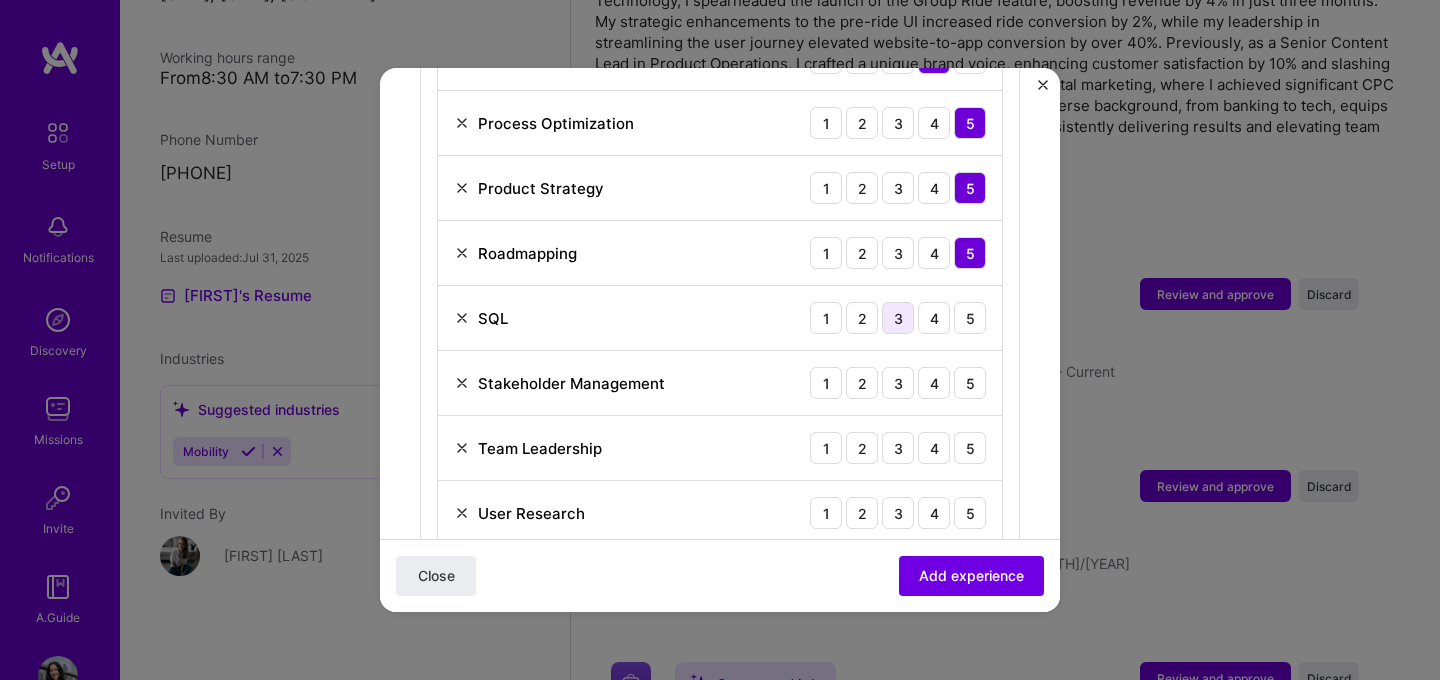 click on "3" at bounding box center (898, 318) 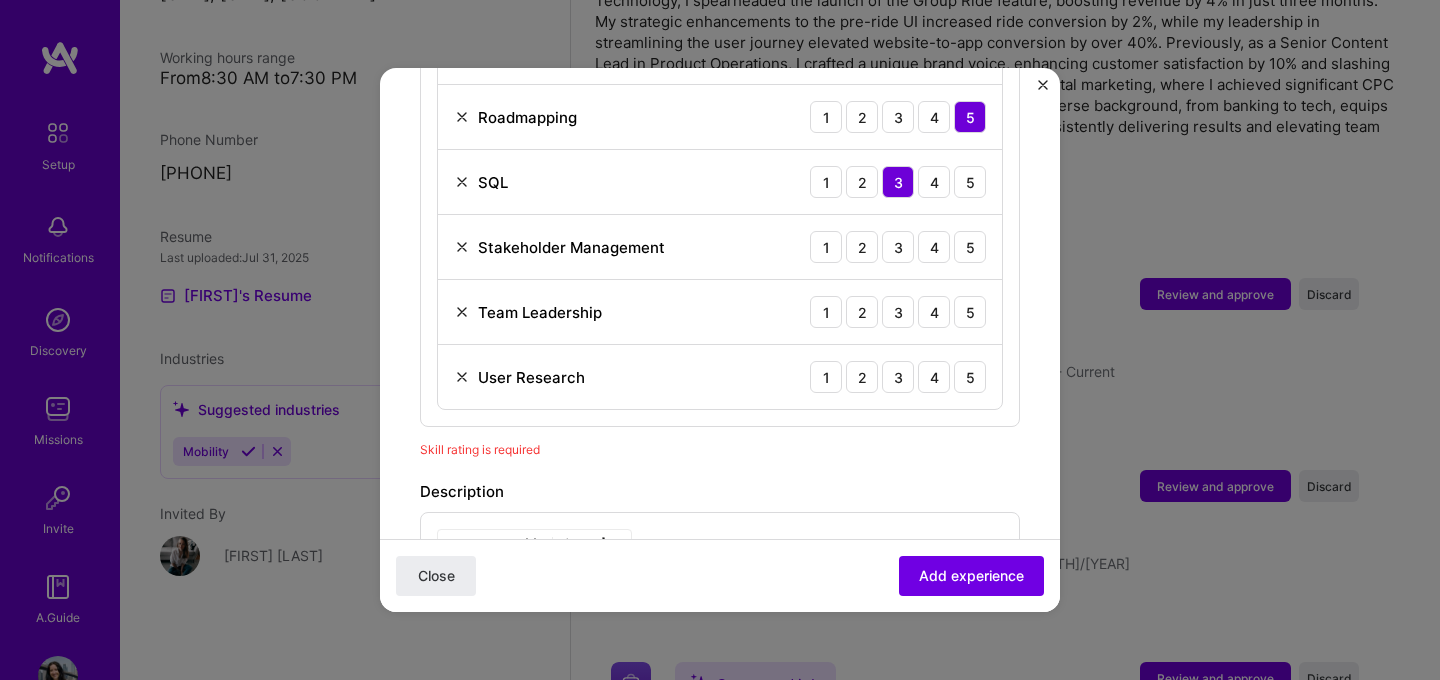 scroll, scrollTop: 1132, scrollLeft: 0, axis: vertical 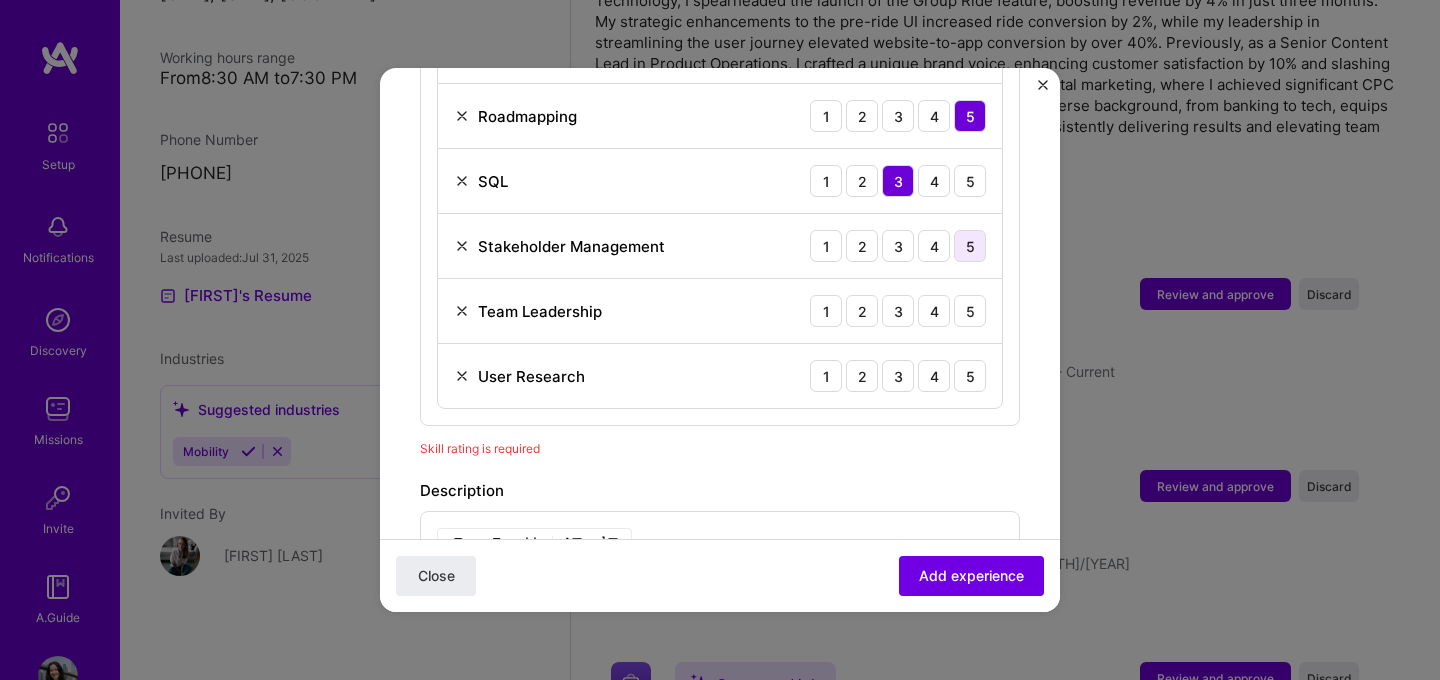 click on "5" at bounding box center [970, 246] 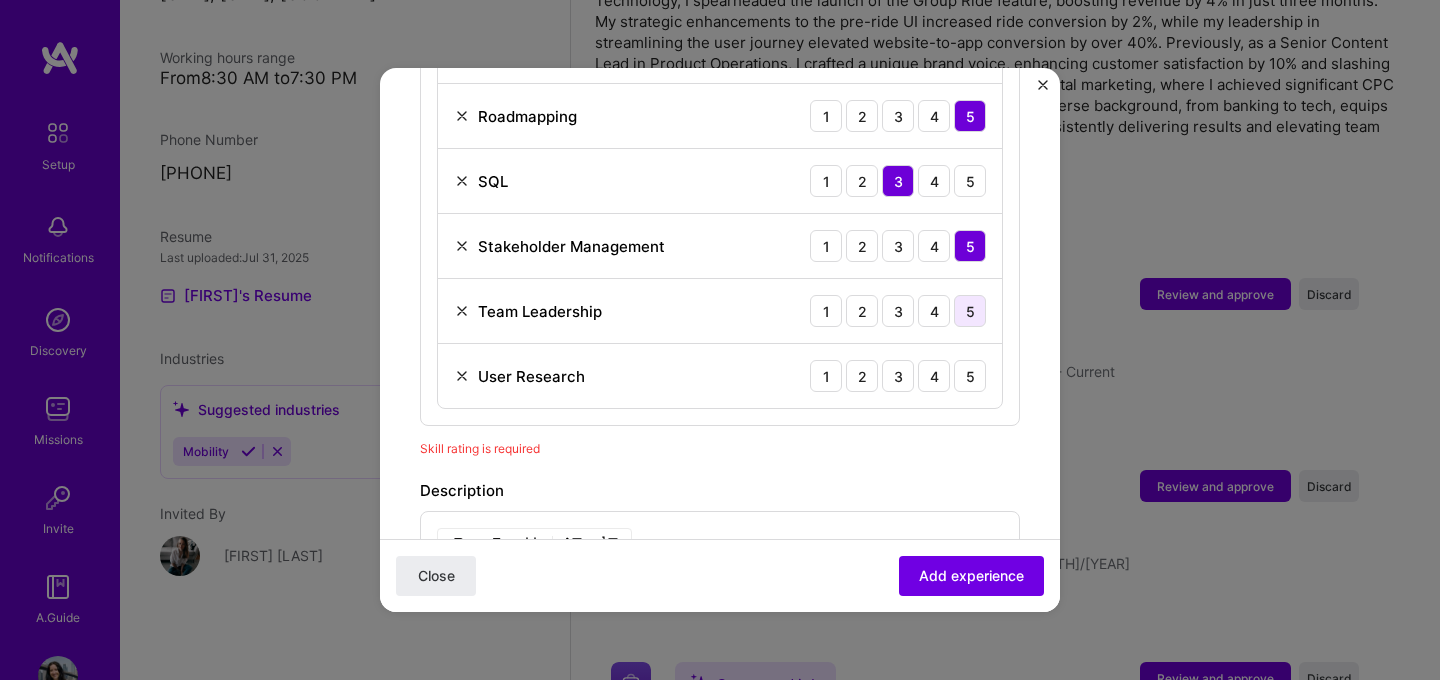click on "5" at bounding box center (970, 311) 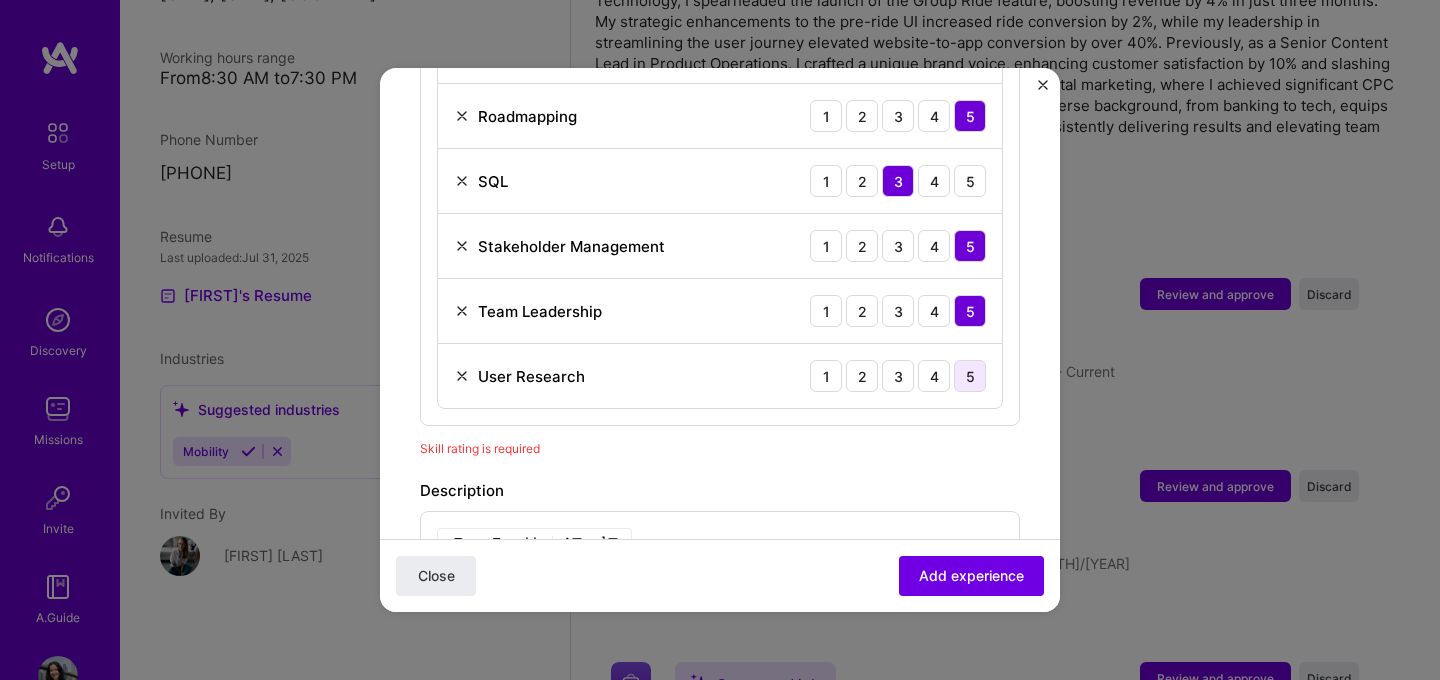 click on "5" at bounding box center [970, 376] 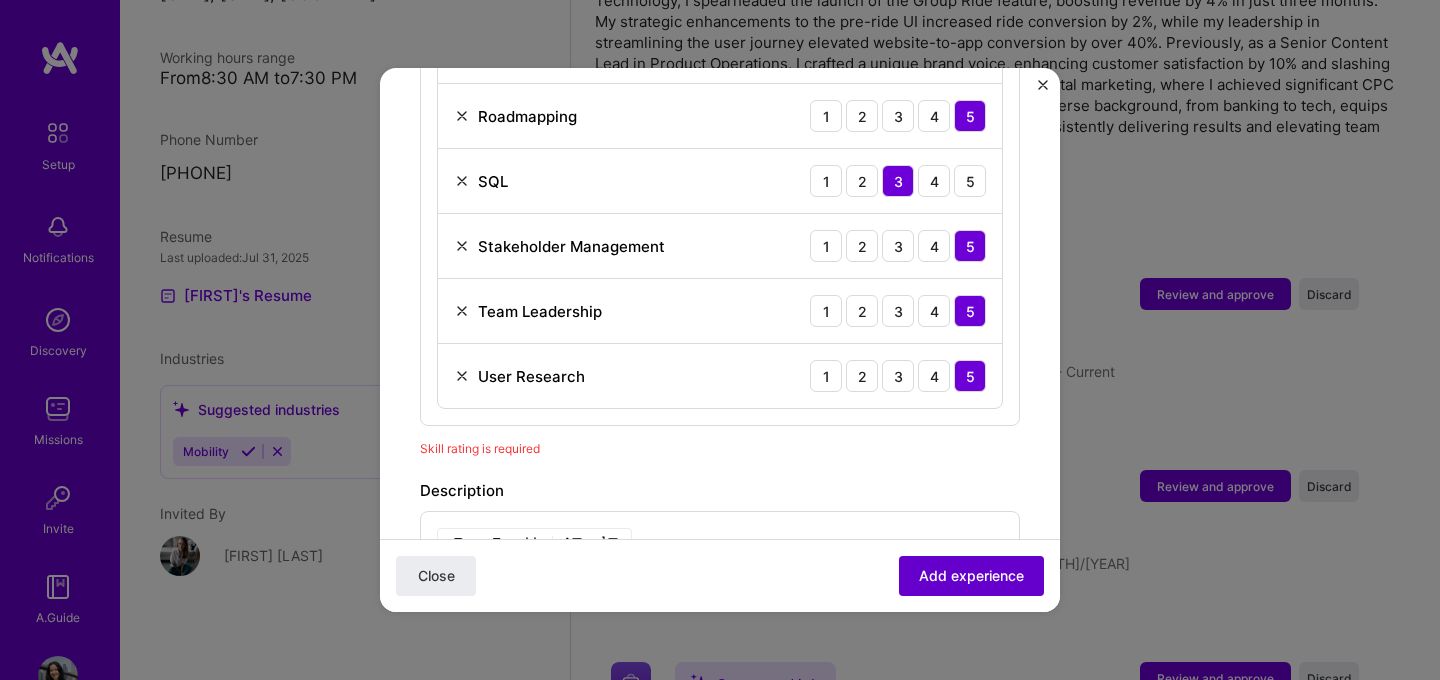click on "Add experience" at bounding box center (971, 576) 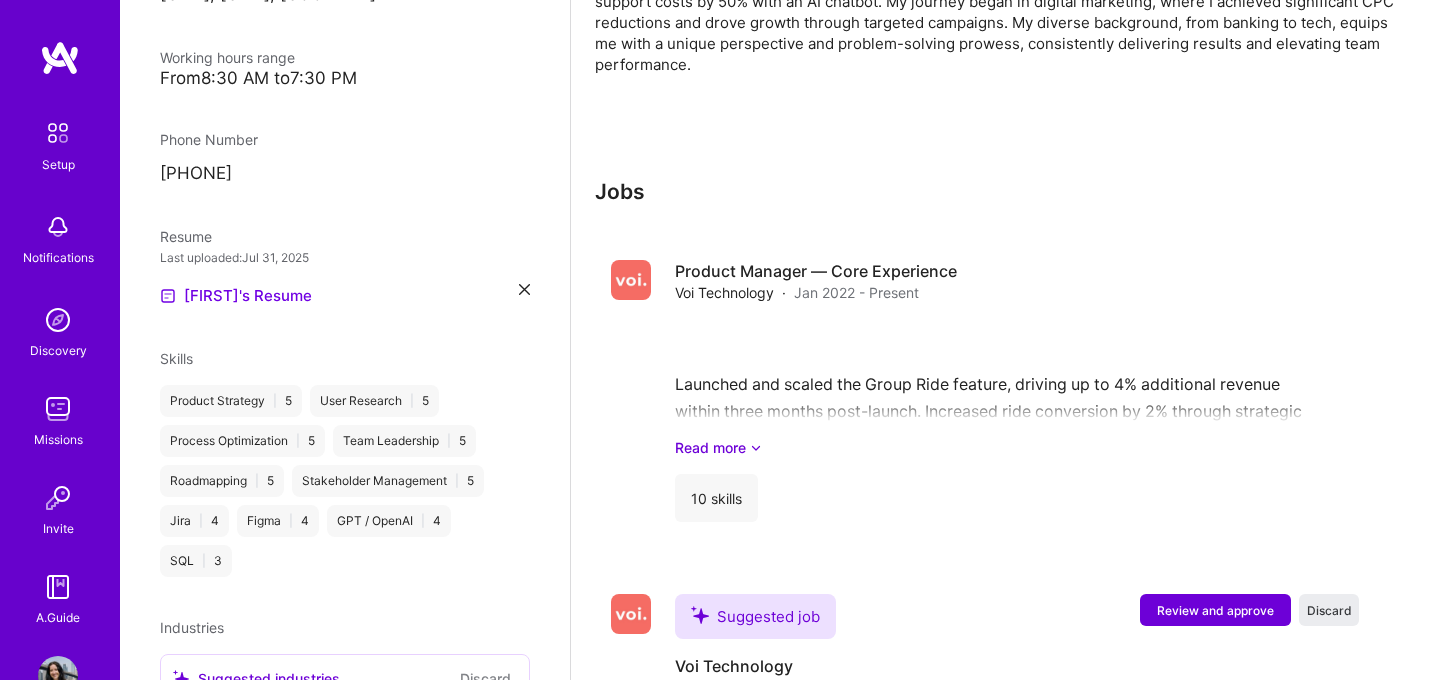 scroll, scrollTop: 636, scrollLeft: 0, axis: vertical 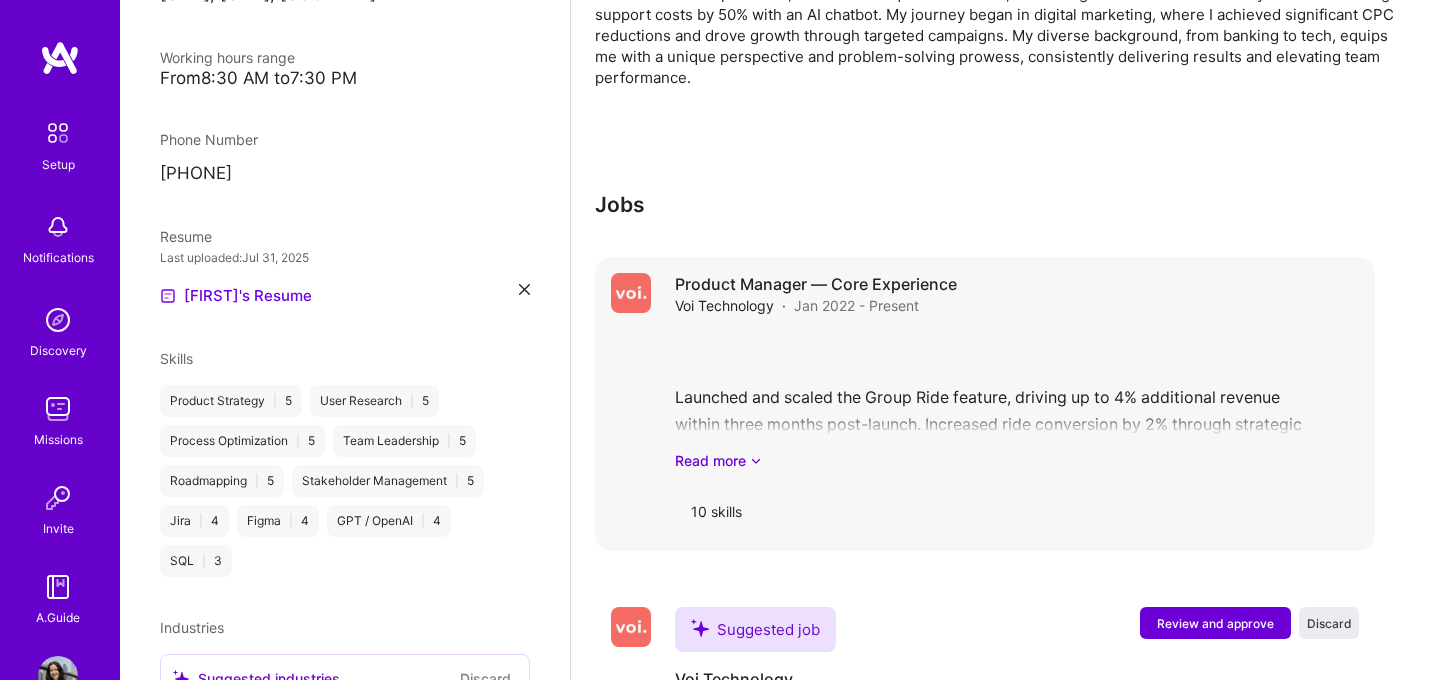click on "Product Manager — Core Experience Voi Technology · Jan 2022 - Present Launched and scaled the Group Ride feature, driving up to 4% additional revenue within three months post-launch. Increased ride conversion by 2% through strategic improvements to the pre-ride UI. Increased website-to-app conversion by over 40% by leading a cross-functional team to streamline the user journey. Read more 10   skills" at bounding box center [1017, 404] 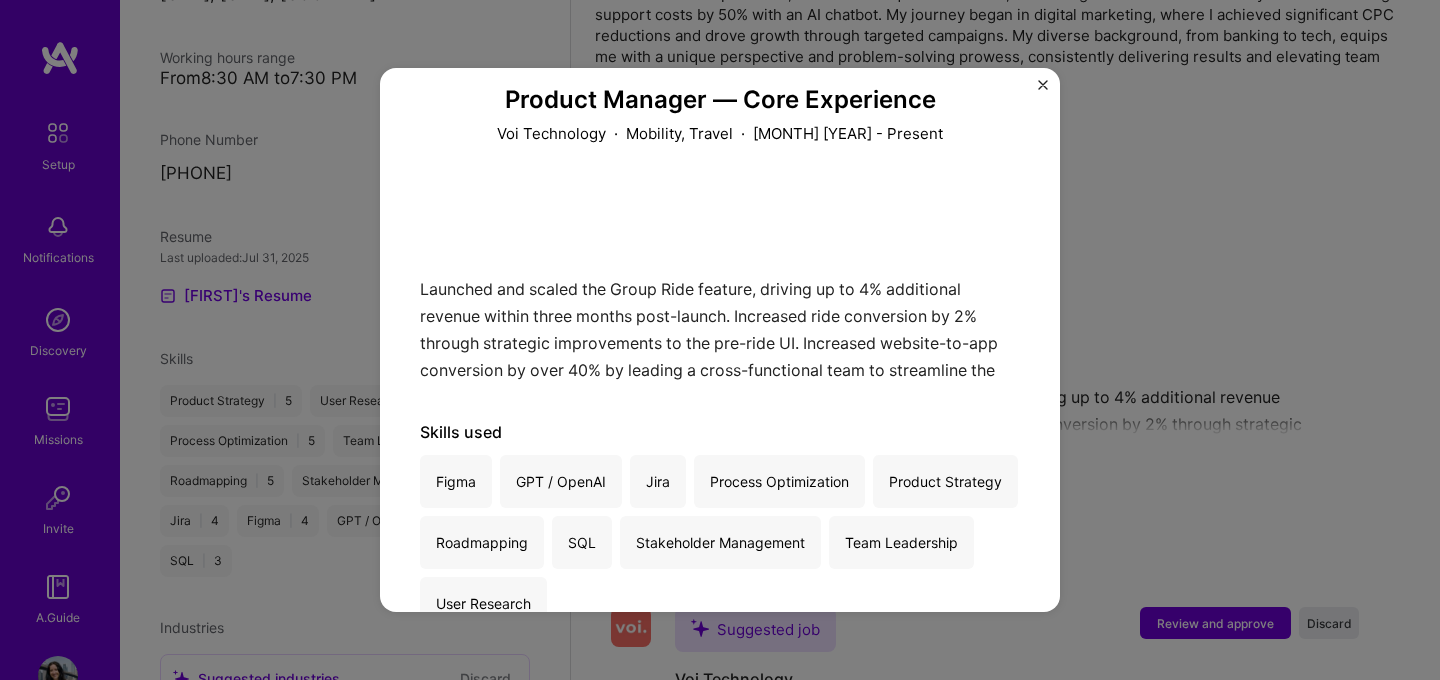 scroll, scrollTop: 176, scrollLeft: 0, axis: vertical 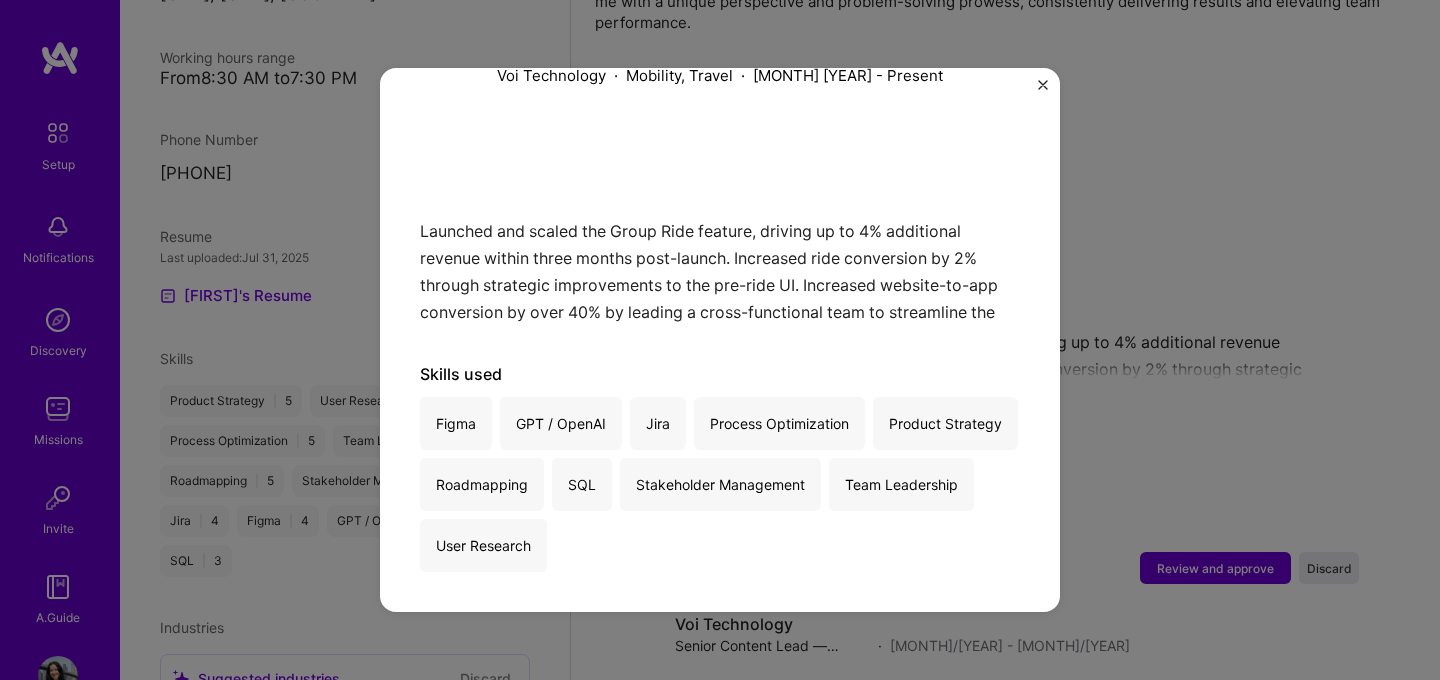 click at bounding box center (1043, 85) 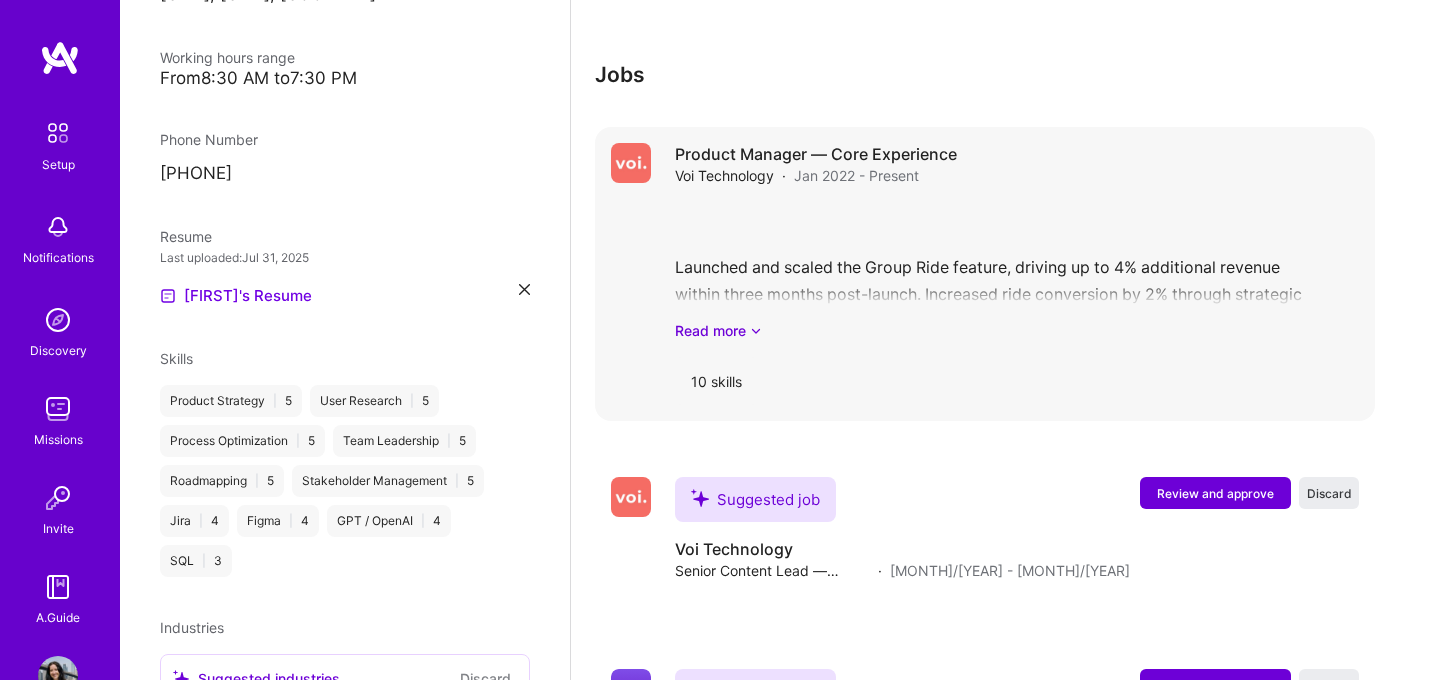 scroll, scrollTop: 774, scrollLeft: 0, axis: vertical 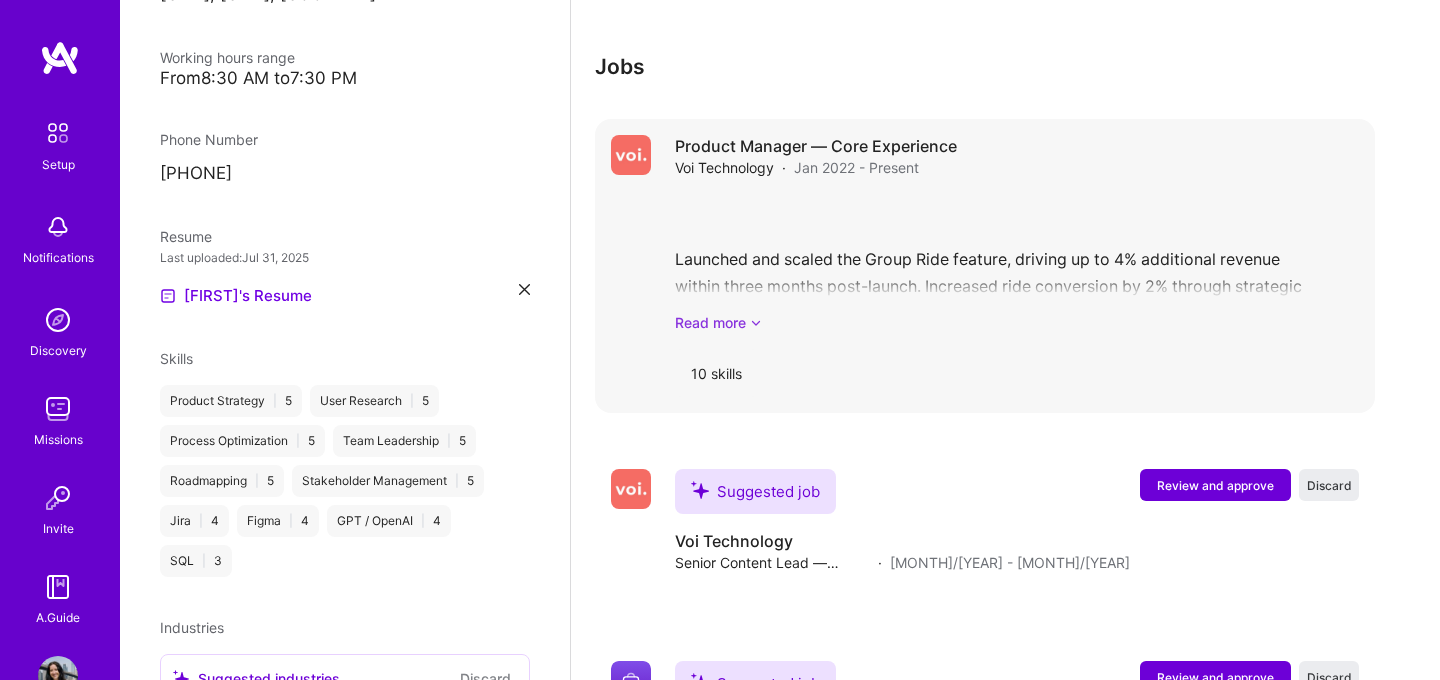 click on "Read more" at bounding box center [1017, 322] 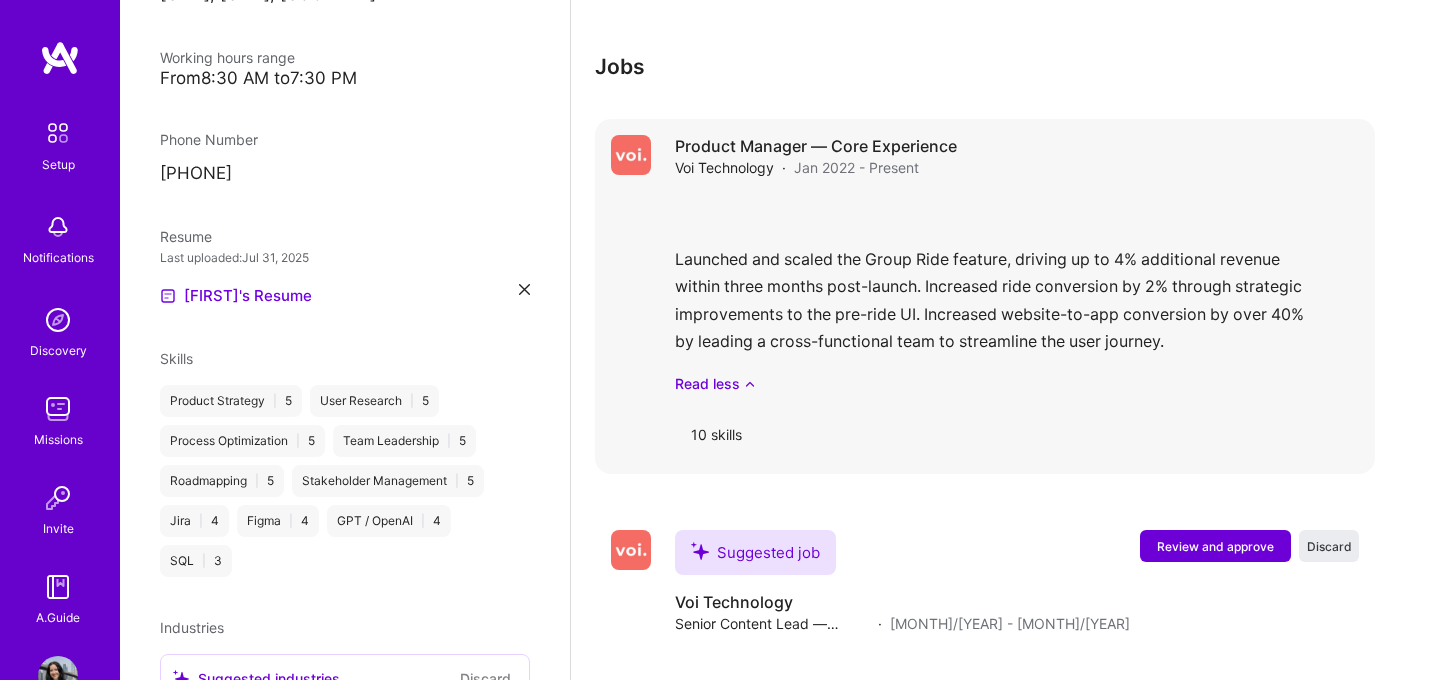 scroll, scrollTop: 810, scrollLeft: 0, axis: vertical 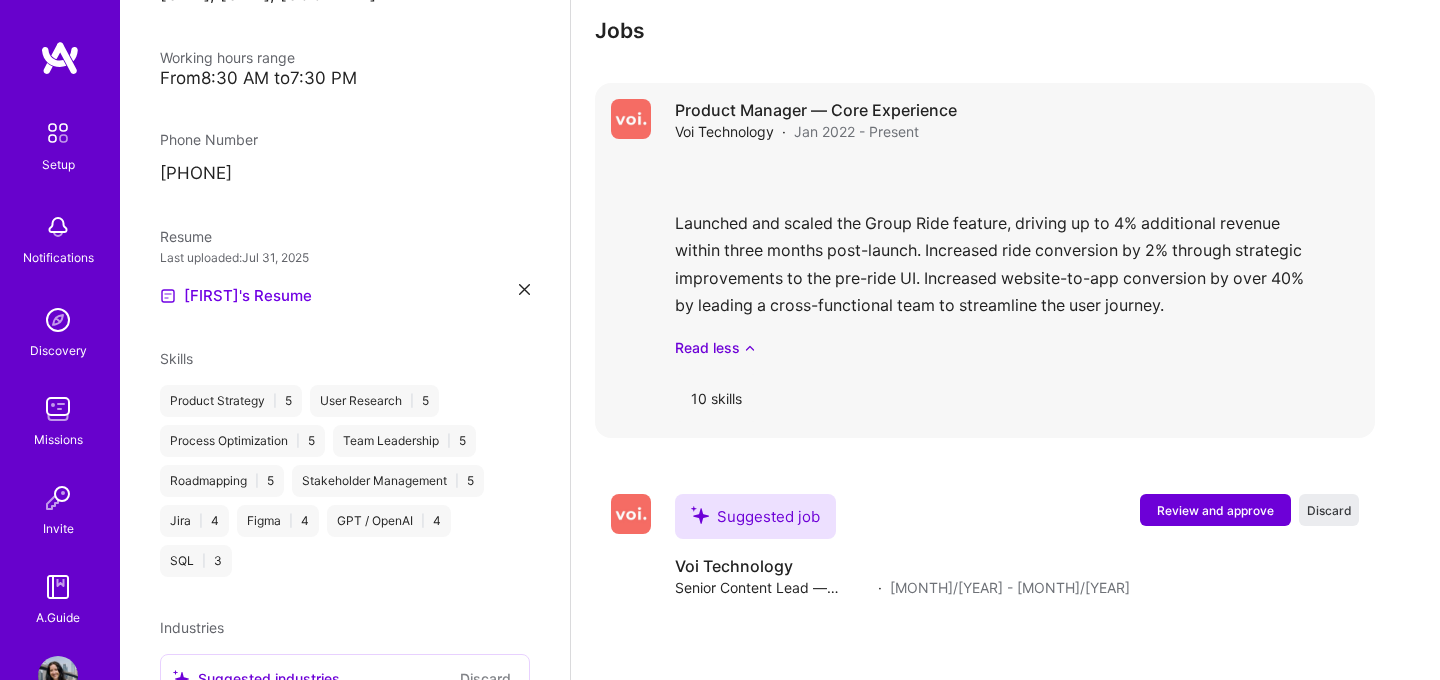 click on "Launched and scaled the Group Ride feature, driving up to 4% additional revenue within three months post-launch. Increased ride conversion by 2% through strategic improvements to the pre-ride UI. Increased website-to-app conversion by over 40% by leading a cross-functional team to streamline the user journey. Read less" at bounding box center [1017, 258] 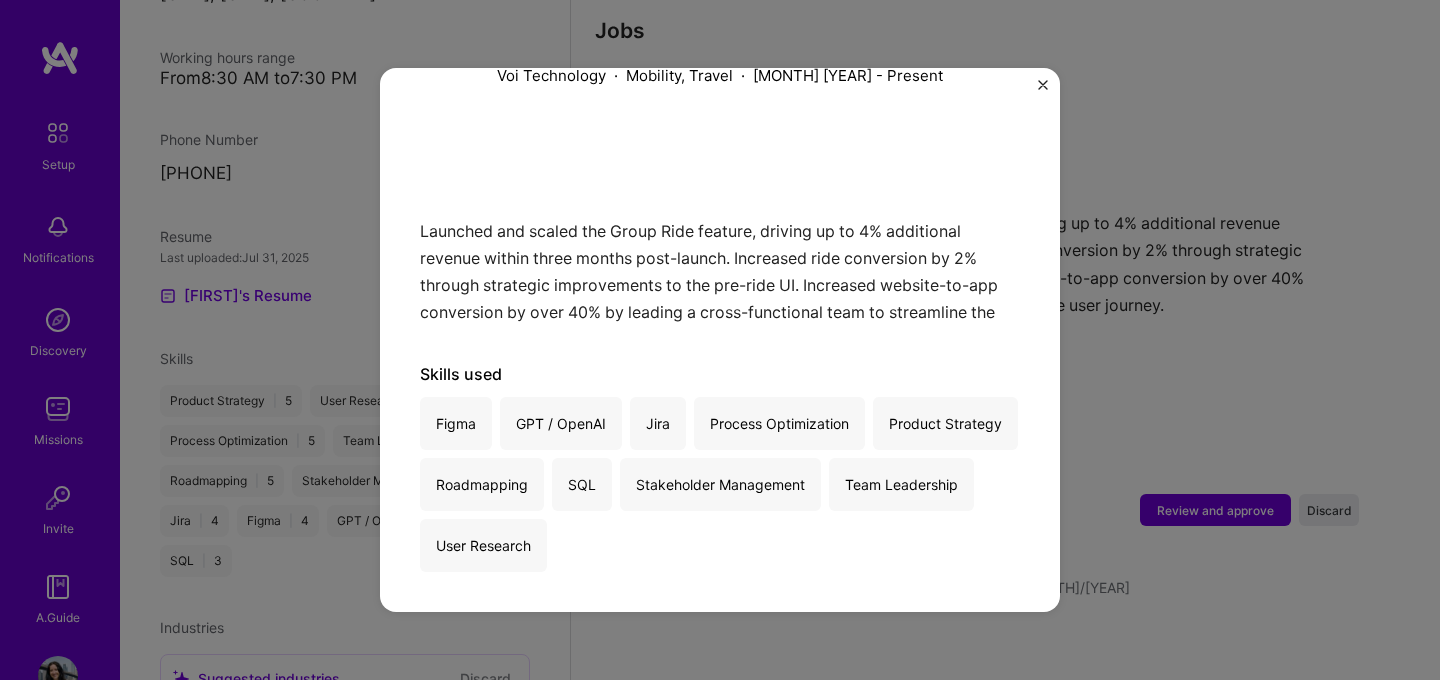 scroll, scrollTop: 0, scrollLeft: 0, axis: both 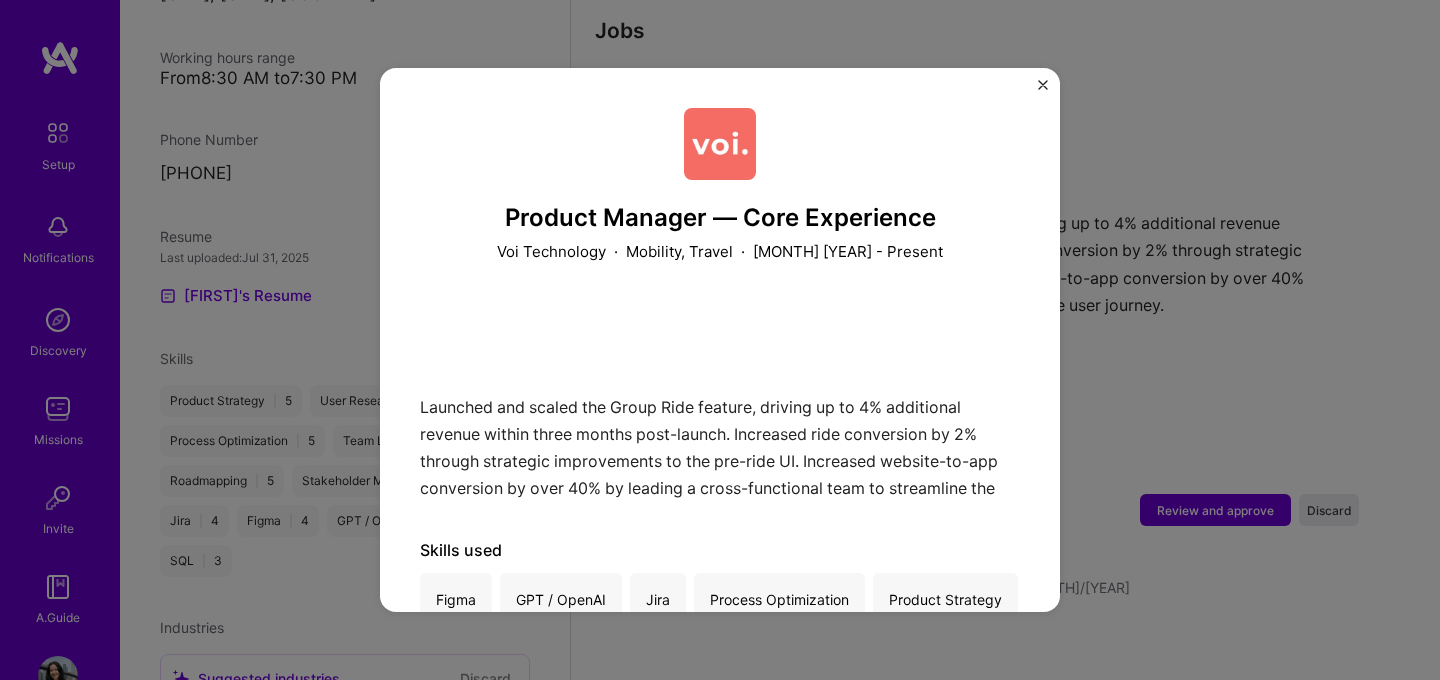 click at bounding box center [720, 144] 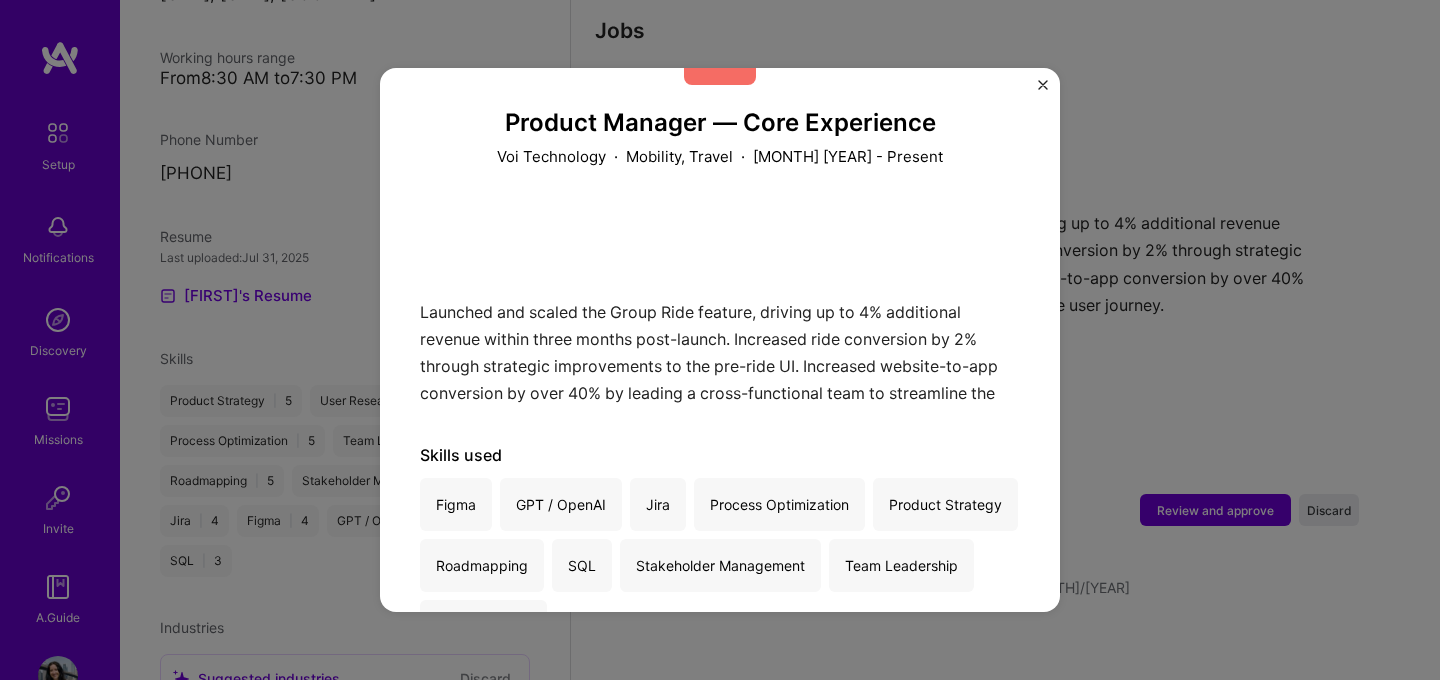 scroll, scrollTop: 169, scrollLeft: 0, axis: vertical 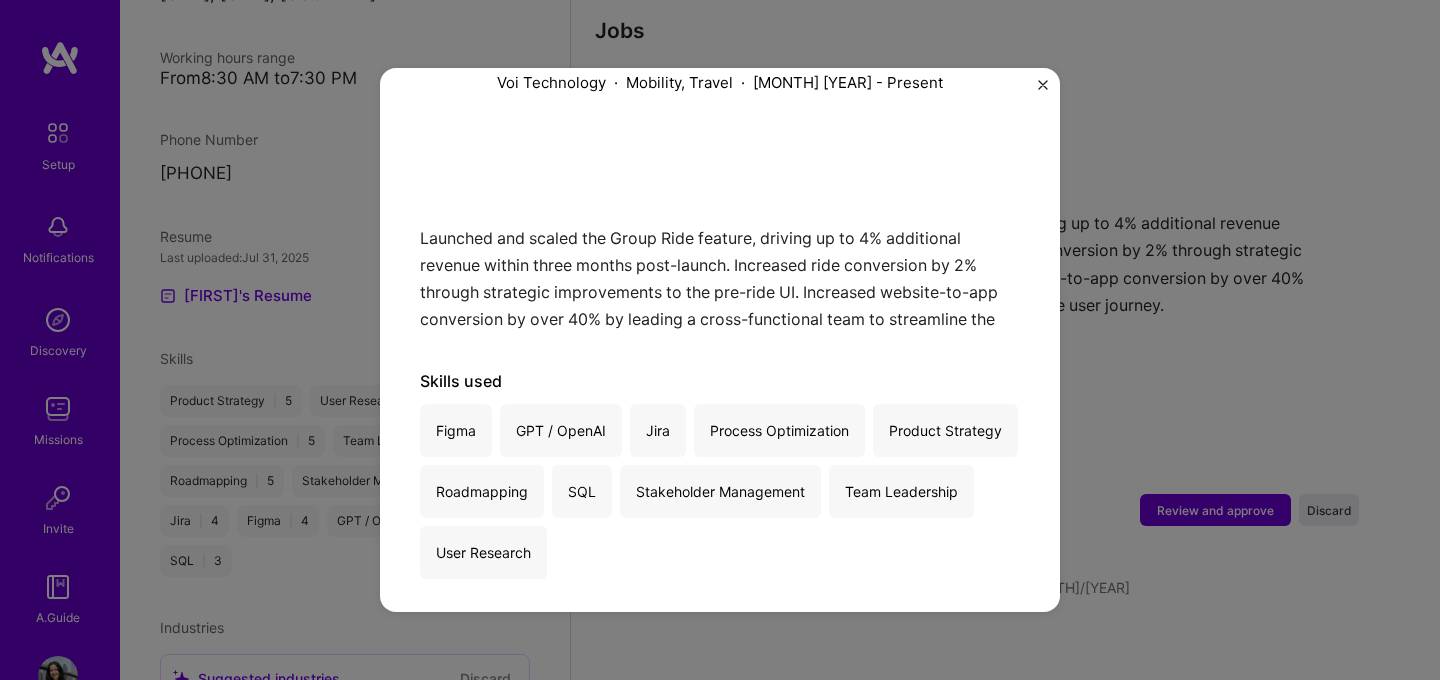 click on "Figma GPT / OpenAI Jira Process Optimization Product Strategy Roadmapping SQL Stakeholder Management Team Leadership User Research" at bounding box center [720, 491] 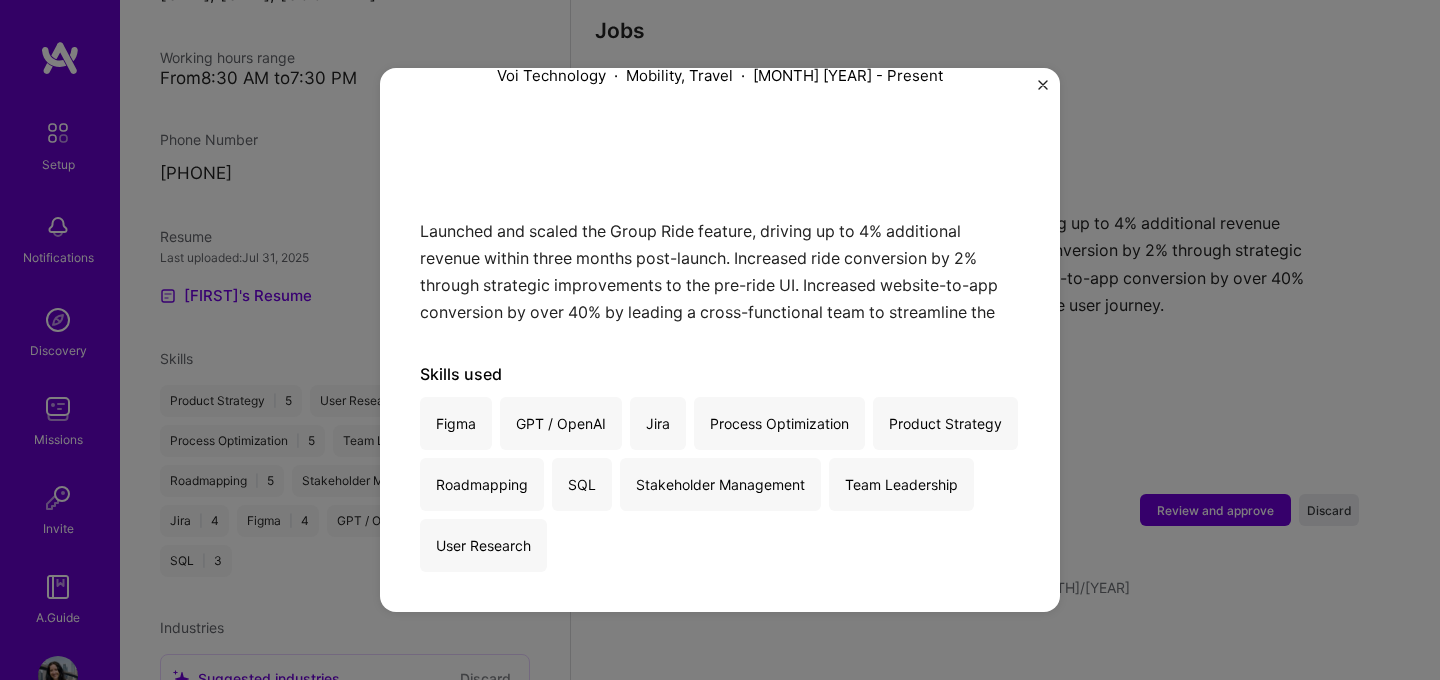 click on "Product Manager — Core Experience Voi Technology   ·     Mobility, Travel     ·   January 2022 - Present   Launched and scaled the Group Ride feature, driving up to 4% additional revenue within three months post-launch. Increased ride conversion by 2% through strategic improvements to the pre-ride UI. Increased website-to-app conversion by over 40% by leading a cross-functional team to streamline the user journey. Skills used Figma GPT / OpenAI Jira Process Optimization Product Strategy Roadmapping SQL Stakeholder Management Team Leadership User Research" at bounding box center (720, 340) 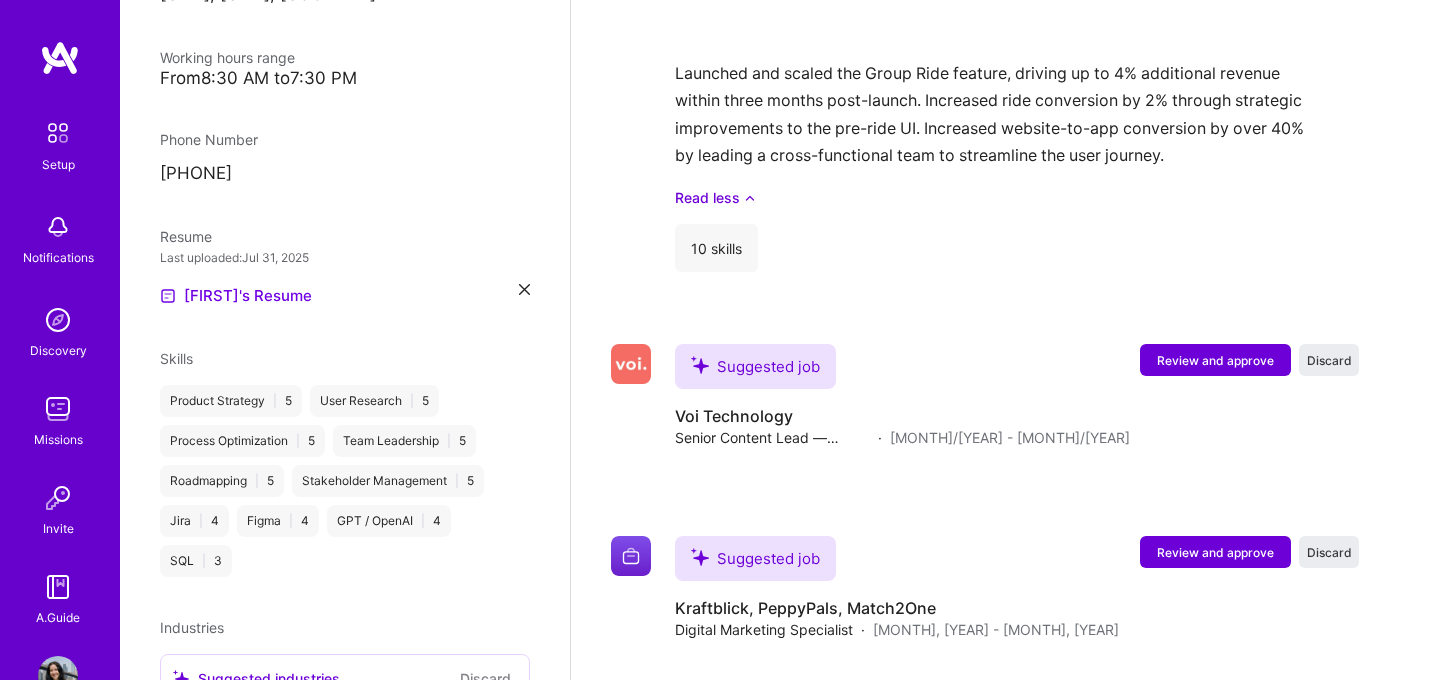 scroll, scrollTop: 987, scrollLeft: 0, axis: vertical 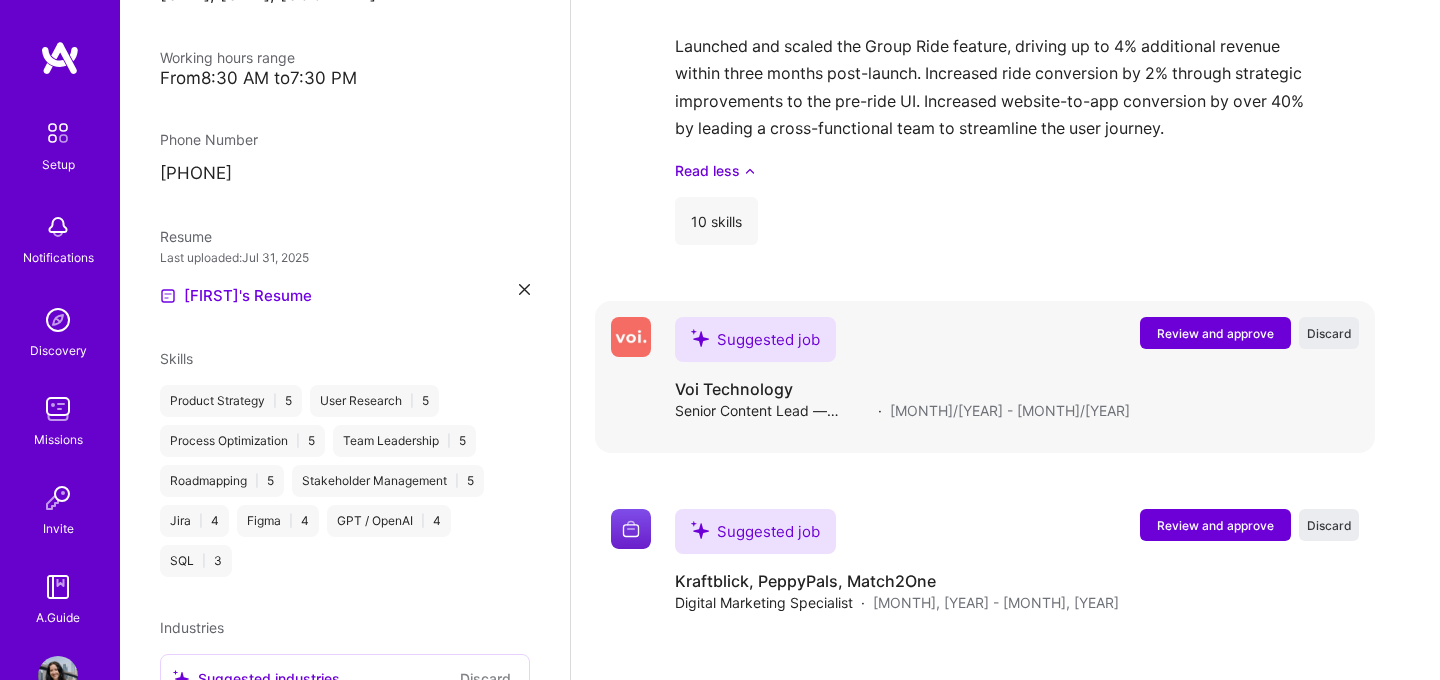 click on "Review and approve" at bounding box center [1215, 333] 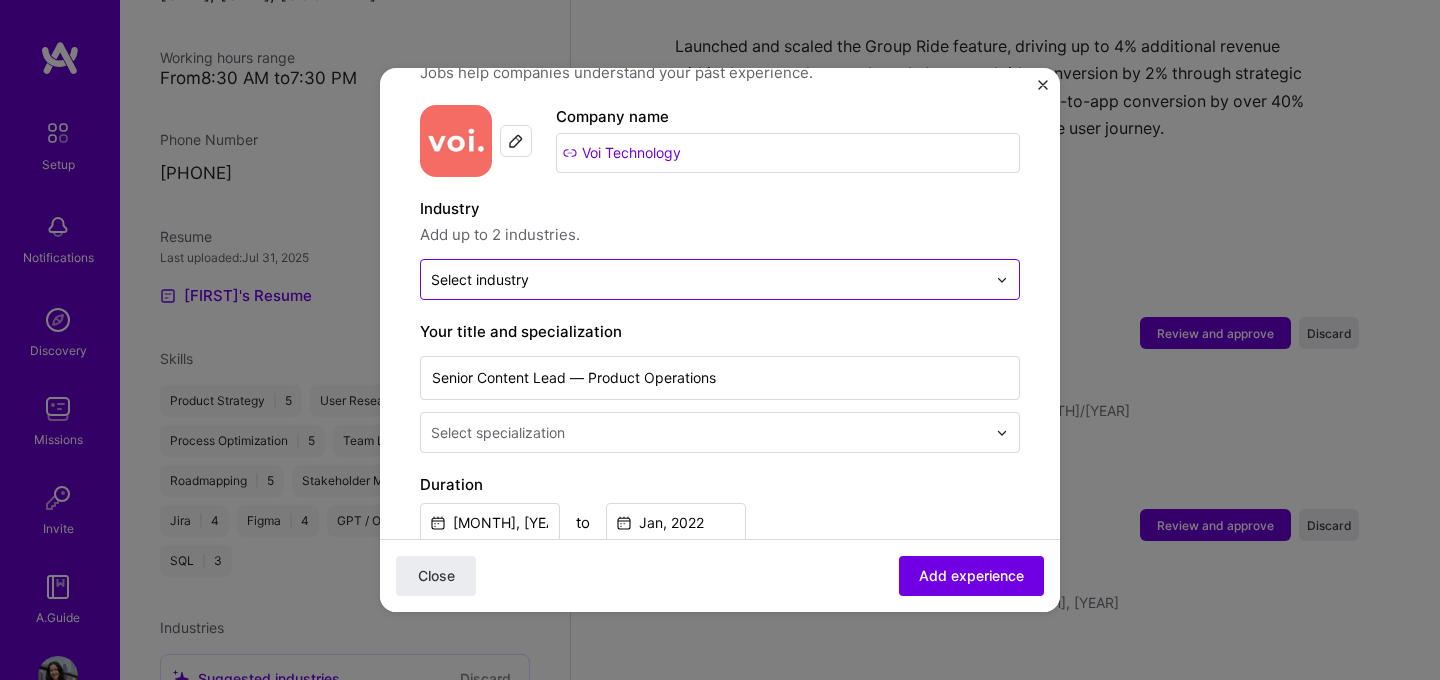 scroll, scrollTop: 187, scrollLeft: 0, axis: vertical 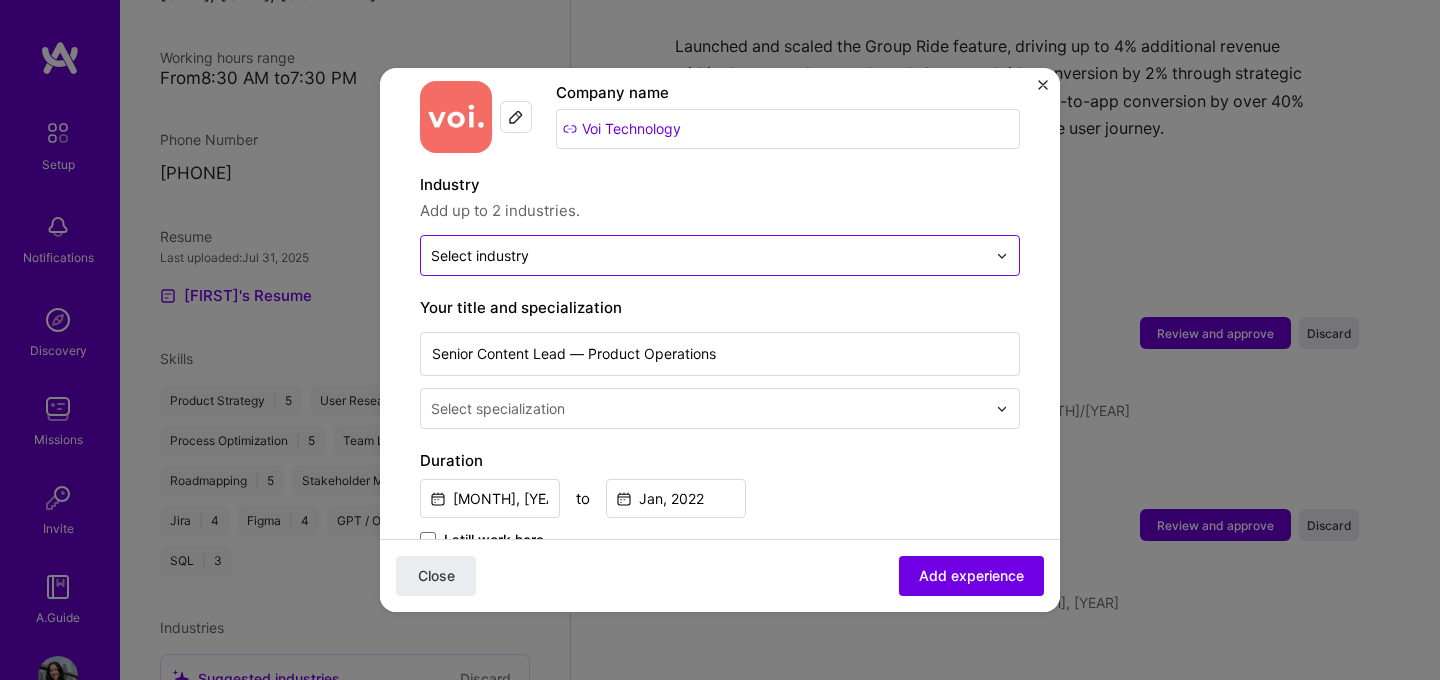 click at bounding box center [708, 255] 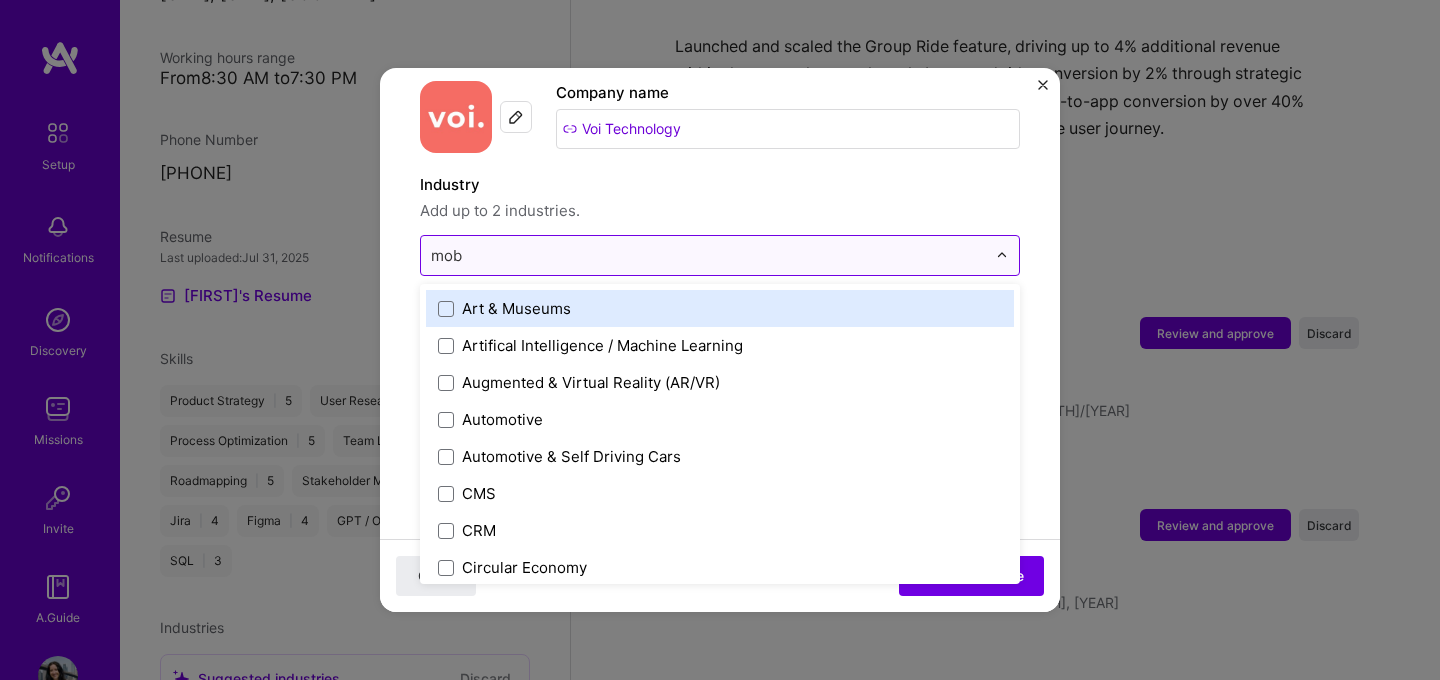type on "mobi" 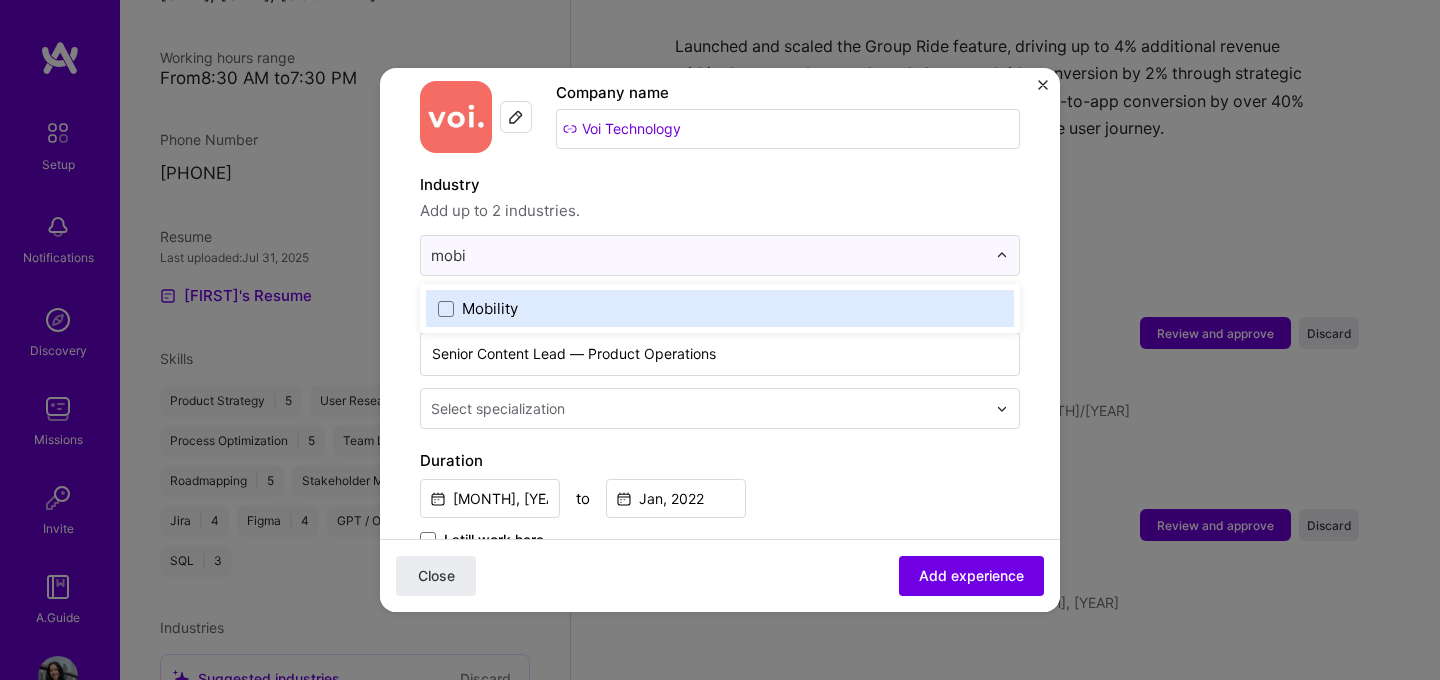click on "Mobility" at bounding box center (490, 308) 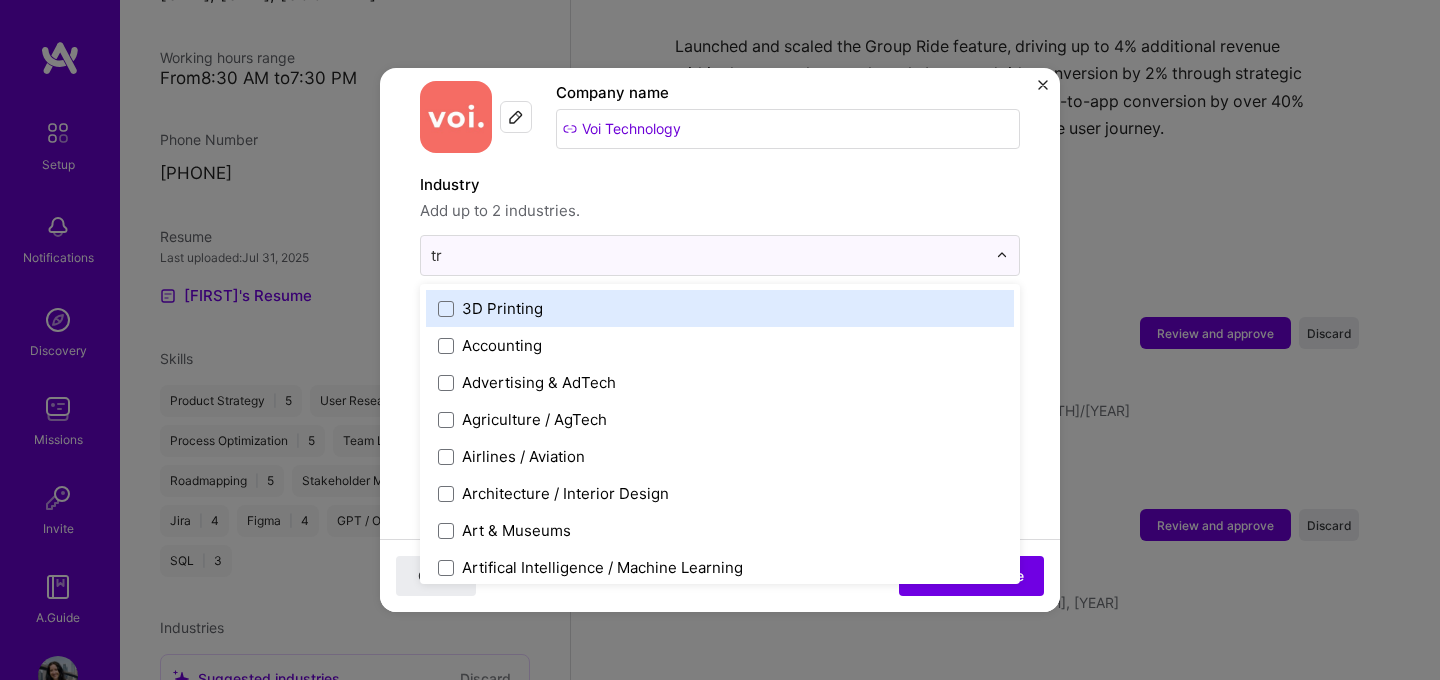 type on "tra" 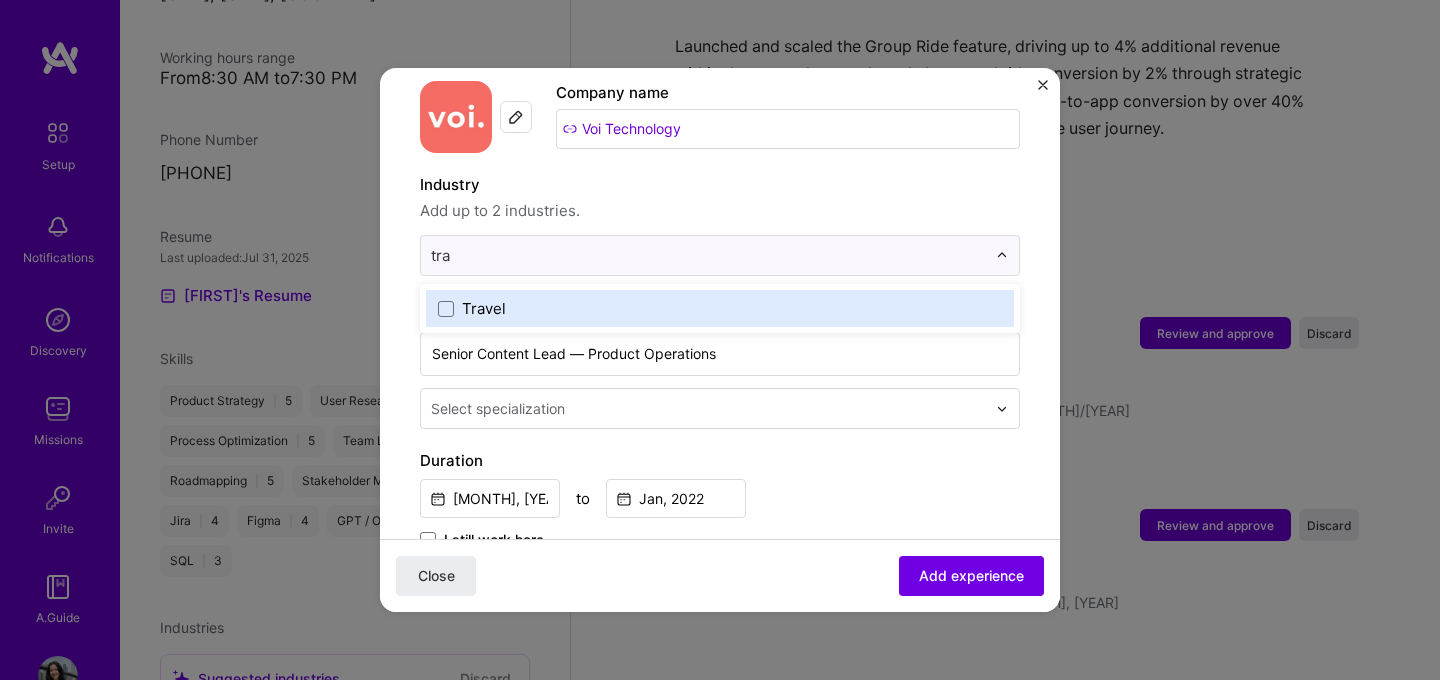 click on "Travel" at bounding box center (484, 308) 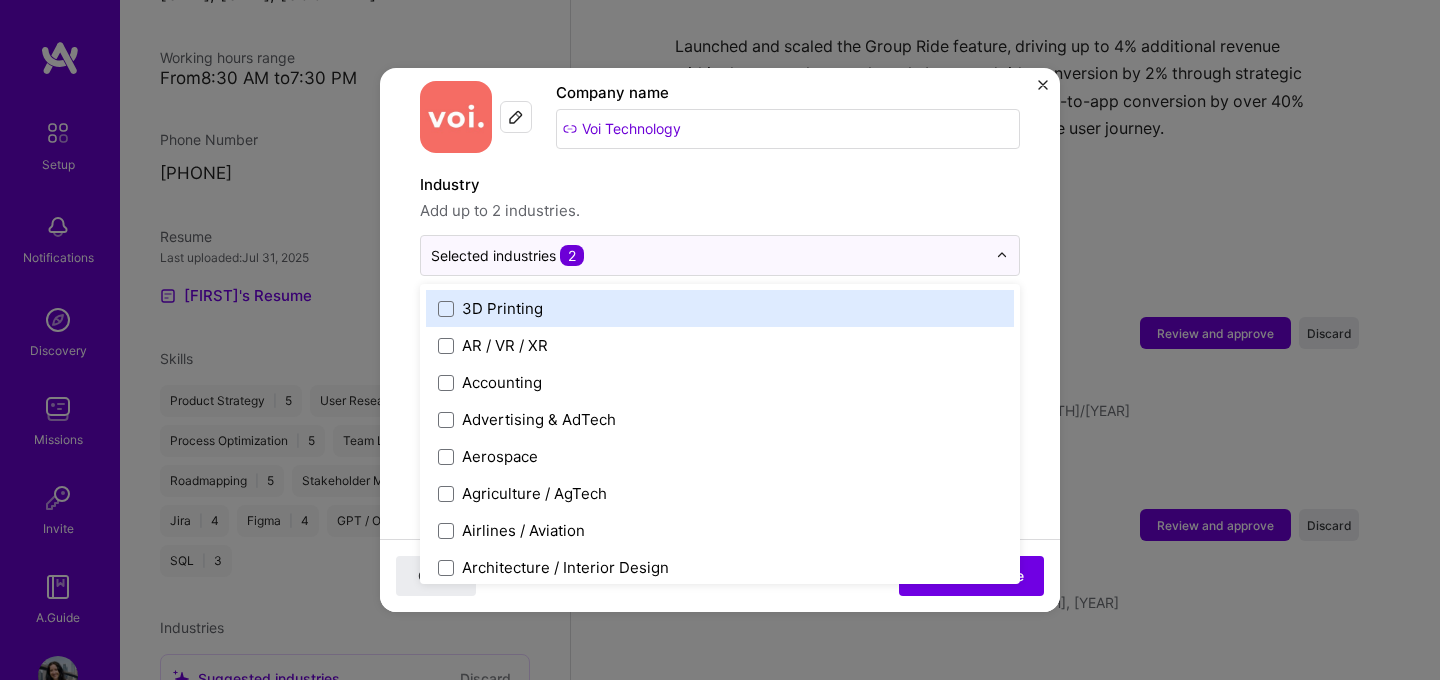 scroll, scrollTop: 206, scrollLeft: 0, axis: vertical 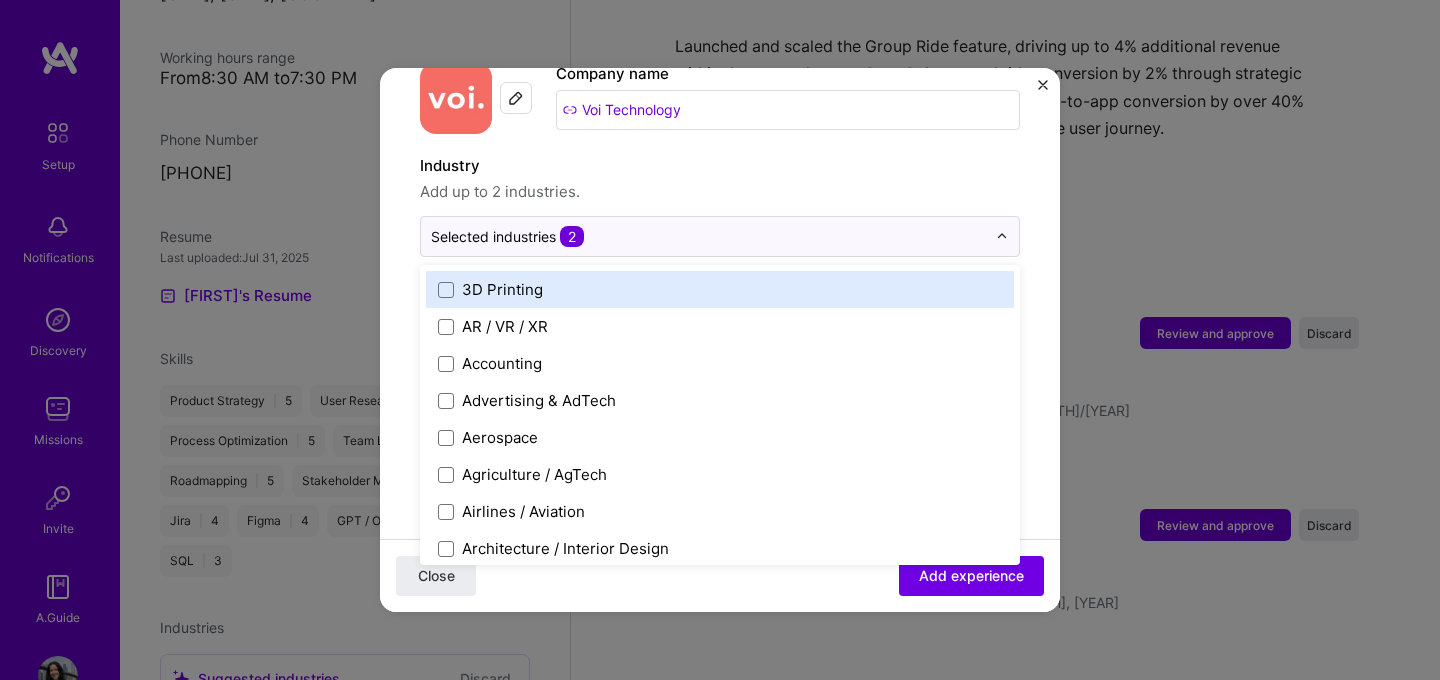 click on "Adding suggested job This job is suggested based on your LinkedIn, resume or A.Team activity. Create a job experience Jobs help companies understand your past experience. Company logo Company name Voi Technology
Industry Add up to 2 industries. option Travel, selected. option 3D Printing focused, 1 of 120. 120 results available. Use Up and Down to choose options, press Enter to select the currently focused option, press Escape to exit the menu, press Tab to select the option and exit the menu. Selected industries 2 3D Printing AR / VR / XR Accounting Advertising & AdTech Aerospace Agriculture / AgTech Airlines / Aviation Architecture / Interior Design Art & Museums Artifical Intelligence / Machine Learning Arts / Culture Augmented & Virtual Reality (AR/VR) Automotive Automotive & Self Driving Cars Aviation B2B B2B2C B2C BPA / RPA Banking Beauty Big Data BioTech Blockchain CMS CPG CRM Cannabis Charity & Nonprofit Circular Economy CivTech Climate Tech Cloud Services Coaching Community Tech Crypto" at bounding box center [720, 579] 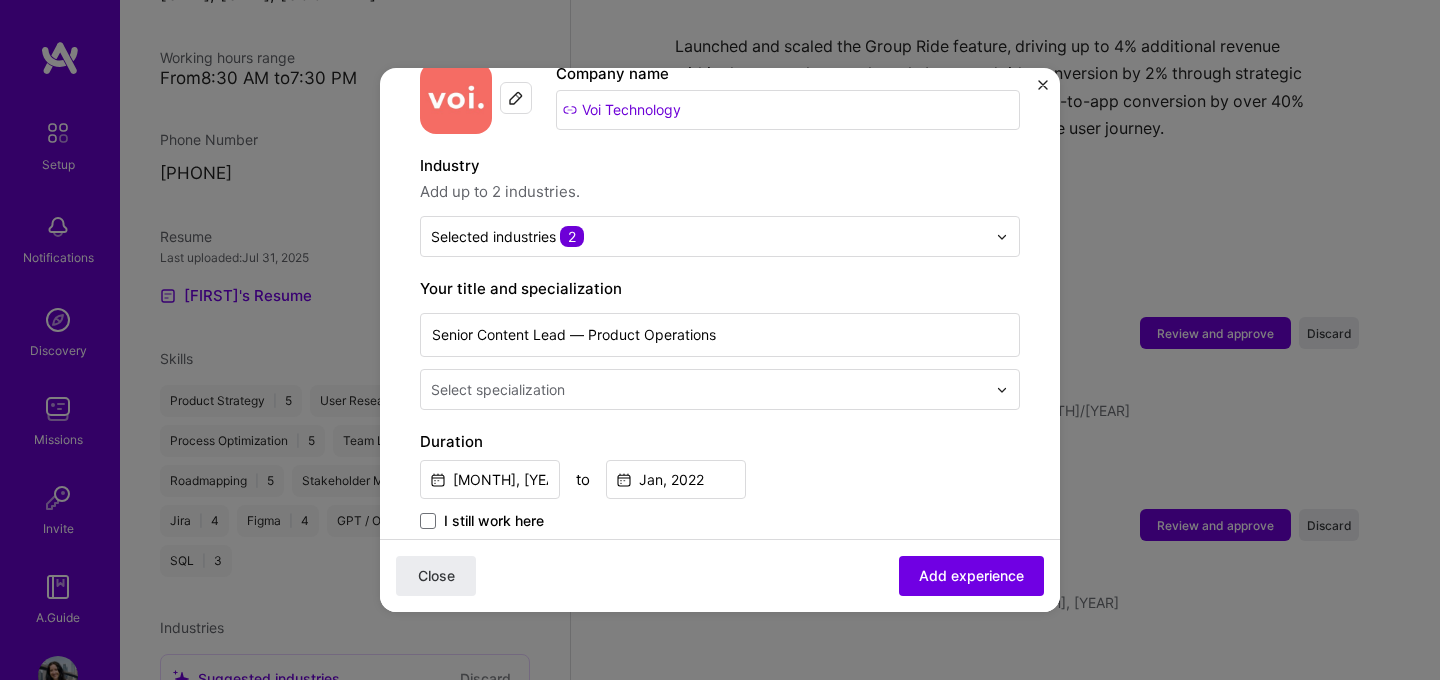 scroll, scrollTop: 436, scrollLeft: 0, axis: vertical 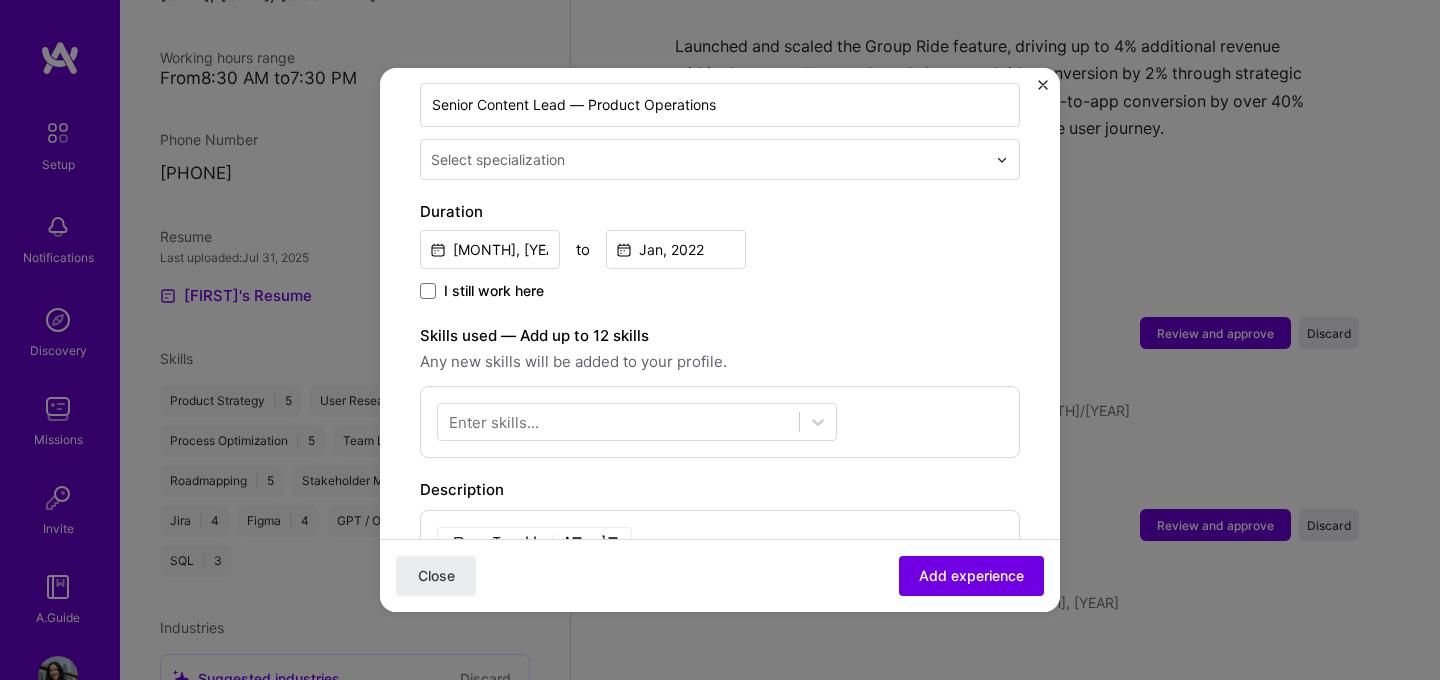 click on "Select specialization" at bounding box center (708, 159) 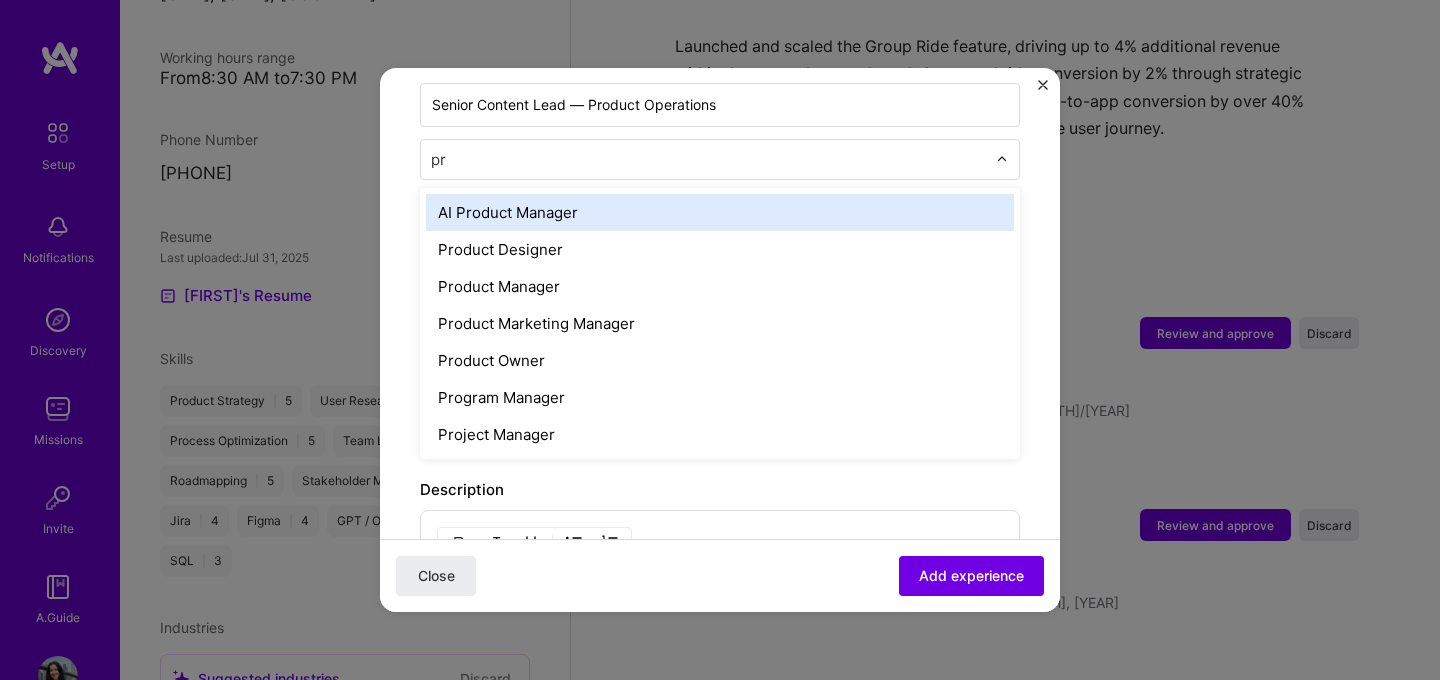 type on "p" 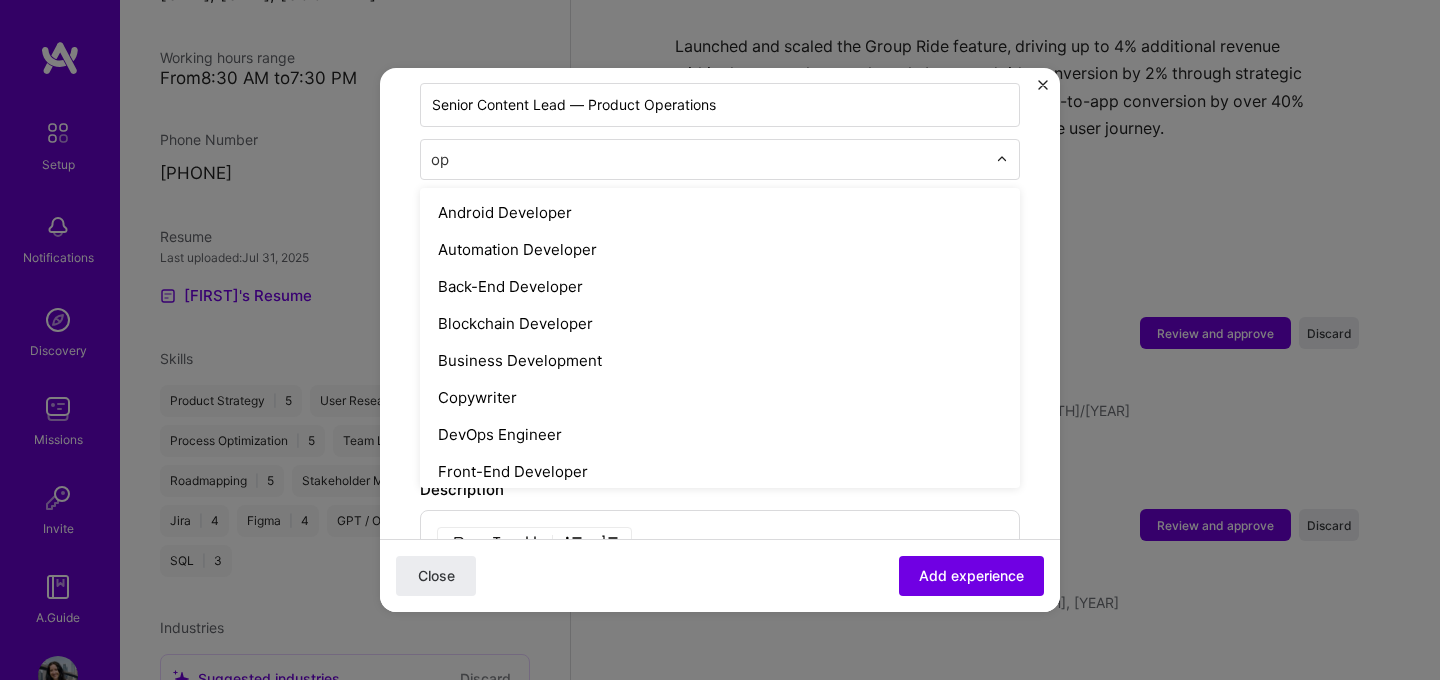 type on "o" 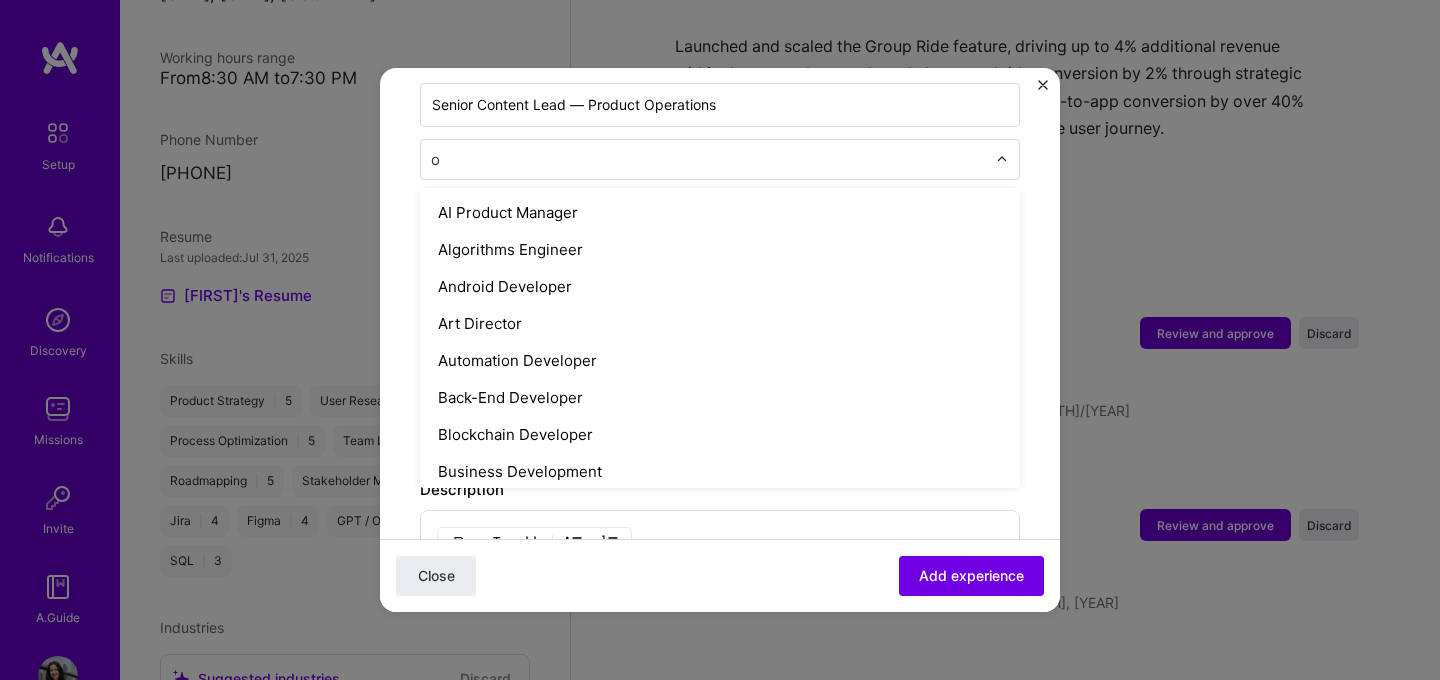 type 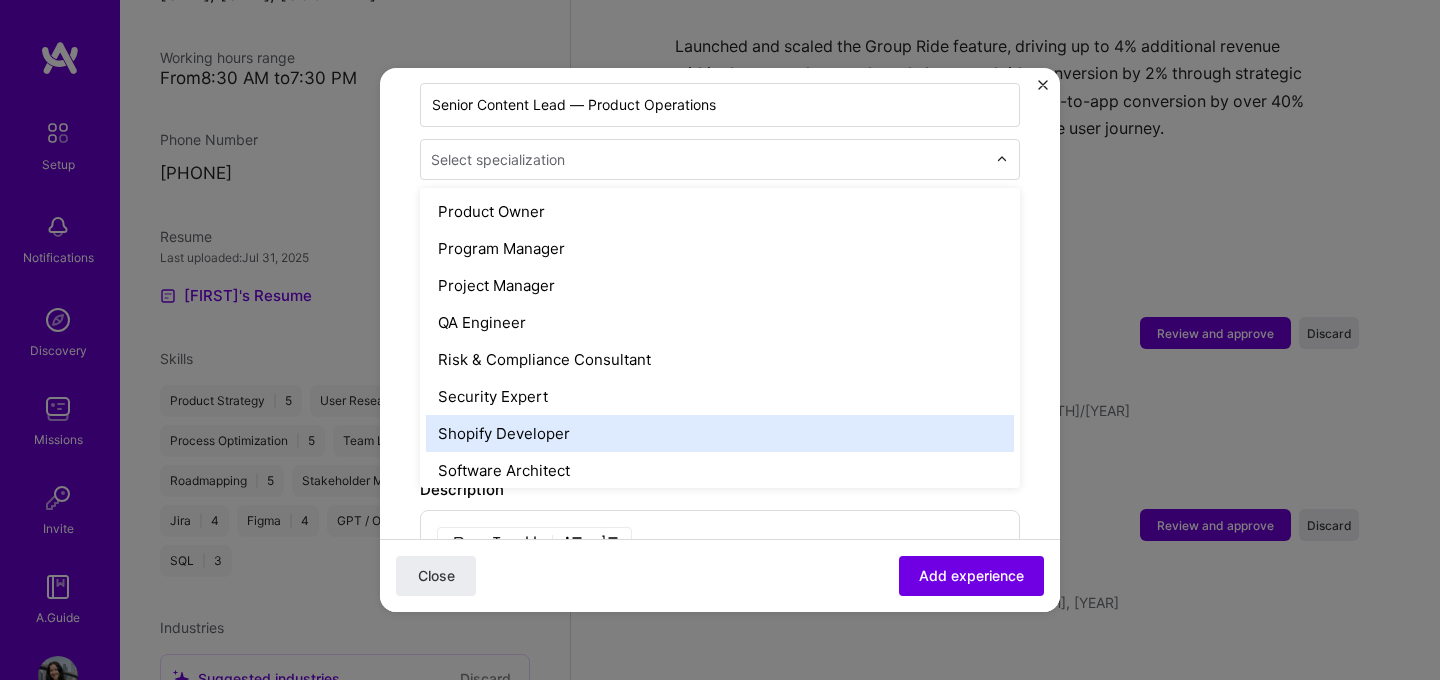 scroll, scrollTop: 1920, scrollLeft: 0, axis: vertical 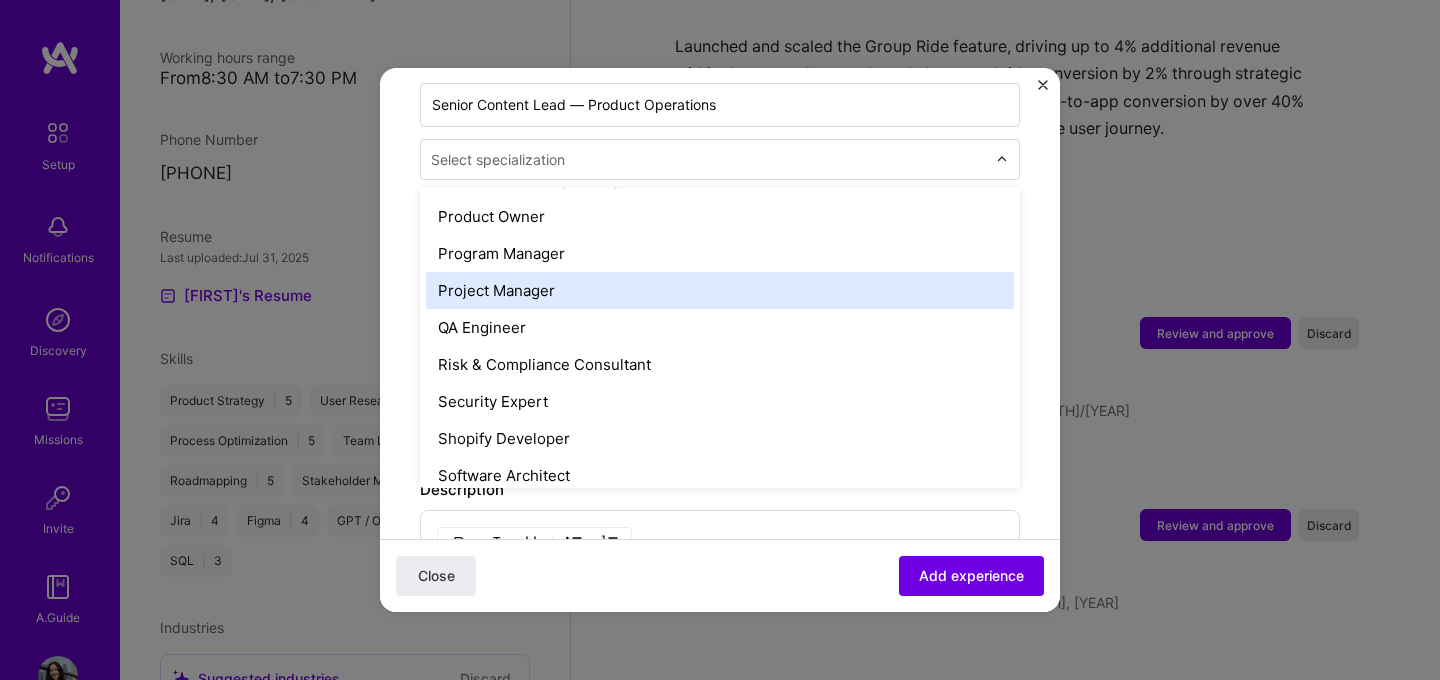click on "Project Manager" at bounding box center (720, 290) 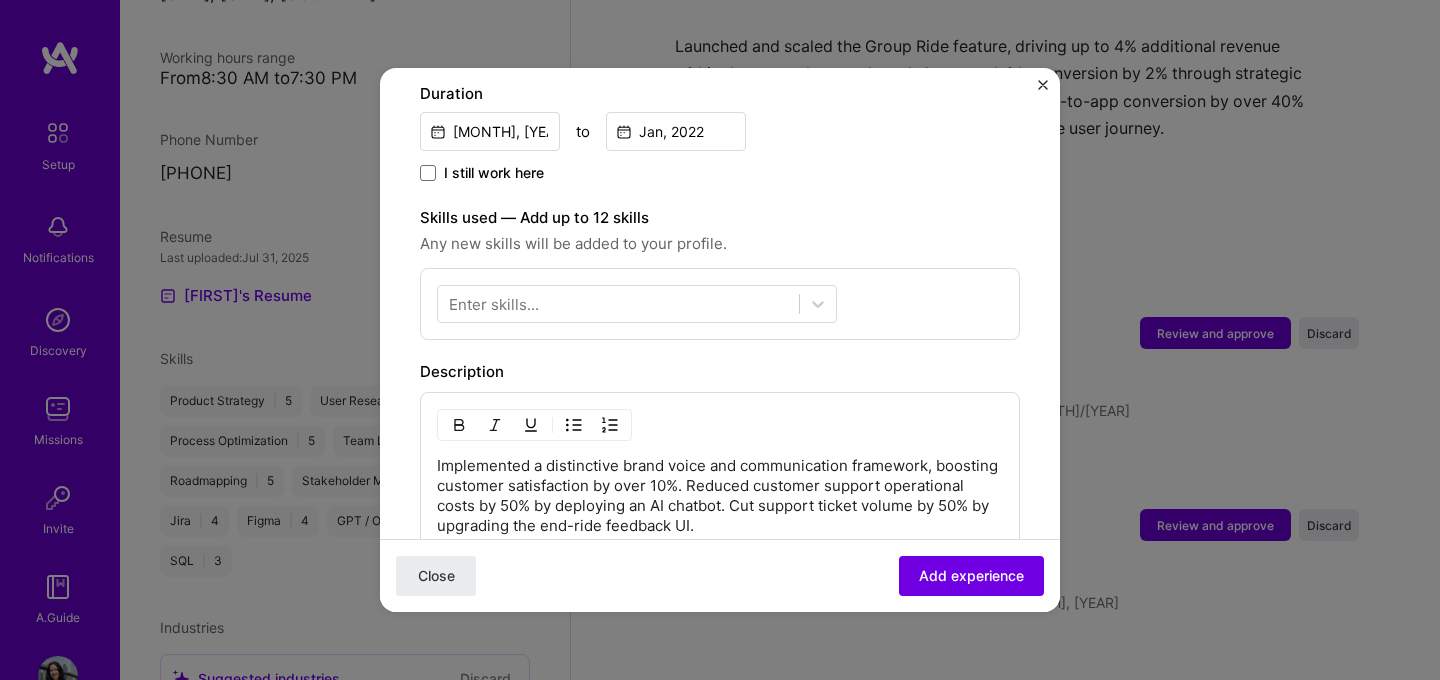 scroll, scrollTop: 572, scrollLeft: 0, axis: vertical 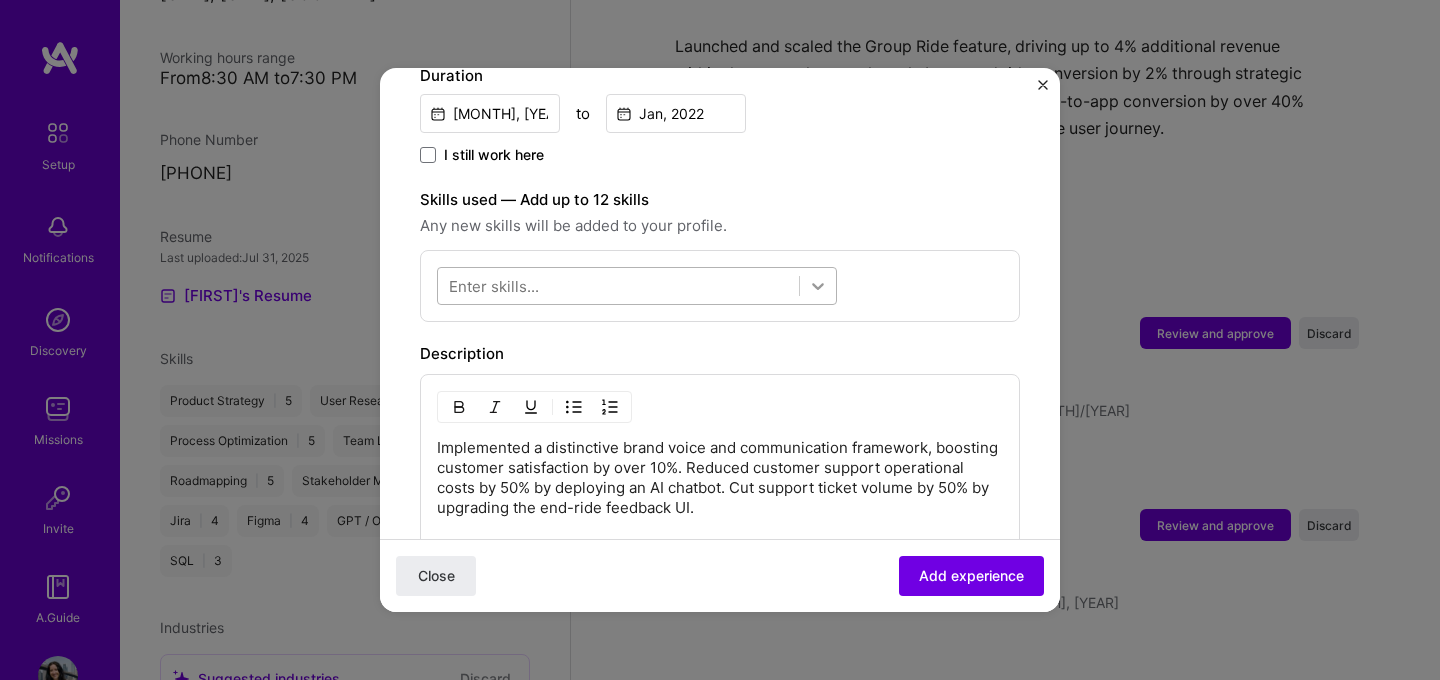 click 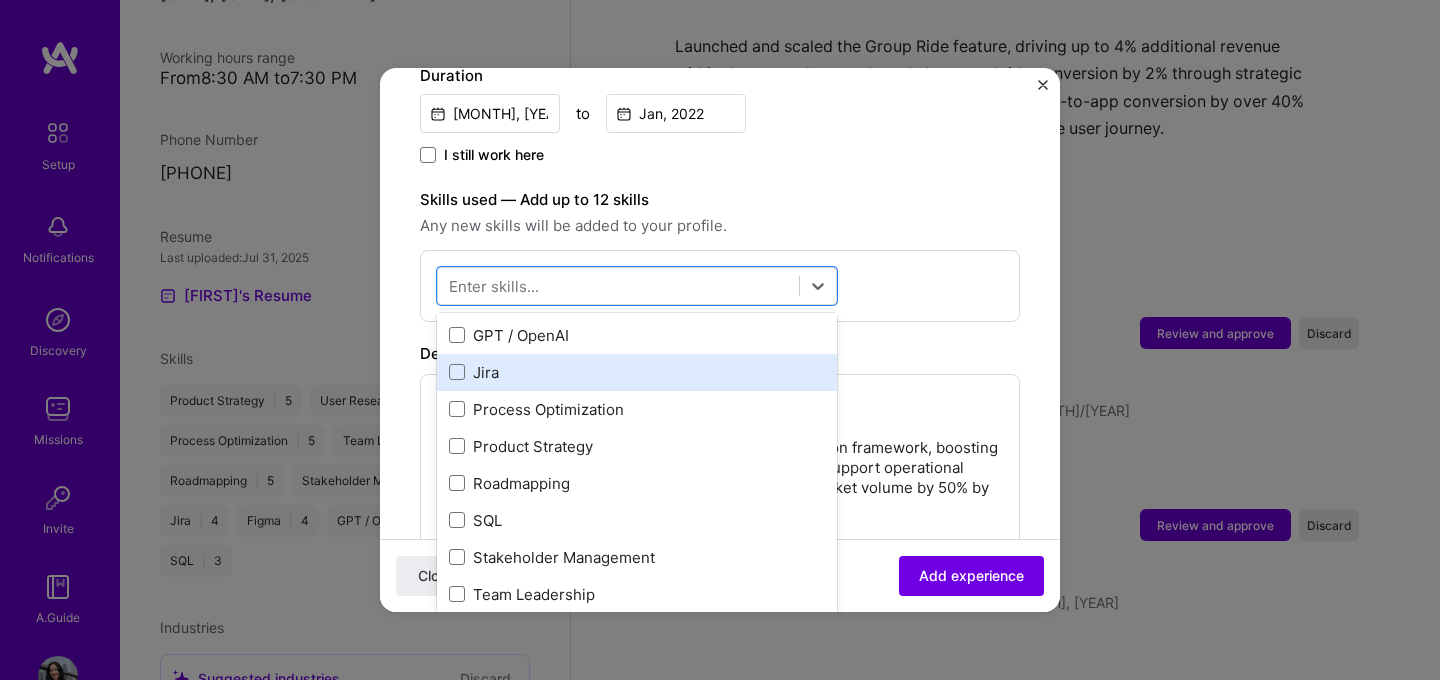 scroll, scrollTop: 85, scrollLeft: 0, axis: vertical 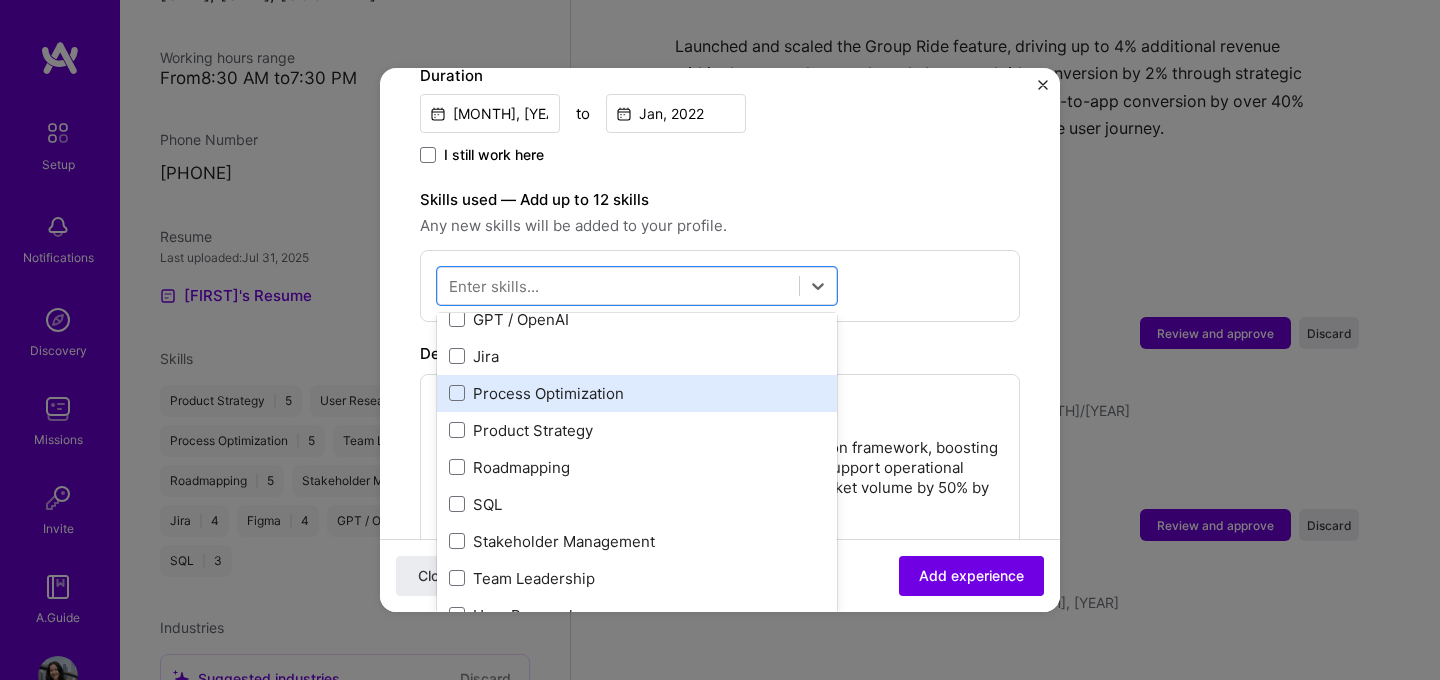 click on "Process Optimization" at bounding box center [637, 393] 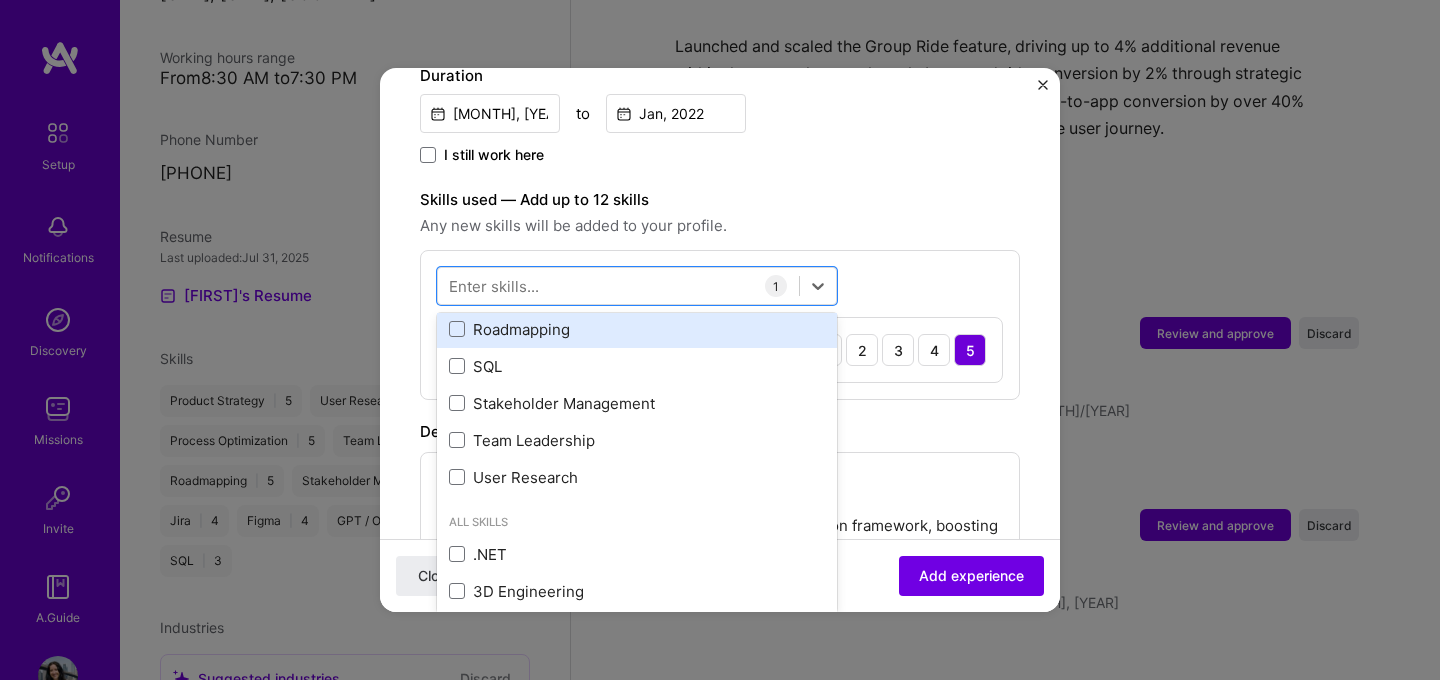scroll, scrollTop: 224, scrollLeft: 0, axis: vertical 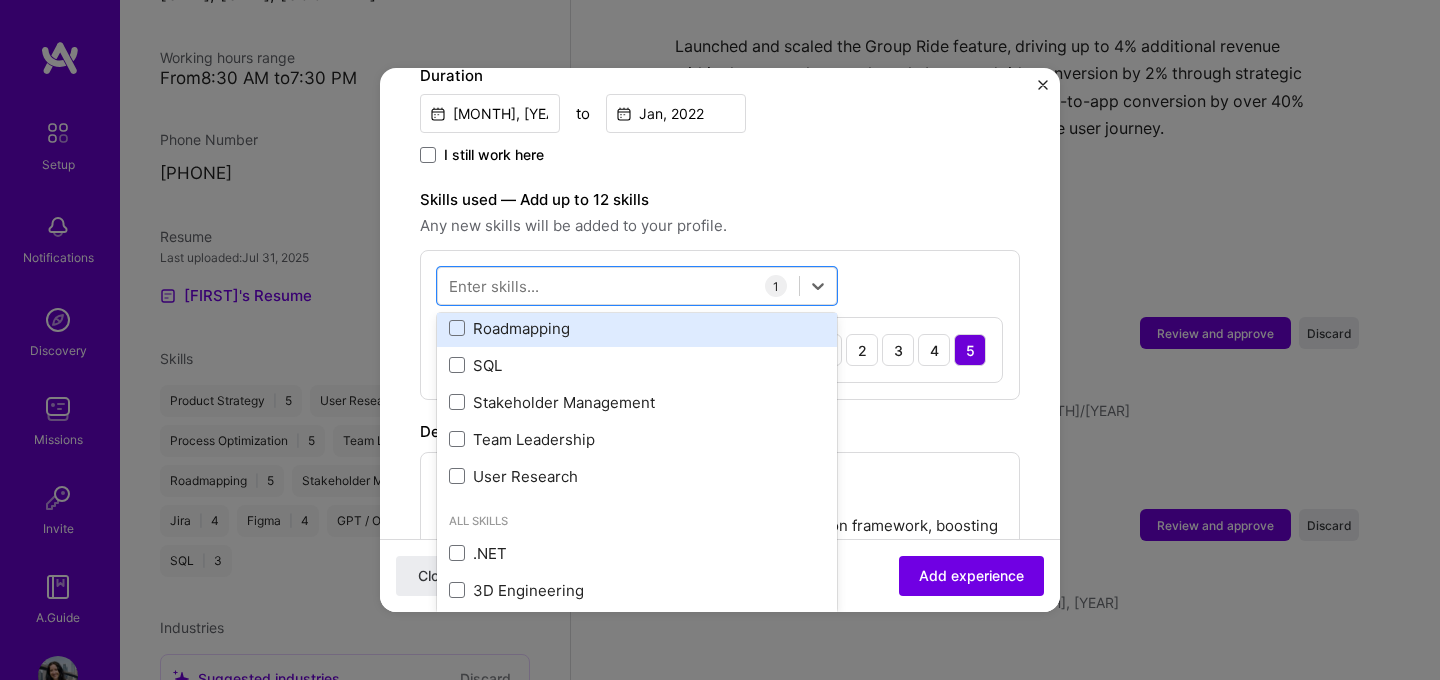 click on "Stakeholder Management" at bounding box center [637, 402] 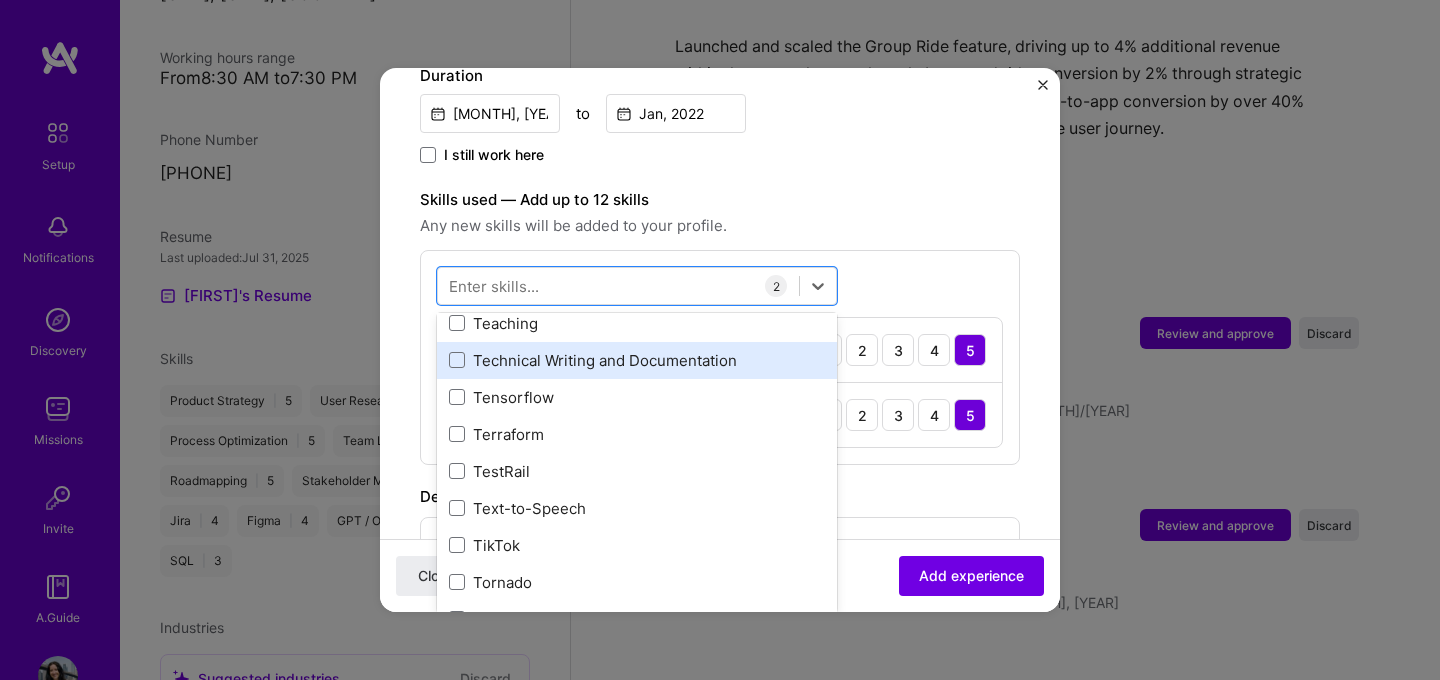 scroll, scrollTop: 12299, scrollLeft: 0, axis: vertical 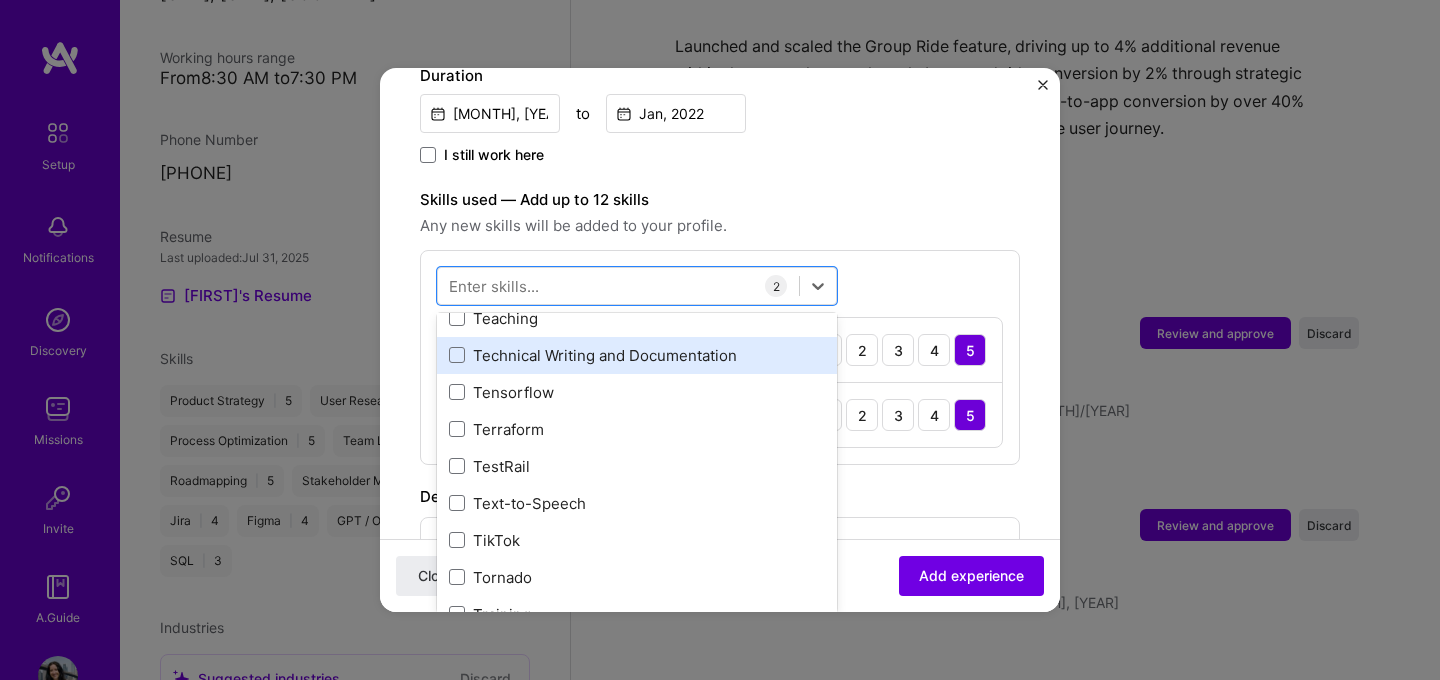 click on "Technical Writing and Documentation" at bounding box center [637, 355] 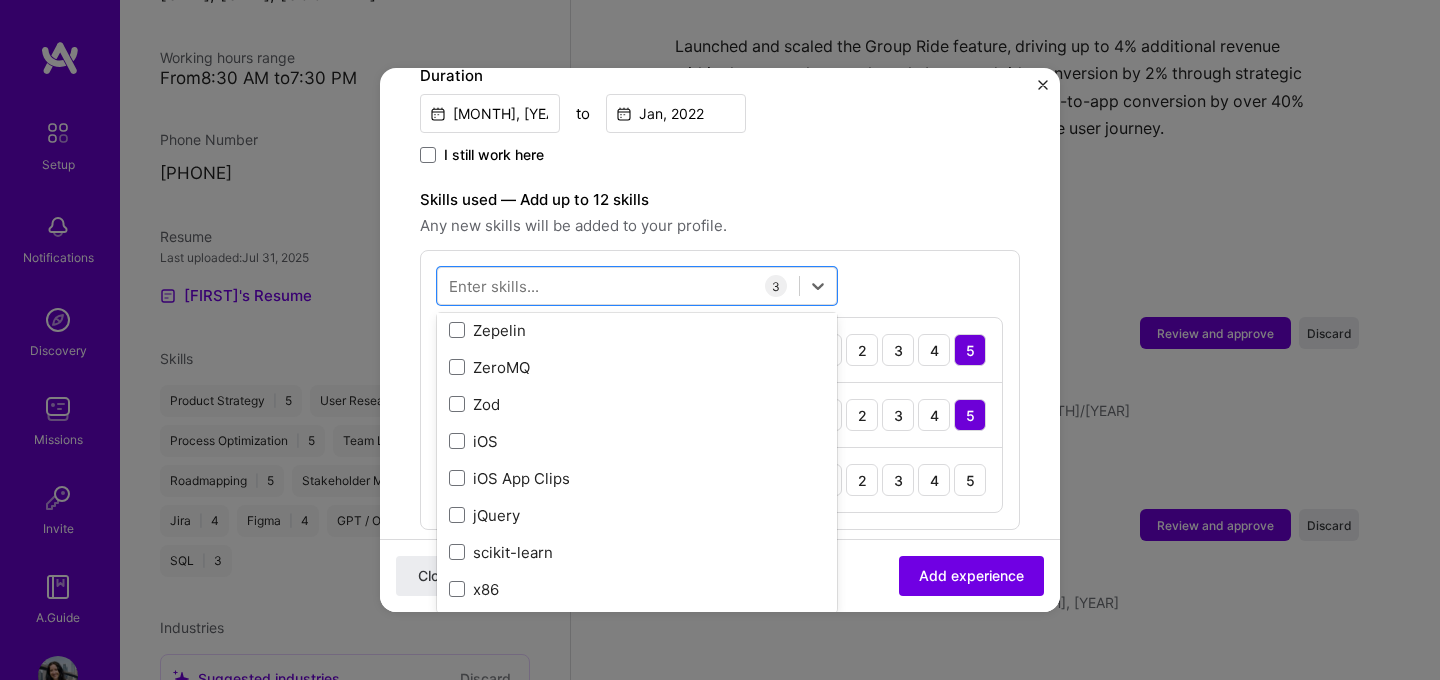 scroll, scrollTop: 13773, scrollLeft: 0, axis: vertical 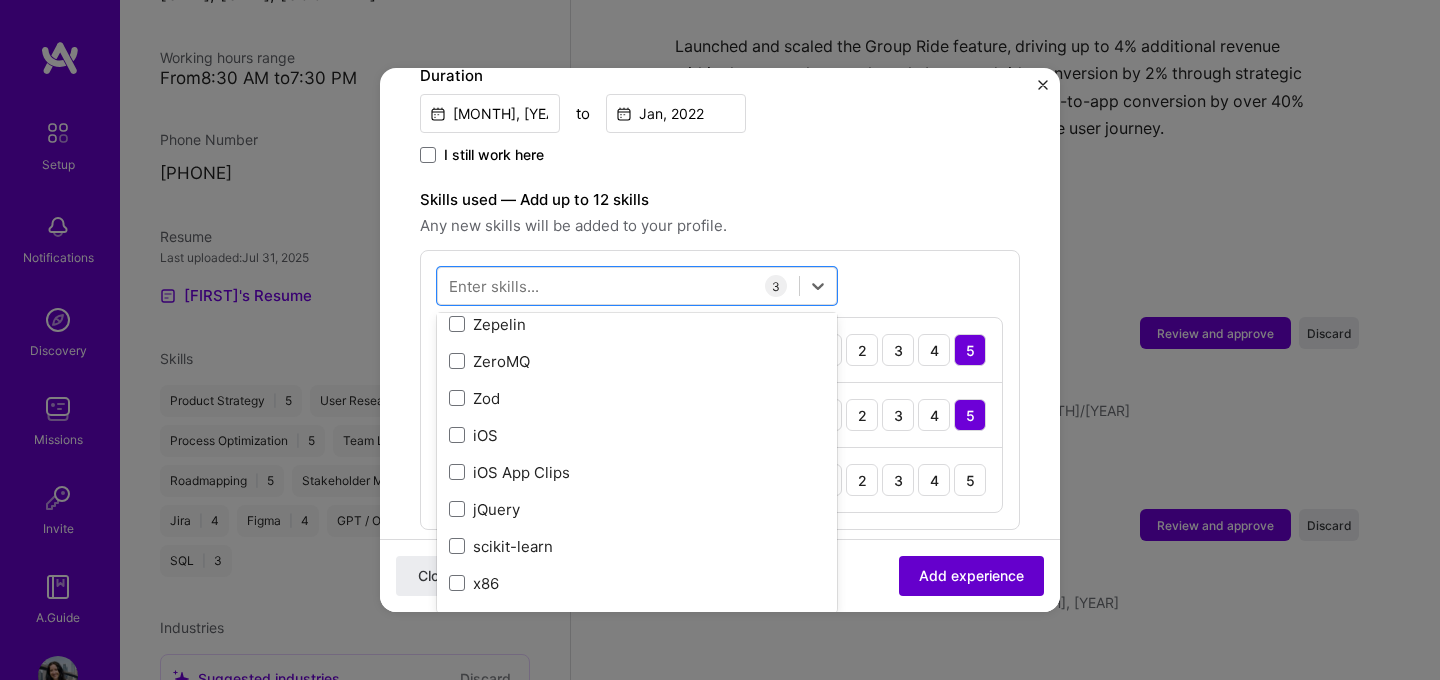 click on "Add experience" at bounding box center [971, 576] 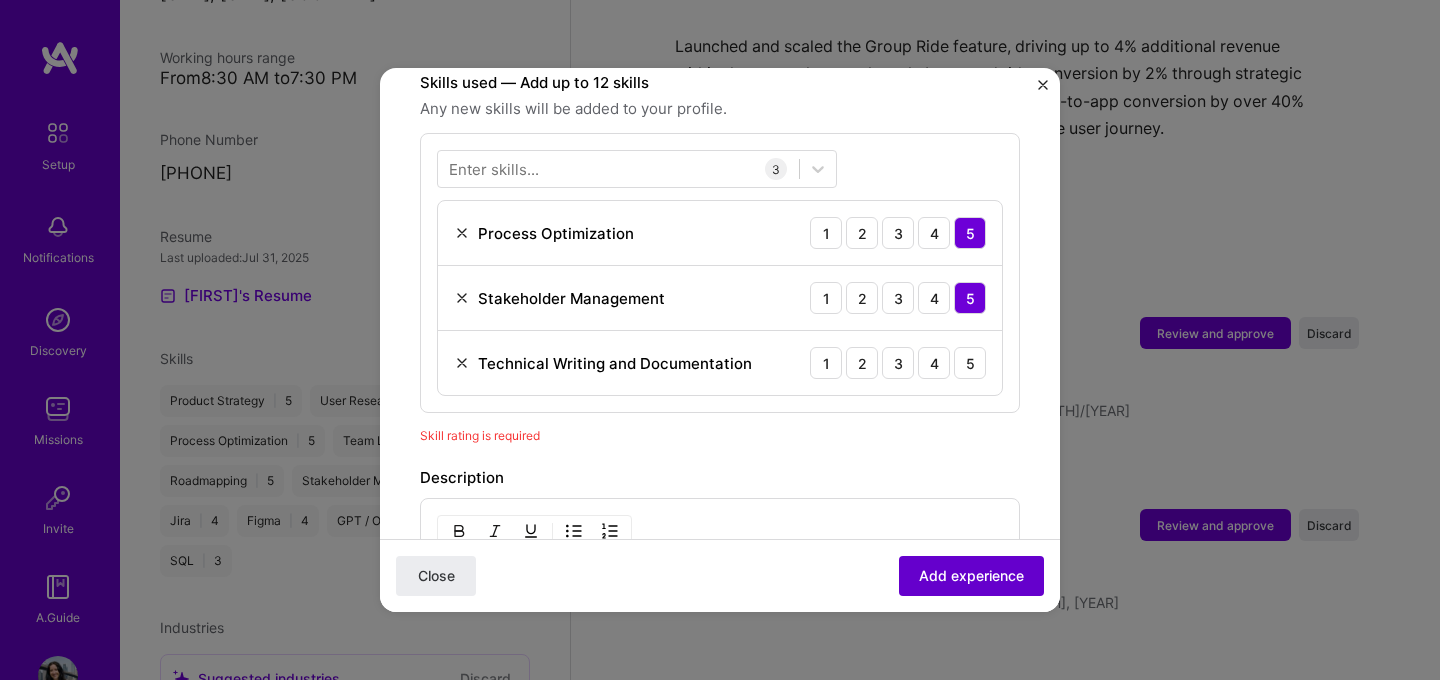 scroll, scrollTop: 692, scrollLeft: 0, axis: vertical 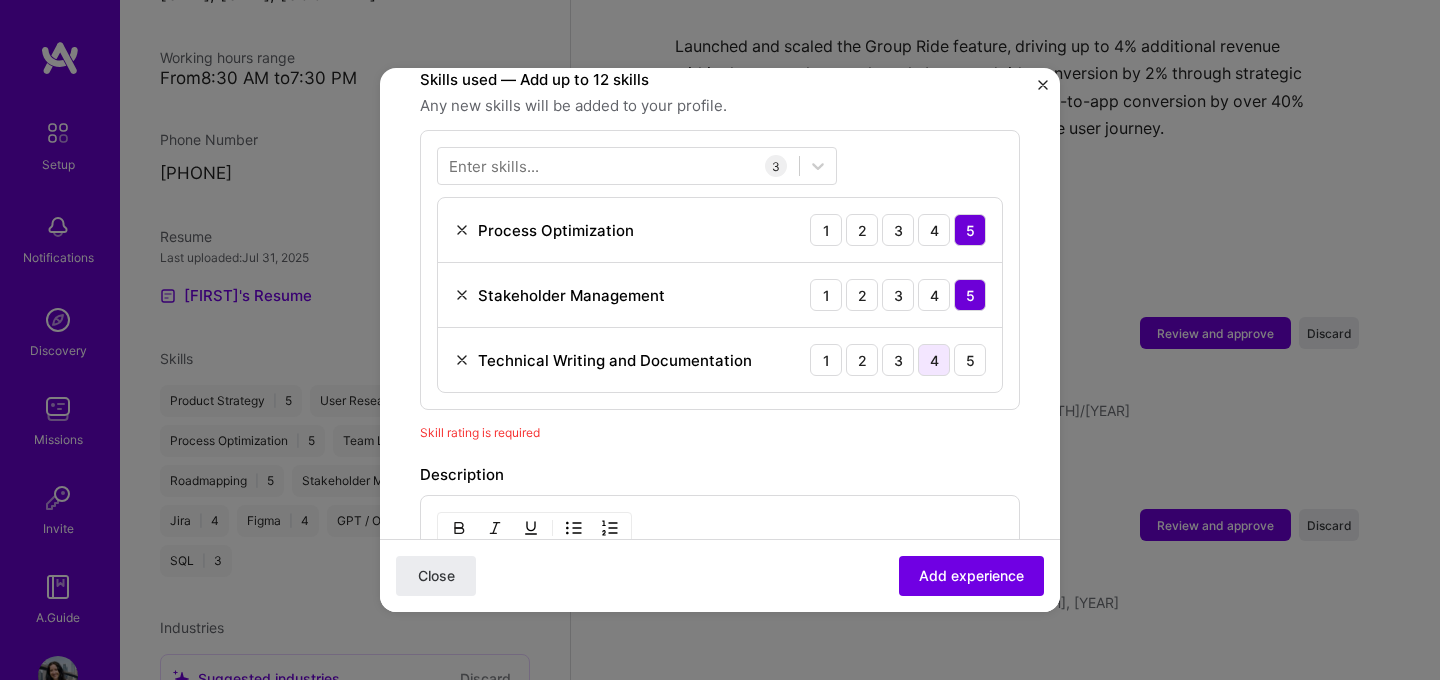 click on "4" at bounding box center (934, 360) 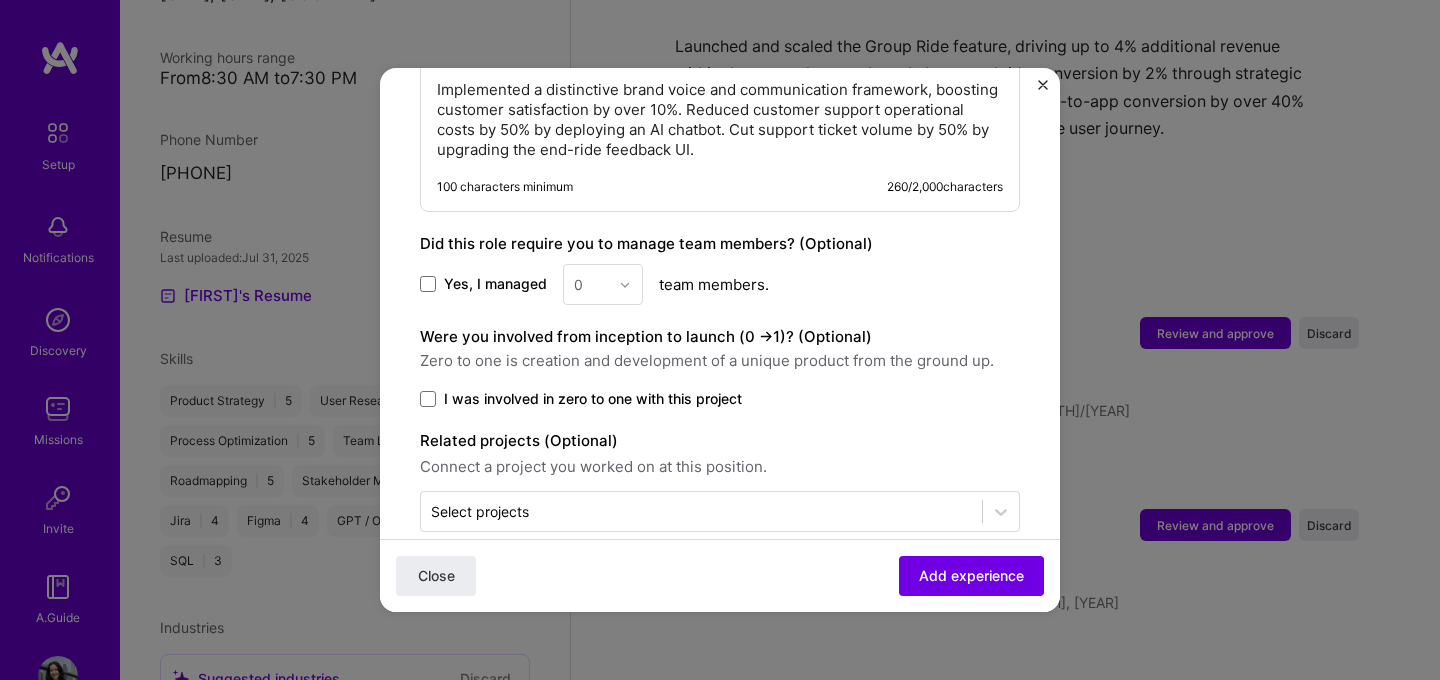 scroll, scrollTop: 1204, scrollLeft: 0, axis: vertical 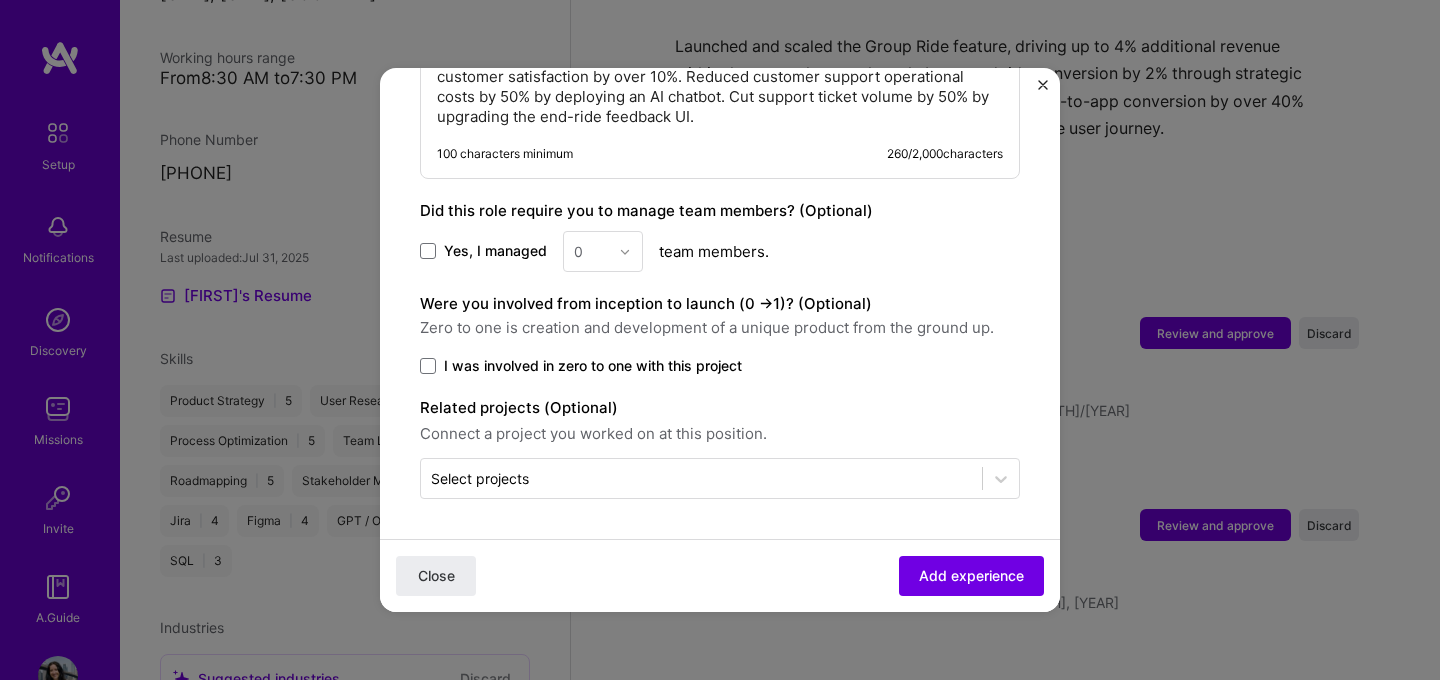click on "Close Add experience" at bounding box center [720, 575] 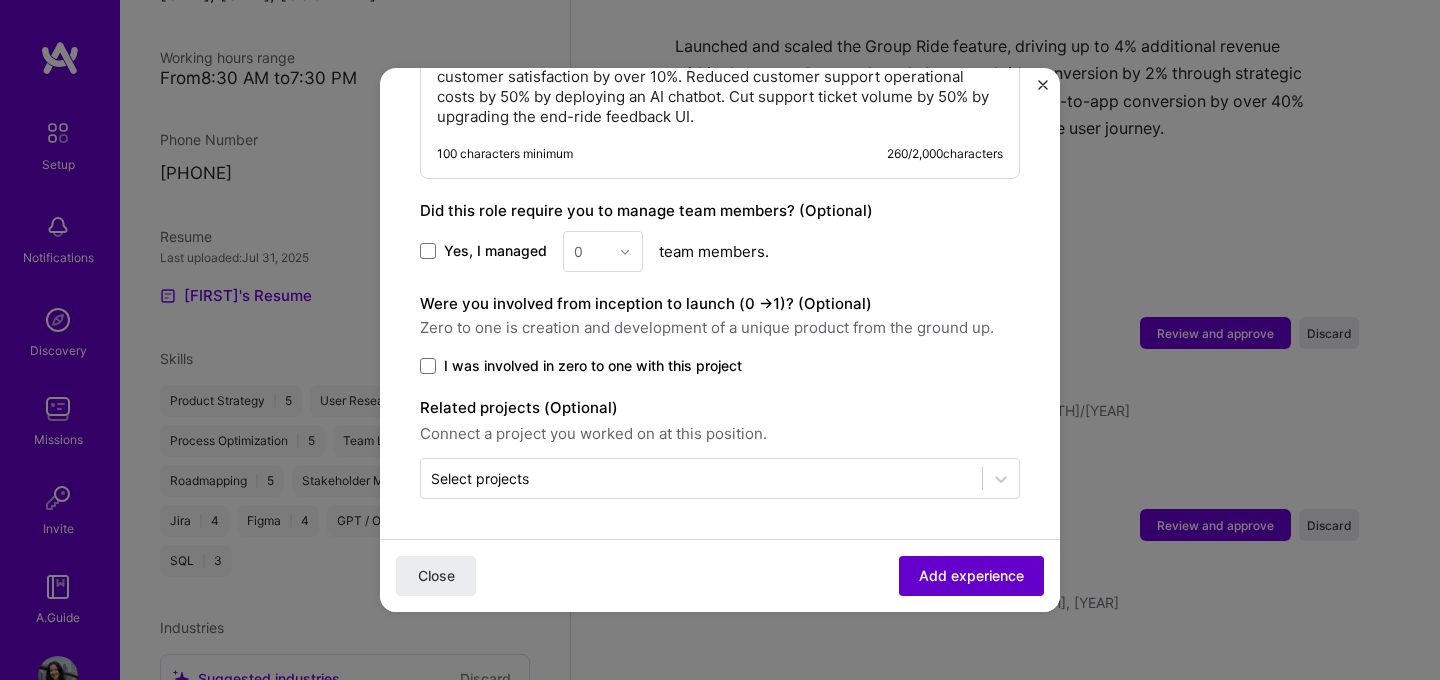 click on "Add experience" at bounding box center [971, 576] 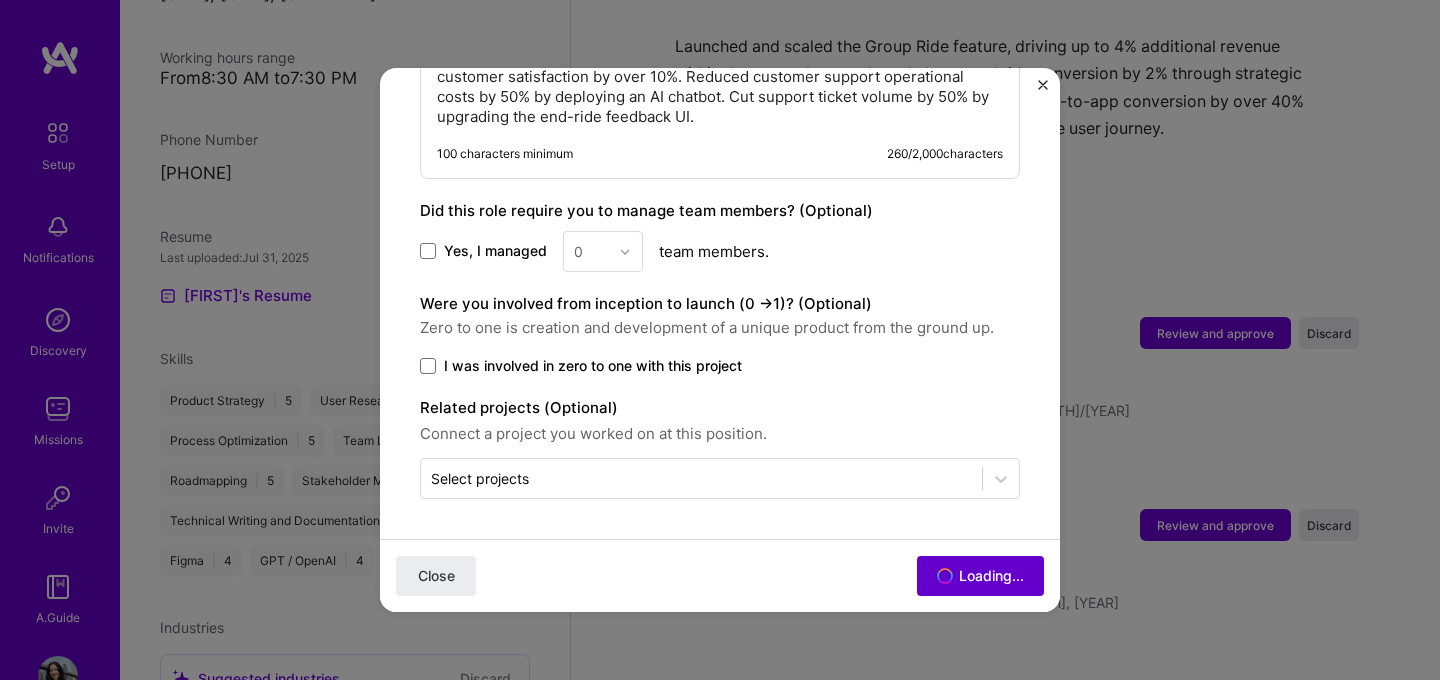 scroll, scrollTop: 1171, scrollLeft: 0, axis: vertical 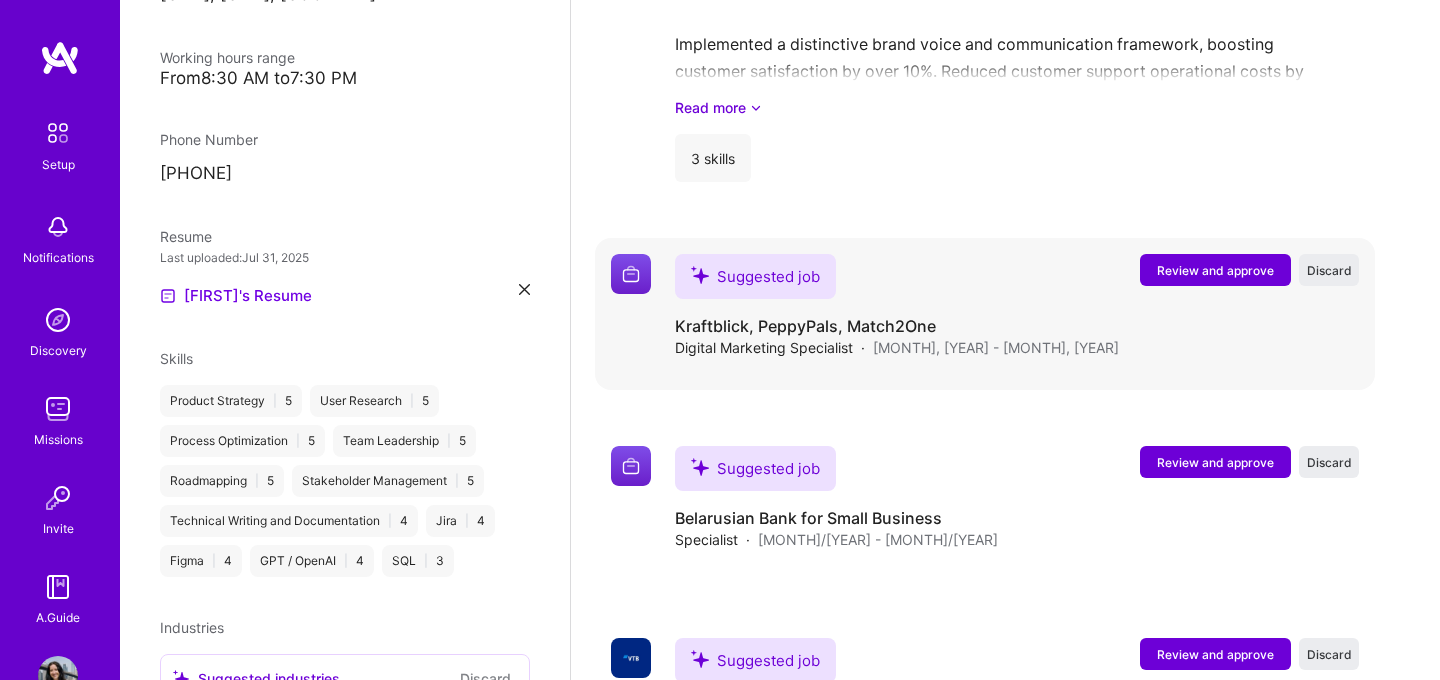 click on "Review and approve" at bounding box center (1215, 270) 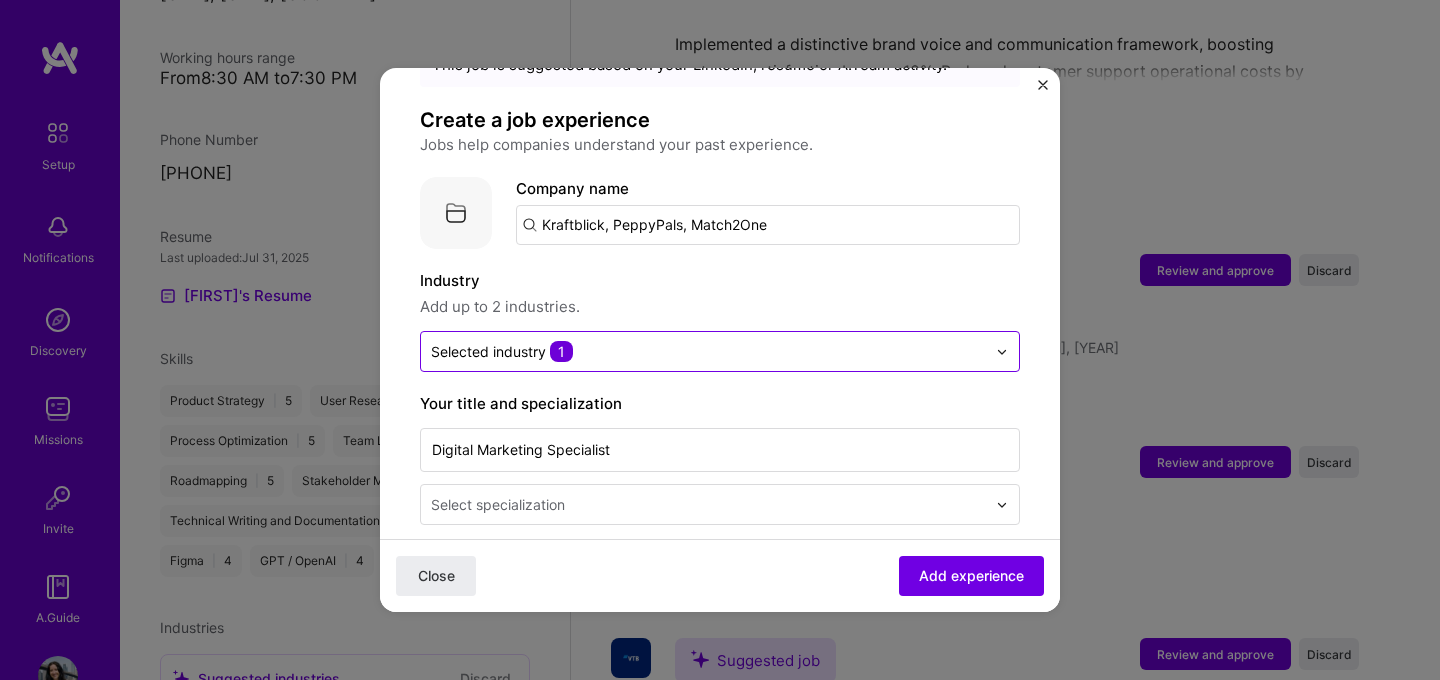 scroll, scrollTop: 127, scrollLeft: 0, axis: vertical 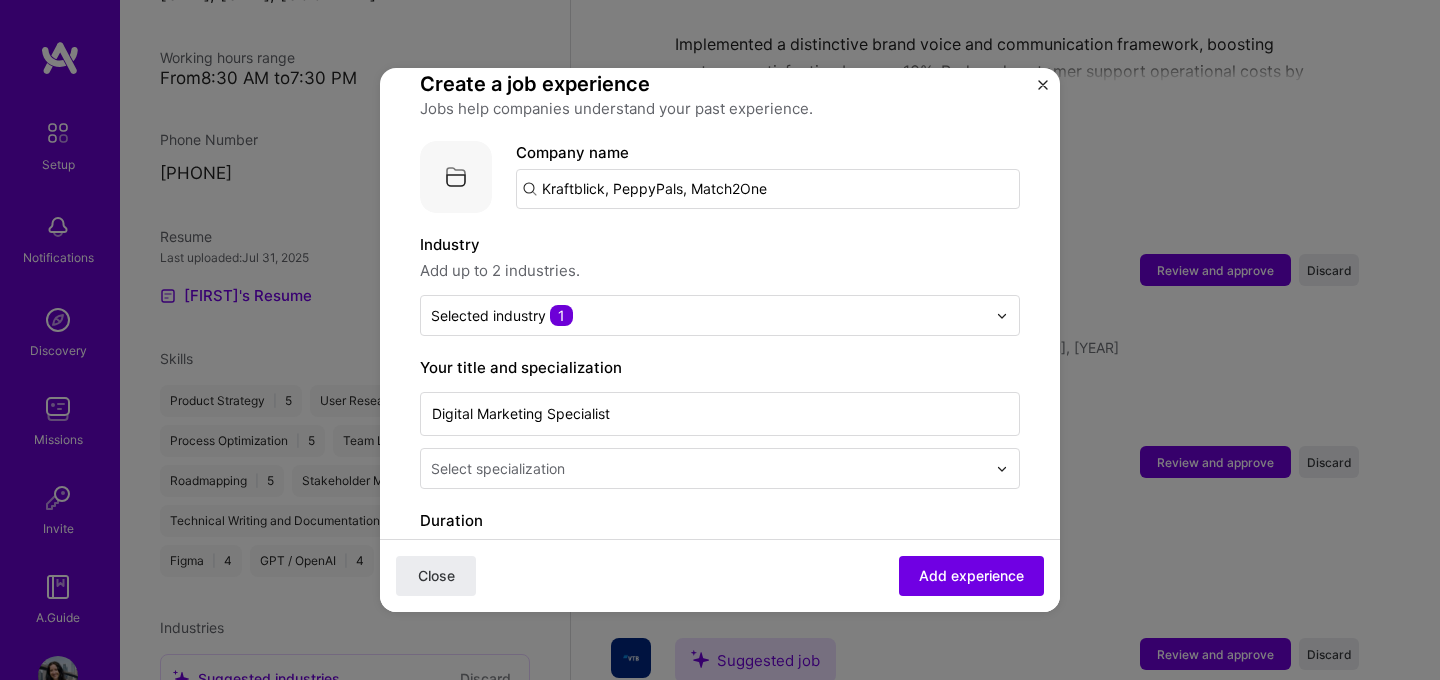 click on "Industry Add up to 2 industries. Selected industry 1" at bounding box center (720, 284) 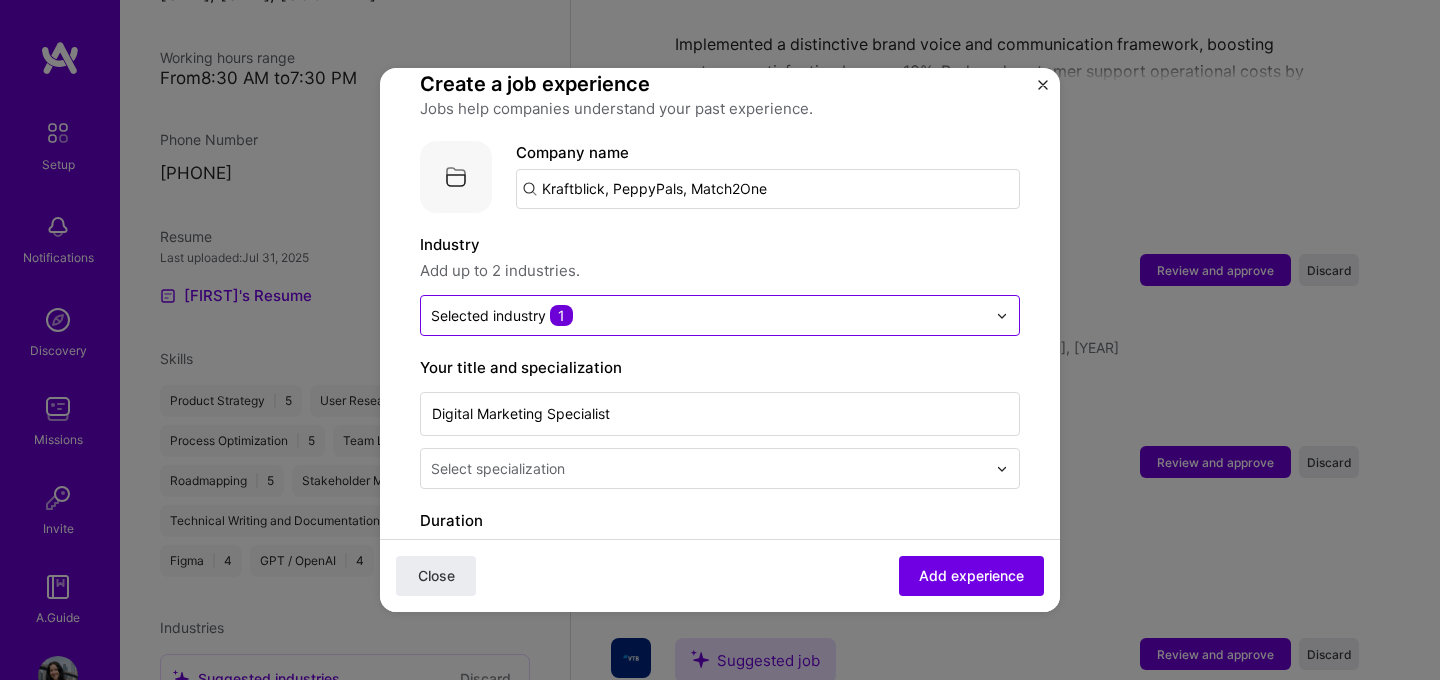 click at bounding box center [708, 315] 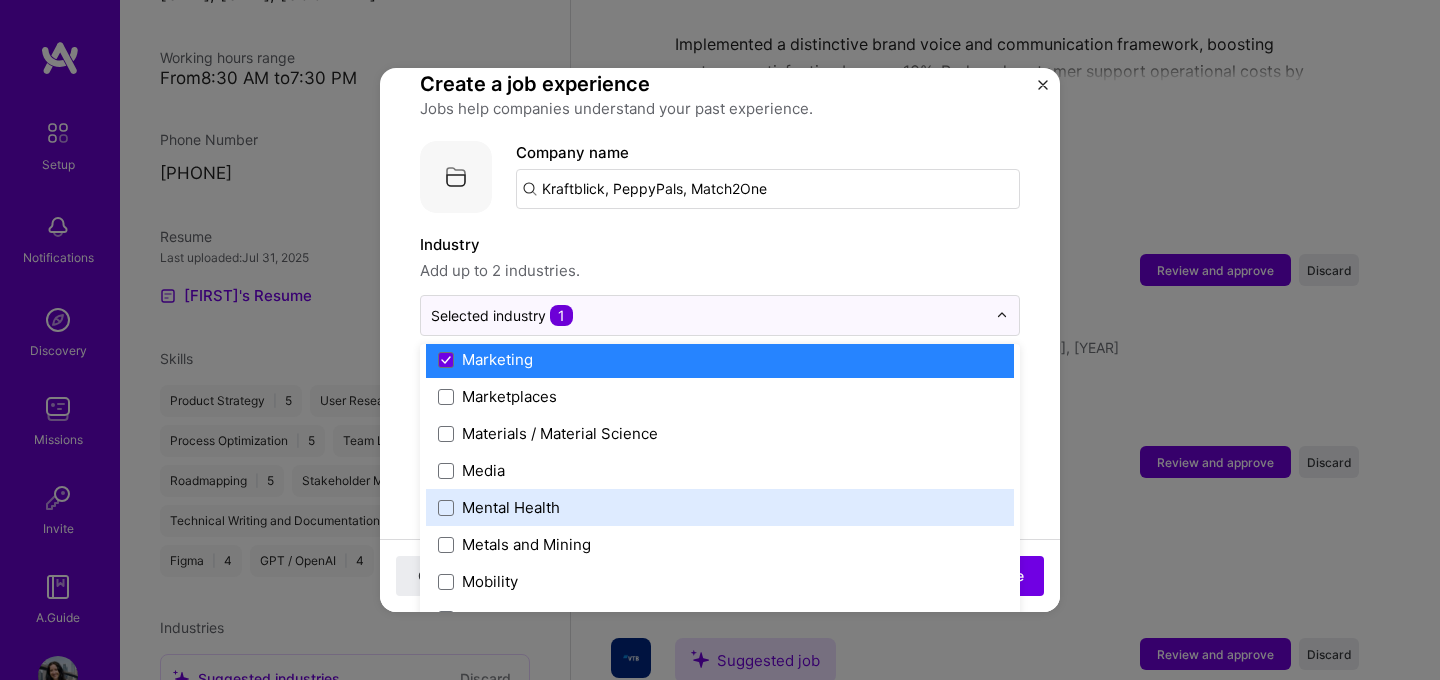 scroll, scrollTop: 3001, scrollLeft: 0, axis: vertical 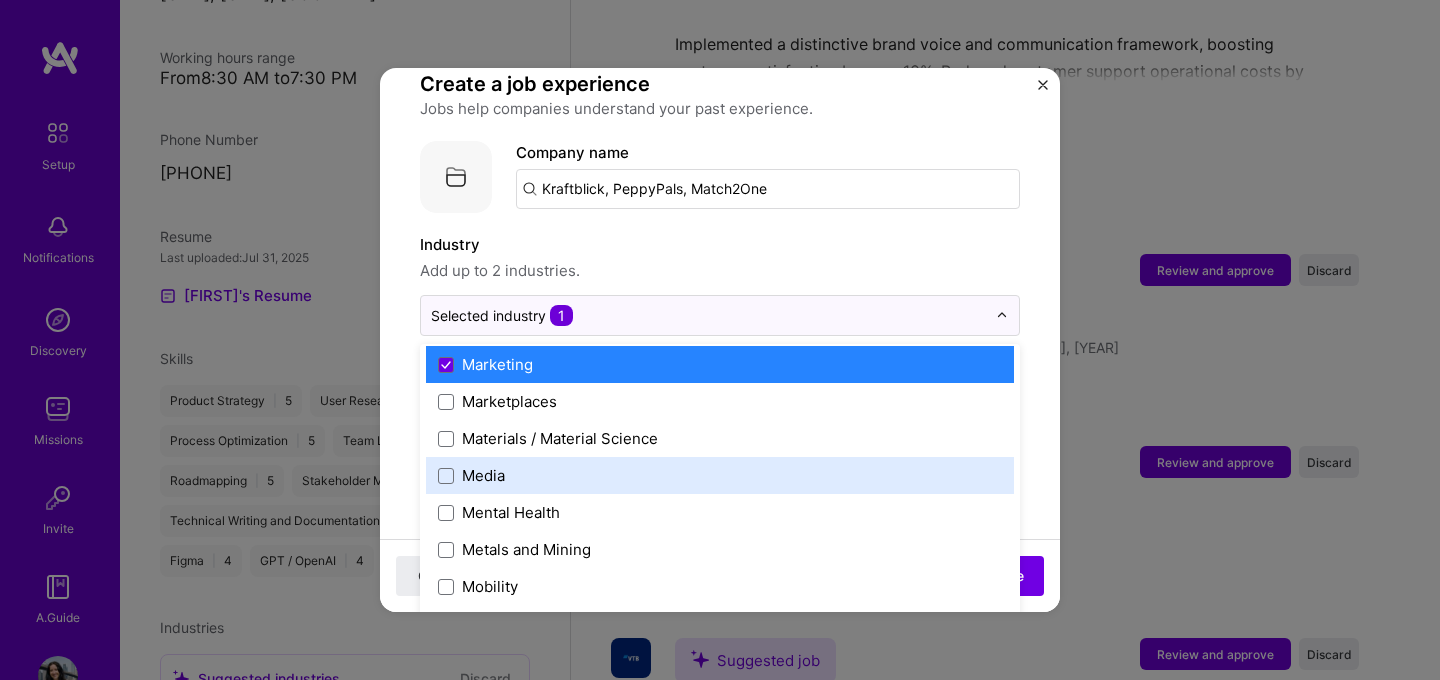 click on "Media" at bounding box center [720, 475] 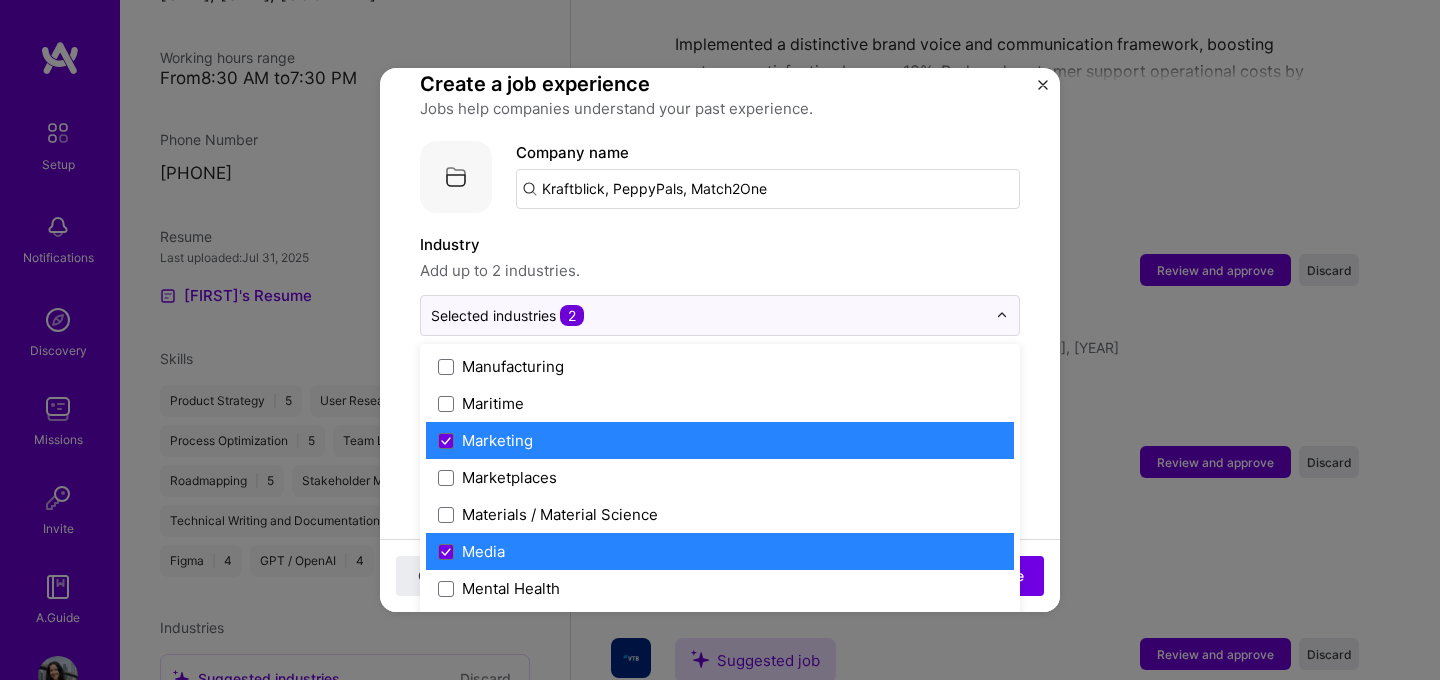 scroll, scrollTop: 2924, scrollLeft: 0, axis: vertical 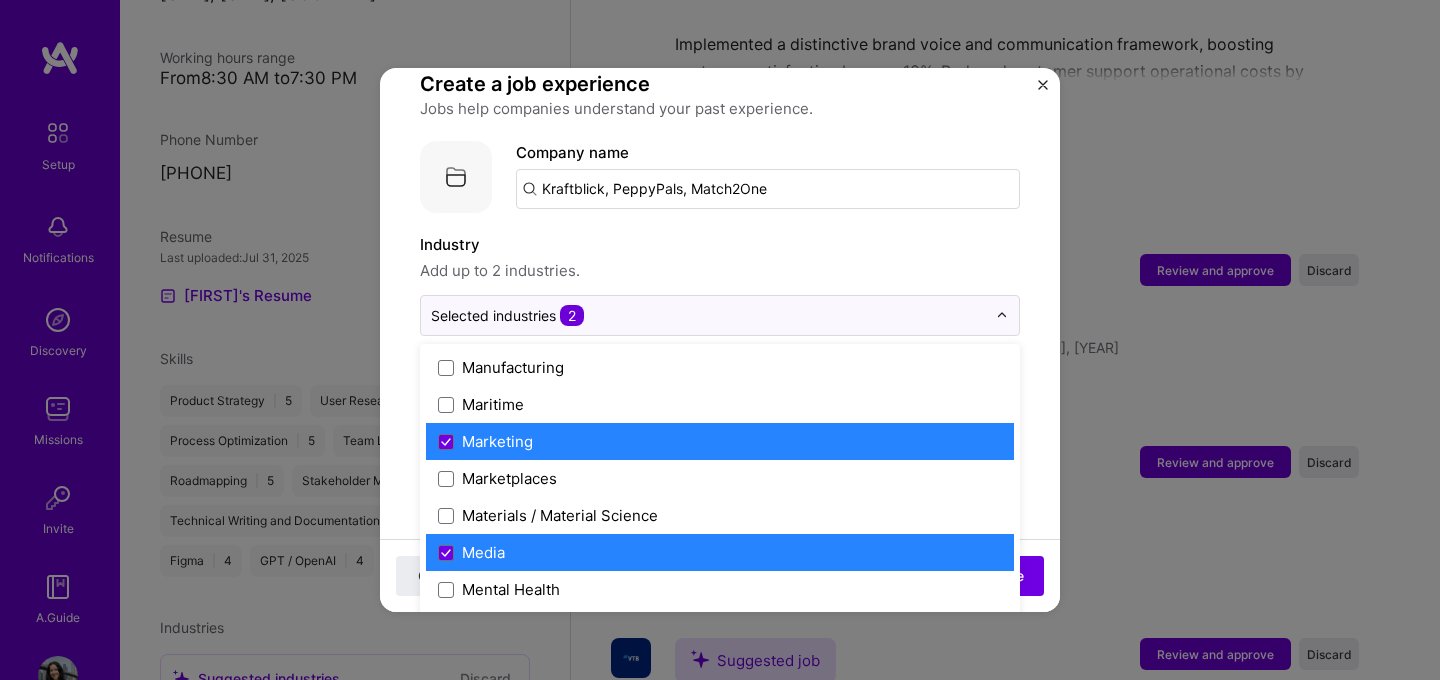 click on "Media" at bounding box center [483, 552] 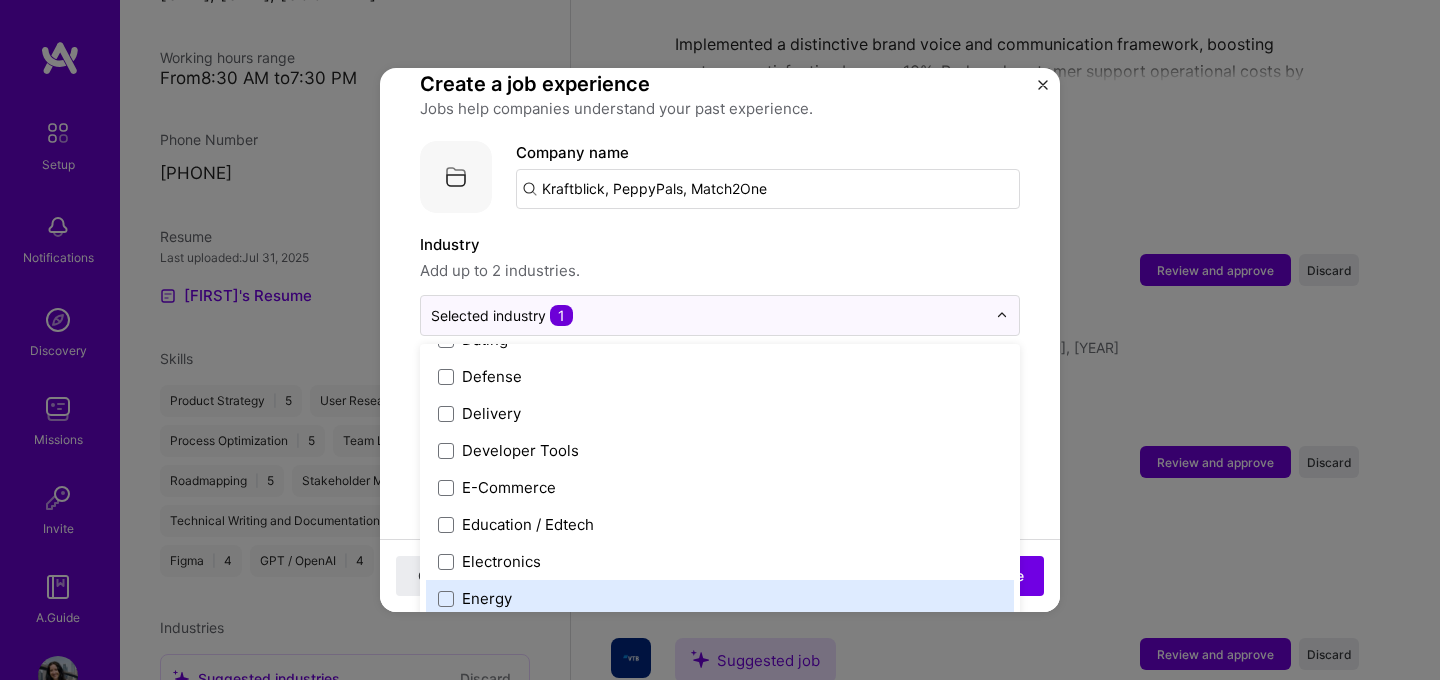 scroll, scrollTop: 1655, scrollLeft: 0, axis: vertical 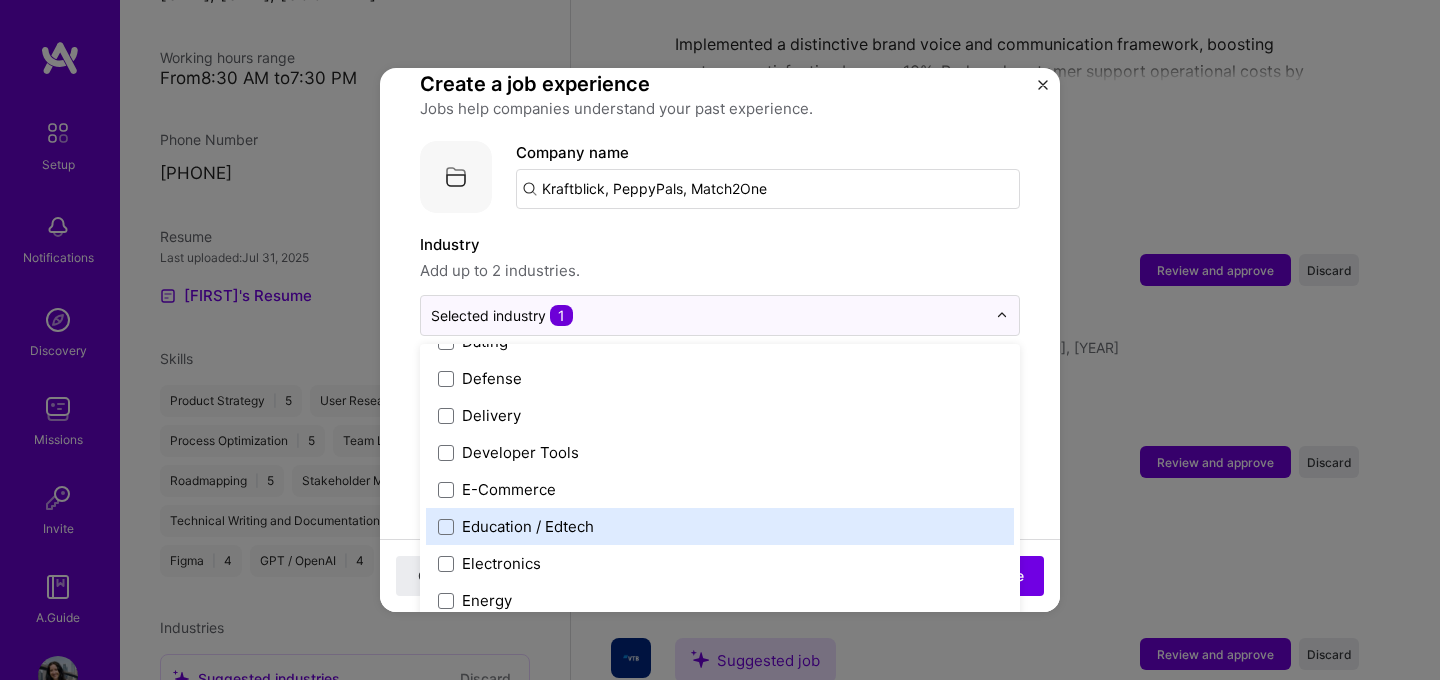 click on "Education / Edtech" at bounding box center (720, 526) 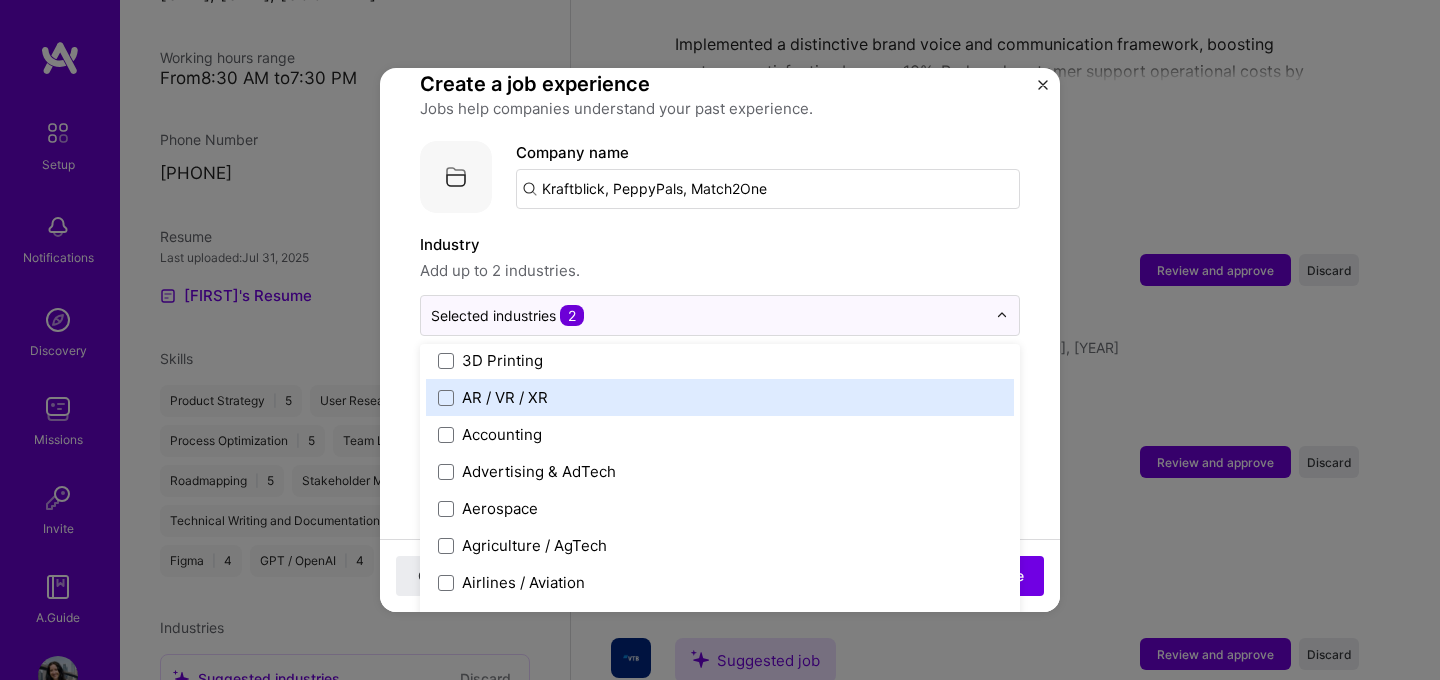 scroll, scrollTop: 0, scrollLeft: 0, axis: both 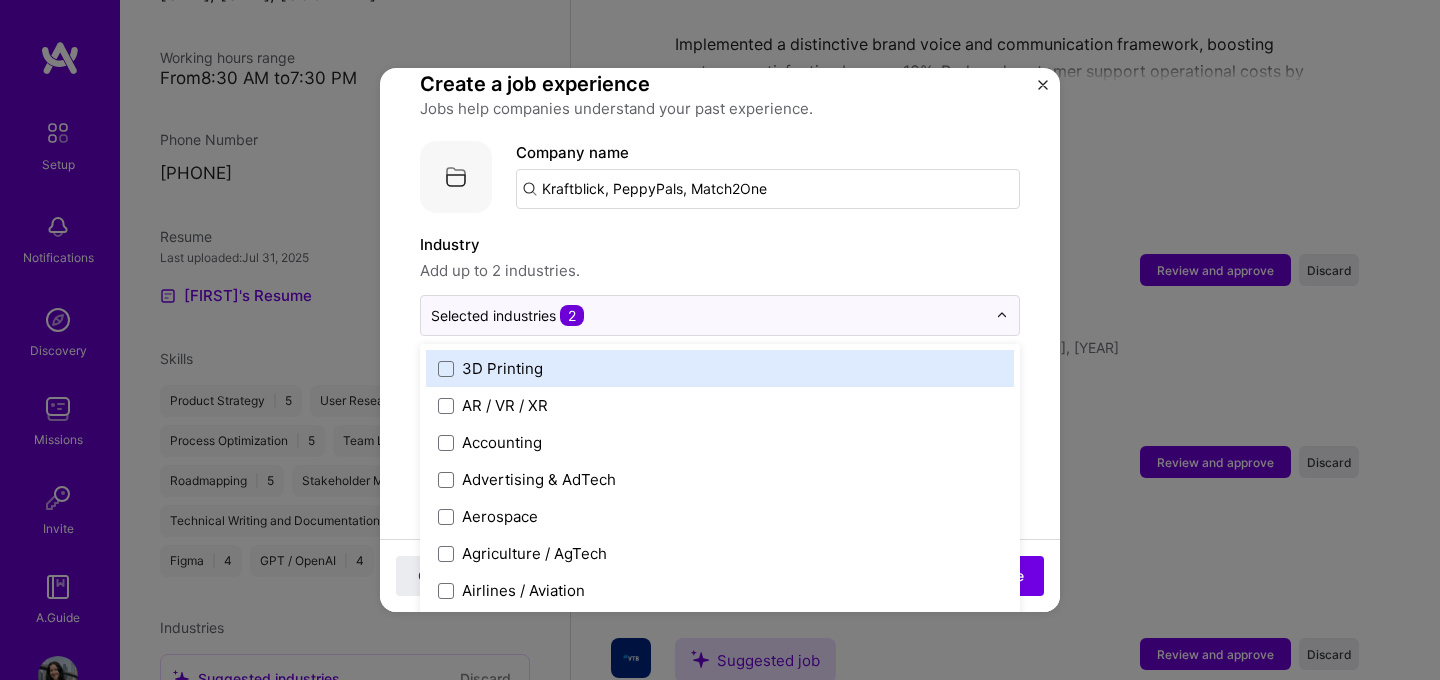 click on "Industry" at bounding box center [720, 245] 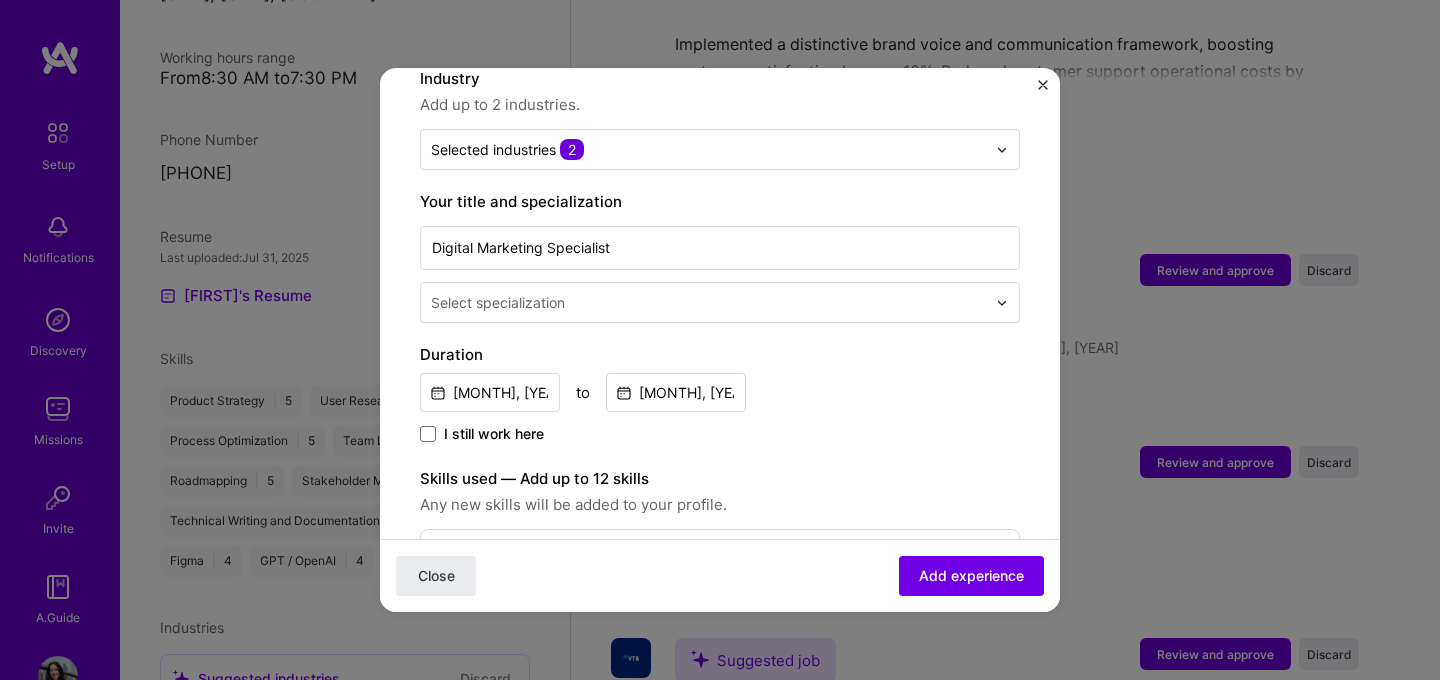scroll, scrollTop: 333, scrollLeft: 0, axis: vertical 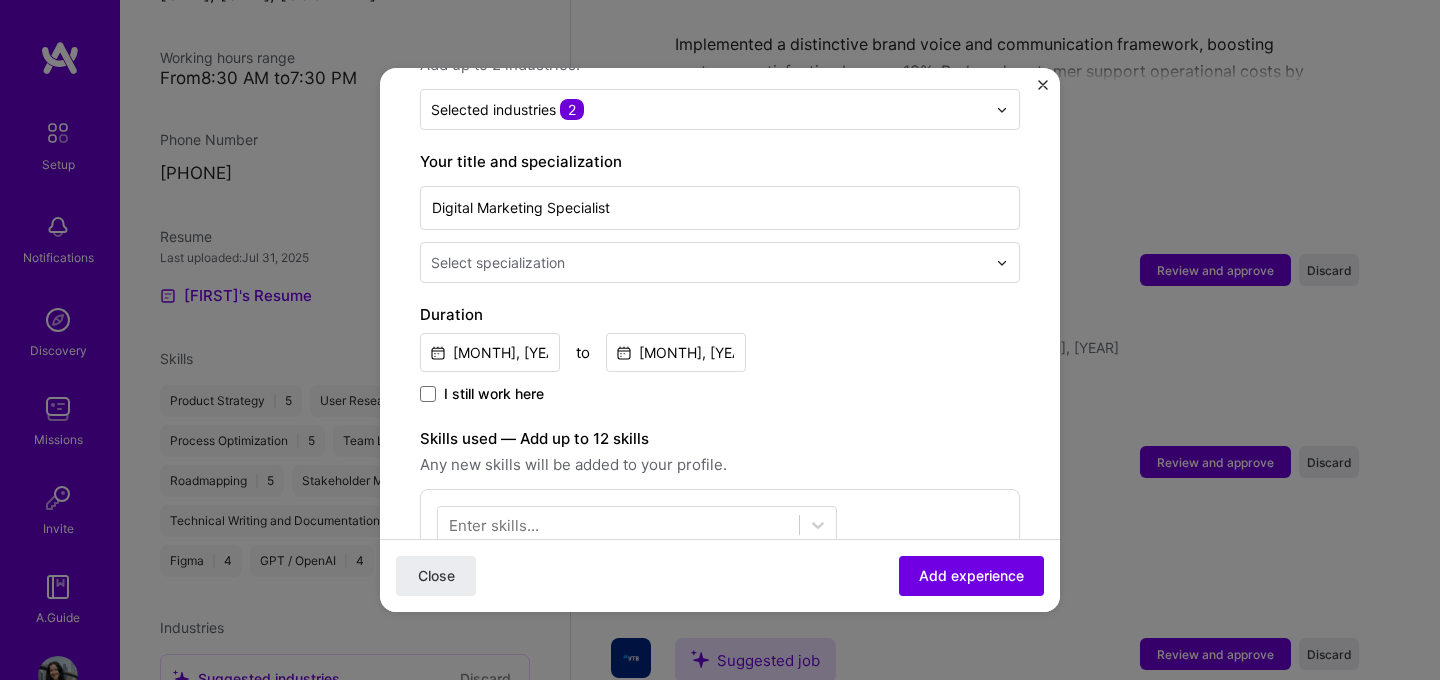 click at bounding box center [710, 262] 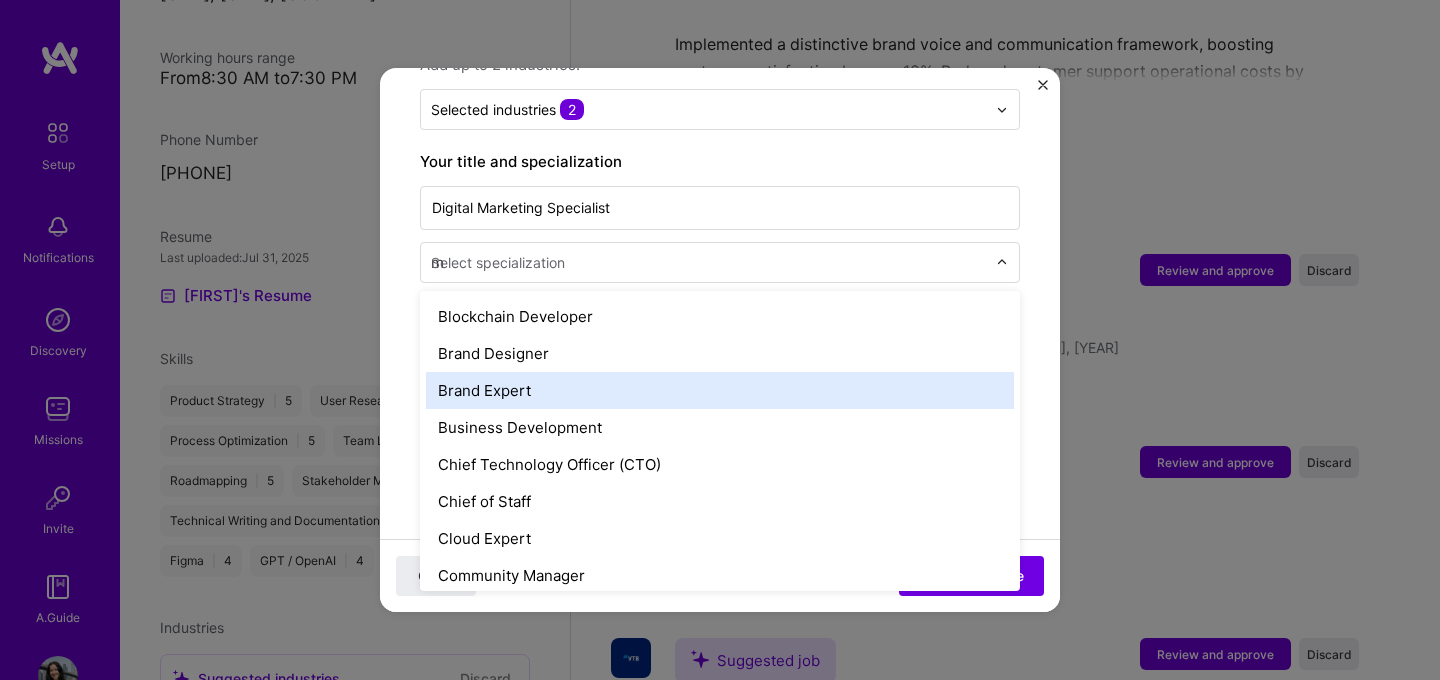scroll, scrollTop: 0, scrollLeft: 0, axis: both 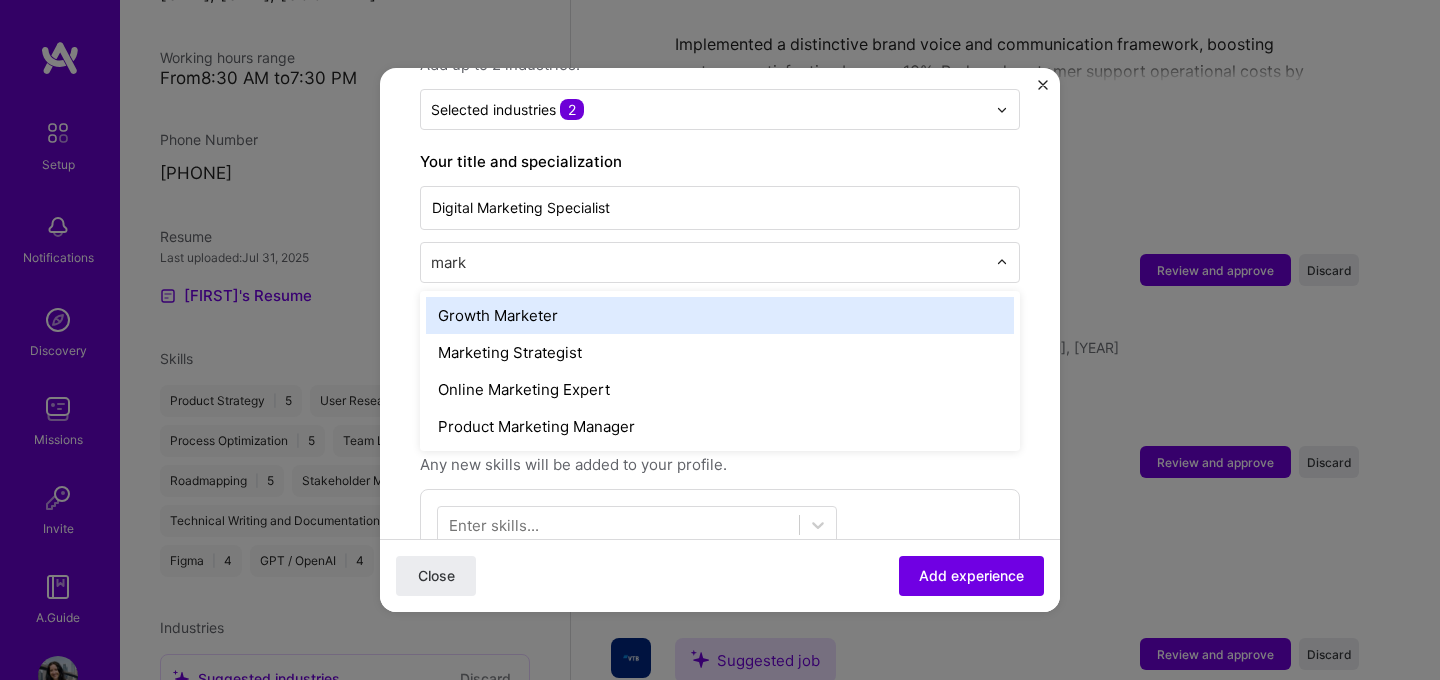 type on "marke" 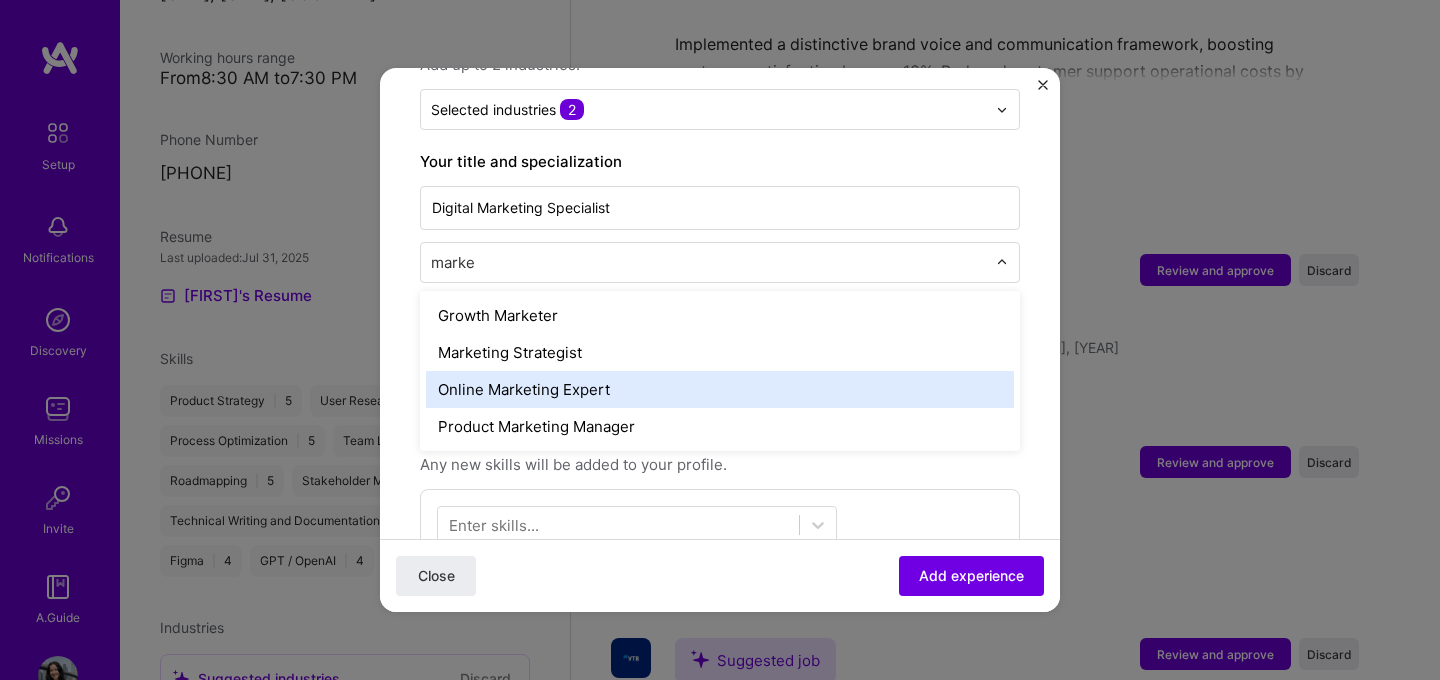 click on "Online Marketing Expert" at bounding box center (720, 389) 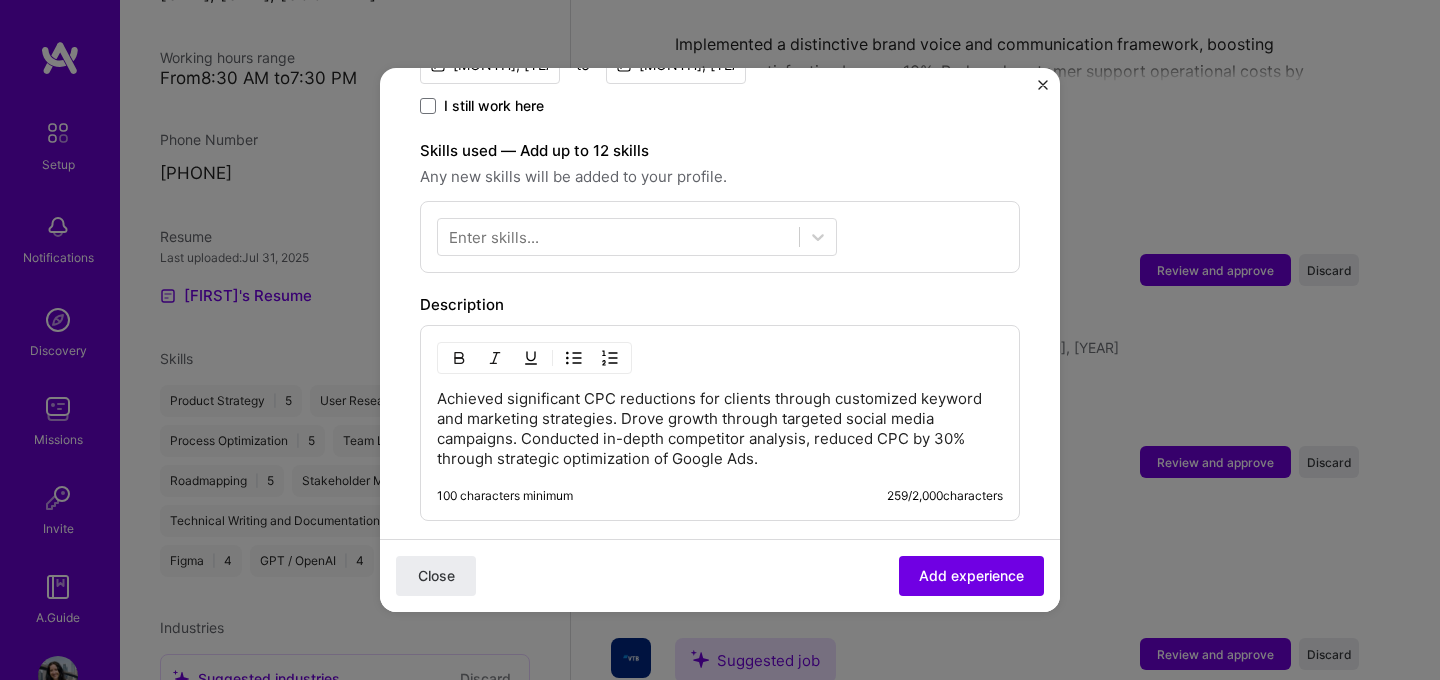 scroll, scrollTop: 610, scrollLeft: 0, axis: vertical 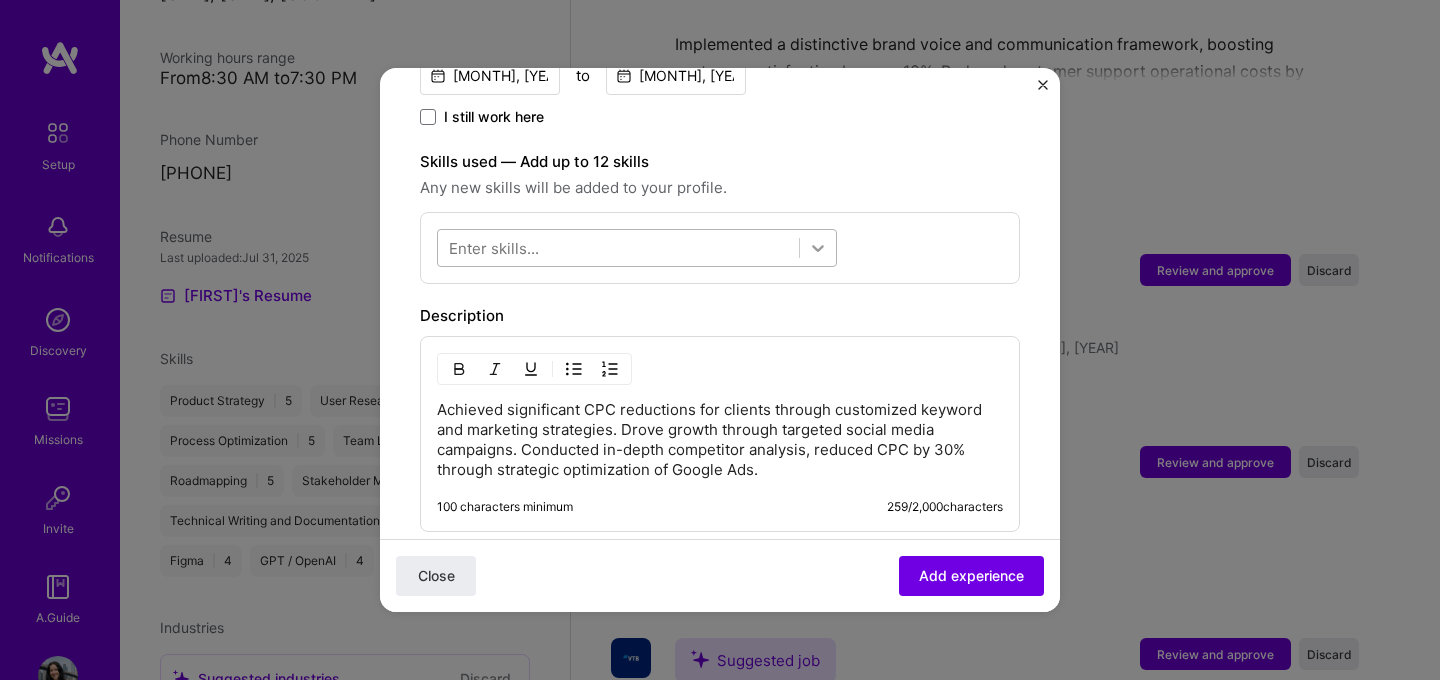 click at bounding box center [818, 248] 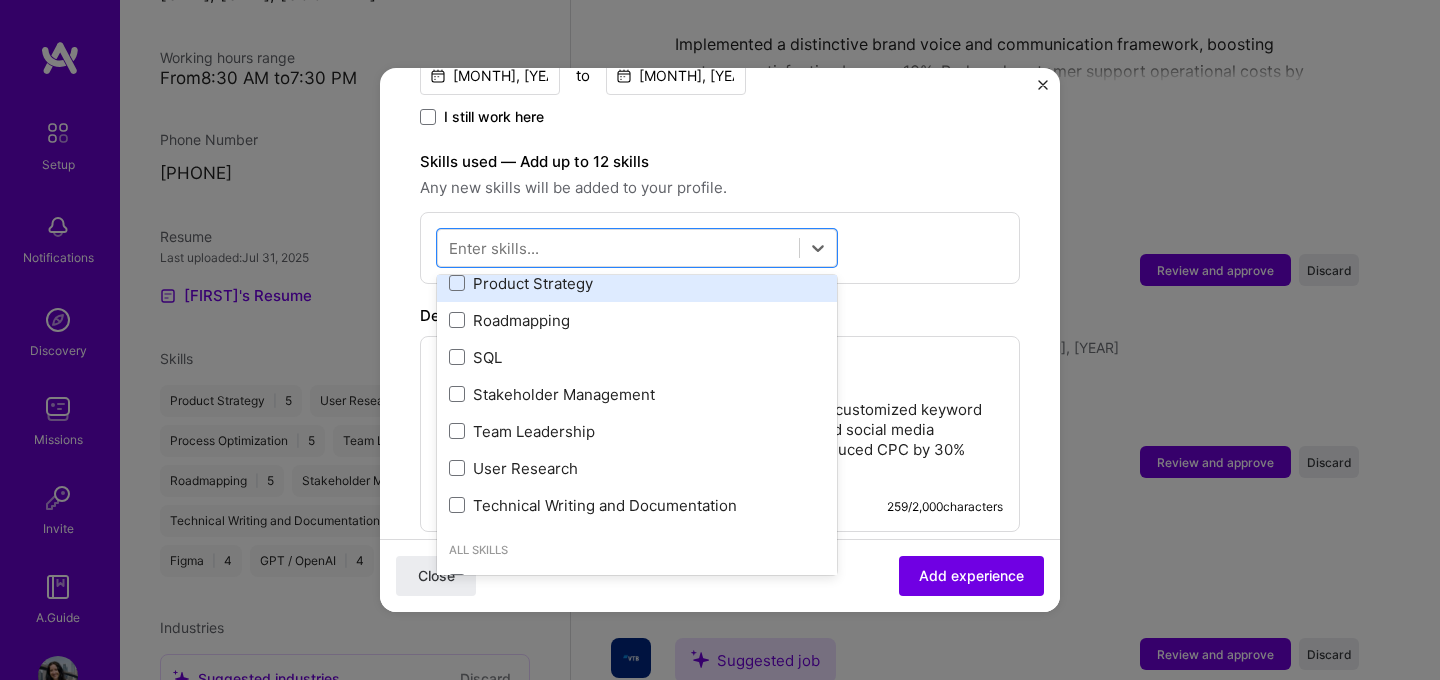 scroll, scrollTop: 199, scrollLeft: 0, axis: vertical 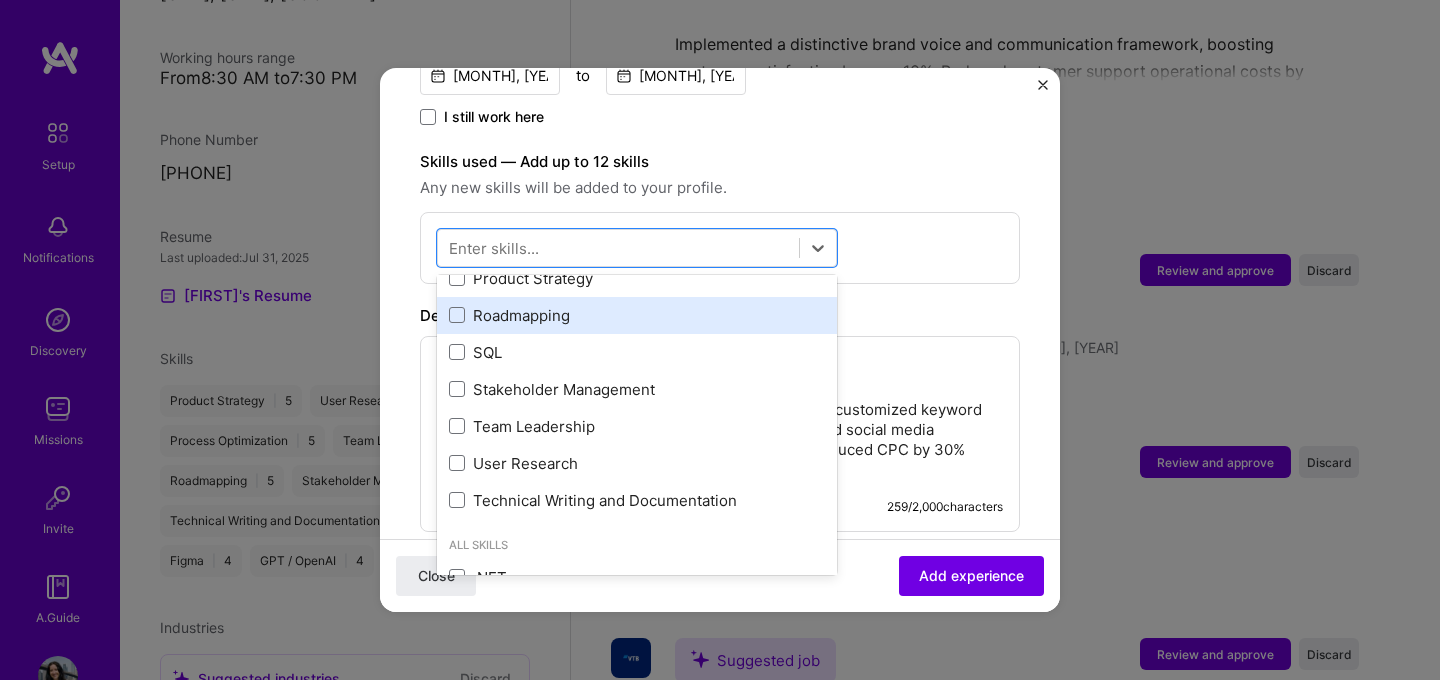 click on "Roadmapping" at bounding box center (637, 315) 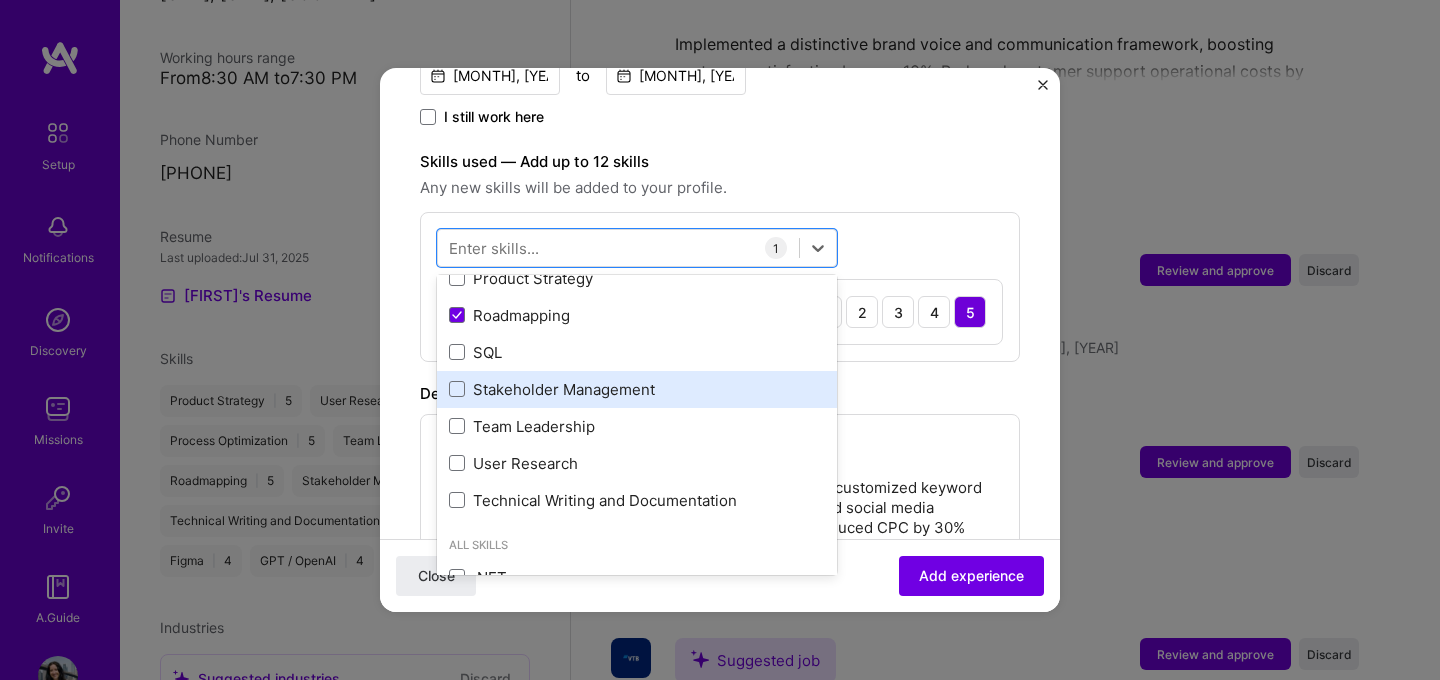 click on "Stakeholder Management" at bounding box center (637, 389) 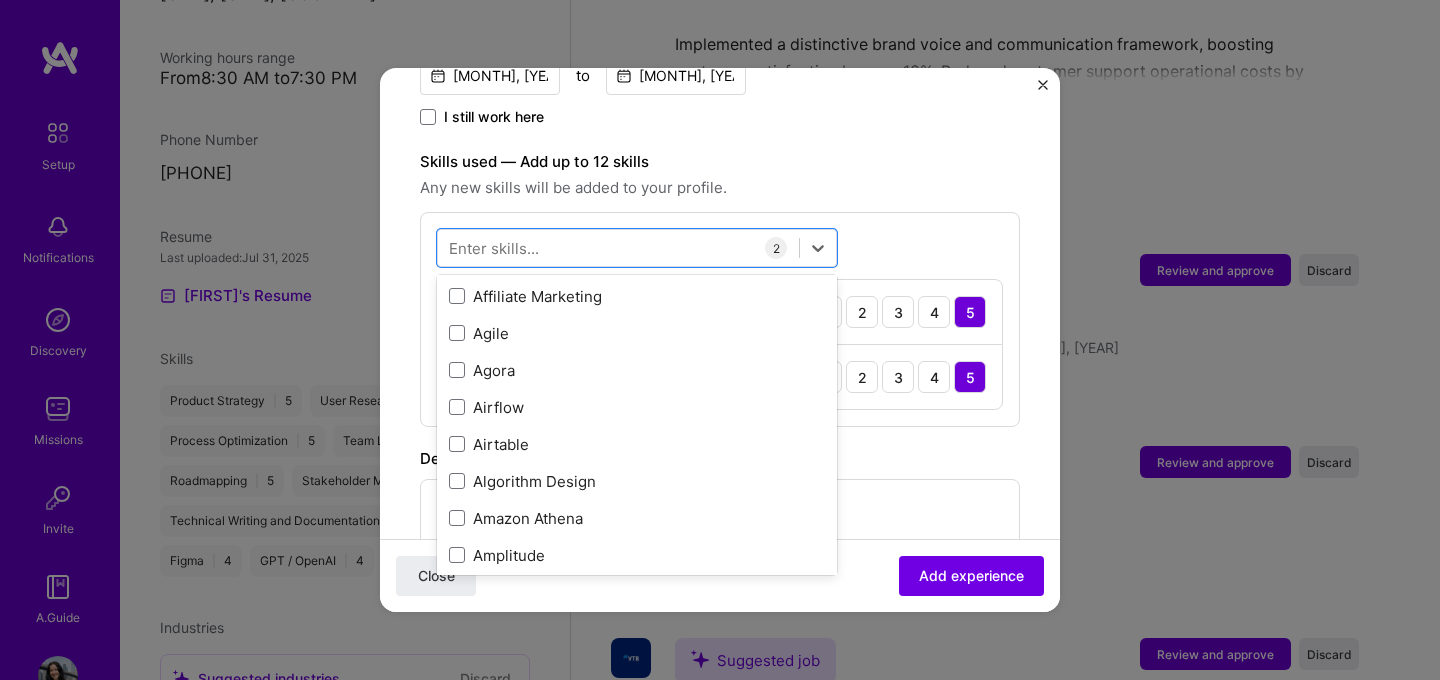 scroll, scrollTop: 1193, scrollLeft: 0, axis: vertical 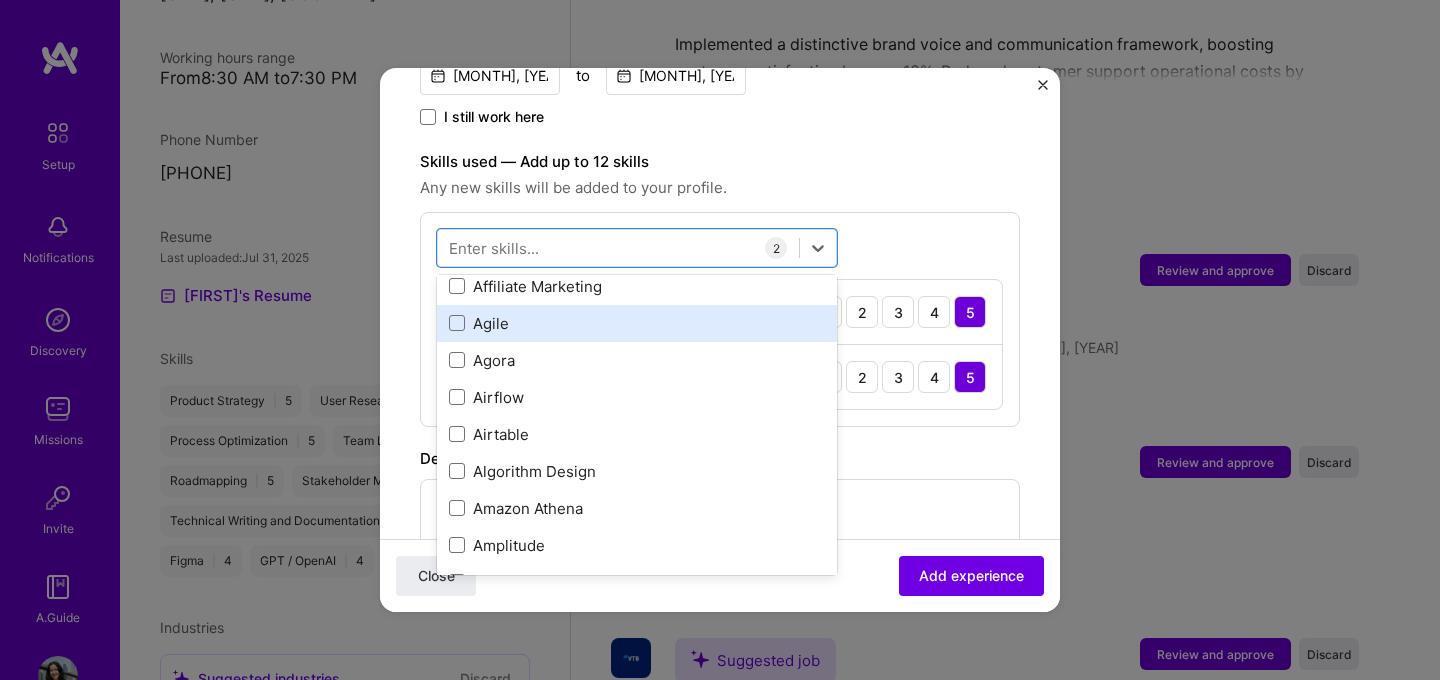 click on "Agile" at bounding box center (637, 323) 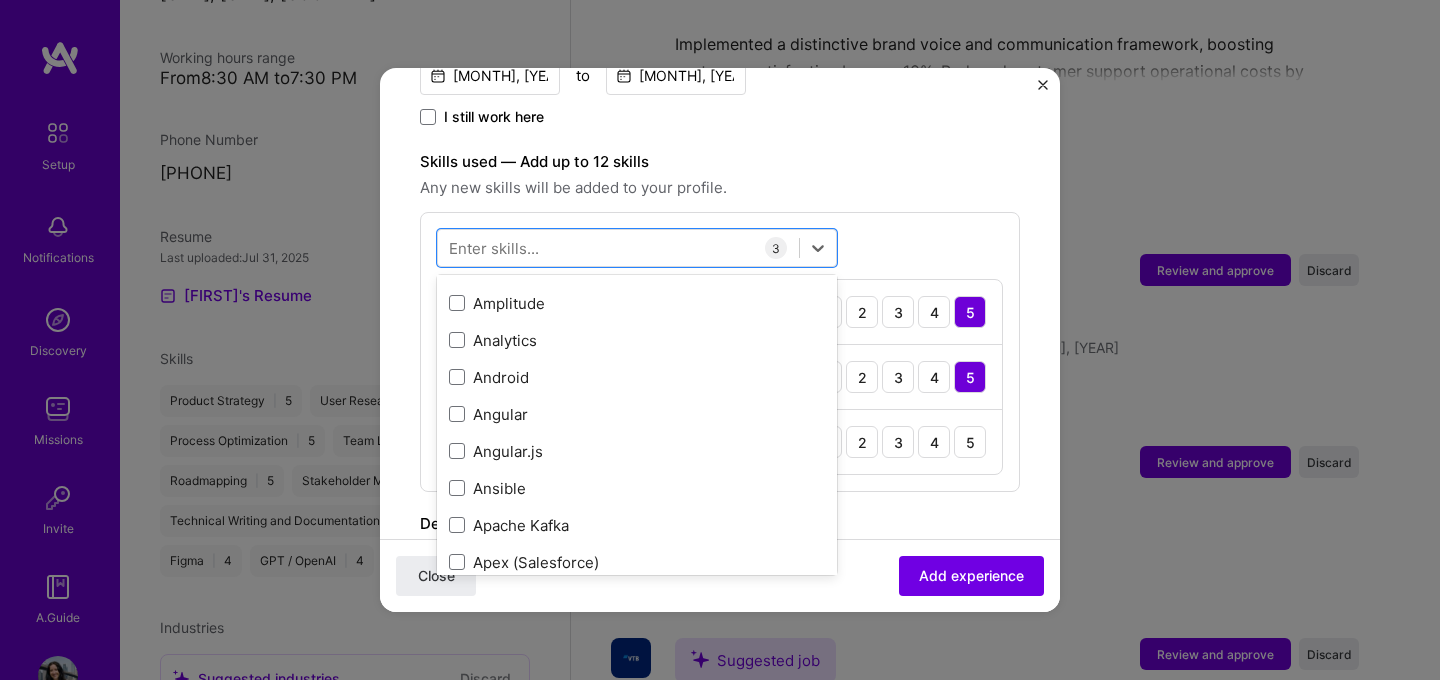scroll, scrollTop: 1443, scrollLeft: 0, axis: vertical 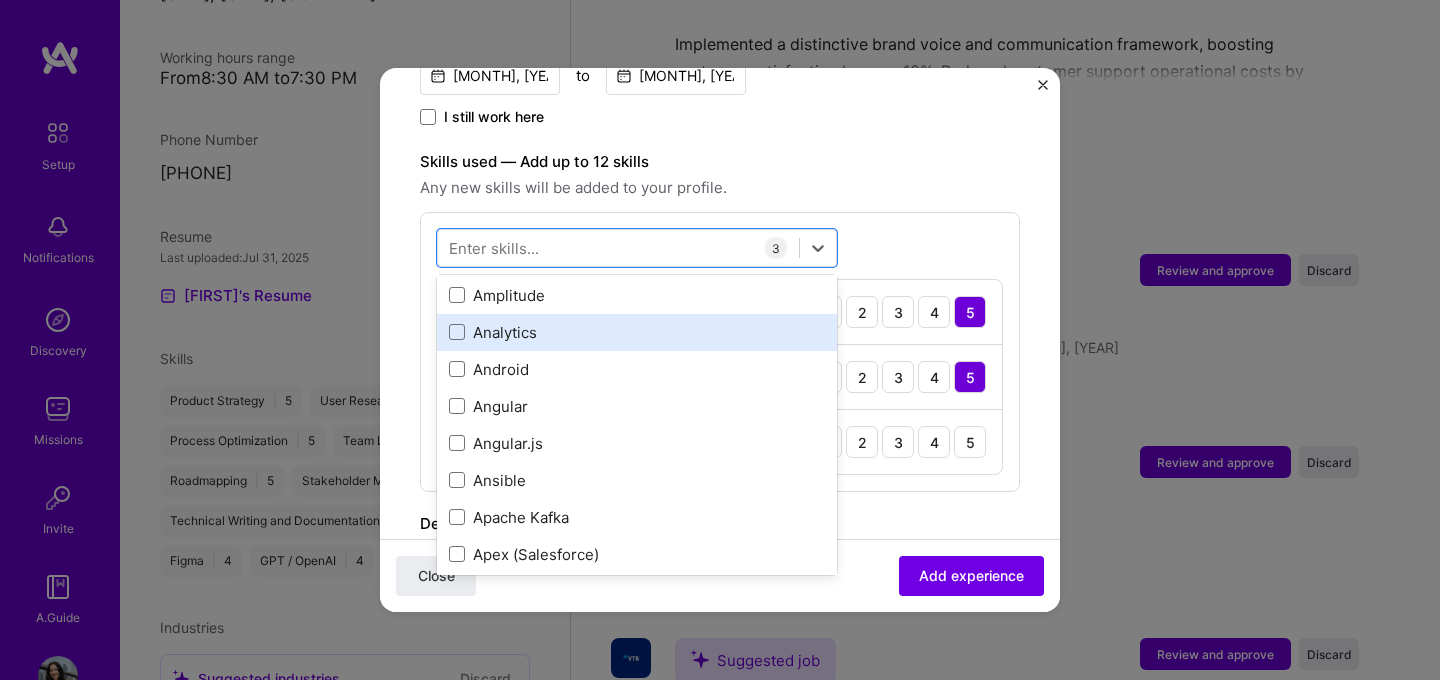 click on "Analytics" at bounding box center [637, 332] 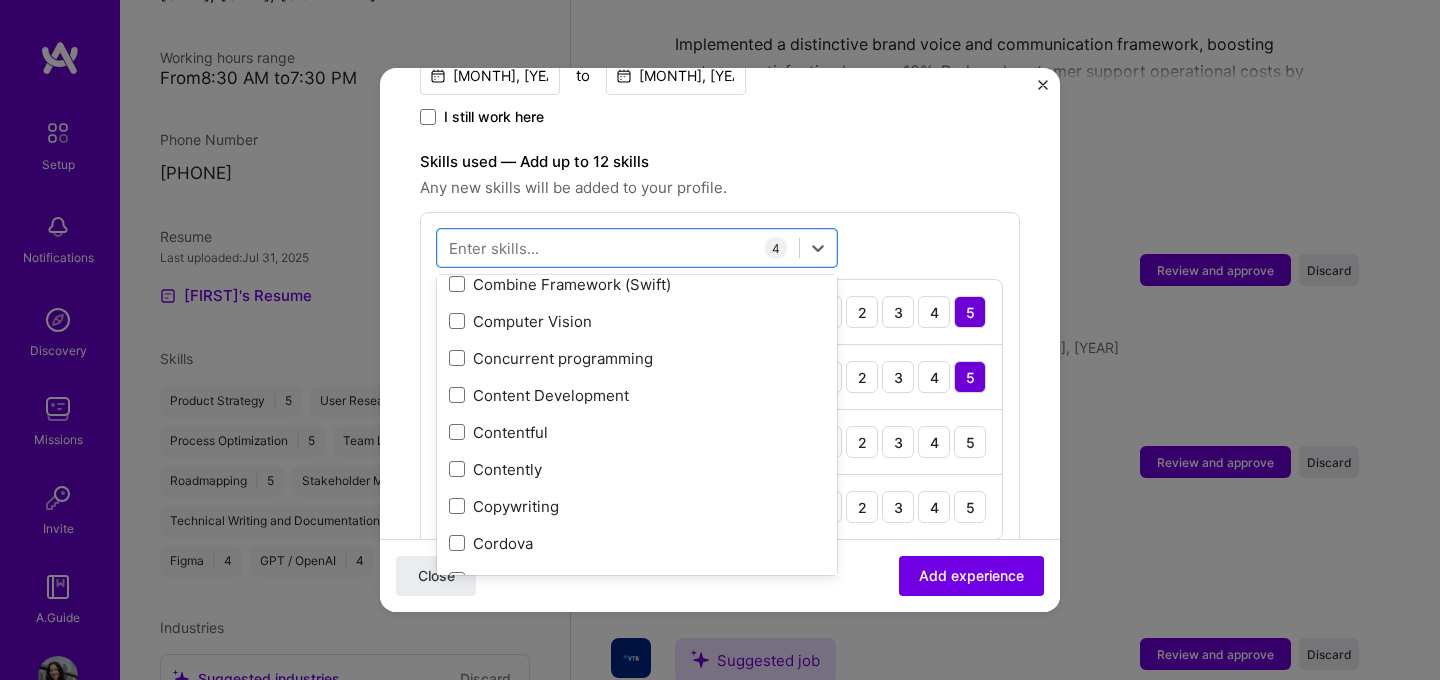 scroll, scrollTop: 3107, scrollLeft: 0, axis: vertical 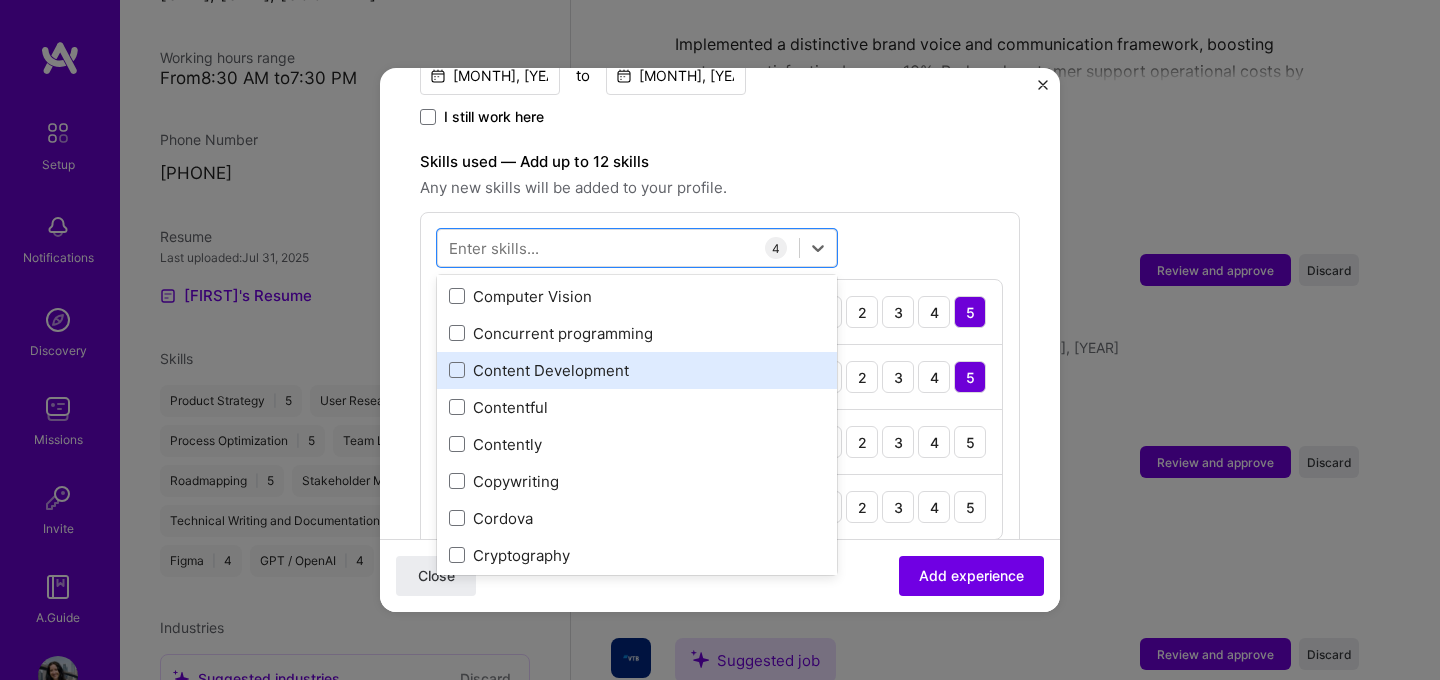 click on "Content Development" at bounding box center (637, 370) 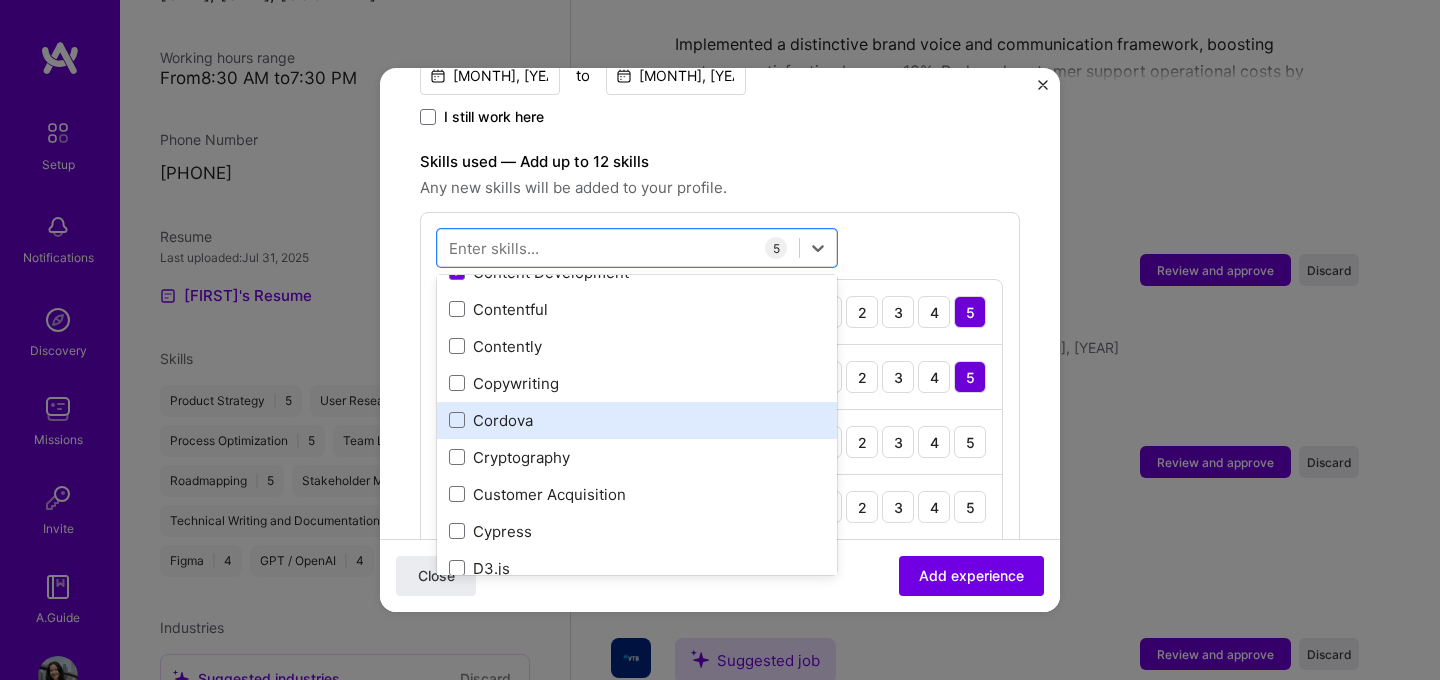 scroll, scrollTop: 3213, scrollLeft: 0, axis: vertical 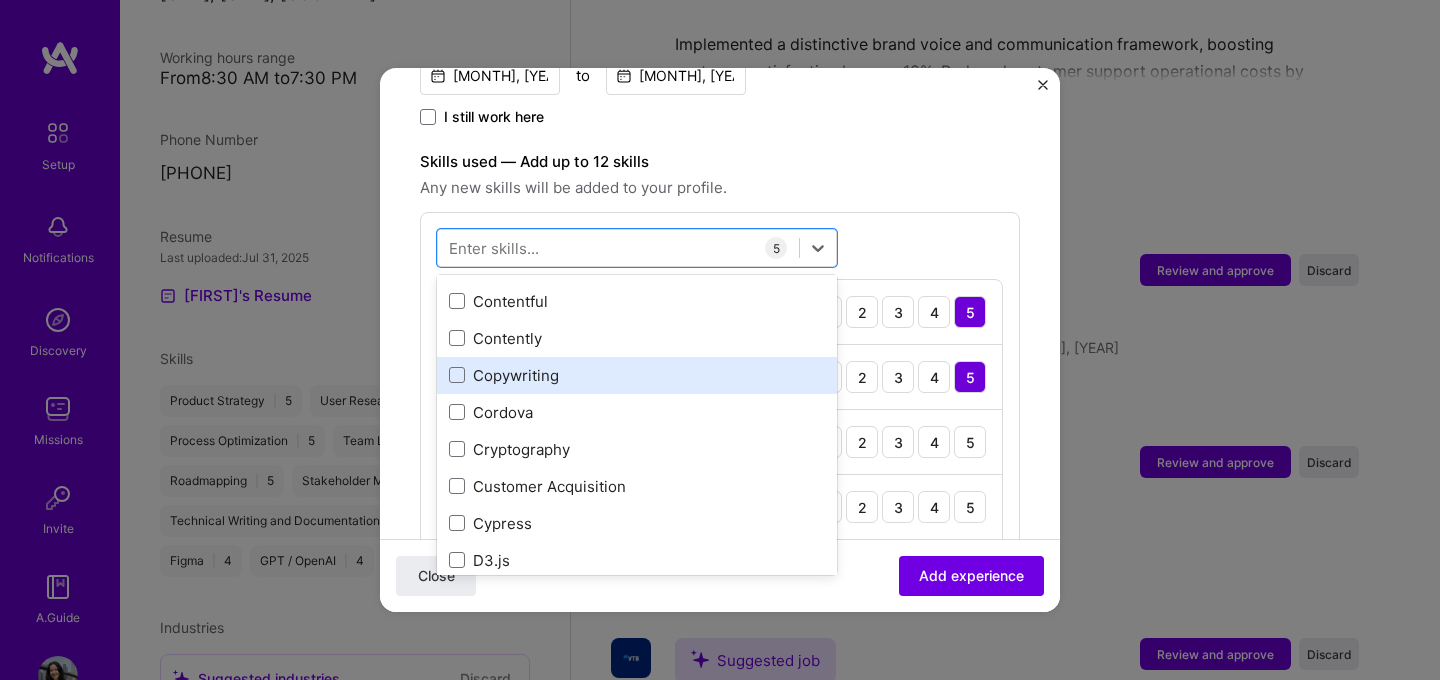 click on "Copywriting" at bounding box center (637, 375) 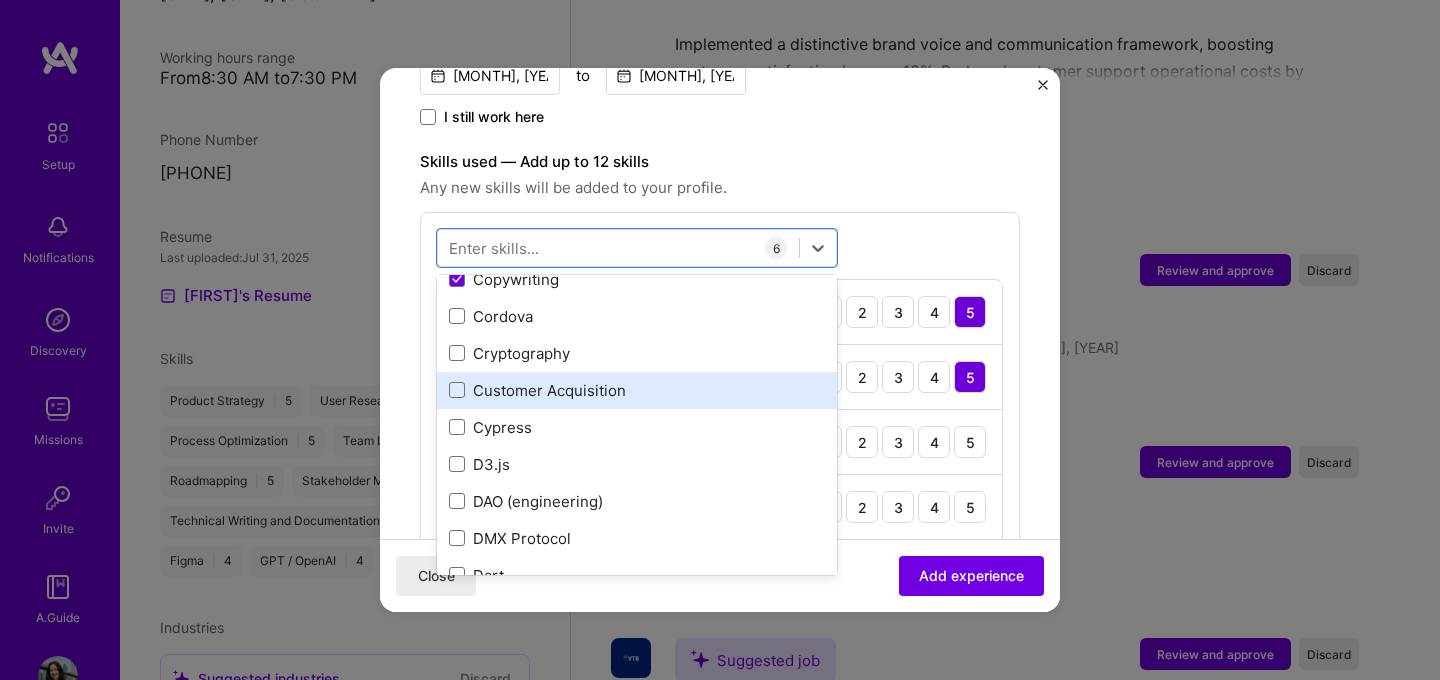 scroll, scrollTop: 3335, scrollLeft: 0, axis: vertical 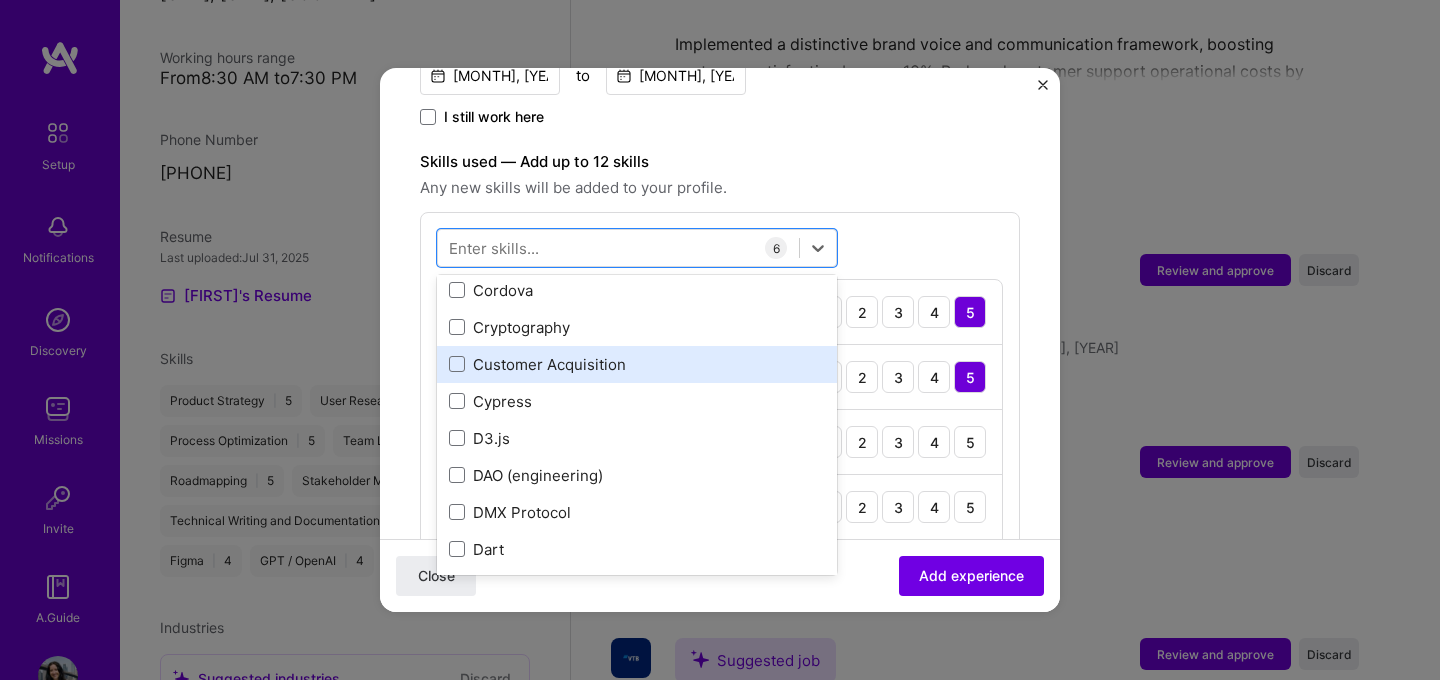 click on "Customer Acquisition" at bounding box center (637, 364) 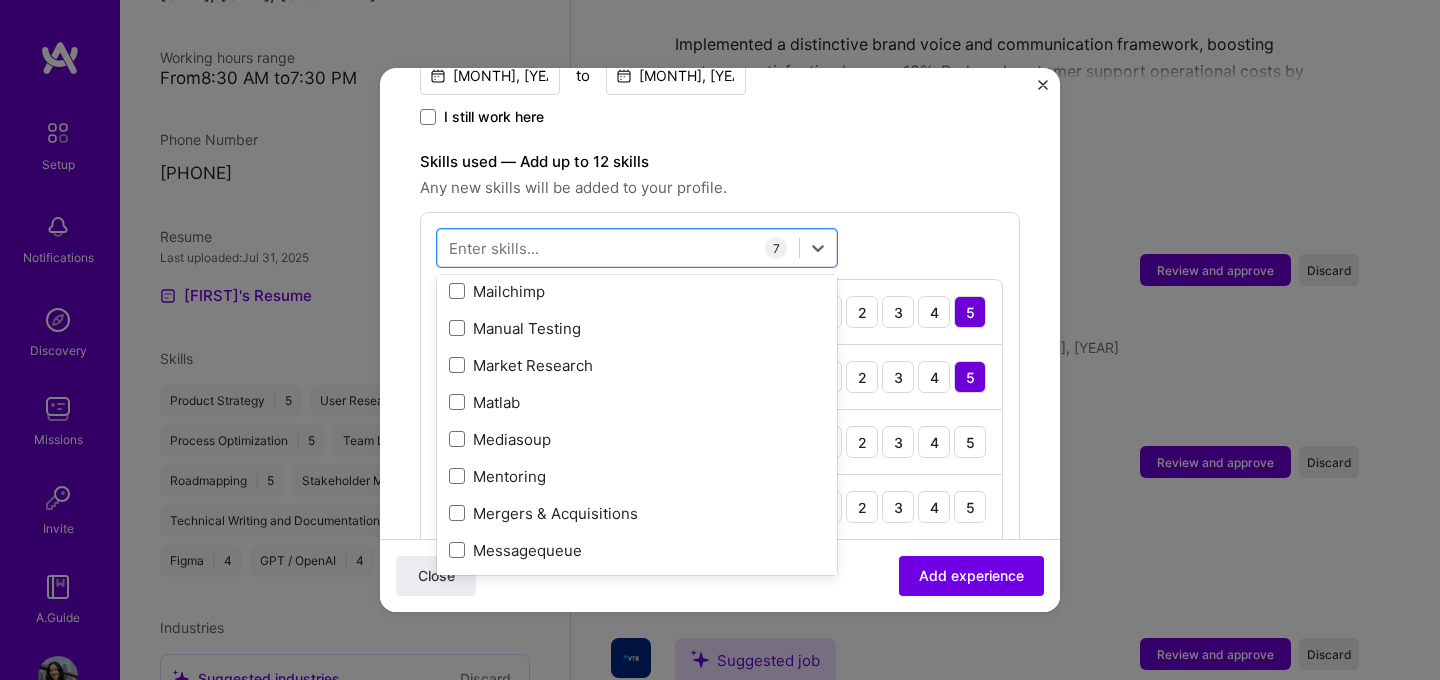 scroll, scrollTop: 7646, scrollLeft: 0, axis: vertical 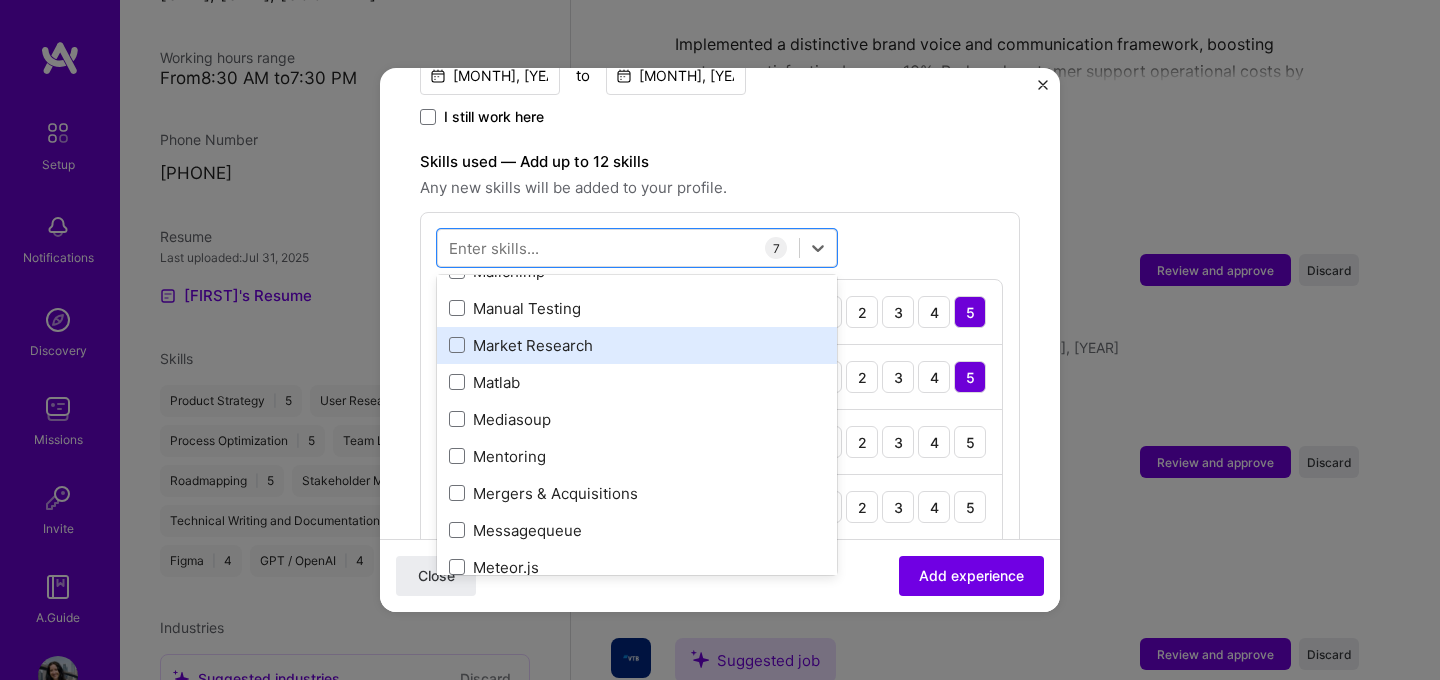 click on "Market Research" at bounding box center (637, 345) 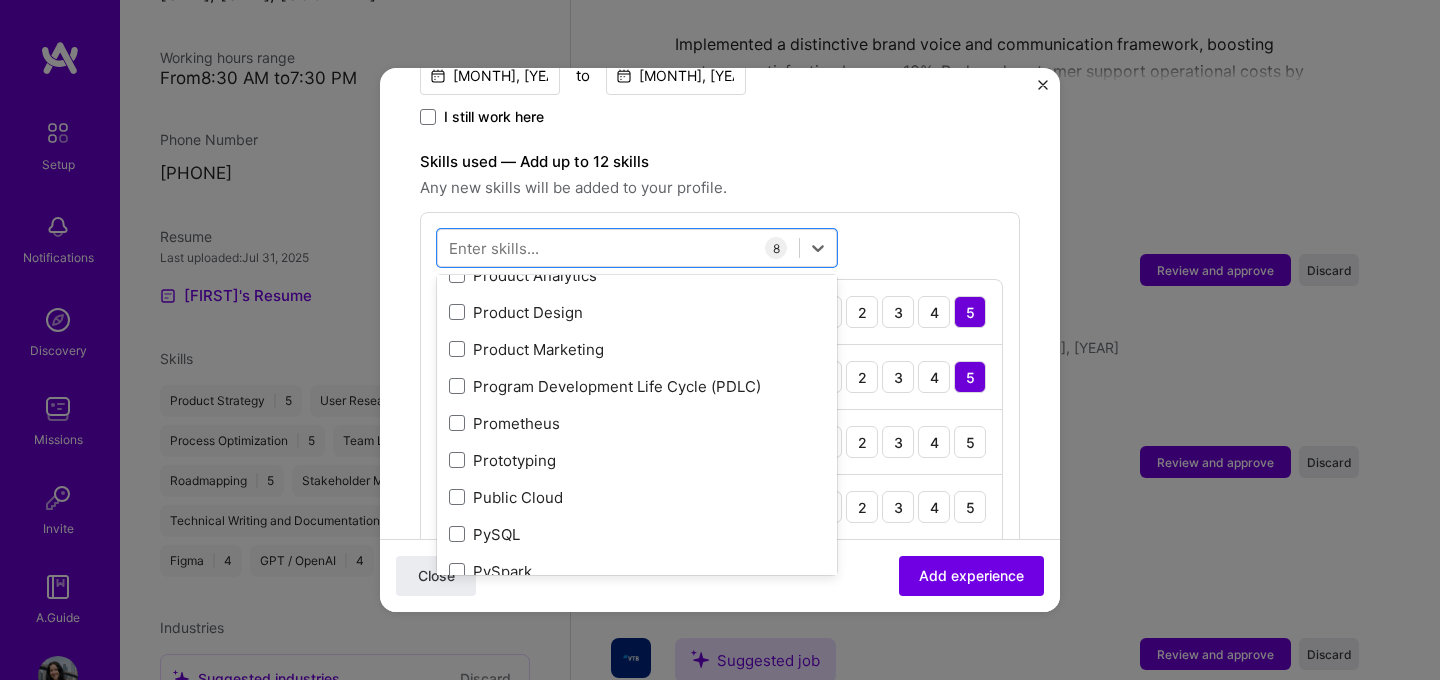 scroll, scrollTop: 9531, scrollLeft: 0, axis: vertical 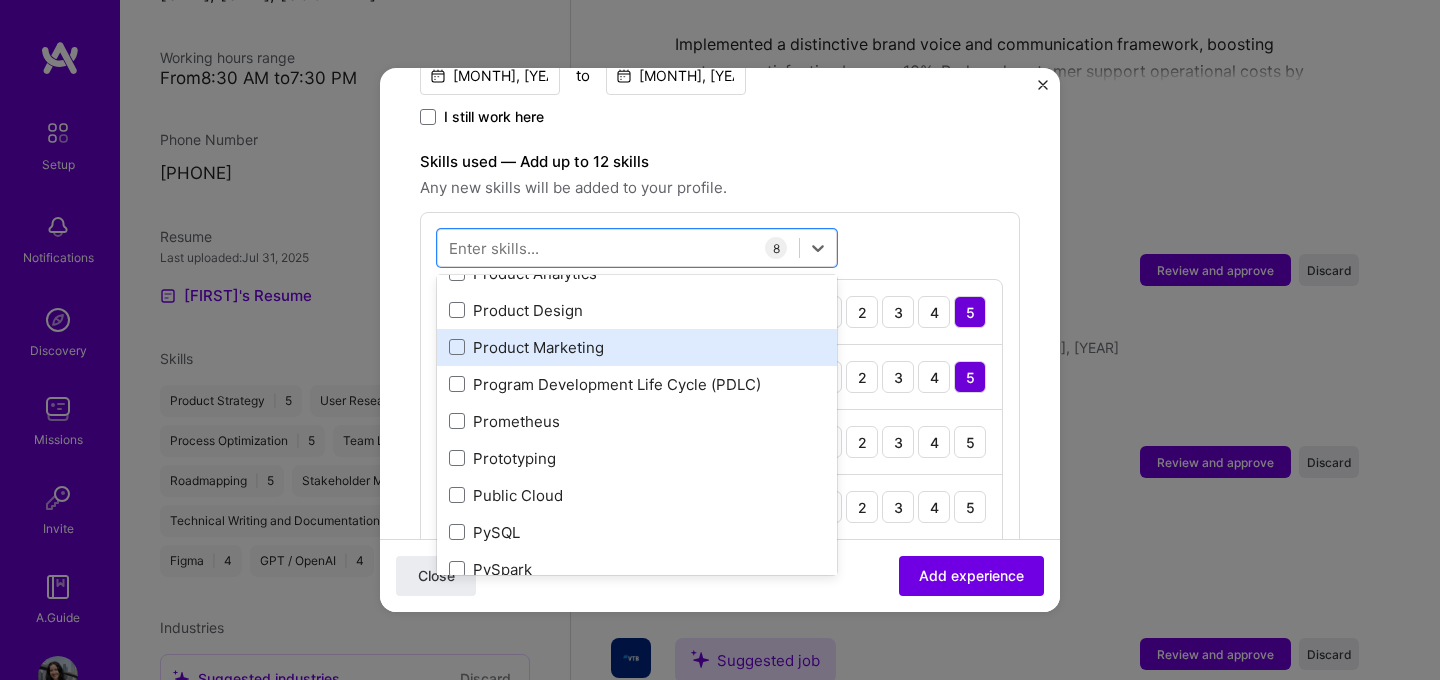 click on "Product Marketing" at bounding box center [637, 347] 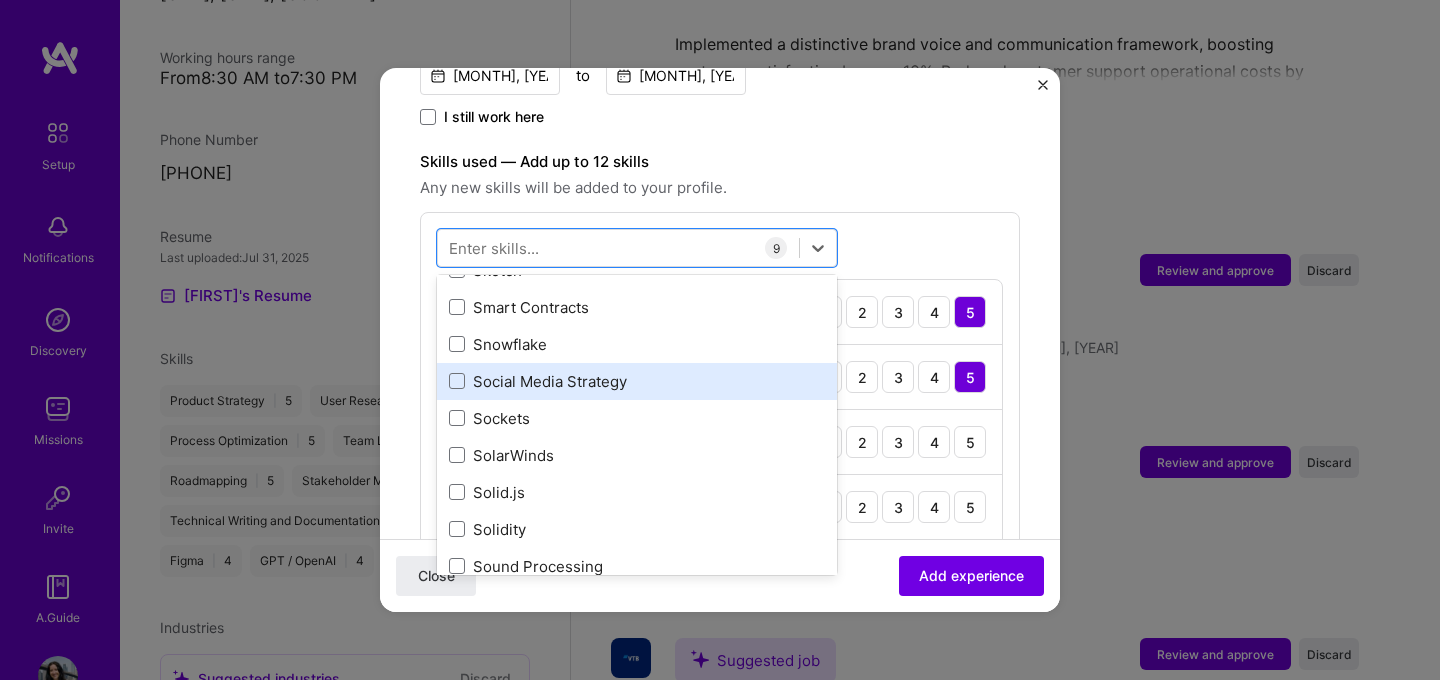 click on "Social Media Strategy" at bounding box center (637, 381) 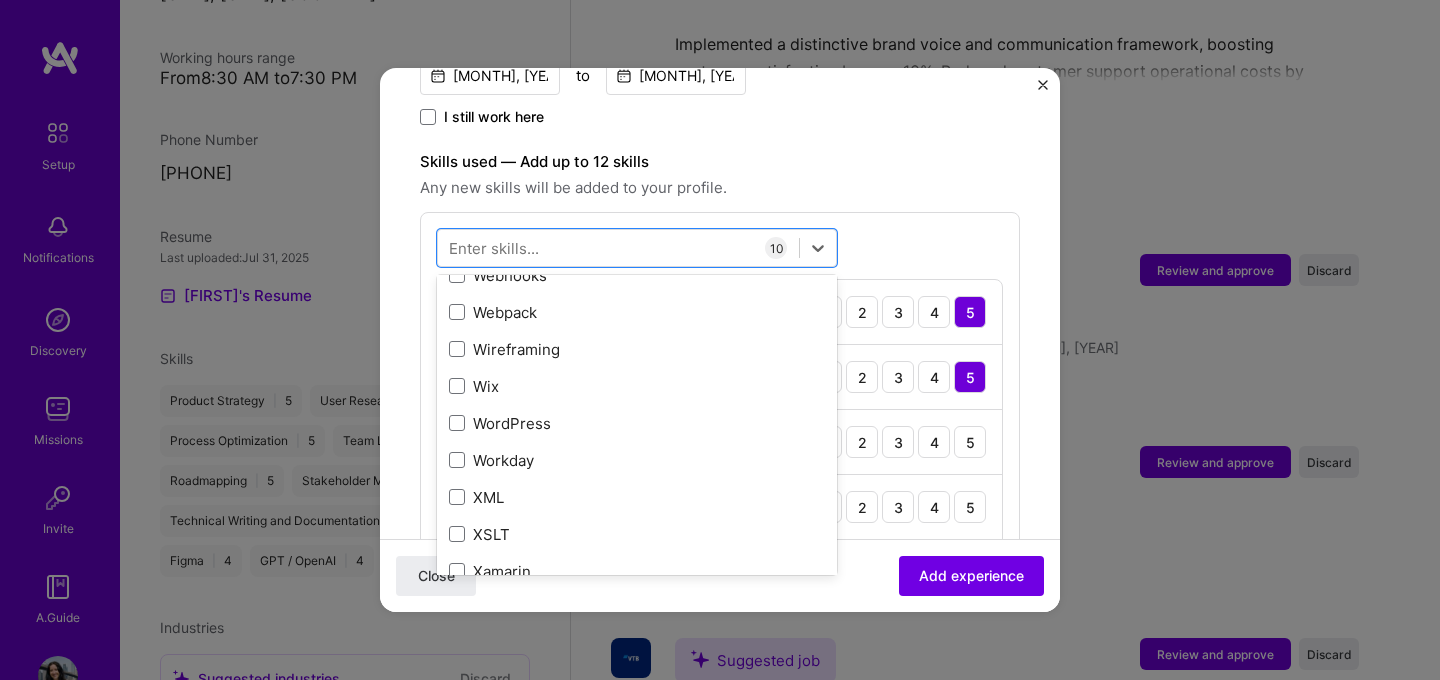 scroll, scrollTop: 13418, scrollLeft: 0, axis: vertical 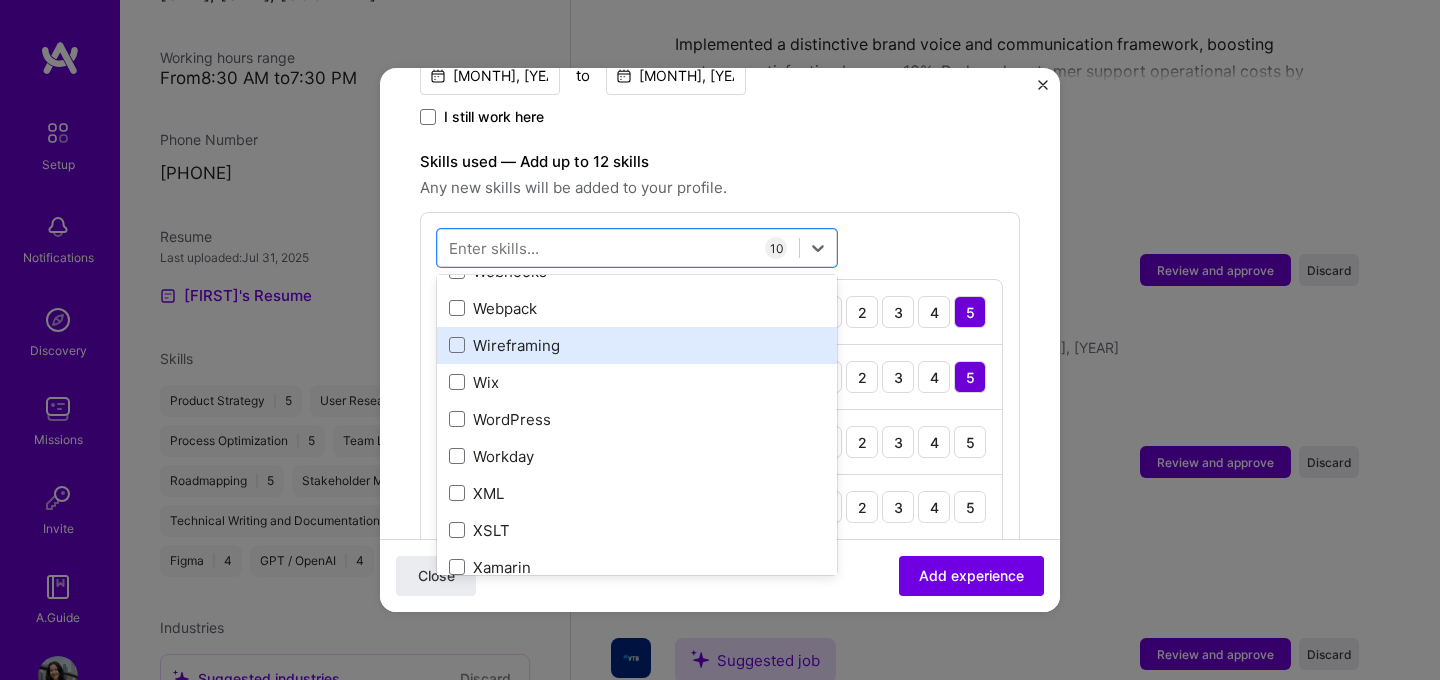 click on "Wireframing" at bounding box center (637, 345) 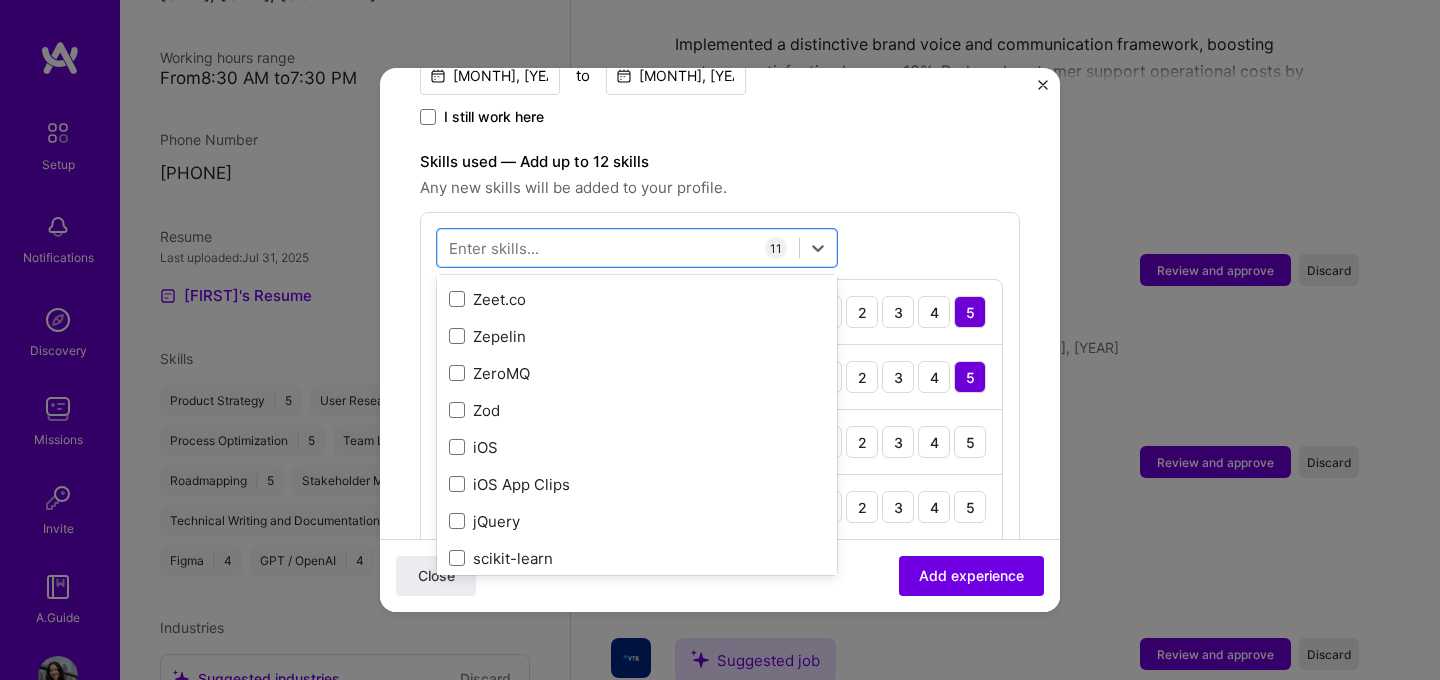 scroll, scrollTop: 13773, scrollLeft: 0, axis: vertical 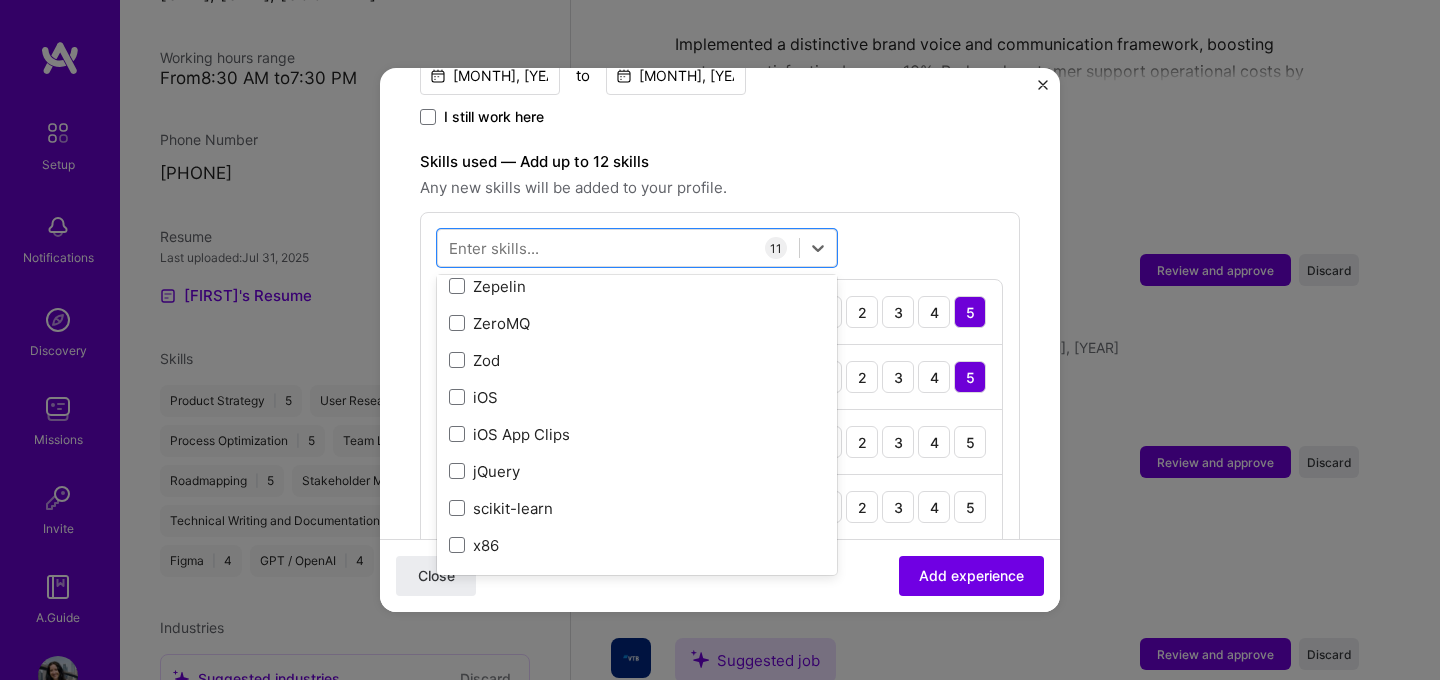 click on "Skills used — Add up to 12 skills Any new skills will be added to your profile. option Wireframing, selected. option scikit-learn focused, 0 of 2. 378 results available. Use Up and Down to choose options, press Enter to select the currently focused option, press Escape to exit the menu, press Tab to select the option and exit the menu. Your Skills Figma GPT / OpenAI Jira Process Optimization Product Strategy Roadmapping SQL Stakeholder Management Team Leadership User Research Technical Writing and Documentation All Skills .NET 3D Engineering 3D Modeling API Design API Integration APNS ARM ASP.NET AWS AWS Aurora AWS BETA AWS CDK AWS CloudFormation AWS Lambda AWS Neptune AWS RDS Ada Adobe Creative Cloud Adobe Experience Manager Affiliate Marketing Agile Agora Airflow Airtable Algorithm Design Amazon Athena Amplitude Analytics Android Angular Angular.js Ansible Apache Kafka Apex (Salesforce) Apollo App Clip (iOS) ArangoDB Artifactory Artificial Intelligence (AI) Assembly Async.io Aurelia Authentication Azure C" at bounding box center (720, 581) 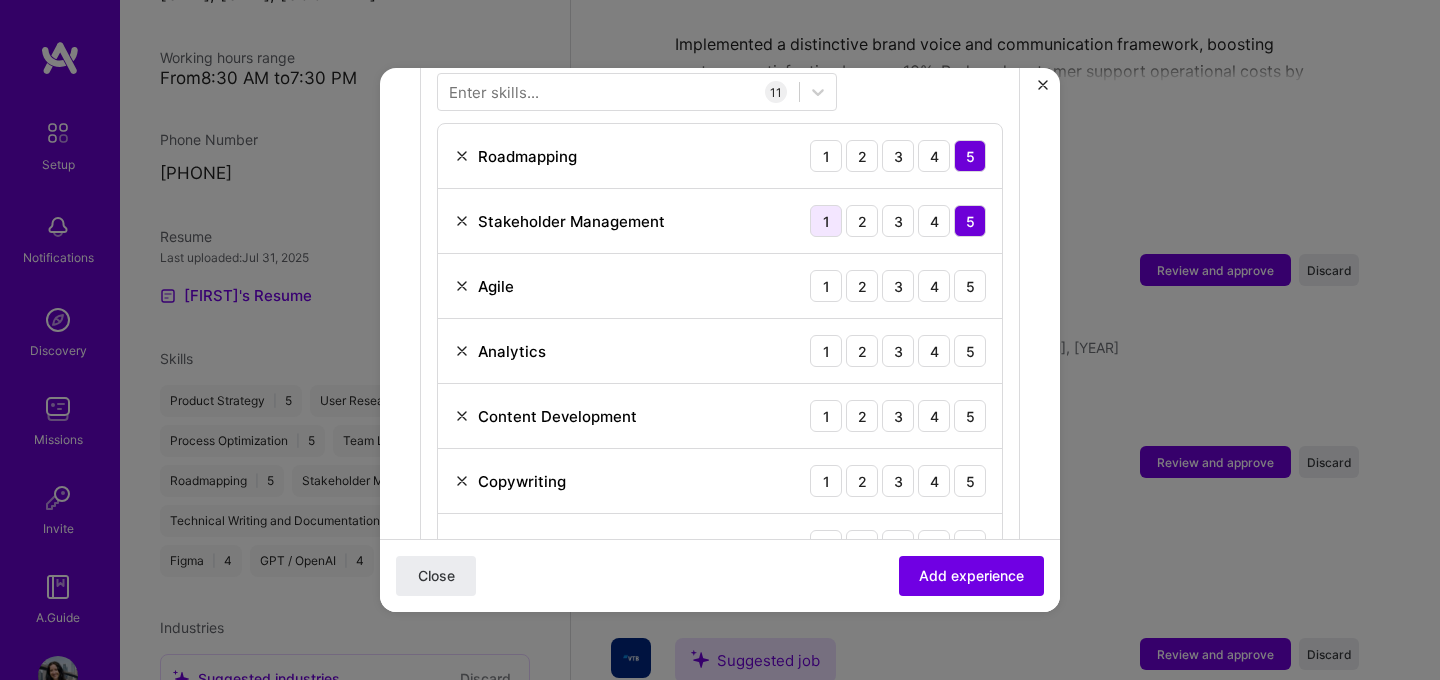 scroll, scrollTop: 785, scrollLeft: 0, axis: vertical 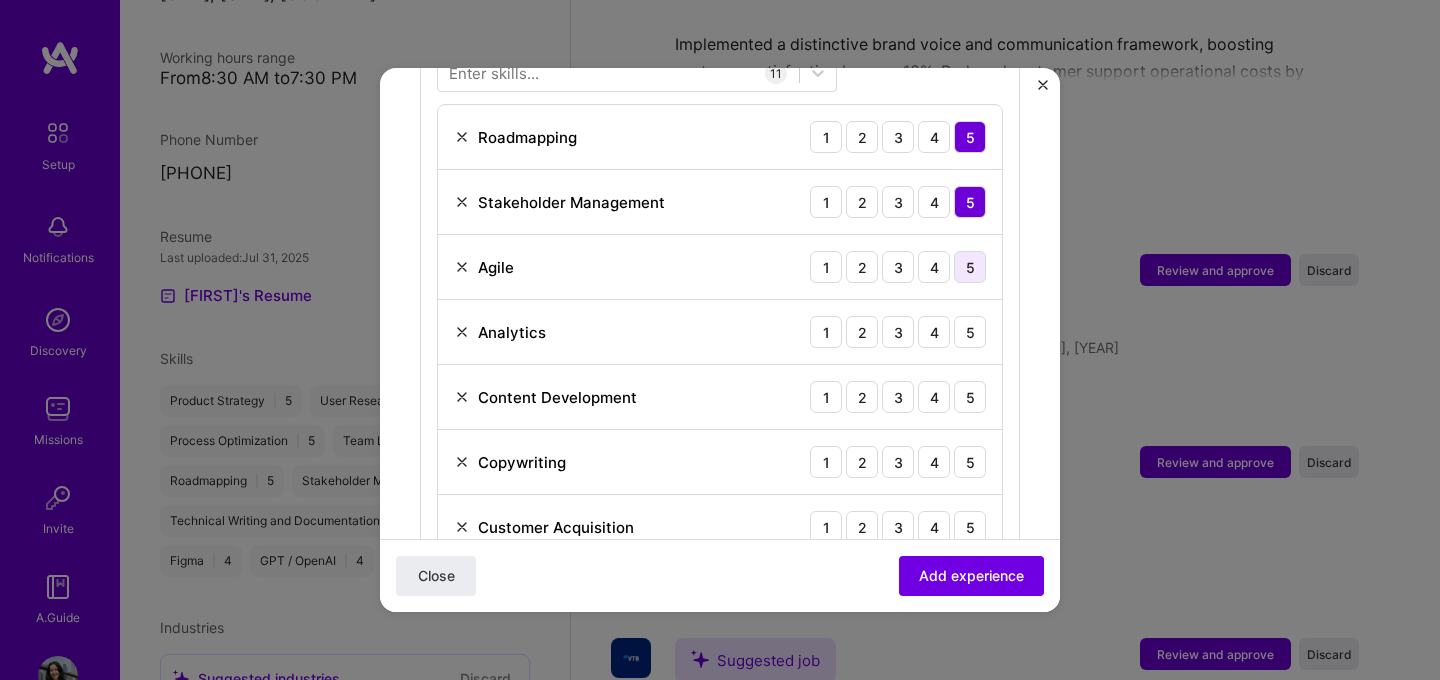 click on "5" at bounding box center (970, 267) 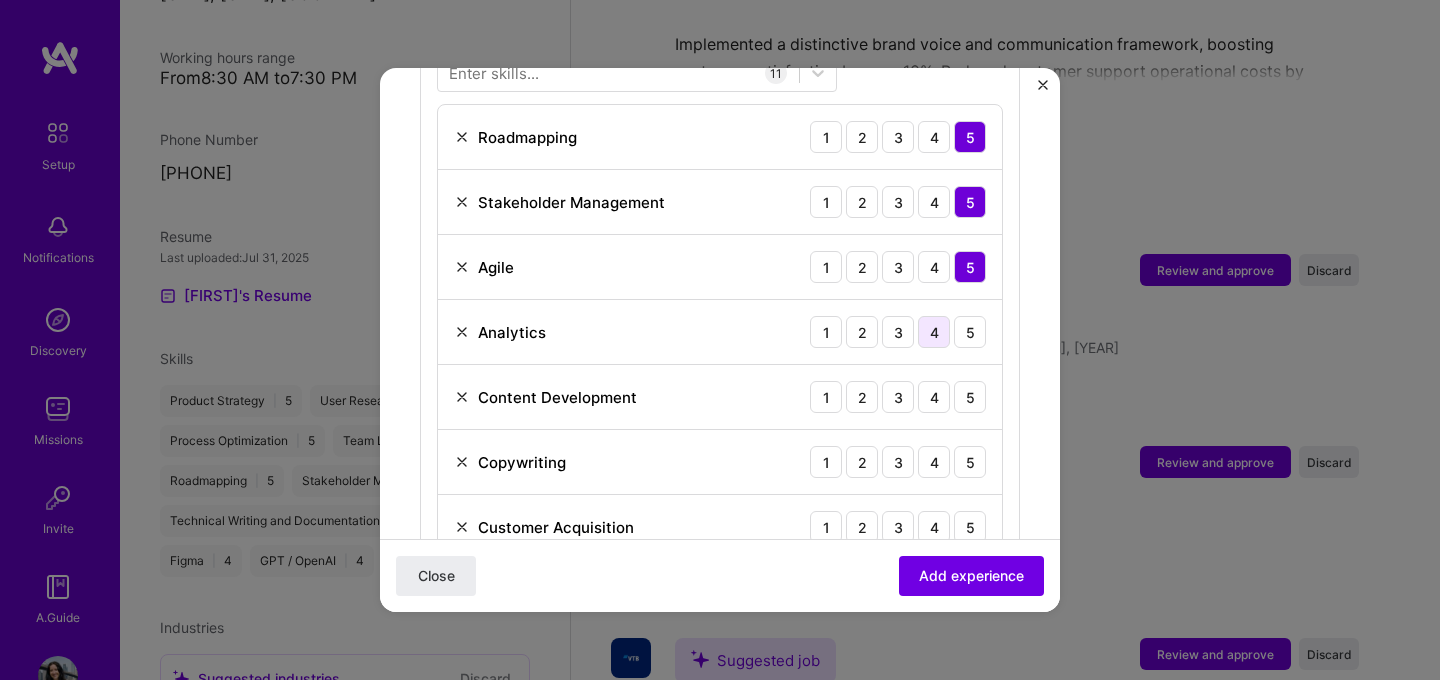 click on "4" at bounding box center [934, 332] 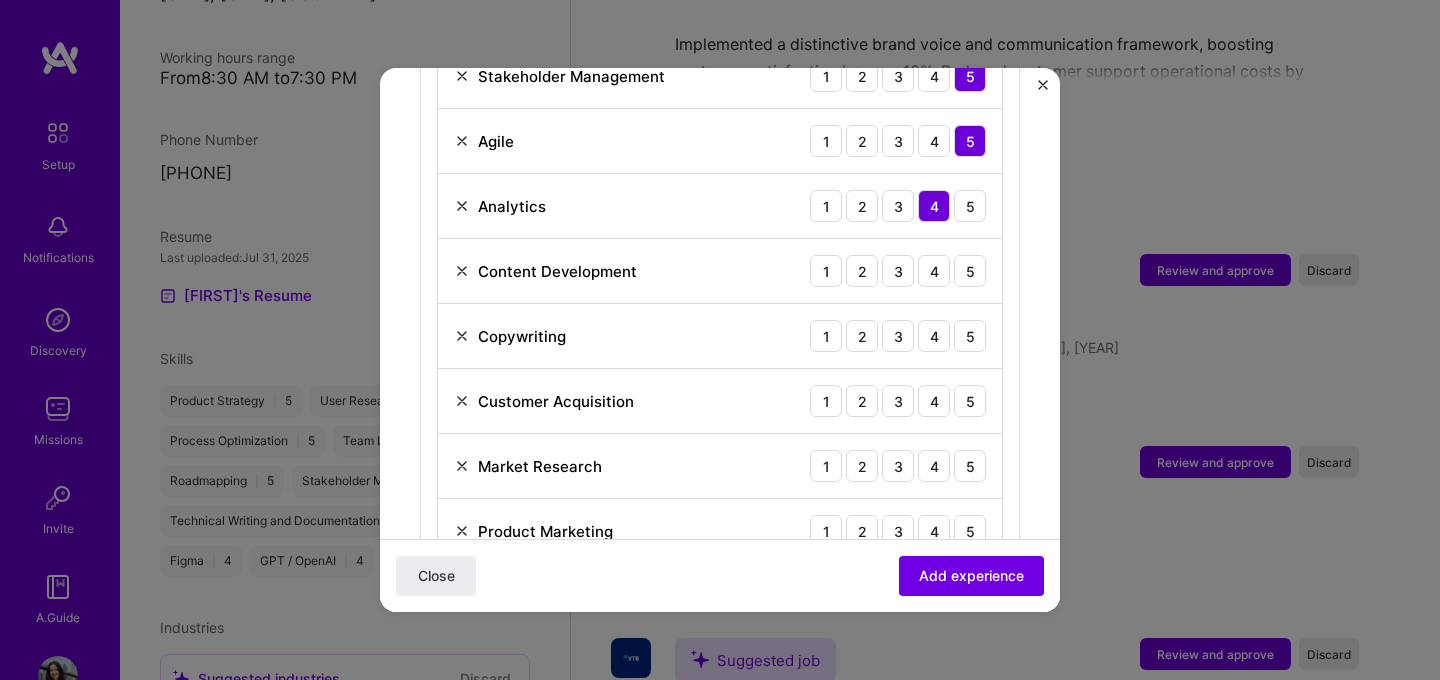 scroll, scrollTop: 927, scrollLeft: 0, axis: vertical 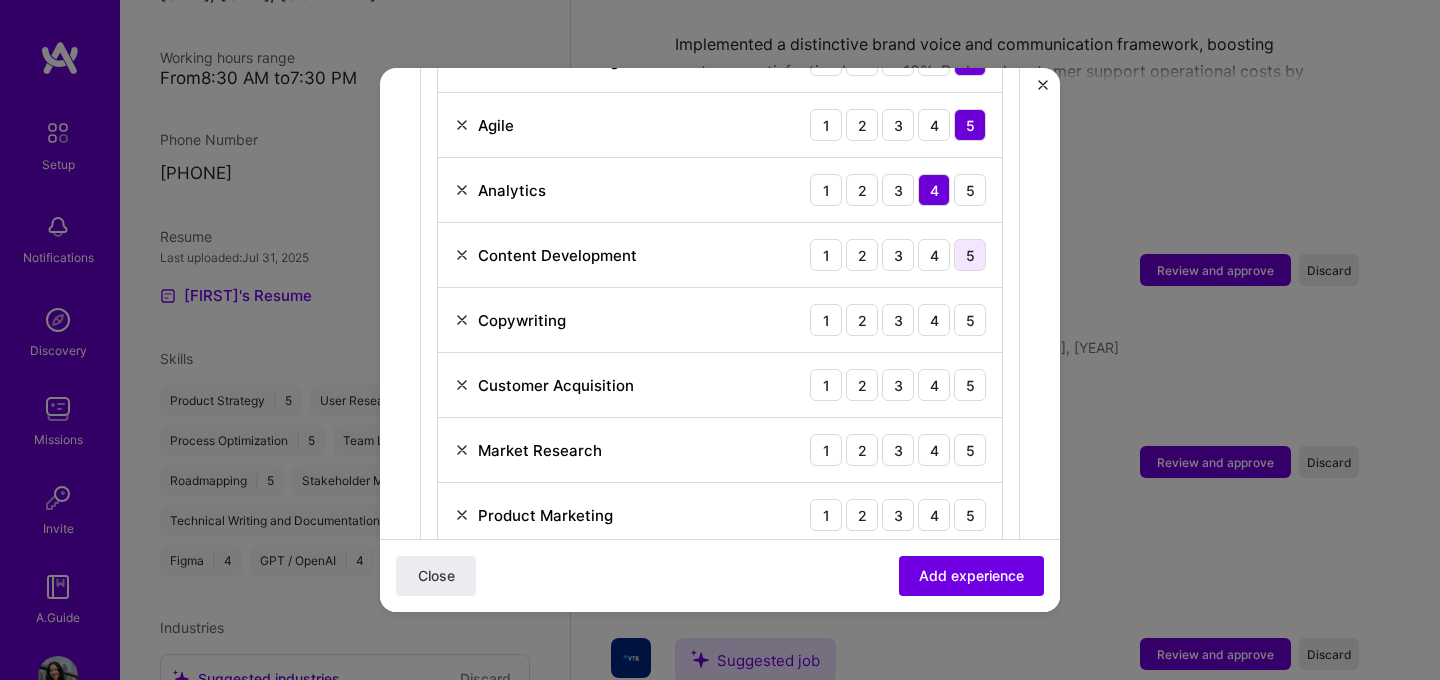 click on "5" at bounding box center [970, 255] 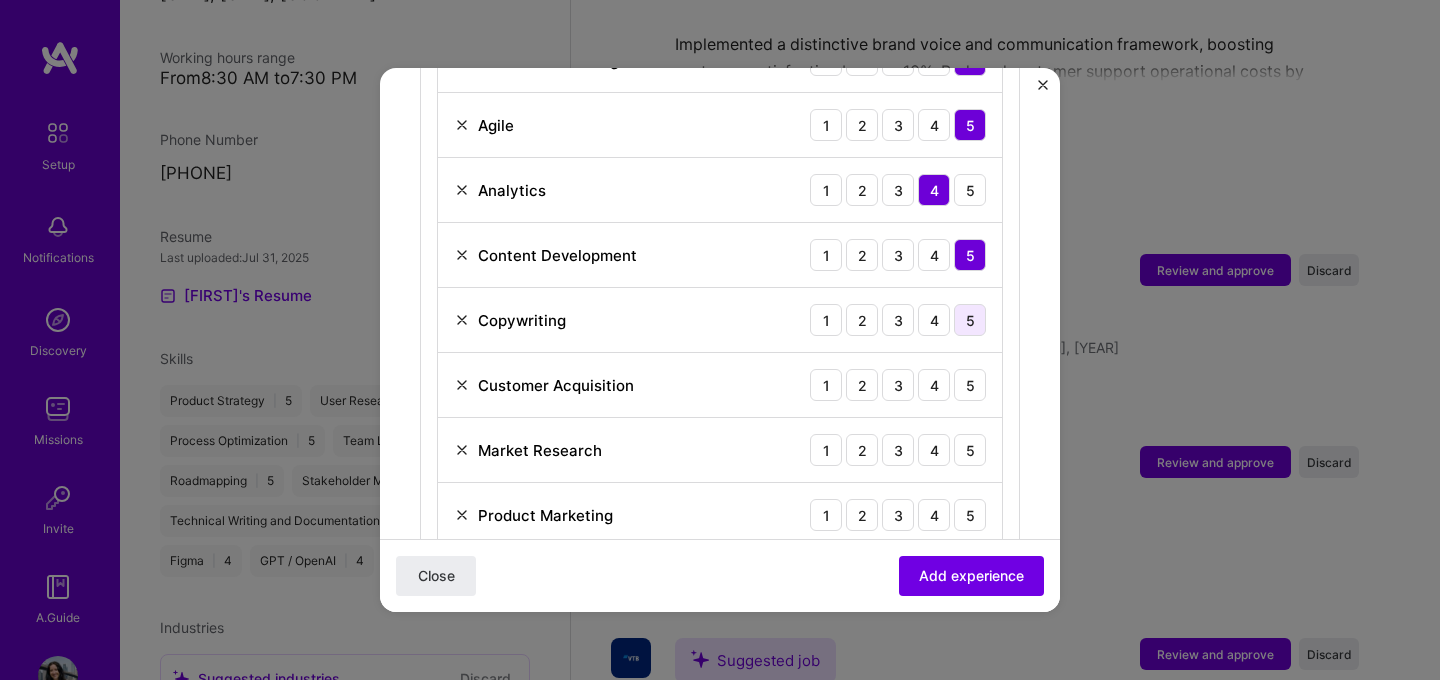 click on "5" at bounding box center [970, 320] 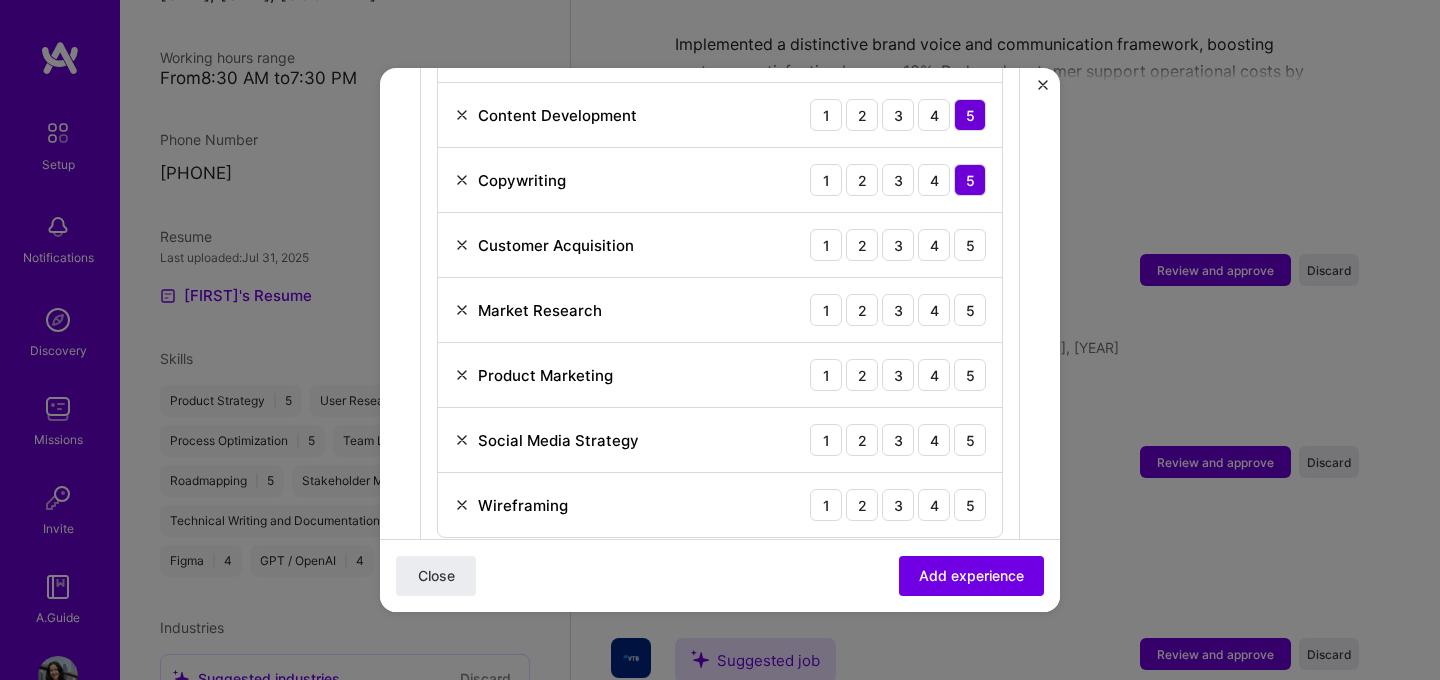 scroll, scrollTop: 1070, scrollLeft: 0, axis: vertical 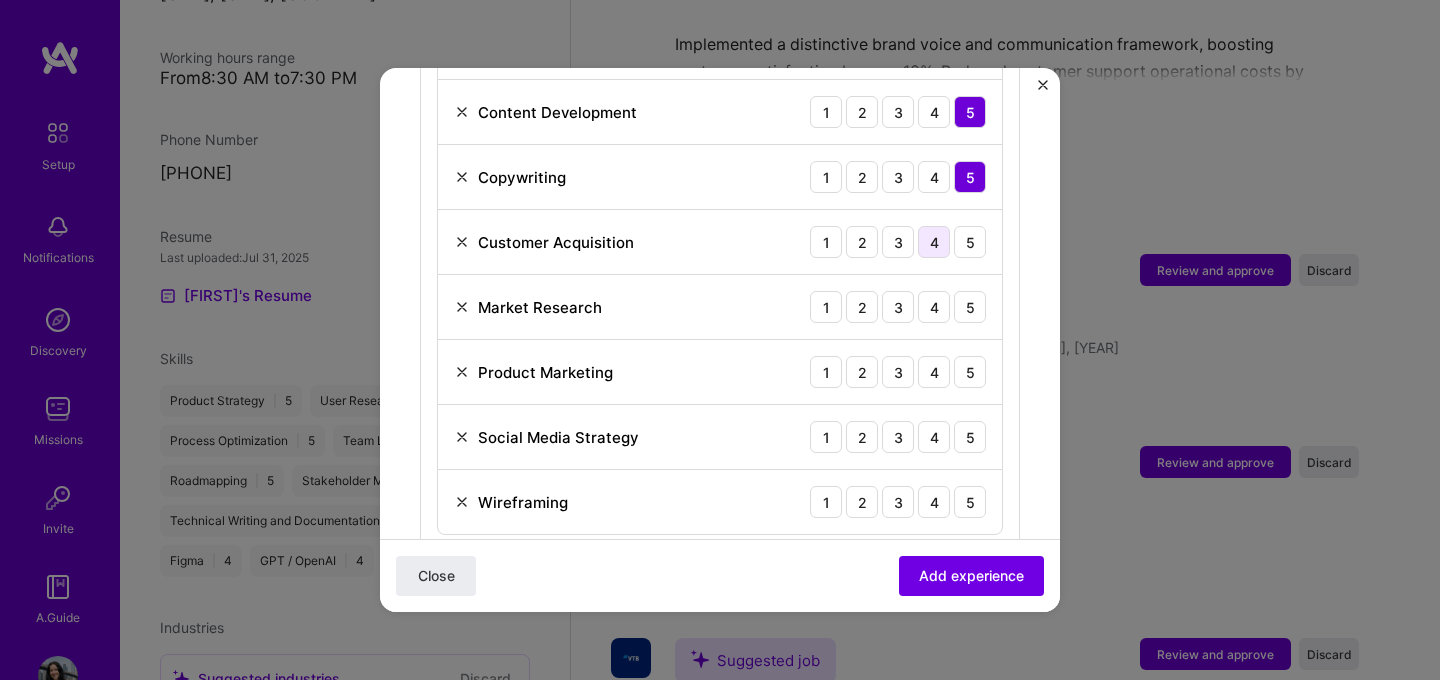 click on "4" at bounding box center [934, 242] 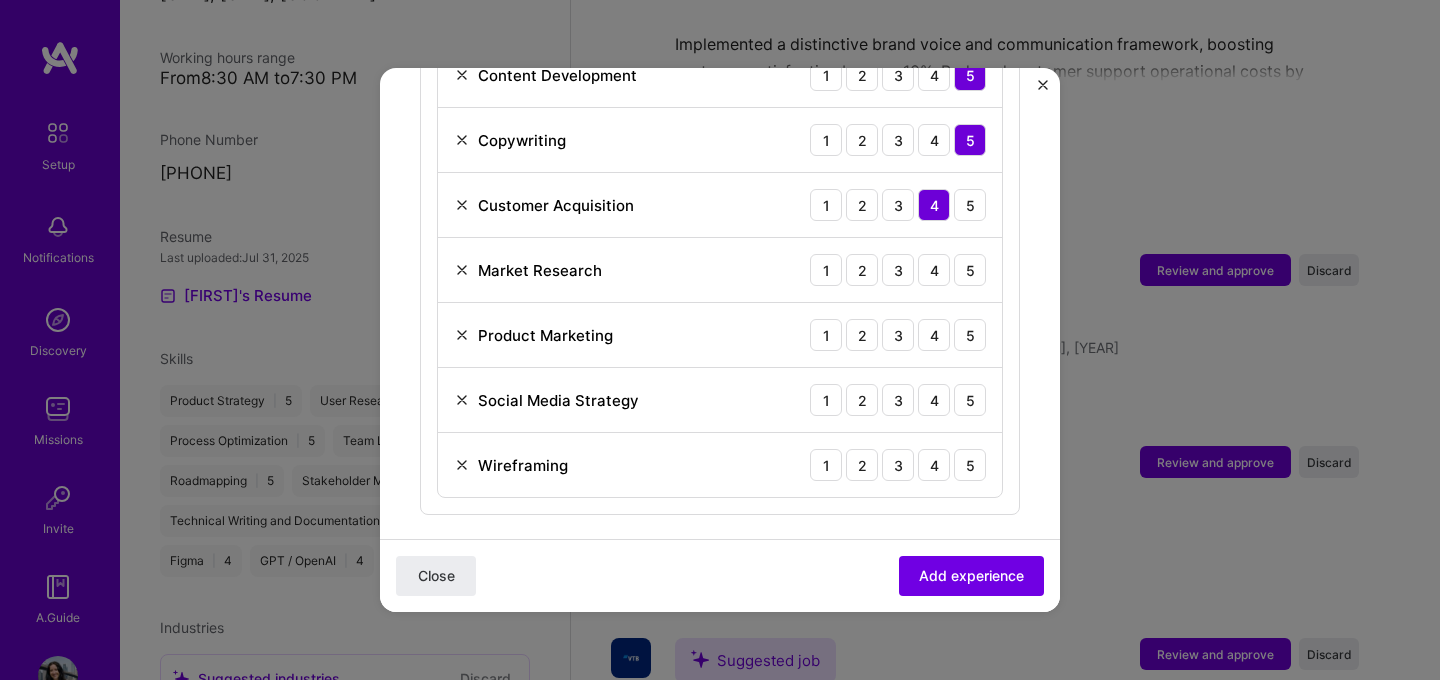 scroll, scrollTop: 1112, scrollLeft: 0, axis: vertical 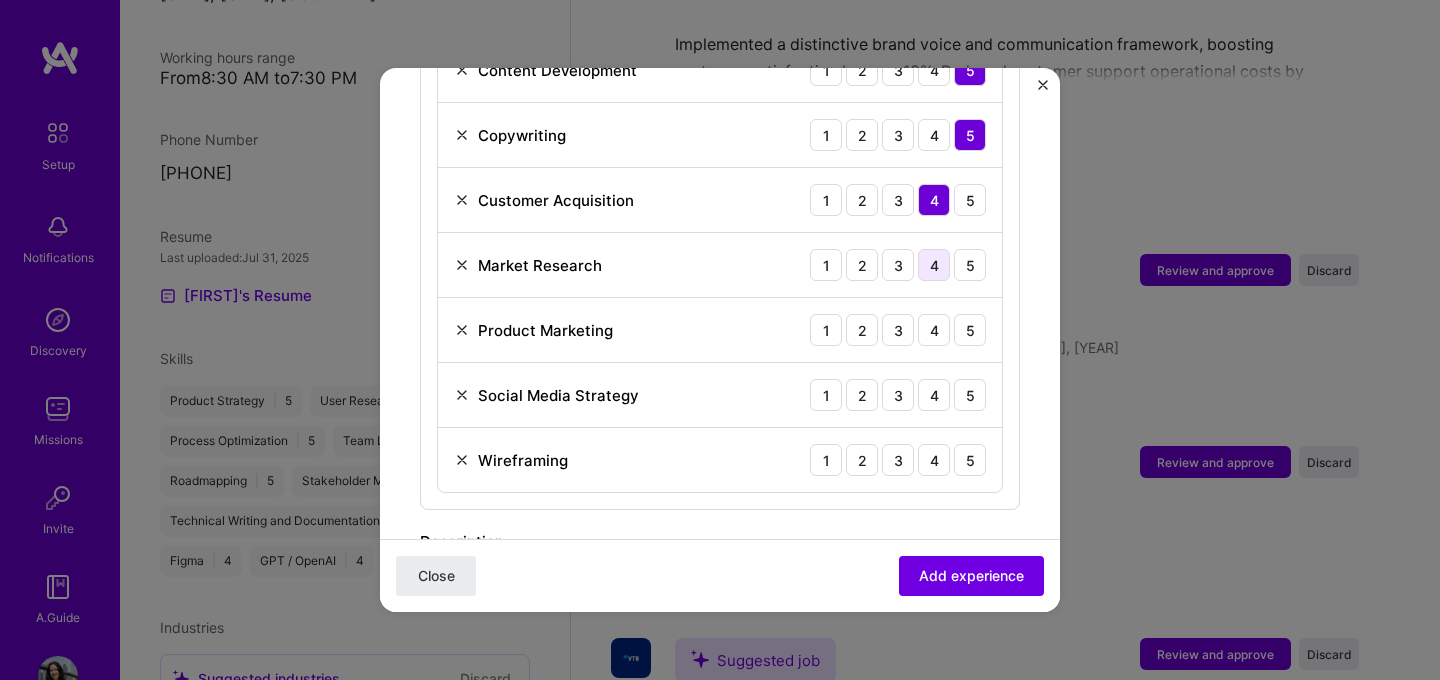 click on "4" at bounding box center [934, 265] 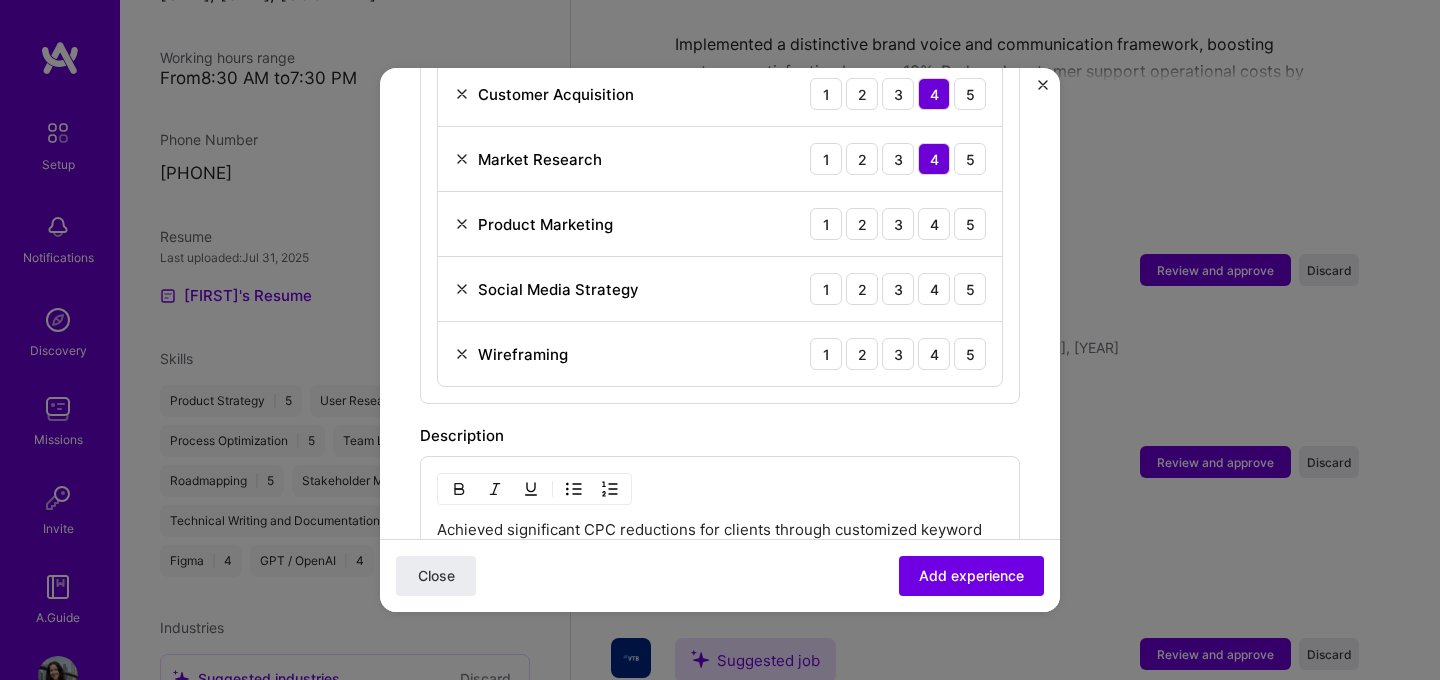 scroll, scrollTop: 1220, scrollLeft: 0, axis: vertical 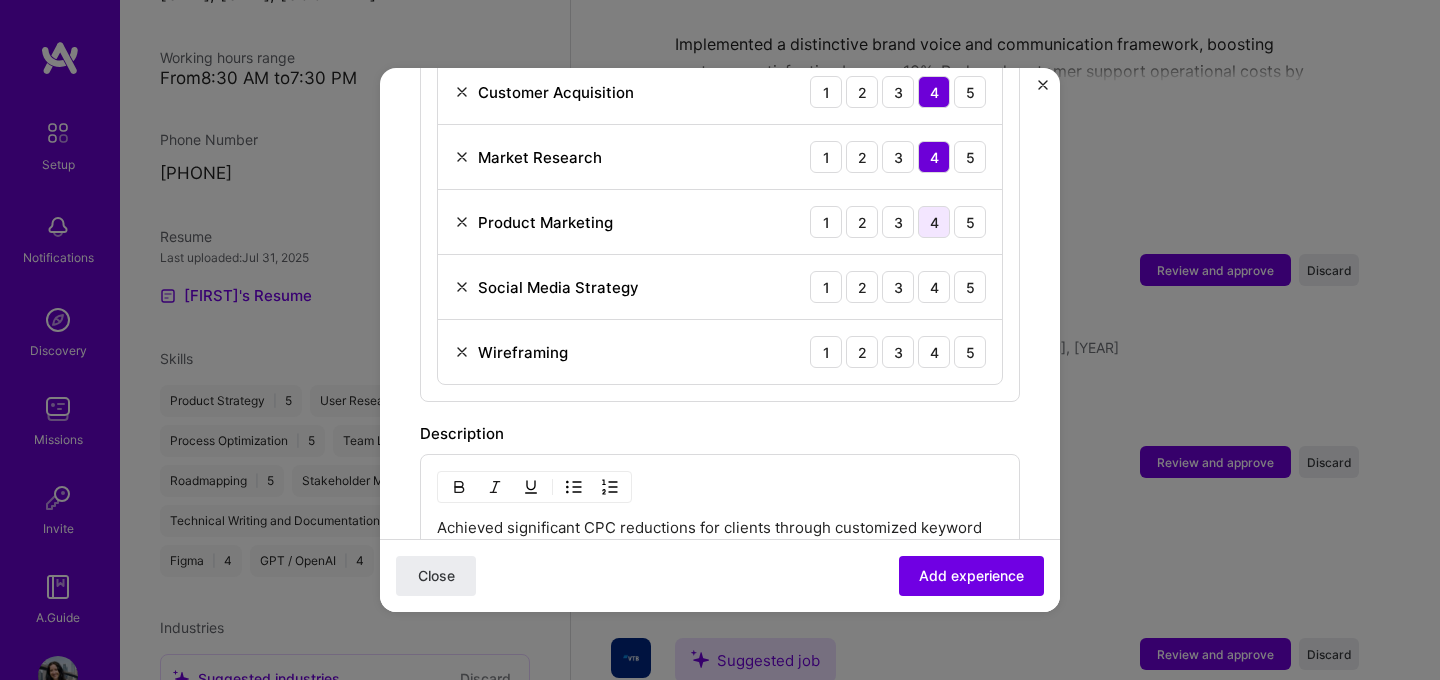 click on "4" at bounding box center (934, 222) 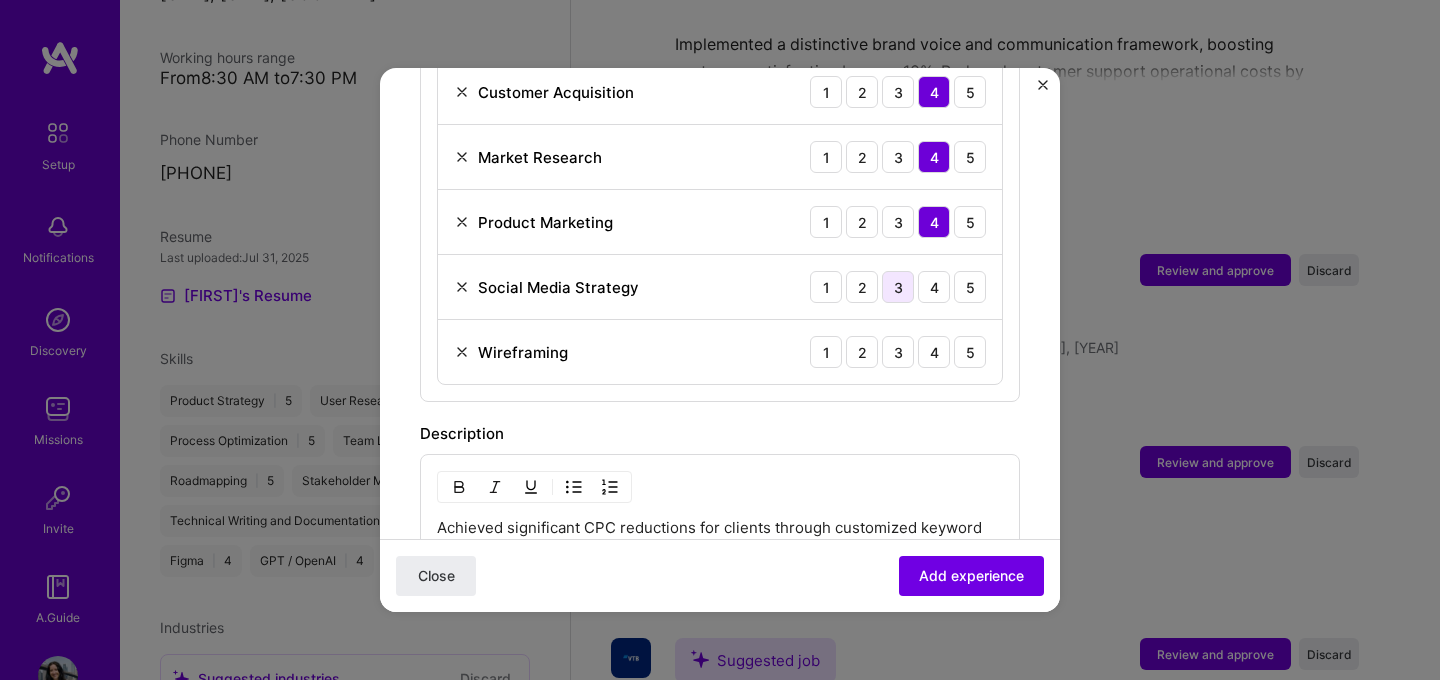 click on "3" at bounding box center (898, 287) 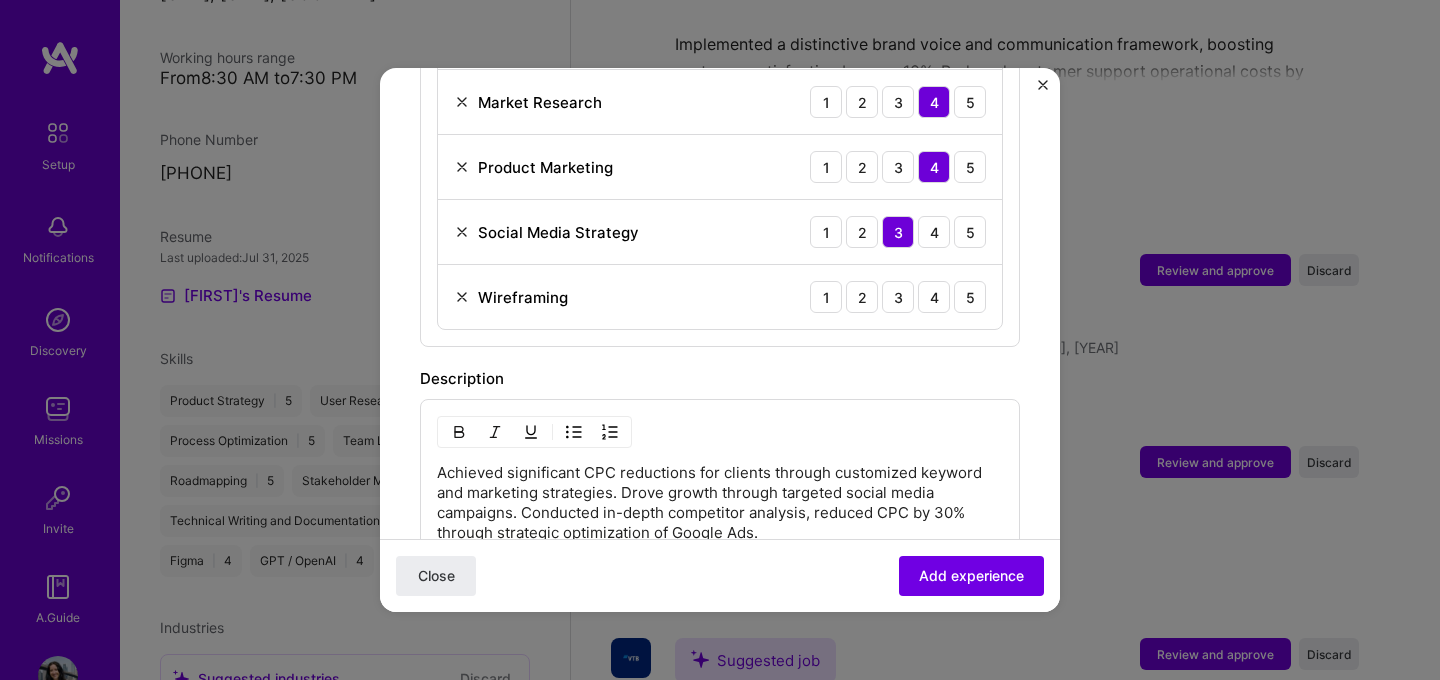 scroll, scrollTop: 1278, scrollLeft: 0, axis: vertical 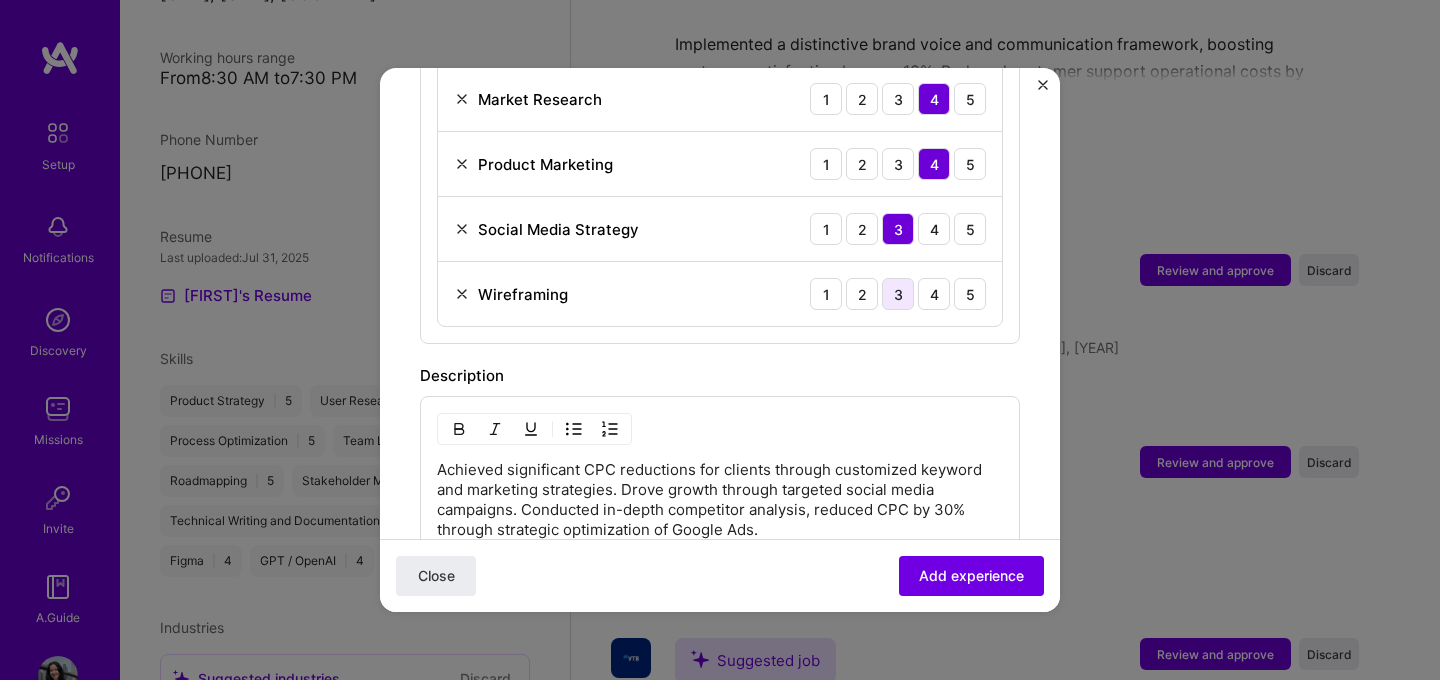 click on "3" at bounding box center [898, 294] 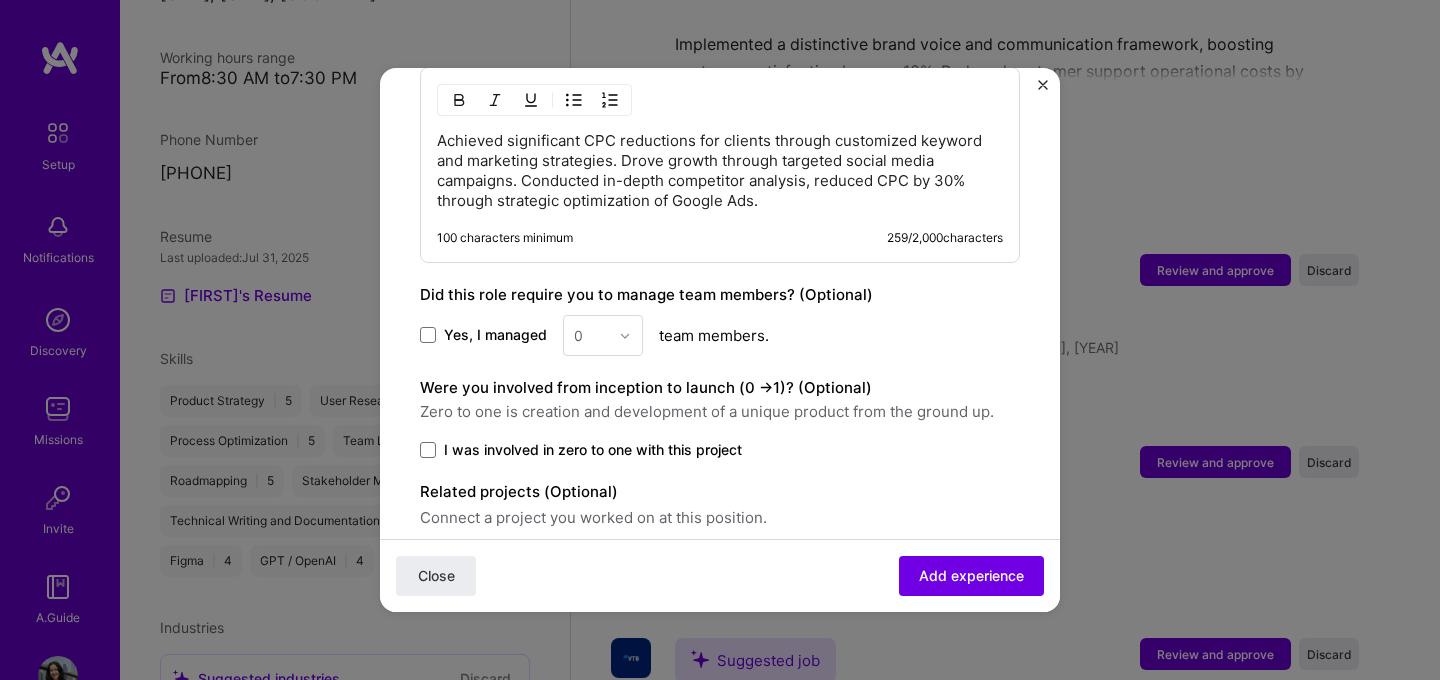 scroll, scrollTop: 1691, scrollLeft: 0, axis: vertical 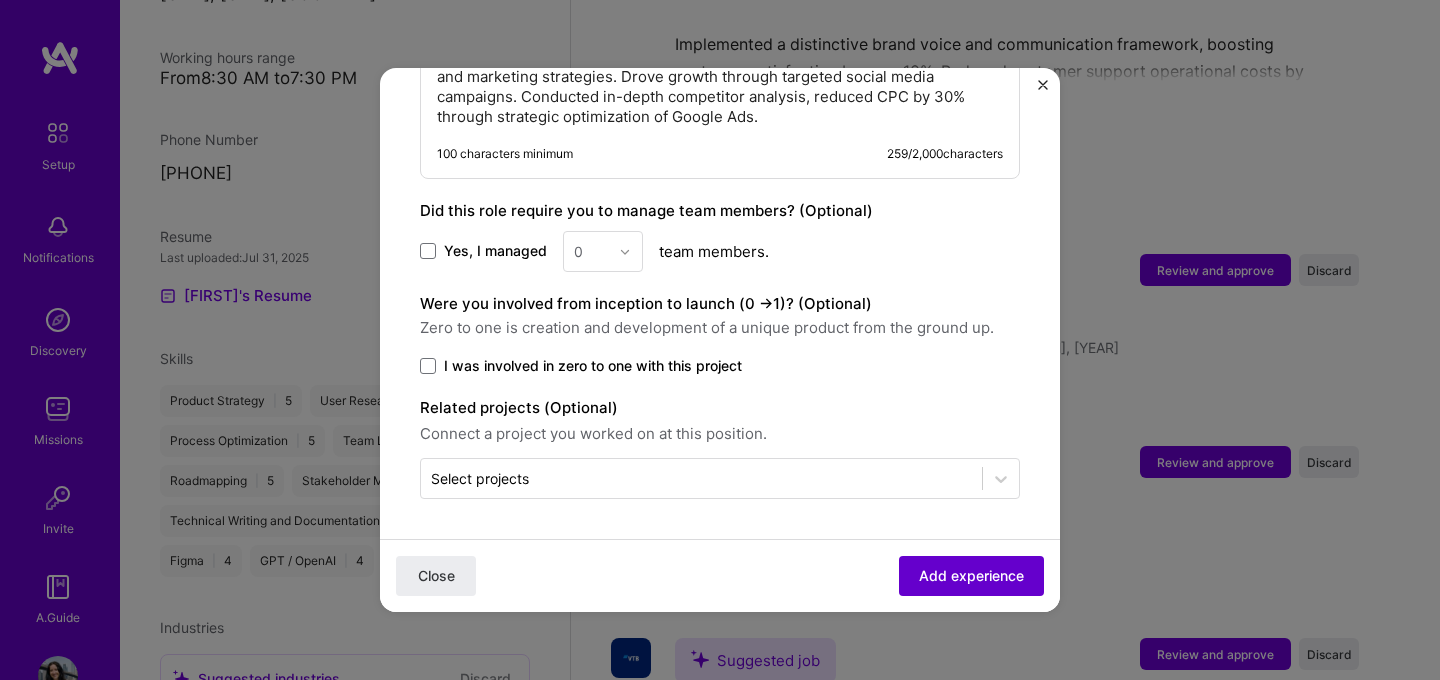 click on "Add experience" at bounding box center [971, 576] 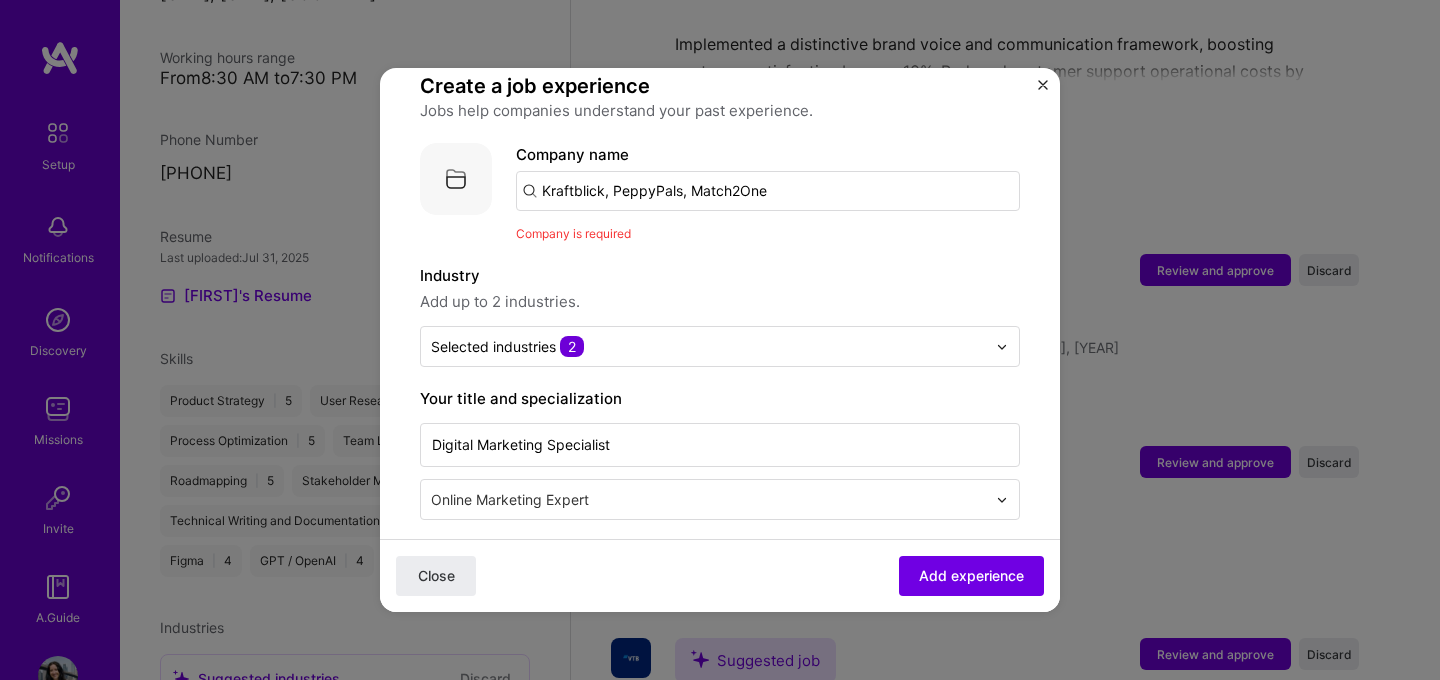 scroll, scrollTop: 90, scrollLeft: 0, axis: vertical 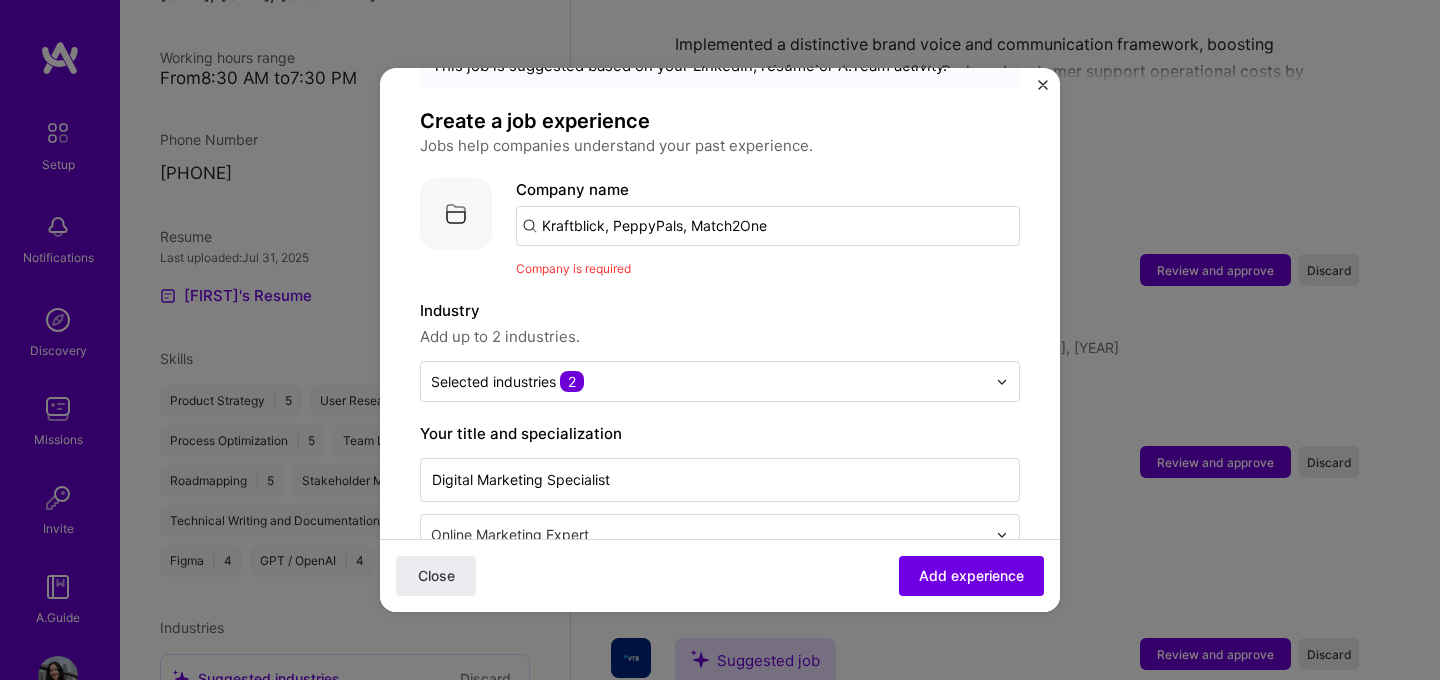 click on "Kraftblick, PeppyPals, Match2One" at bounding box center (768, 226) 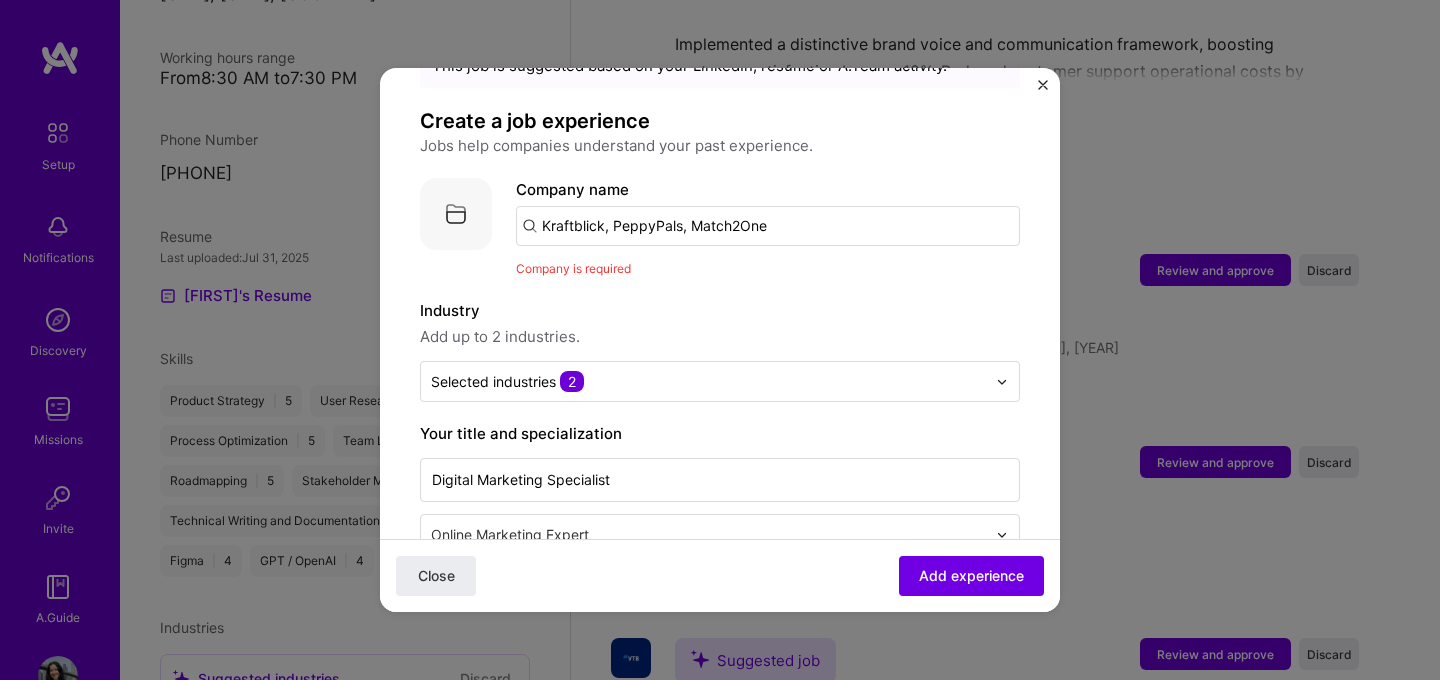click on "Kraftblick, PeppyPals, Match2One" at bounding box center [768, 226] 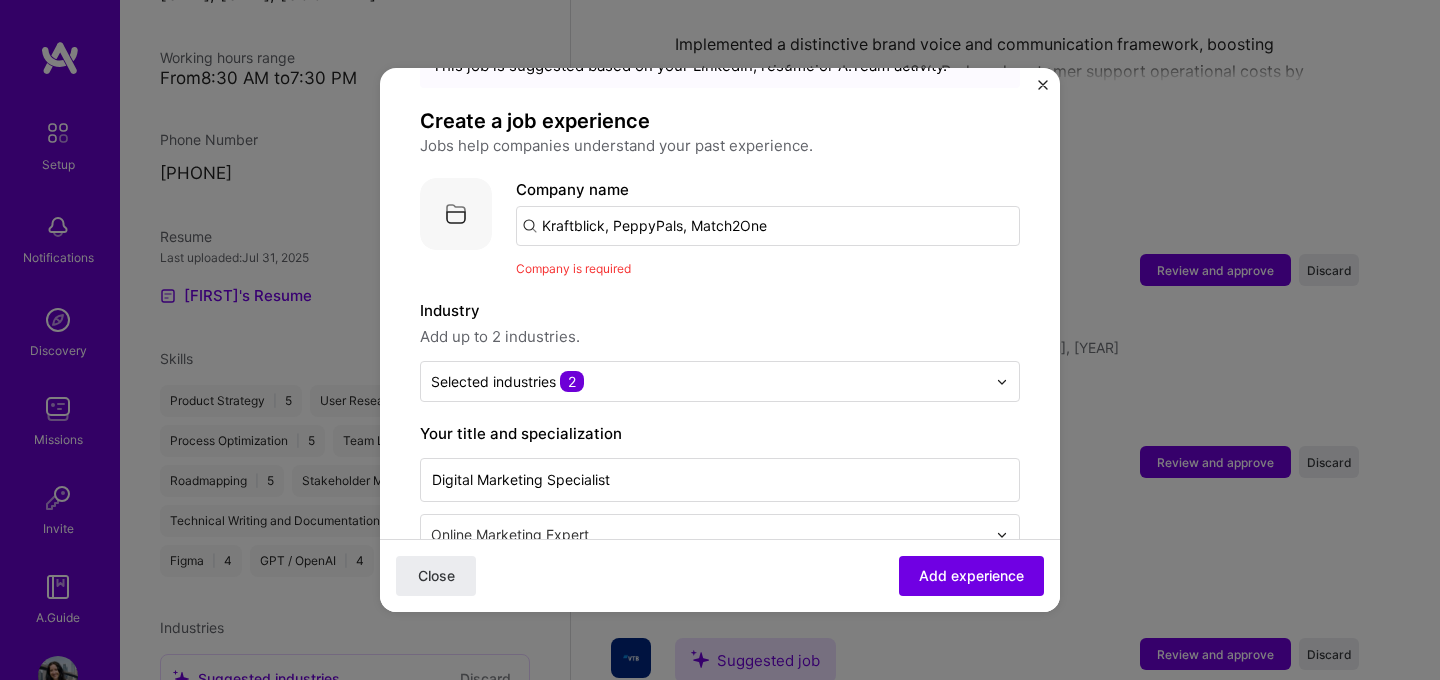 drag, startPoint x: 605, startPoint y: 230, endPoint x: 951, endPoint y: 247, distance: 346.4174 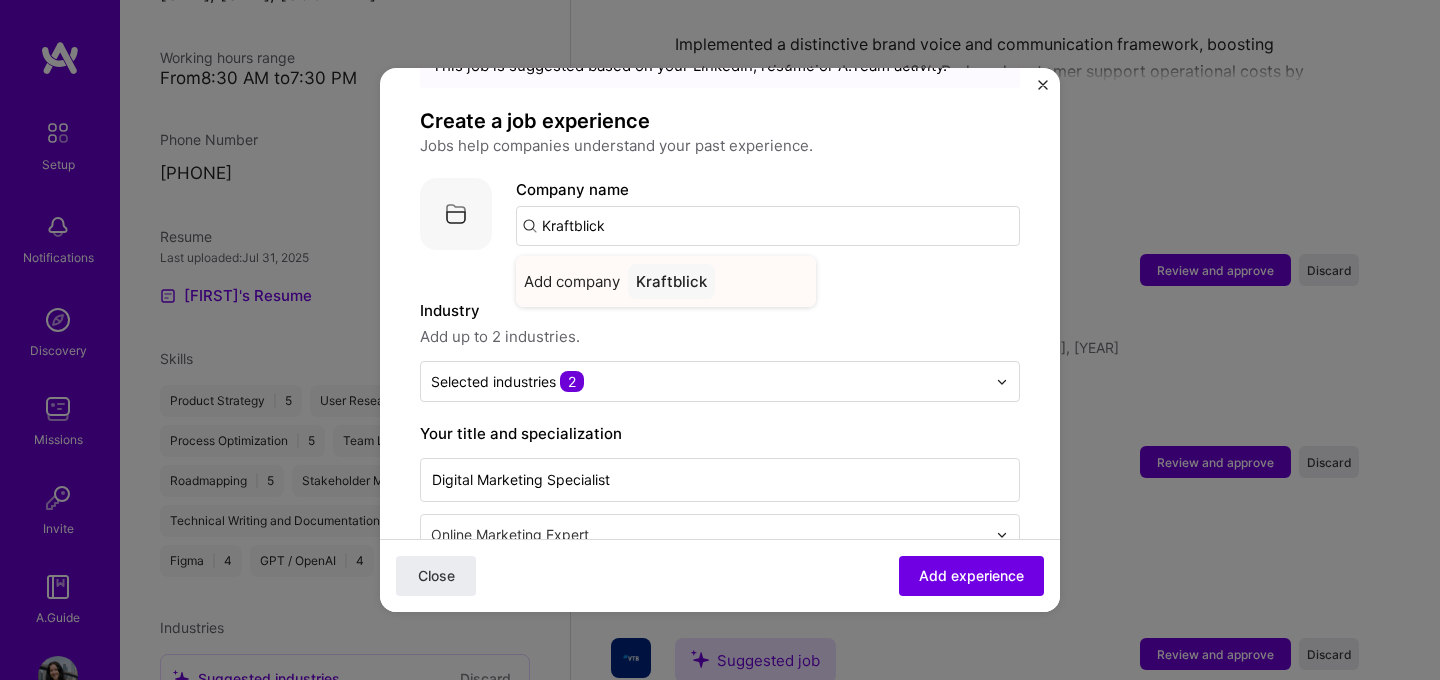 type on "Kraftblick" 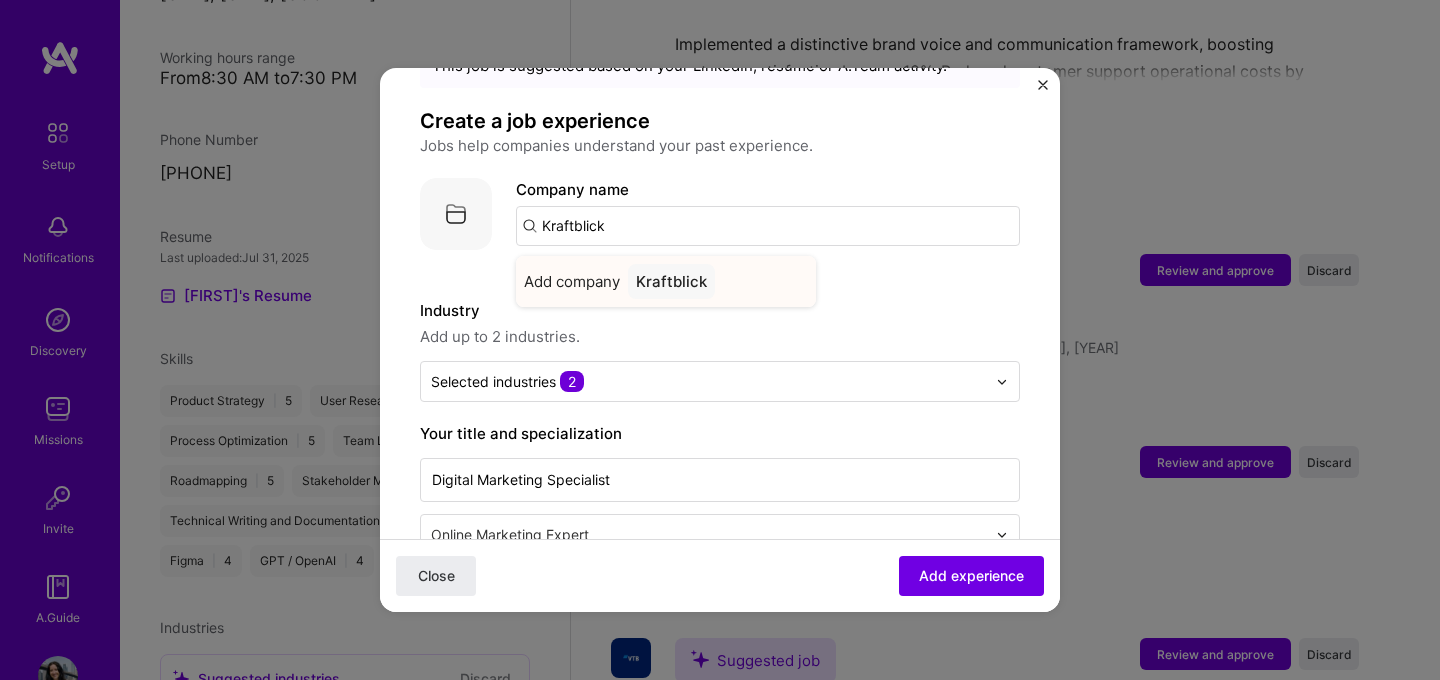 click on "Add company [COMPANY_NAME]" at bounding box center (666, 281) 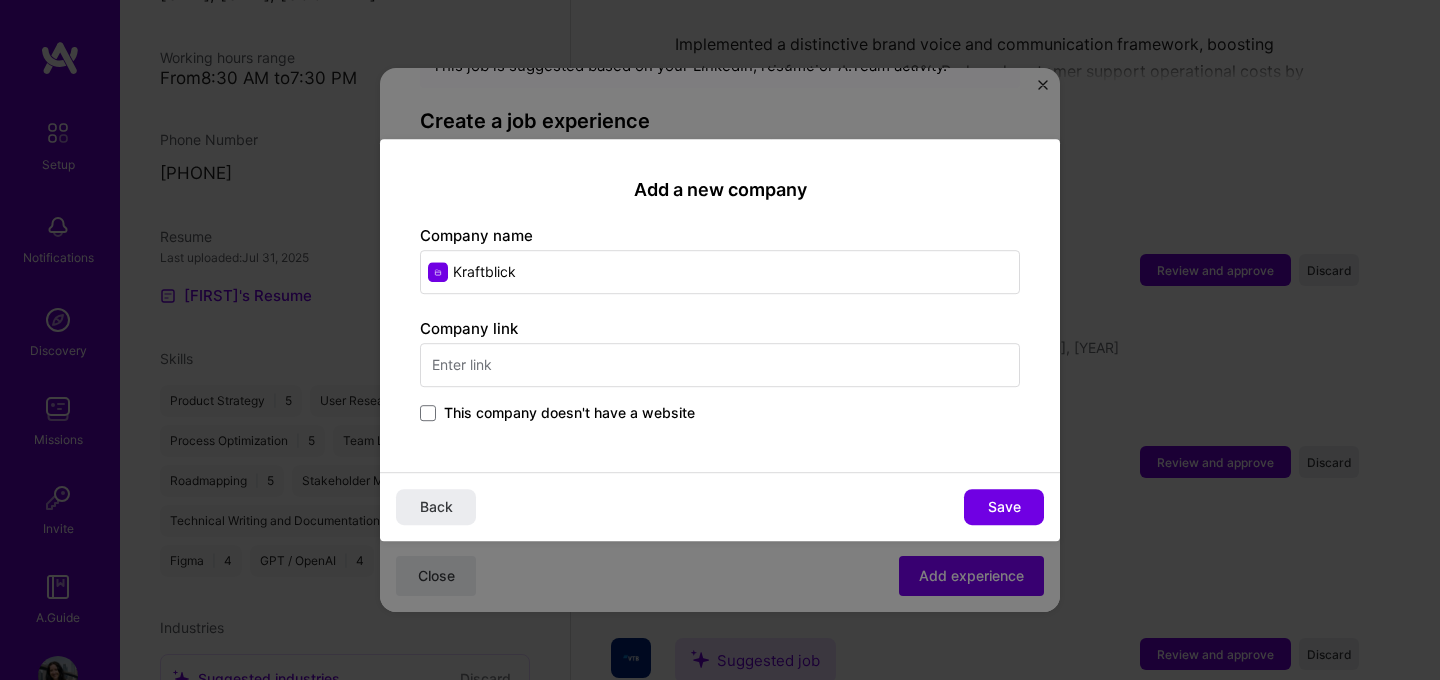 click at bounding box center [720, 365] 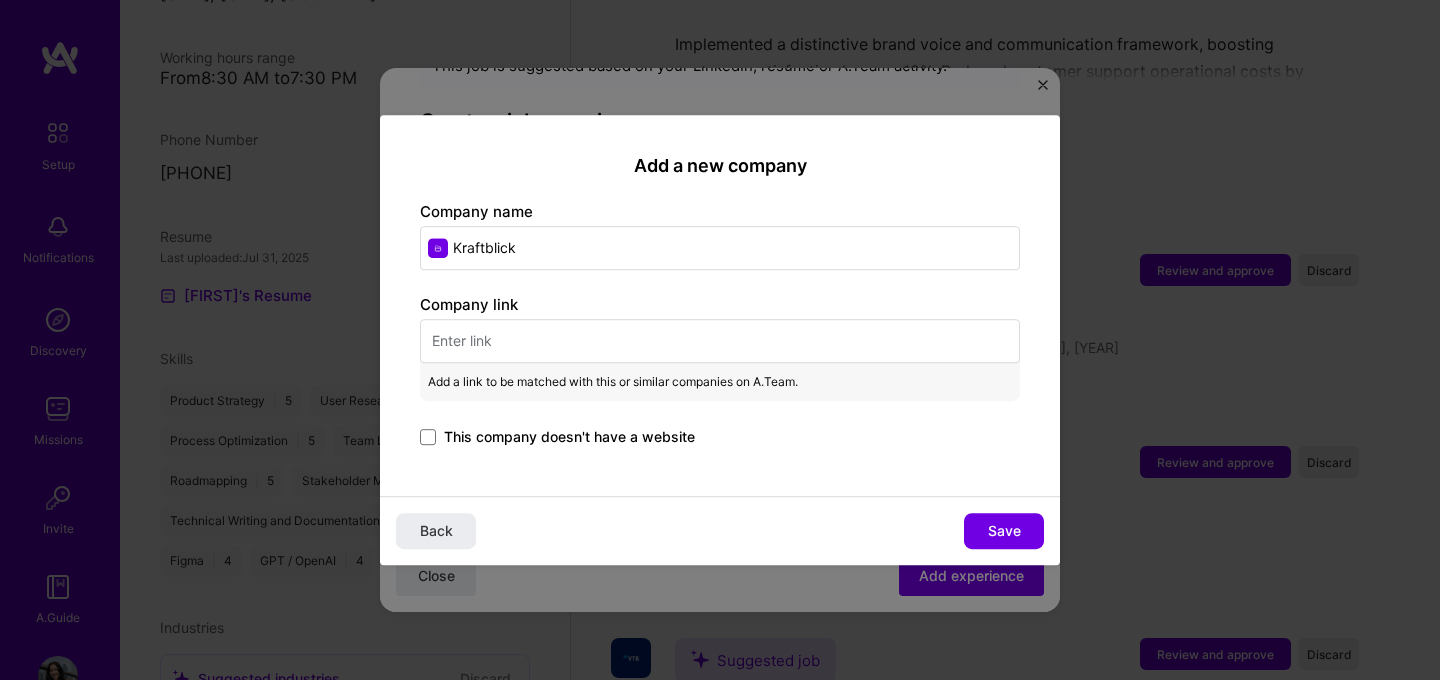 paste on "https://[URL]" 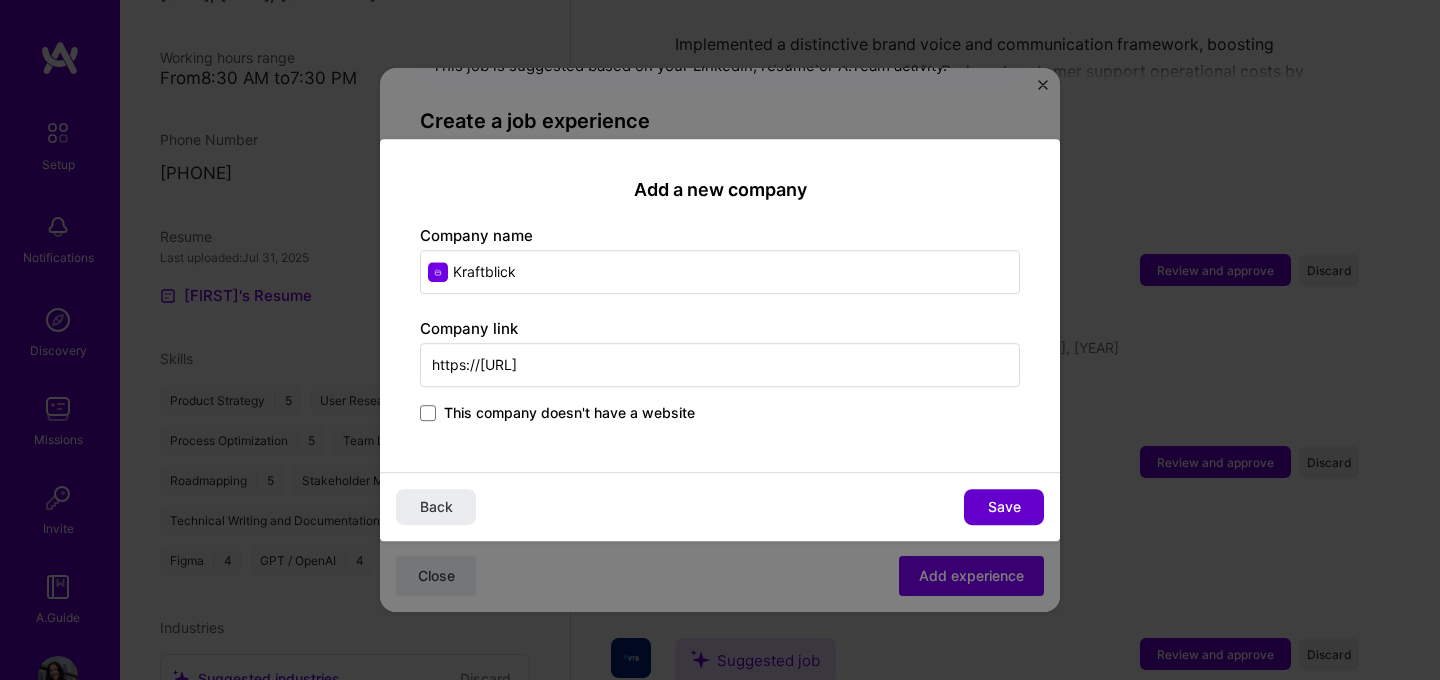 type on "https://[URL]" 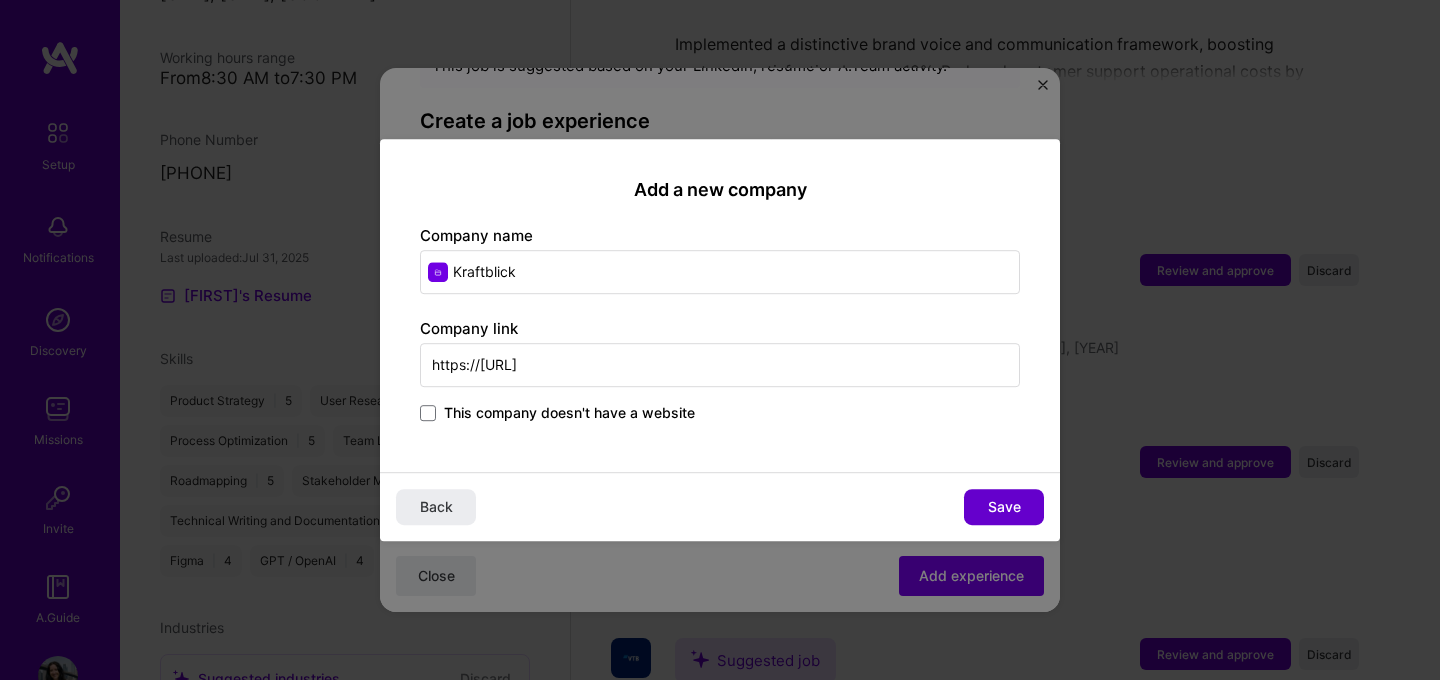 click on "Save" at bounding box center [1004, 507] 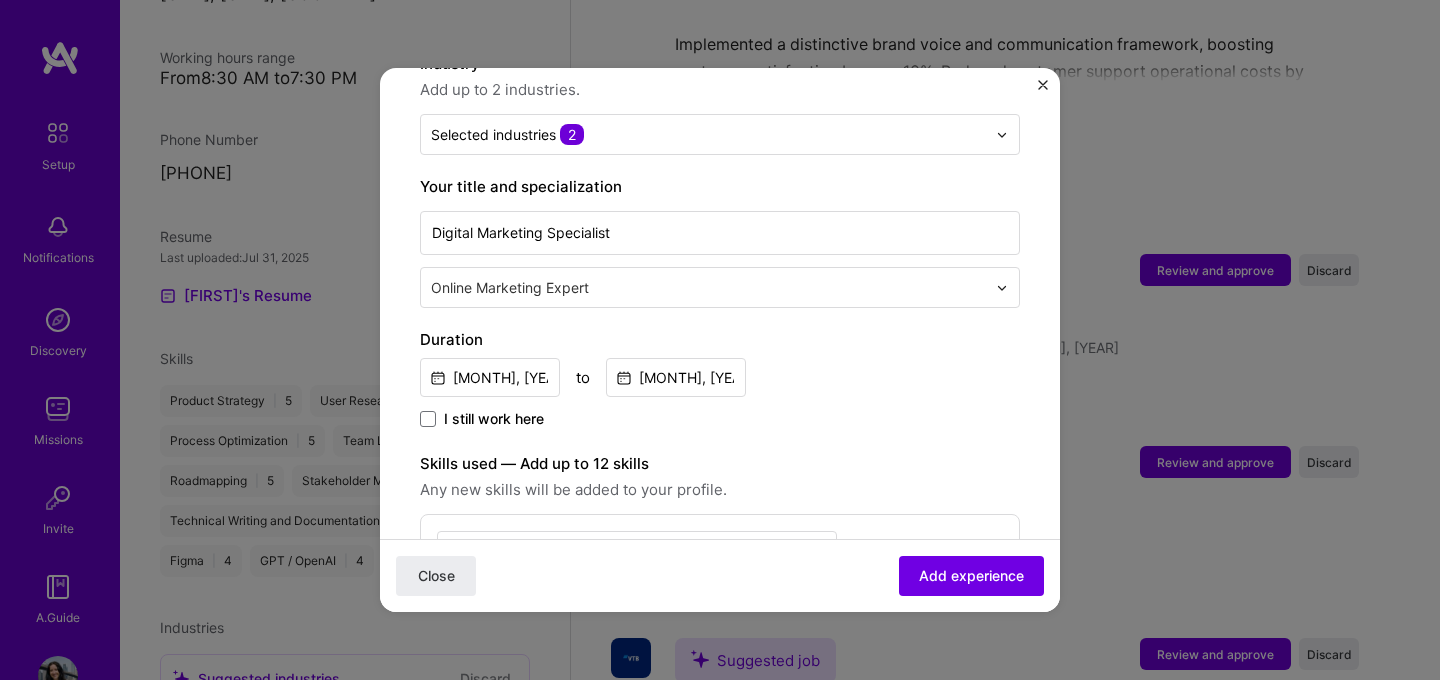 scroll, scrollTop: 315, scrollLeft: 0, axis: vertical 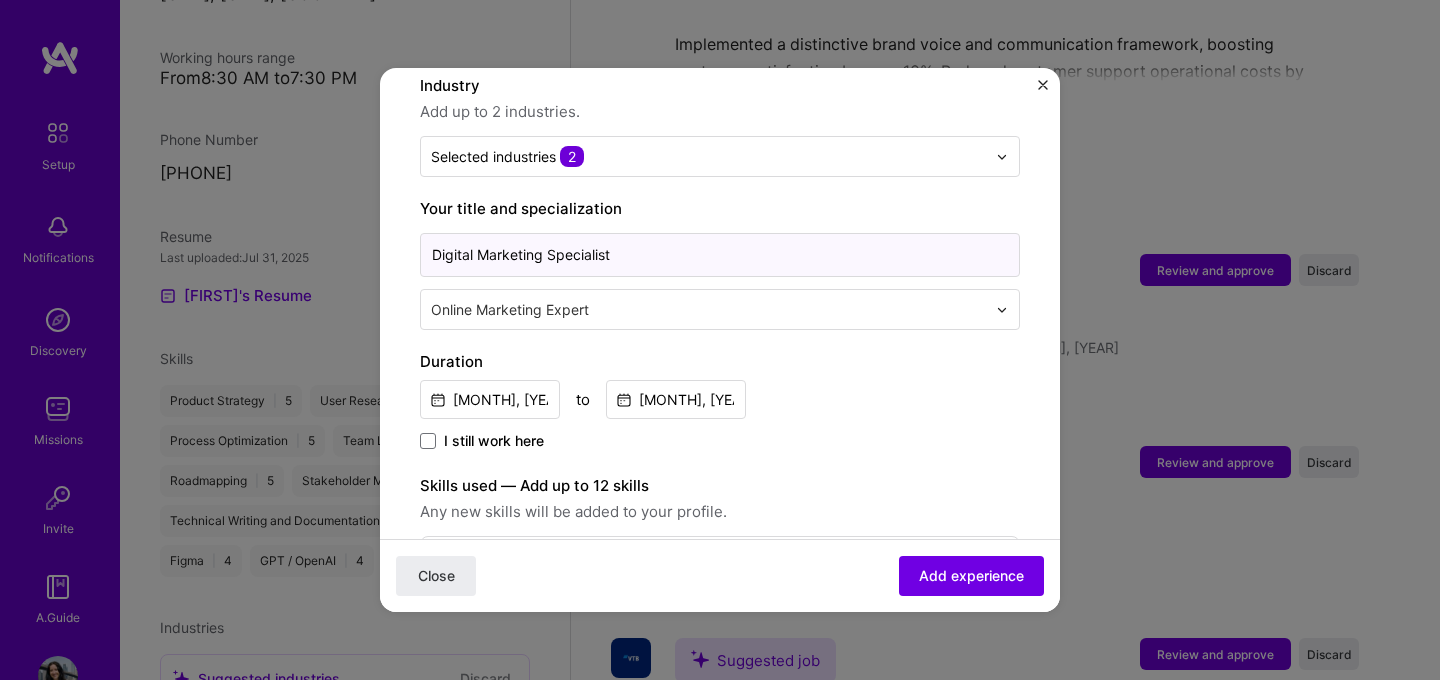 click on "Digital Marketing Specialist" at bounding box center [720, 255] 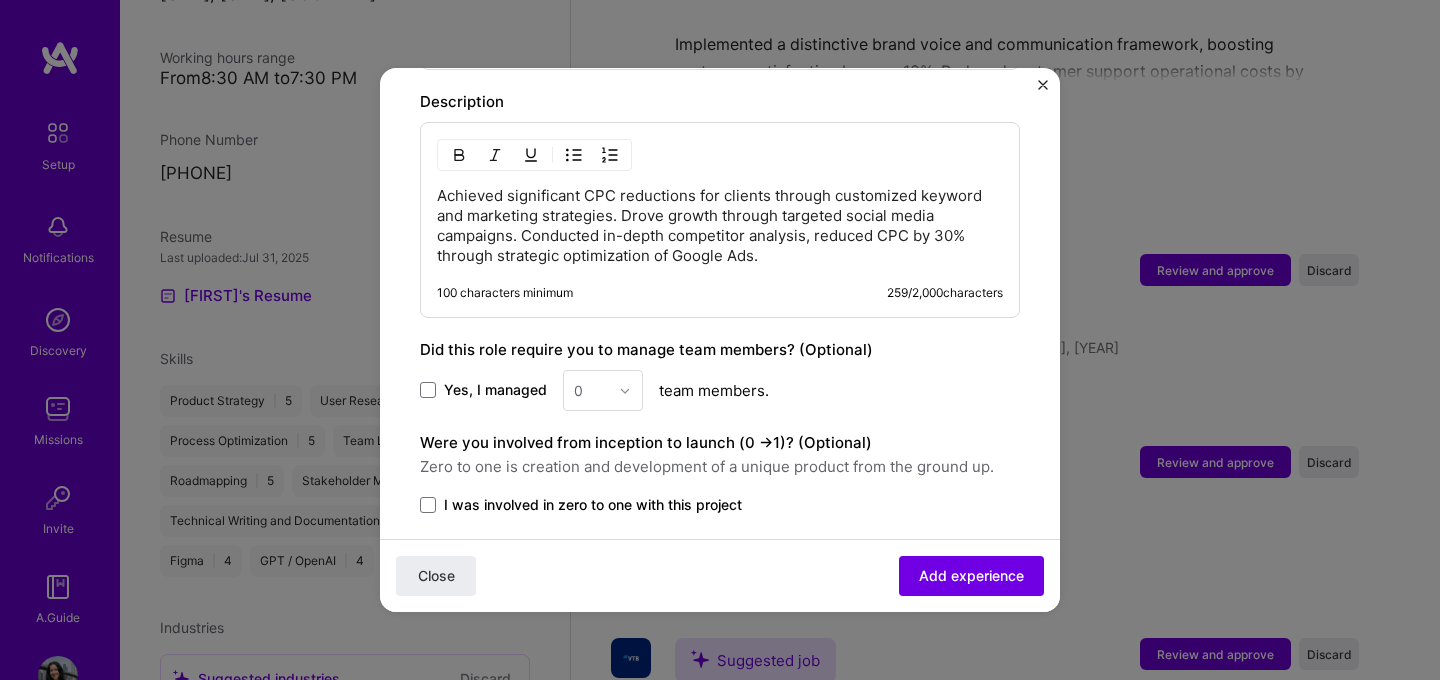 scroll, scrollTop: 1720, scrollLeft: 0, axis: vertical 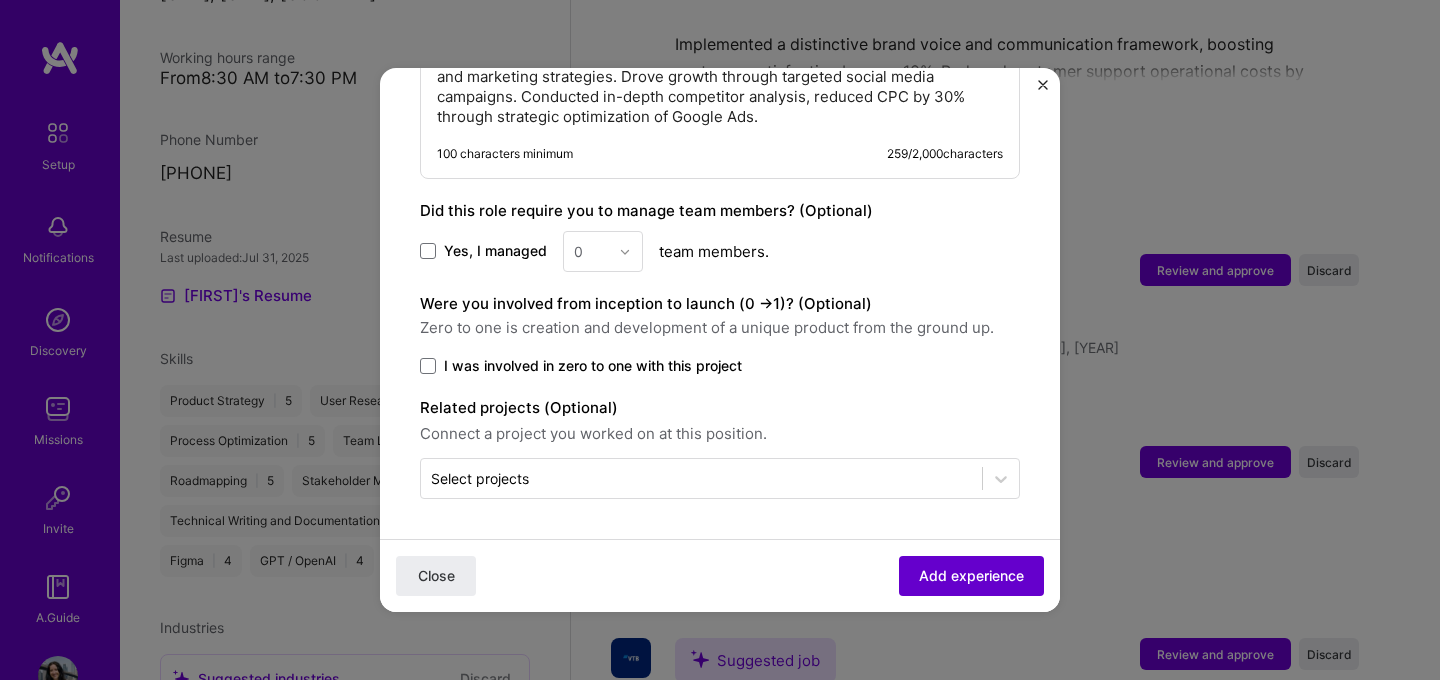type on "Digital Marketing Specialist (+ internships at PeppyPals & Match2One)" 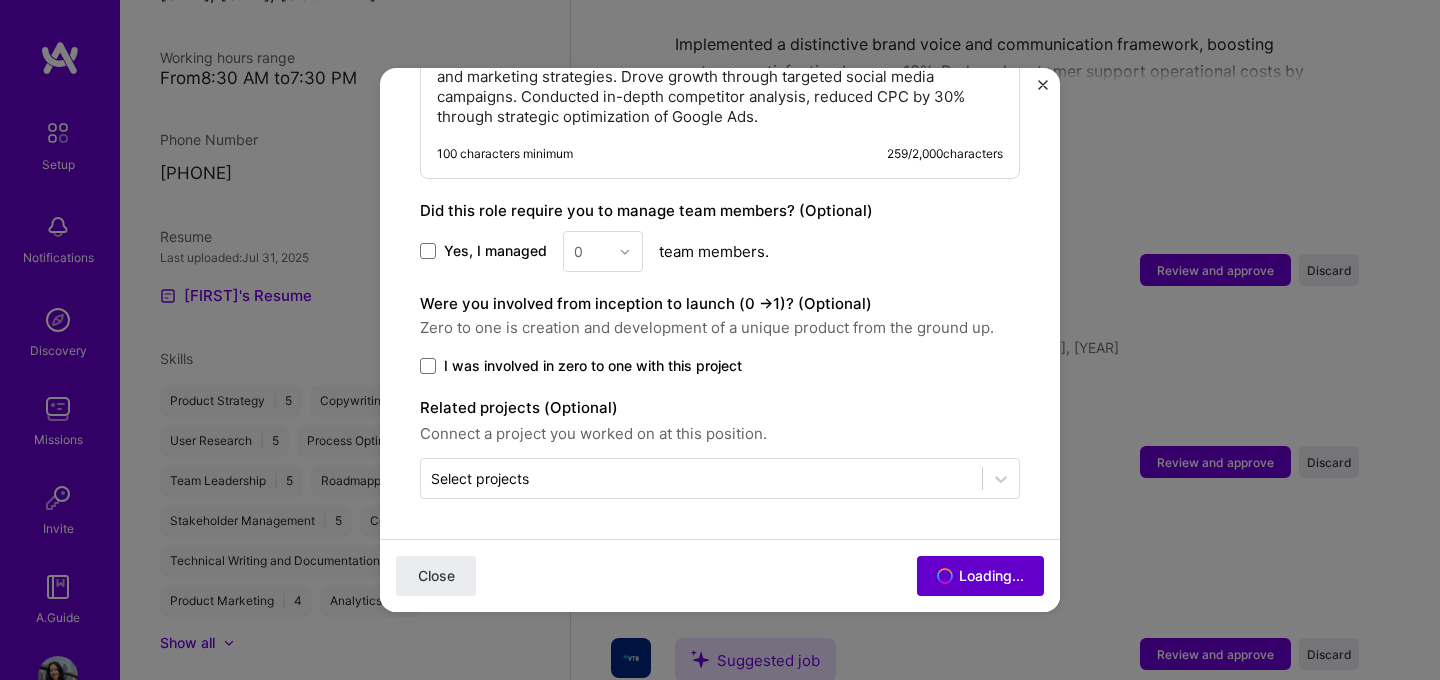 scroll, scrollTop: 1691, scrollLeft: 0, axis: vertical 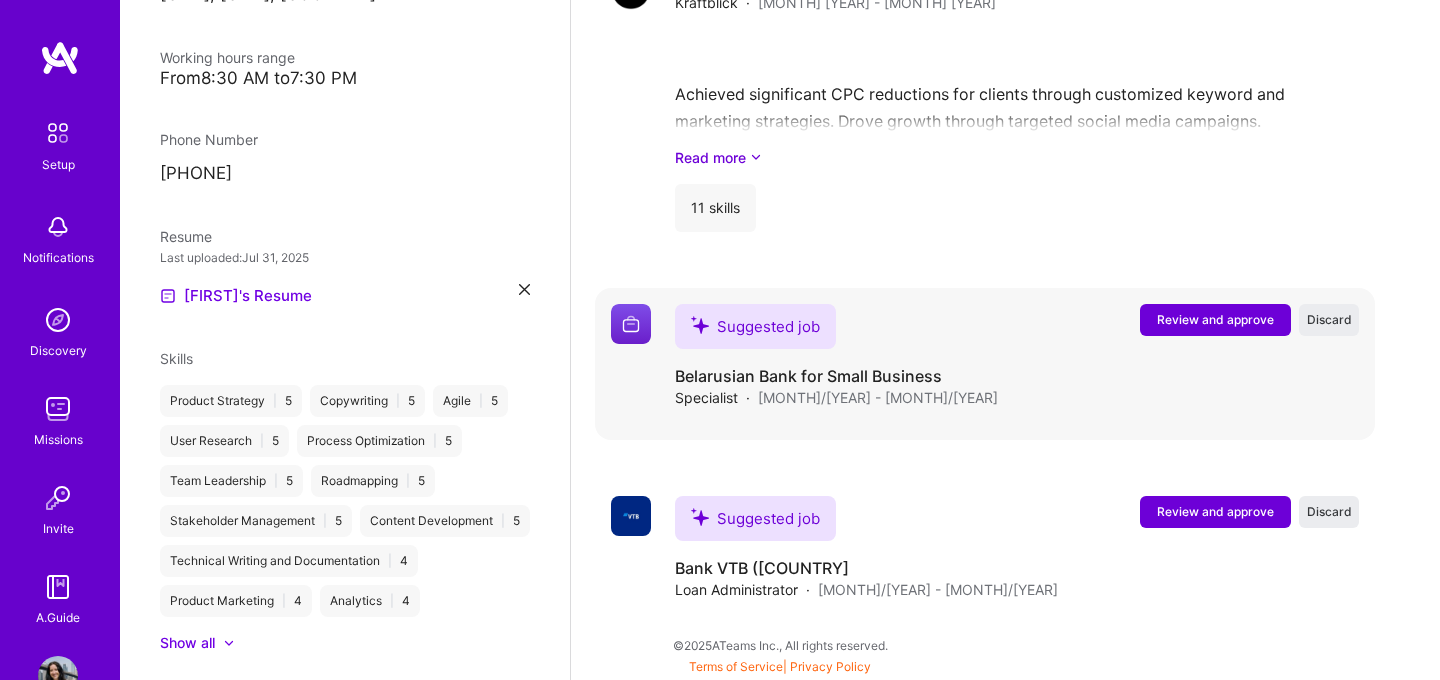 click on "Review and approve" at bounding box center [1215, 319] 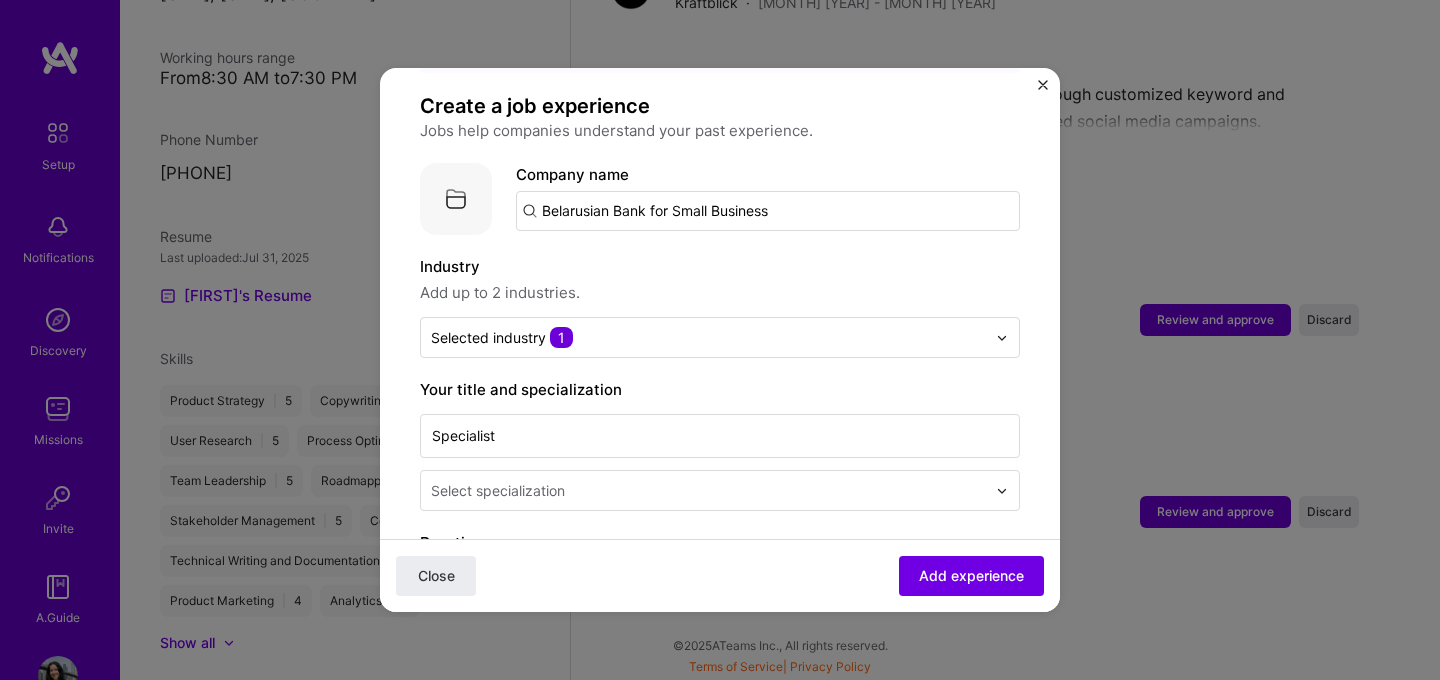scroll, scrollTop: 241, scrollLeft: 0, axis: vertical 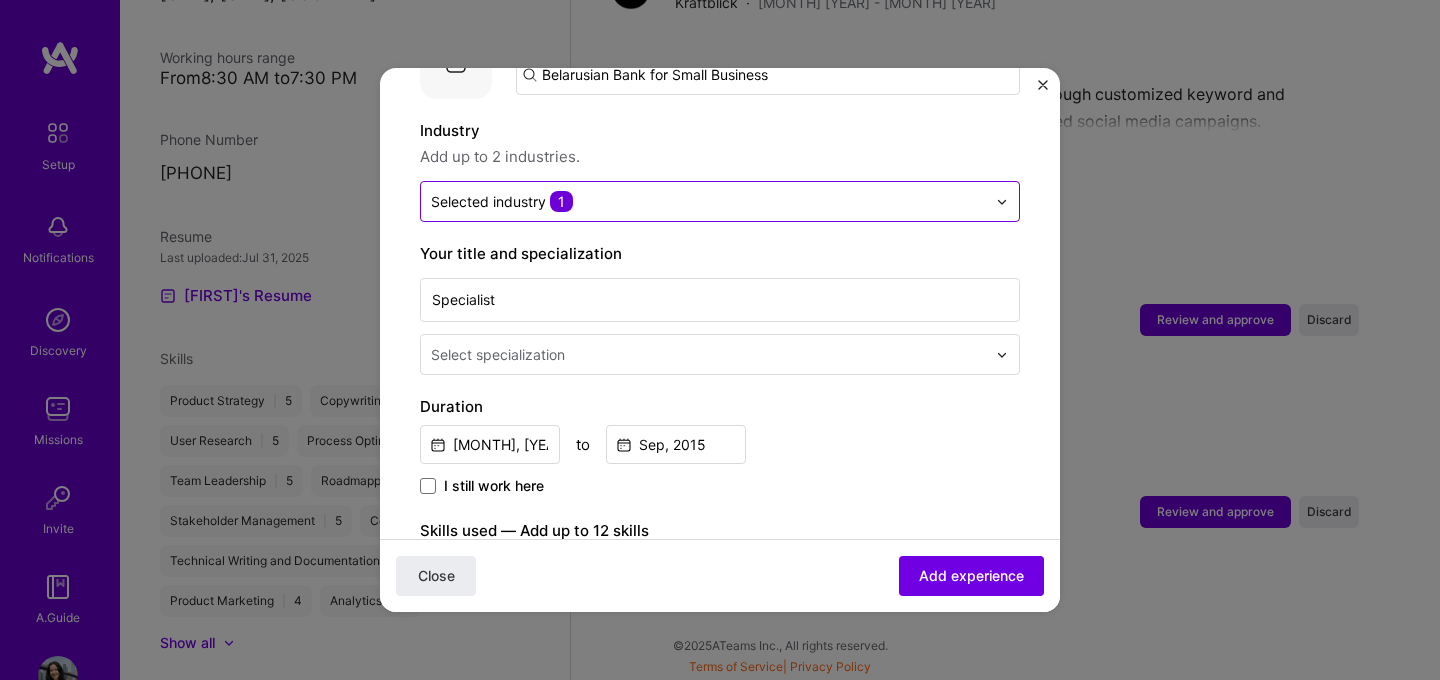 click at bounding box center [708, 201] 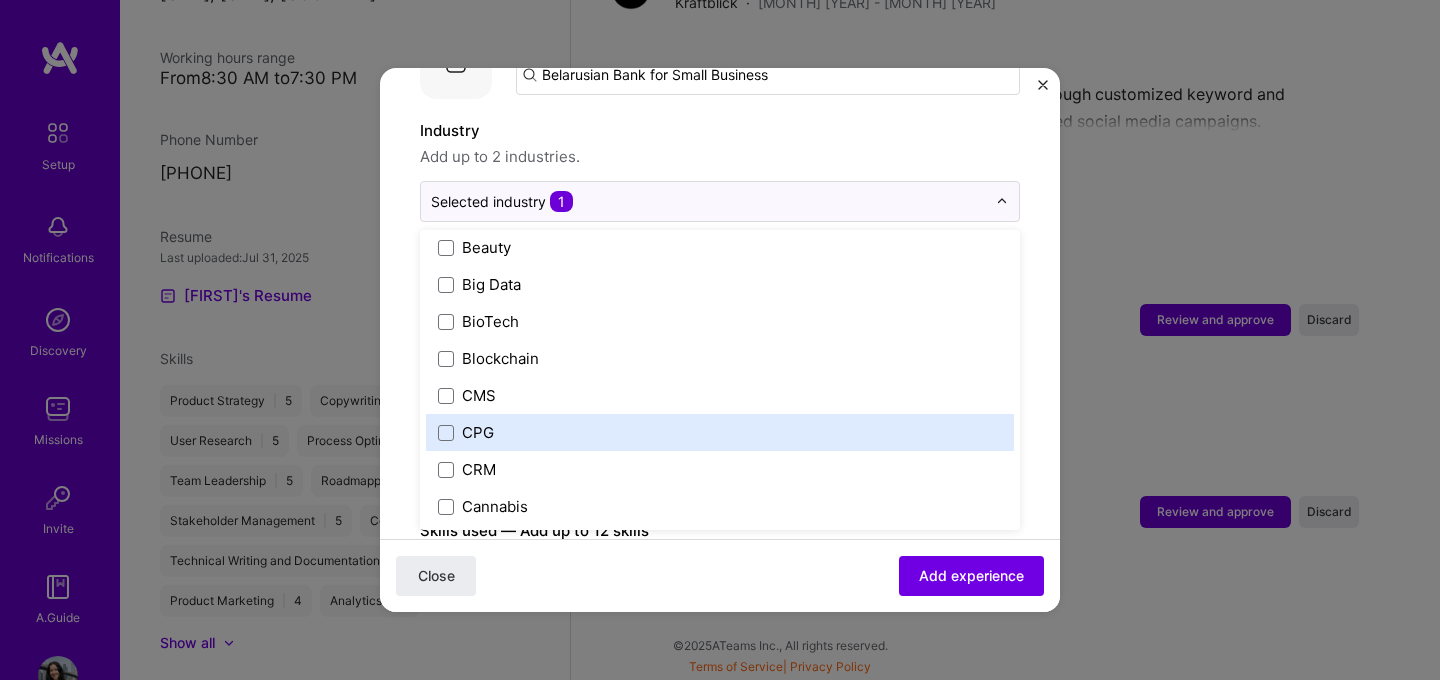 scroll, scrollTop: 629, scrollLeft: 0, axis: vertical 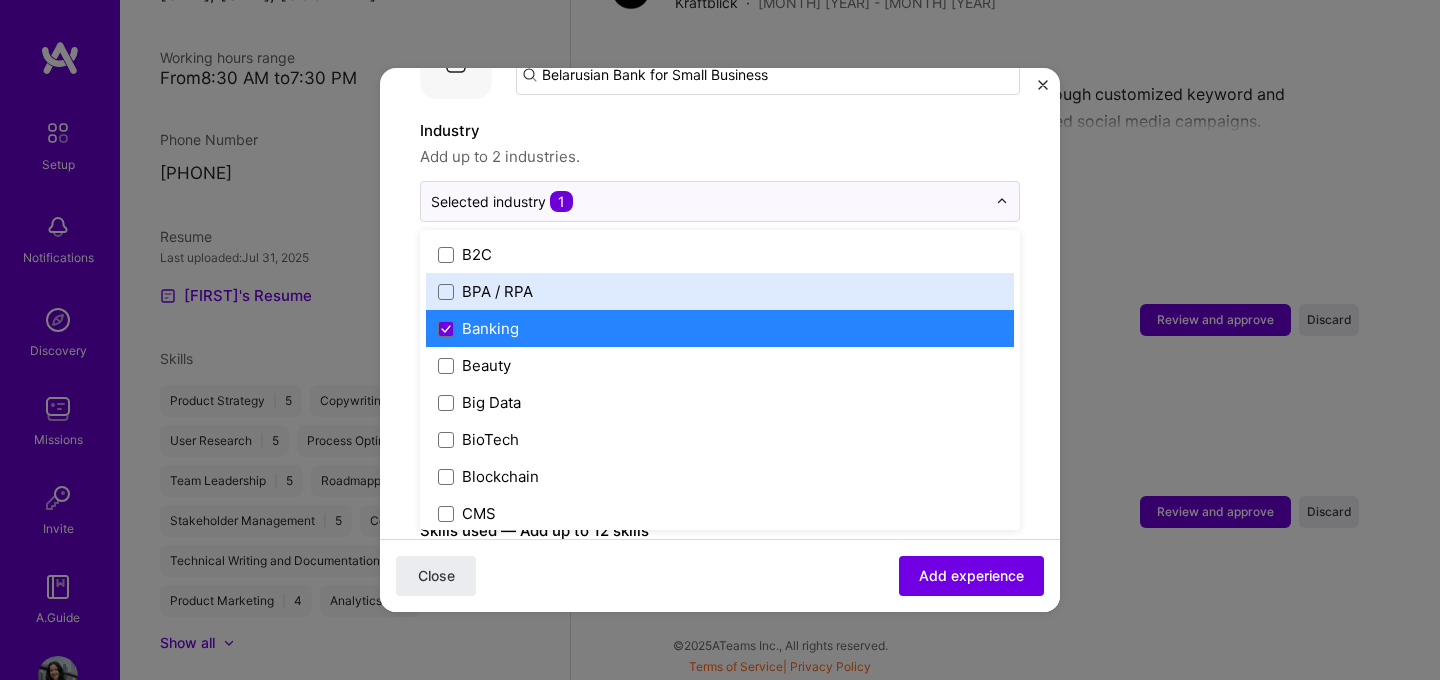 click on "Industry Add up to 2 industries. option BPA / RPA focused, 19 of 120. 120 results available. Use Up and Down to choose options, press Enter to select the currently focused option, press Escape to exit the menu, press Tab to select the option and exit the menu. Selected industry 1 3D Printing AR / VR / XR Accounting Advertising & AdTech Aerospace Agriculture / AgTech Airlines / Aviation Architecture / Interior Design Art & Museums Artifical Intelligence / Machine Learning Arts / Culture Augmented & Virtual Reality (AR/VR) Automotive Automotive & Self Driving Cars Aviation B2B B2B2C B2C BPA / RPA Banking Beauty Big Data BioTech Blockchain CMS CPG CRM Cannabis Charity & Nonprofit Circular Economy CivTech Climate Tech Cloud Services Coaching Community Tech Construction HR" at bounding box center (720, 534) 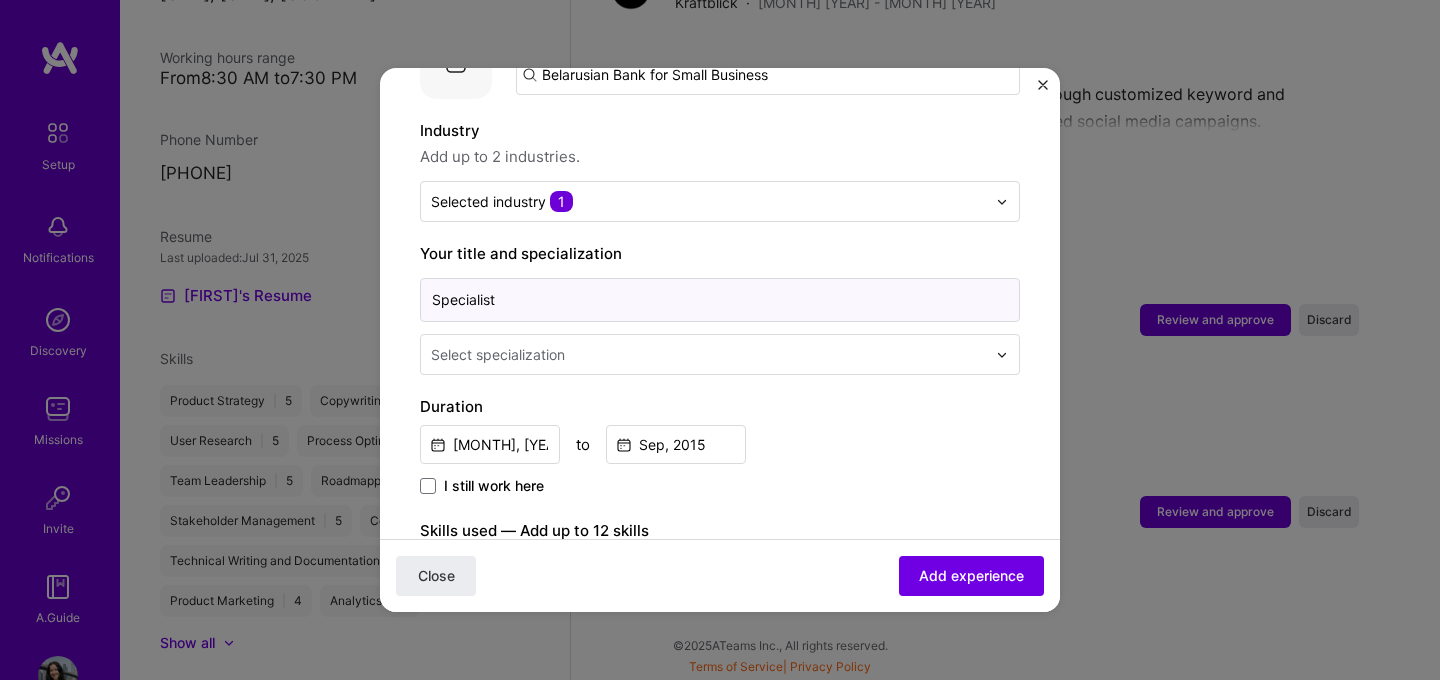 click on "Specialist" at bounding box center [720, 300] 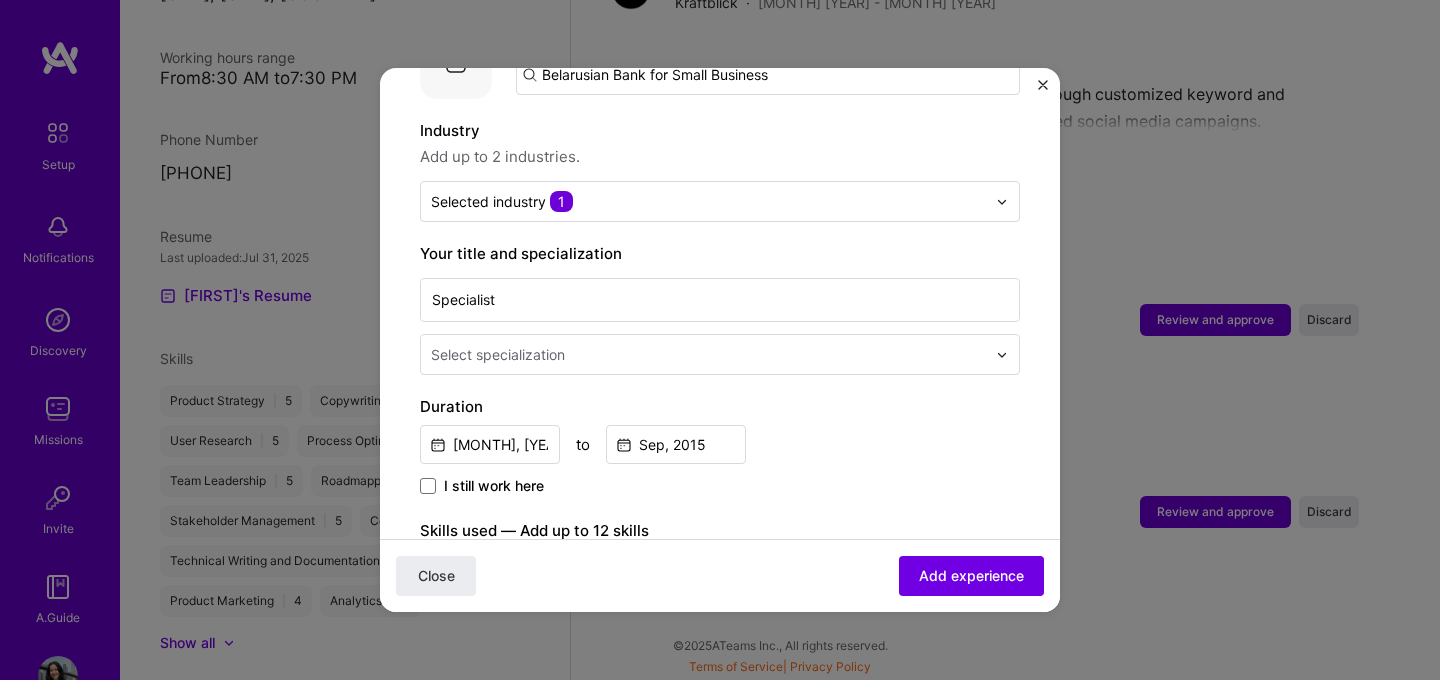 click on "Select specialization" at bounding box center [720, 354] 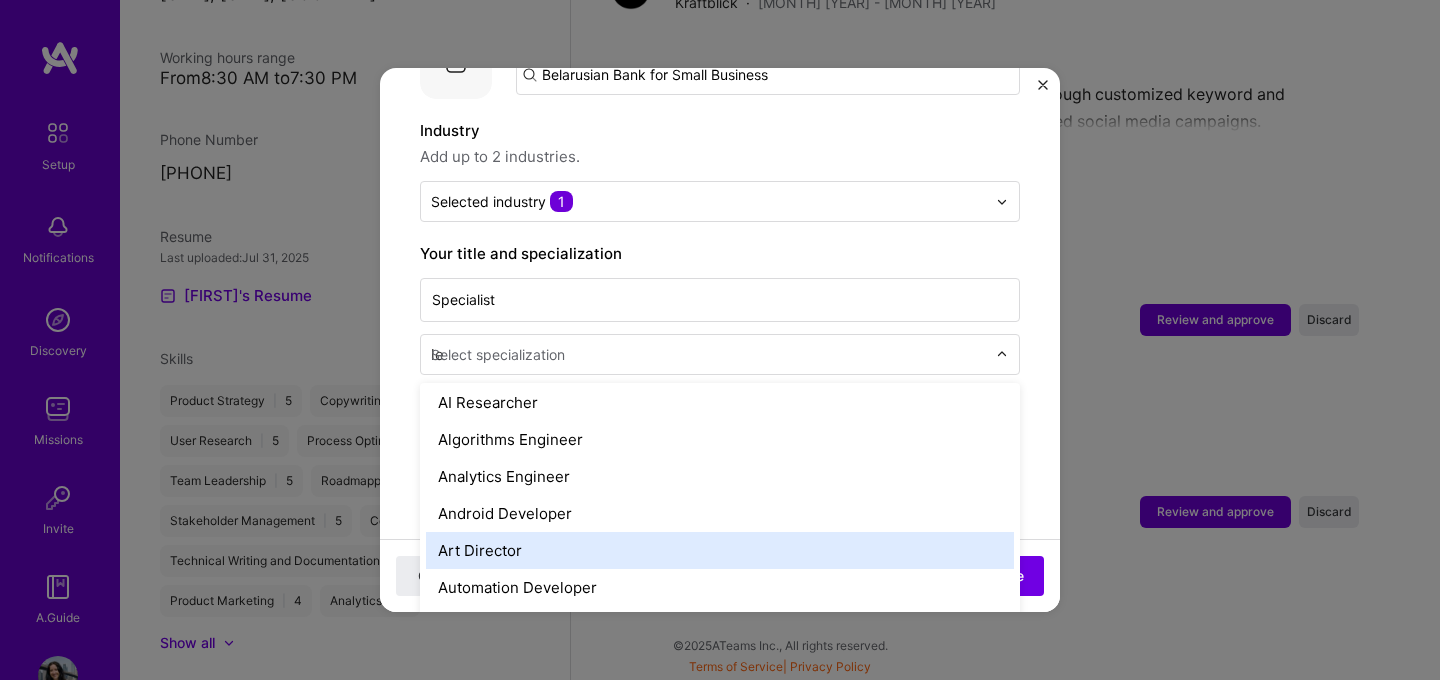 scroll, scrollTop: 0, scrollLeft: 0, axis: both 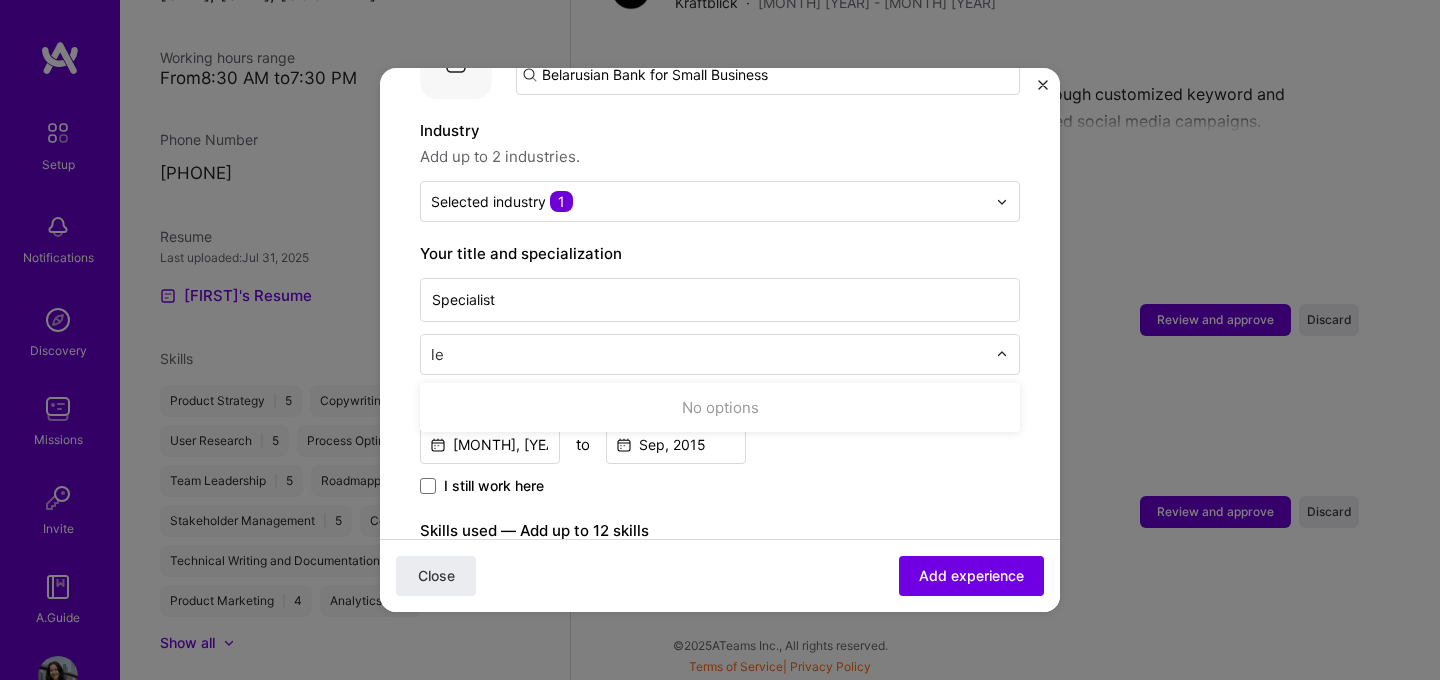 type on "l" 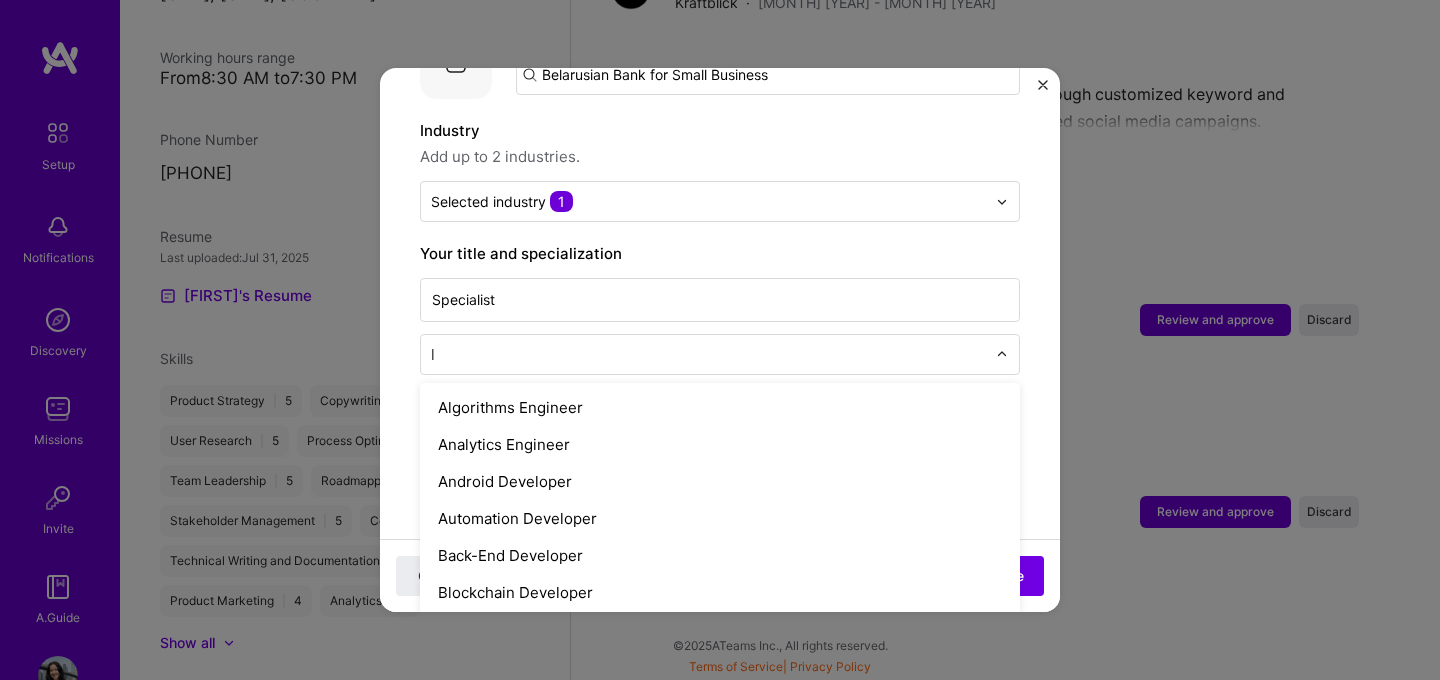 type 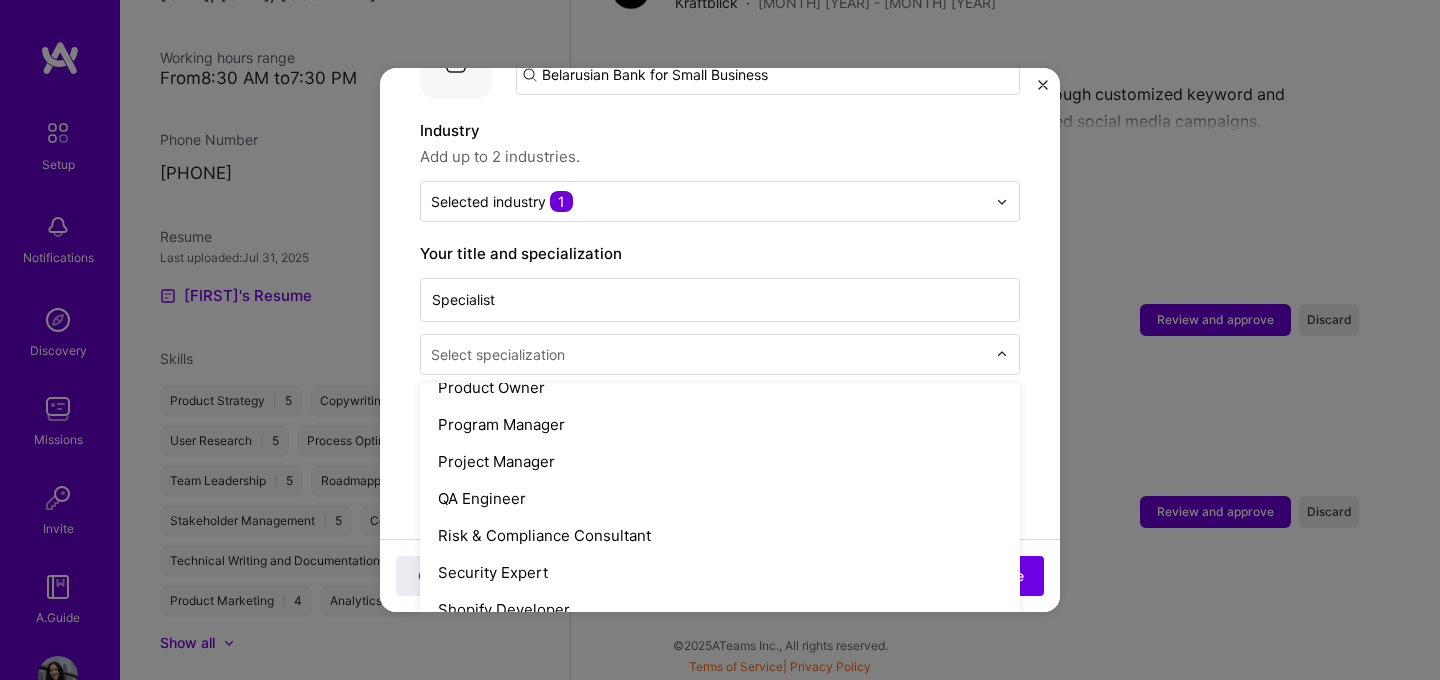scroll, scrollTop: 1930, scrollLeft: 0, axis: vertical 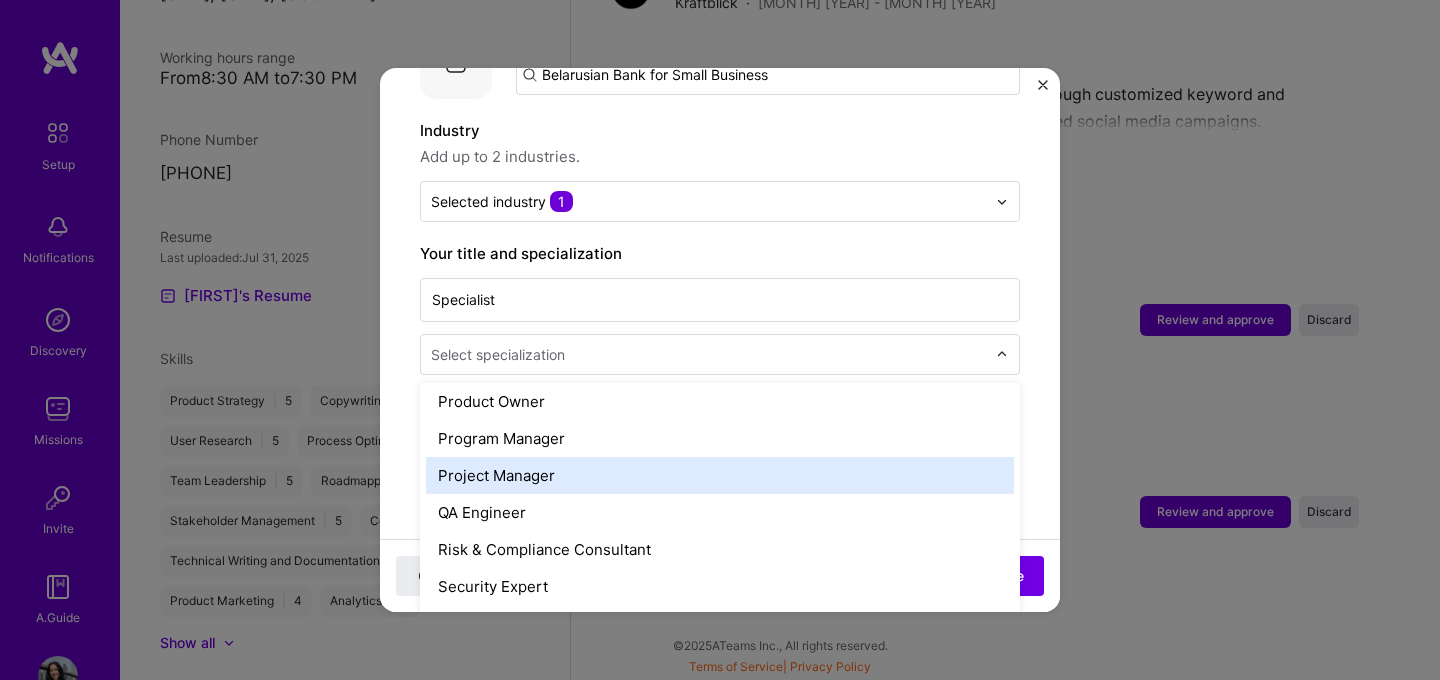 click on "Project Manager" at bounding box center (720, 475) 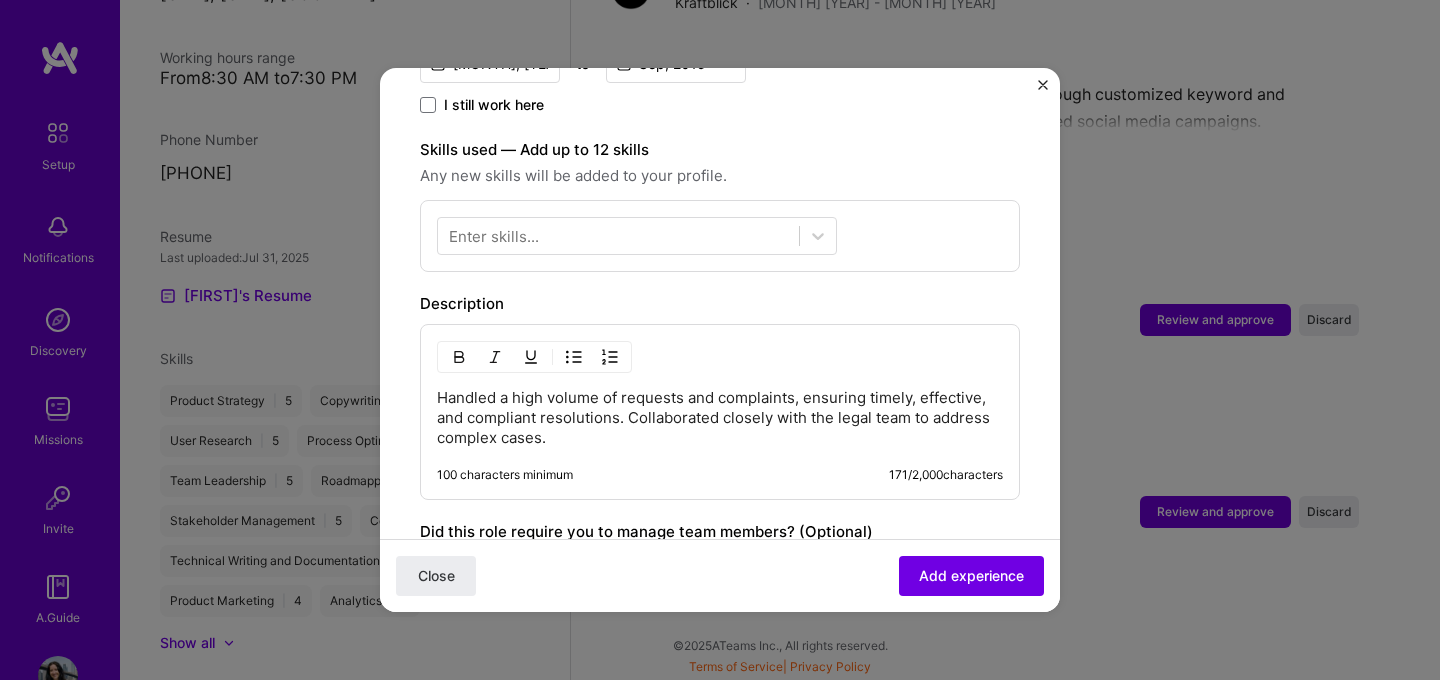 scroll, scrollTop: 623, scrollLeft: 0, axis: vertical 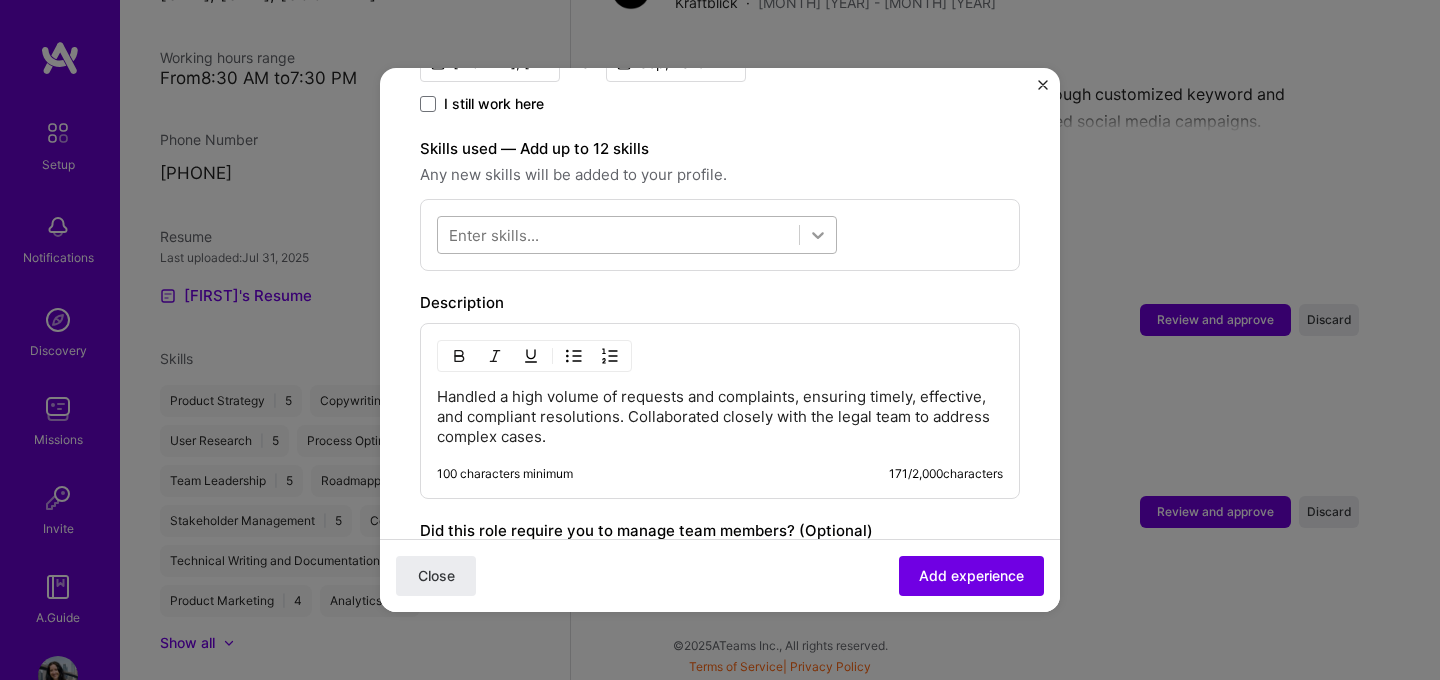 click 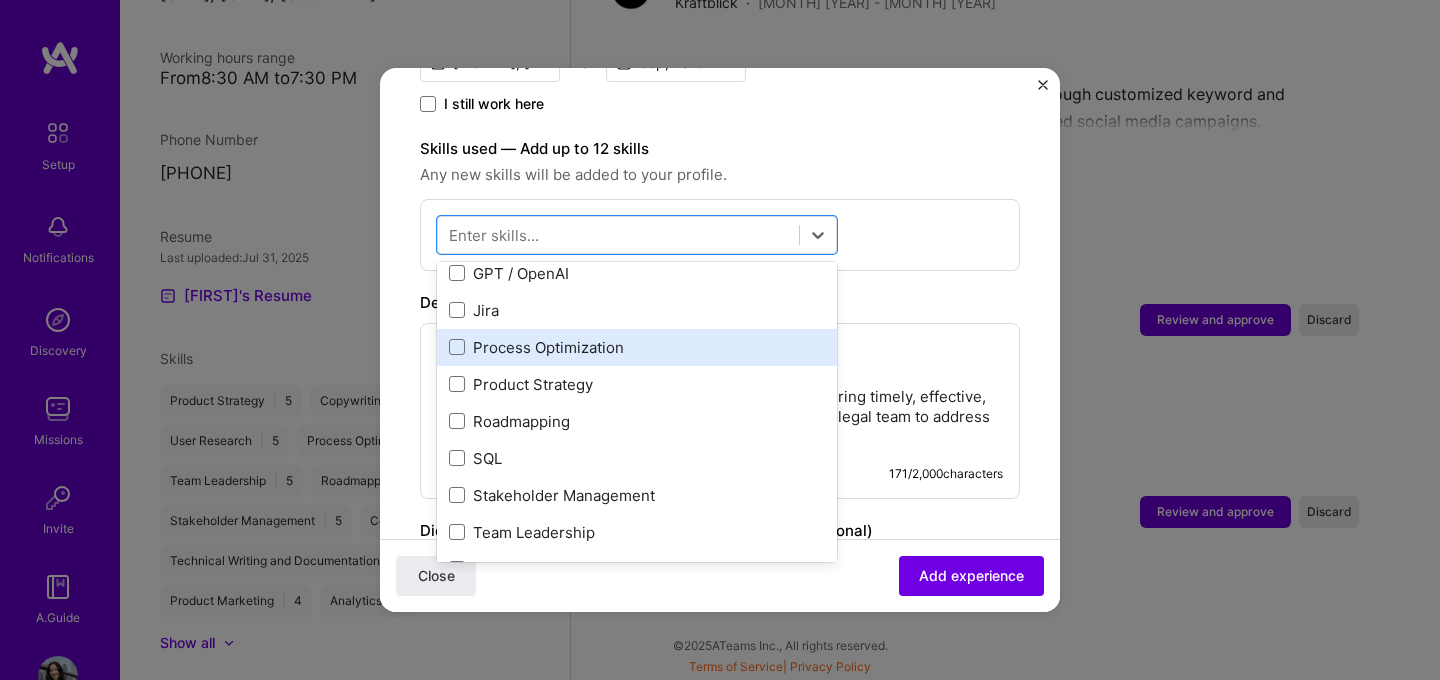 scroll, scrollTop: 106, scrollLeft: 0, axis: vertical 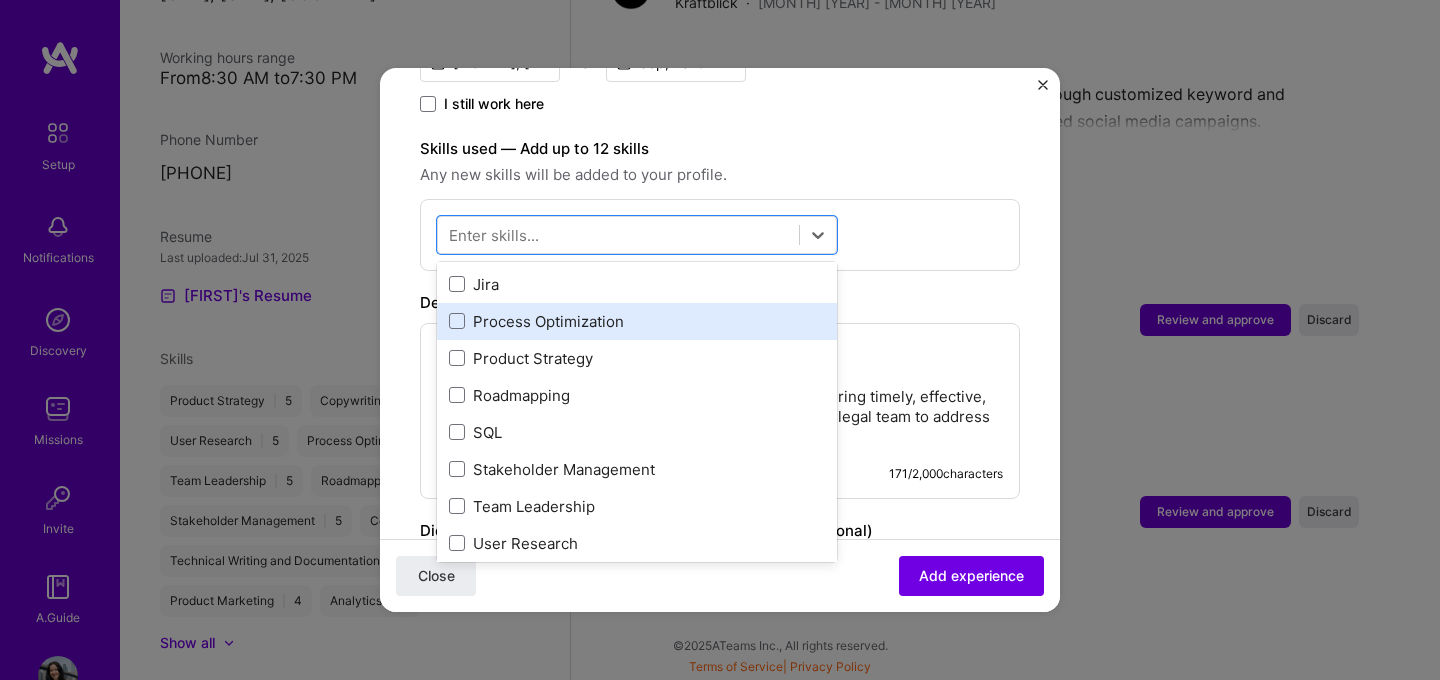 click on "Process Optimization" at bounding box center [637, 321] 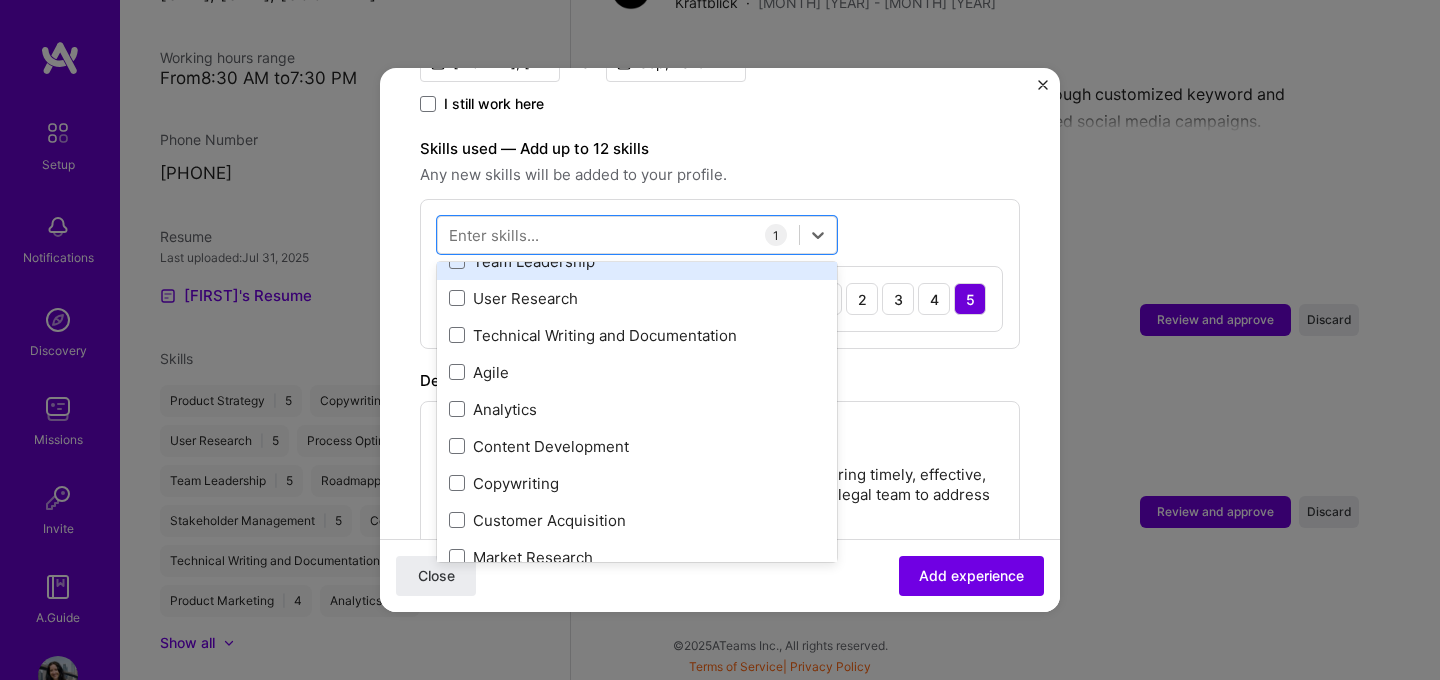 scroll, scrollTop: 357, scrollLeft: 0, axis: vertical 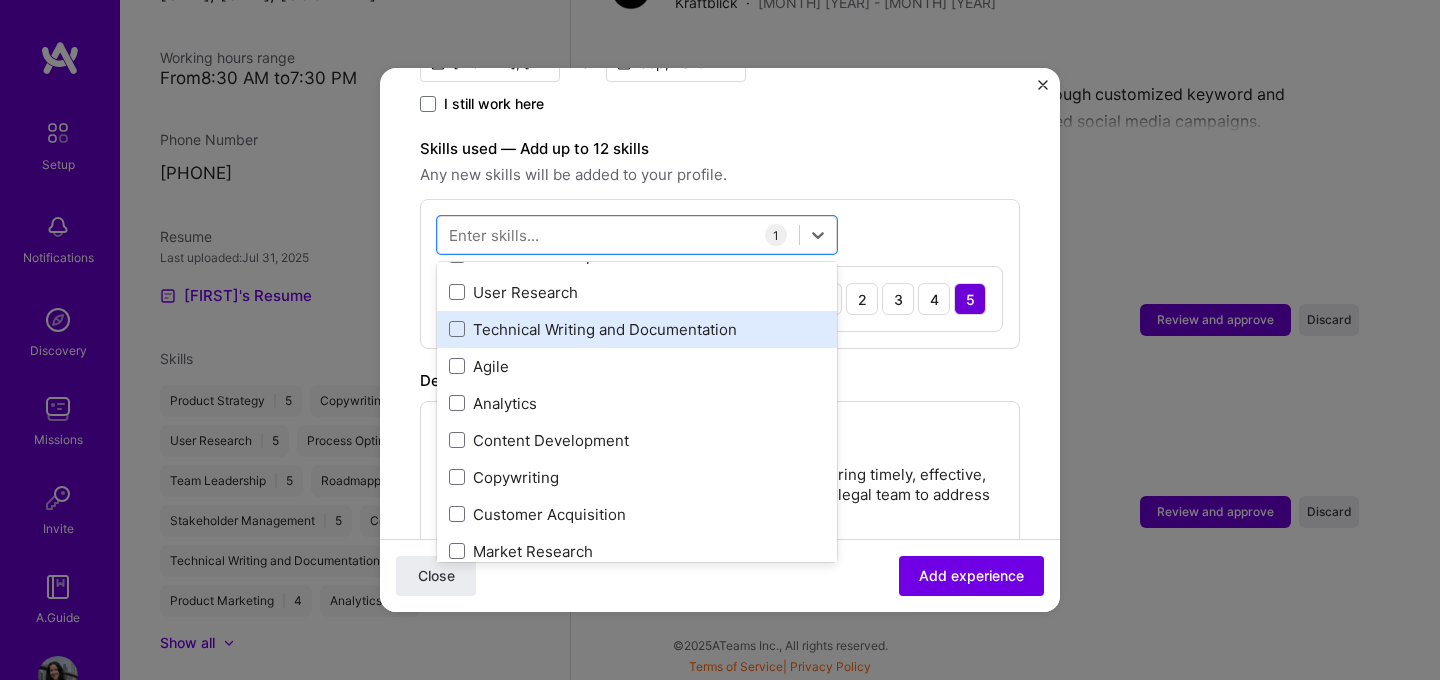 click on "Technical Writing and Documentation" at bounding box center [637, 329] 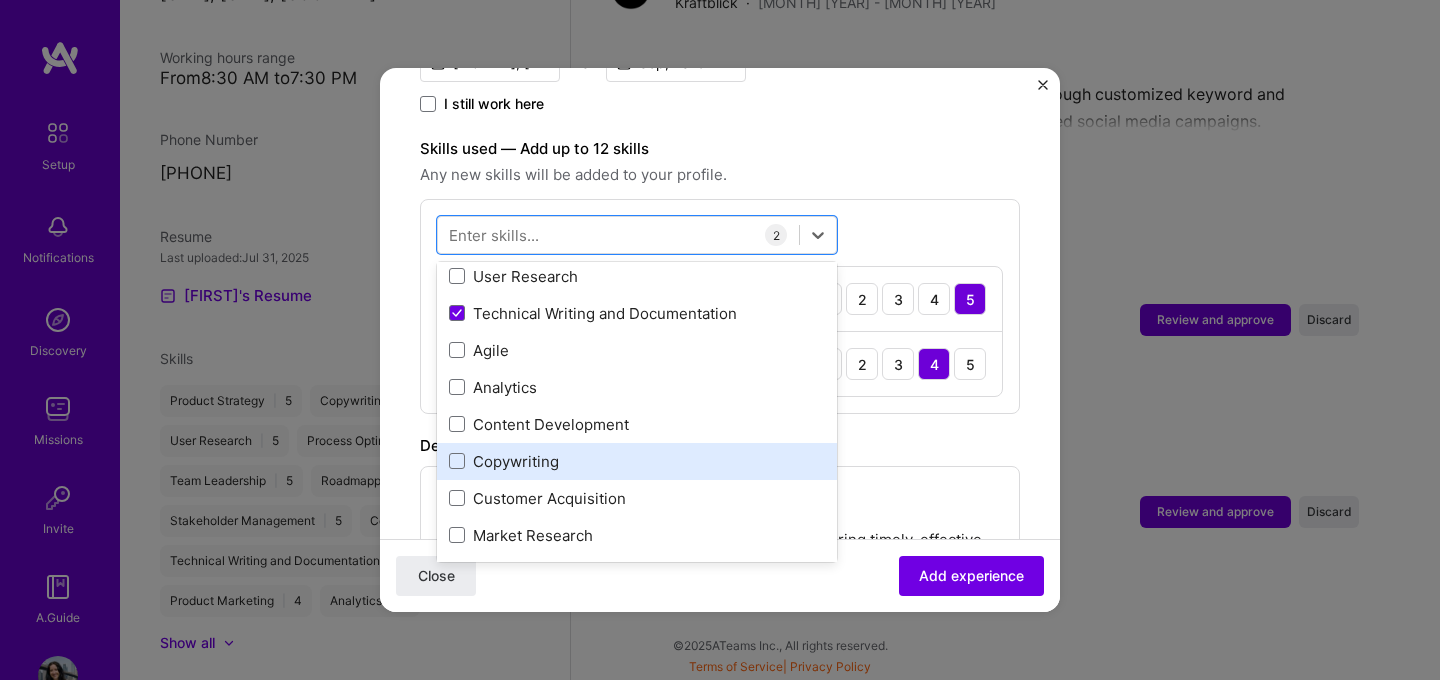 scroll, scrollTop: 379, scrollLeft: 0, axis: vertical 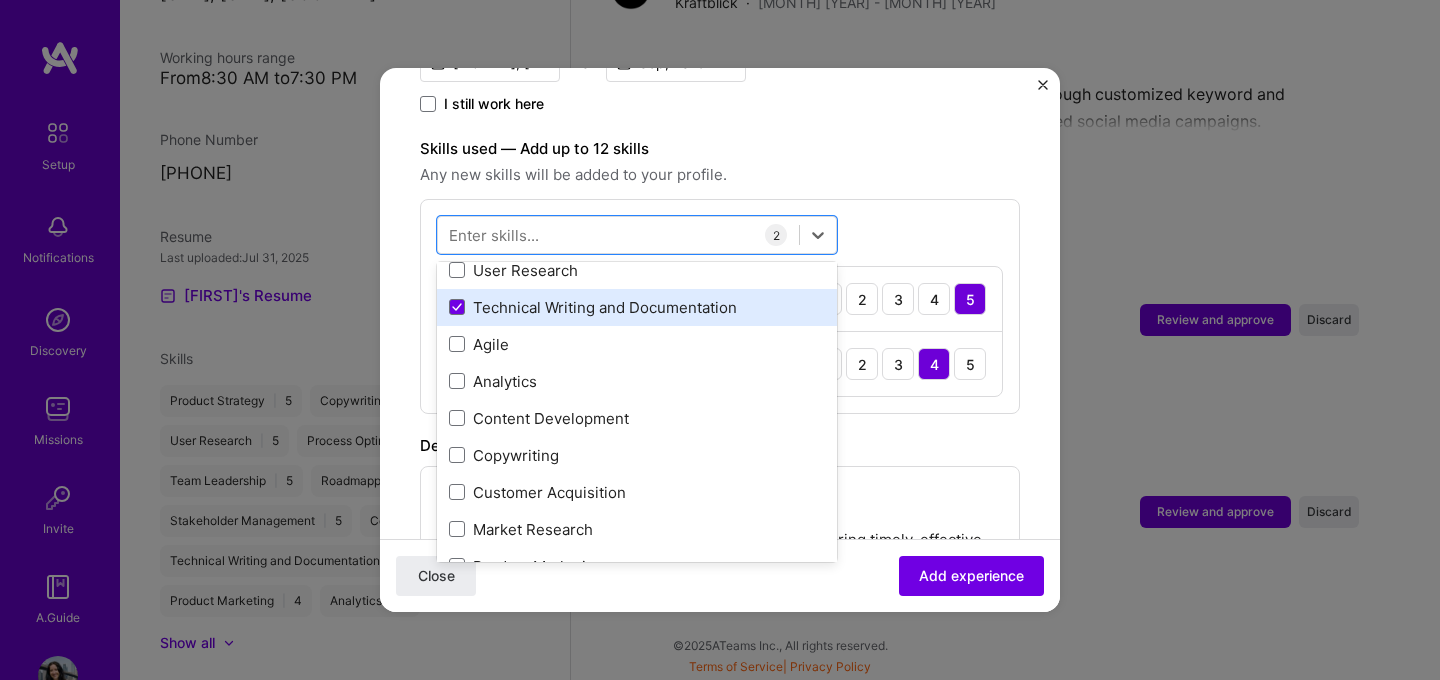 click on "Technical Writing and Documentation" at bounding box center [637, 307] 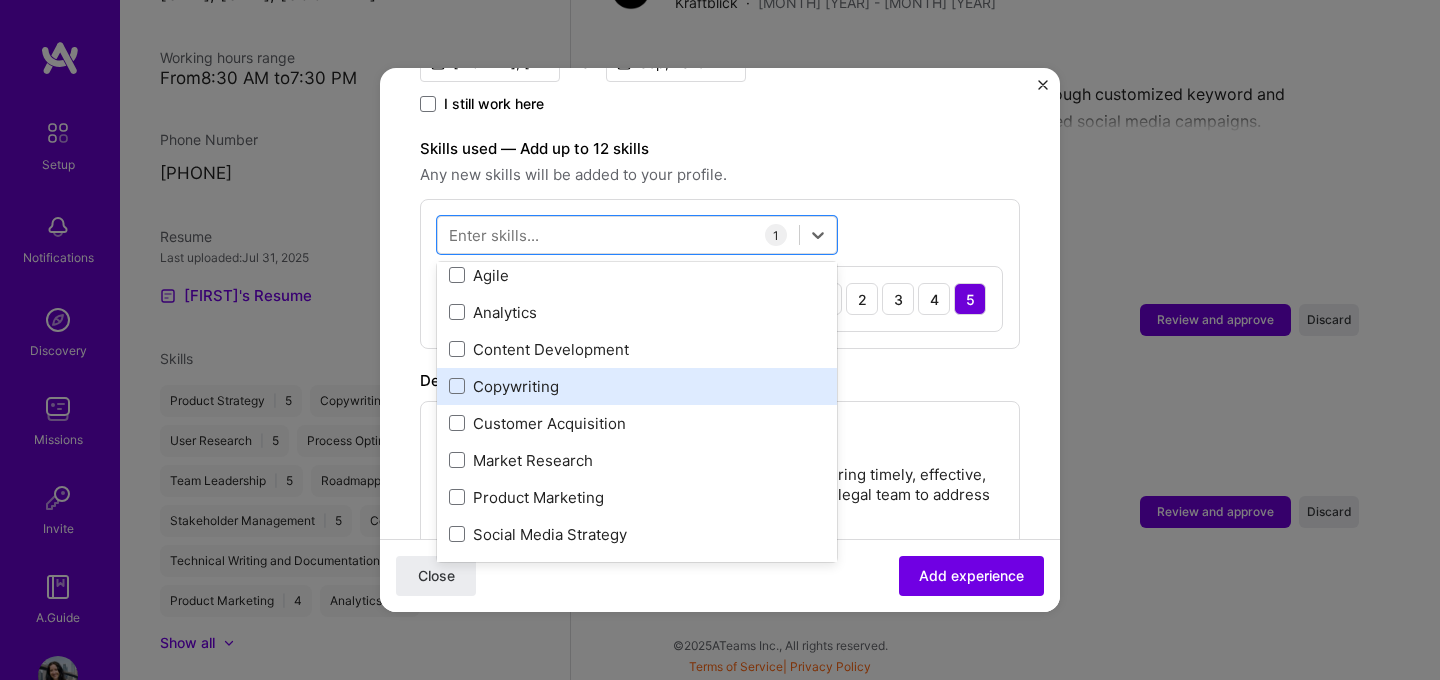 scroll, scrollTop: 452, scrollLeft: 0, axis: vertical 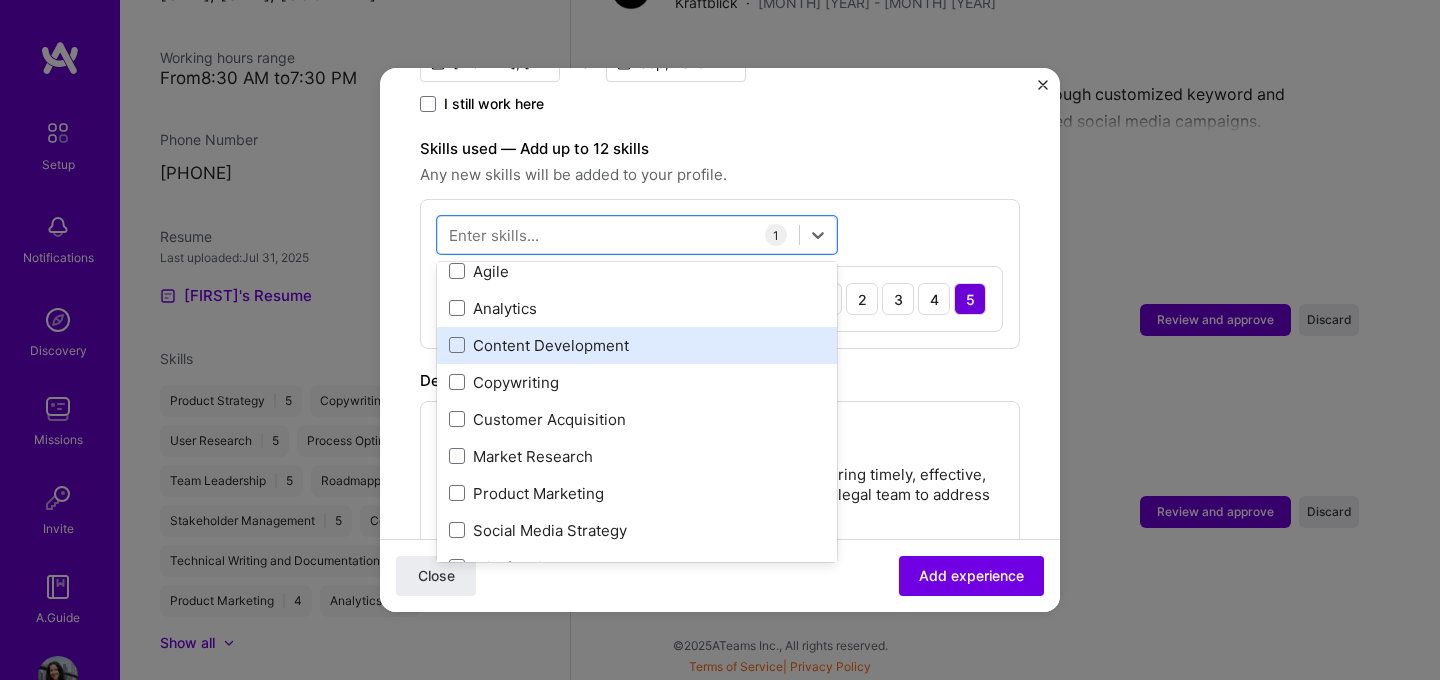 click on "Content Development" at bounding box center (637, 345) 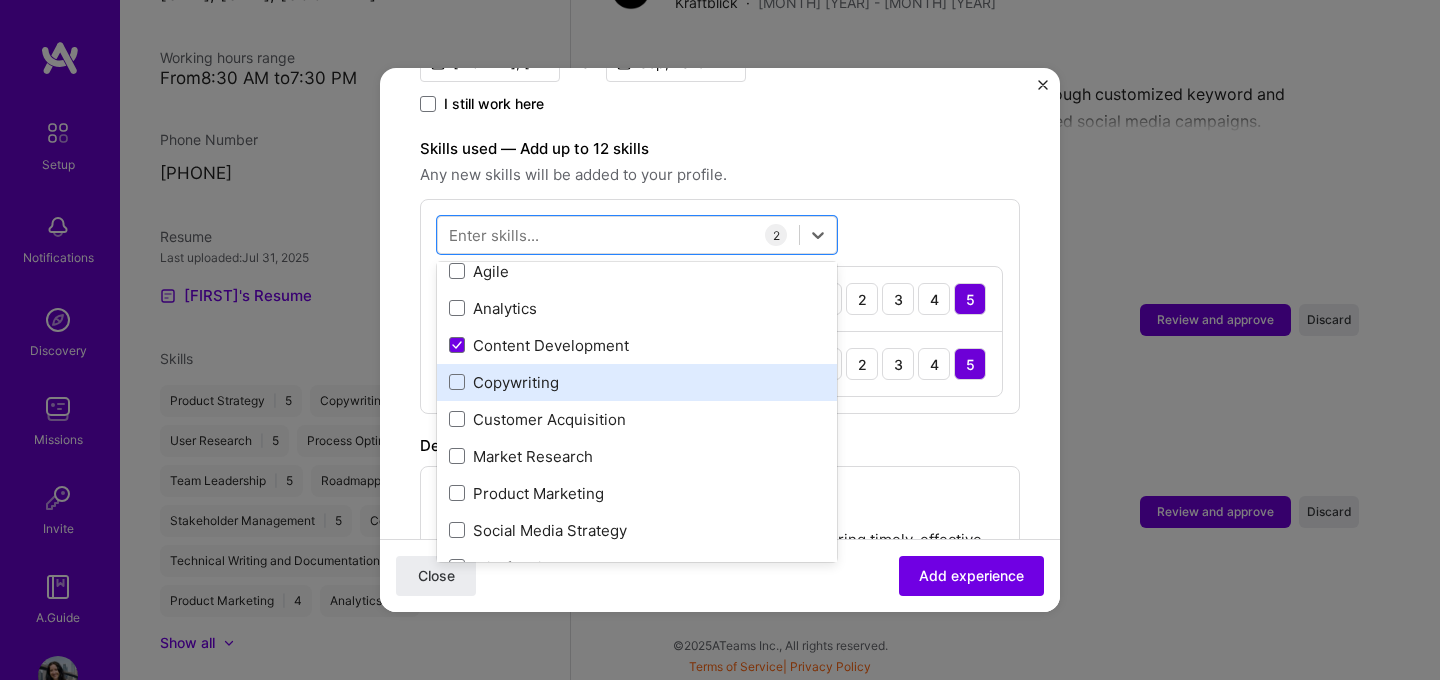 click on "Copywriting" at bounding box center [637, 382] 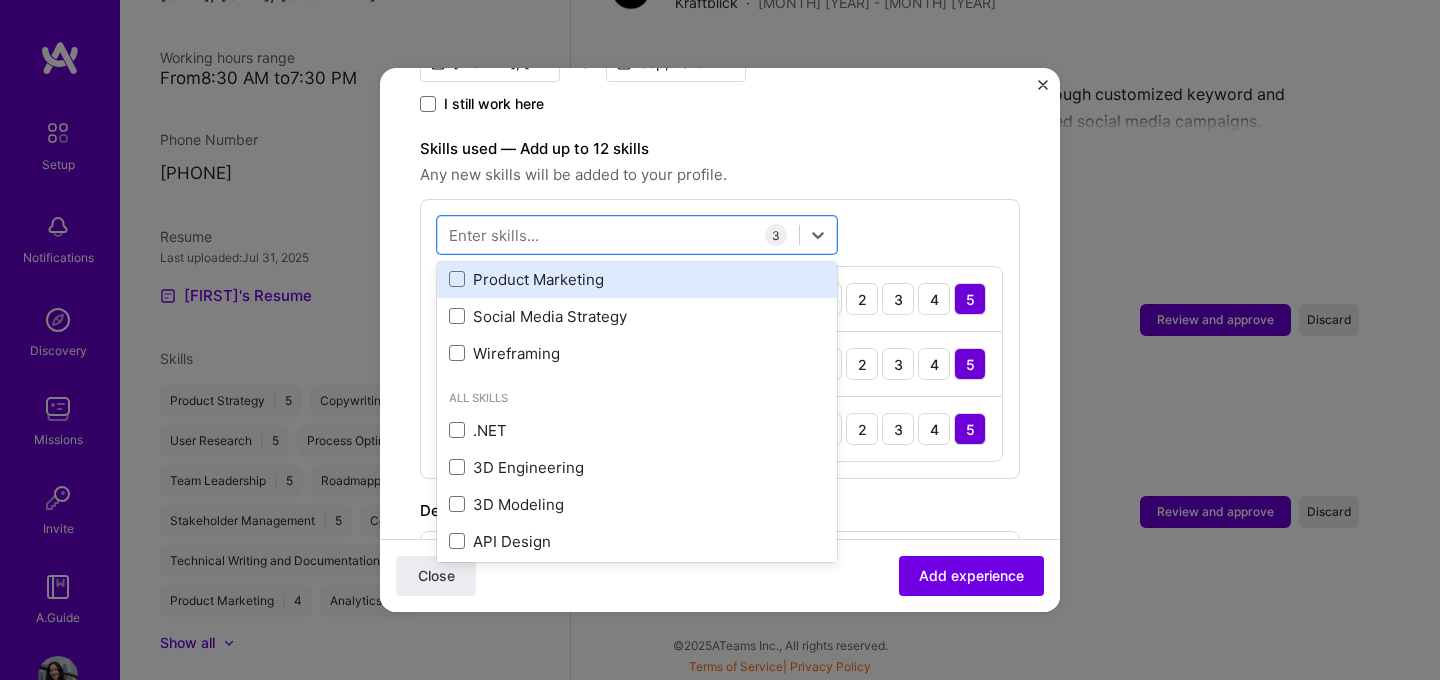 scroll, scrollTop: 681, scrollLeft: 0, axis: vertical 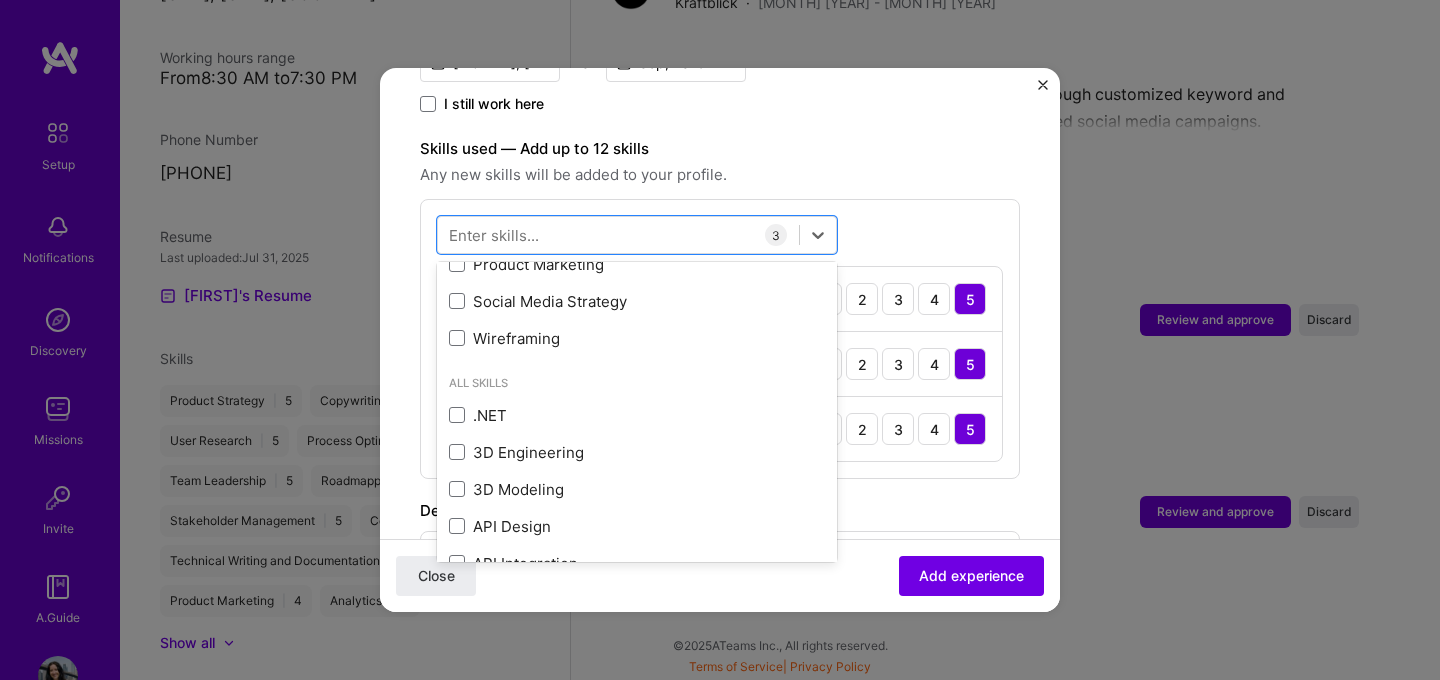 click on "Adding suggested job This job is suggested based on your LinkedIn, resume or A.Team activity. Create a job experience Jobs help companies understand your past experience. Company logo Company name Belarusian Bank for Small Business
Industry Add up to 2 industries. Selected industry 1 Your title and specialization Specialist Project Manager Duration Apr, [YEAR]
to Sep, [YEAR]
I still work here Skills used — Add up to 12 skills Any new skills will be added to your profile. option Copywriting, selected. option .NET focused, 378 results available. Use Up and Down to choose options, press Enter to select the currently focused option, press Escape to exit the menu, press Tab to select the option and exit the menu. Your Skills Figma GPT / OpenAI Jira Process Optimization Product Strategy Roadmapping SQL Stakeholder Management Team Leadership User Research Technical Writing and Documentation Agile C" at bounding box center [720, 312] 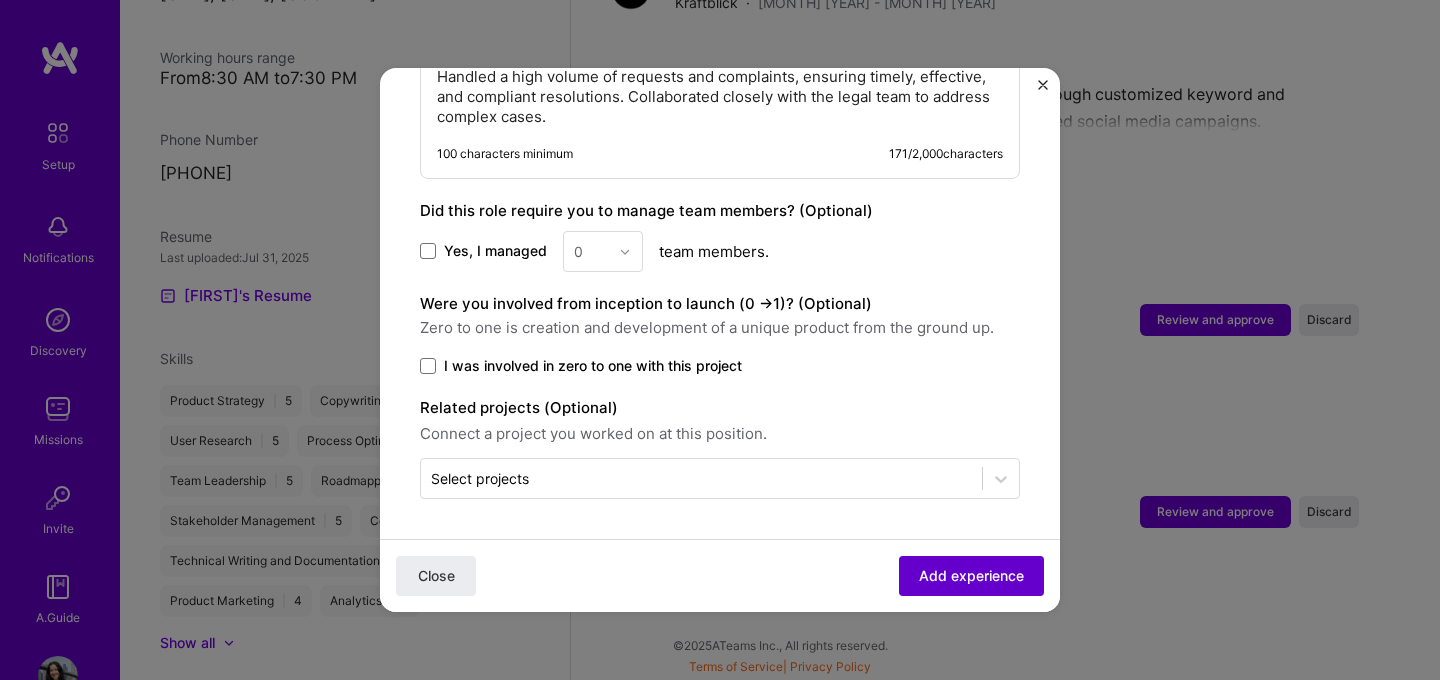 click on "Add experience" at bounding box center [971, 576] 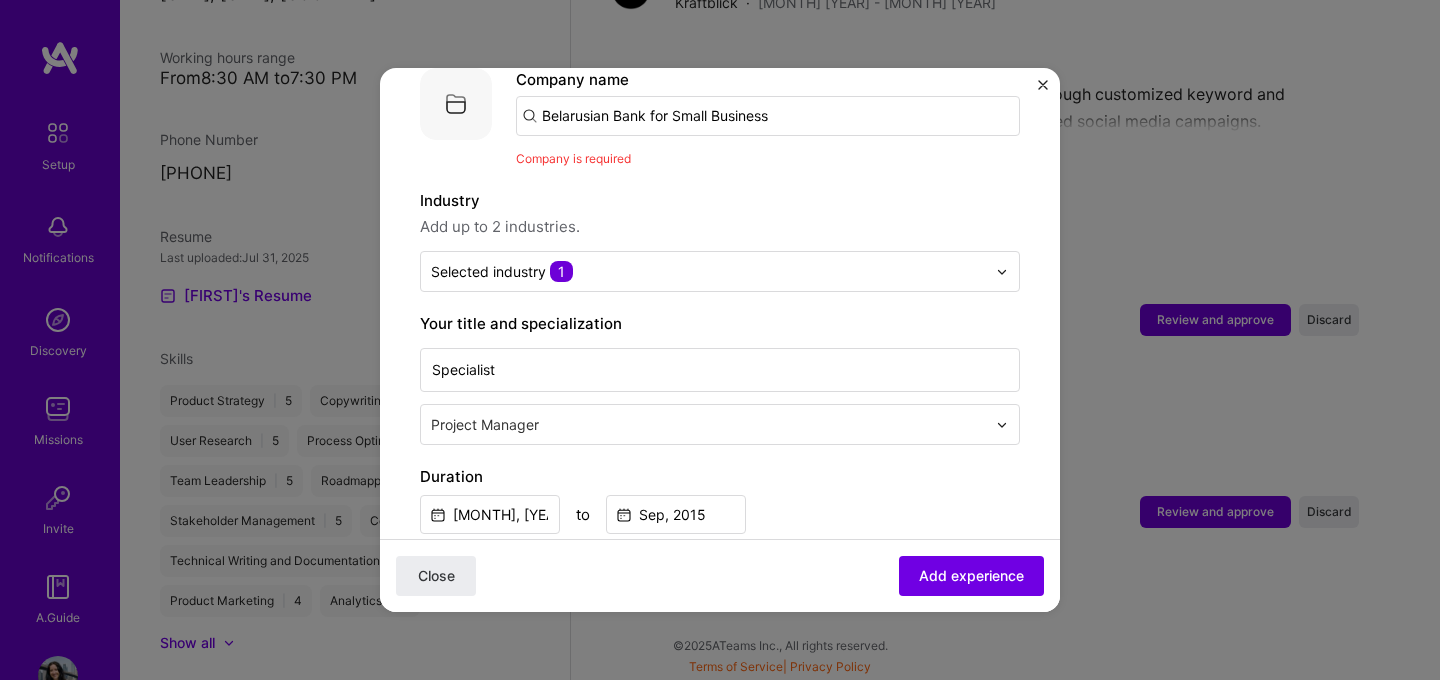 scroll, scrollTop: 142, scrollLeft: 0, axis: vertical 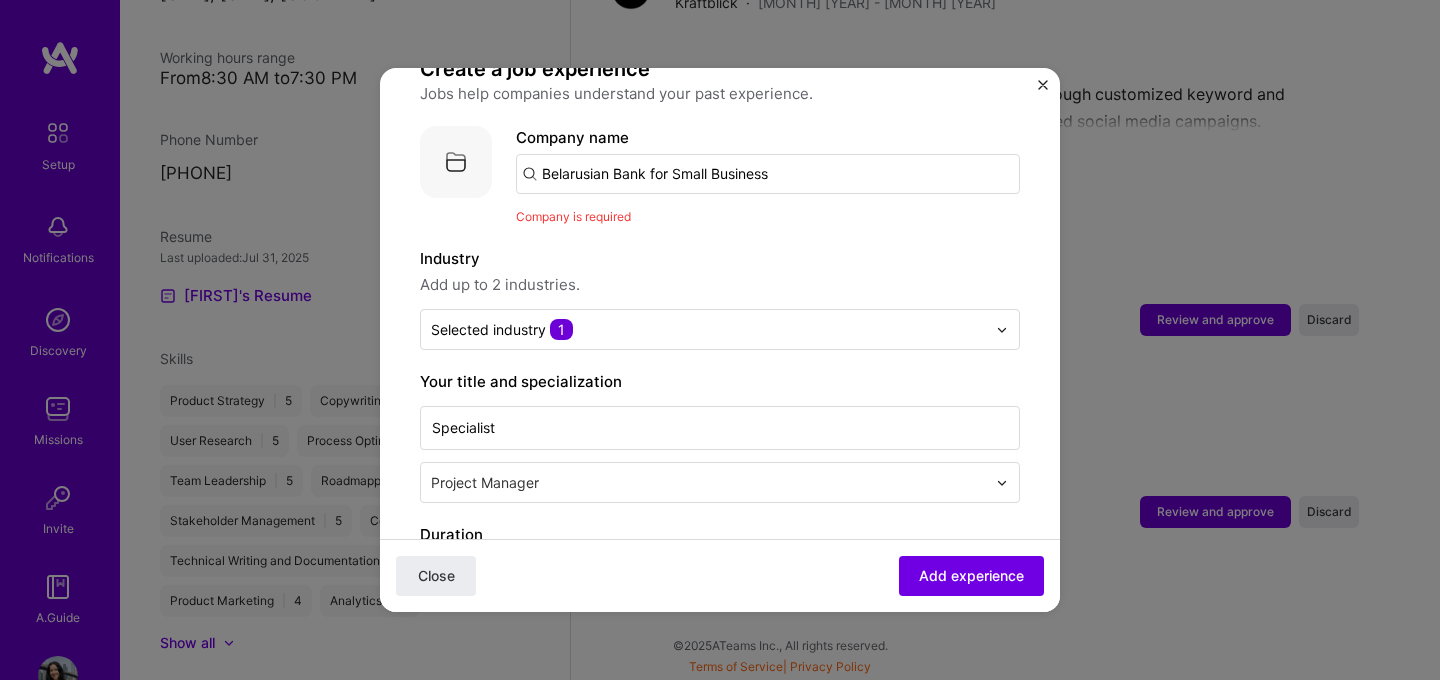 click on "Belarusian Bank for Small Business" at bounding box center [768, 174] 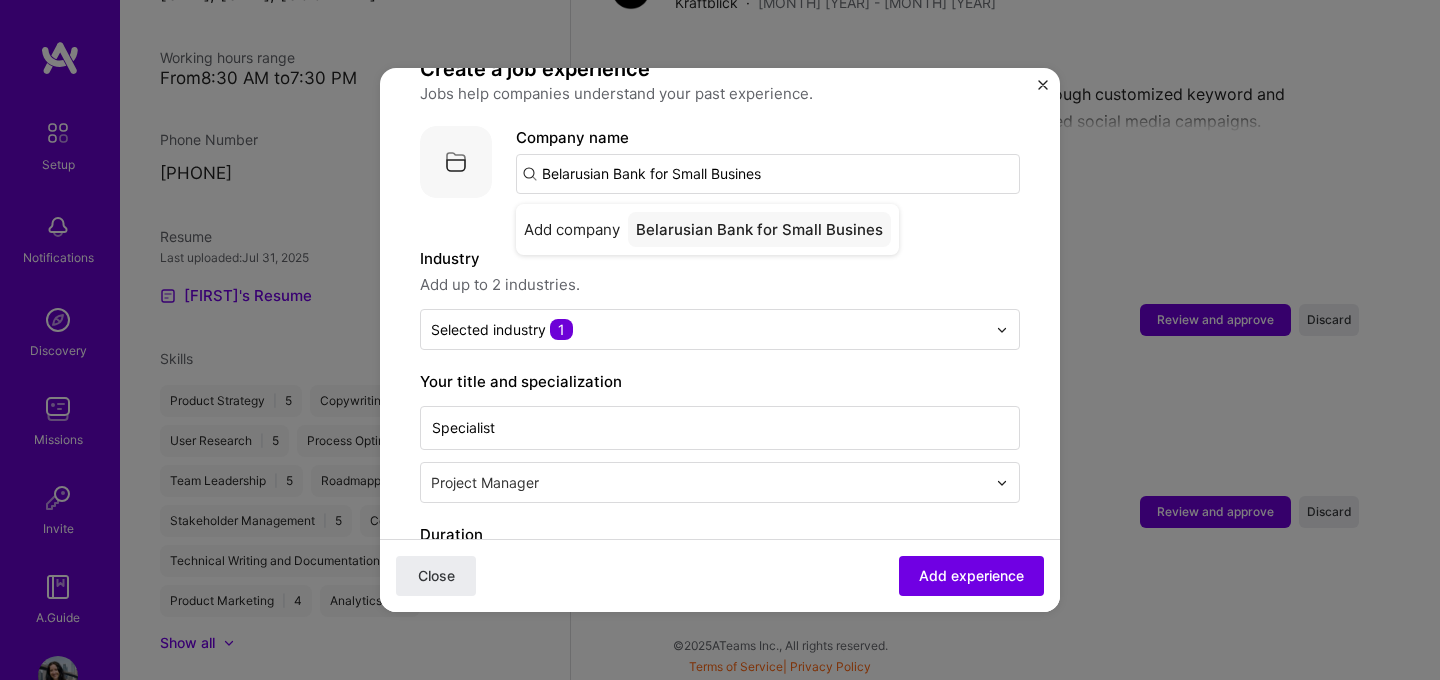 type on "Belarusian Bank for Small Business" 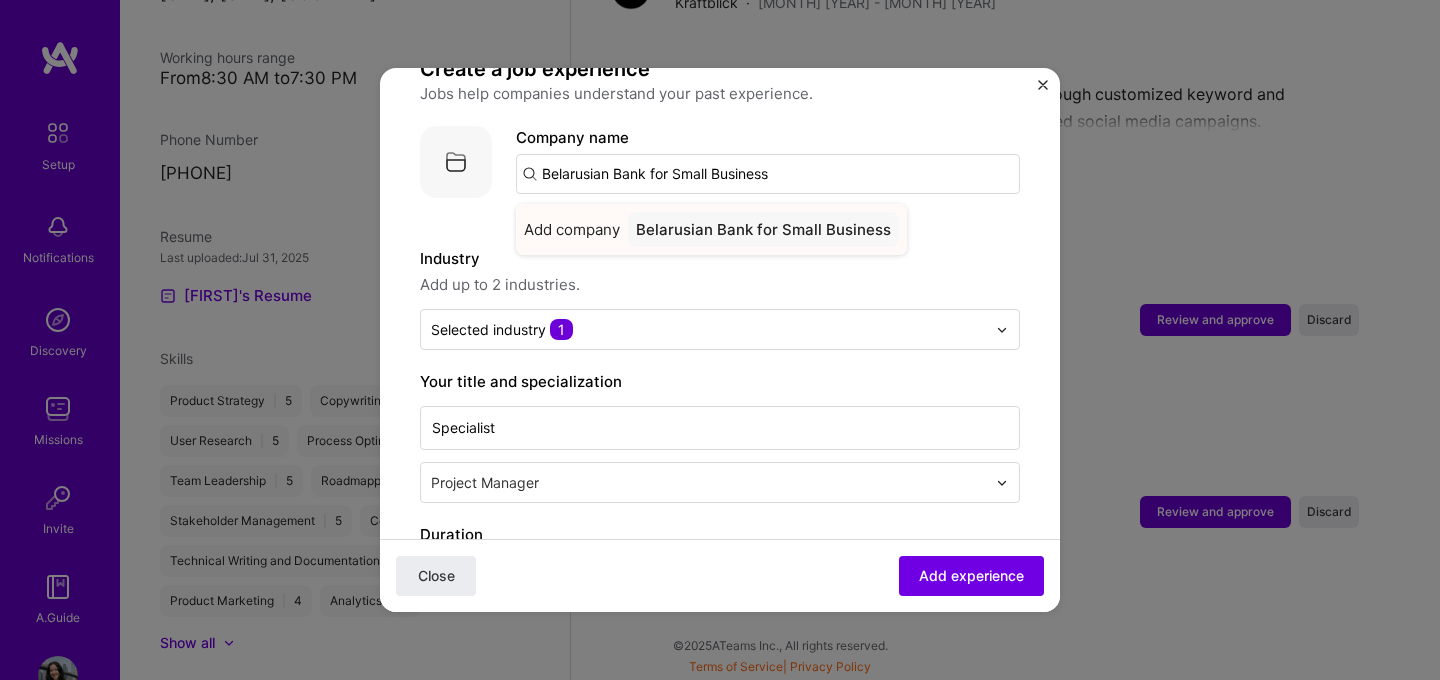 click on "Belarusian Bank for Small Business" at bounding box center (763, 229) 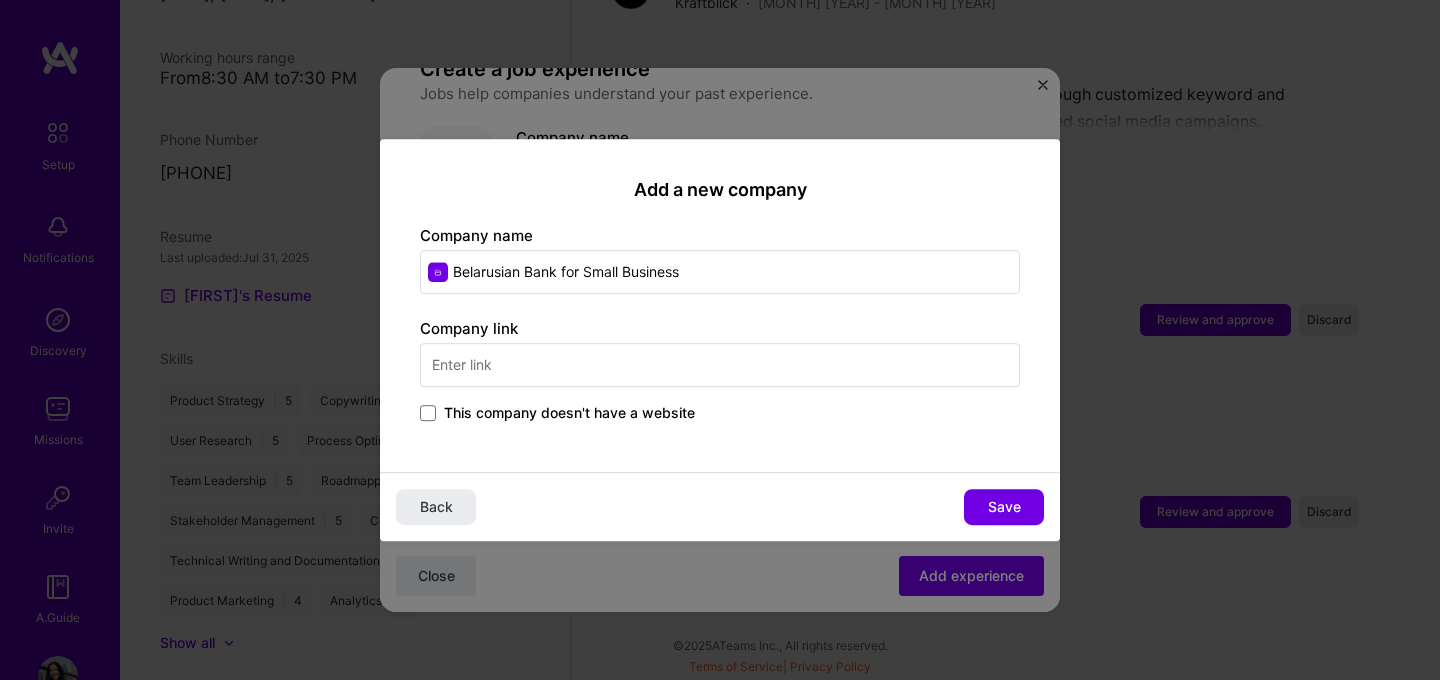 click at bounding box center (720, 365) 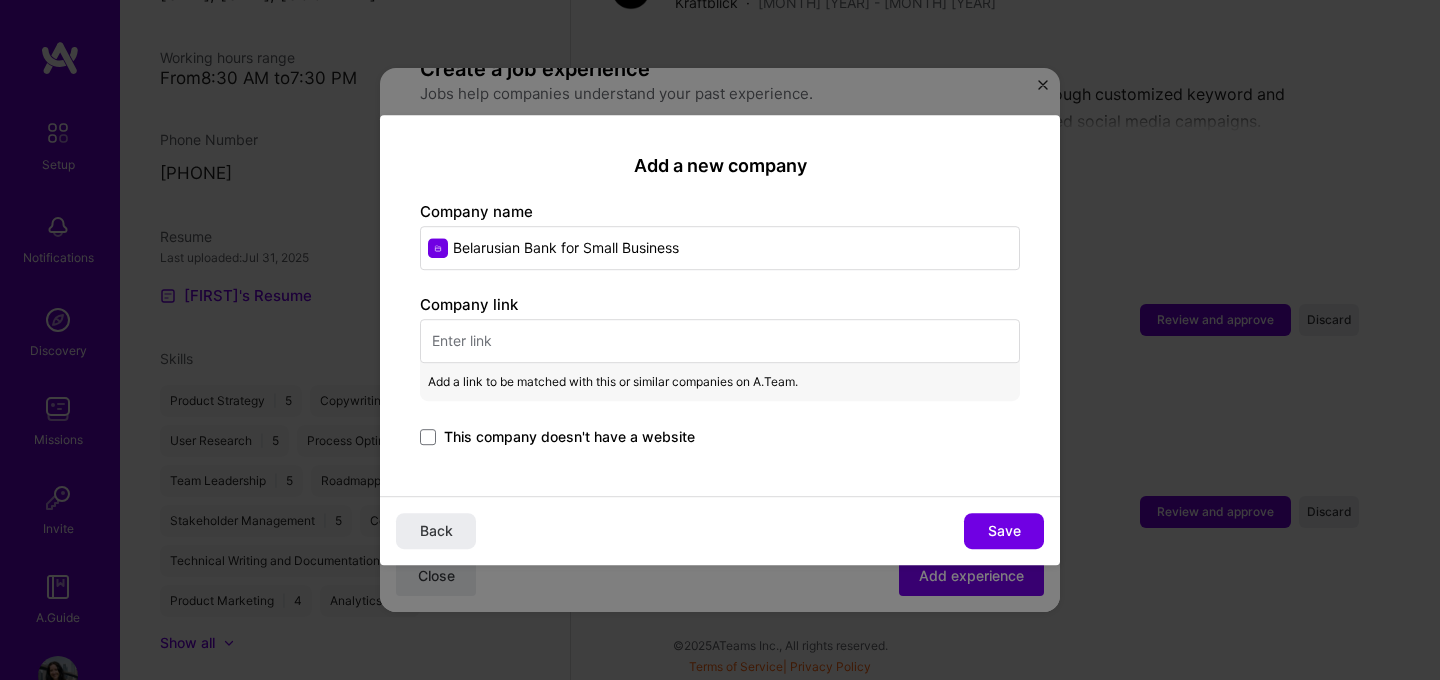 click on "Company link Add a link to be matched with this or similar companies on A.Team. This company doesn't have a website" at bounding box center (720, 372) 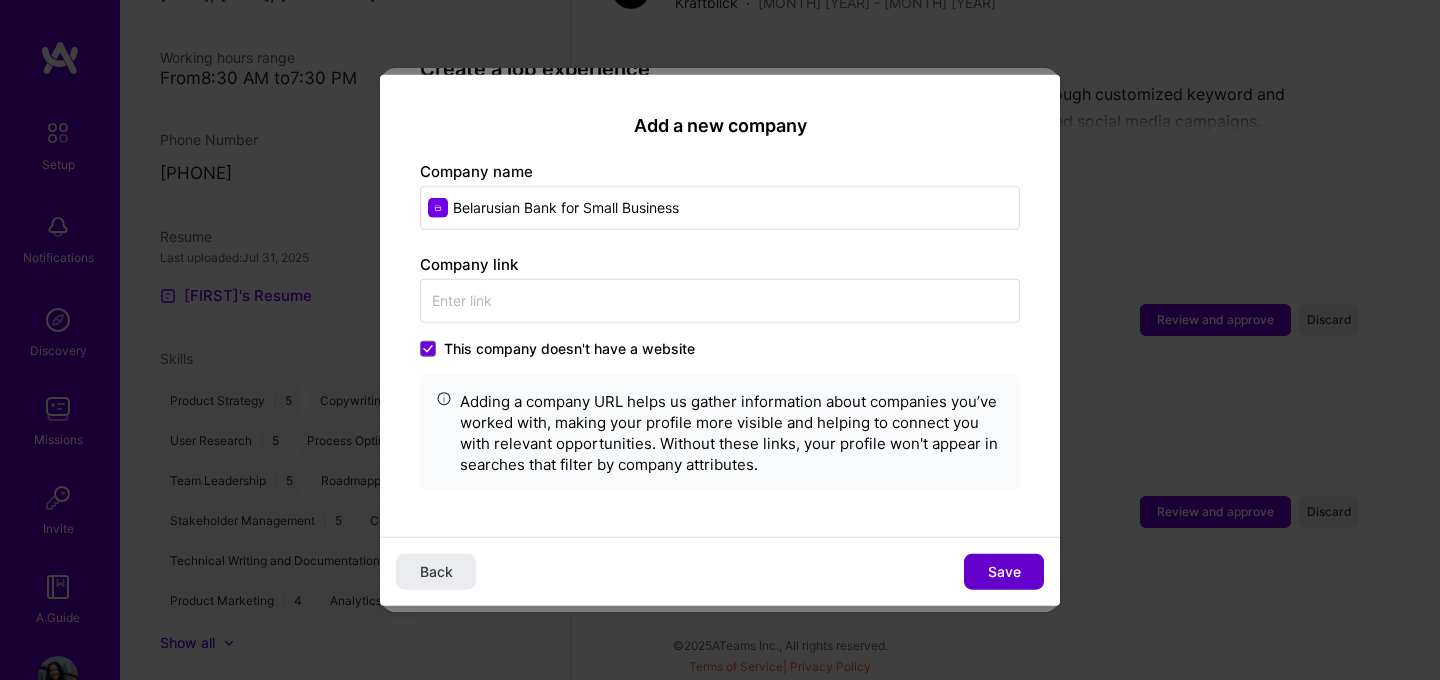 click on "Save" at bounding box center [1004, 571] 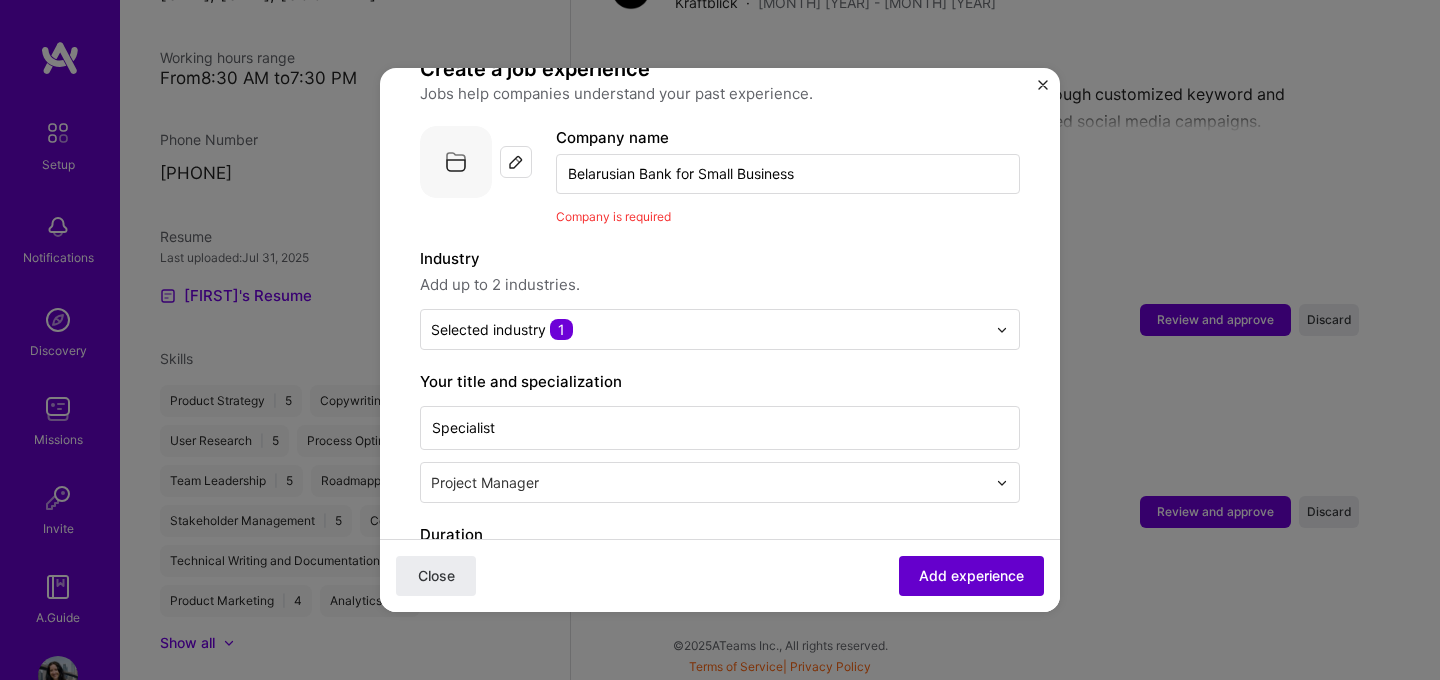 click on "Add experience" at bounding box center (971, 576) 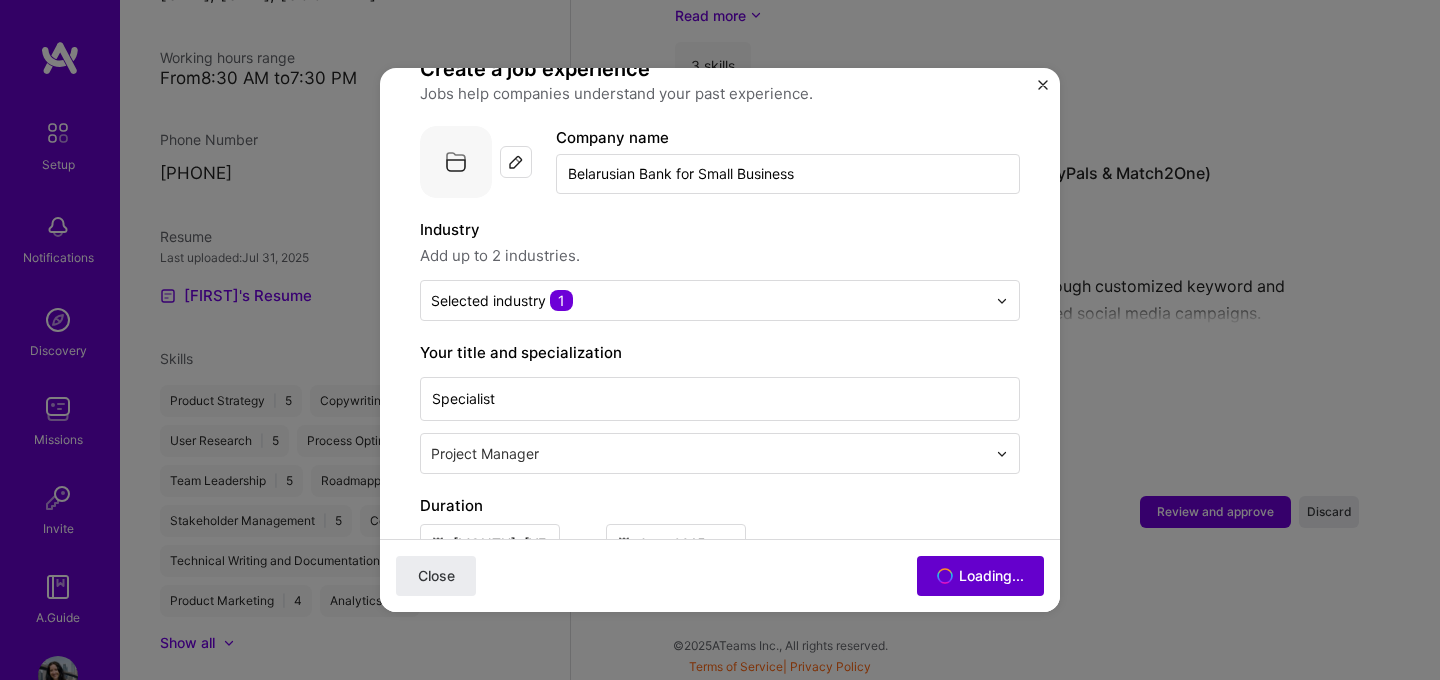 scroll, scrollTop: 1446, scrollLeft: 0, axis: vertical 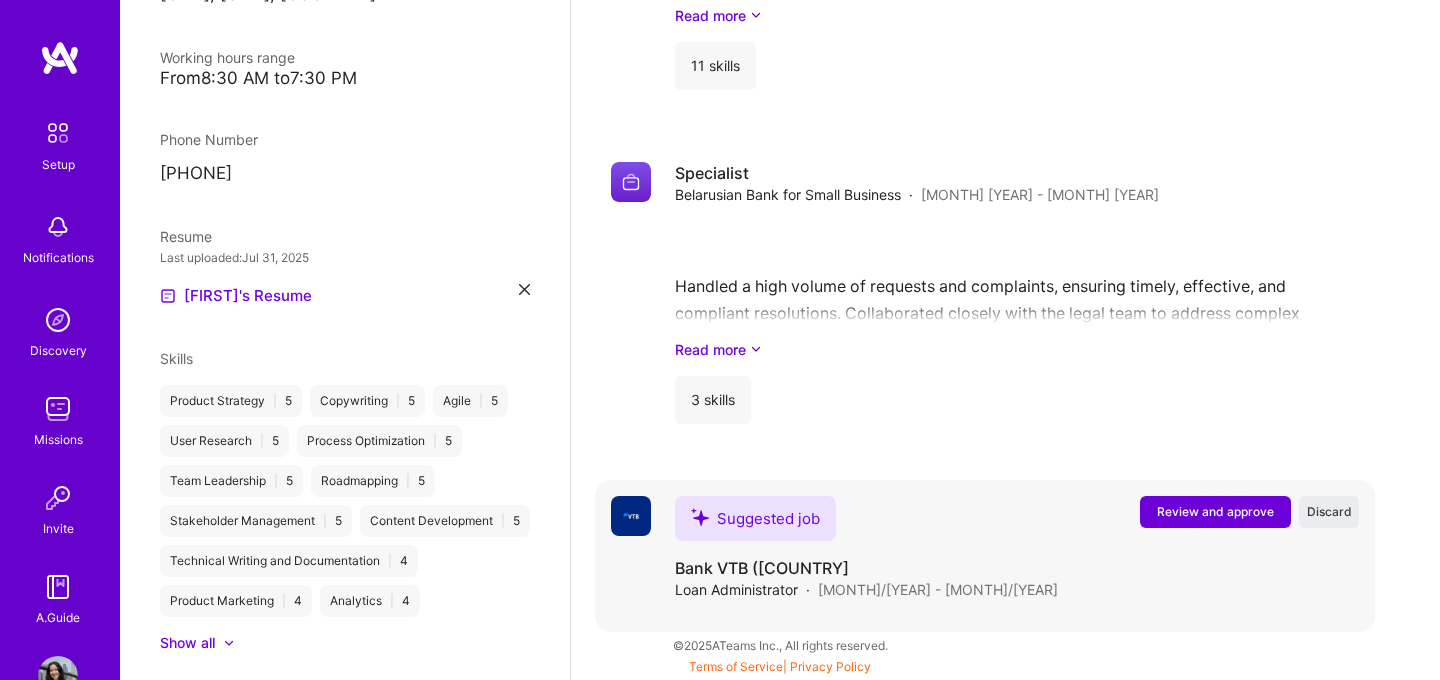 click on "Review and approve" at bounding box center [1215, 511] 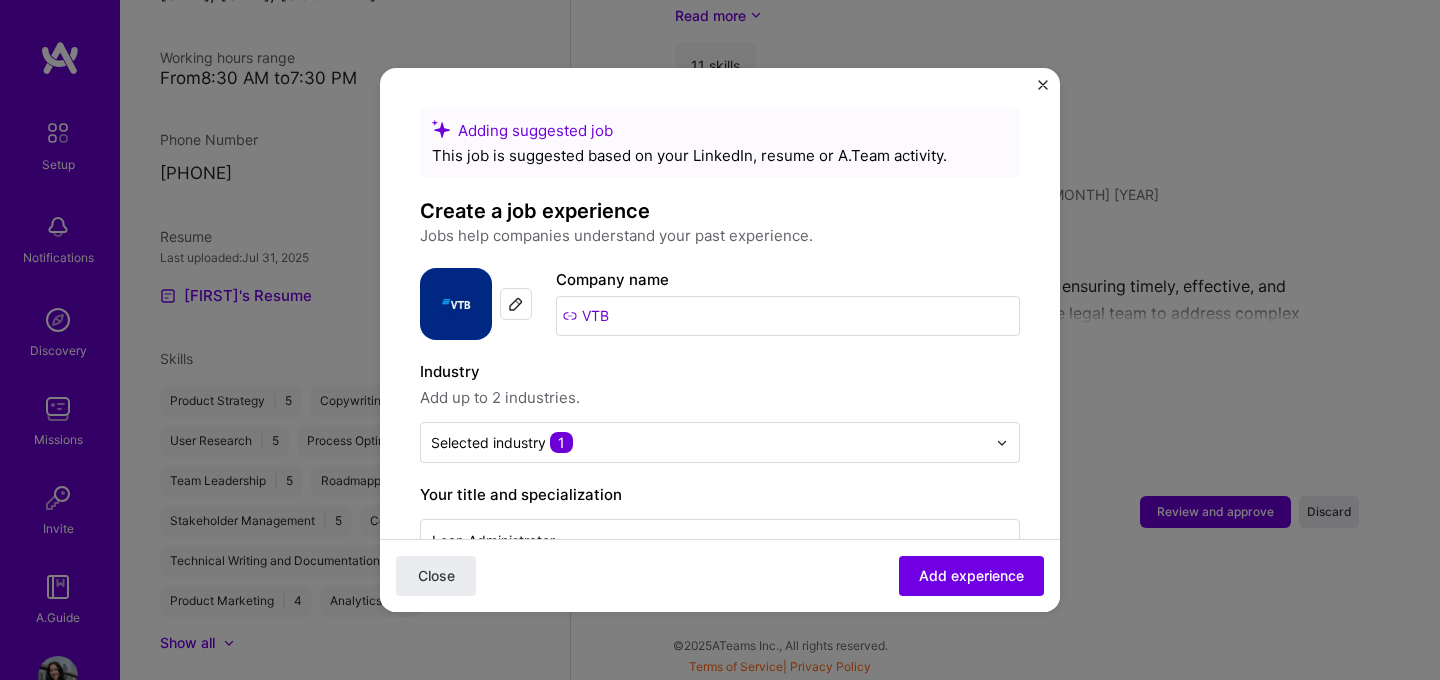 click on "VTB" at bounding box center (788, 316) 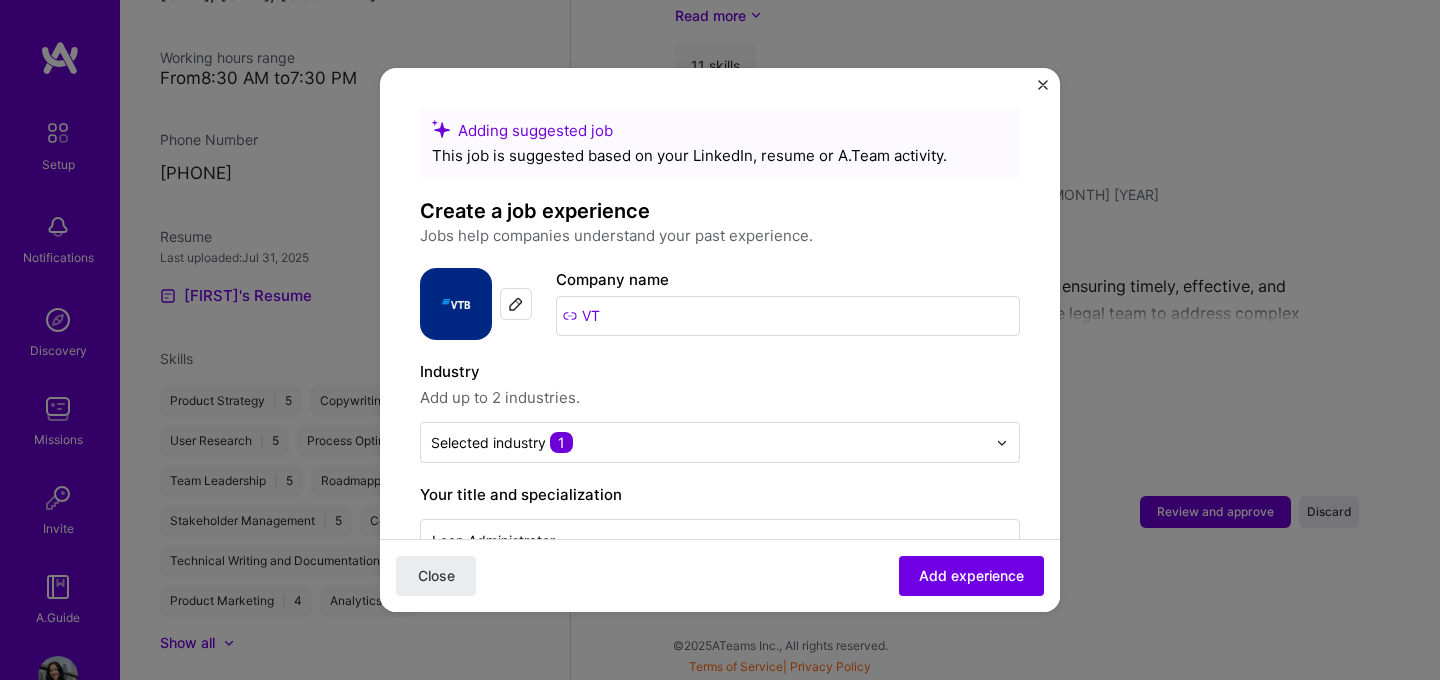 type on "V" 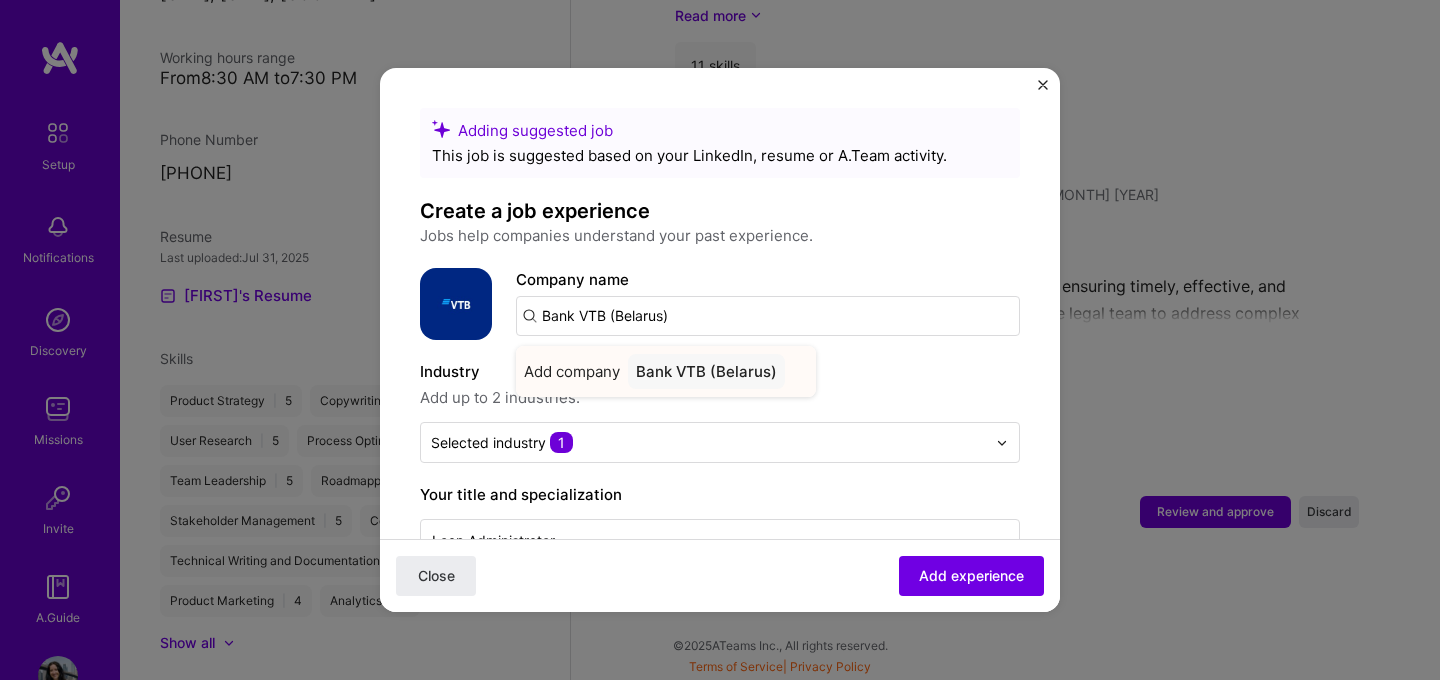 type on "Bank VTB (Belarus)" 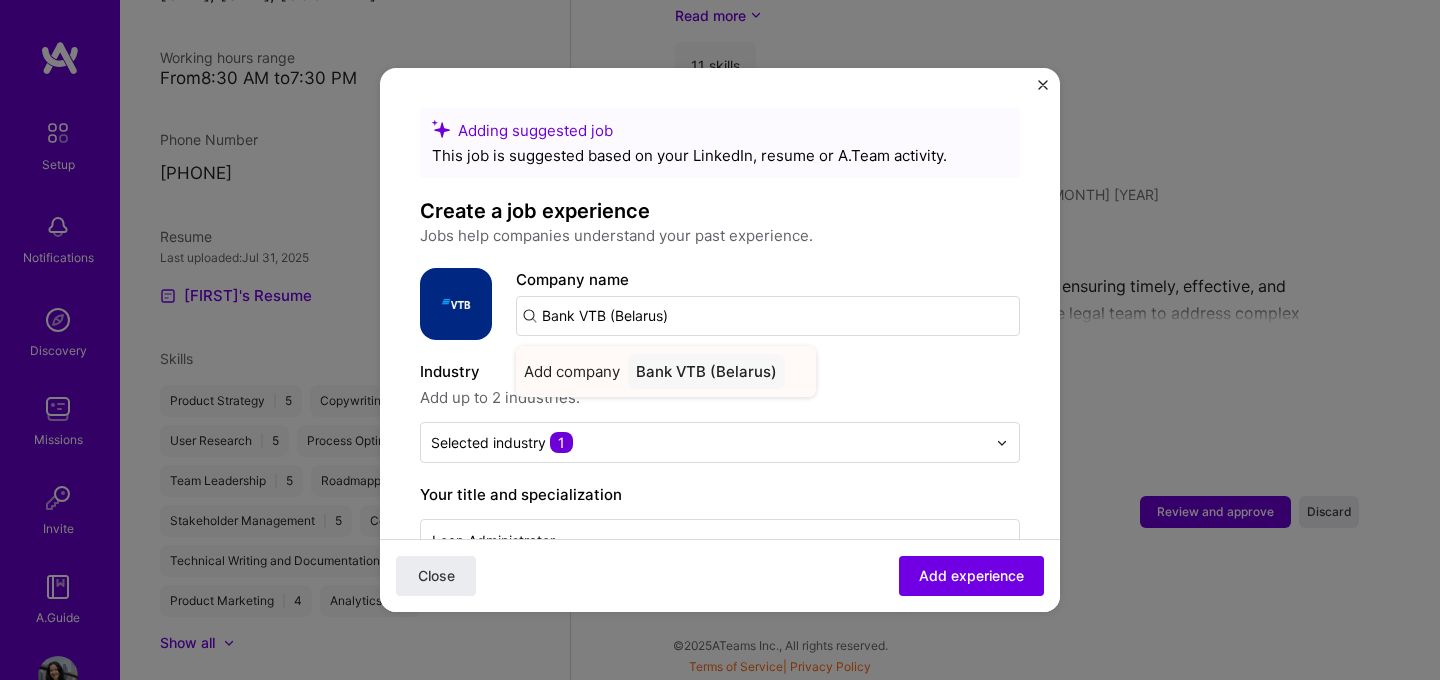 click on "Bank VTB (Belarus)" at bounding box center (706, 371) 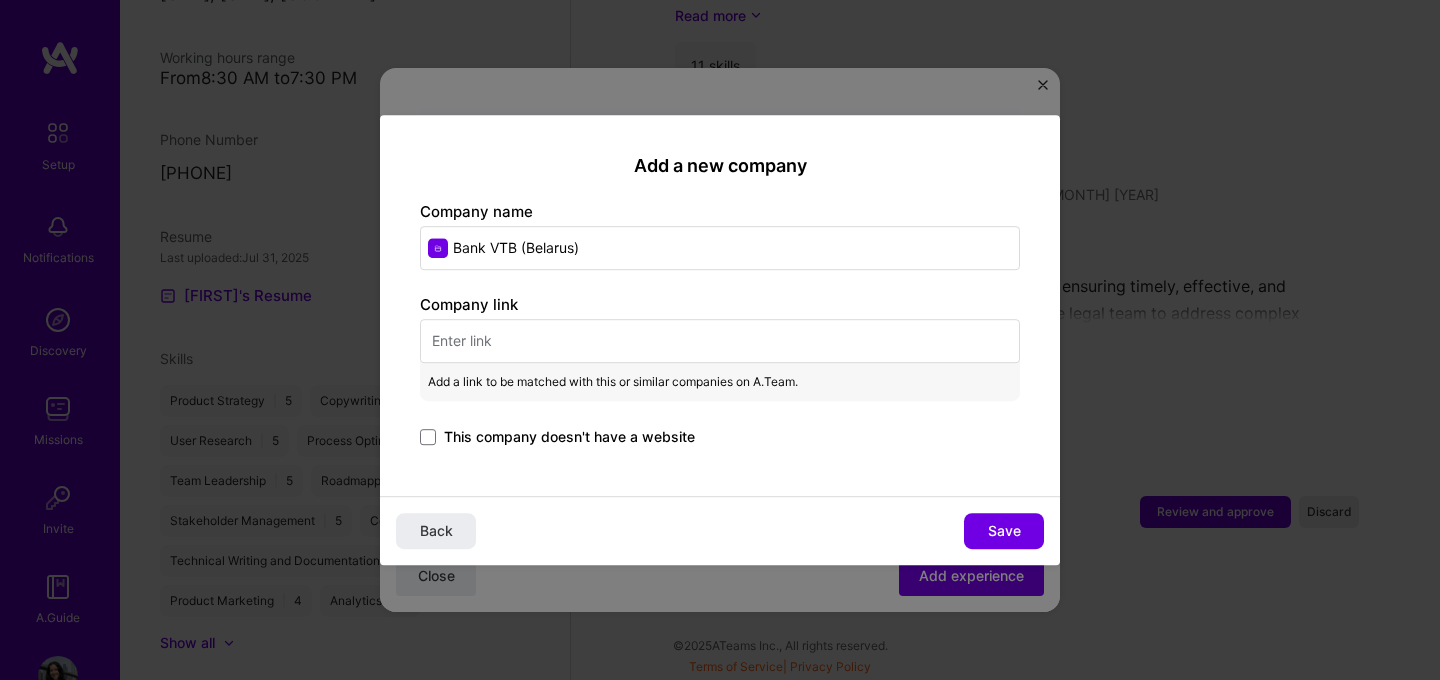 click at bounding box center (720, 341) 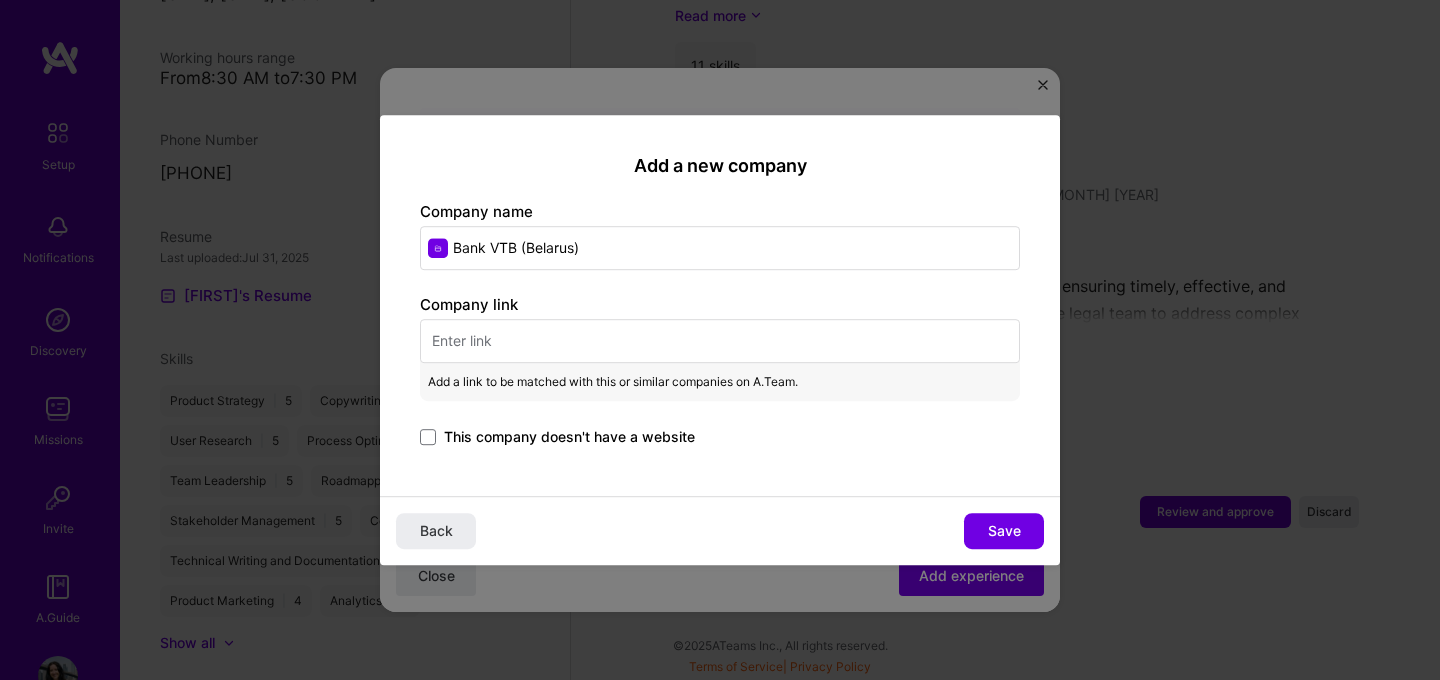 paste on "https://[URL]" 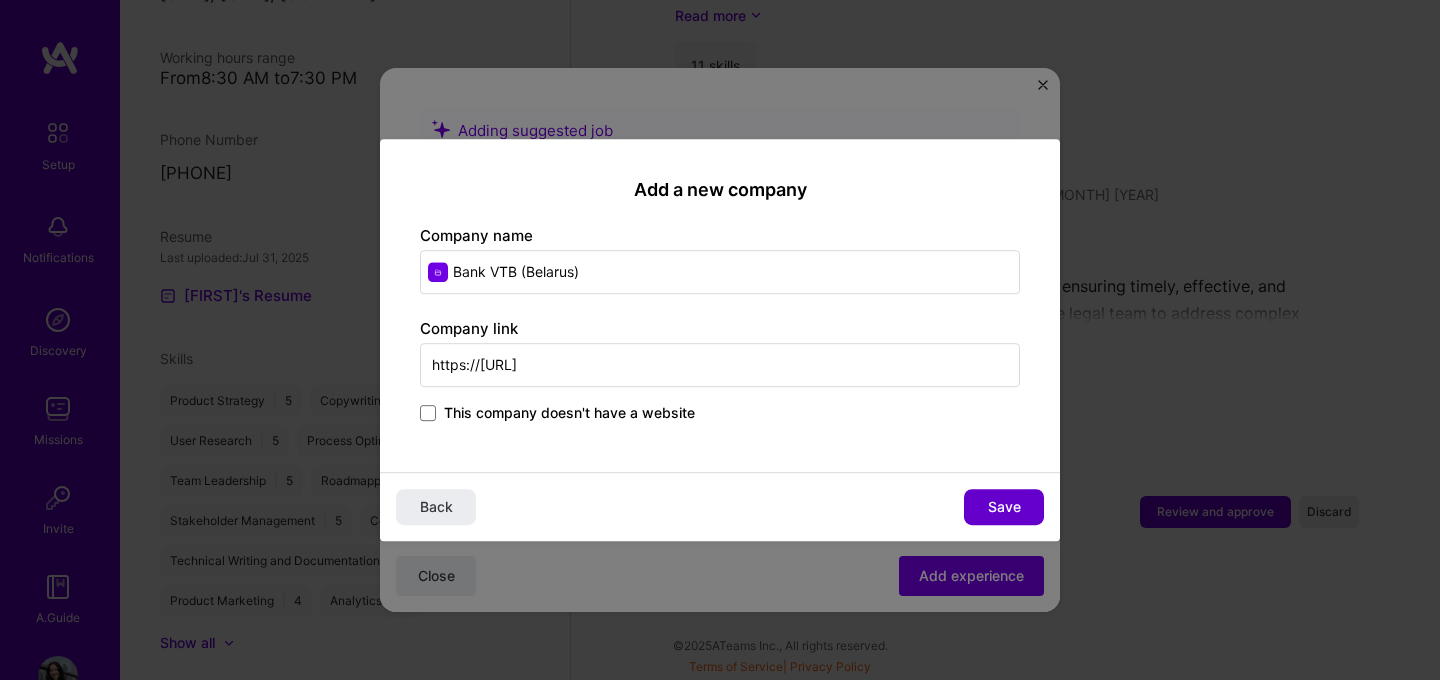 type on "https://[URL]" 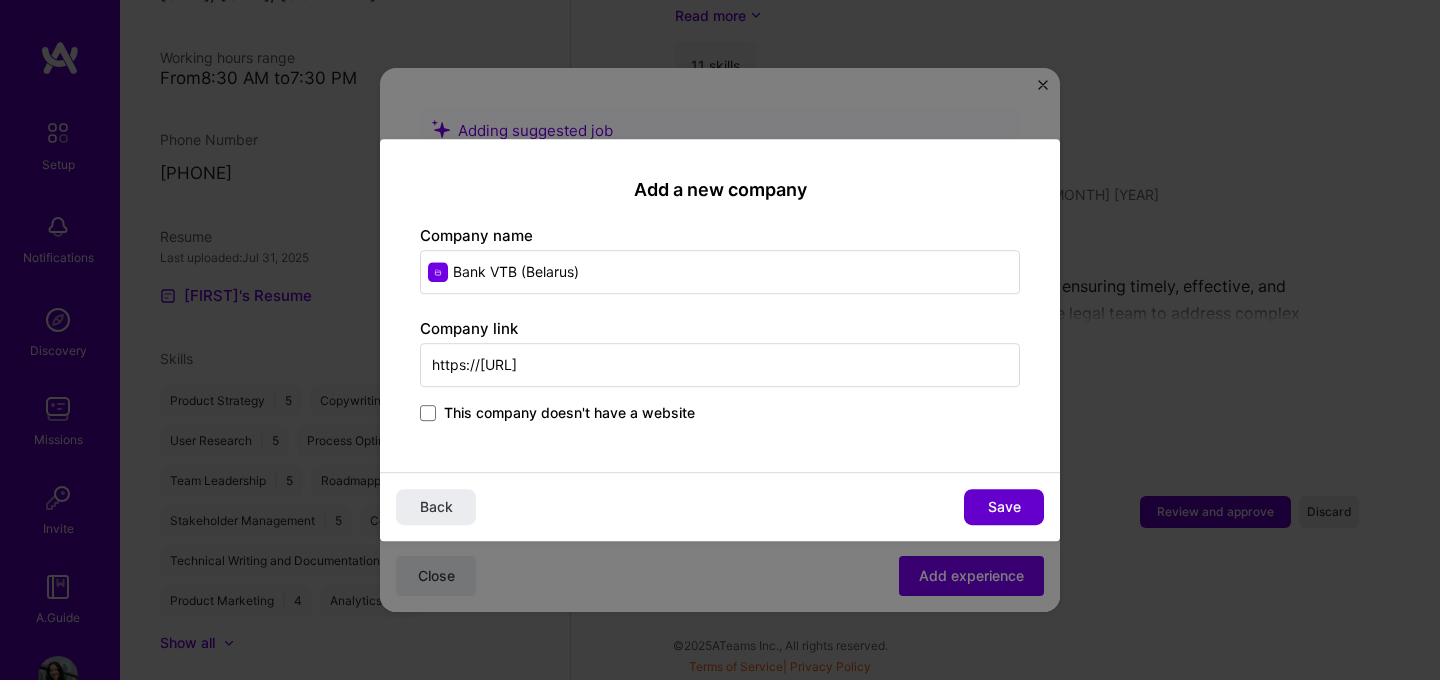 click on "Save" at bounding box center (1004, 507) 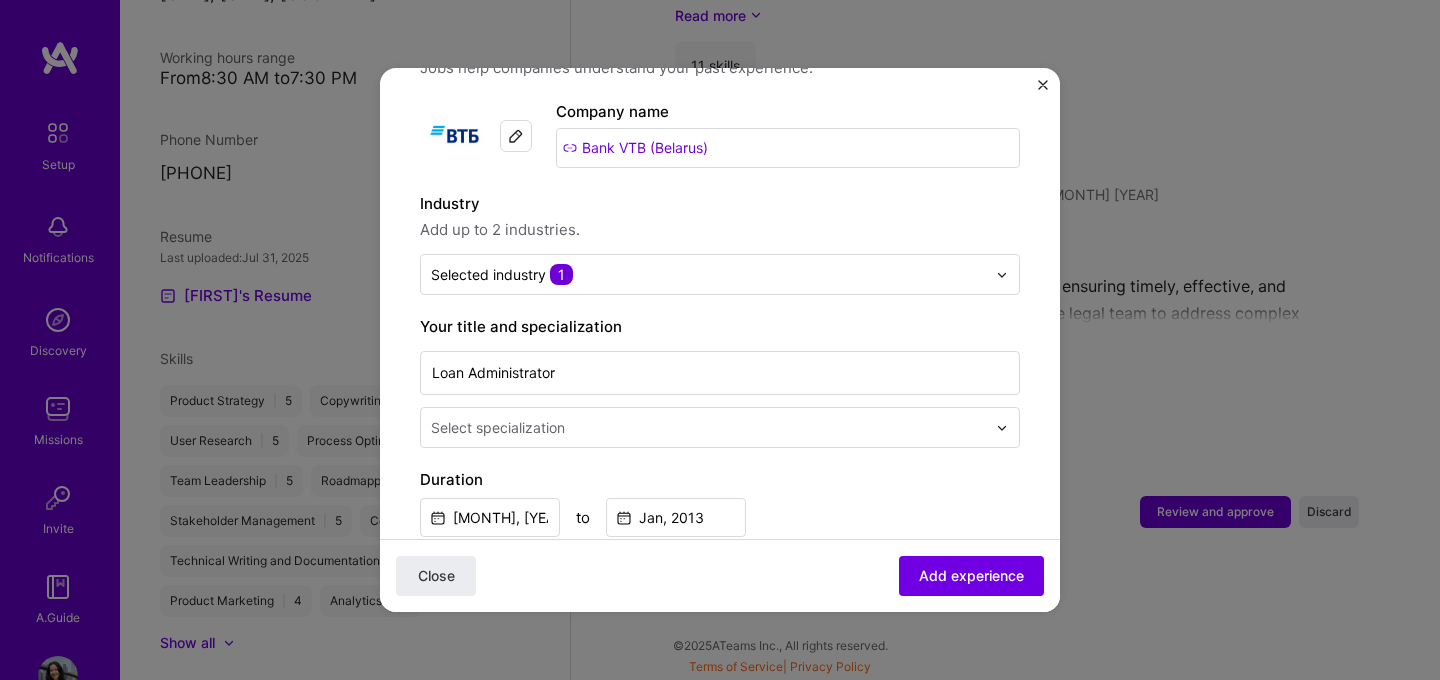 scroll, scrollTop: 177, scrollLeft: 0, axis: vertical 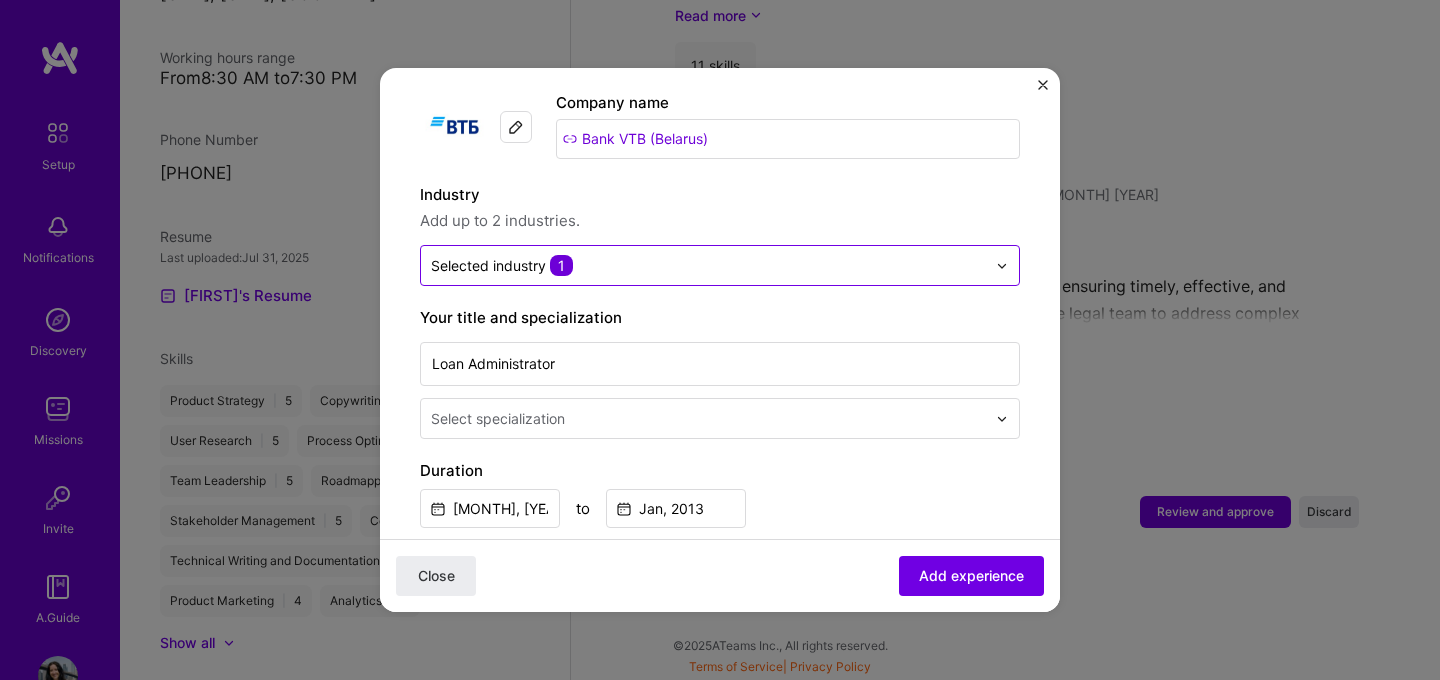 click at bounding box center (708, 265) 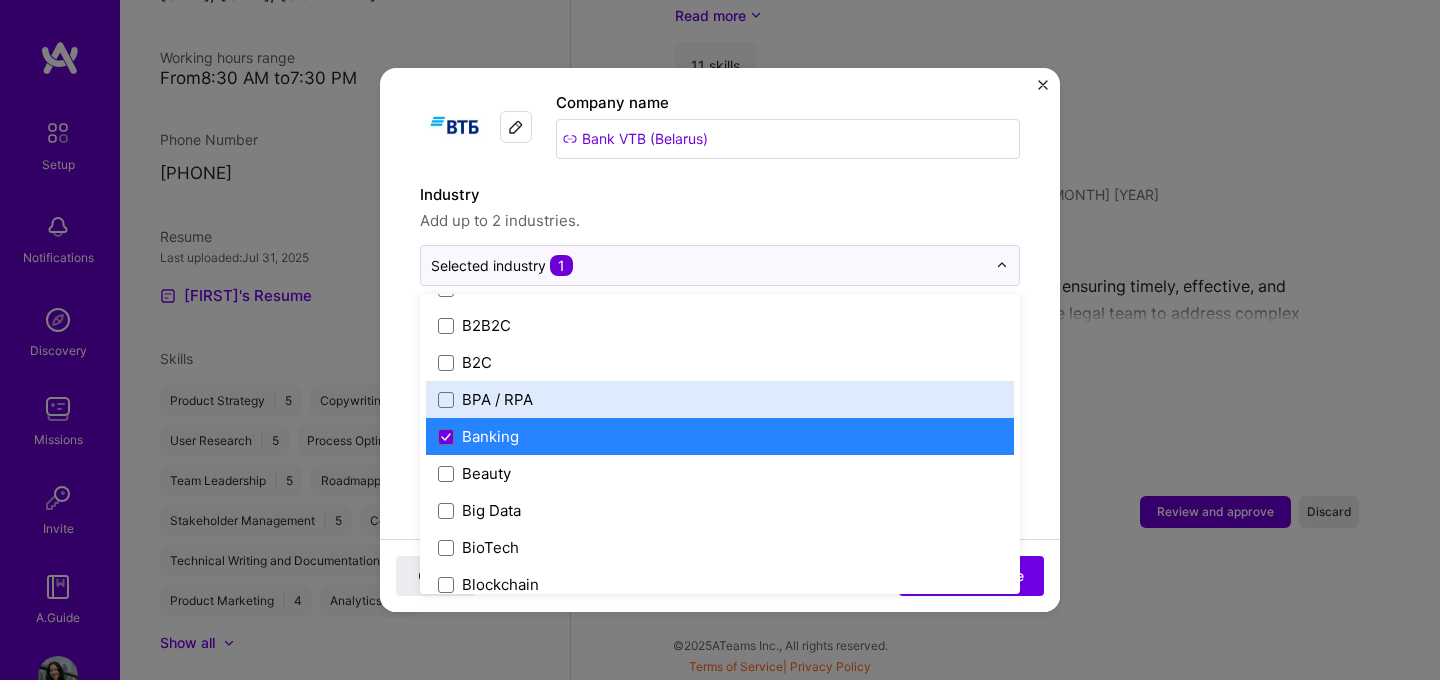 scroll, scrollTop: 592, scrollLeft: 0, axis: vertical 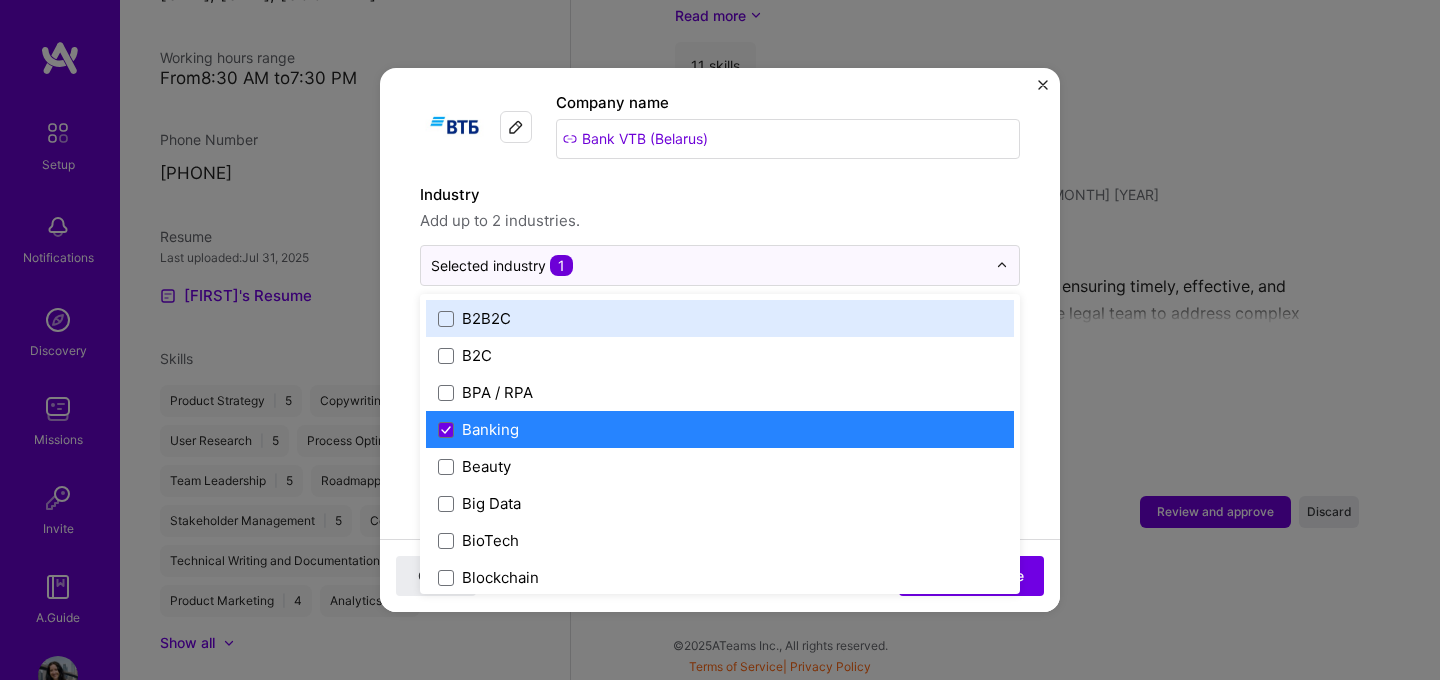 click on "Industry" at bounding box center (720, 195) 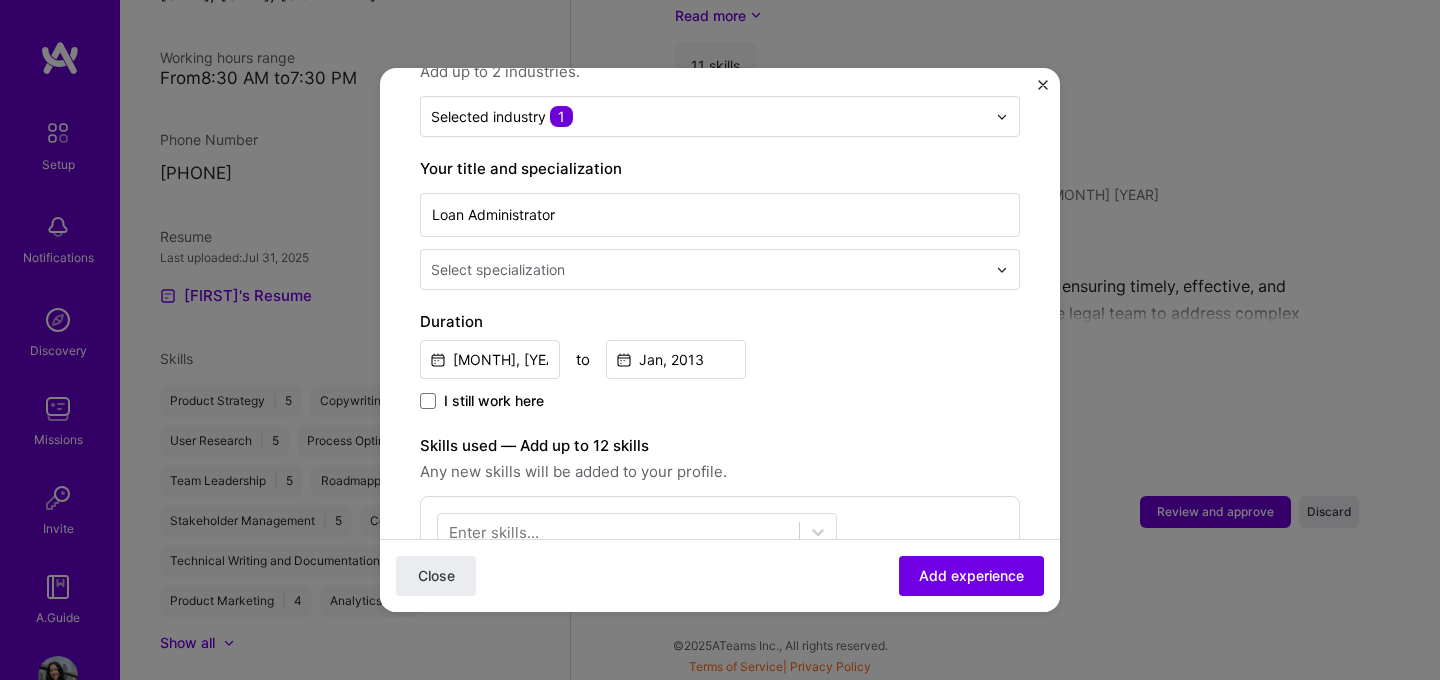 scroll, scrollTop: 346, scrollLeft: 0, axis: vertical 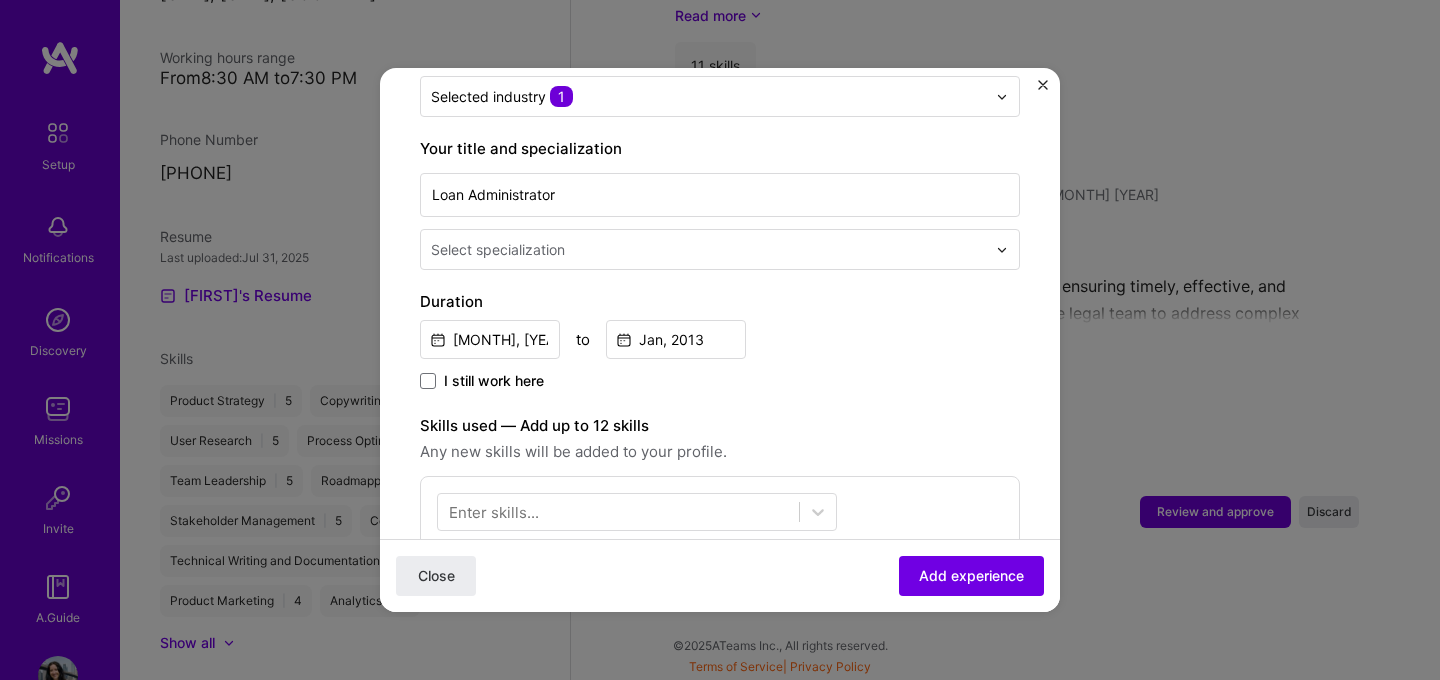 click at bounding box center (710, 249) 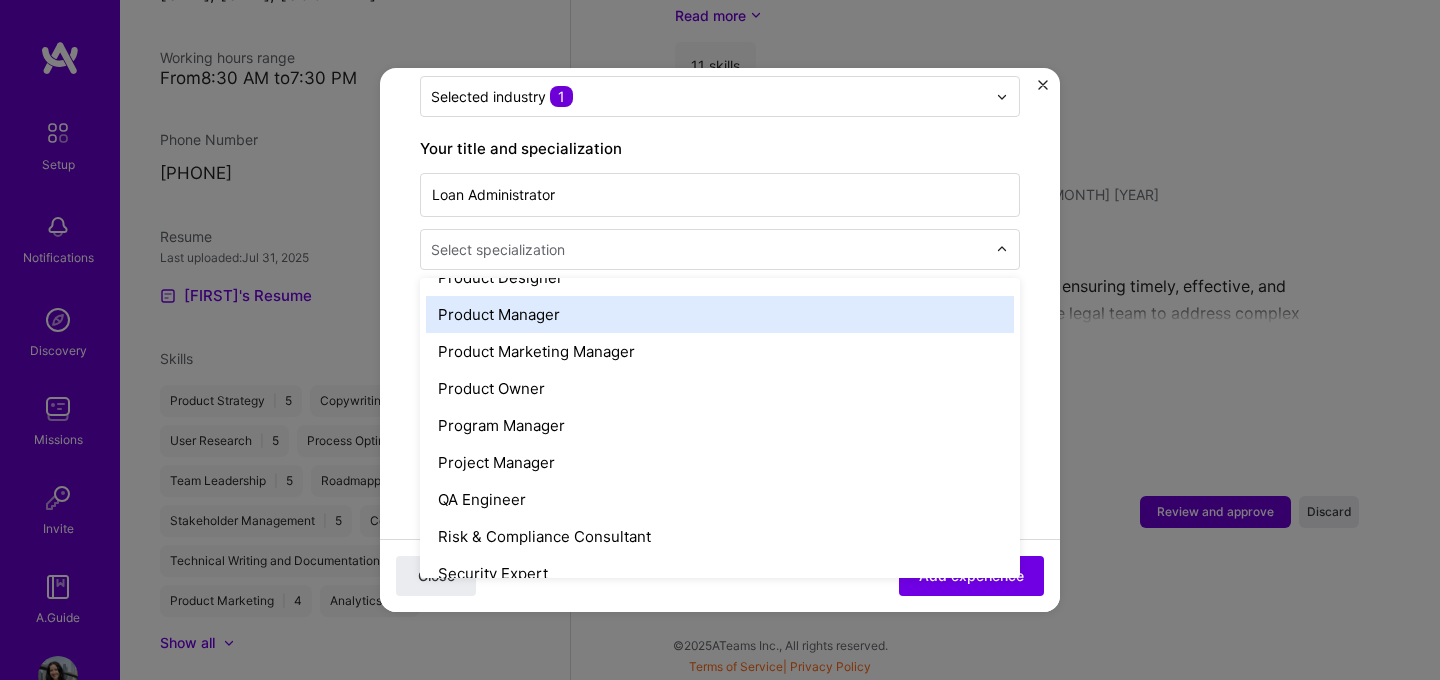 scroll, scrollTop: 1842, scrollLeft: 0, axis: vertical 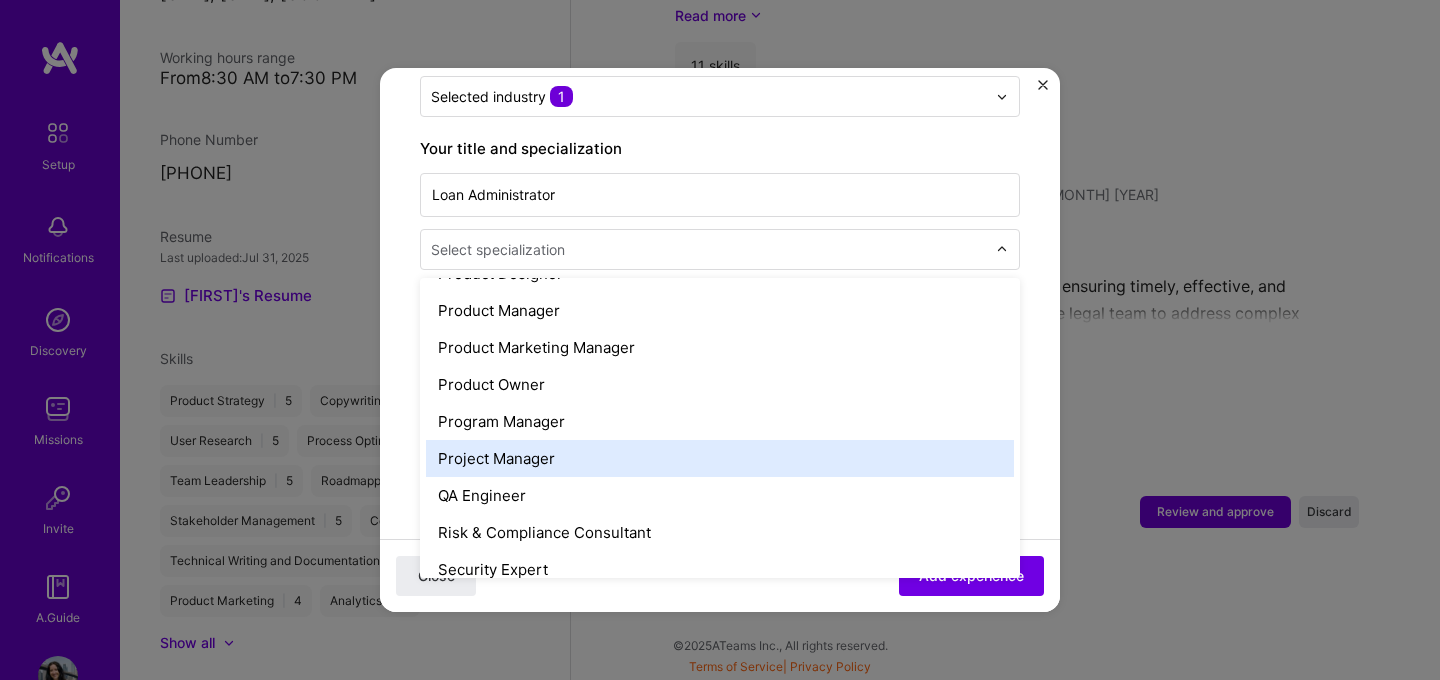click on "Project Manager" at bounding box center [720, 458] 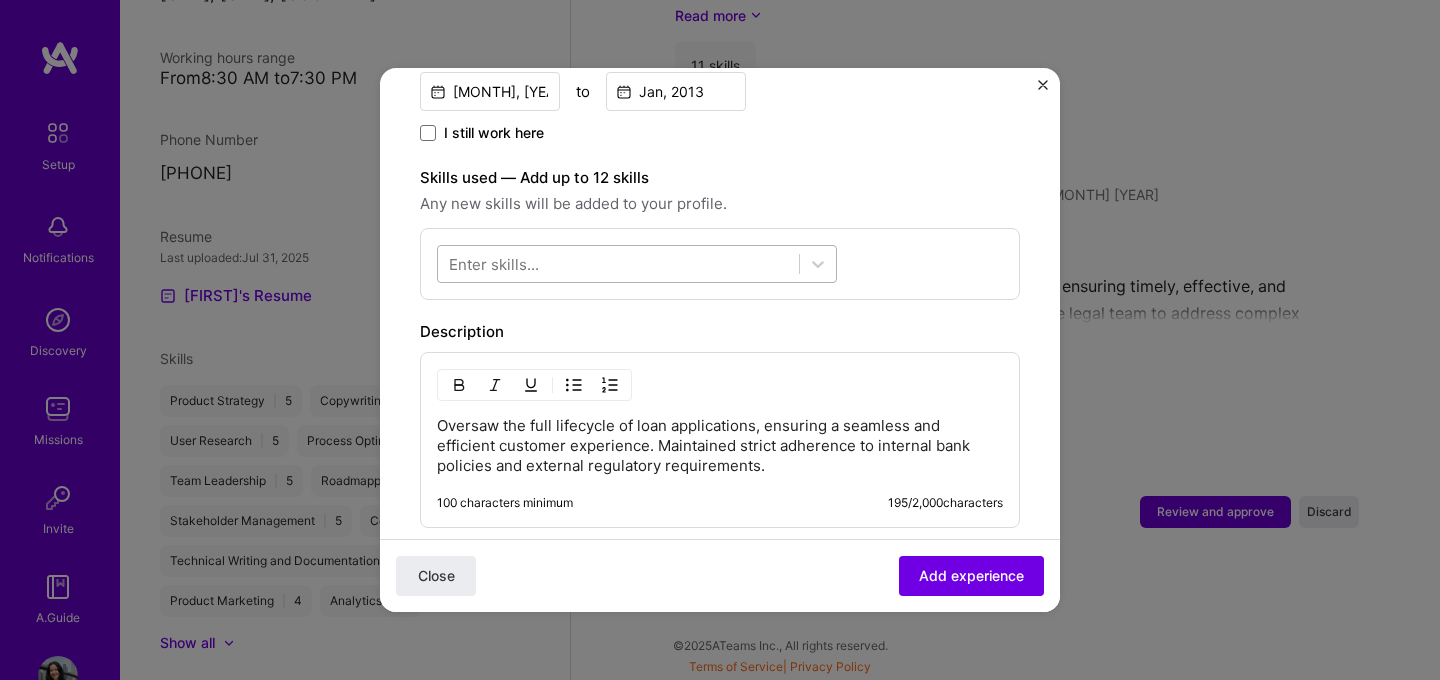 scroll, scrollTop: 613, scrollLeft: 0, axis: vertical 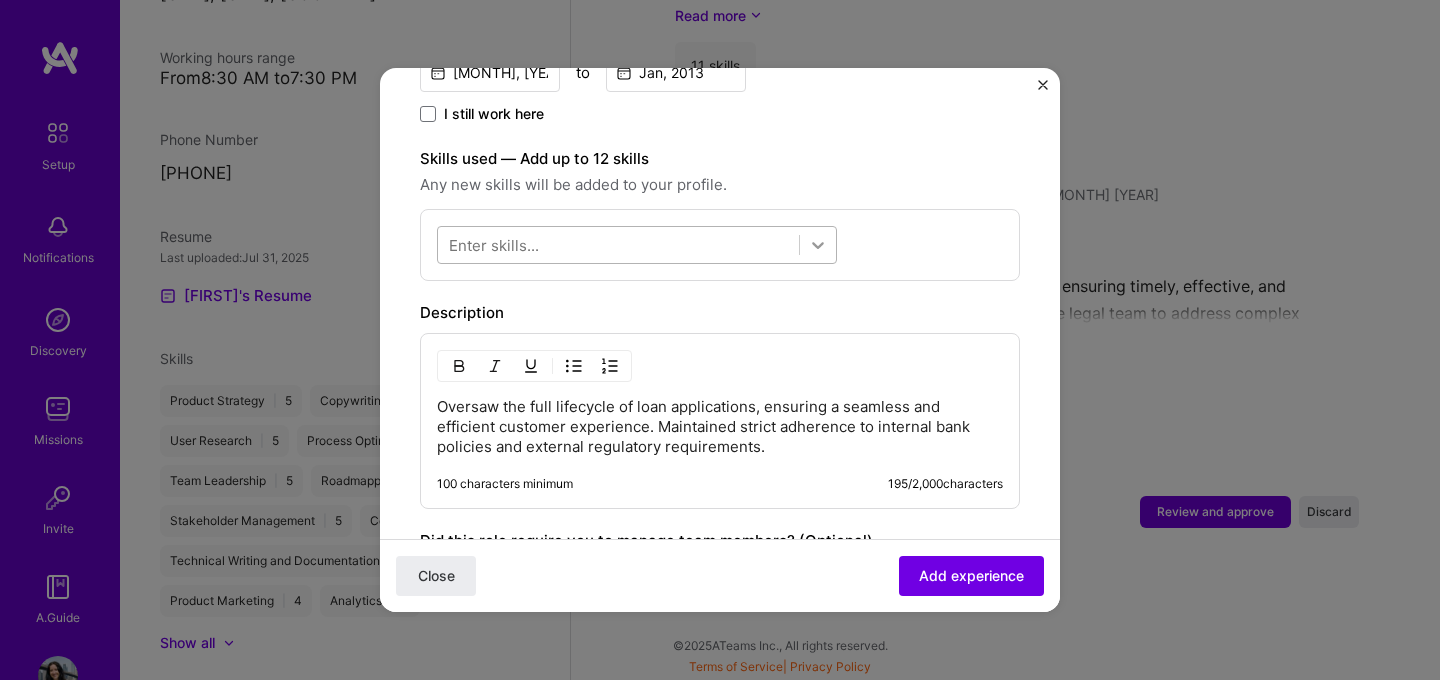 click at bounding box center [818, 245] 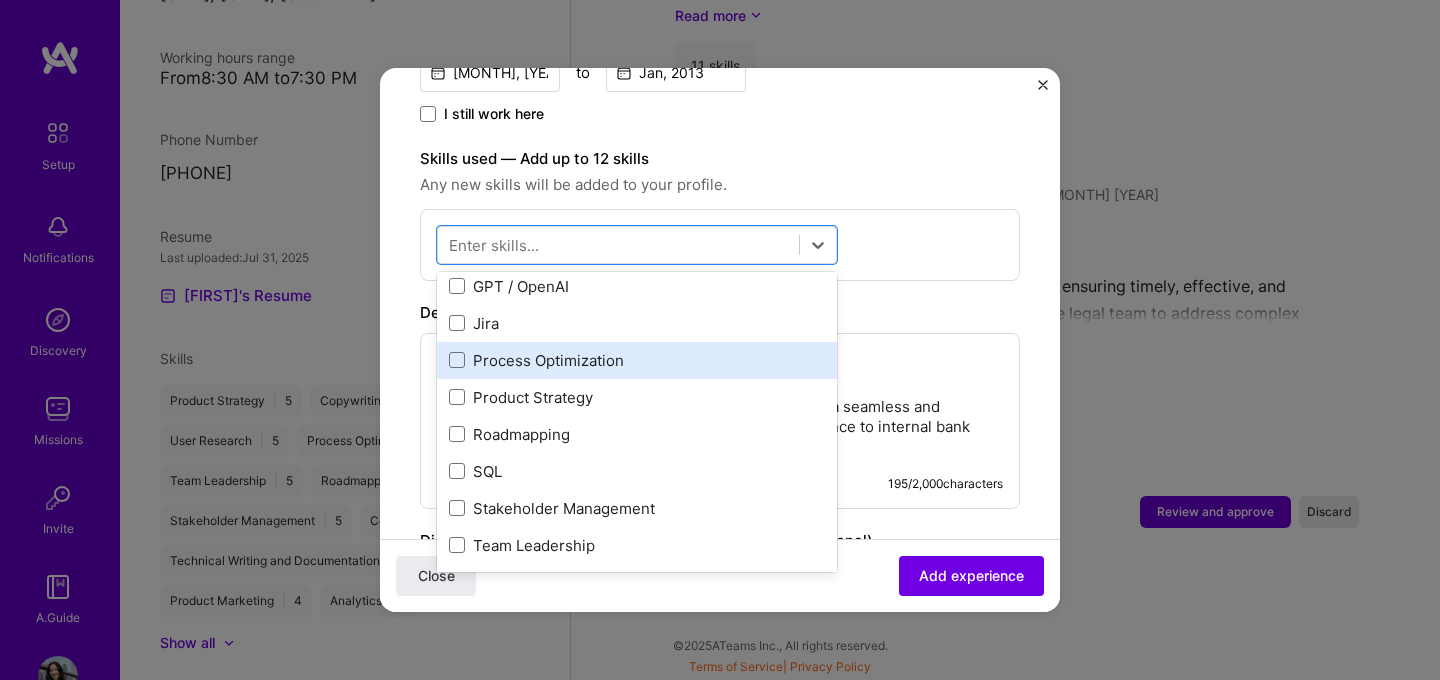 click on "Process Optimization" at bounding box center [637, 360] 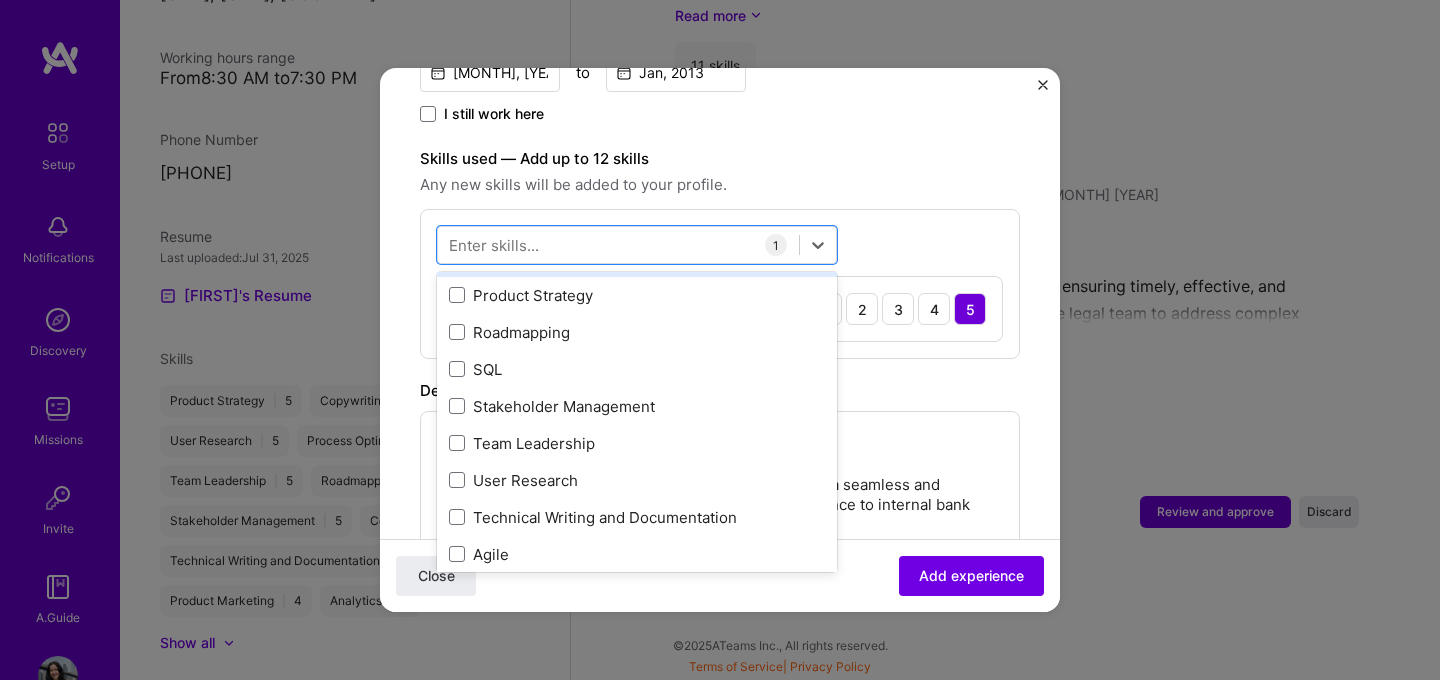 scroll, scrollTop: 203, scrollLeft: 0, axis: vertical 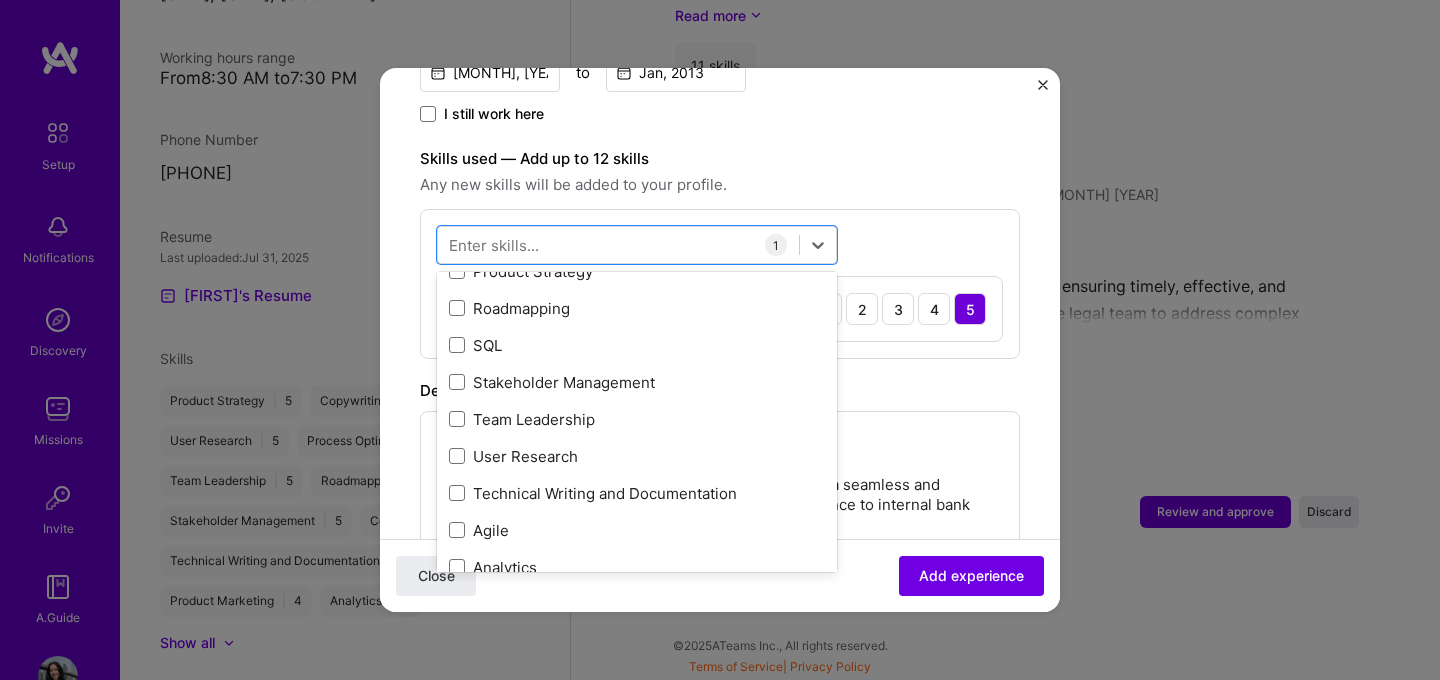 click on "Stakeholder Management" at bounding box center (637, 382) 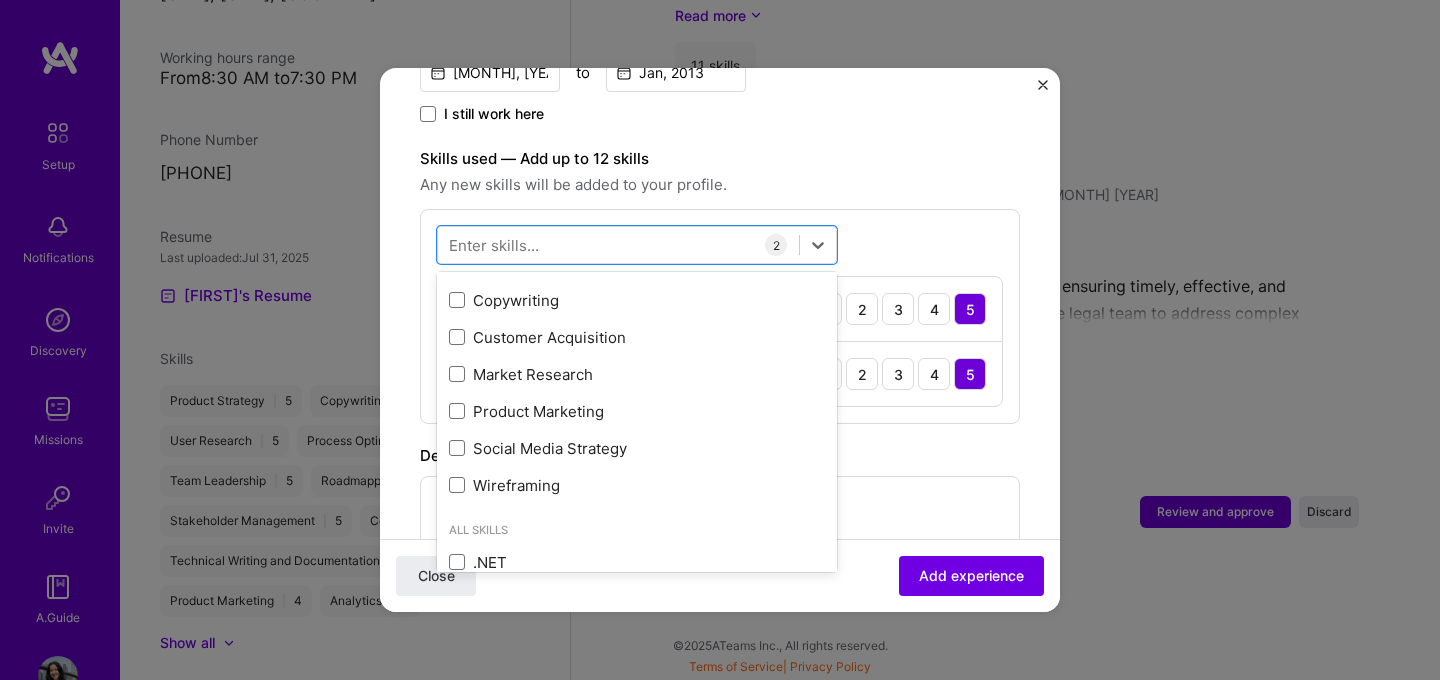 scroll, scrollTop: 546, scrollLeft: 0, axis: vertical 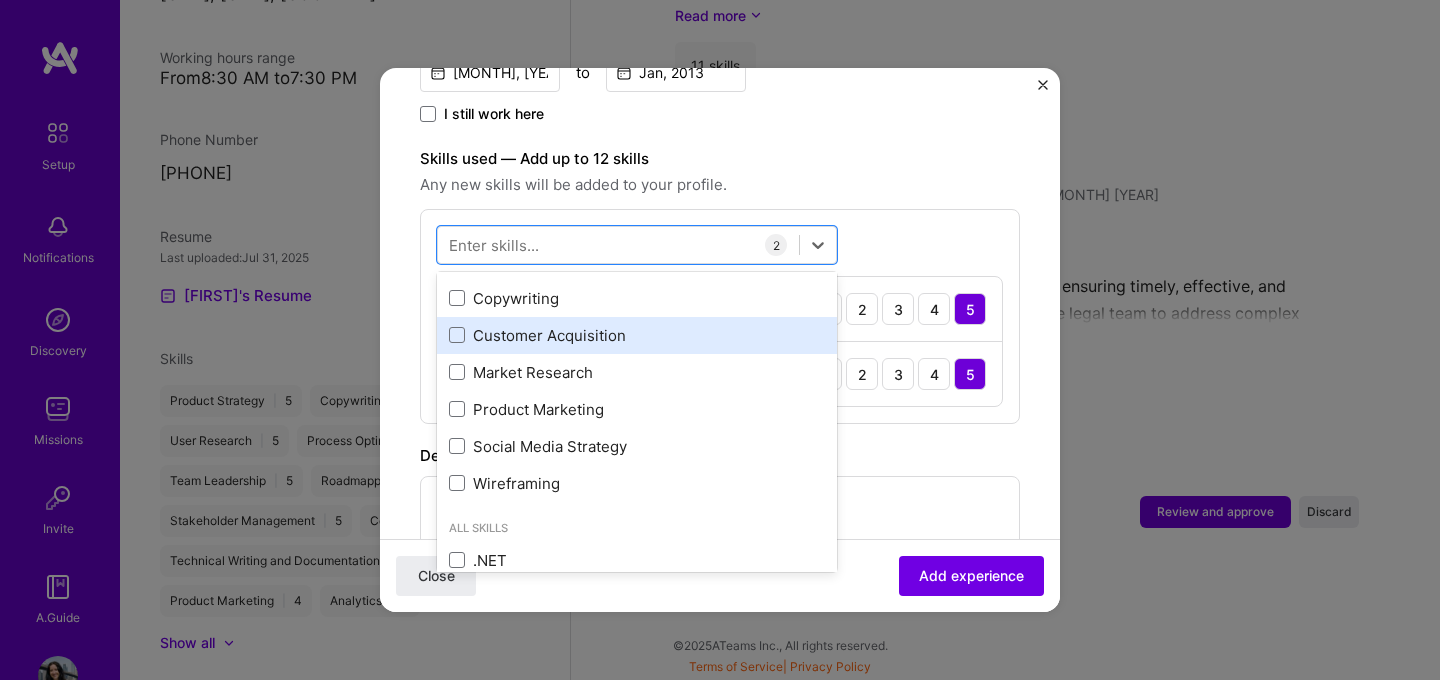 click on "Customer Acquisition" at bounding box center [637, 335] 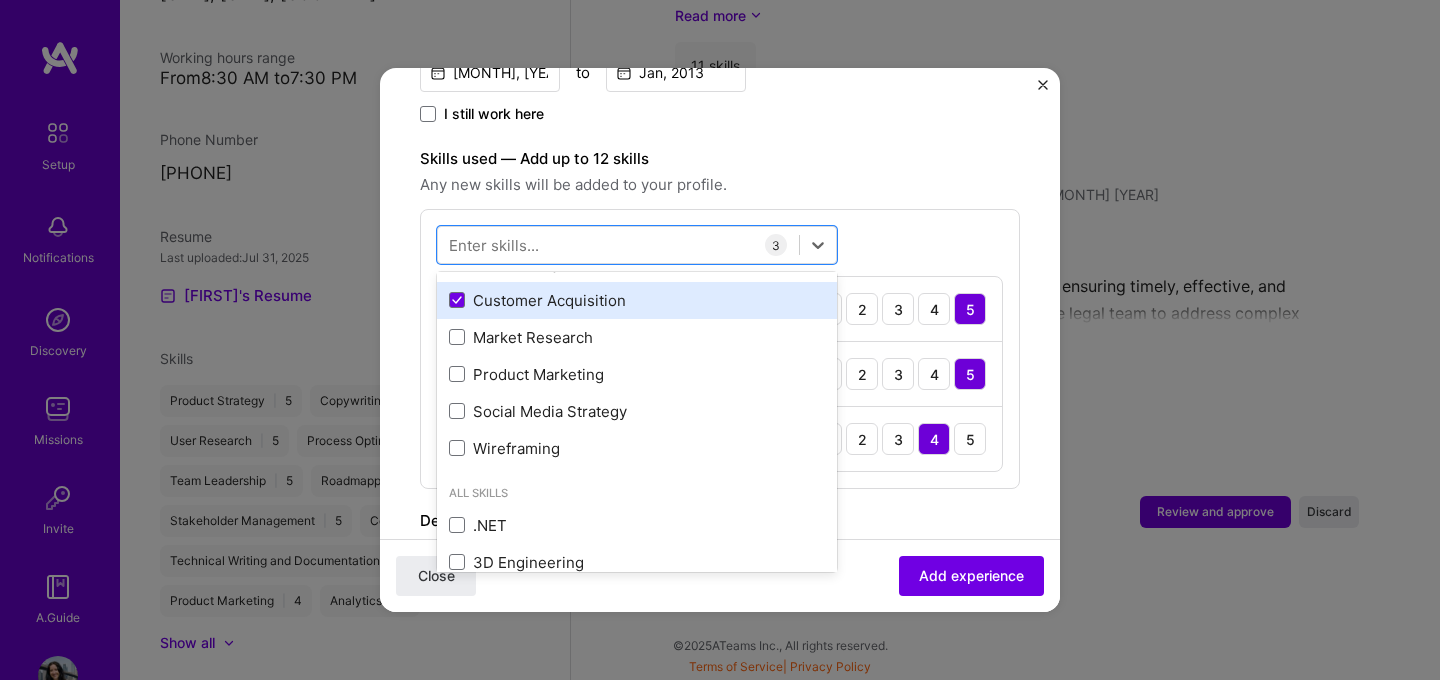scroll, scrollTop: 583, scrollLeft: 0, axis: vertical 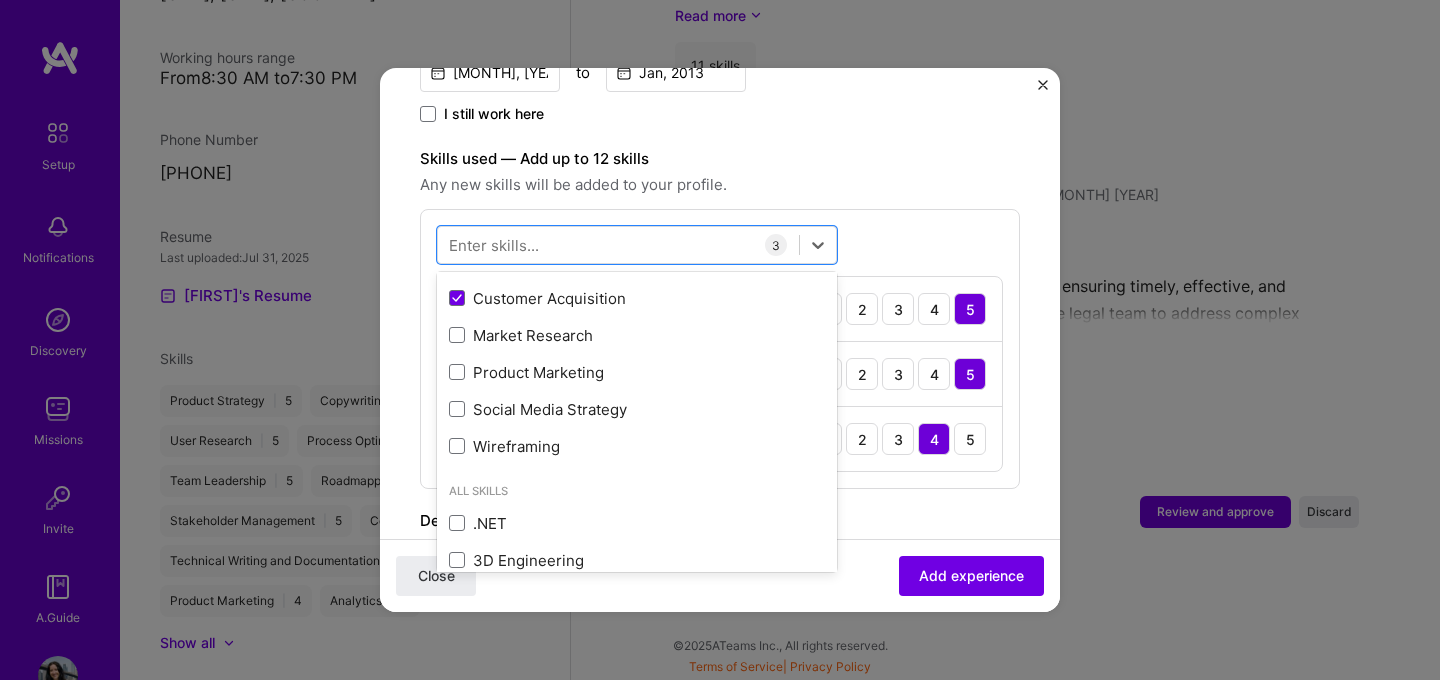 click on "Any new skills will be added to your profile." at bounding box center [720, 185] 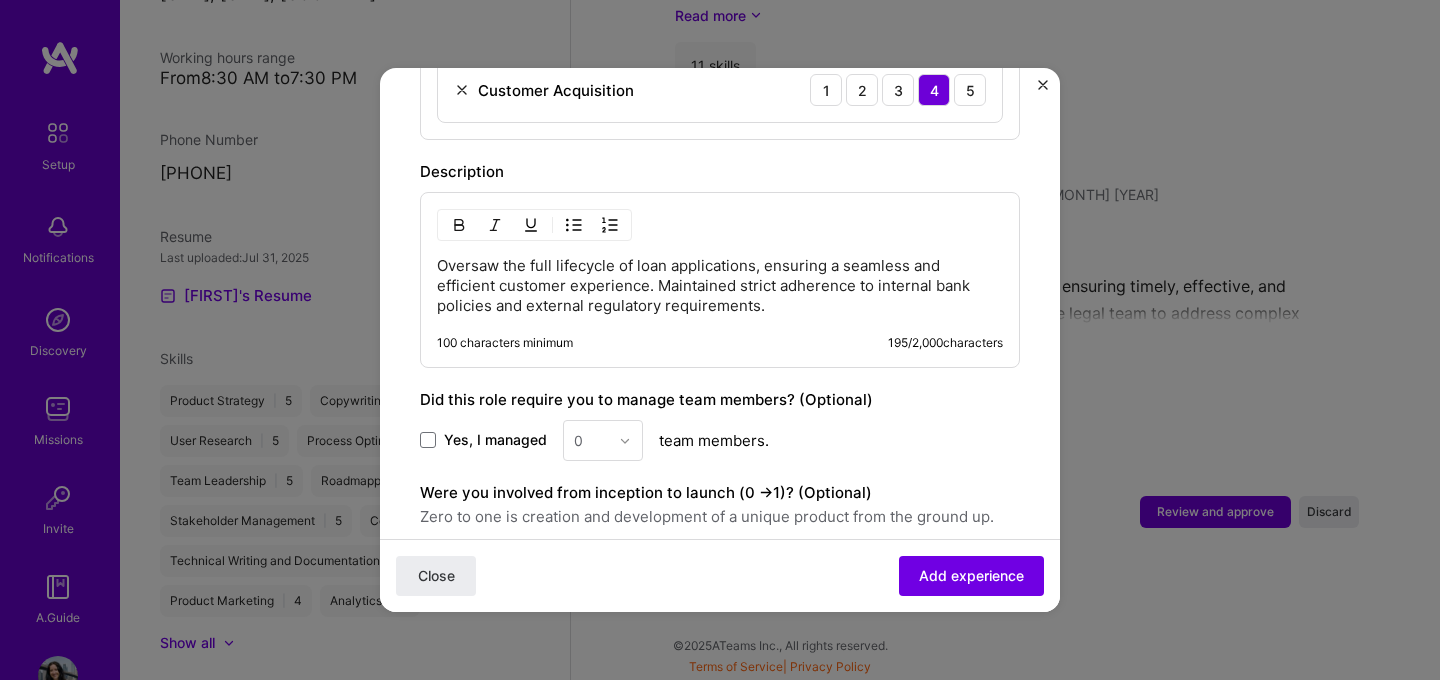 scroll, scrollTop: 1151, scrollLeft: 0, axis: vertical 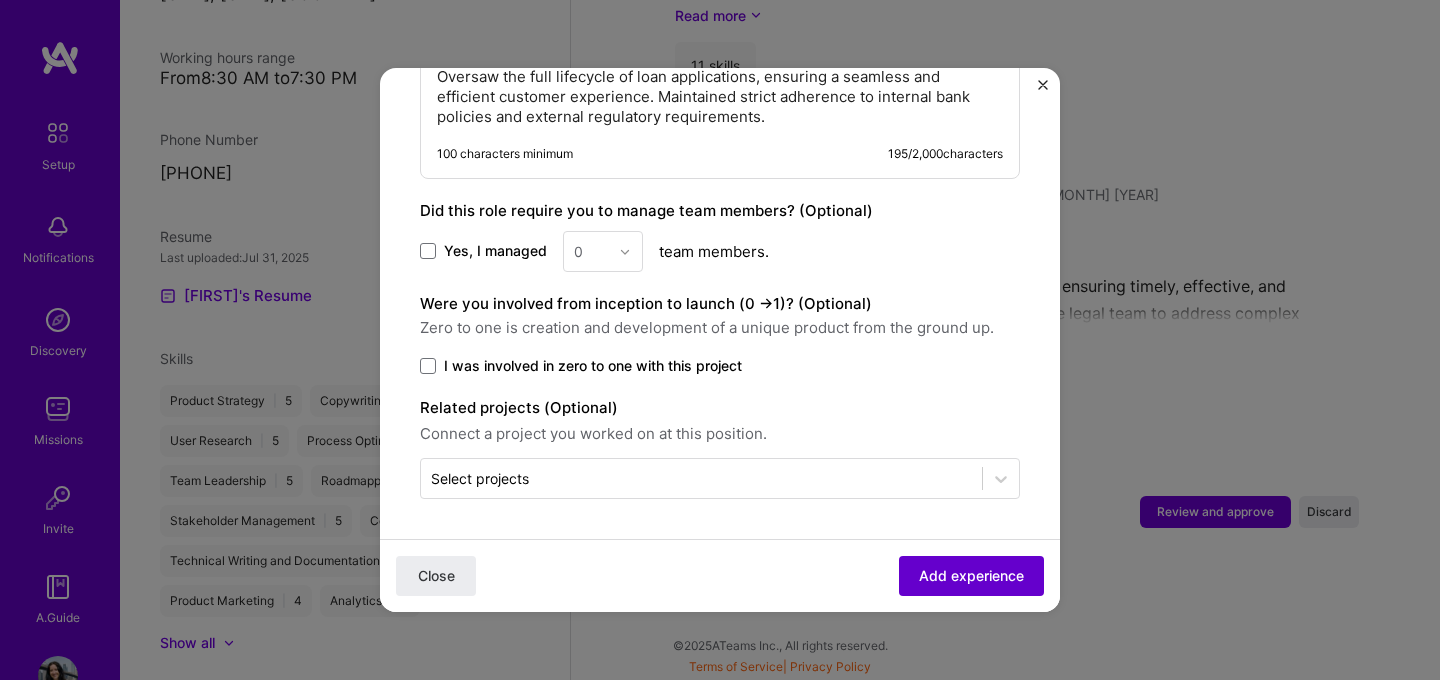 click on "Add experience" at bounding box center (971, 576) 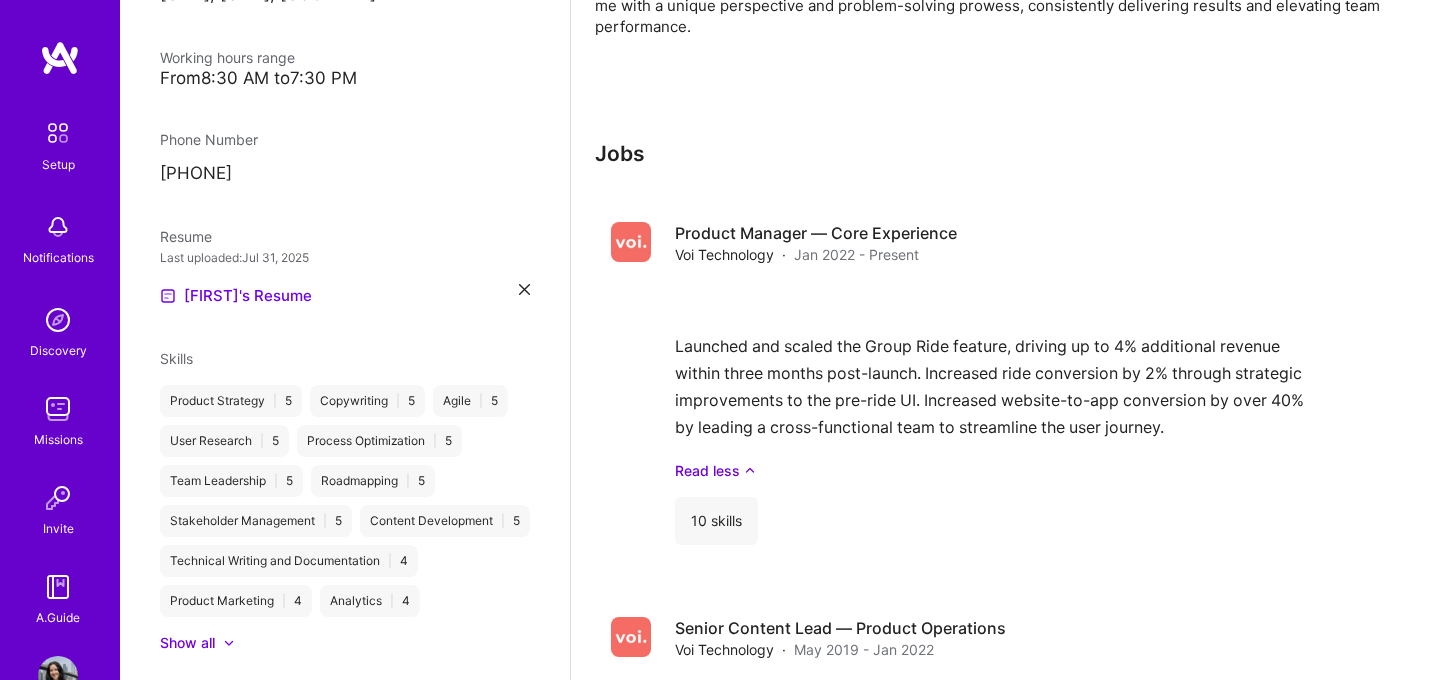 scroll, scrollTop: 0, scrollLeft: 0, axis: both 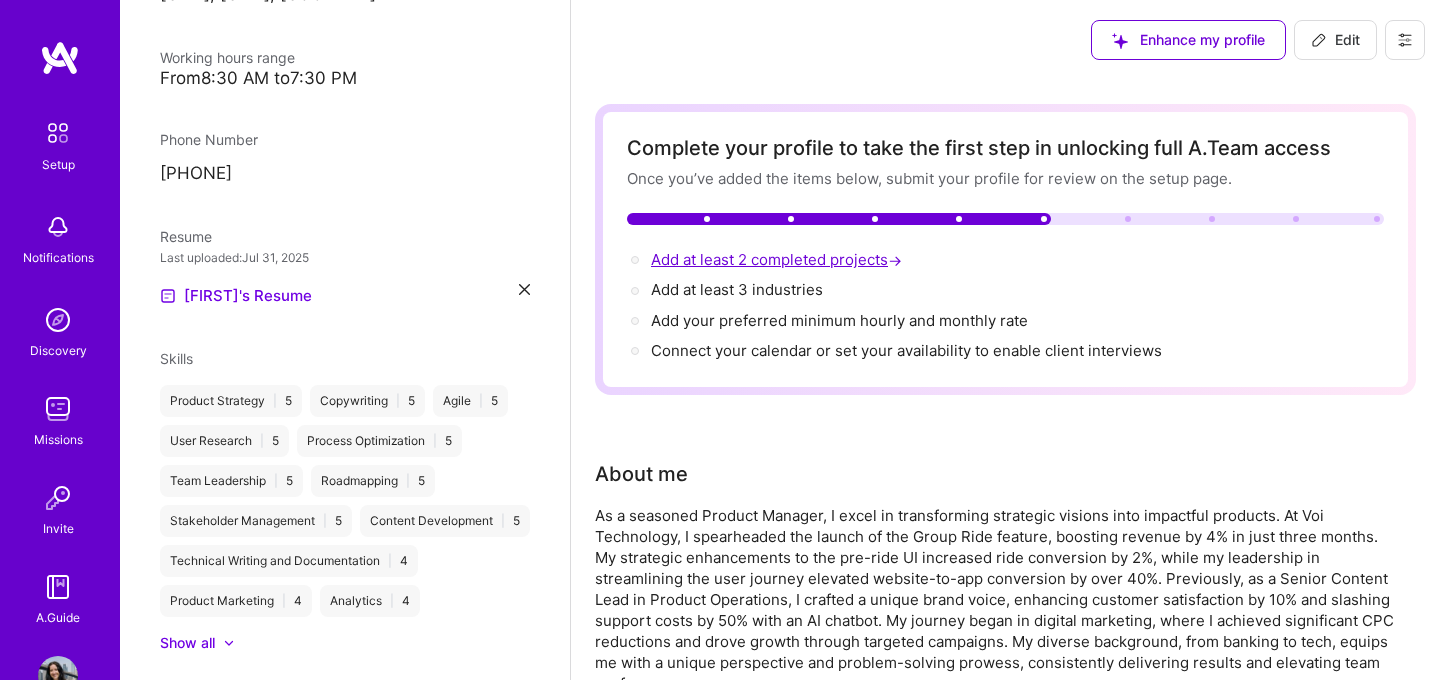 click on "Add at least 2 completed projects  →" at bounding box center (778, 259) 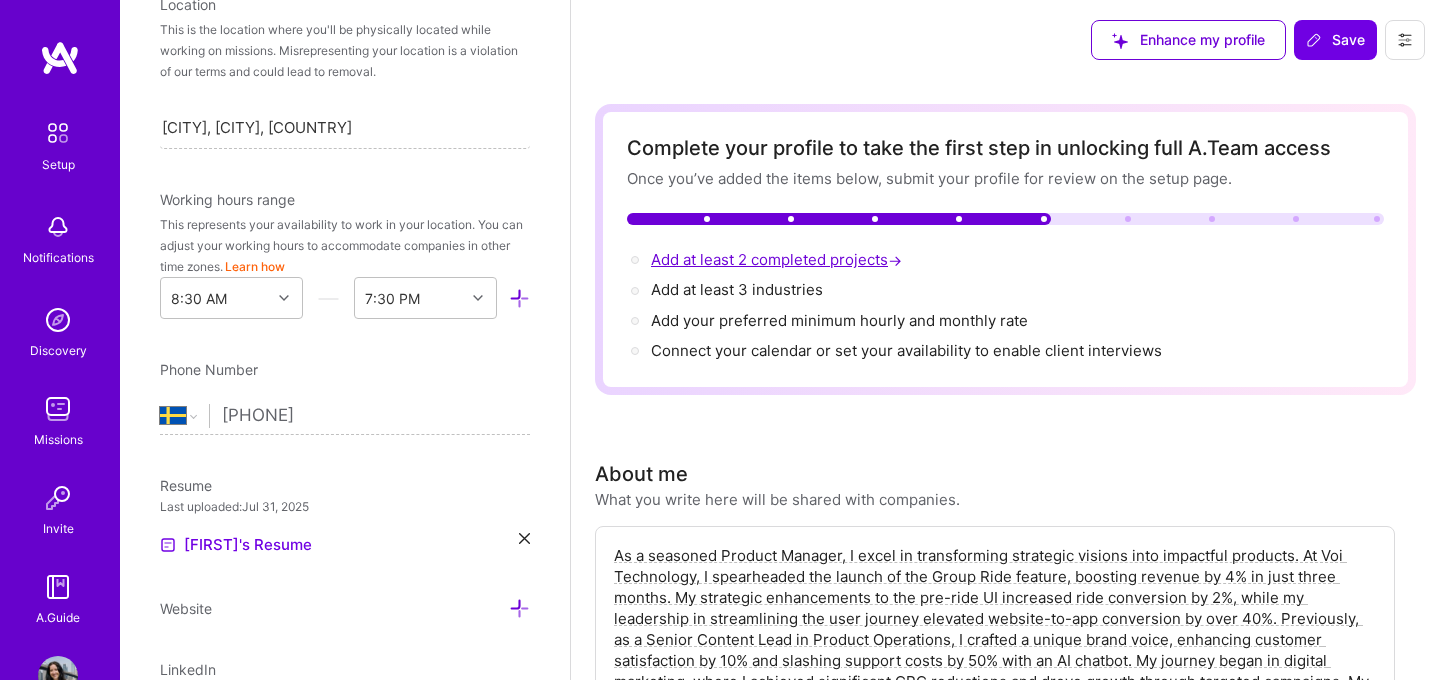 scroll, scrollTop: 830, scrollLeft: 0, axis: vertical 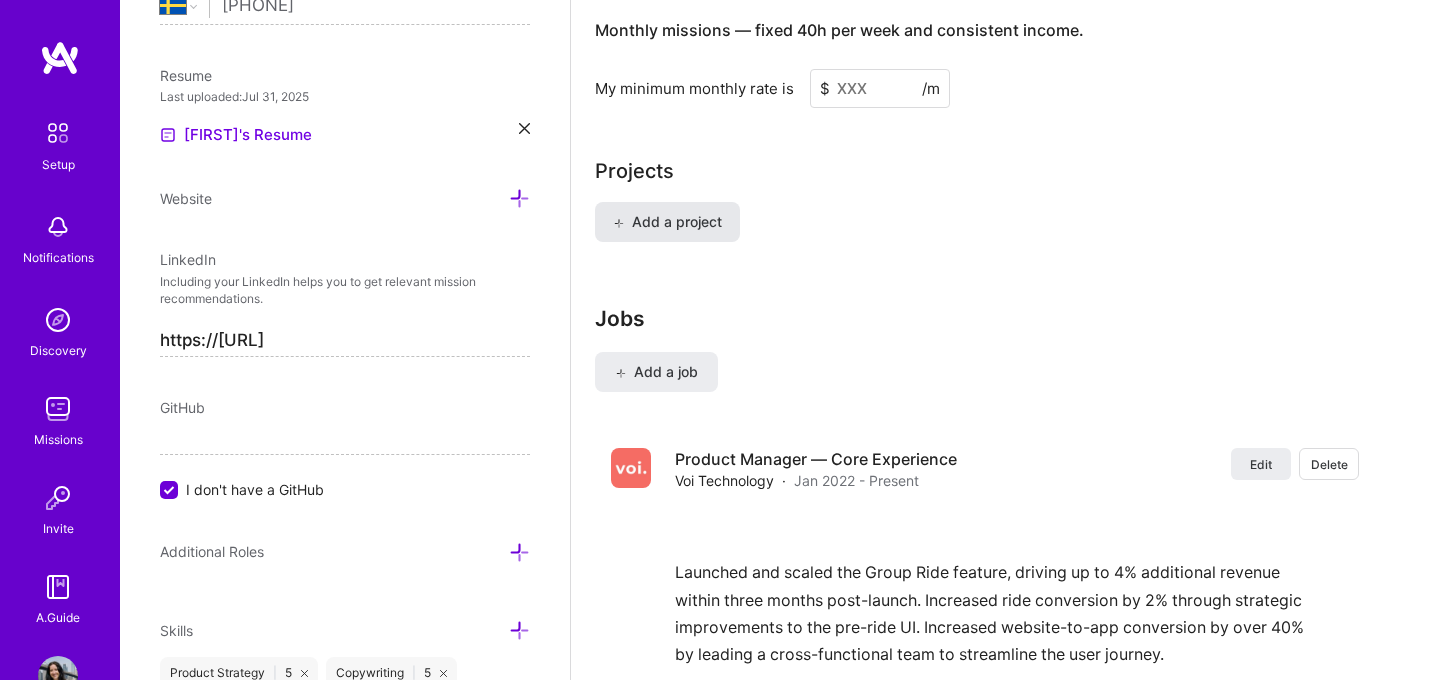 click on "Add a project" at bounding box center (667, 222) 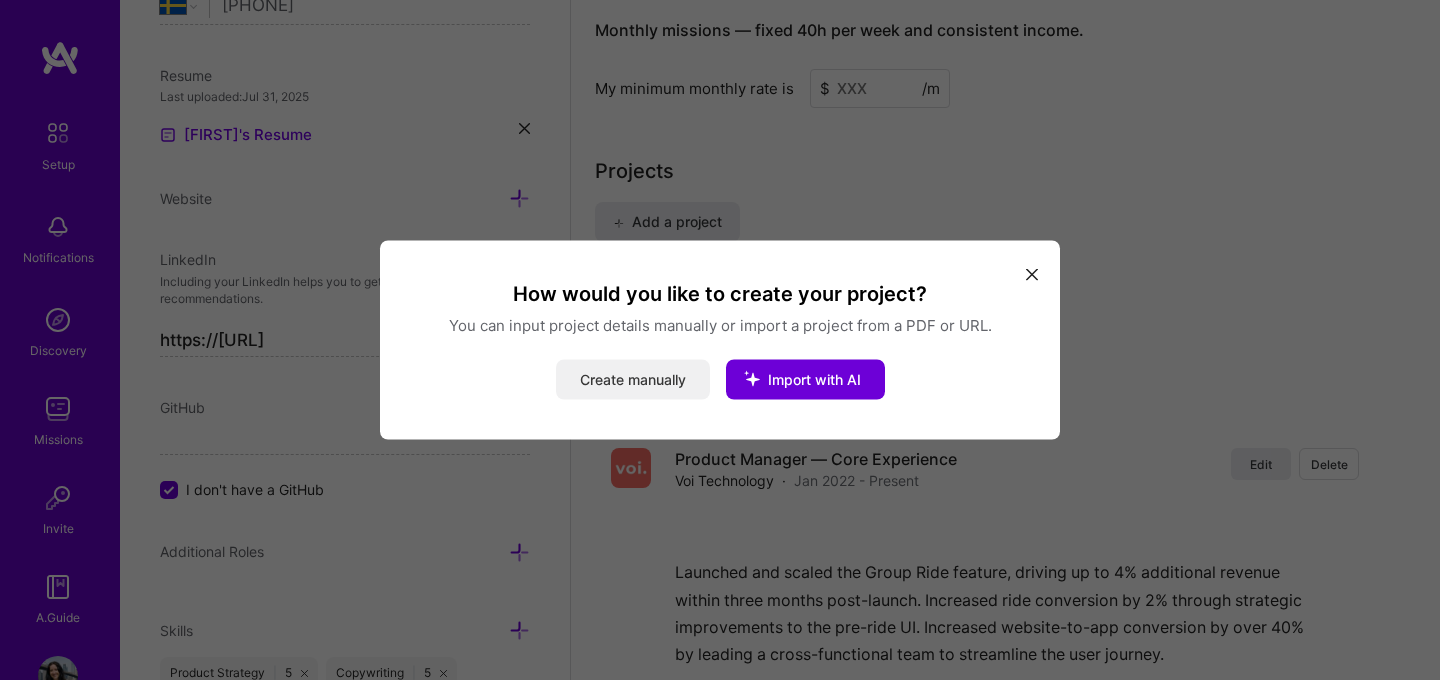 click on "Create manually" at bounding box center [633, 380] 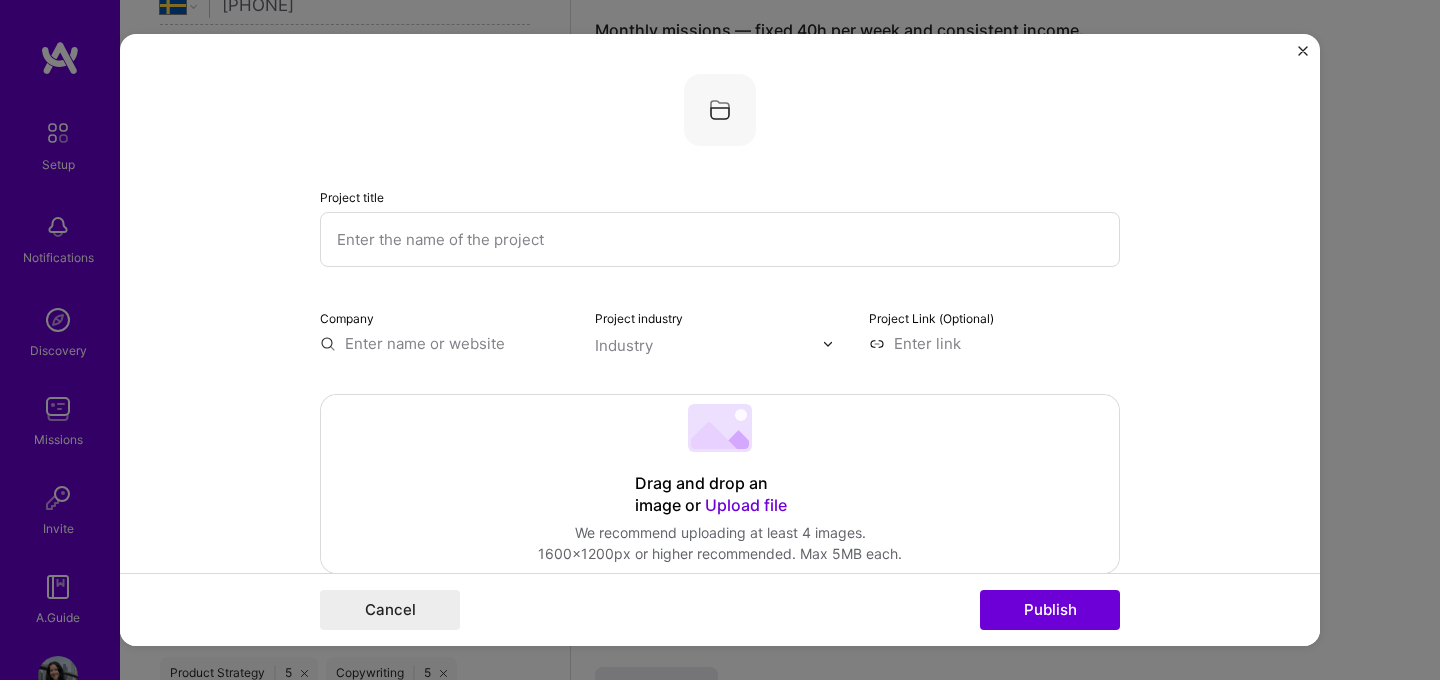 click at bounding box center (720, 239) 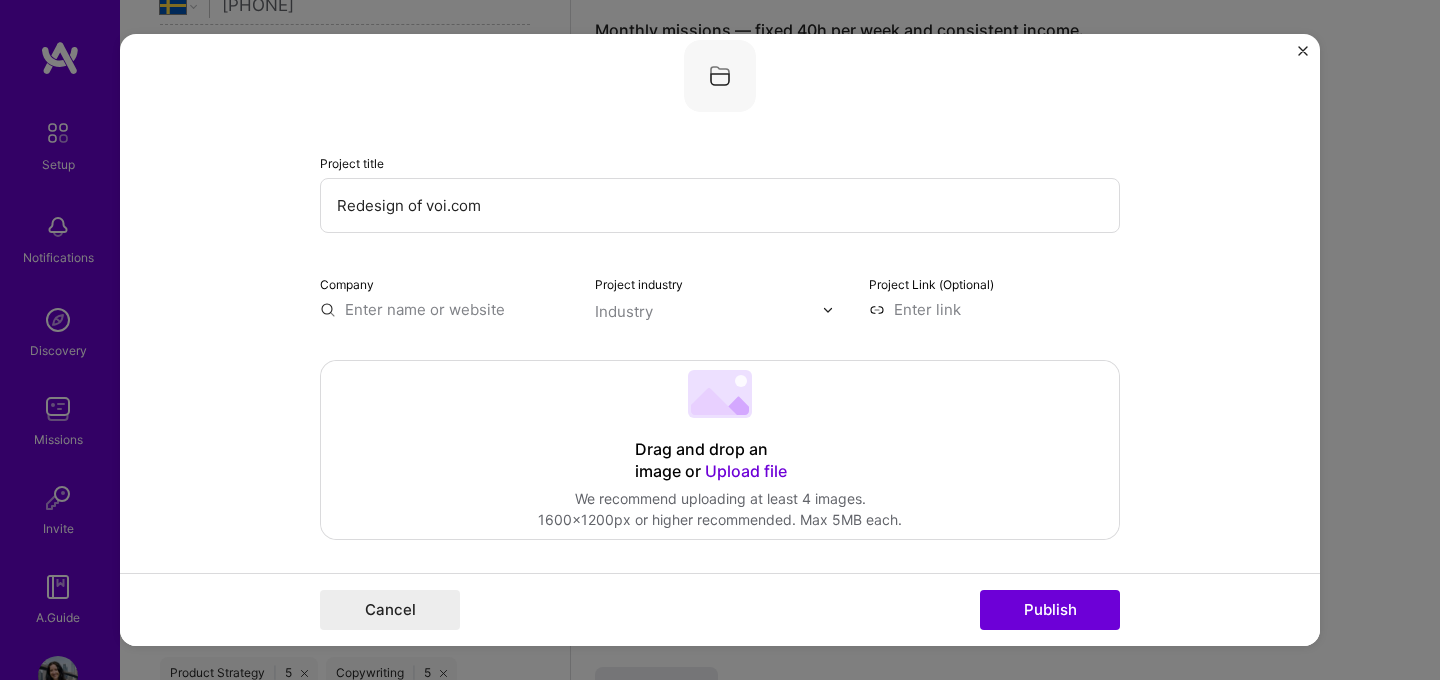 scroll, scrollTop: 37, scrollLeft: 0, axis: vertical 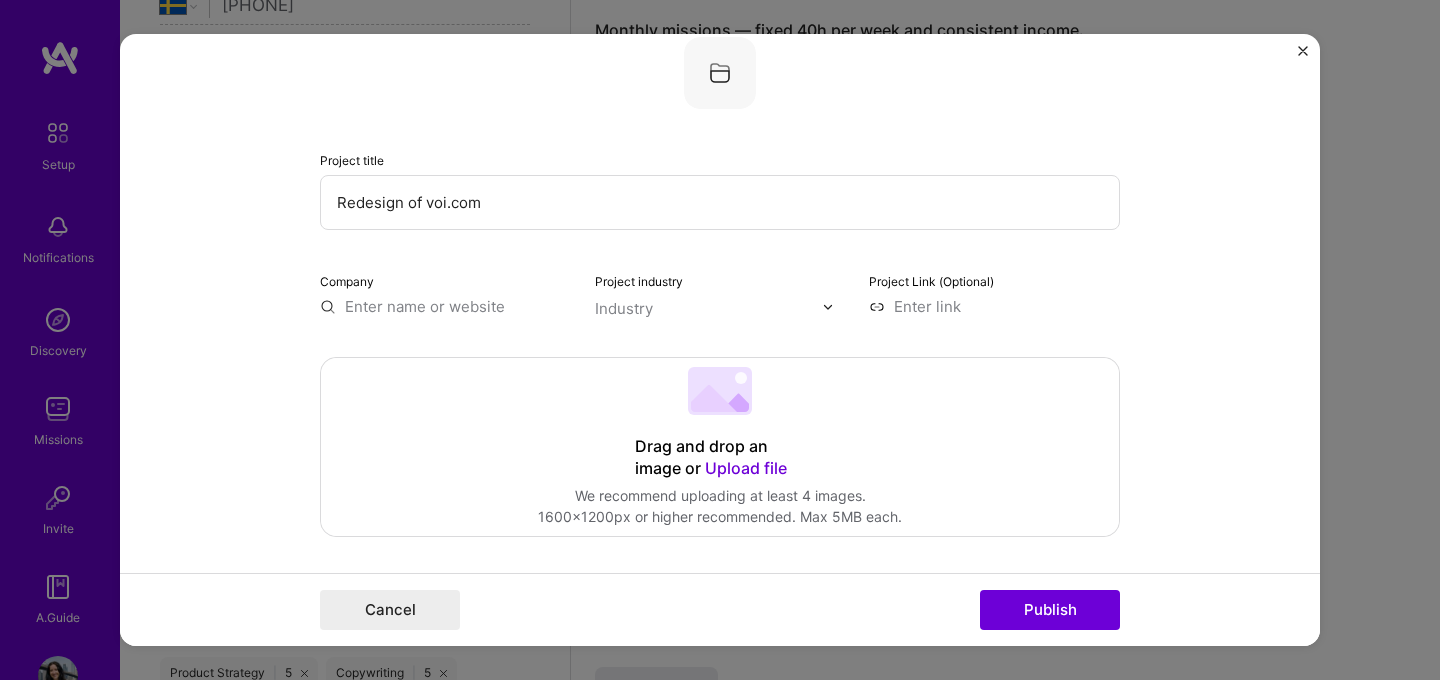 type on "Redesign of voi.com" 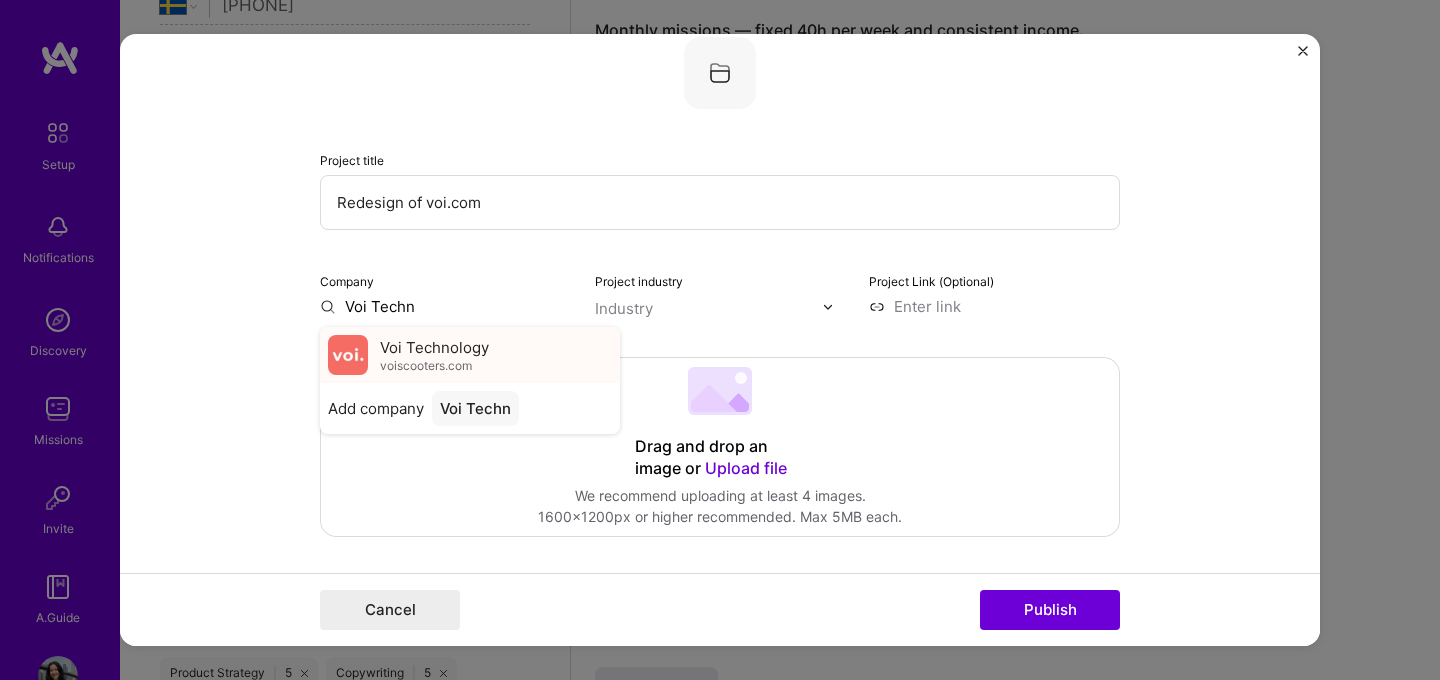 click on "Voi Technology" at bounding box center (434, 347) 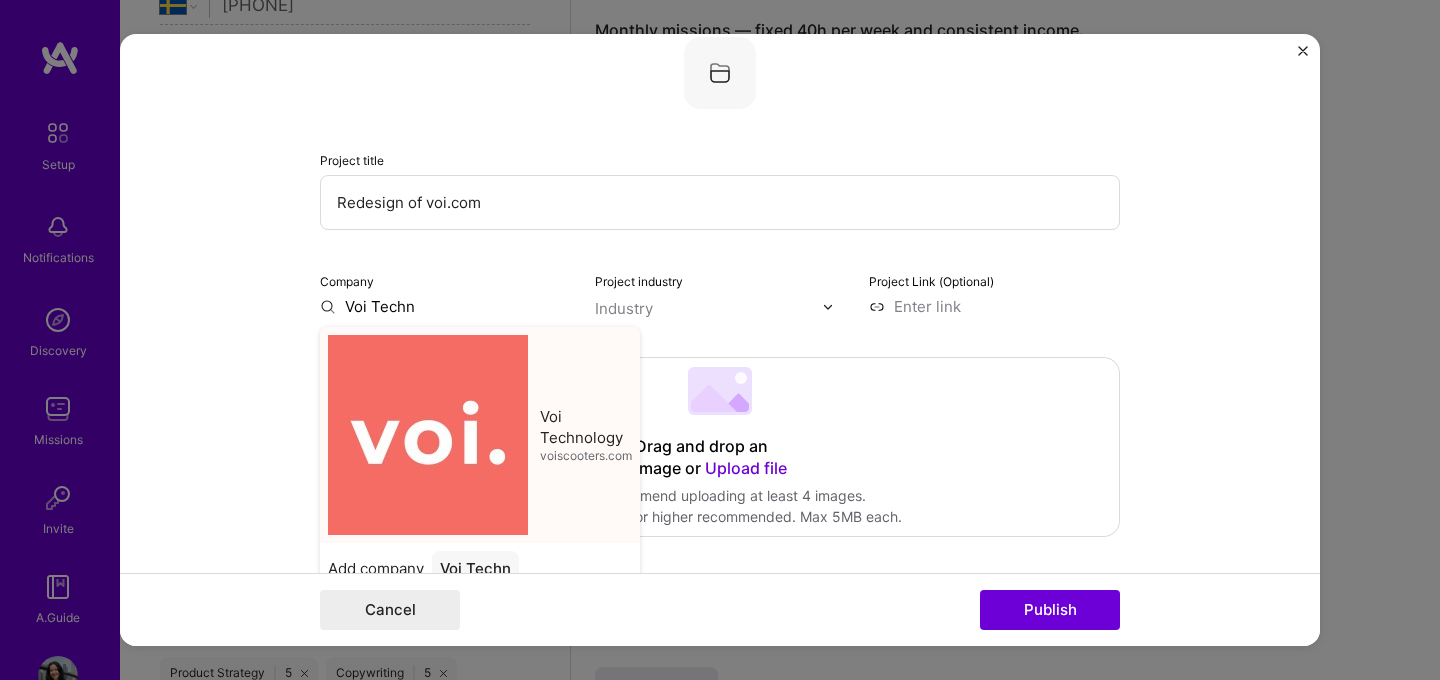 type on "Voi Technology" 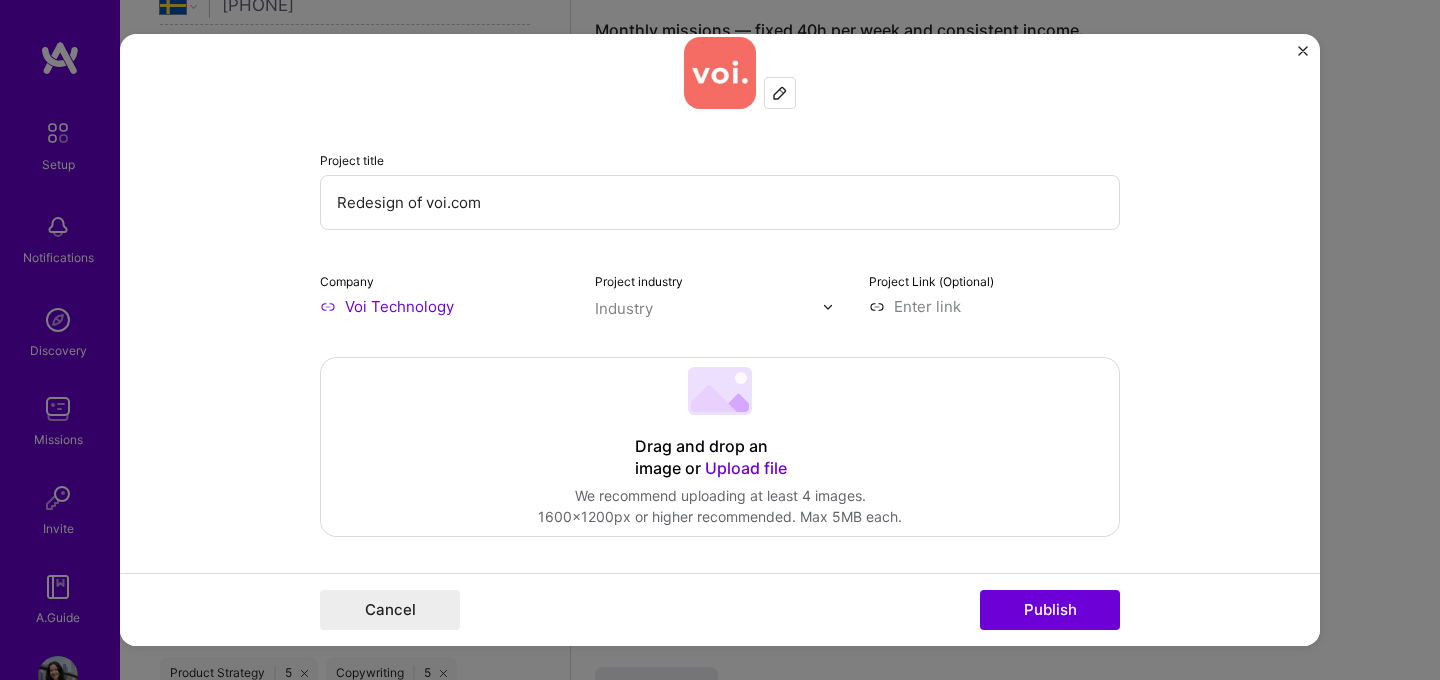 click on "Industry" at bounding box center [624, 308] 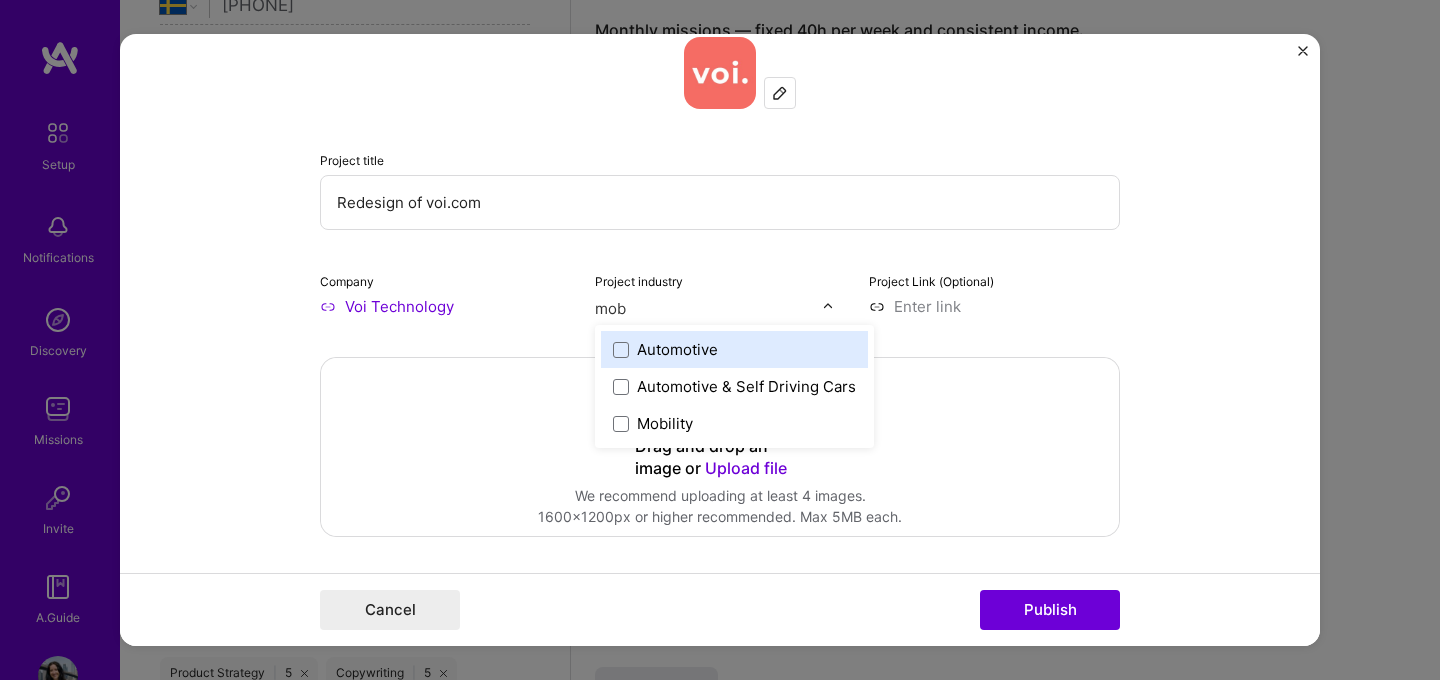 type on "mobi" 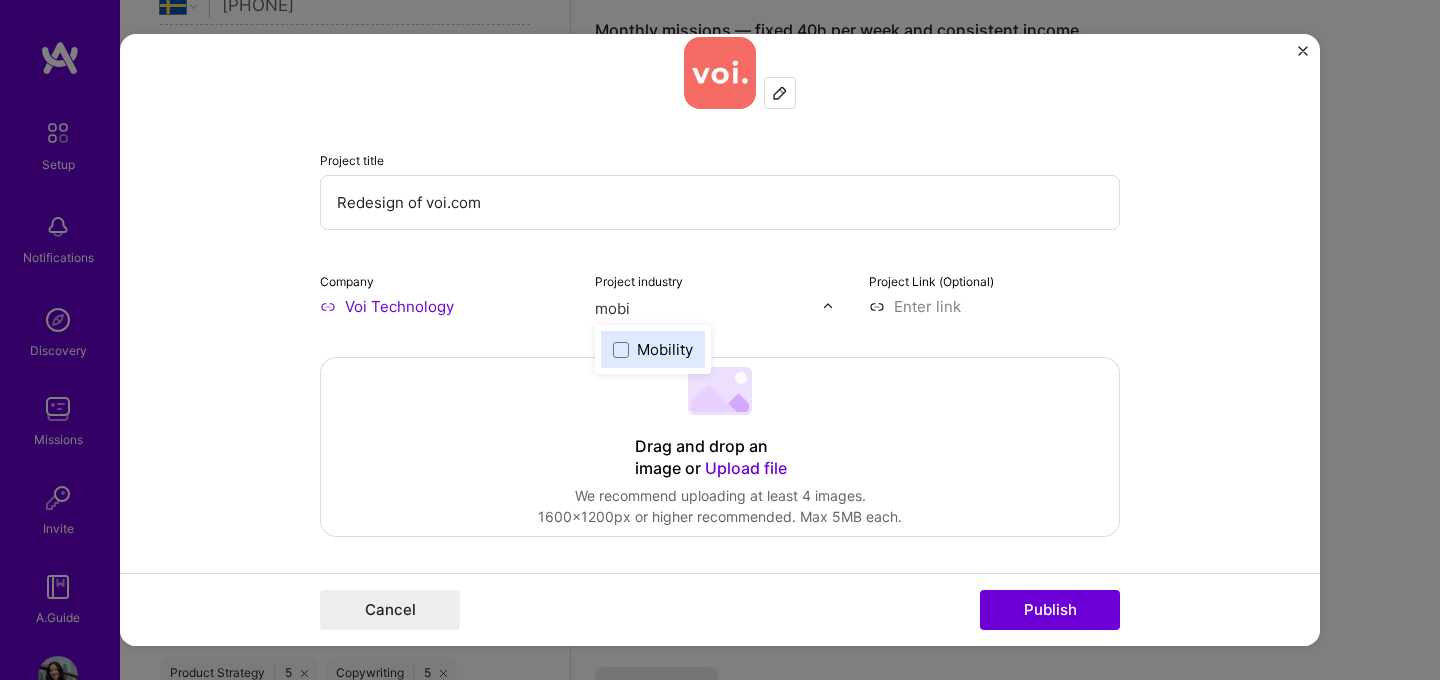 click on "Mobility" at bounding box center [665, 349] 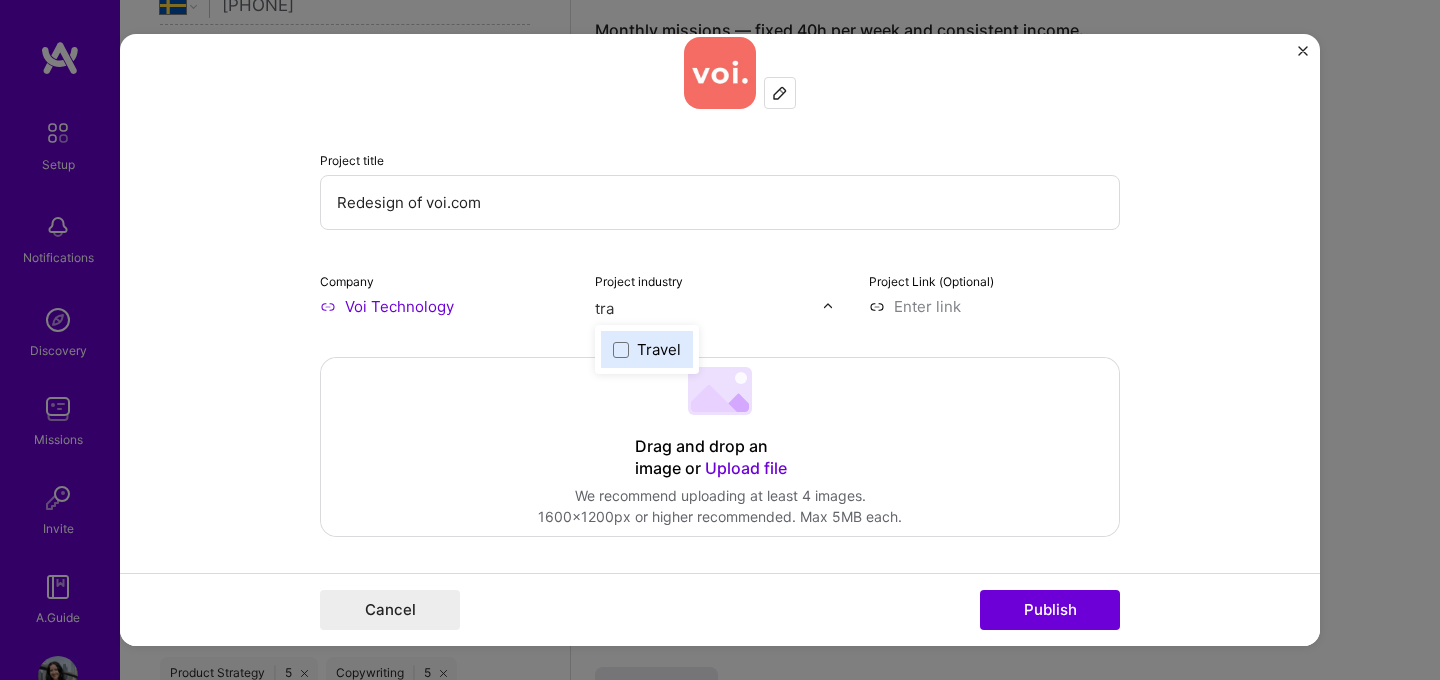 type on "trav" 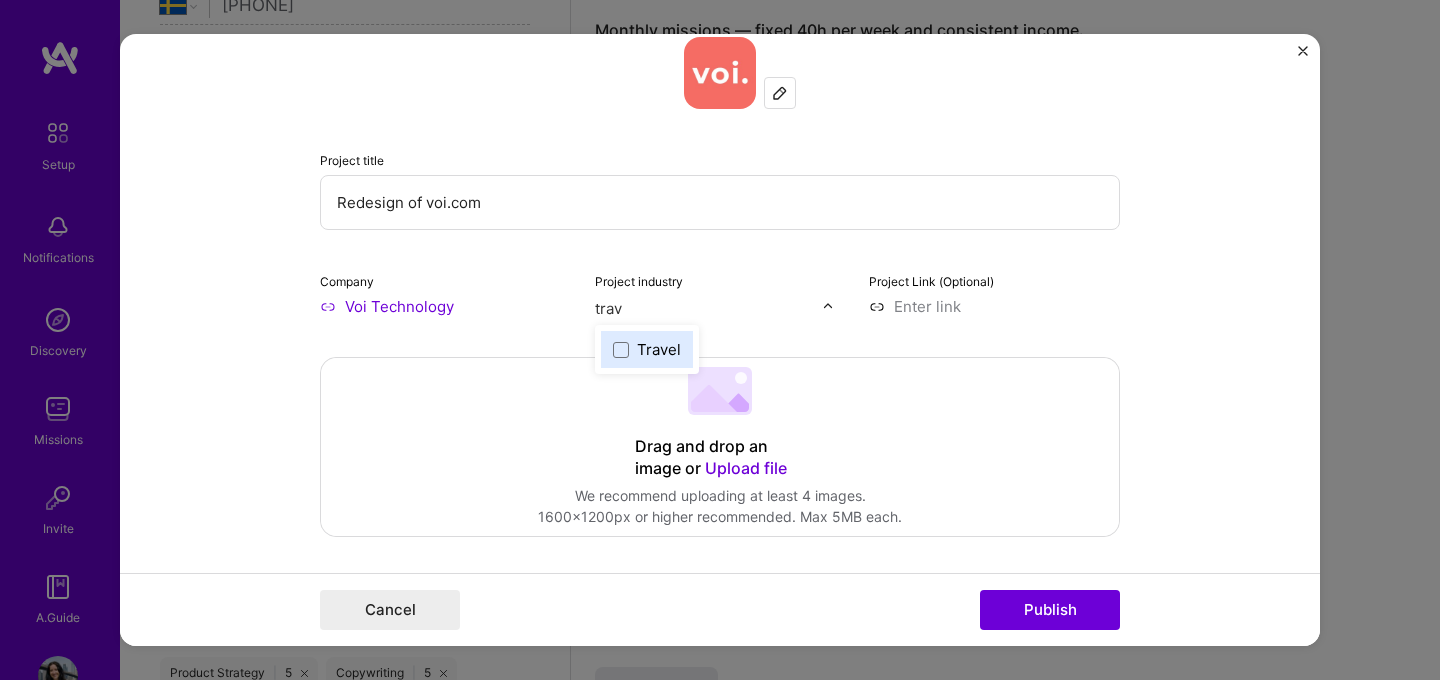 click on "Travel" at bounding box center [659, 349] 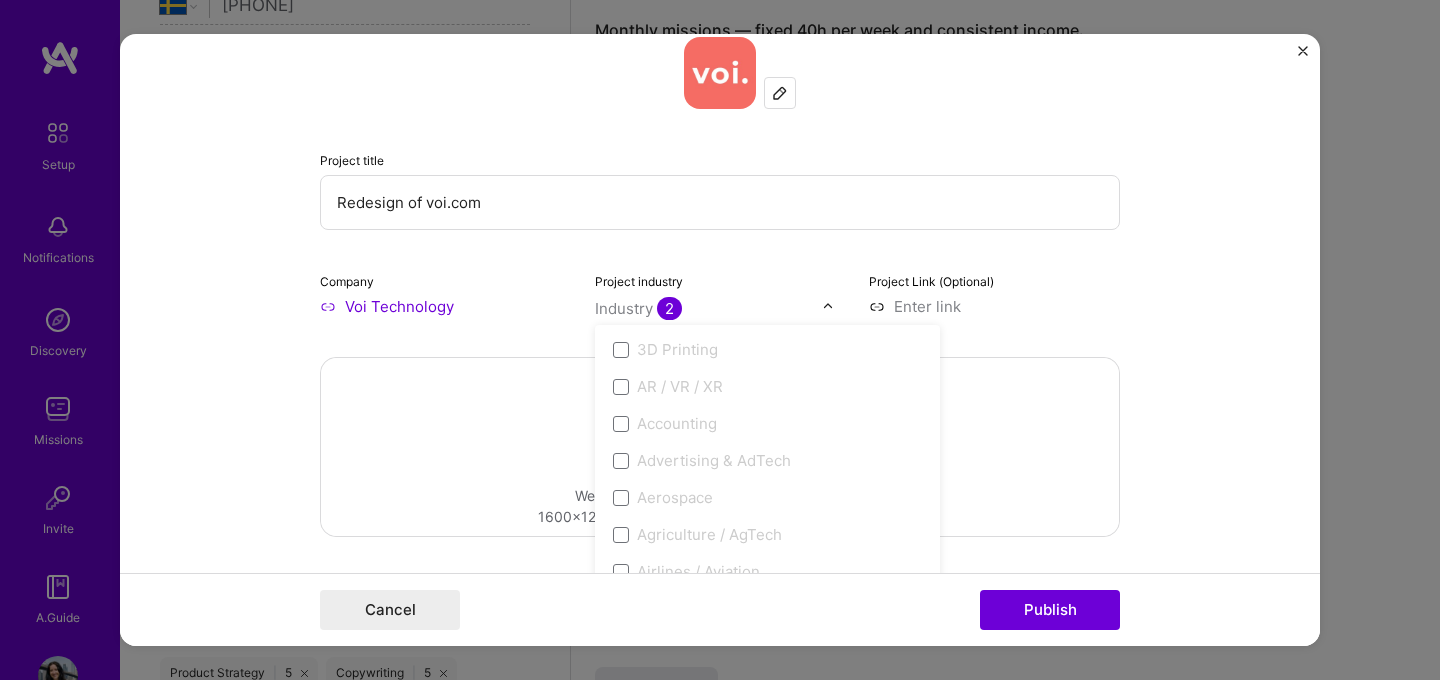 click at bounding box center (994, 306) 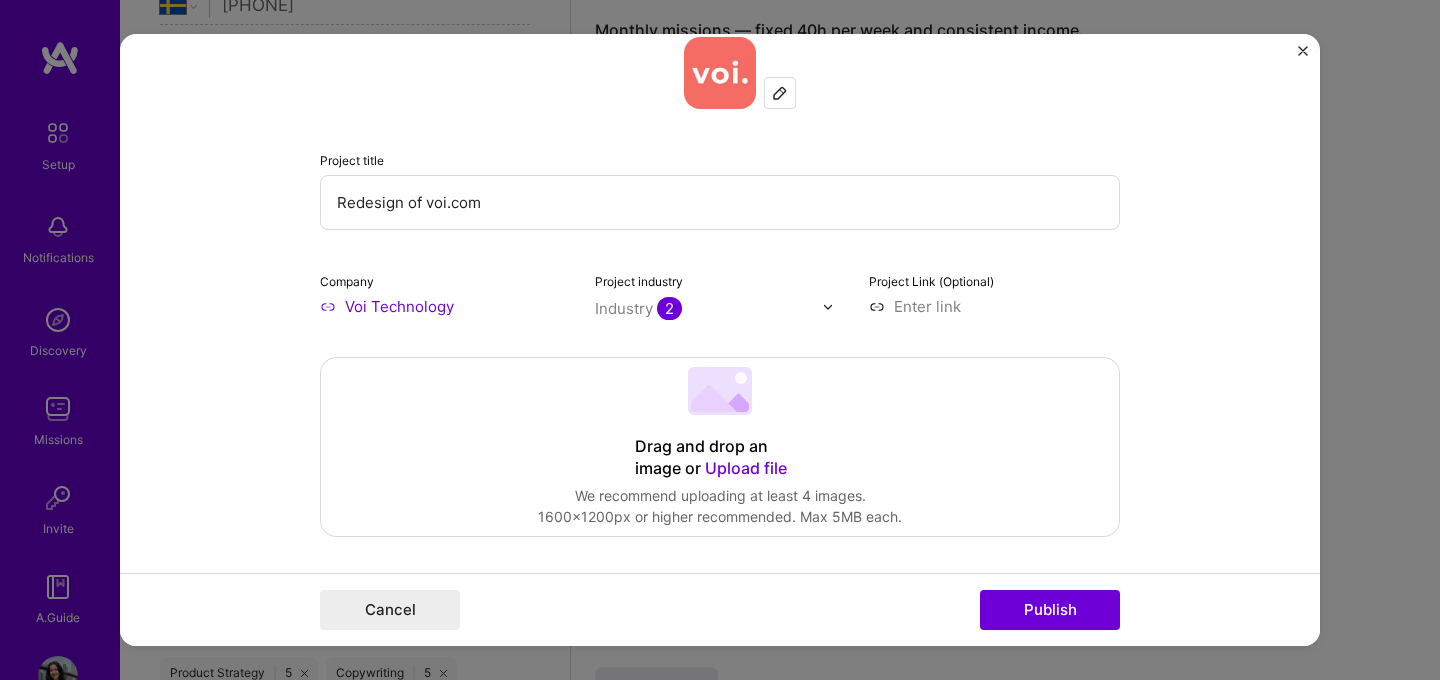 paste on "https://voi.com/" 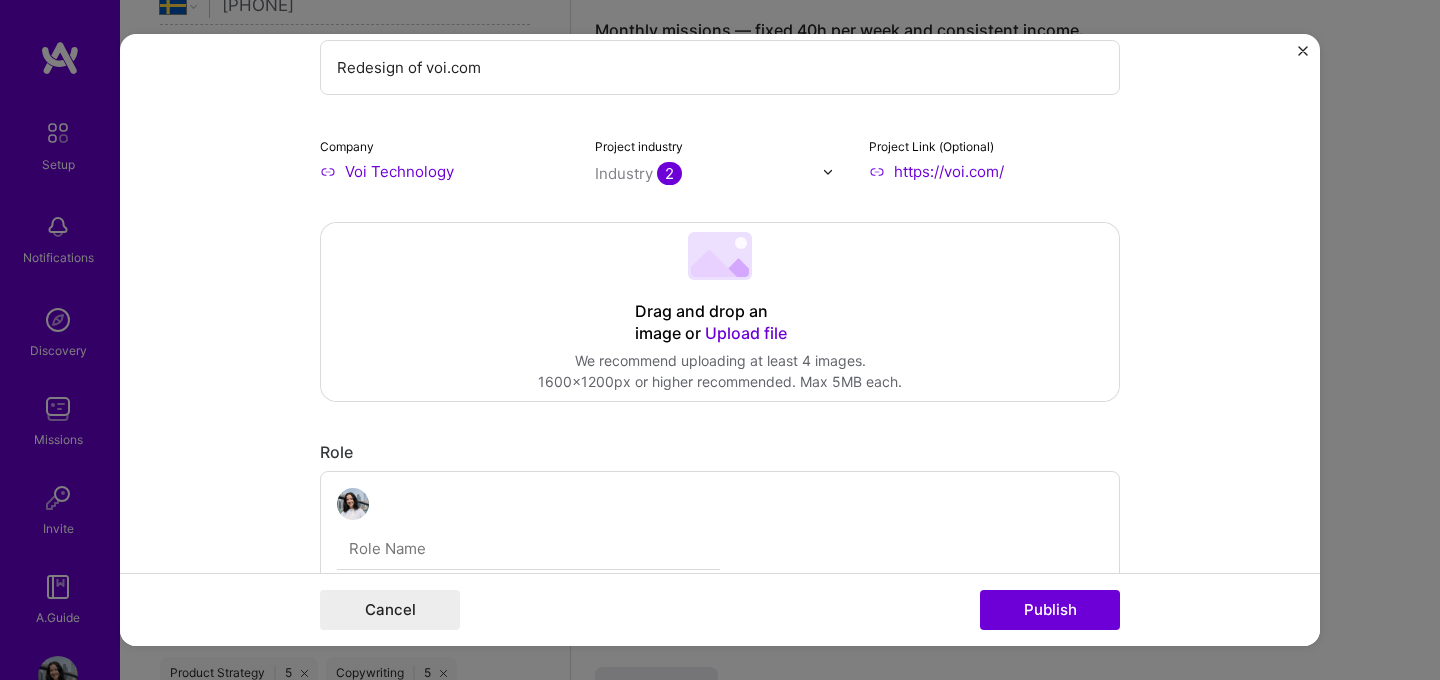 scroll, scrollTop: 174, scrollLeft: 0, axis: vertical 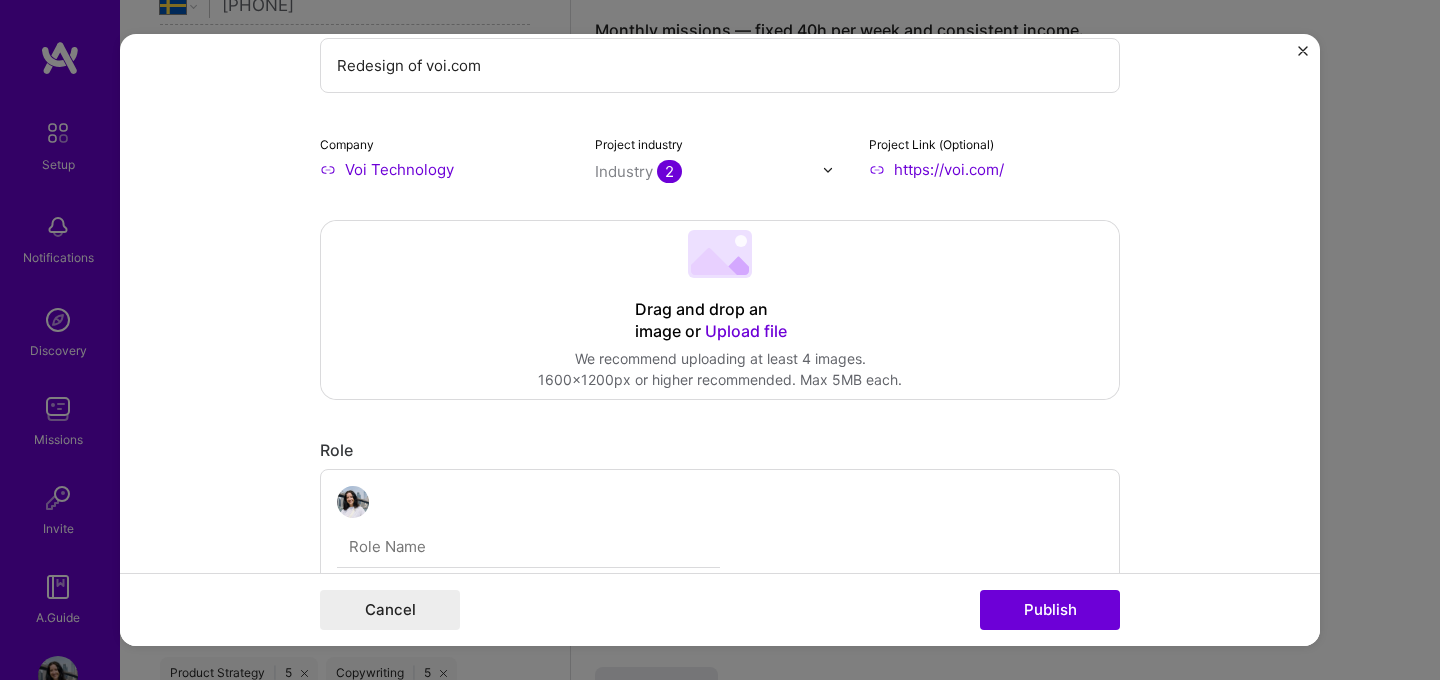 type on "https://voi.com/" 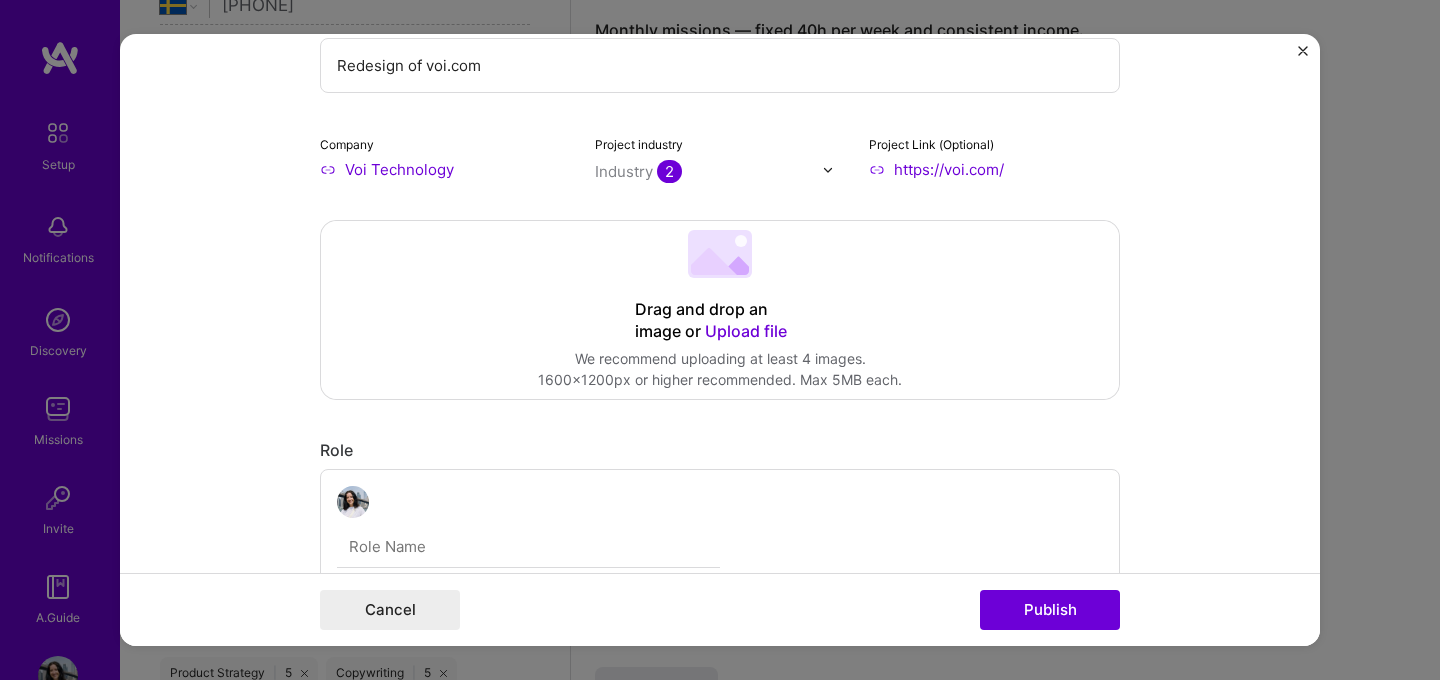 click on "Upload file" at bounding box center (746, 331) 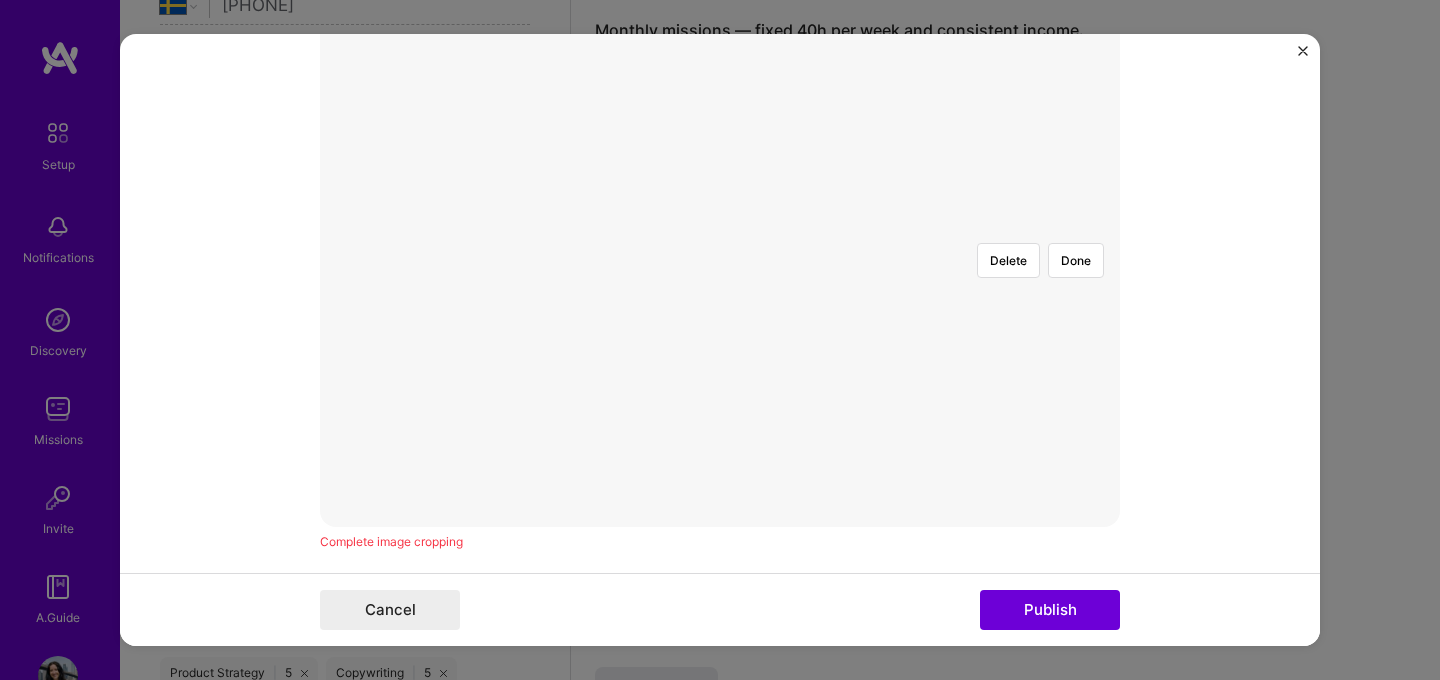 scroll, scrollTop: 471, scrollLeft: 0, axis: vertical 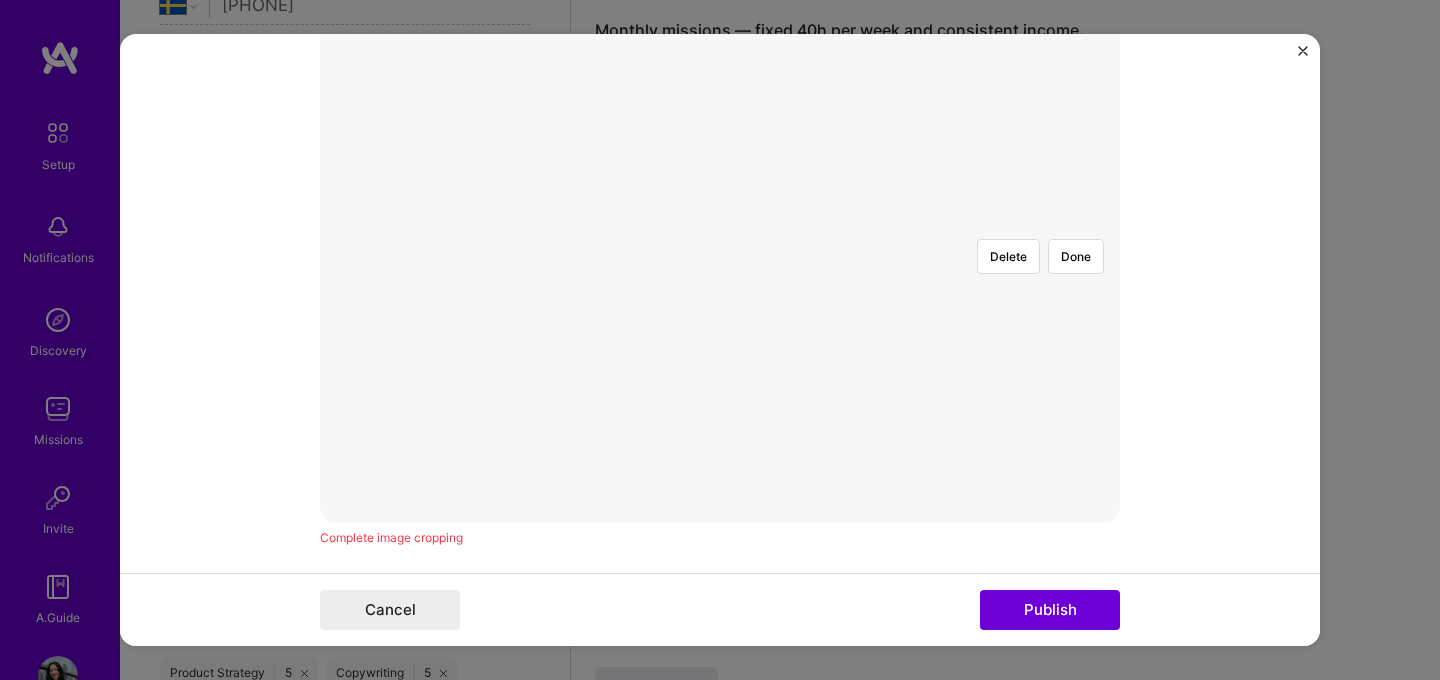 click at bounding box center (1171, 563) 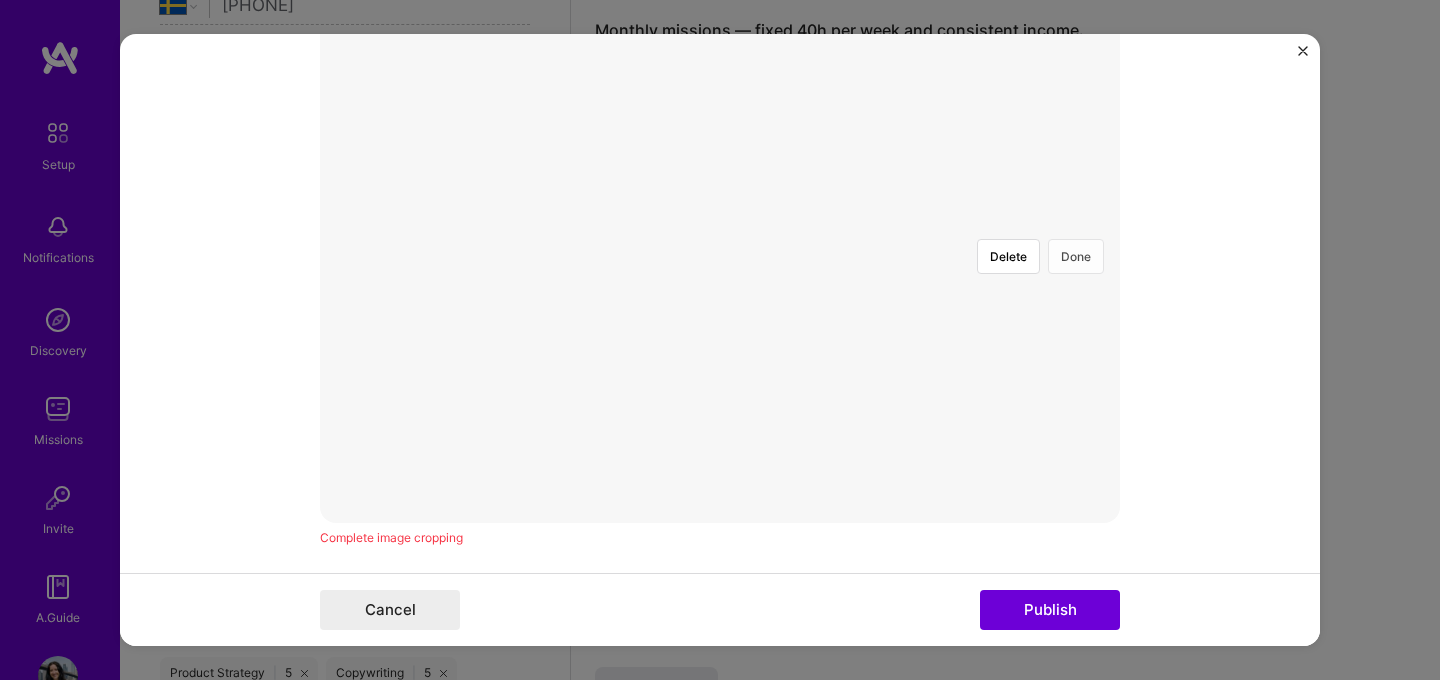 click on "Done" at bounding box center [1076, 256] 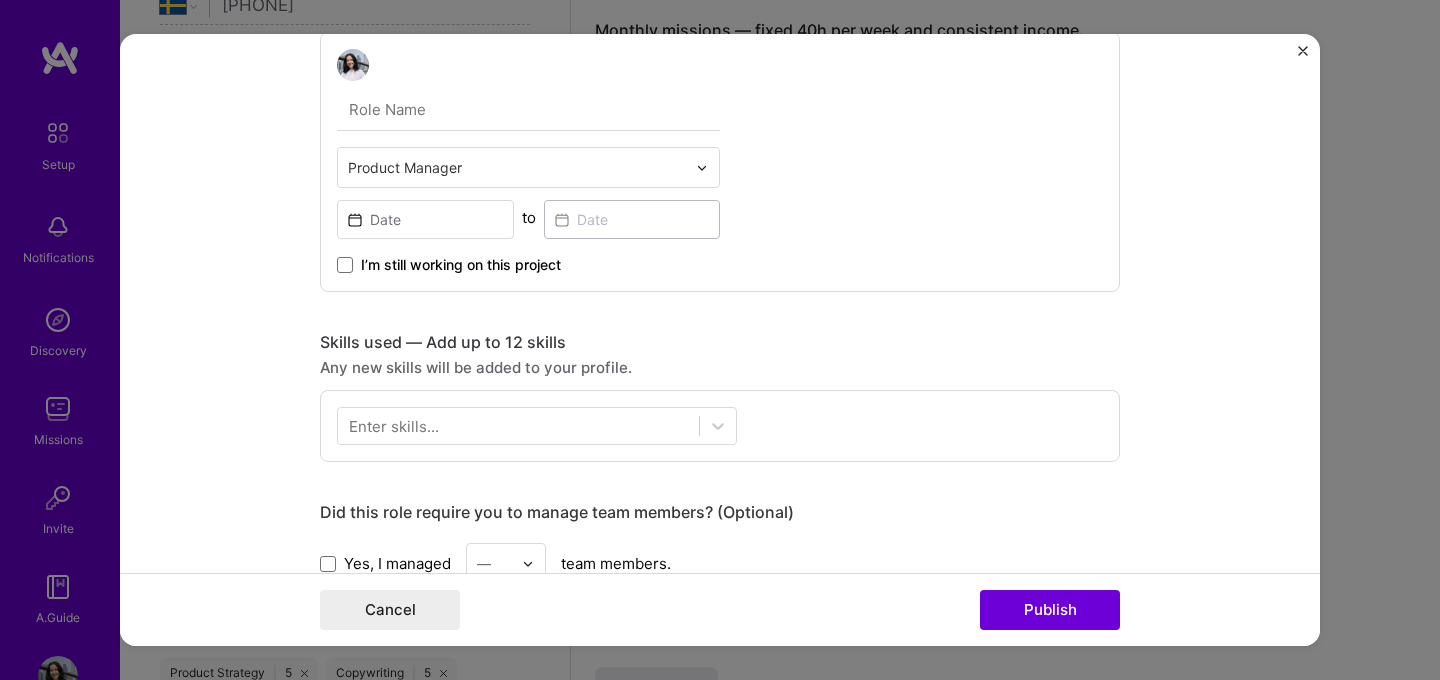 scroll, scrollTop: 1094, scrollLeft: 0, axis: vertical 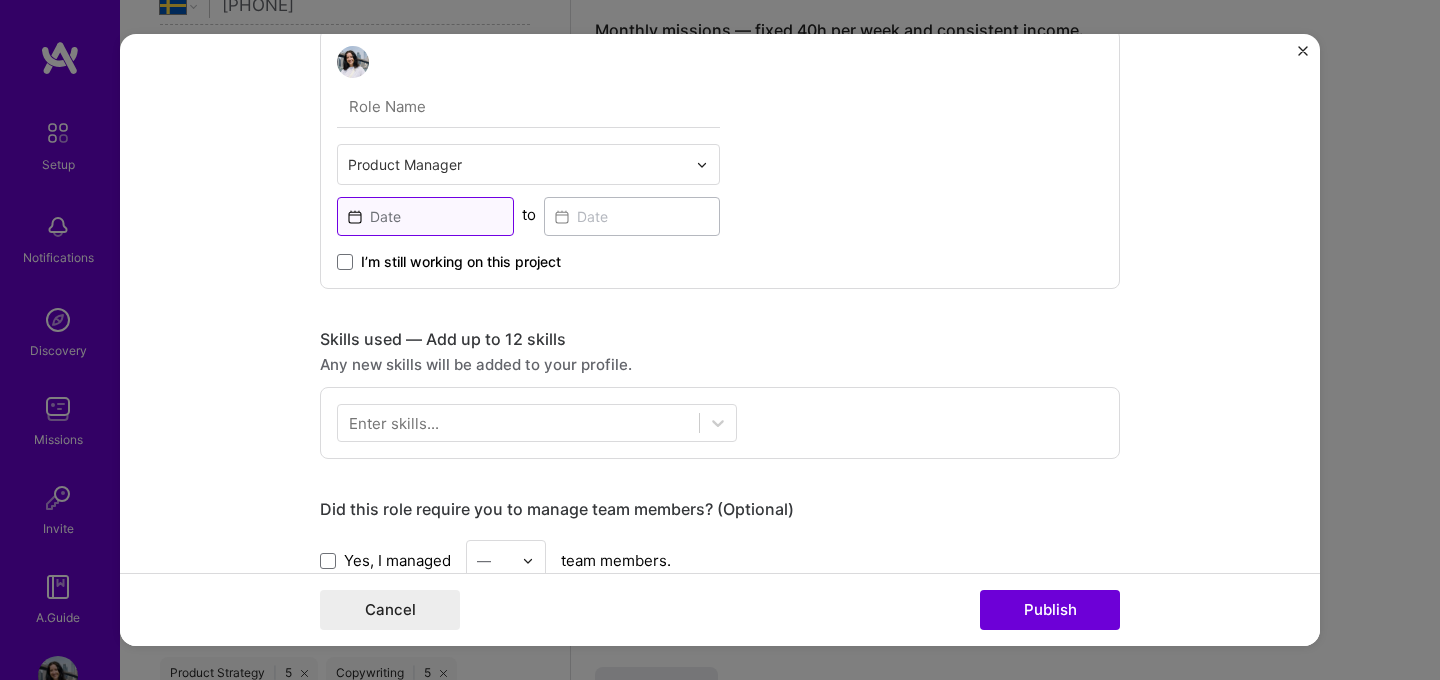 click at bounding box center (425, 216) 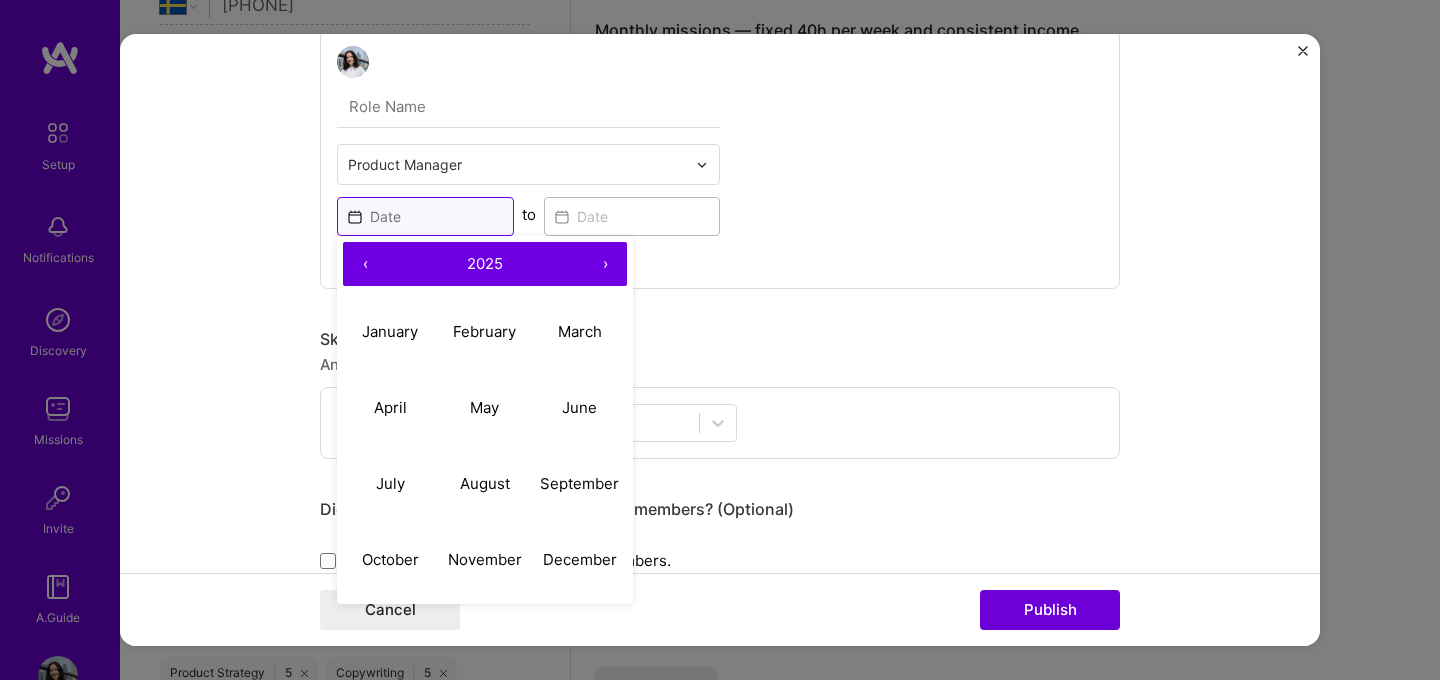 click at bounding box center (425, 216) 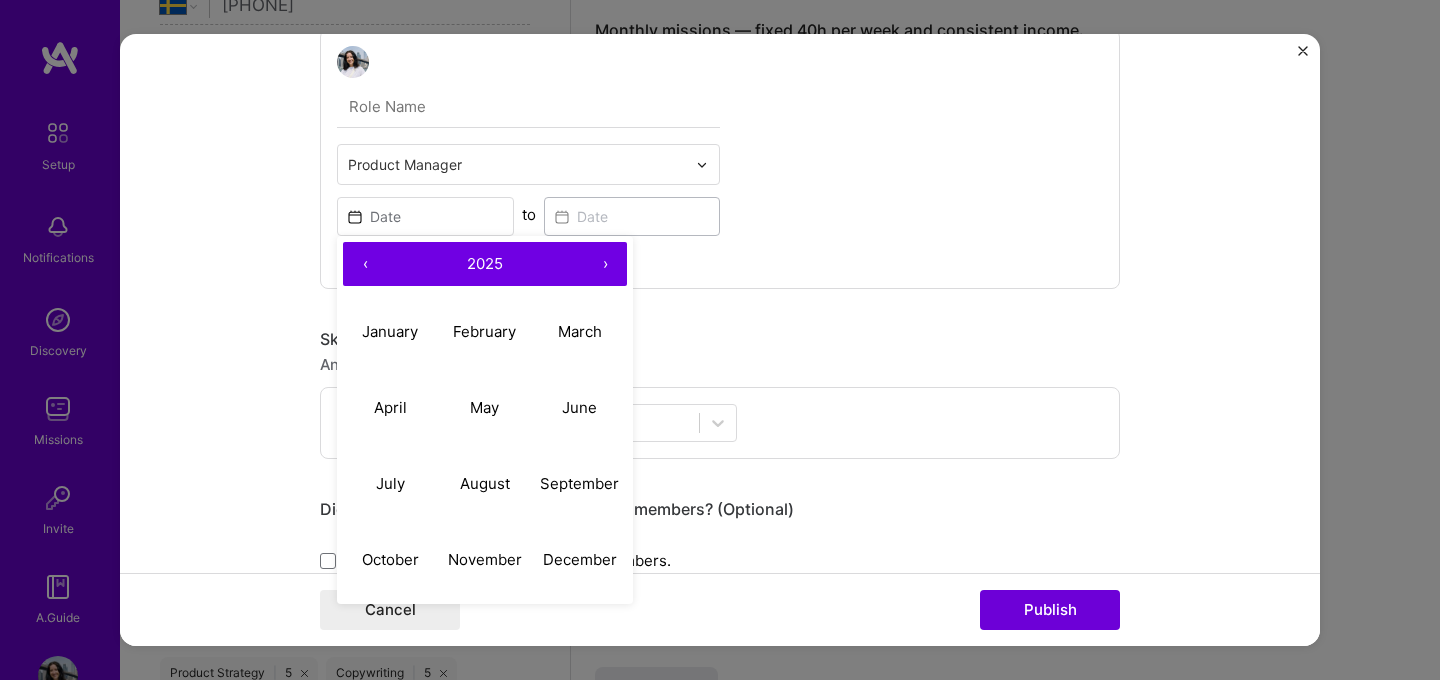 click on "Project title Redesign of voi.com Company Voi Technology
Project industry Industry 2 Project Link (Optional) https://voi.com/
Add New Image Remove Image Role Product Manager
‹ [YEAR] › January February March April May June July August September October November December to
I’m still working on this project Skills used — Add up to 12 skills Any new skills will be added to your profile. Enter skills... Did this role require you to manage team members? (Optional) Yes, I managed — team members. Were you involved from inception to launch (0  -›  1)? (Optional) Zero to one is creation and development of a unique product from the ground up. I was involved in zero to one with this project Add metrics (Optional) Metrics help you visually show the outcome of a project. You can add up to 3 metrics. Project details   100 characters minimum 0 / 1,000  characters Highlight the company's mission or purpose, and then transition into the specific project you contributed to." at bounding box center [720, 340] 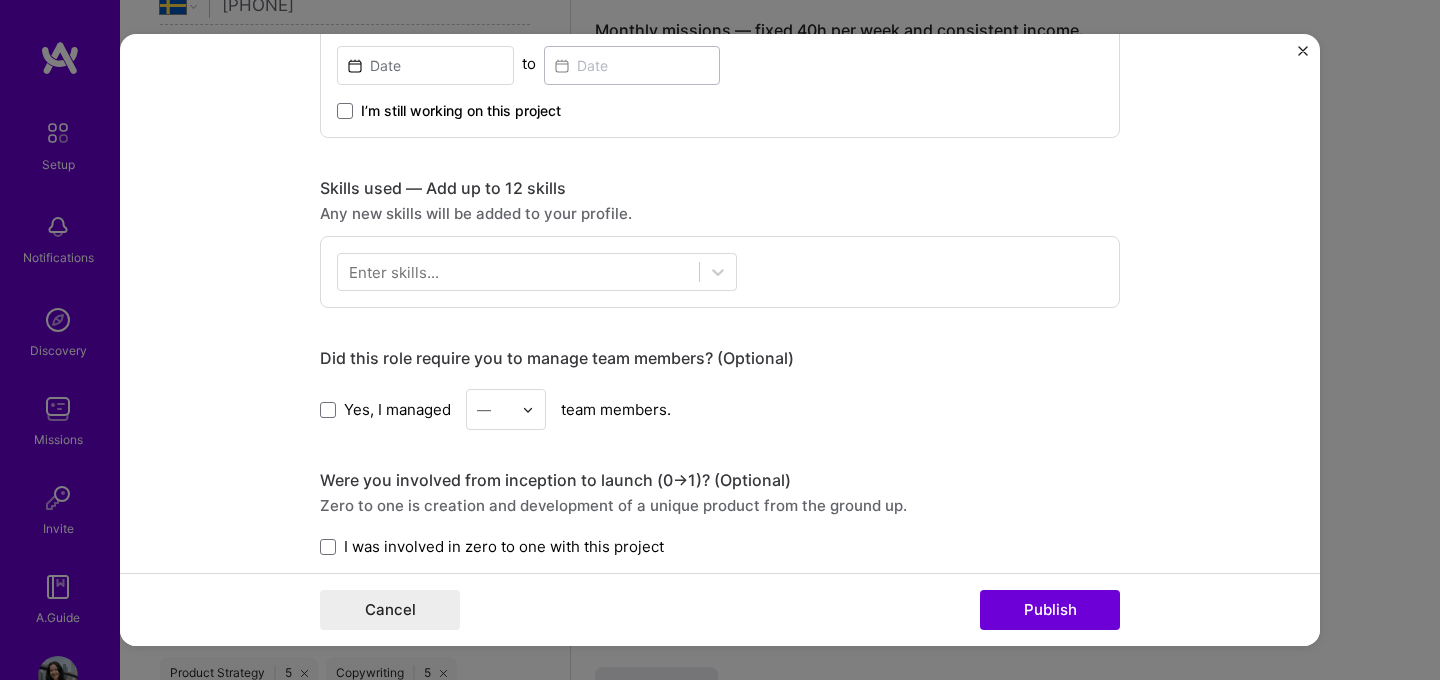 scroll, scrollTop: 1258, scrollLeft: 0, axis: vertical 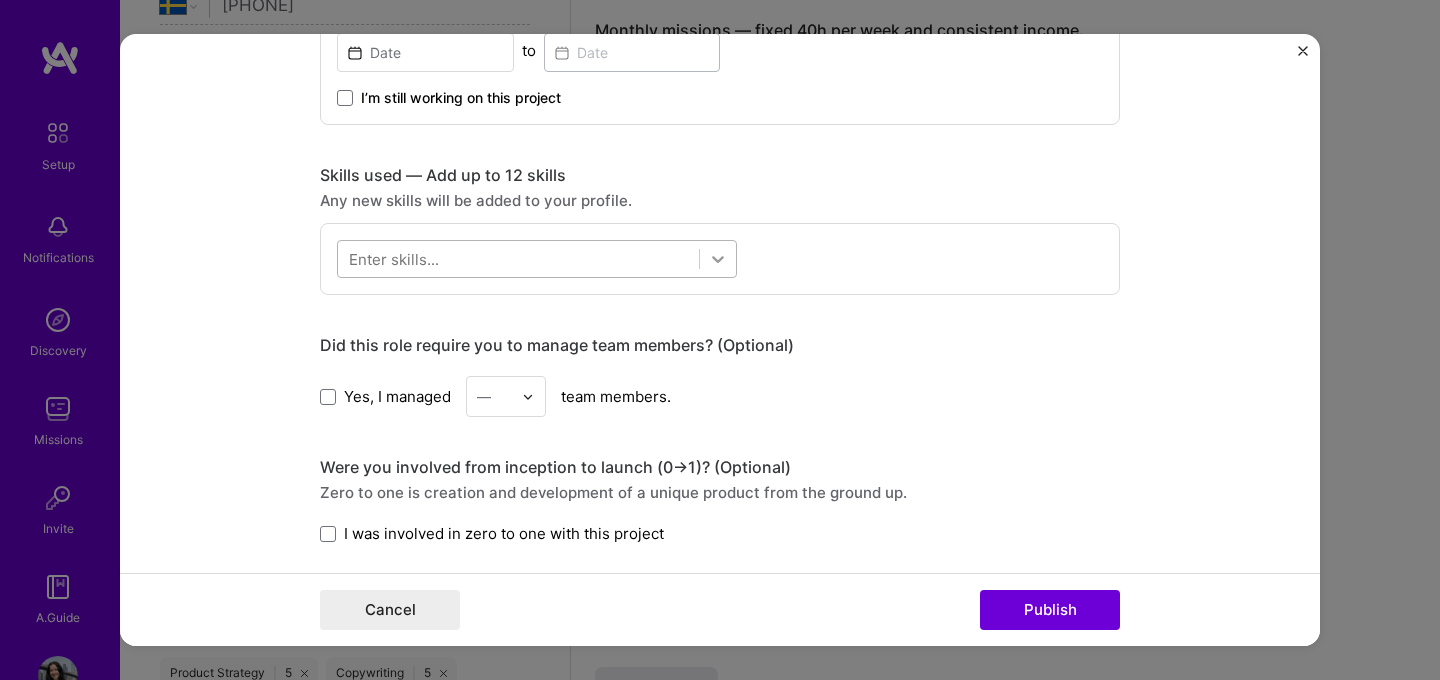 click 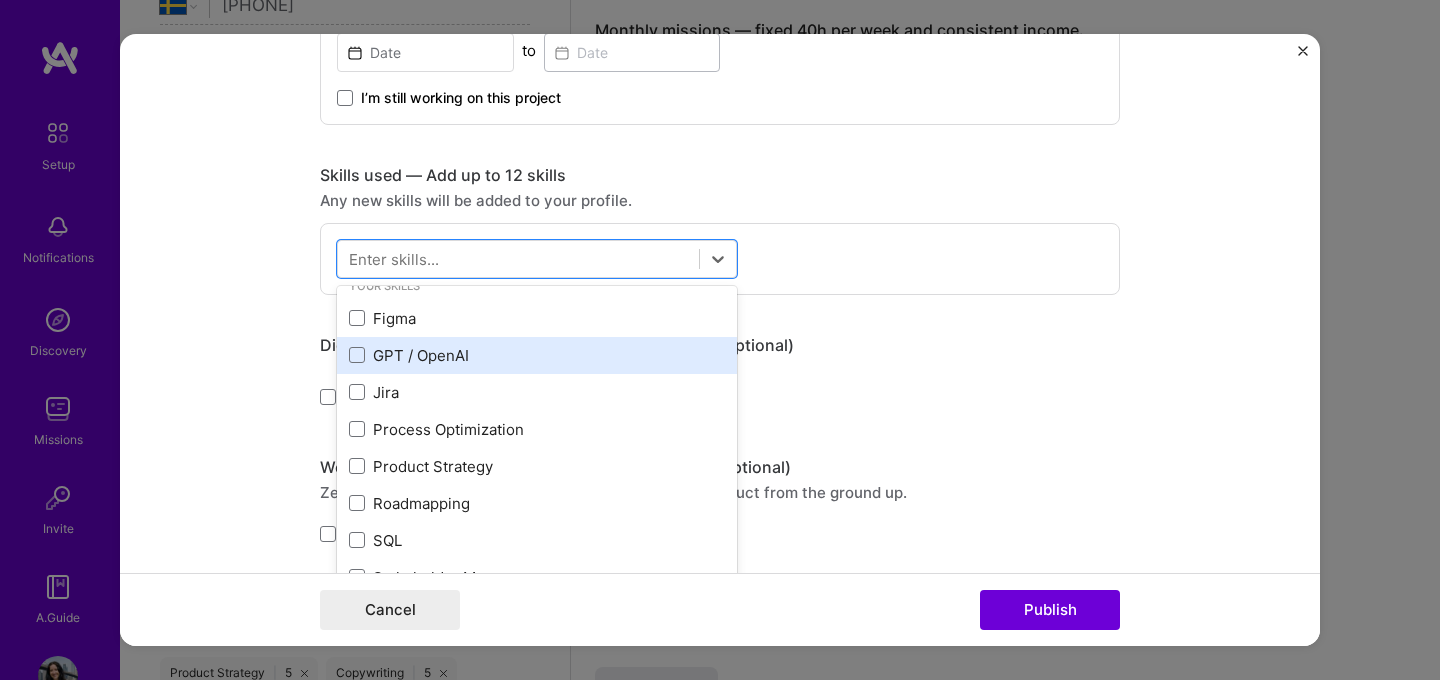 scroll, scrollTop: 0, scrollLeft: 0, axis: both 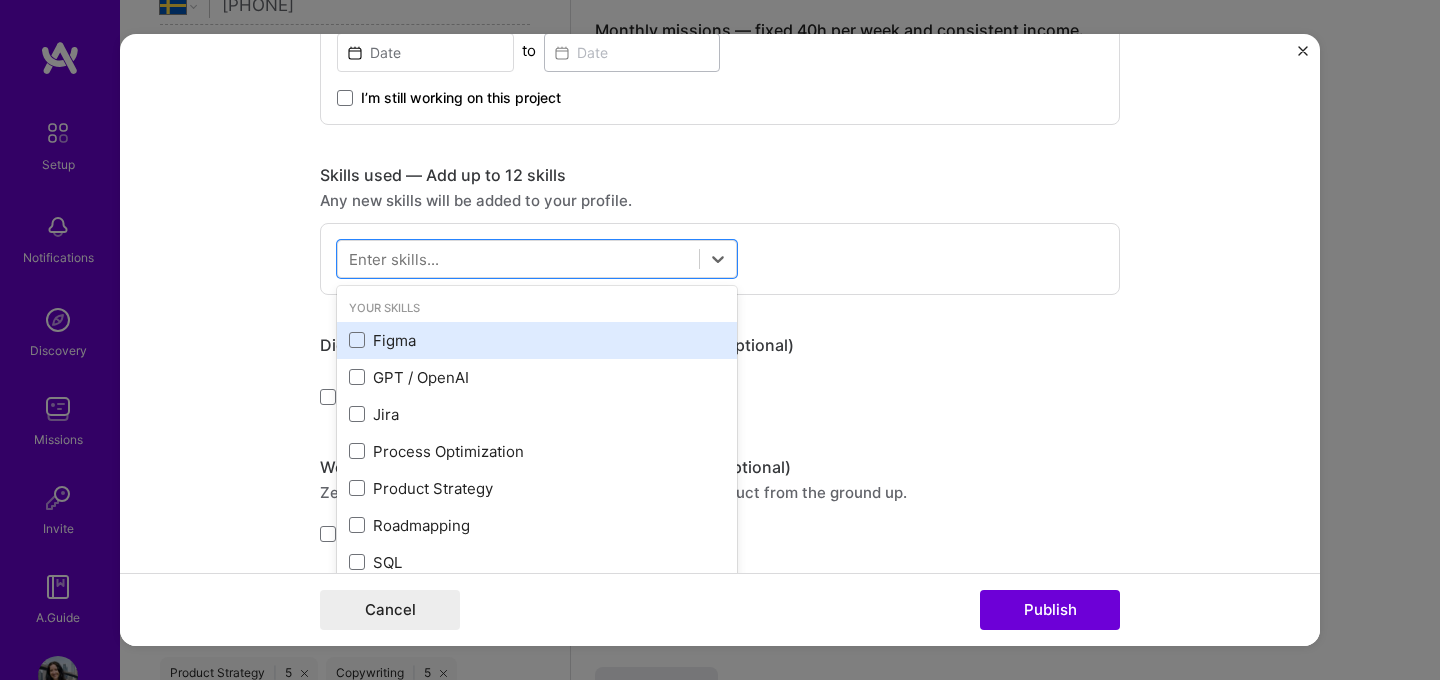 click on "Figma" at bounding box center [537, 340] 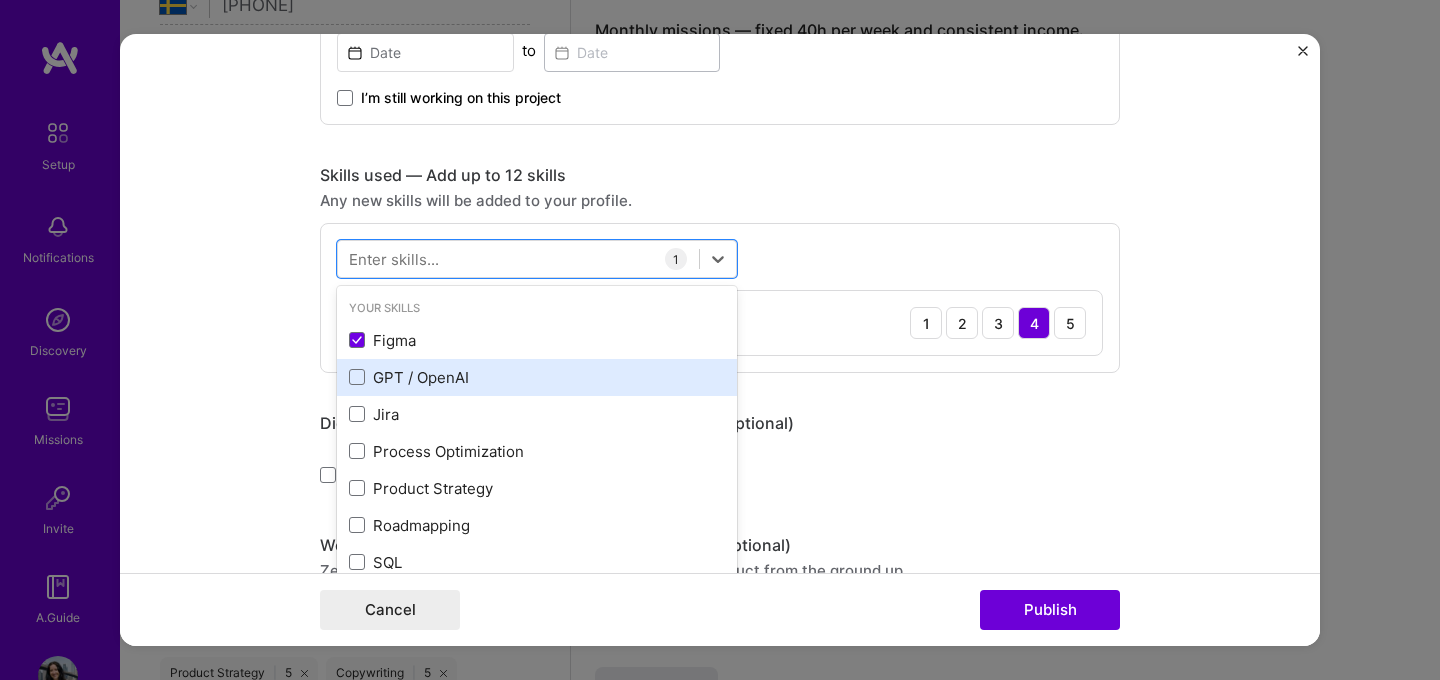 click on "GPT / OpenAI" at bounding box center [537, 377] 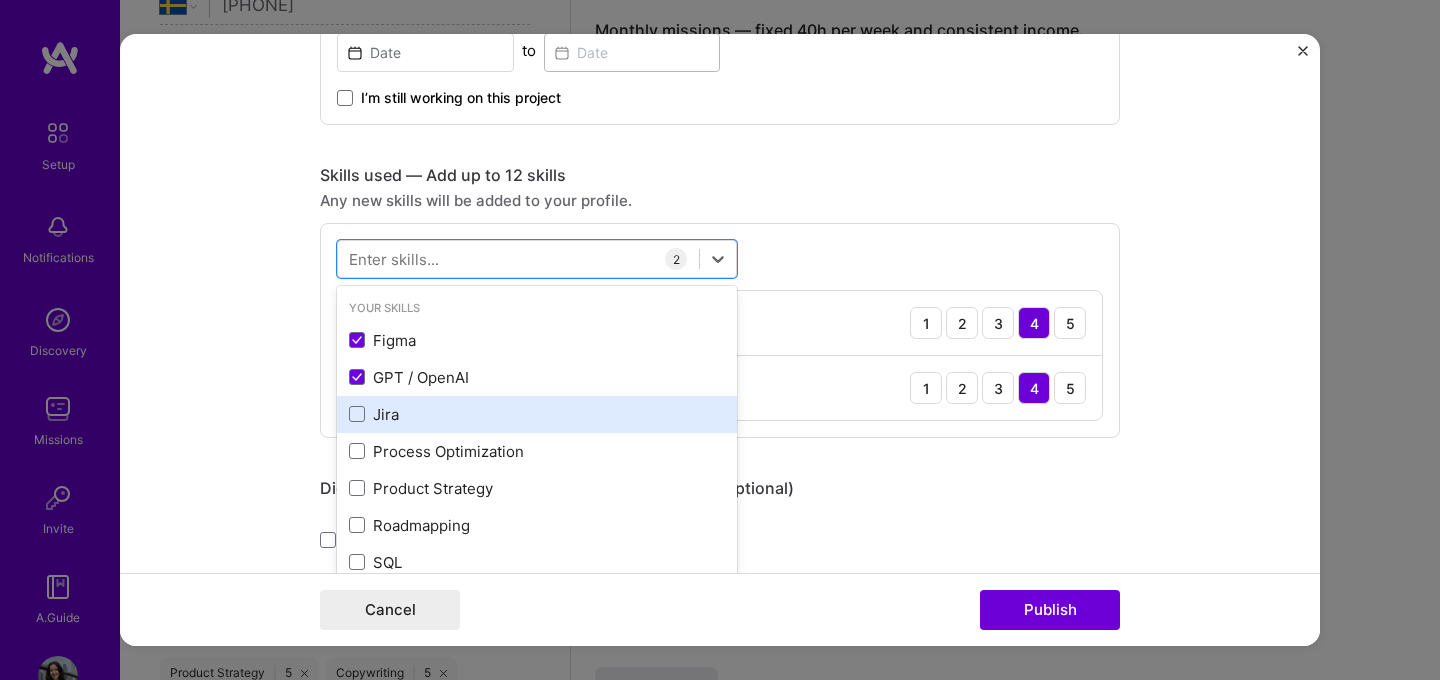 click on "Jira" at bounding box center (537, 414) 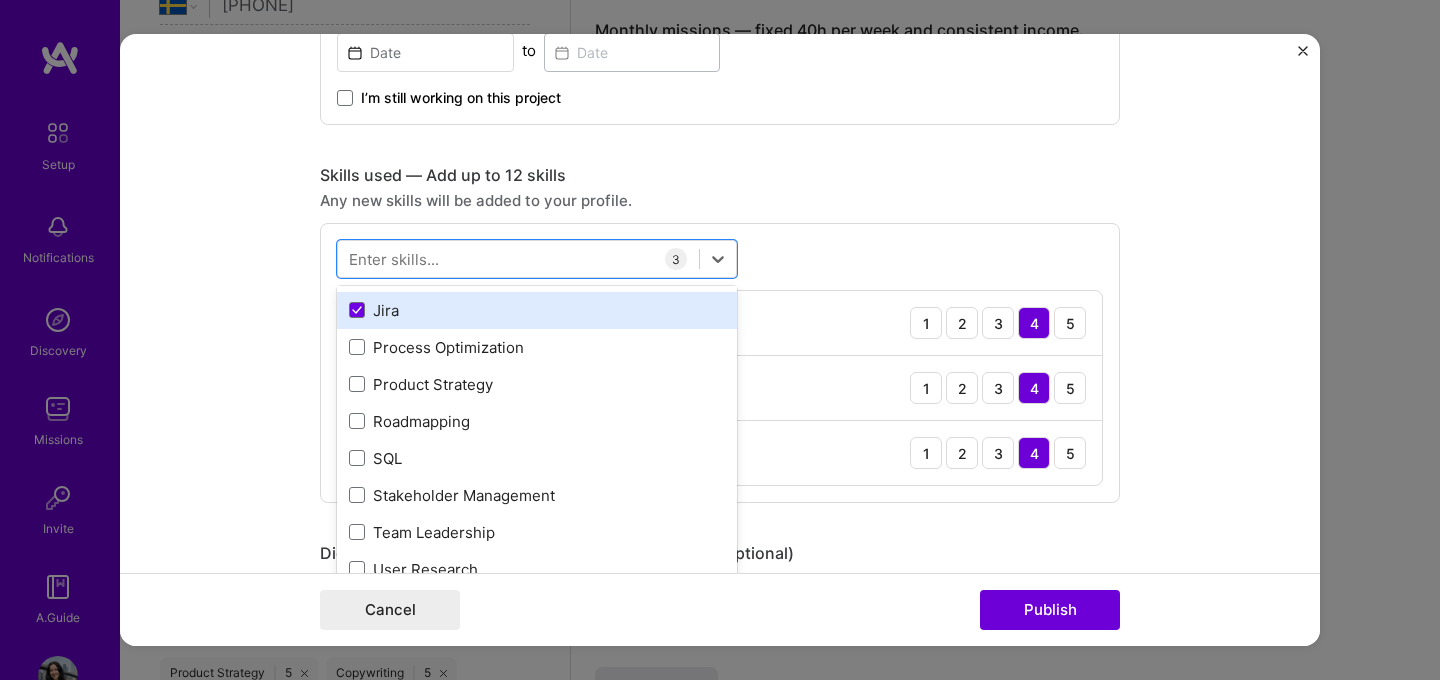 scroll, scrollTop: 106, scrollLeft: 0, axis: vertical 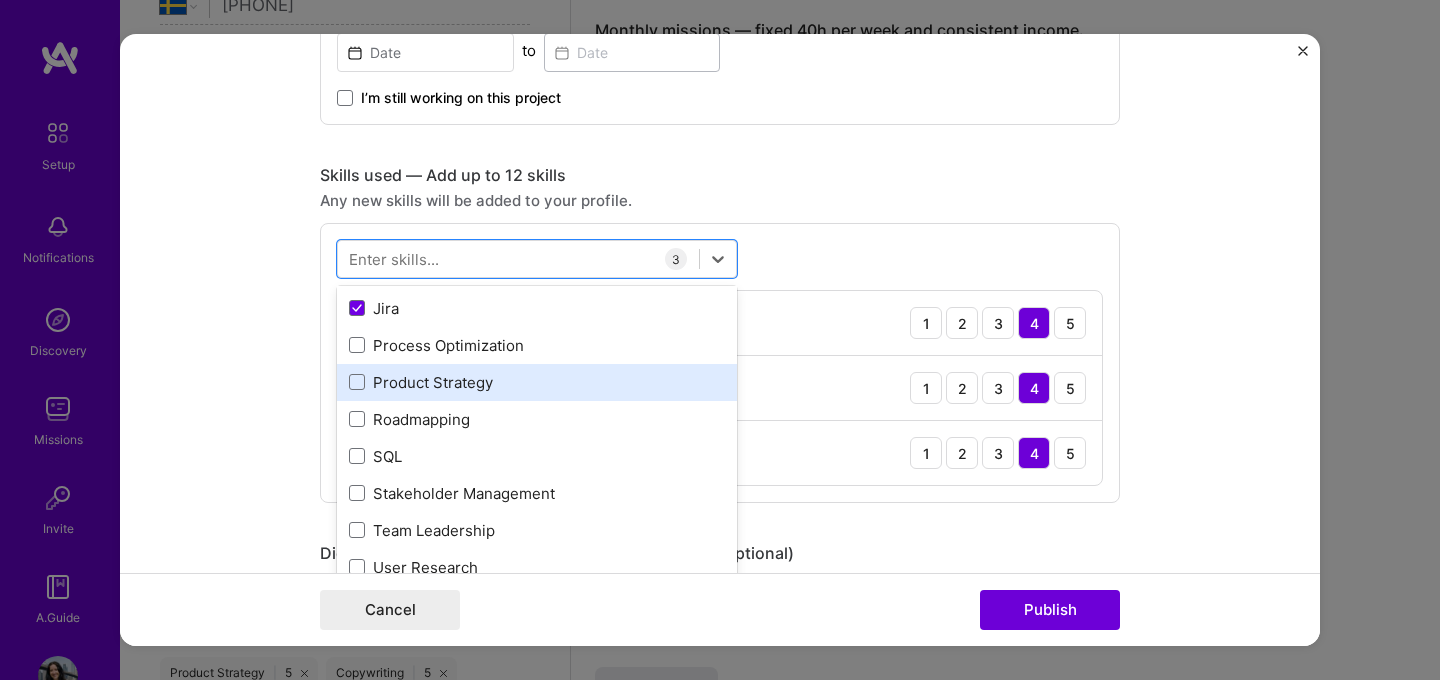 click on "Product Strategy" at bounding box center (537, 382) 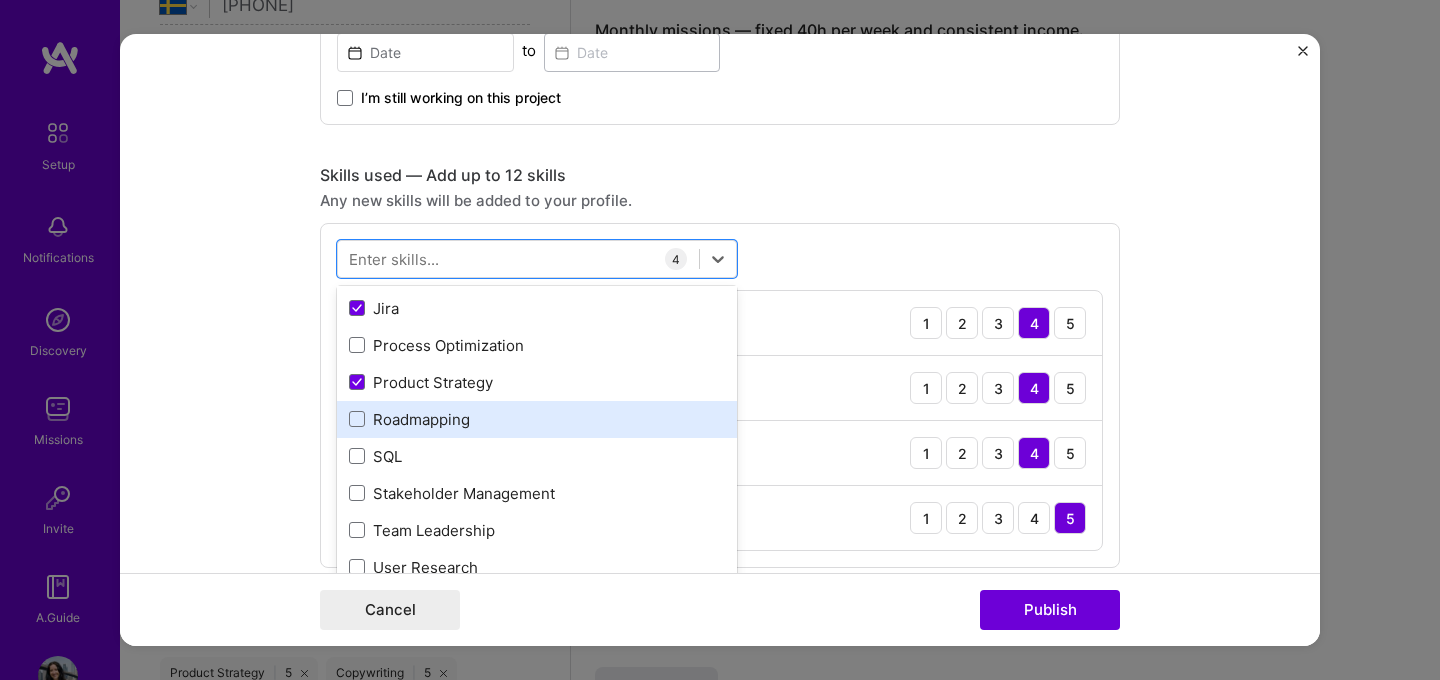 click on "Roadmapping" at bounding box center (537, 419) 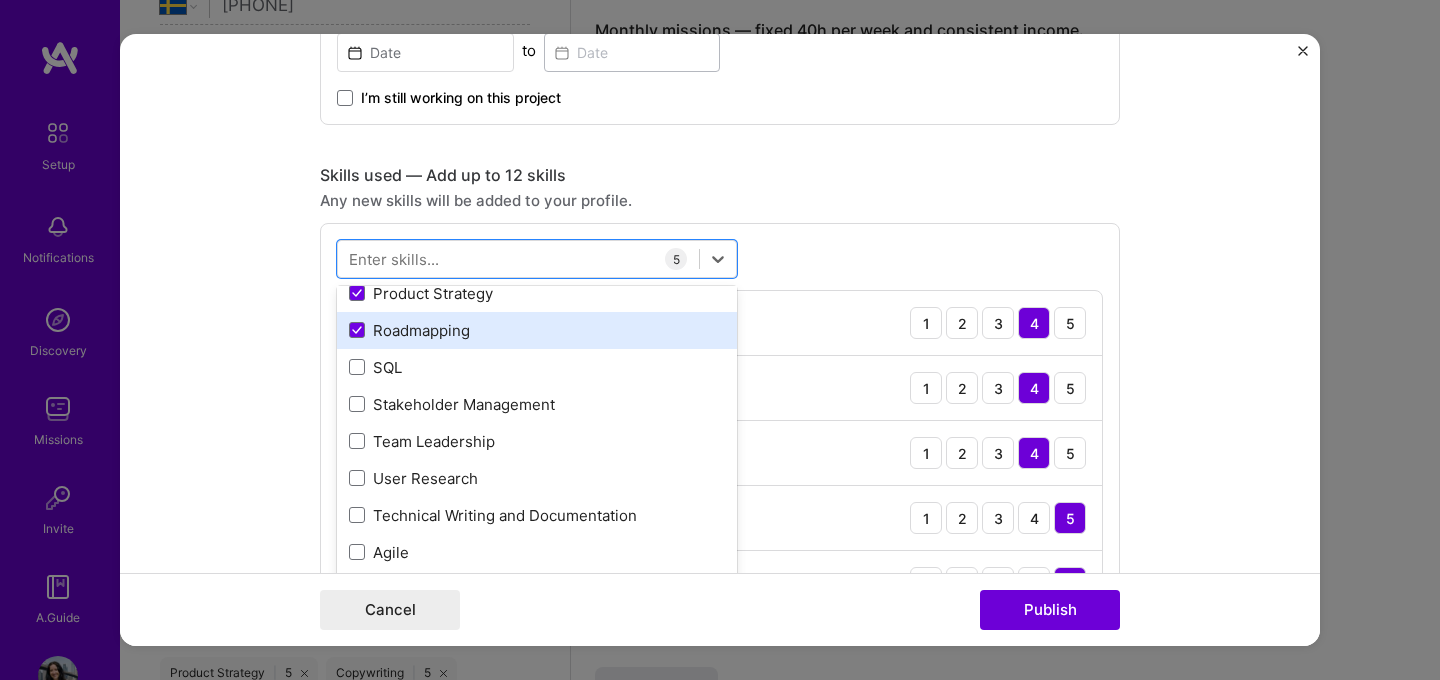 scroll, scrollTop: 215, scrollLeft: 0, axis: vertical 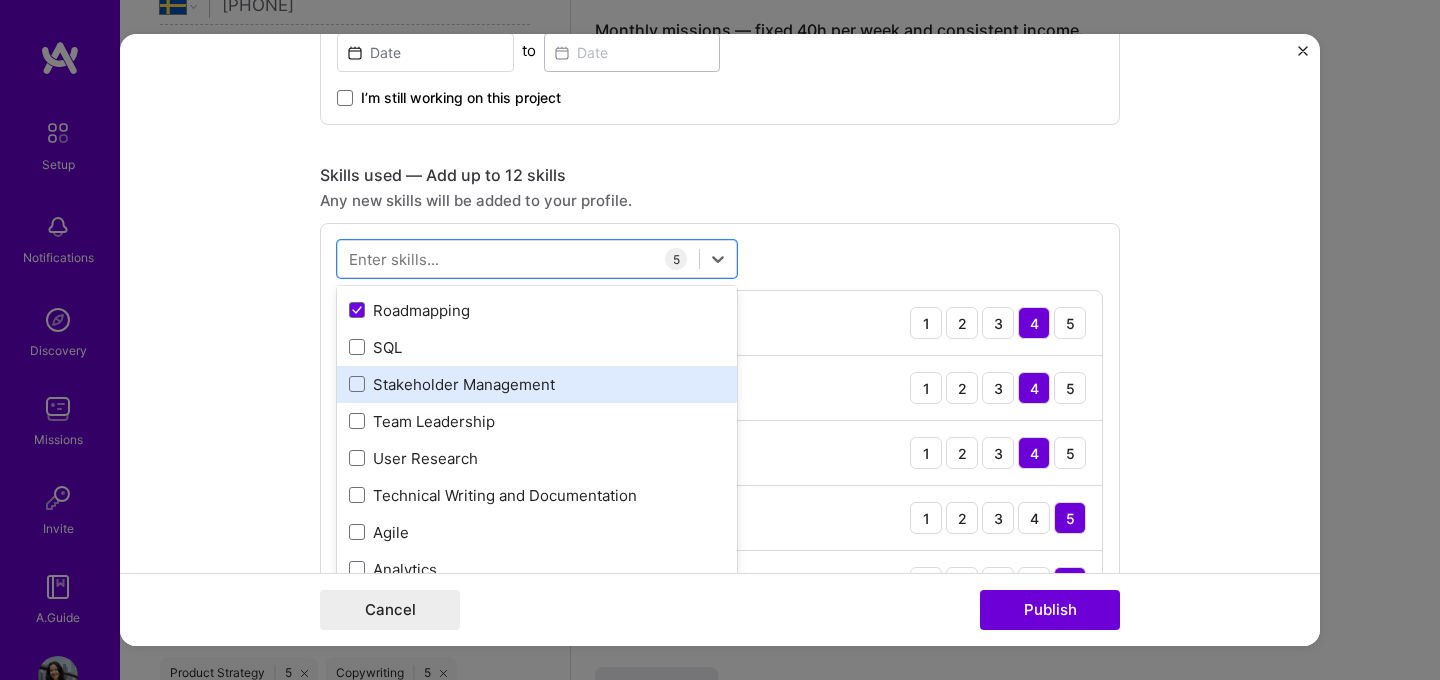 click on "Stakeholder Management" at bounding box center (537, 384) 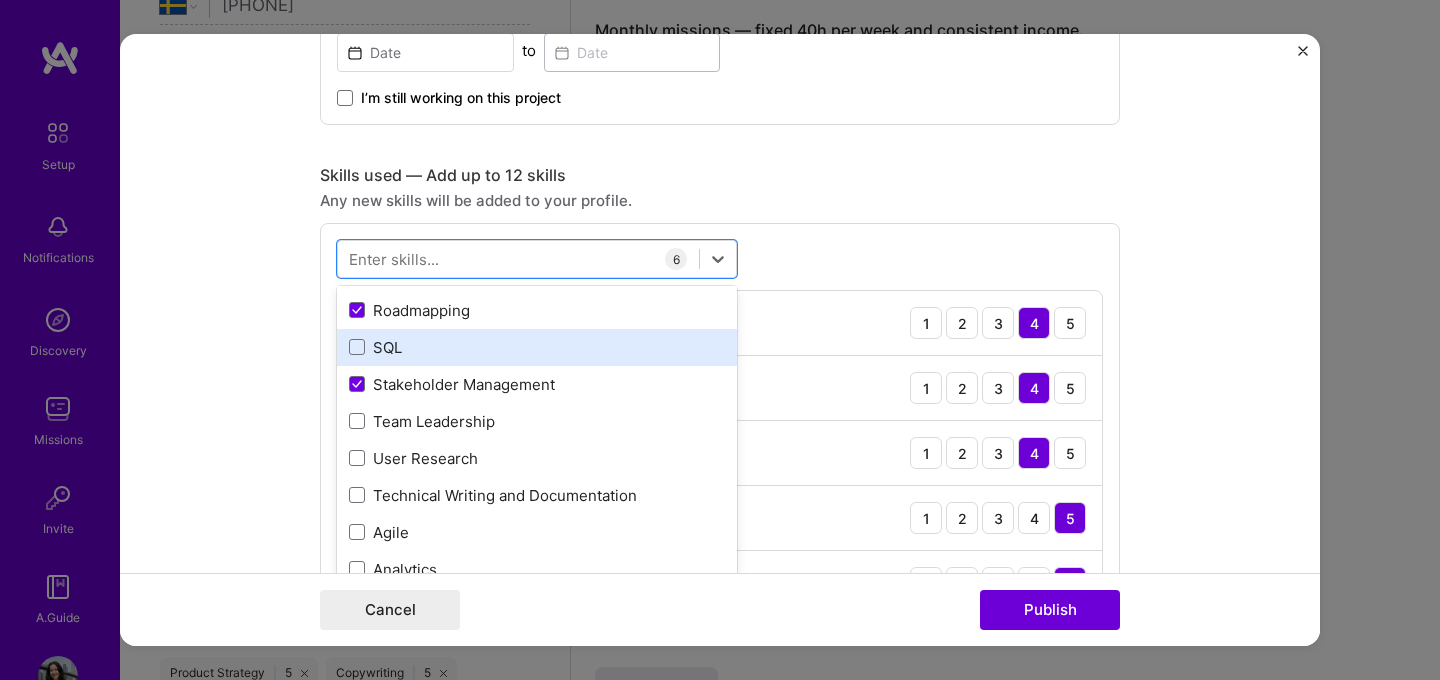 click on "SQL" at bounding box center (537, 347) 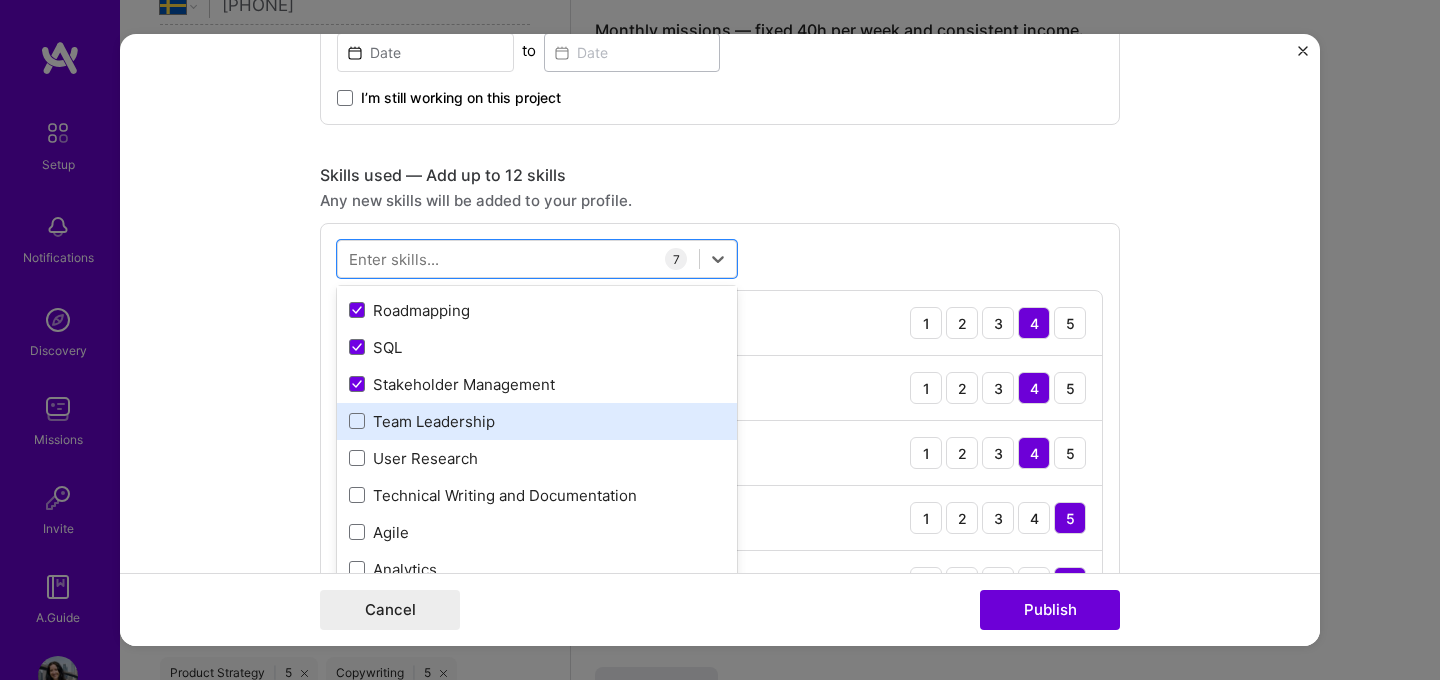 click on "Team Leadership" at bounding box center (537, 421) 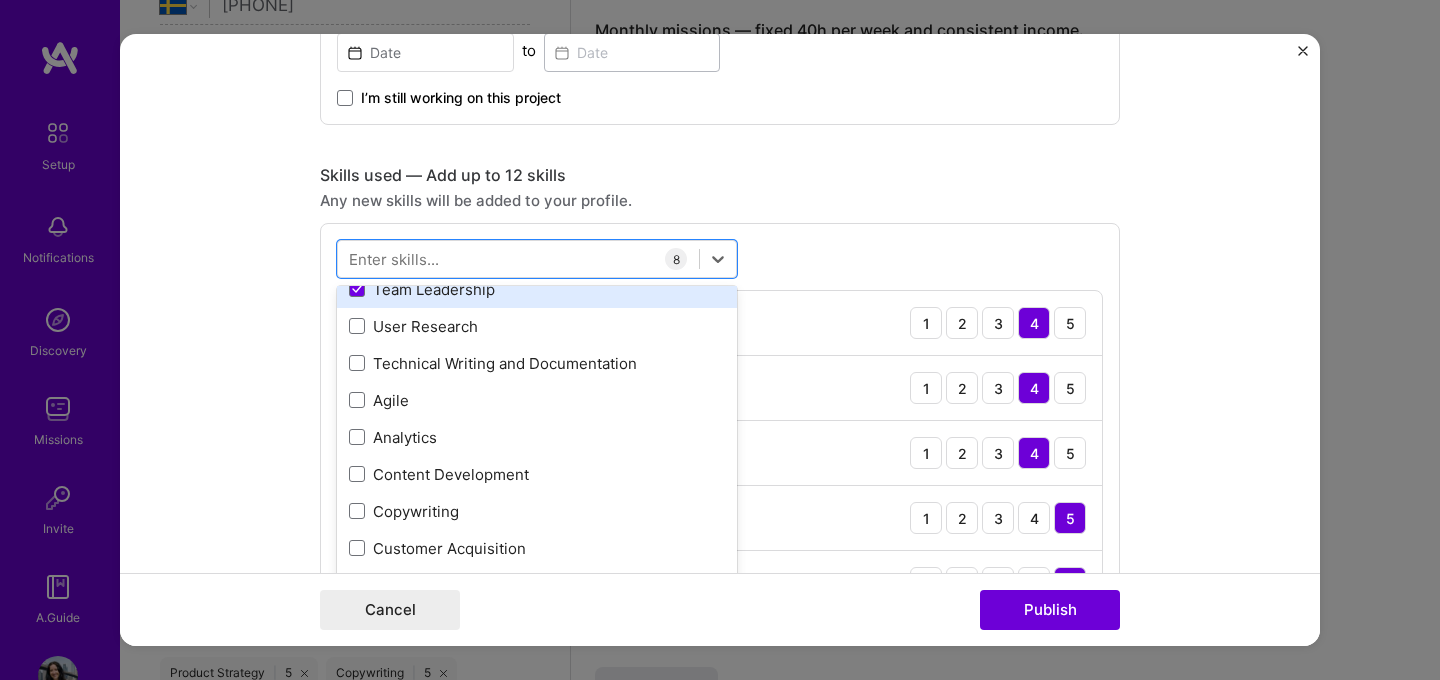 scroll, scrollTop: 368, scrollLeft: 0, axis: vertical 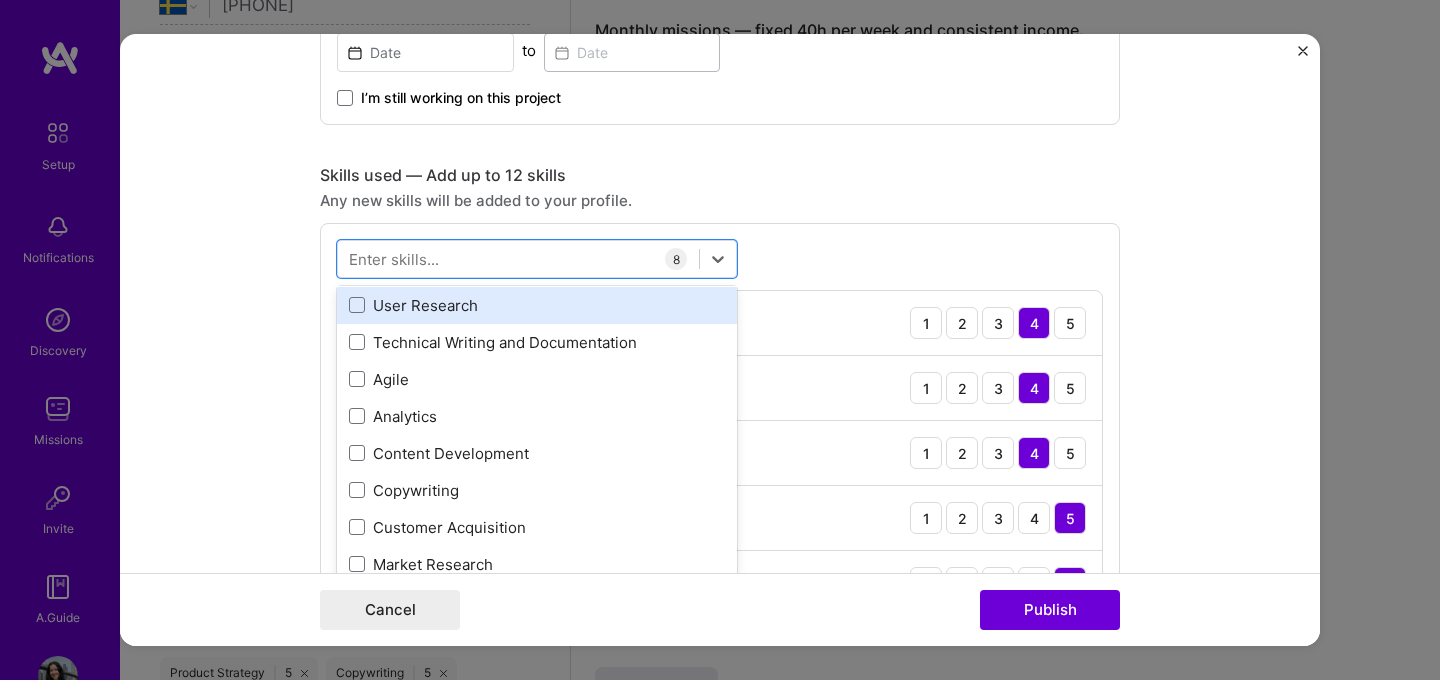click on "User Research" at bounding box center (537, 305) 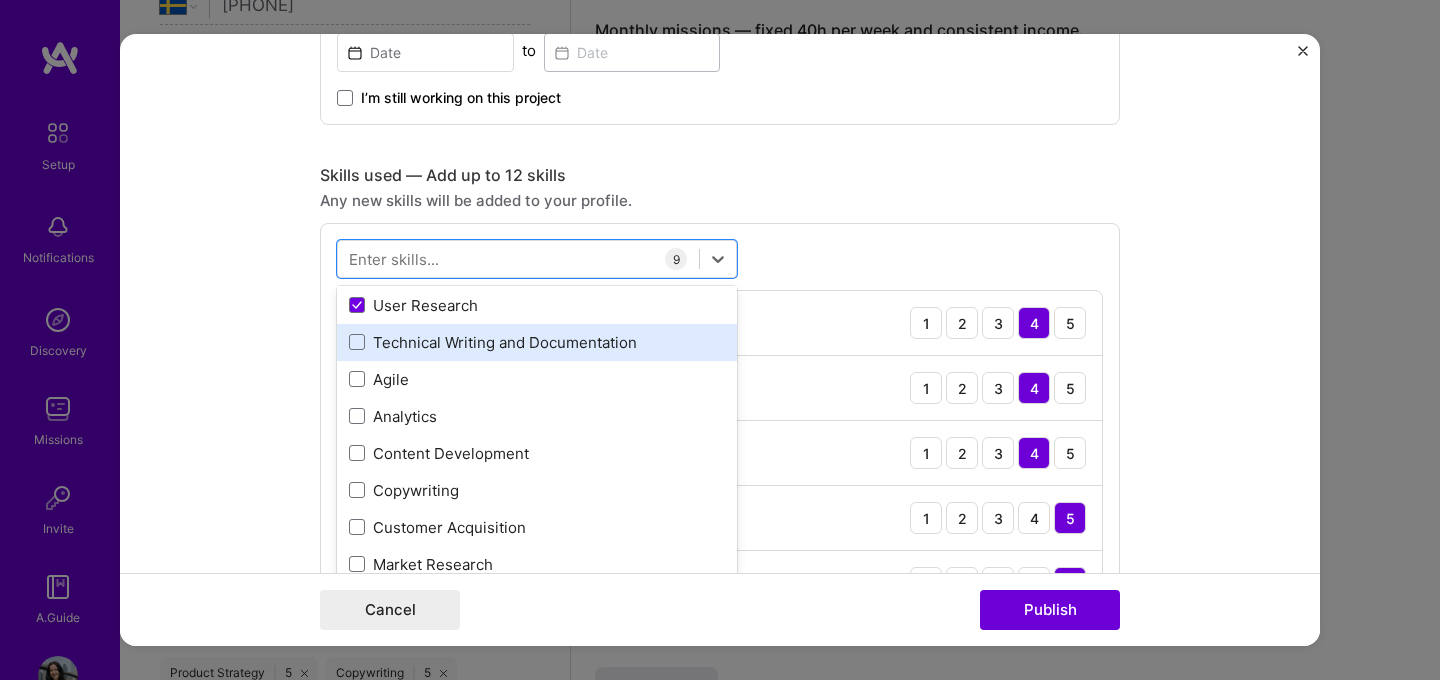 click on "Technical Writing and Documentation" at bounding box center (537, 342) 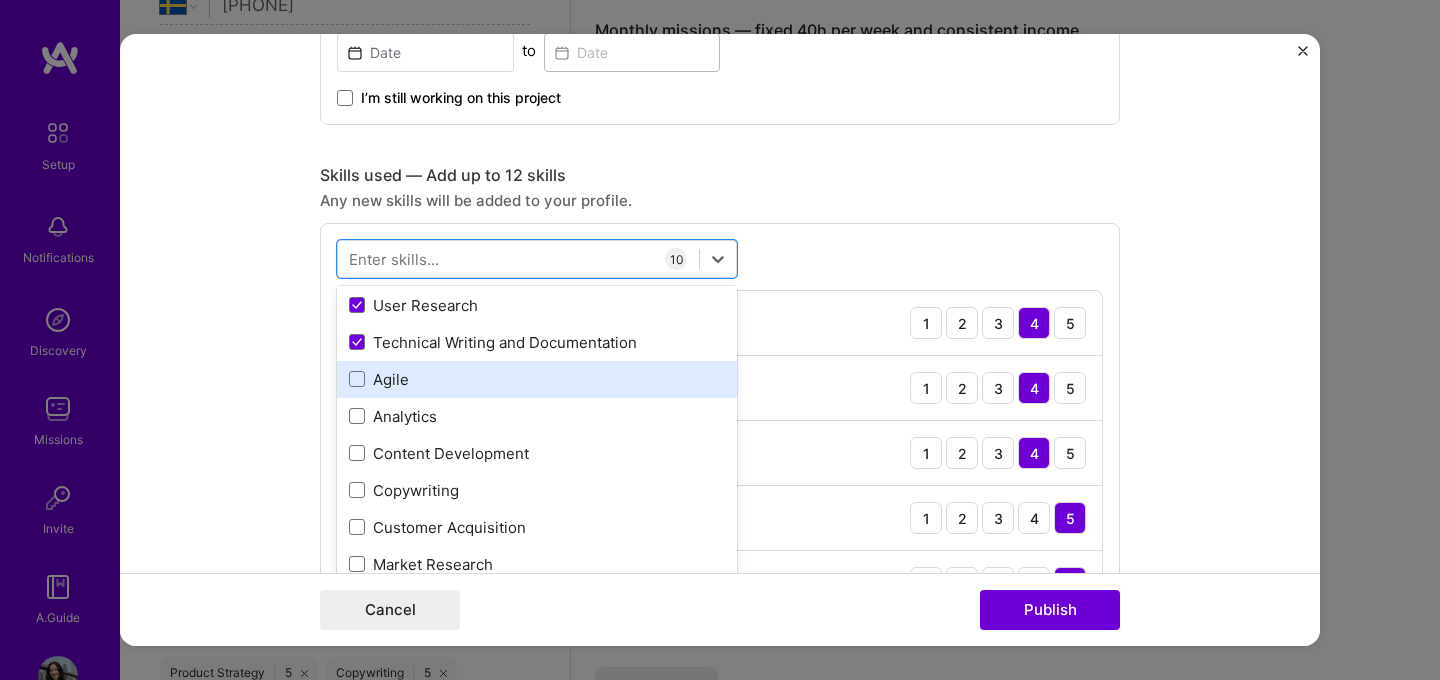 click on "Agile" at bounding box center [537, 379] 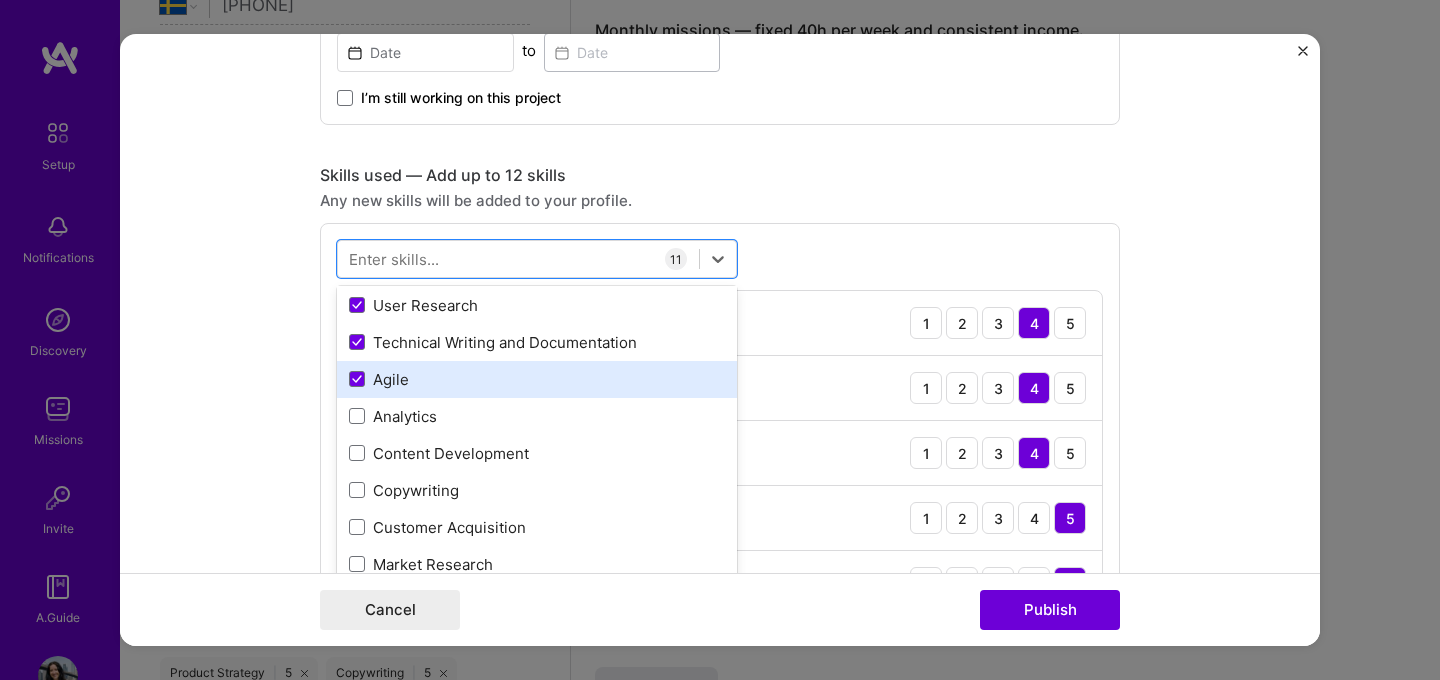 scroll, scrollTop: 446, scrollLeft: 0, axis: vertical 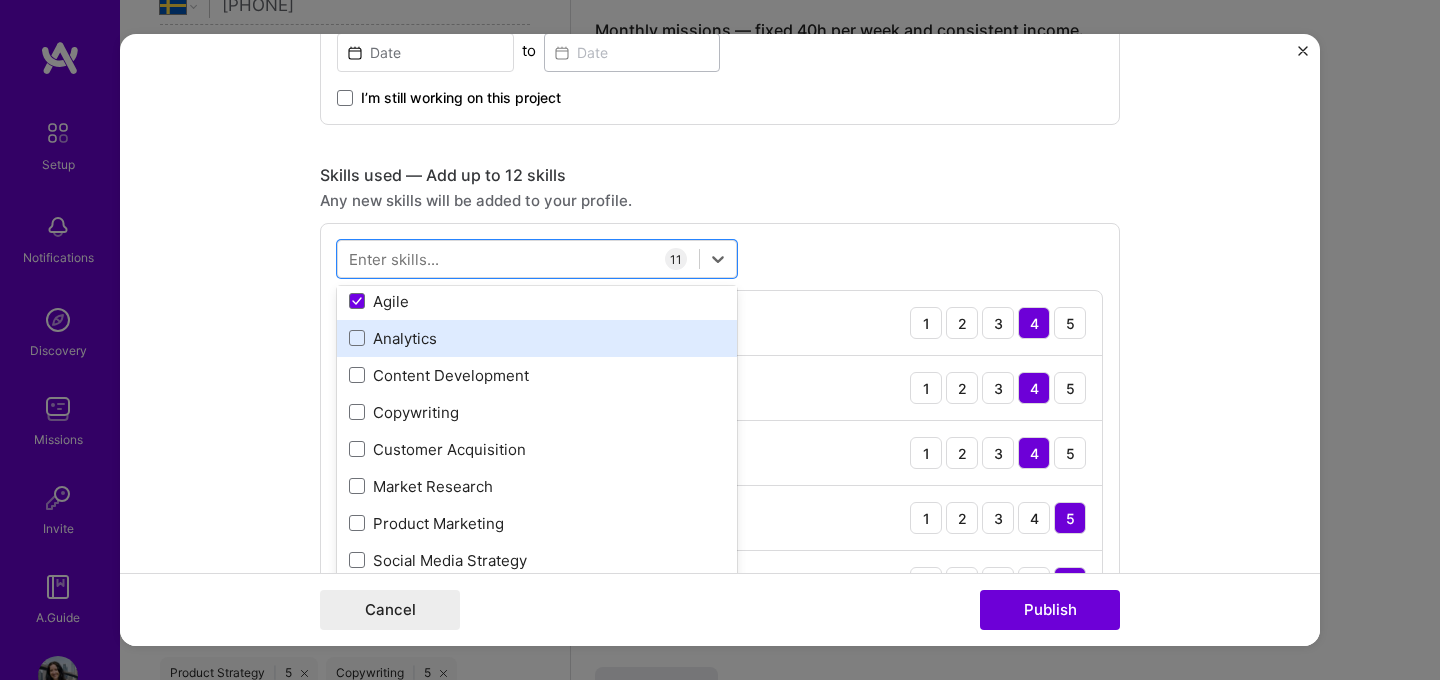 click on "Analytics" at bounding box center (537, 338) 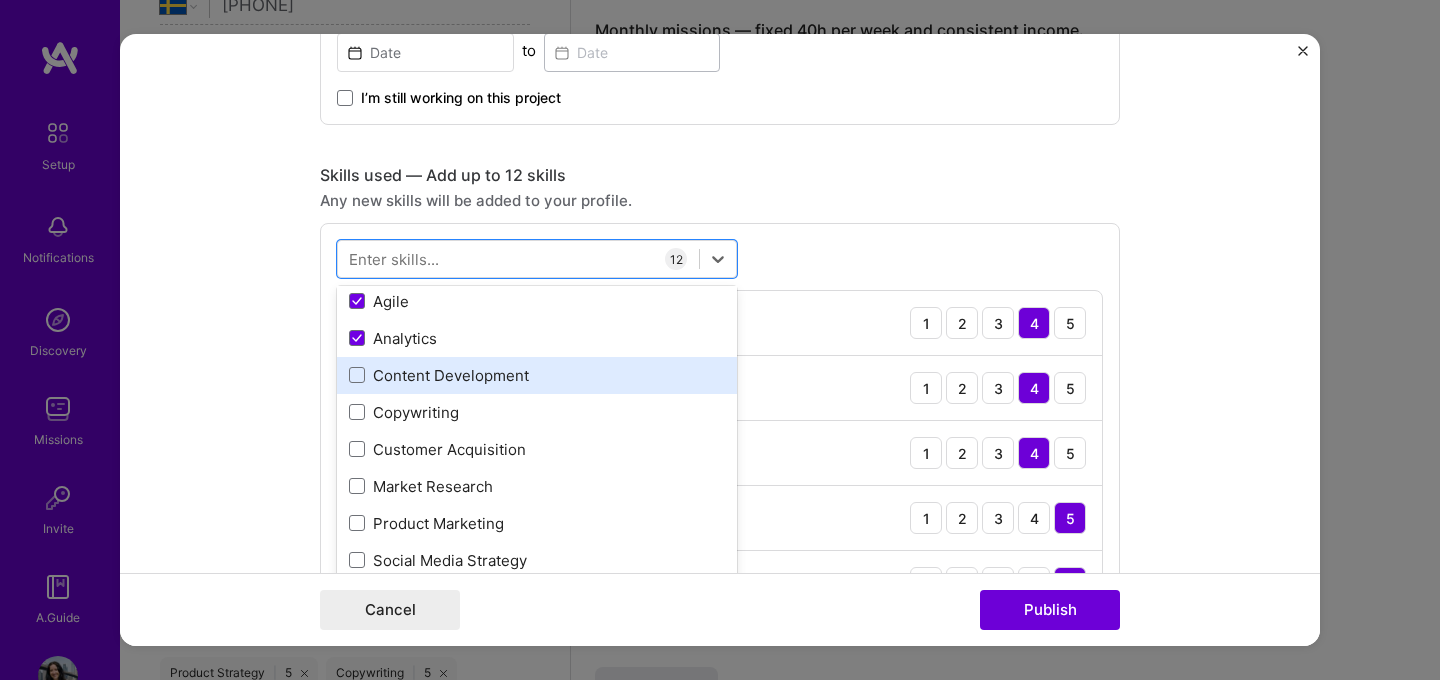 click on "Content Development" at bounding box center (537, 375) 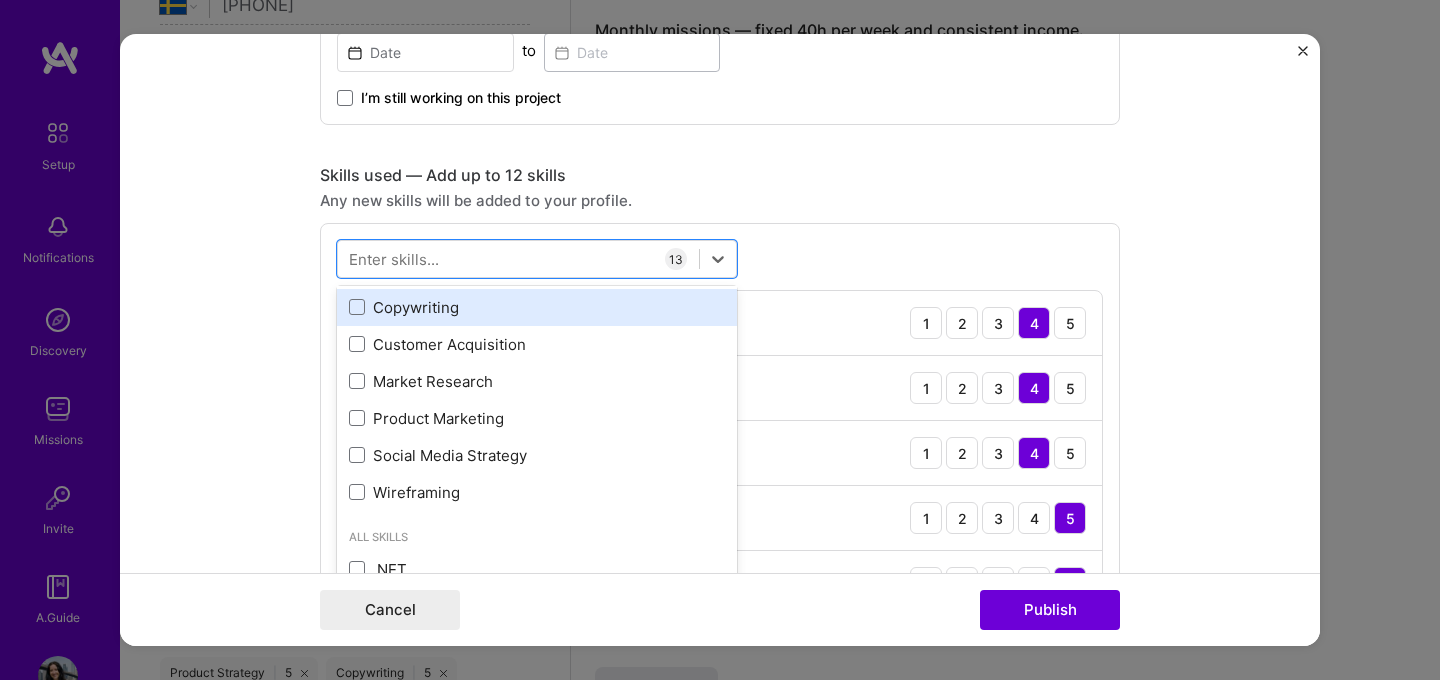 scroll, scrollTop: 557, scrollLeft: 0, axis: vertical 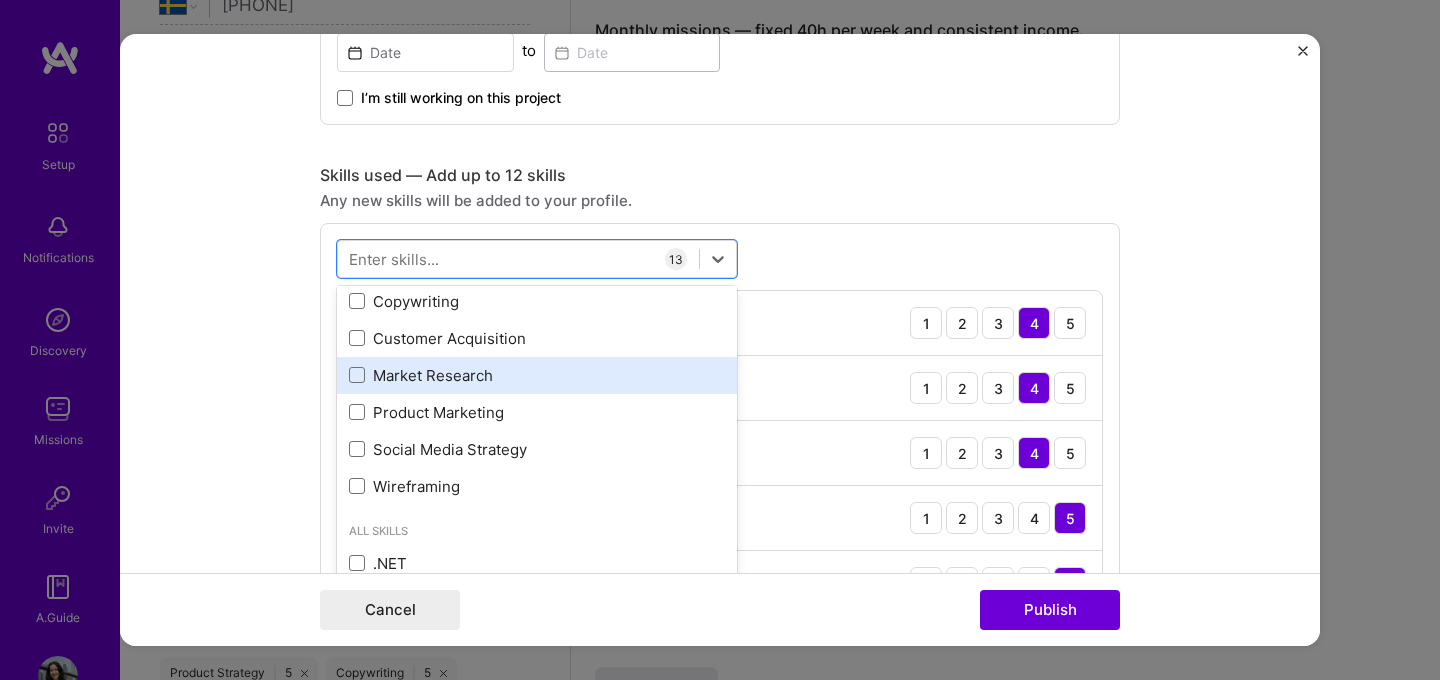 click on "Market Research" at bounding box center (537, 375) 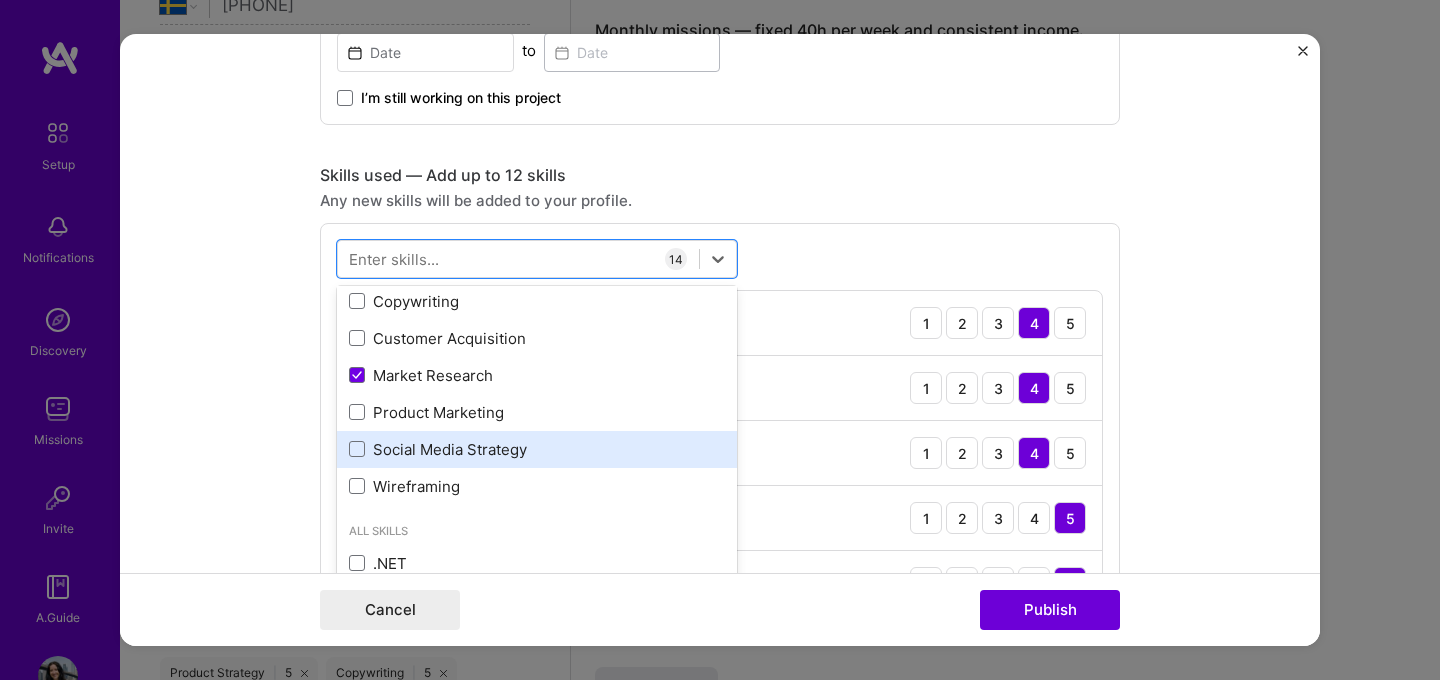 scroll, scrollTop: 604, scrollLeft: 0, axis: vertical 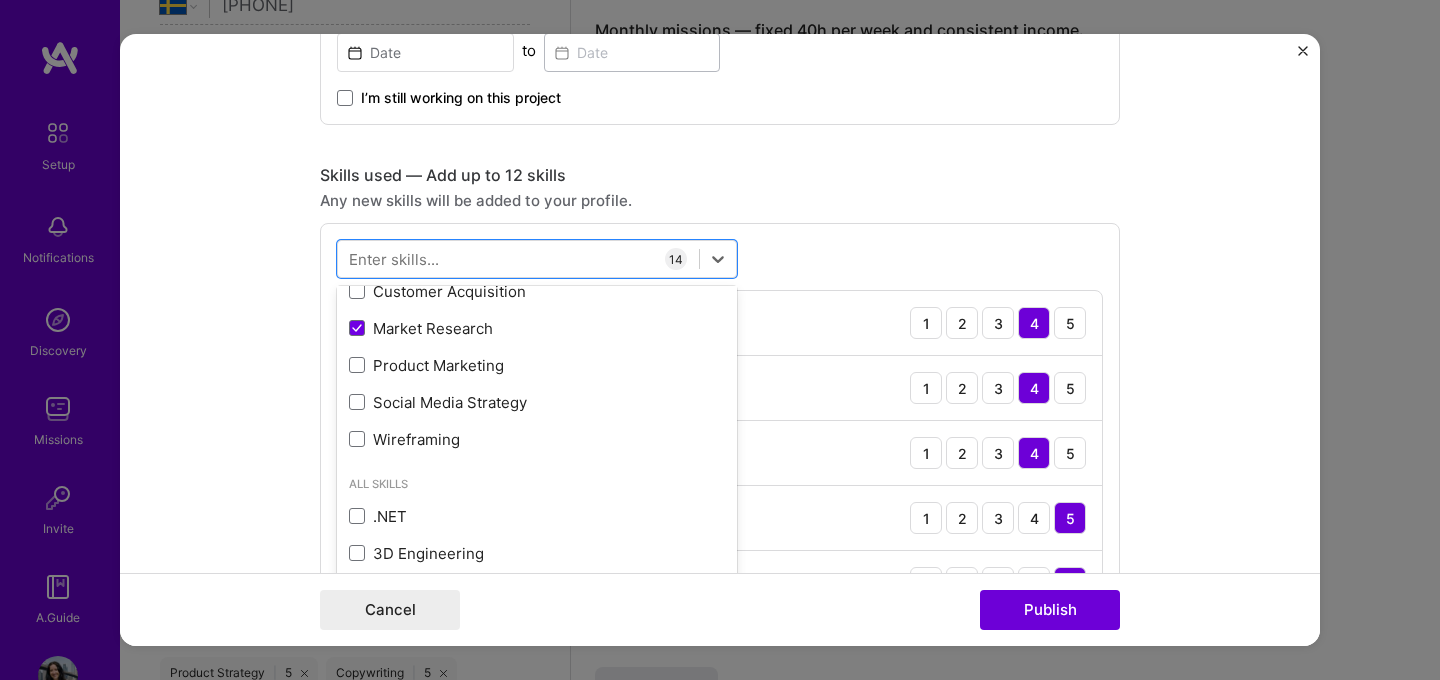 click on "Project industry Industry 2 Project Link (Optional) https://[URL] Add New Image Remove Image Role Product Manager to I’m still working on this project Skills used — Add up to 12 skills Any new skills will be added to your profile. option Market Research, selected. option Product Marketing focused, 0 of 2. 378 results available. Use Up and Down to choose options, press Enter to select the currently focused option, press Escape to exit the menu, press Tab to select the option and exit the menu. Your Skills Figma GPT / OpenAI Jira Process Optimization Product Strategy Roadmapping SQL Stakeholder Management Team Leadership User Research Technical Writing and Documentation Agile Analytics Content Development Copywriting Customer Acquisition Market Research Product Marketing Social Media Strategy Wireframing All Skills .NET 3D Engineering 3D Modeling API Design API Integration APNS ARM ASP.NET AWS AWS Aurora" at bounding box center [720, 340] 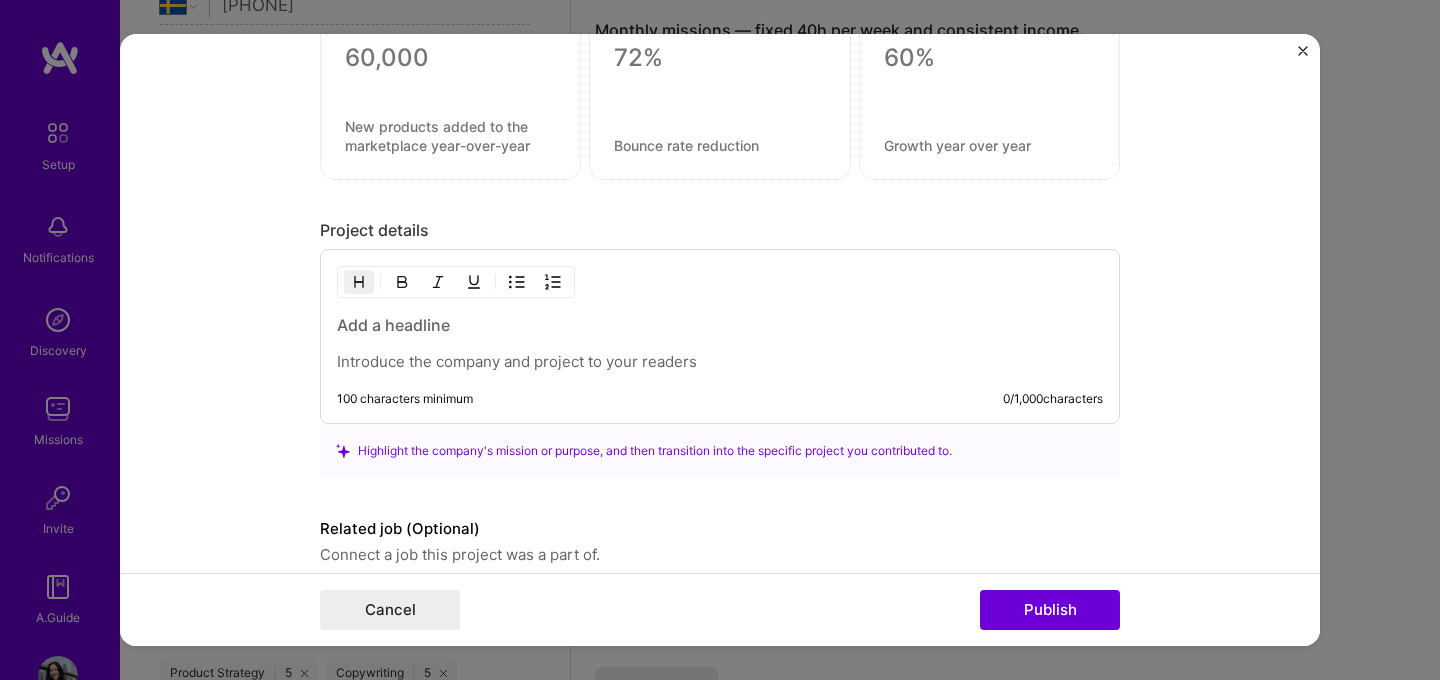 scroll, scrollTop: 2816, scrollLeft: 0, axis: vertical 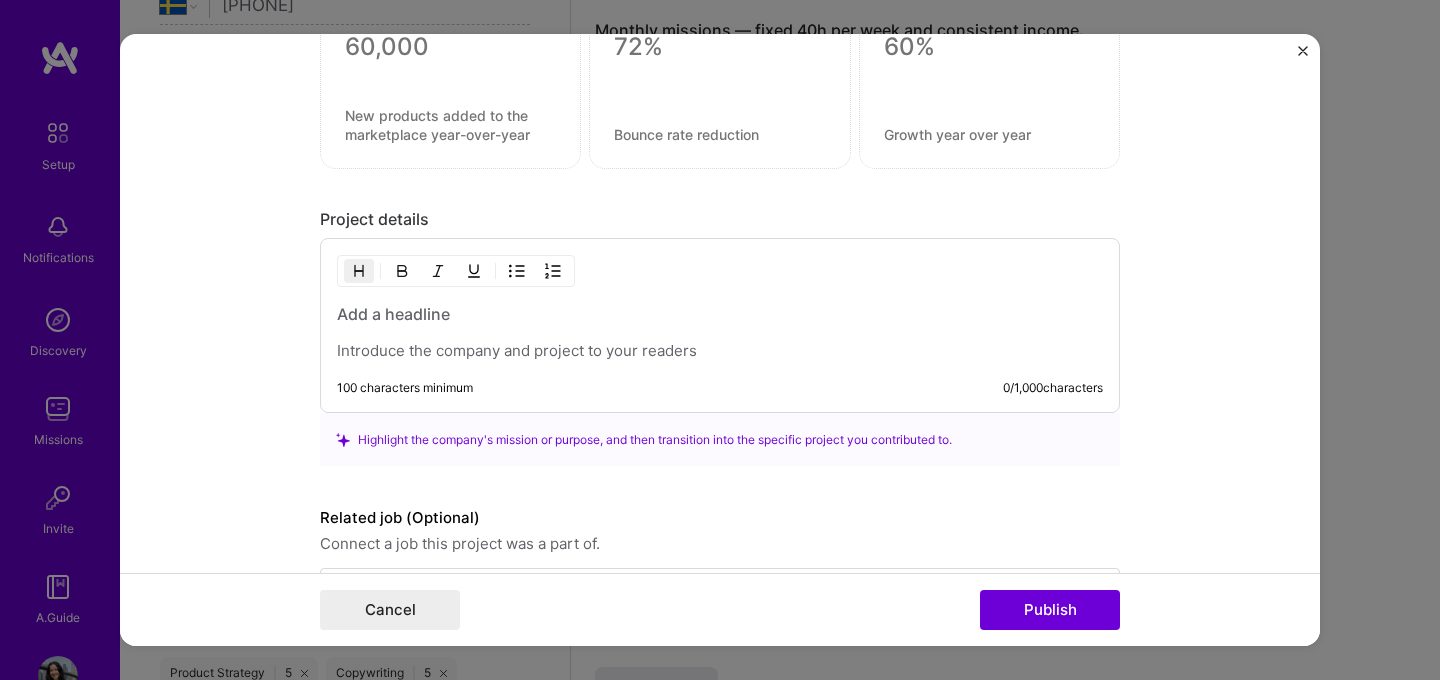 click at bounding box center [720, 314] 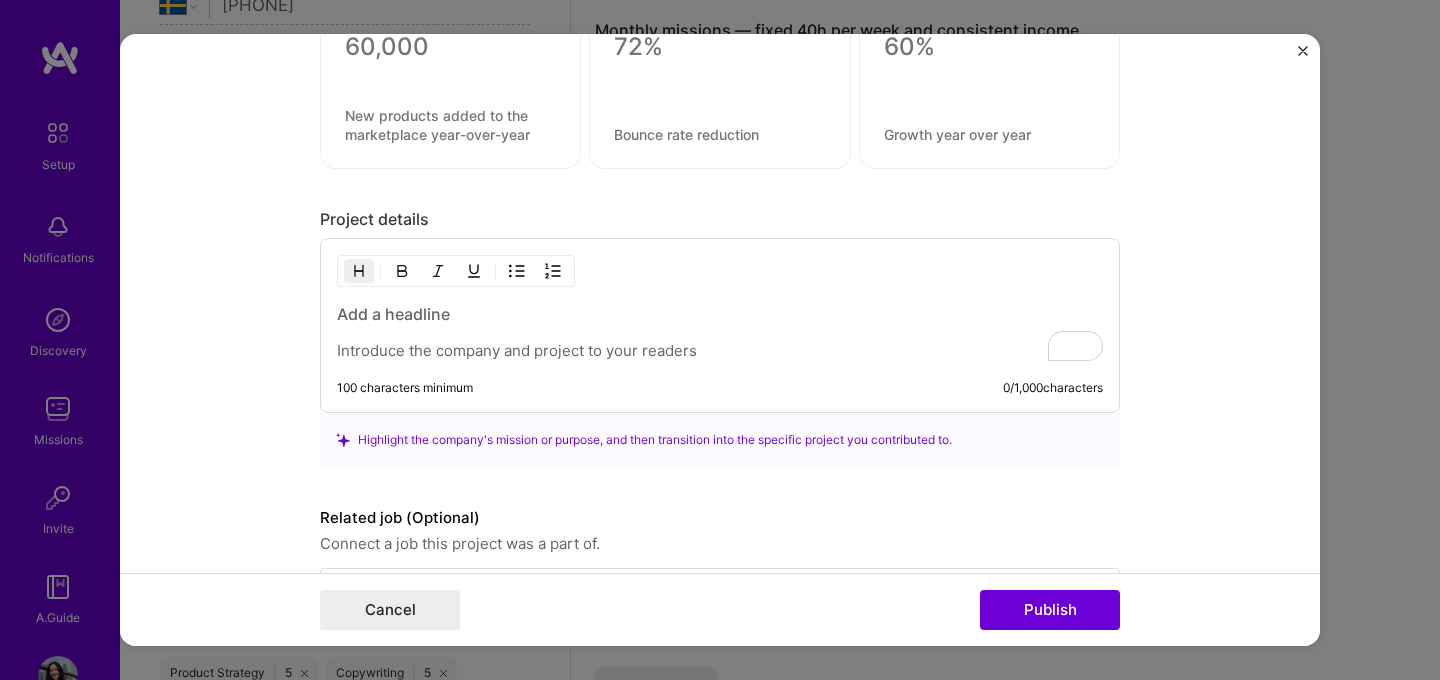 type 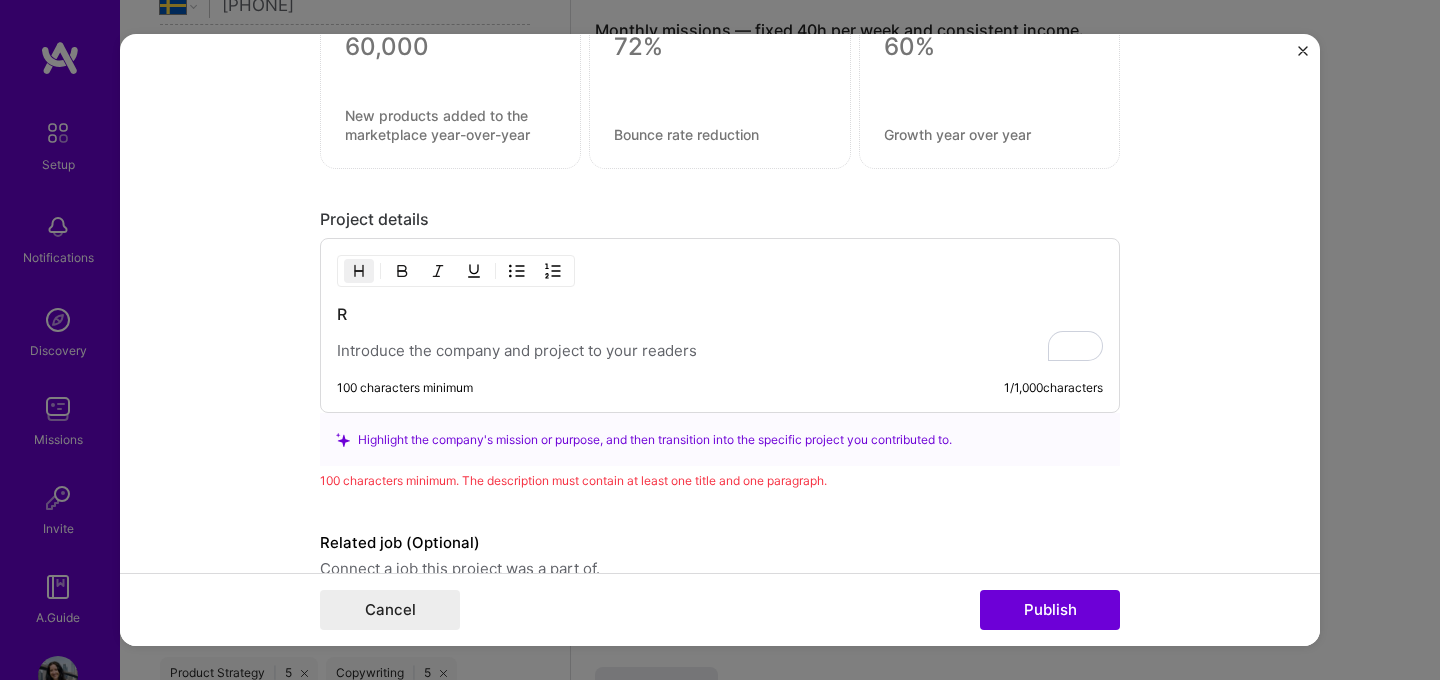 scroll, scrollTop: 2816, scrollLeft: 0, axis: vertical 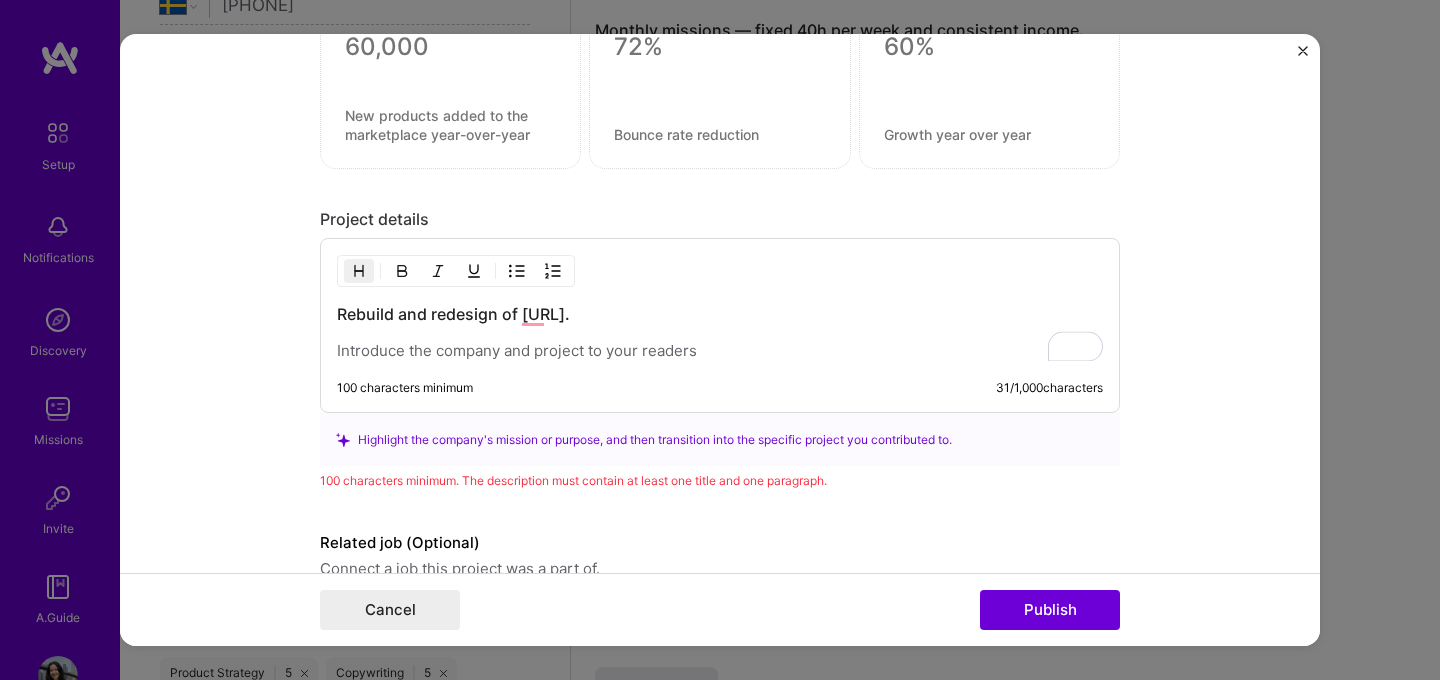 click at bounding box center [720, 351] 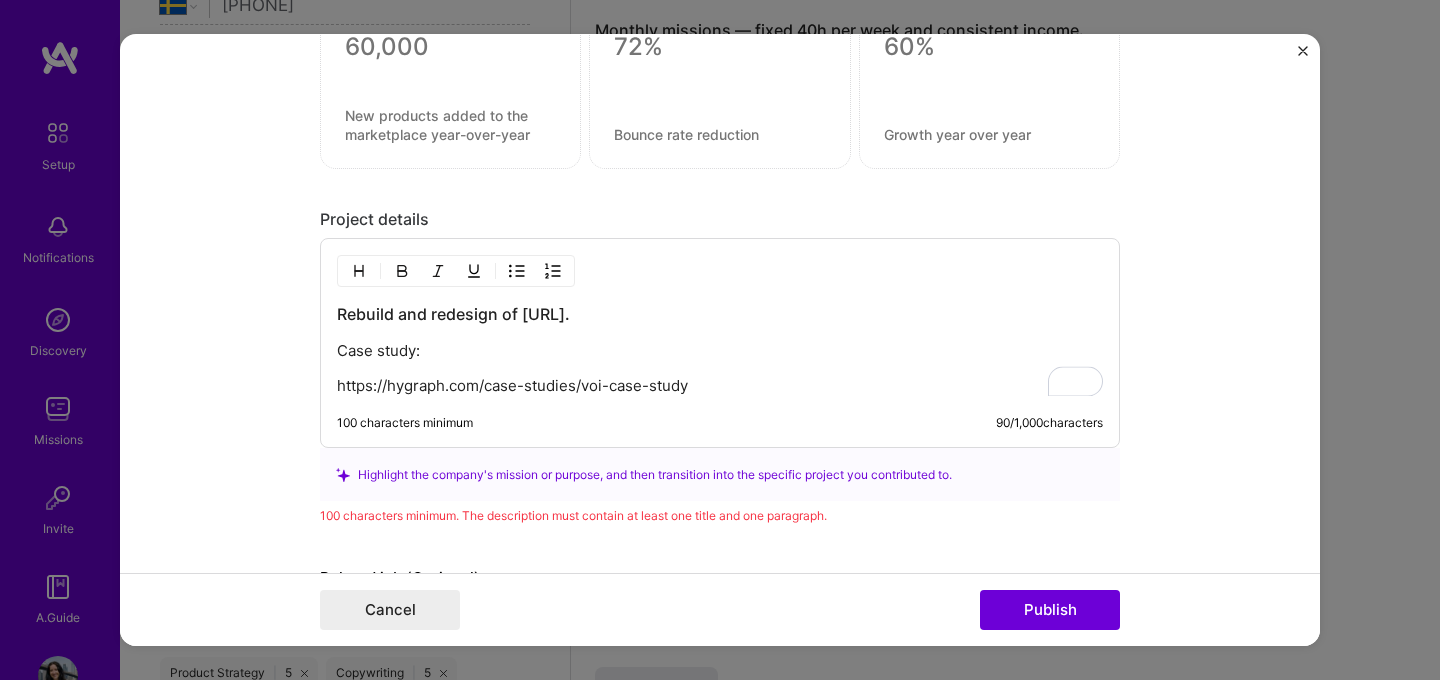 scroll, scrollTop: 2830, scrollLeft: 0, axis: vertical 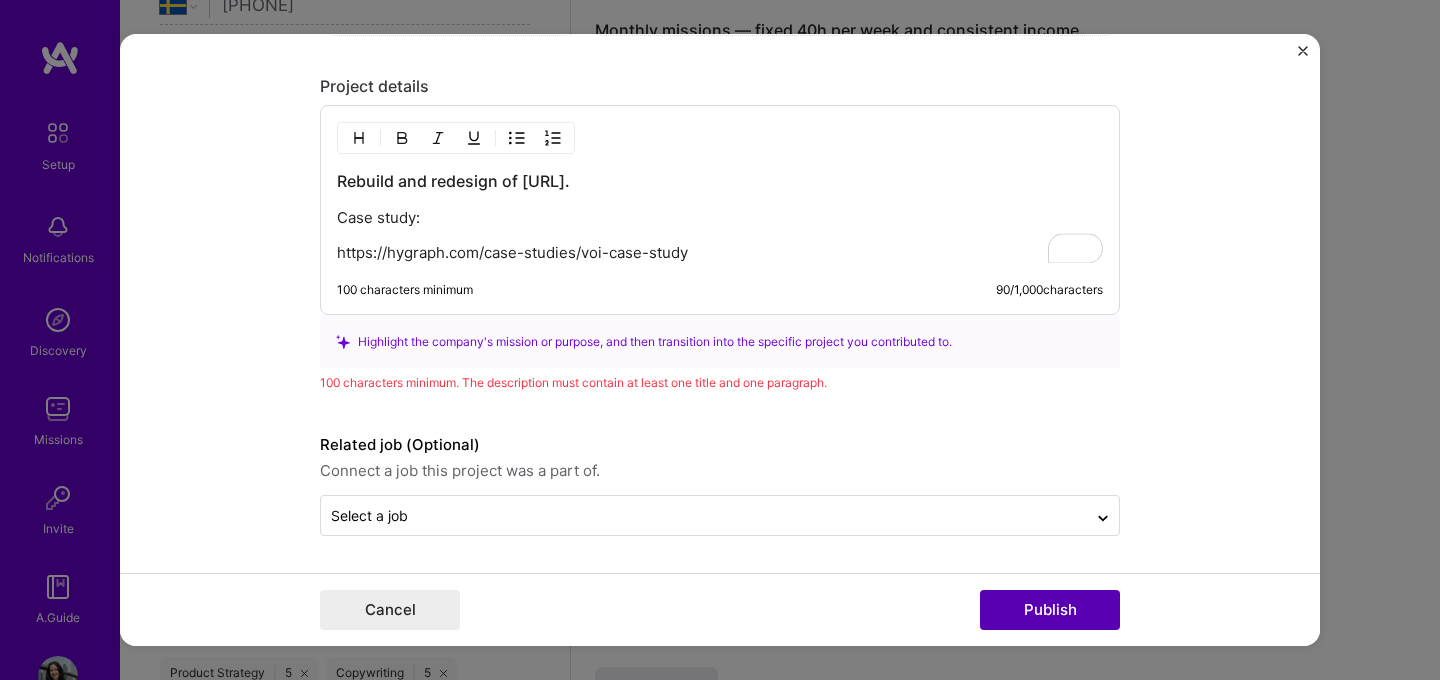 click on "Publish" at bounding box center [1050, 610] 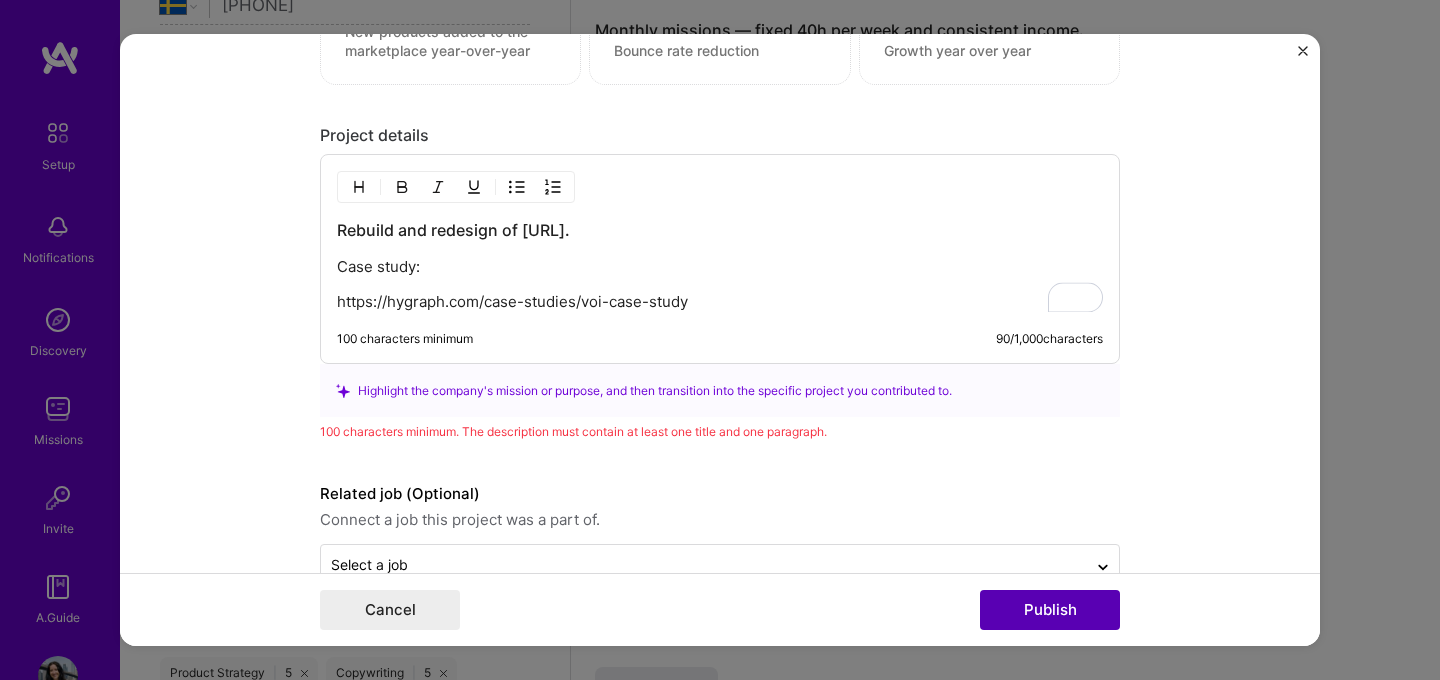 scroll, scrollTop: 3000, scrollLeft: 0, axis: vertical 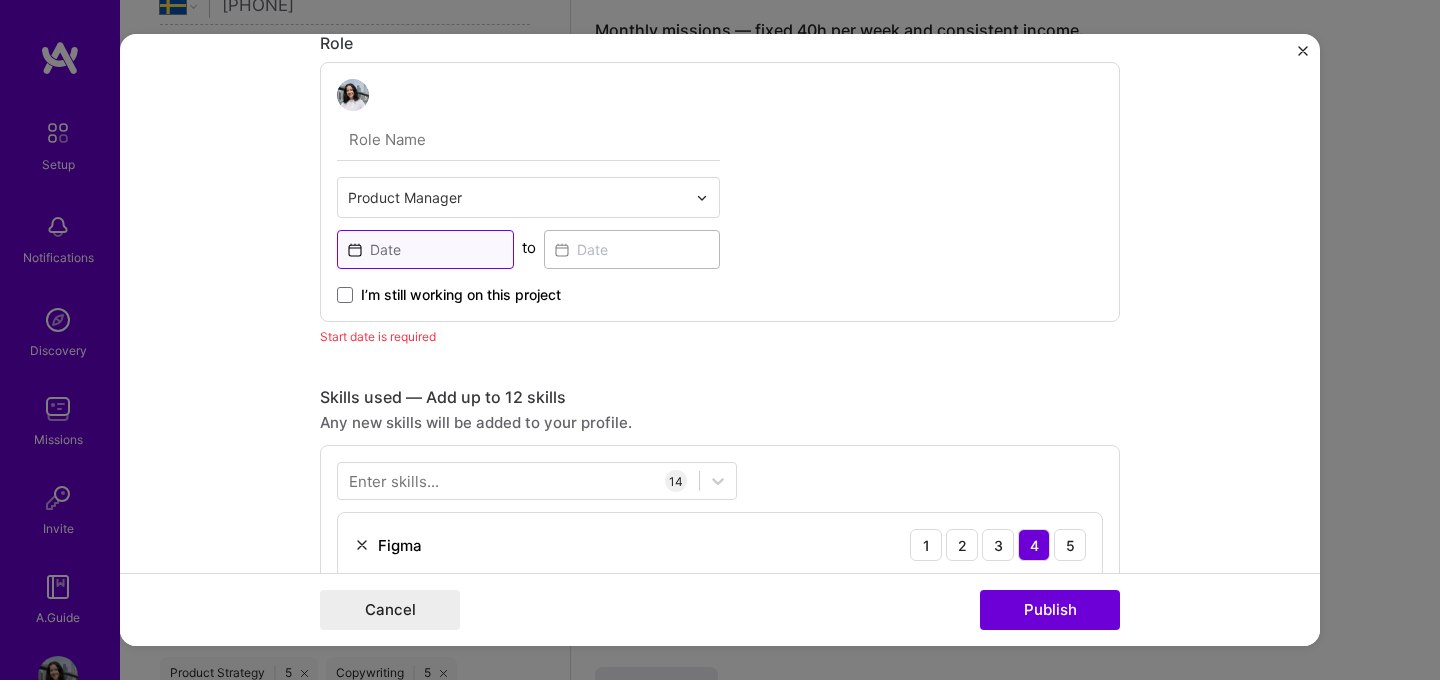 click at bounding box center (425, 249) 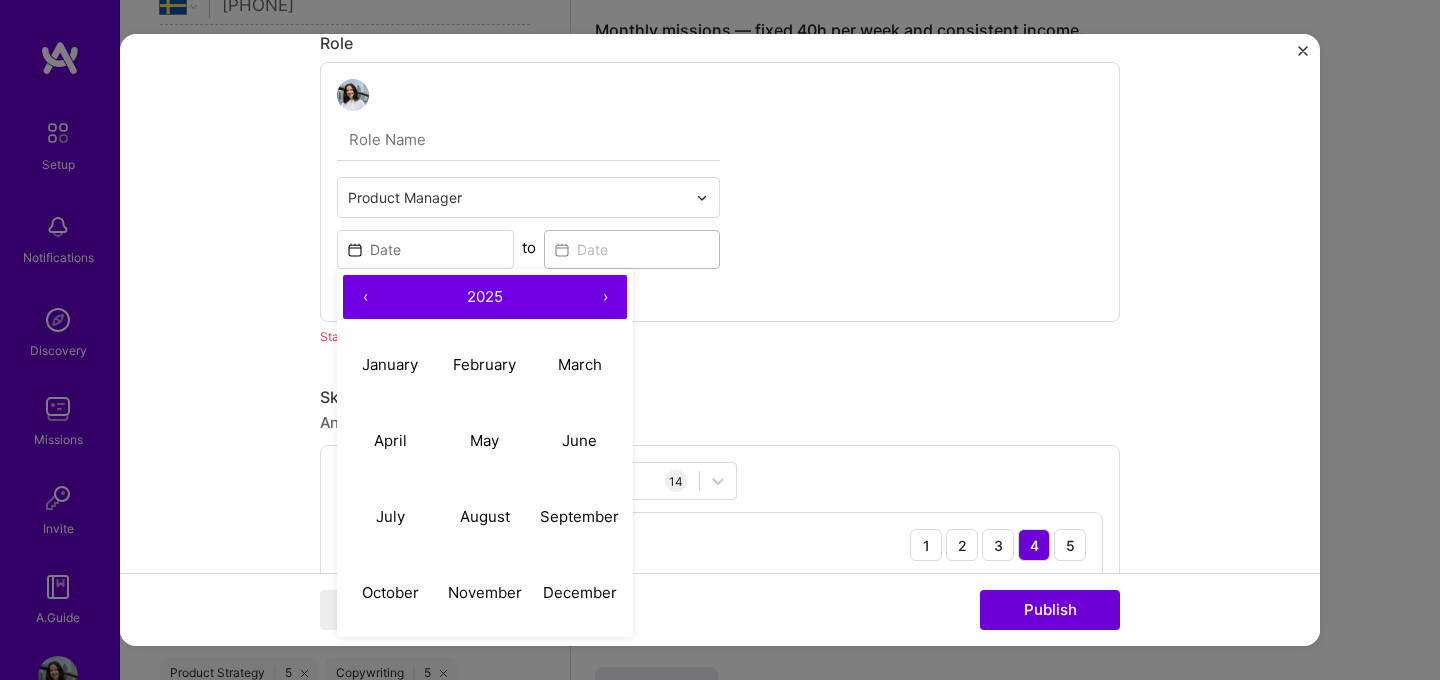 click on "‹" at bounding box center (365, 297) 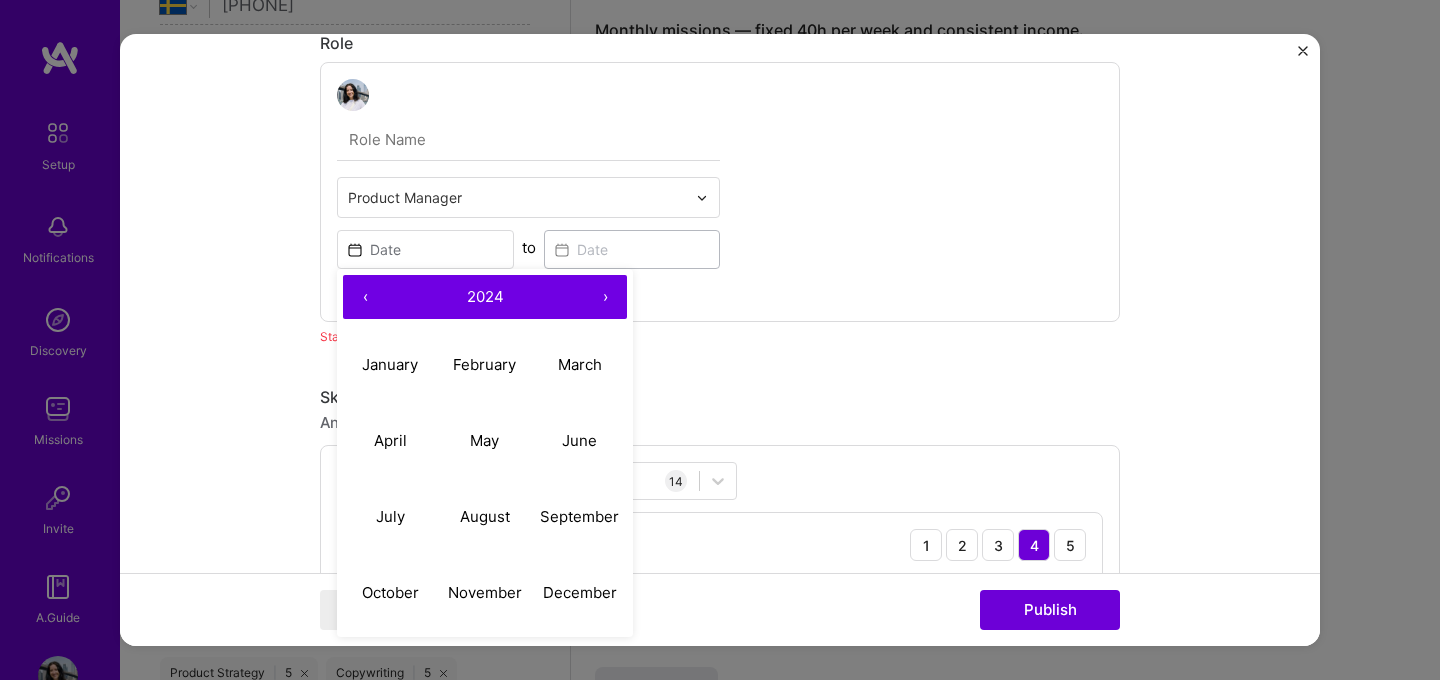 click on "‹" at bounding box center [365, 297] 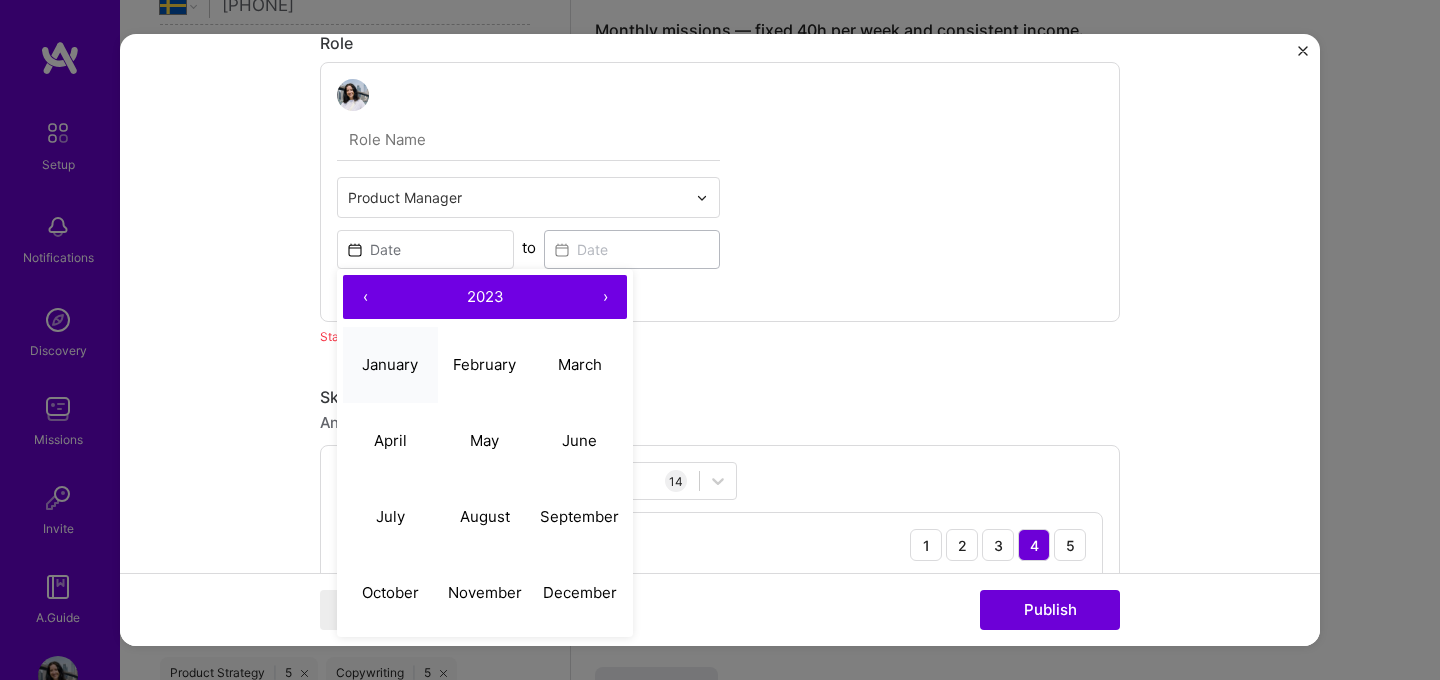 click on "January" at bounding box center (390, 365) 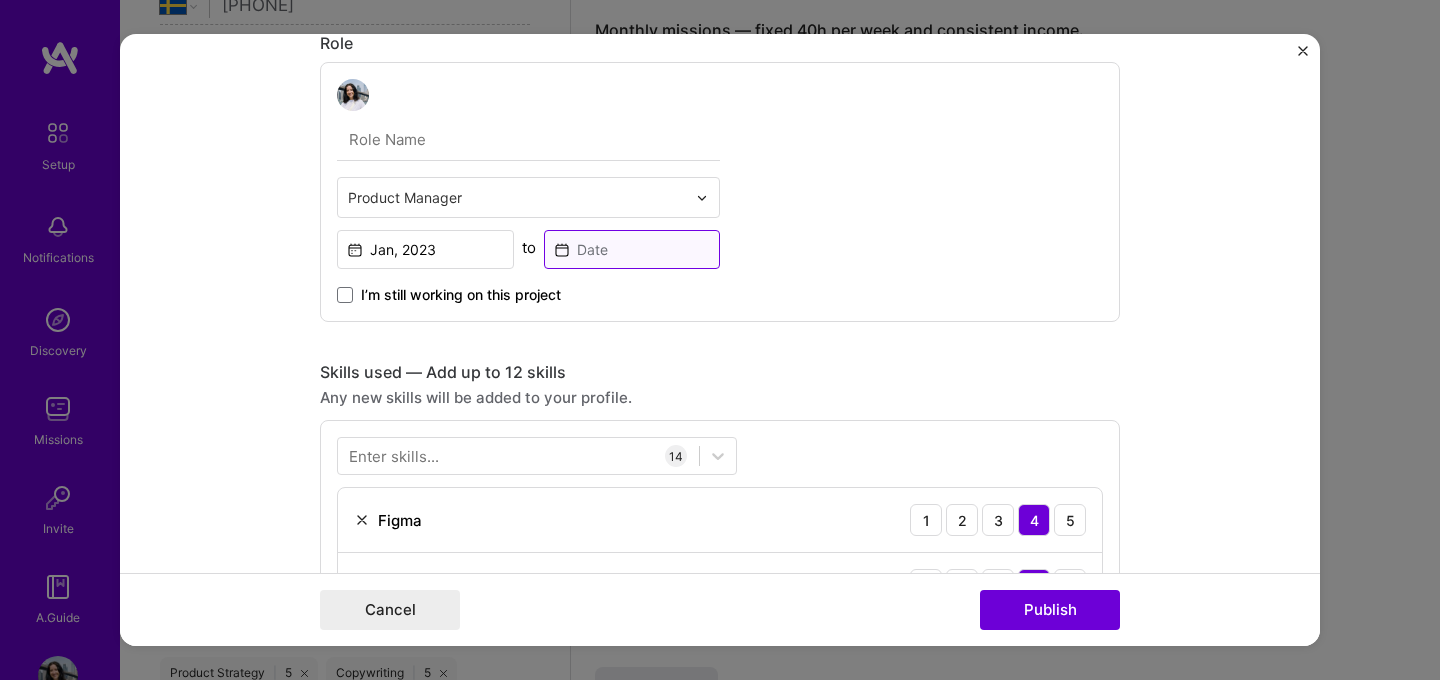 click at bounding box center [632, 249] 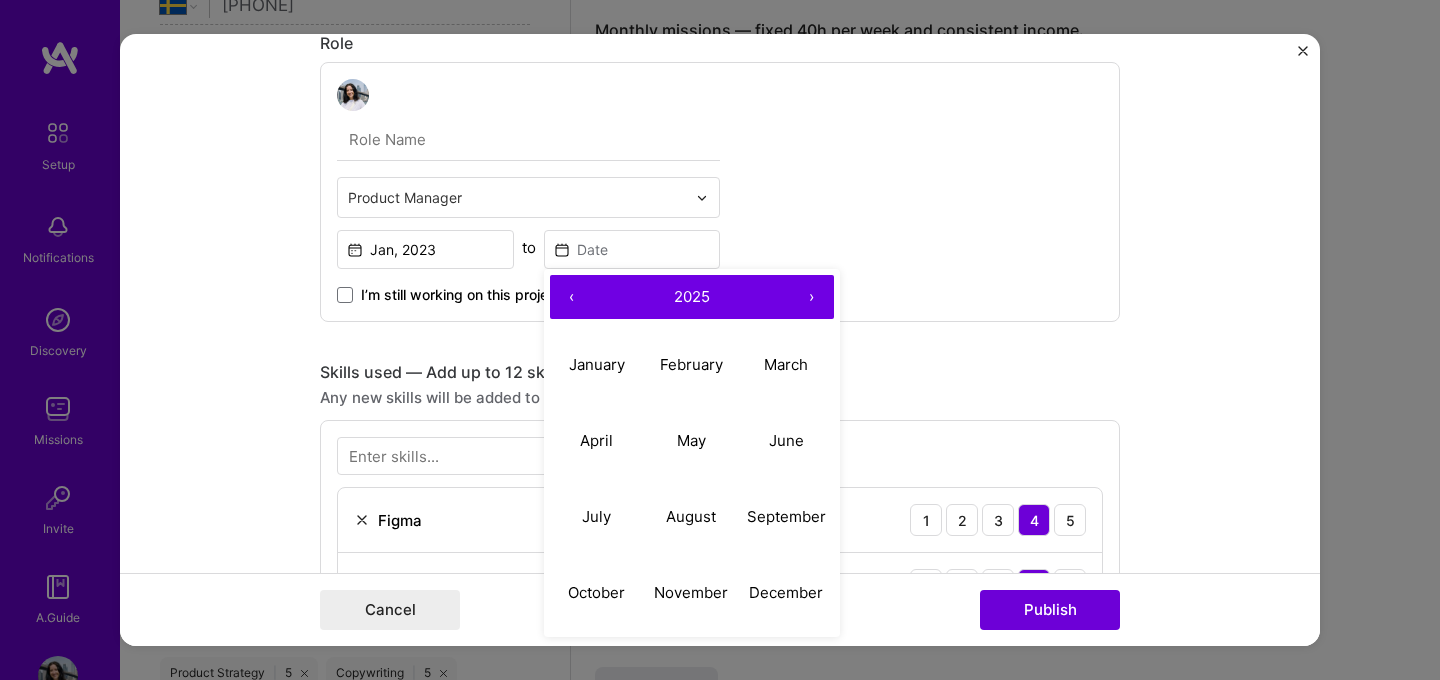 click on "‹" at bounding box center [572, 297] 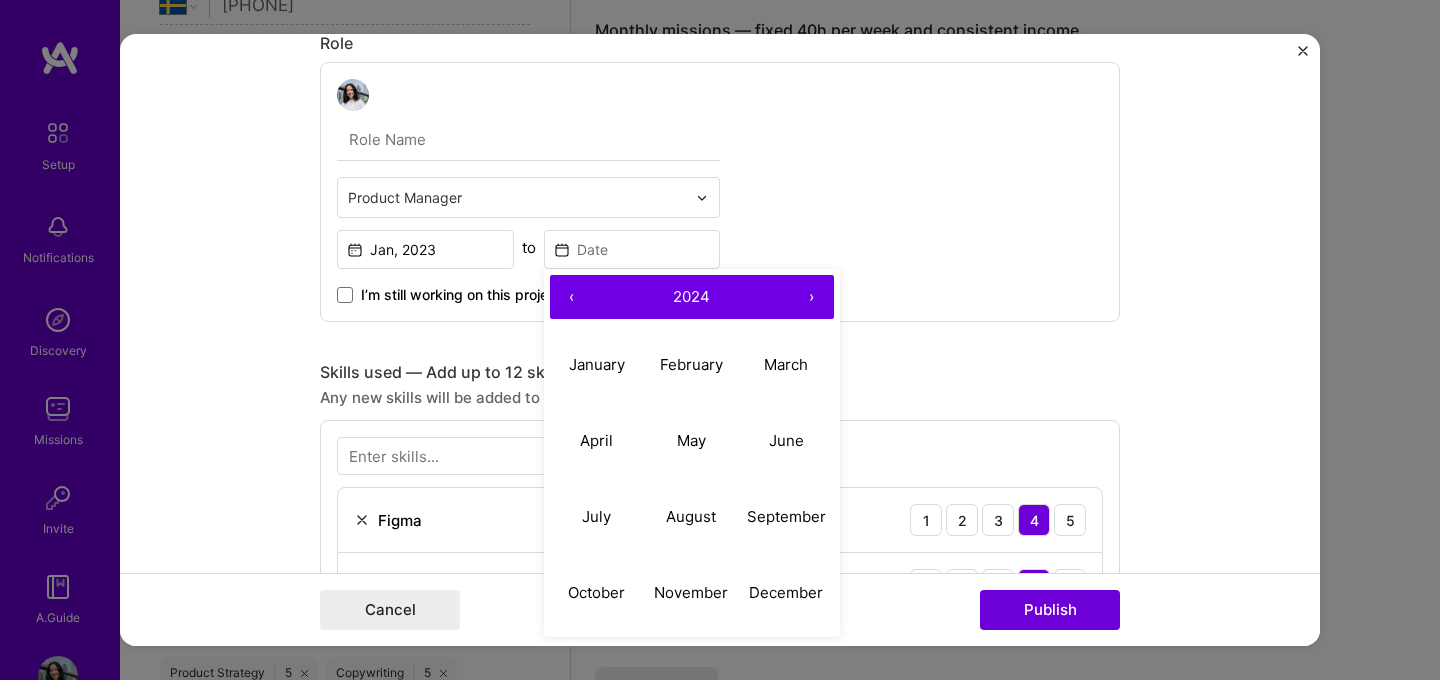 click on "‹" at bounding box center (572, 297) 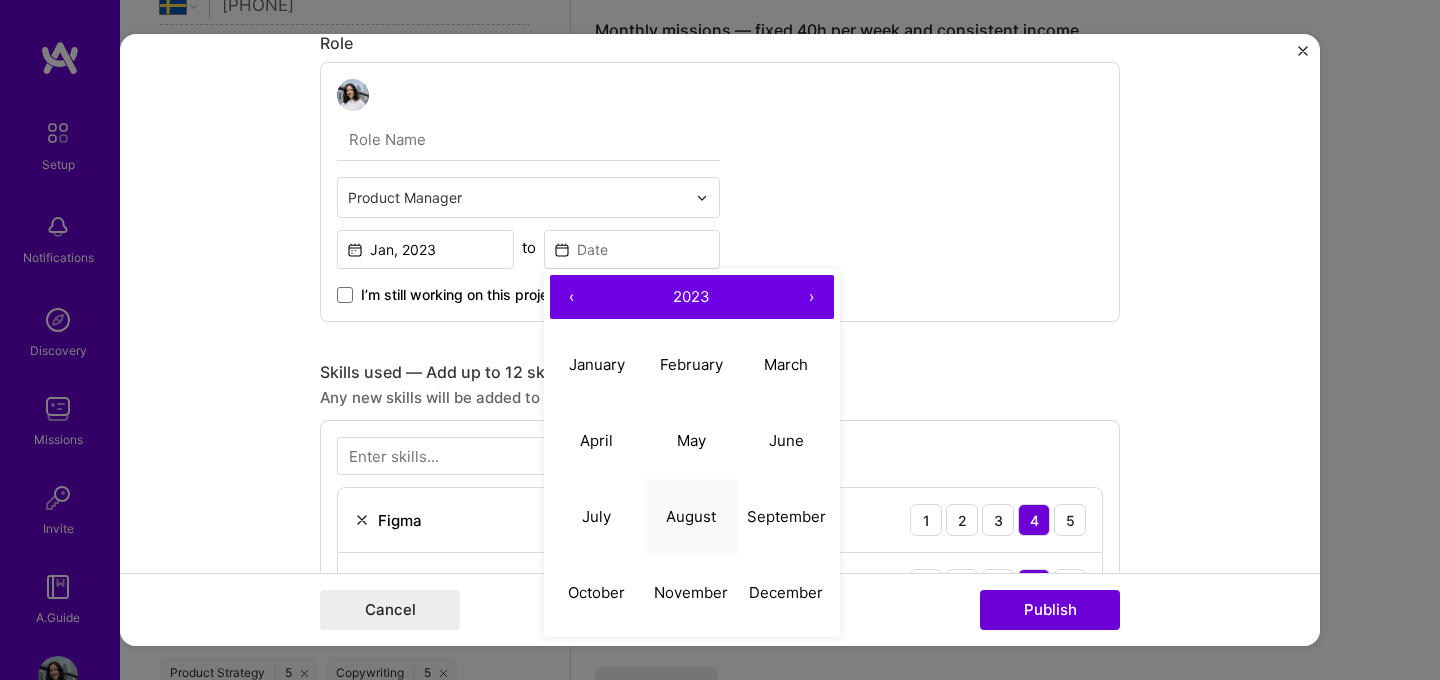 scroll, scrollTop: 1123, scrollLeft: 0, axis: vertical 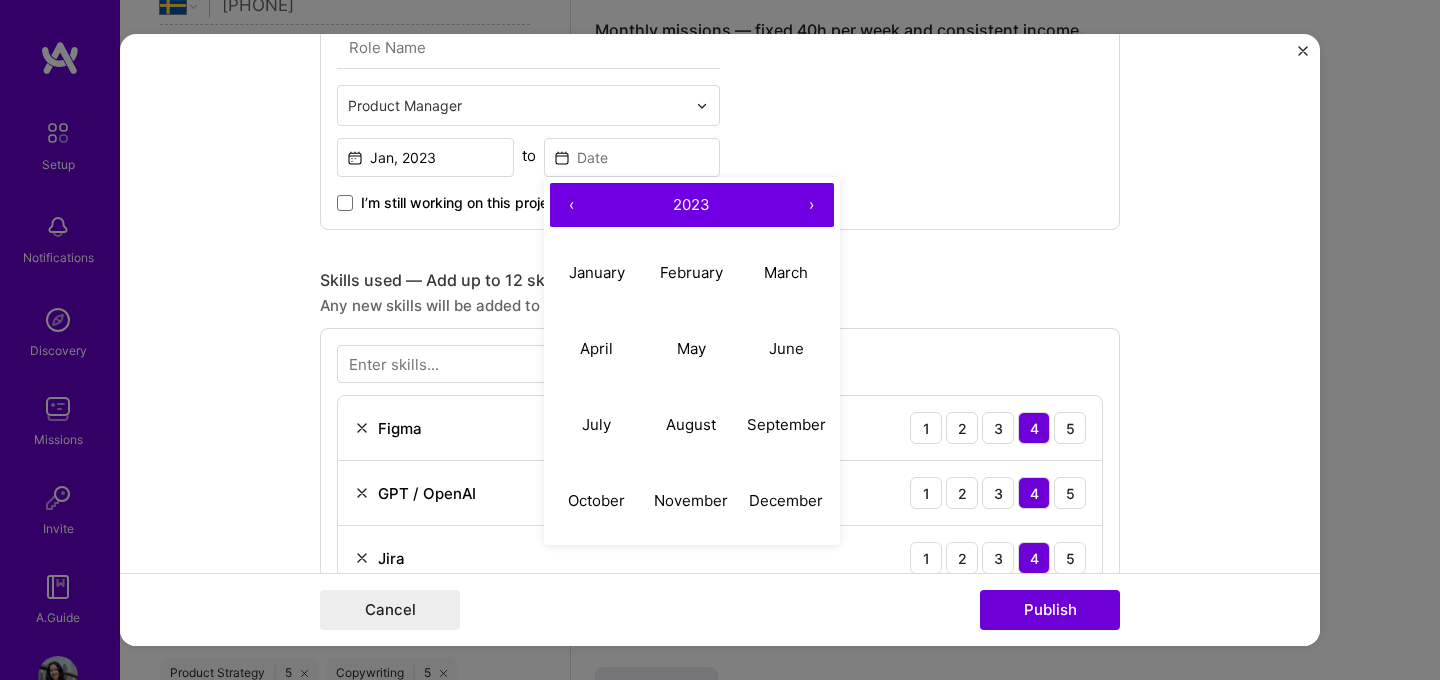 click on "›" at bounding box center (812, 205) 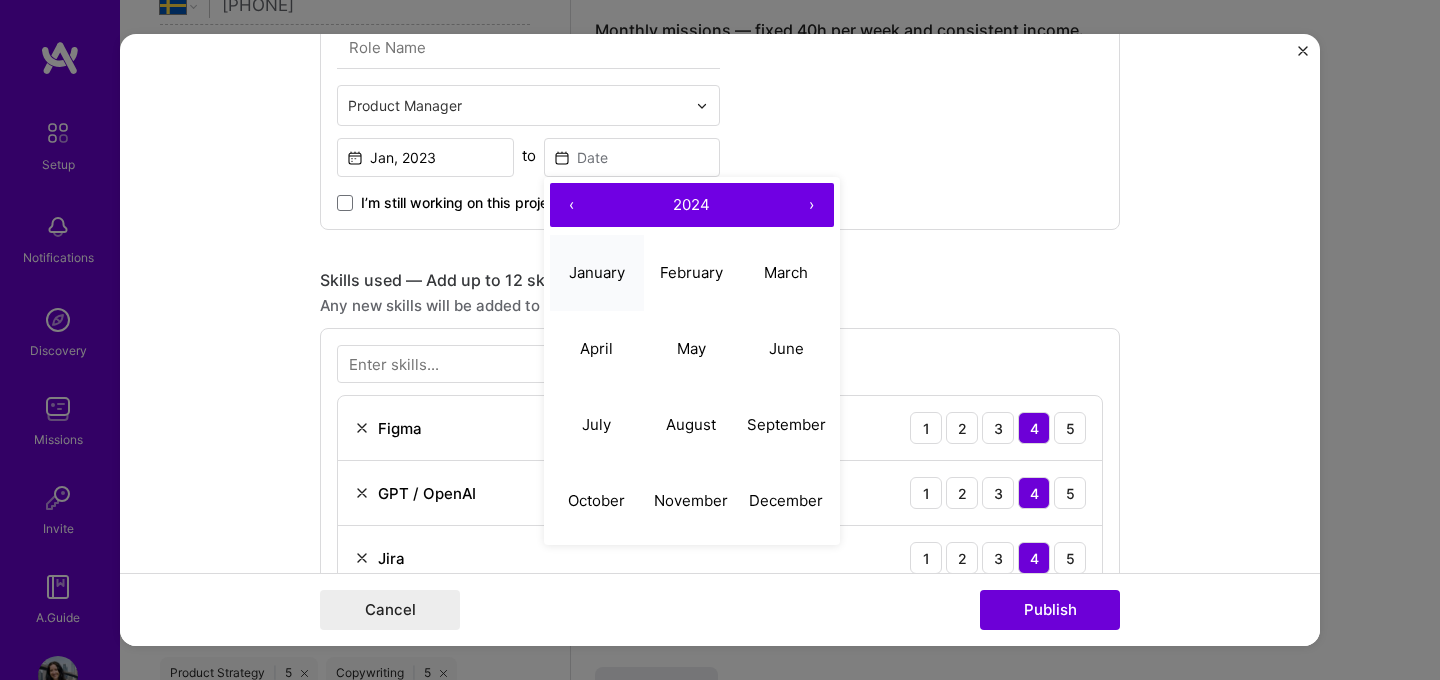 click on "January" at bounding box center [597, 272] 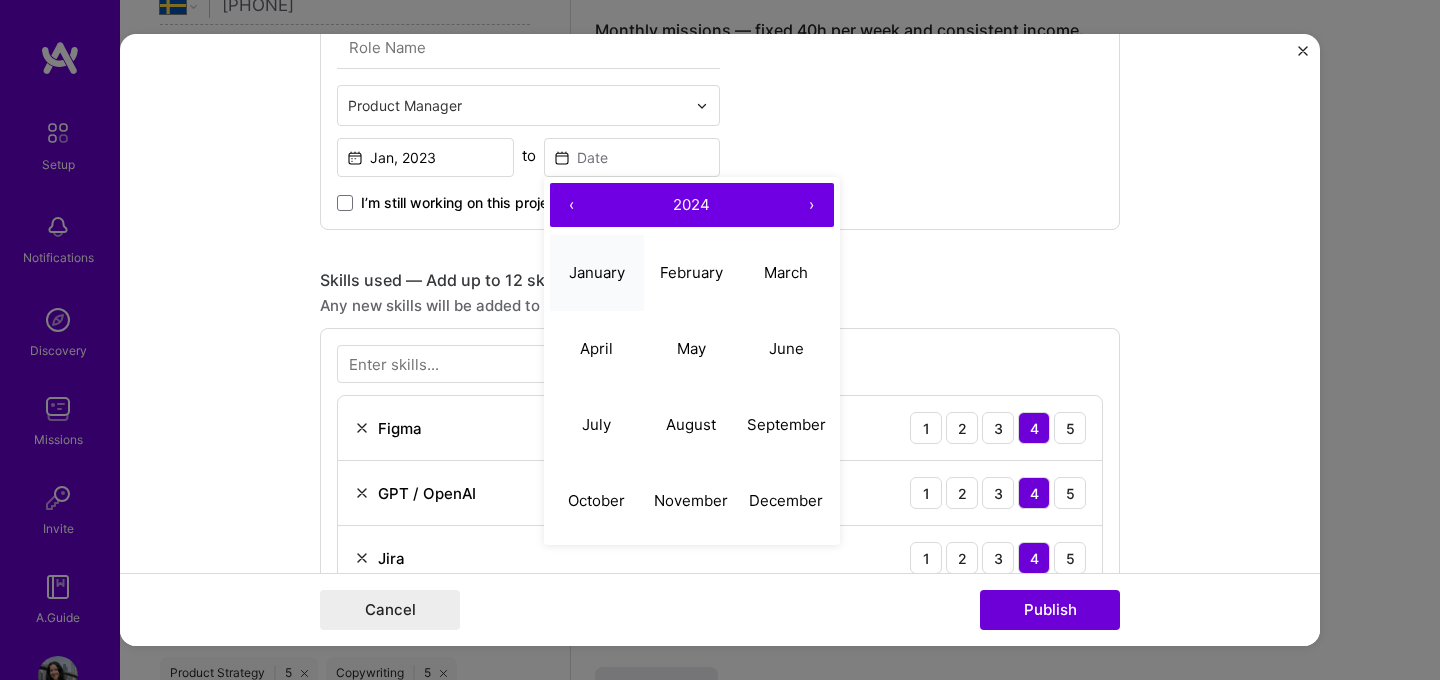 type on "Jan, 2024" 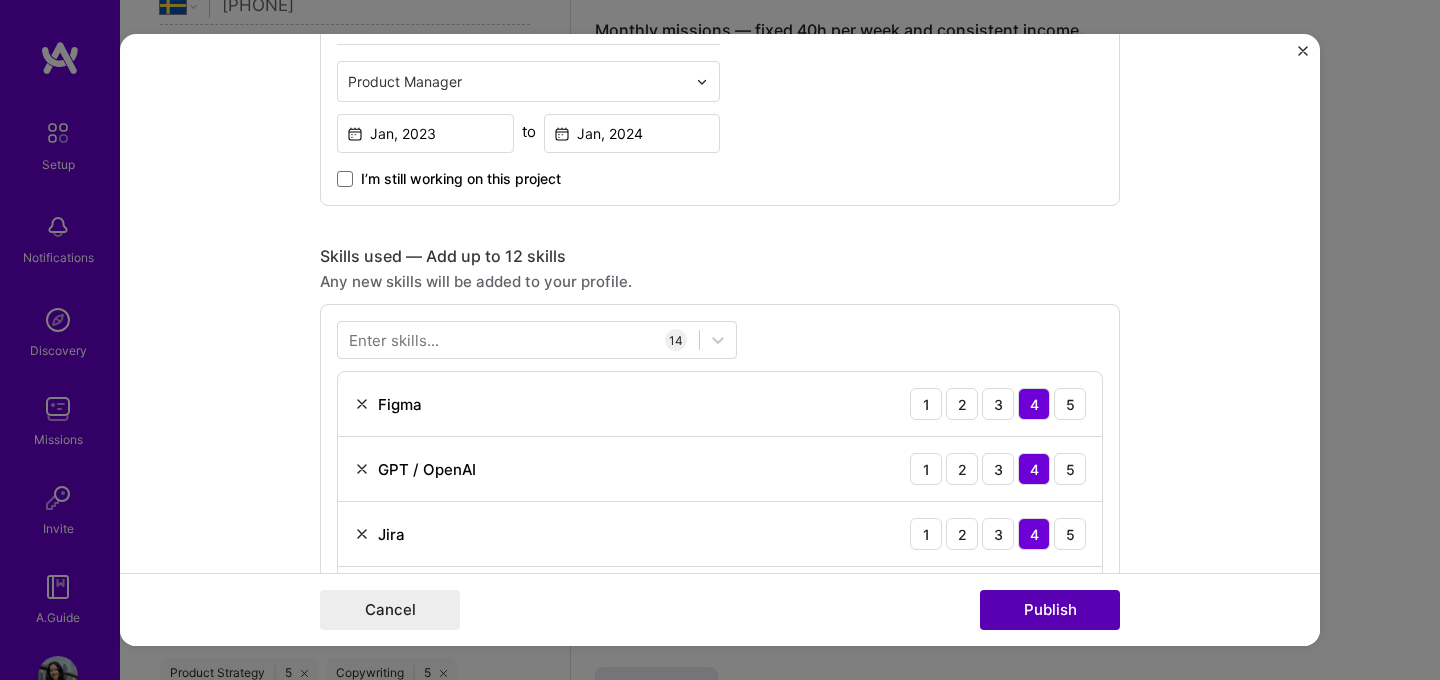 click on "Publish" at bounding box center [1050, 610] 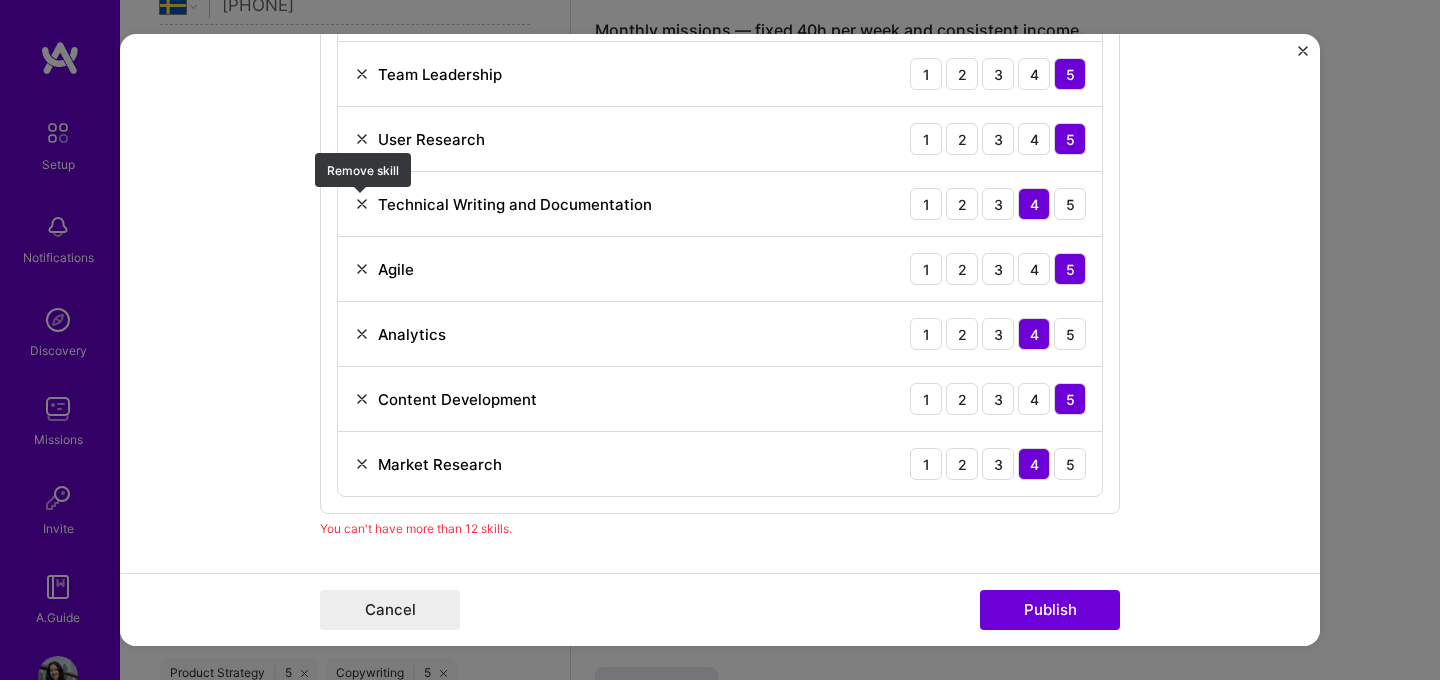 click at bounding box center [362, 204] 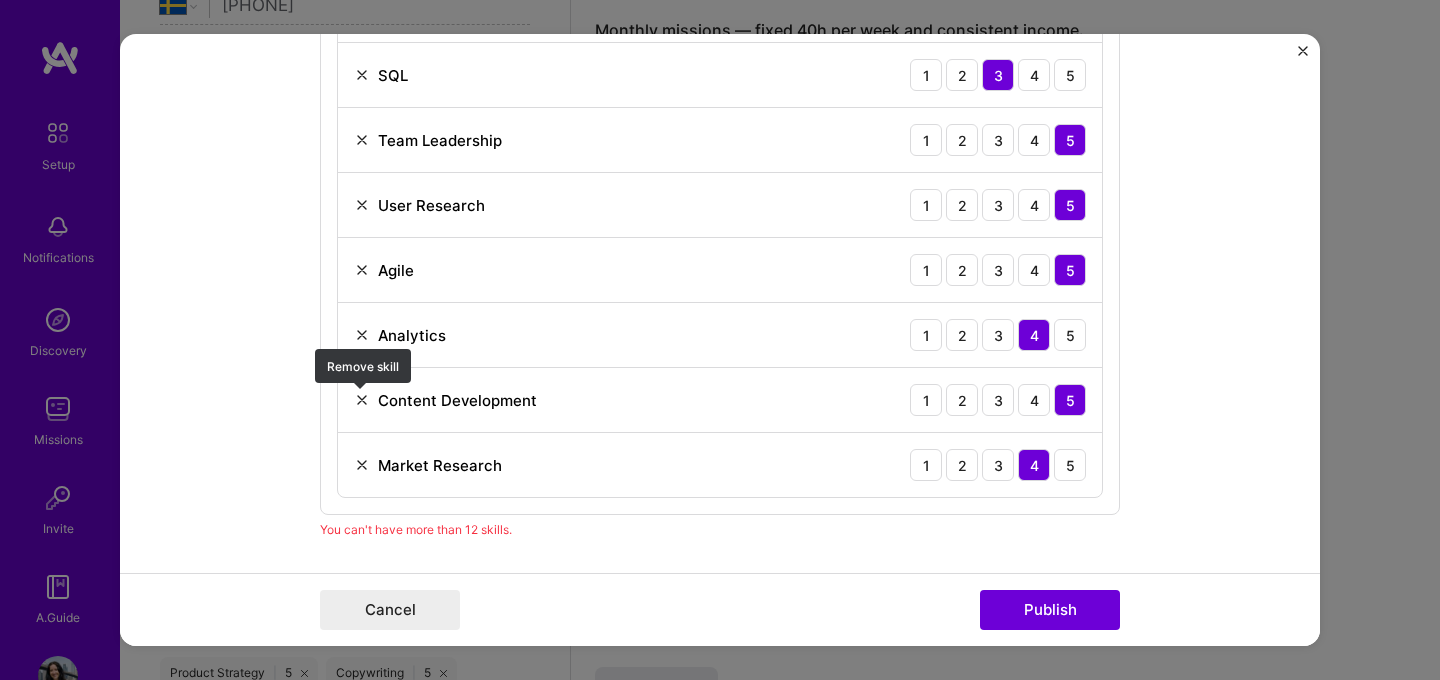 click at bounding box center [362, 400] 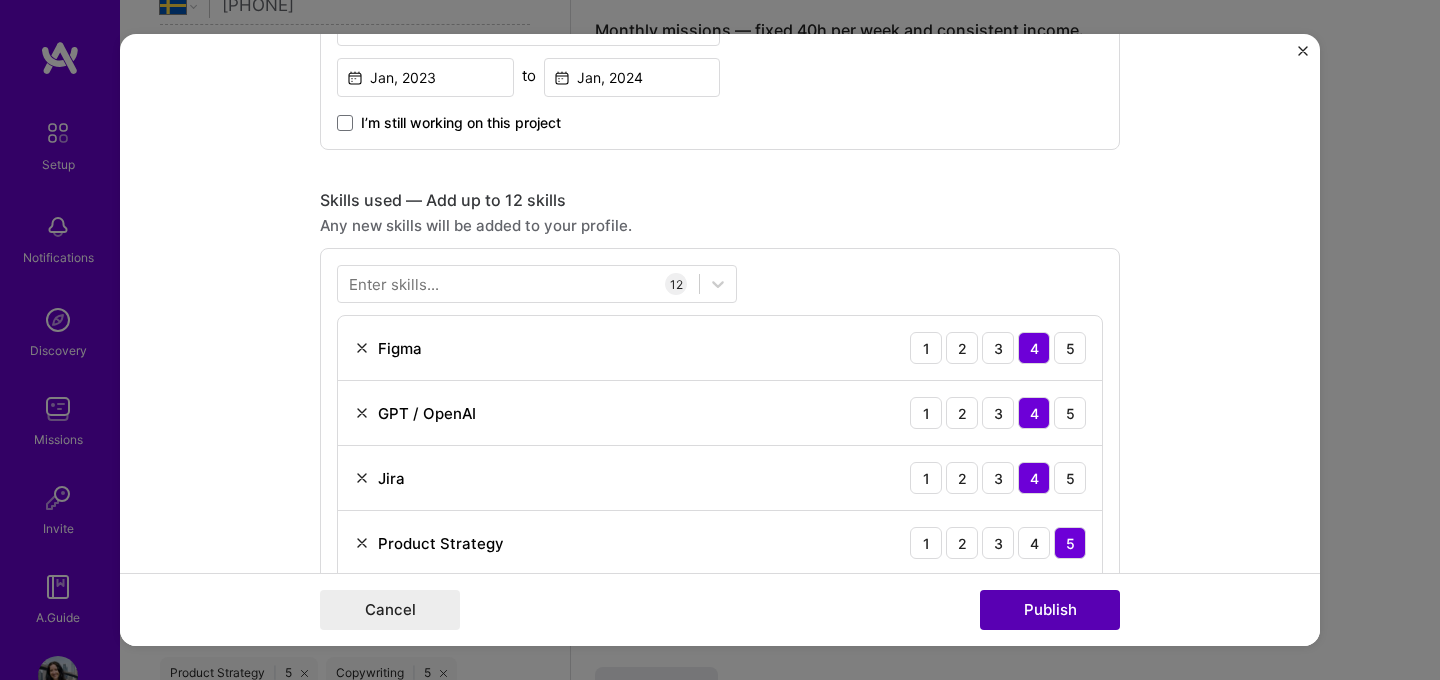 click on "Publish" at bounding box center [1050, 610] 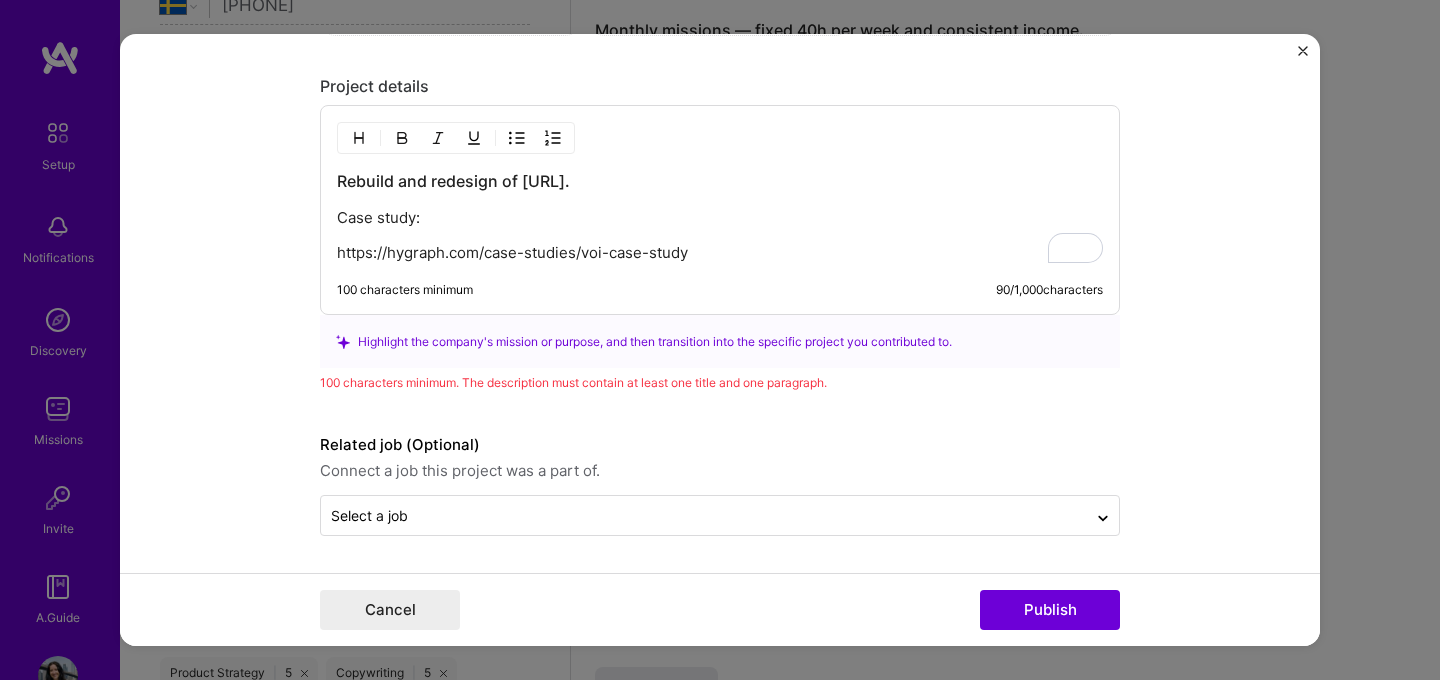 click on "Case study:" at bounding box center [720, 218] 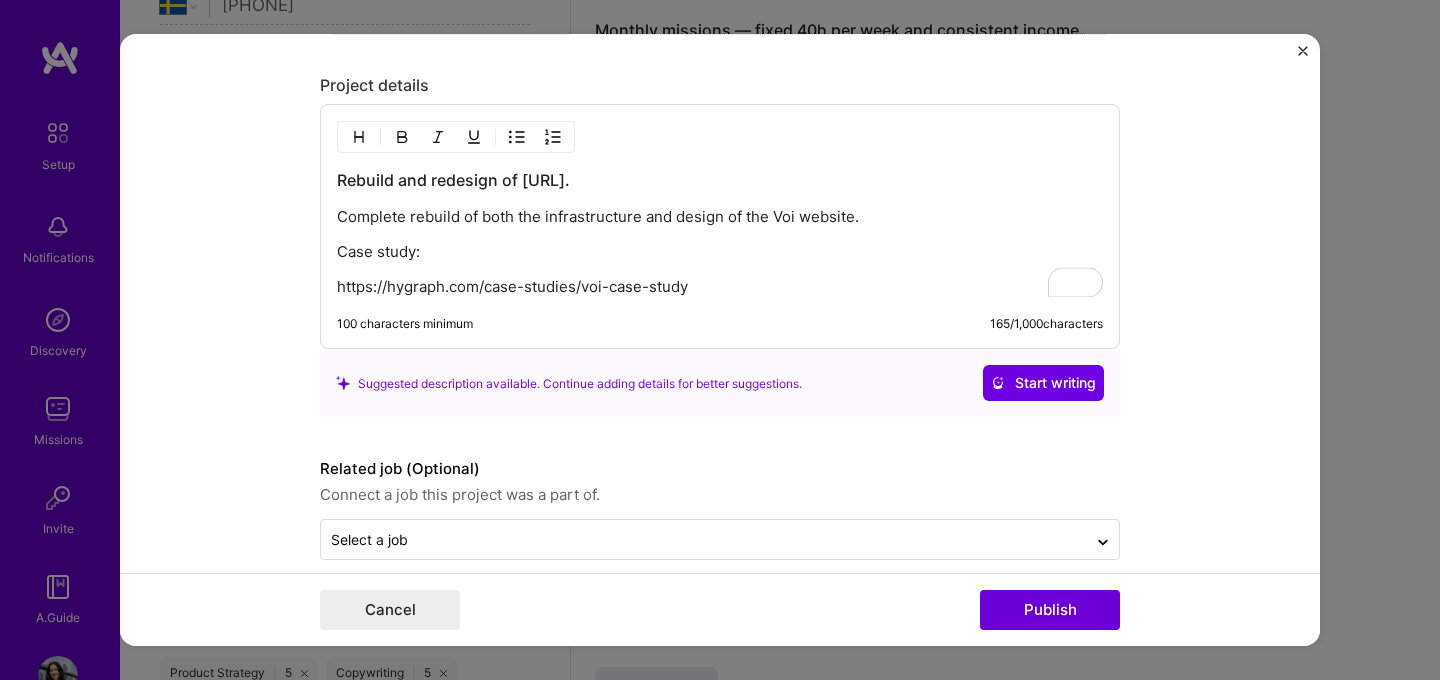 click on "https://hygraph.com/case-studies/voi-case-study" at bounding box center [720, 287] 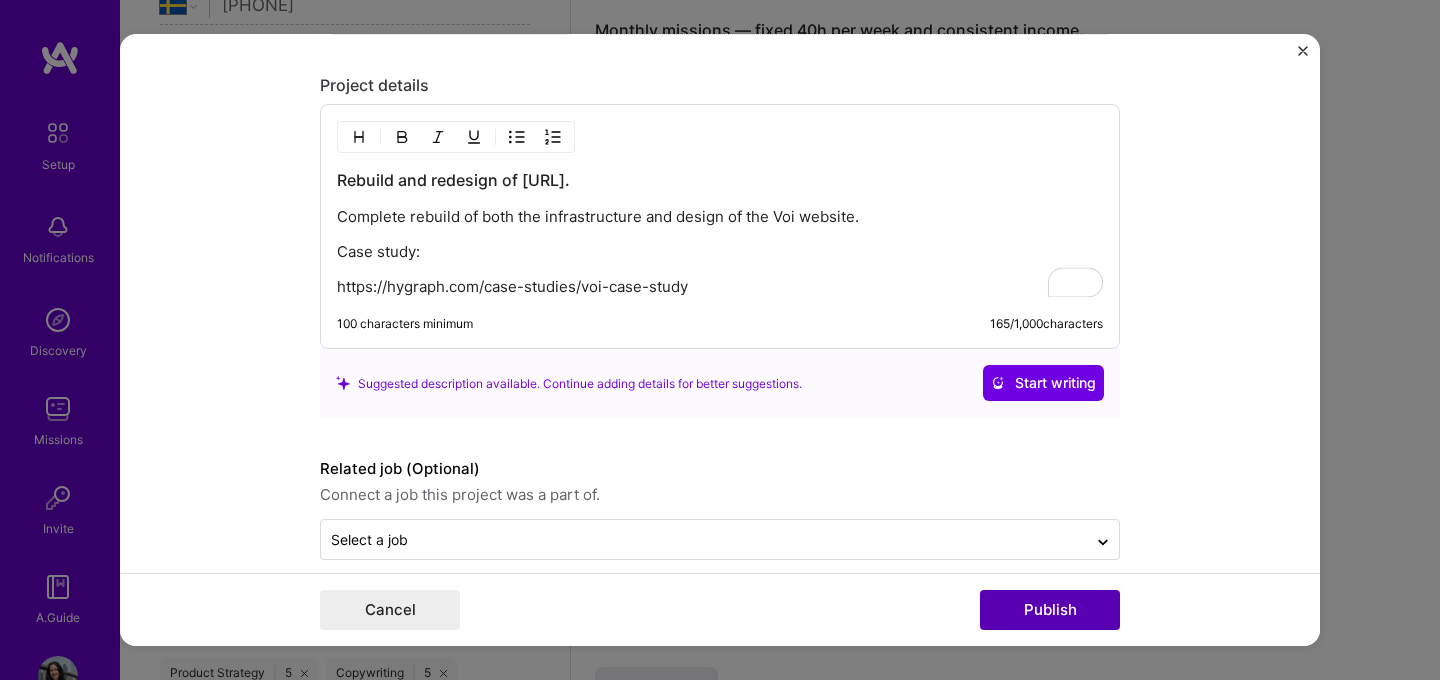 click on "Publish" at bounding box center [1050, 610] 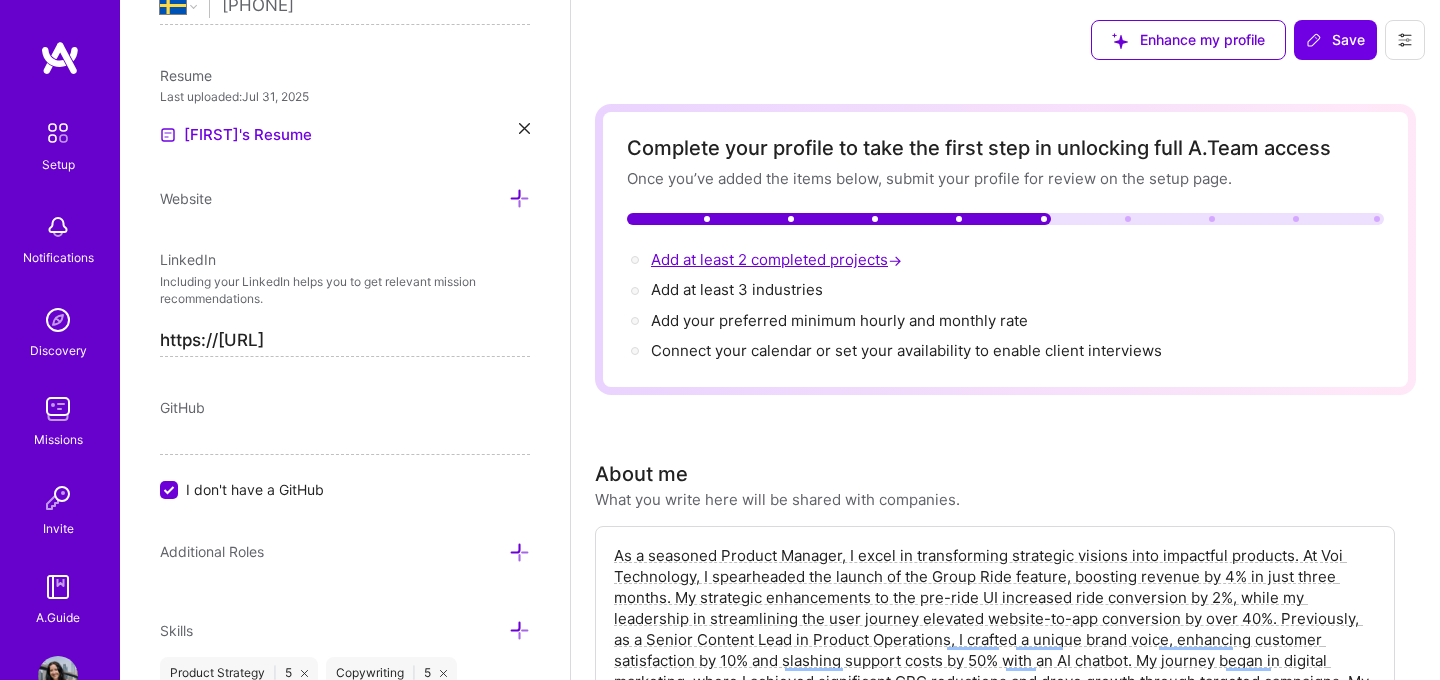 click on "Add at least 2 completed projects  →" at bounding box center (778, 259) 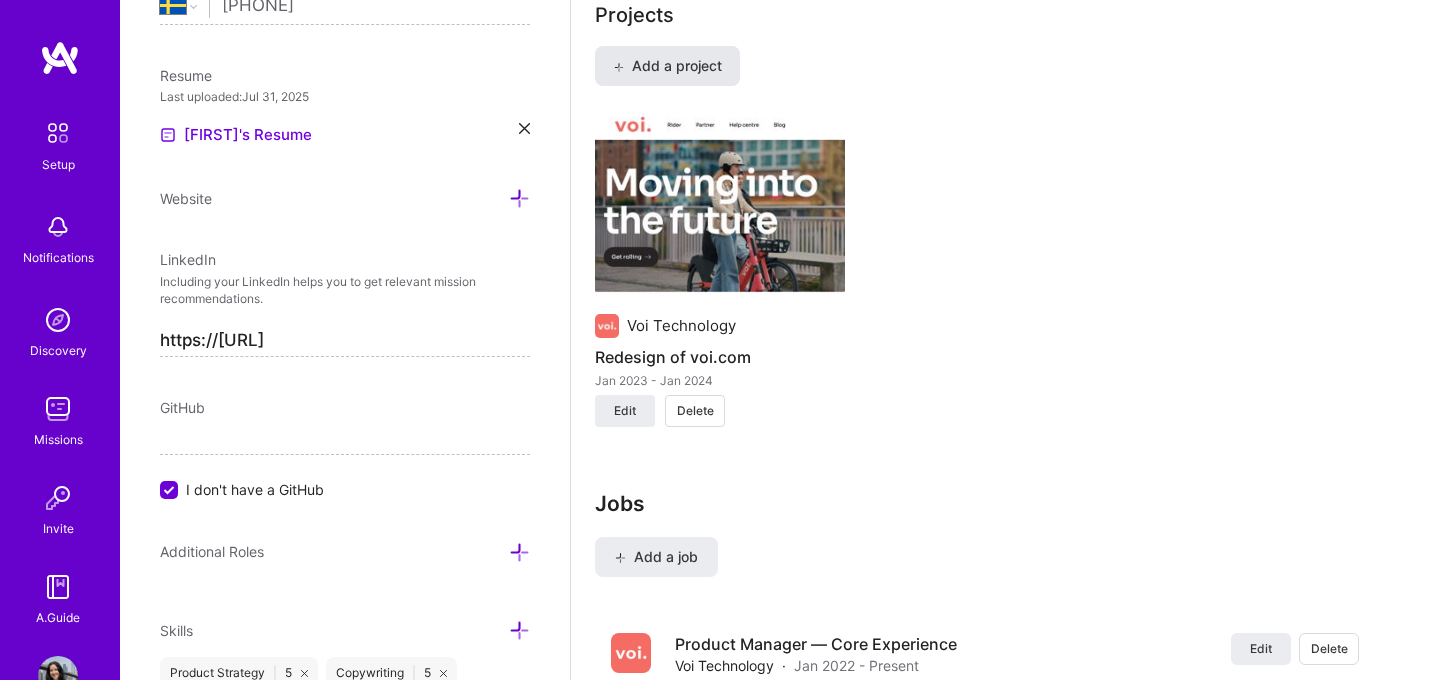 click on "Add a project" at bounding box center [667, 66] 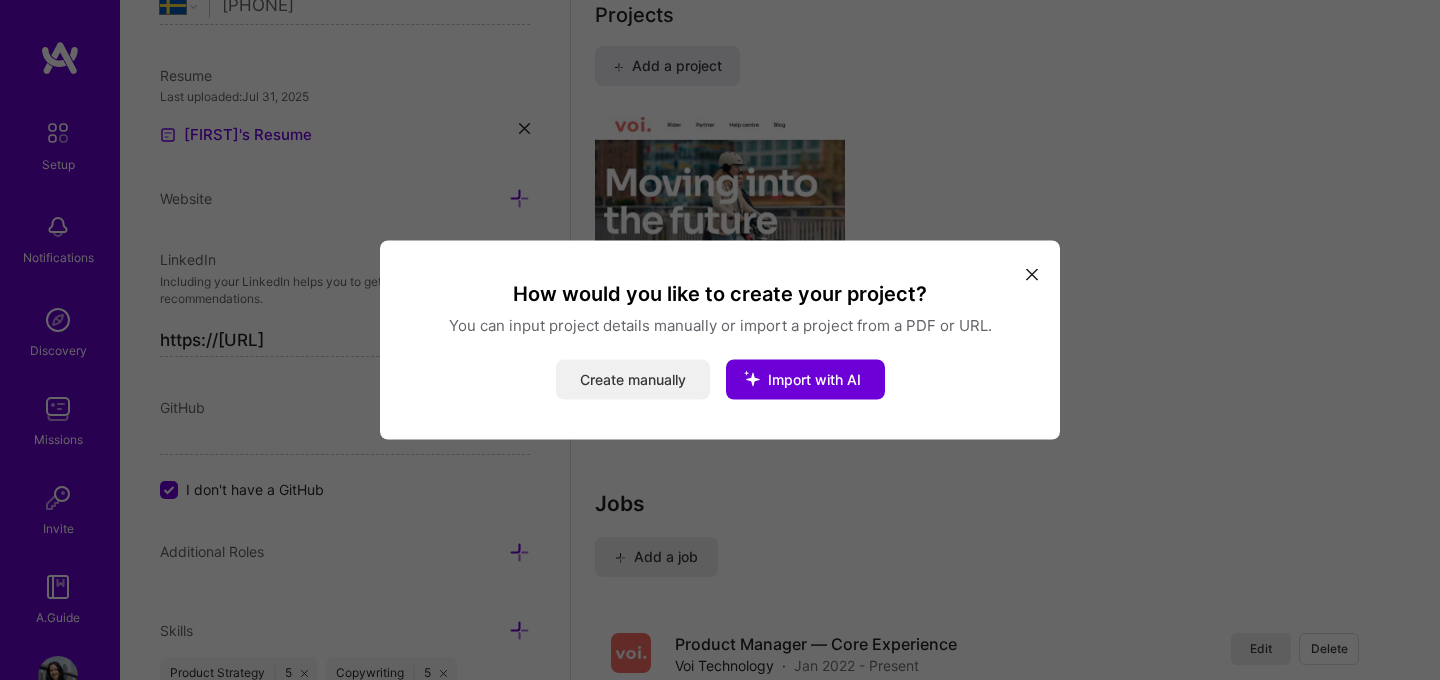click on "Create manually" at bounding box center [633, 380] 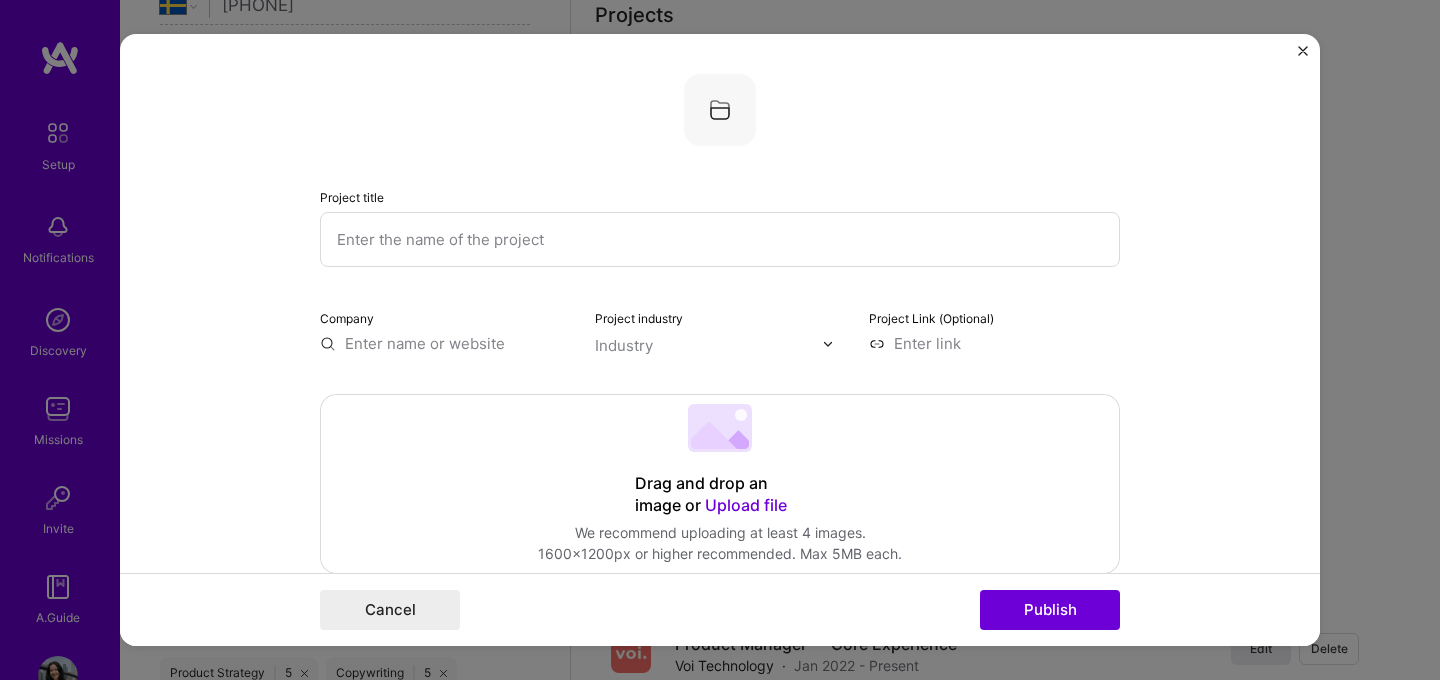 click at bounding box center [720, 239] 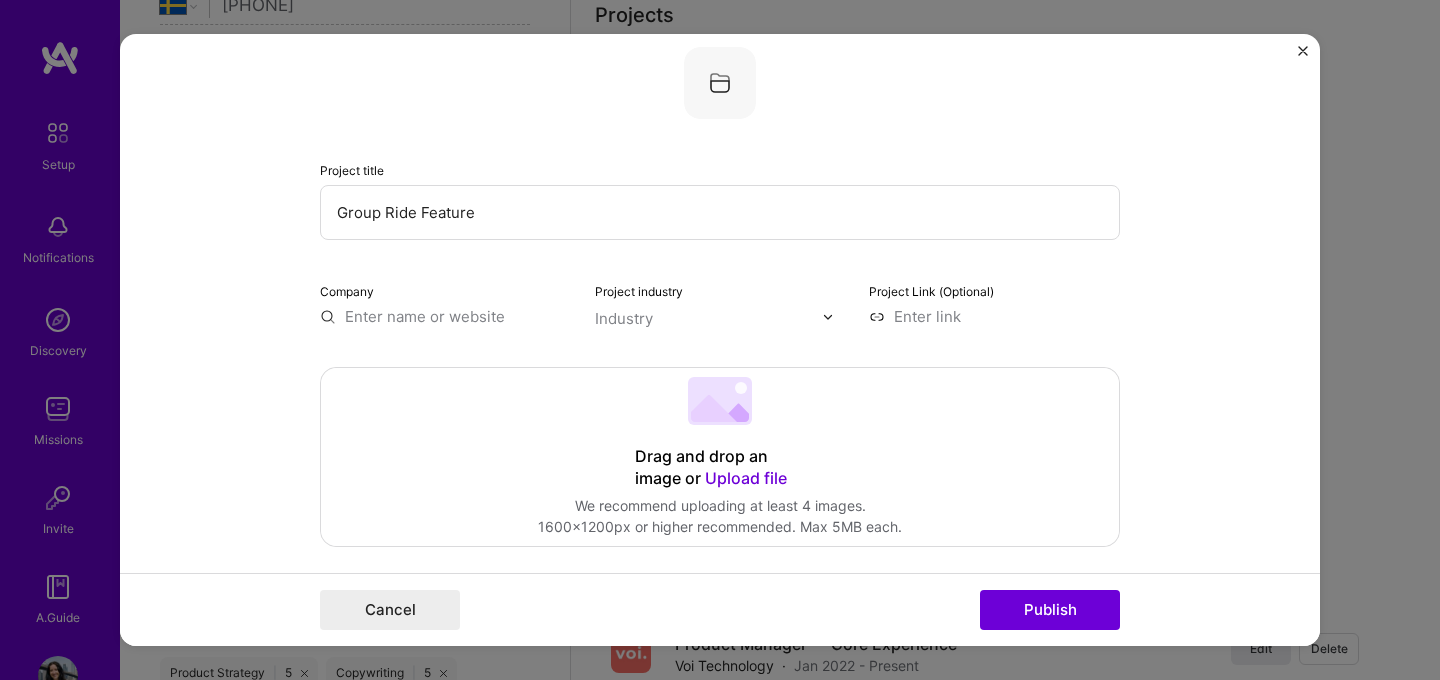 scroll, scrollTop: 31, scrollLeft: 0, axis: vertical 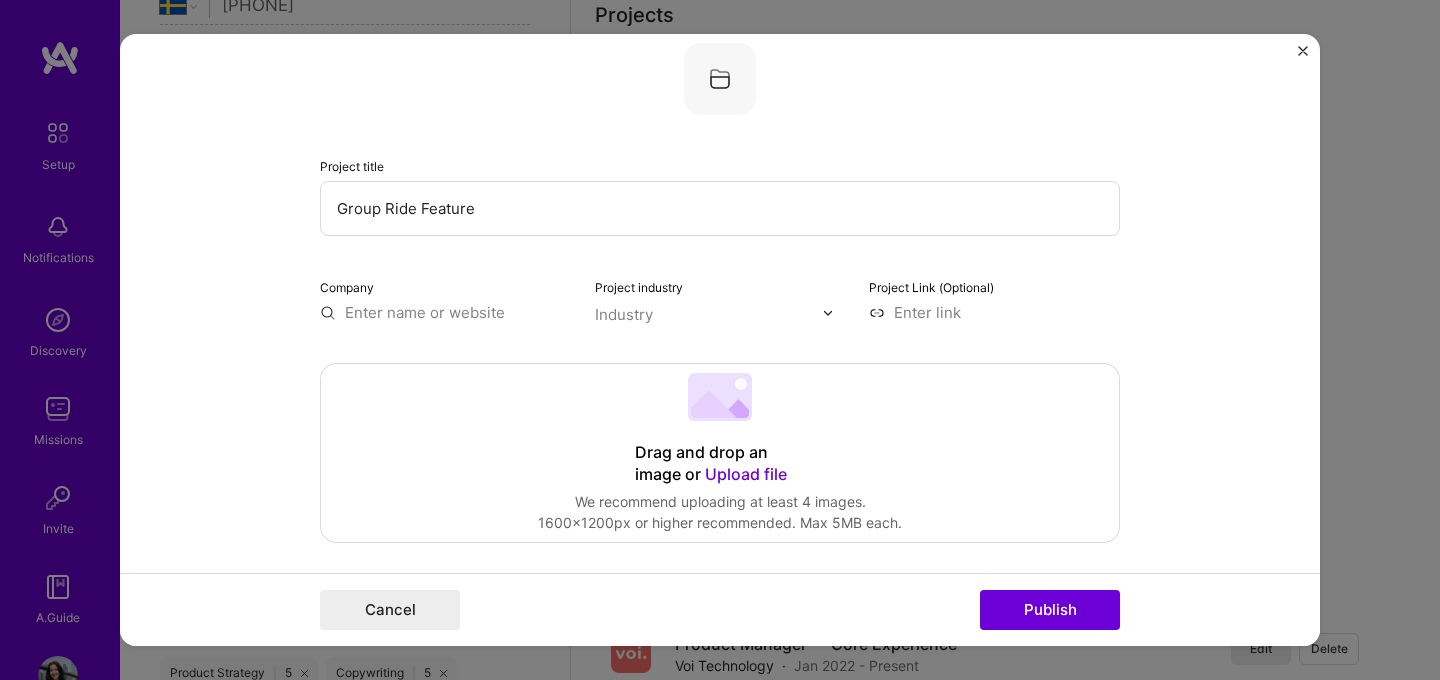 type on "Group Ride Feature" 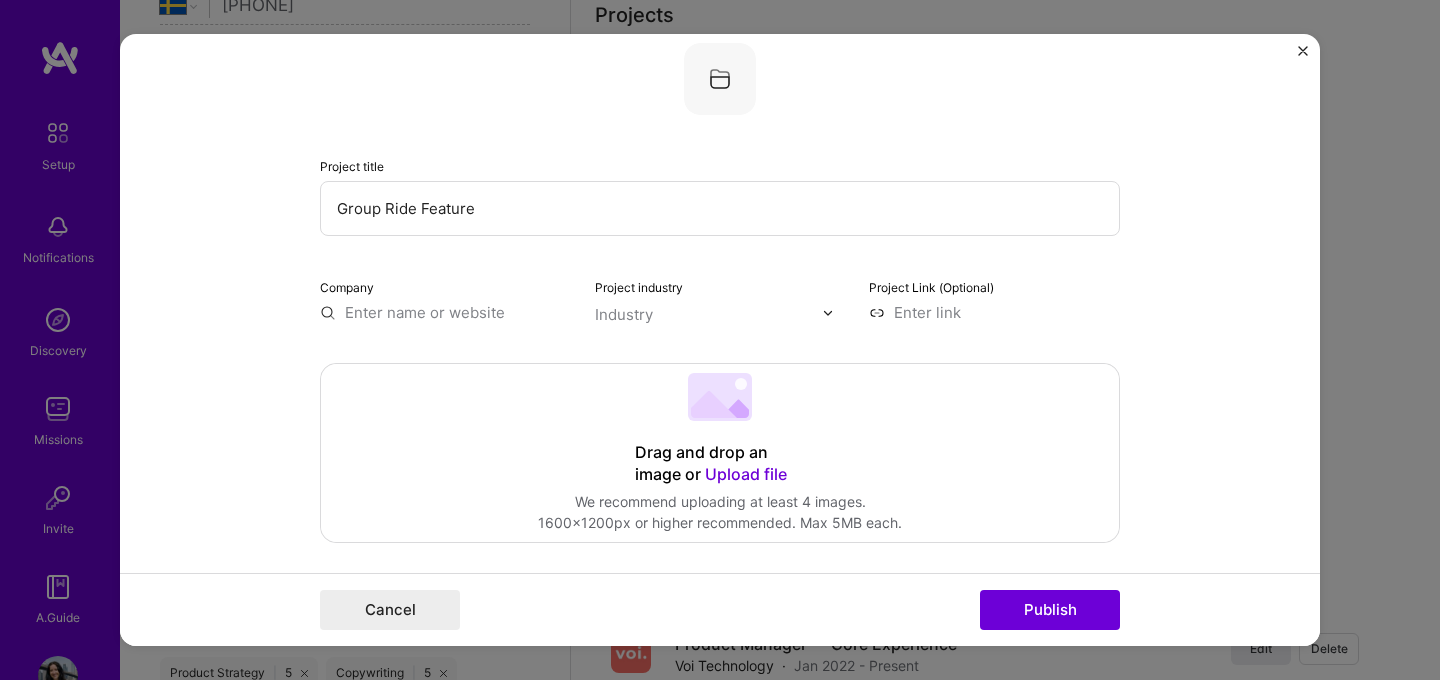 click at bounding box center [445, 312] 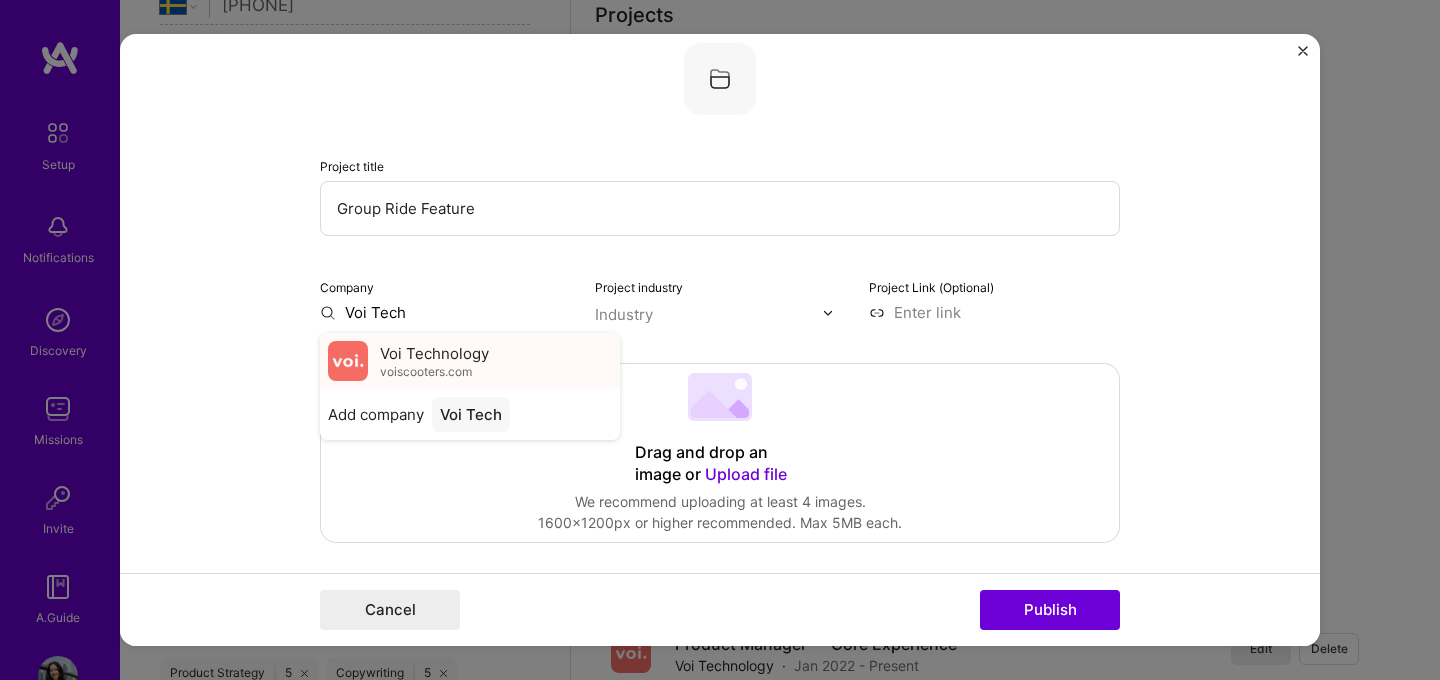 click on "Voi Technology" at bounding box center [434, 353] 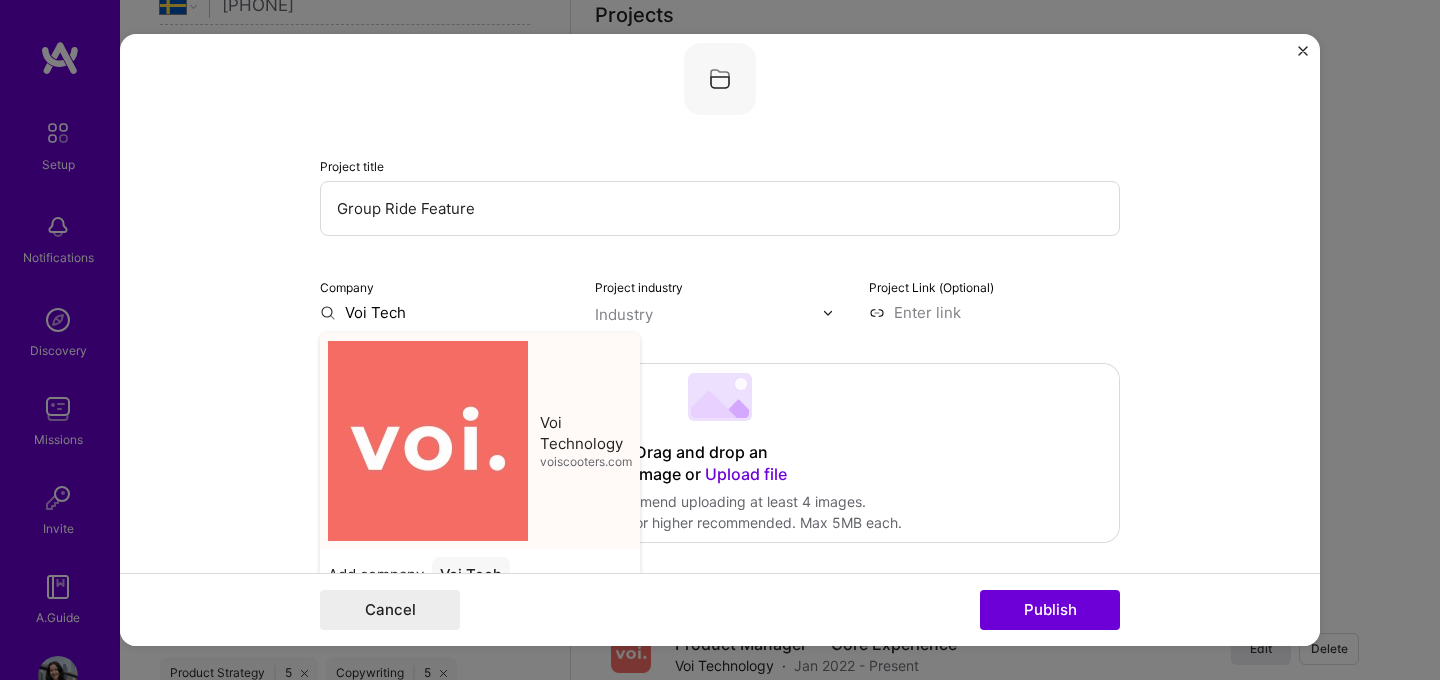 type on "Voi Technology" 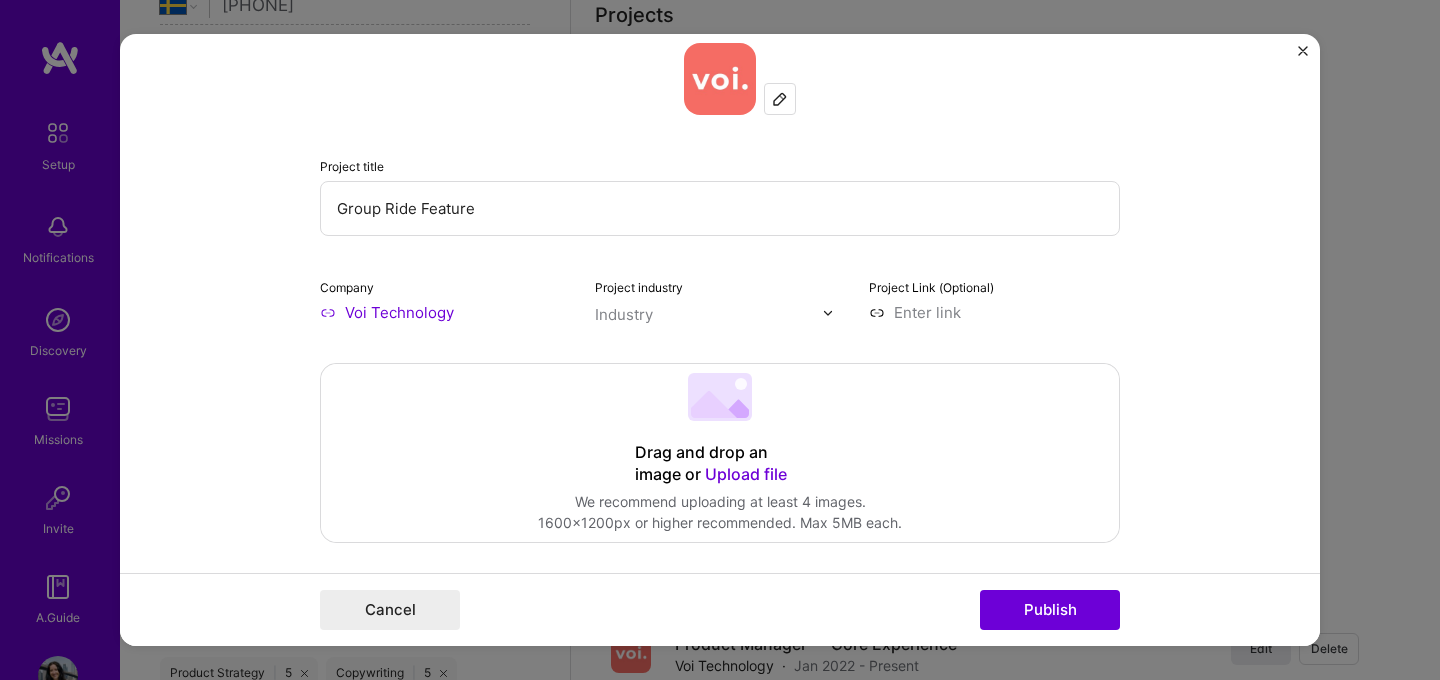 click at bounding box center (709, 314) 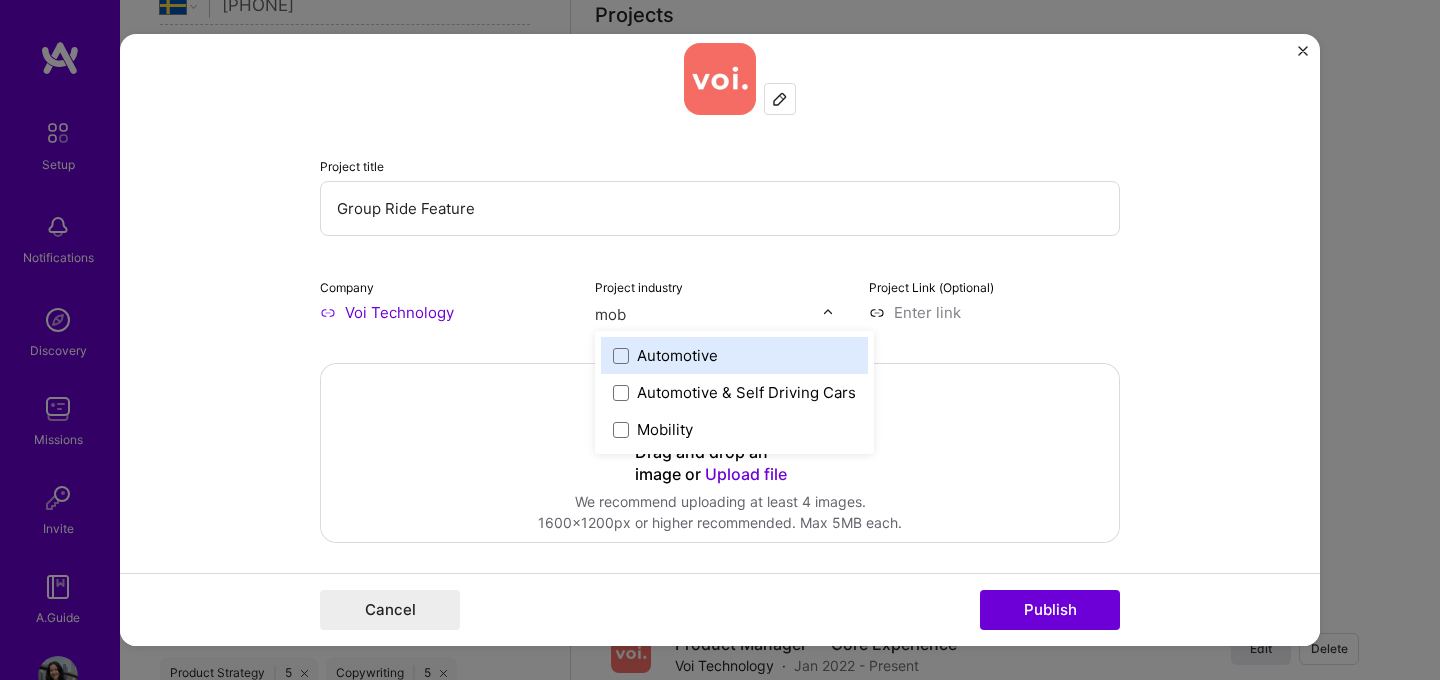 type on "mobi" 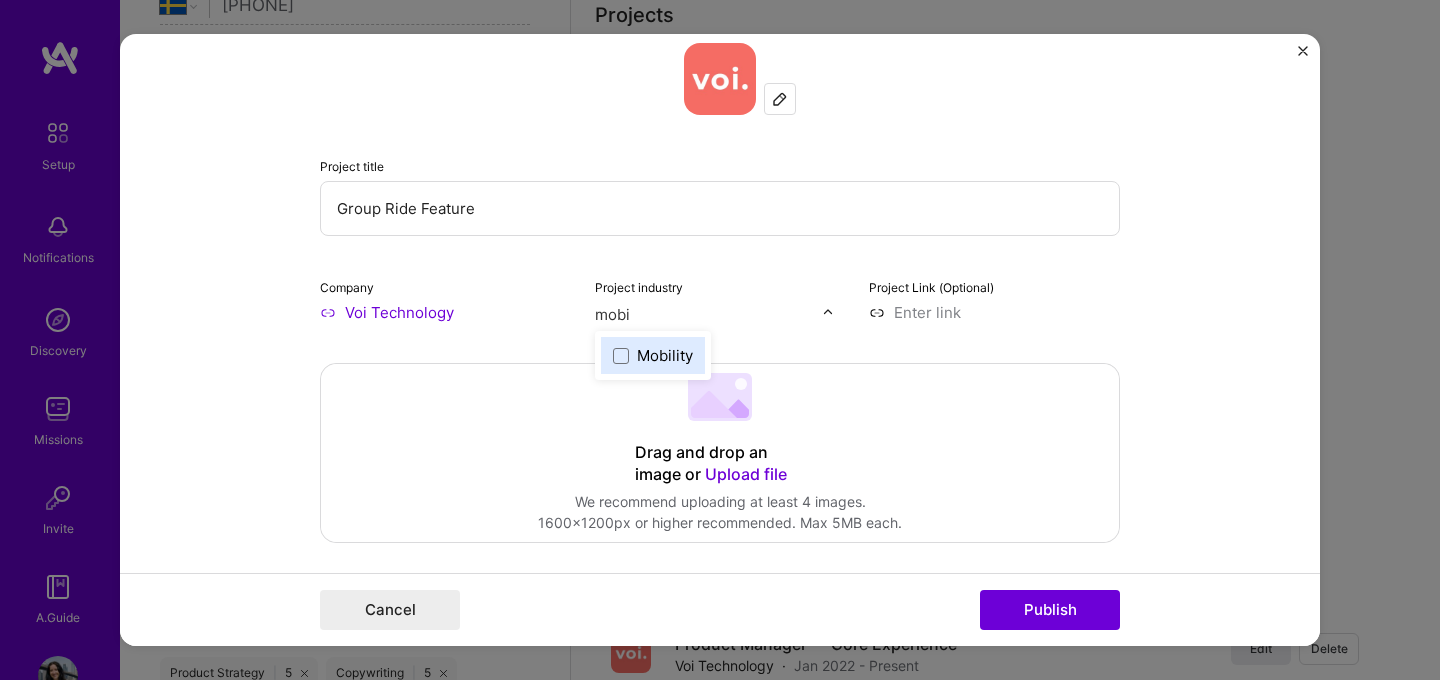 click on "Mobility" at bounding box center [665, 355] 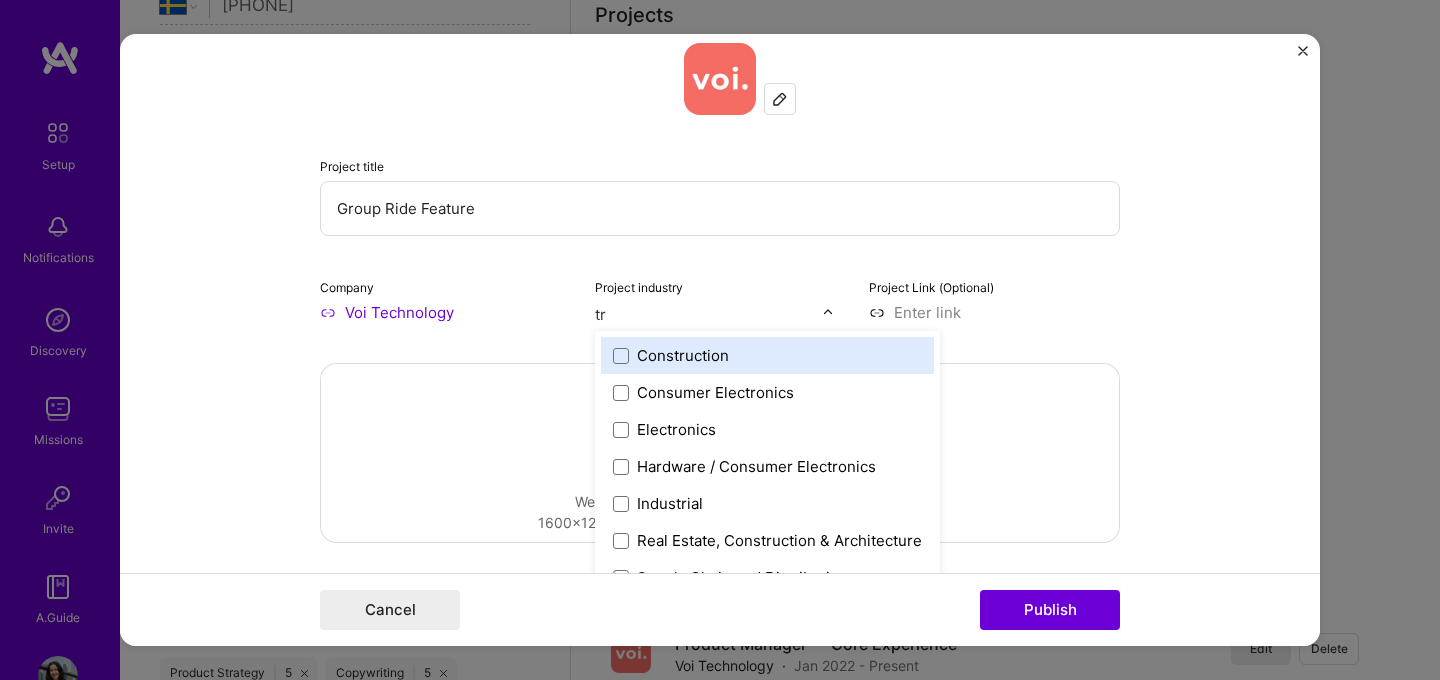 type on "tra" 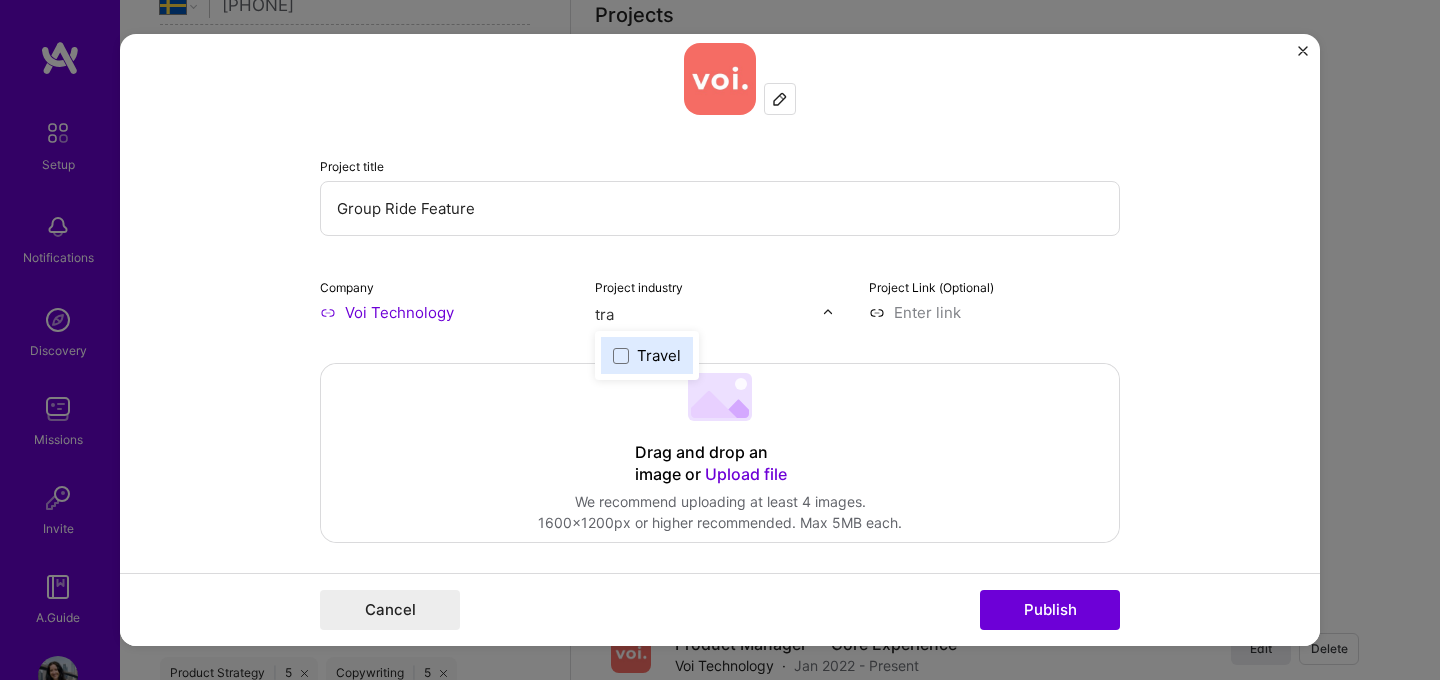 click on "Travel" at bounding box center [659, 355] 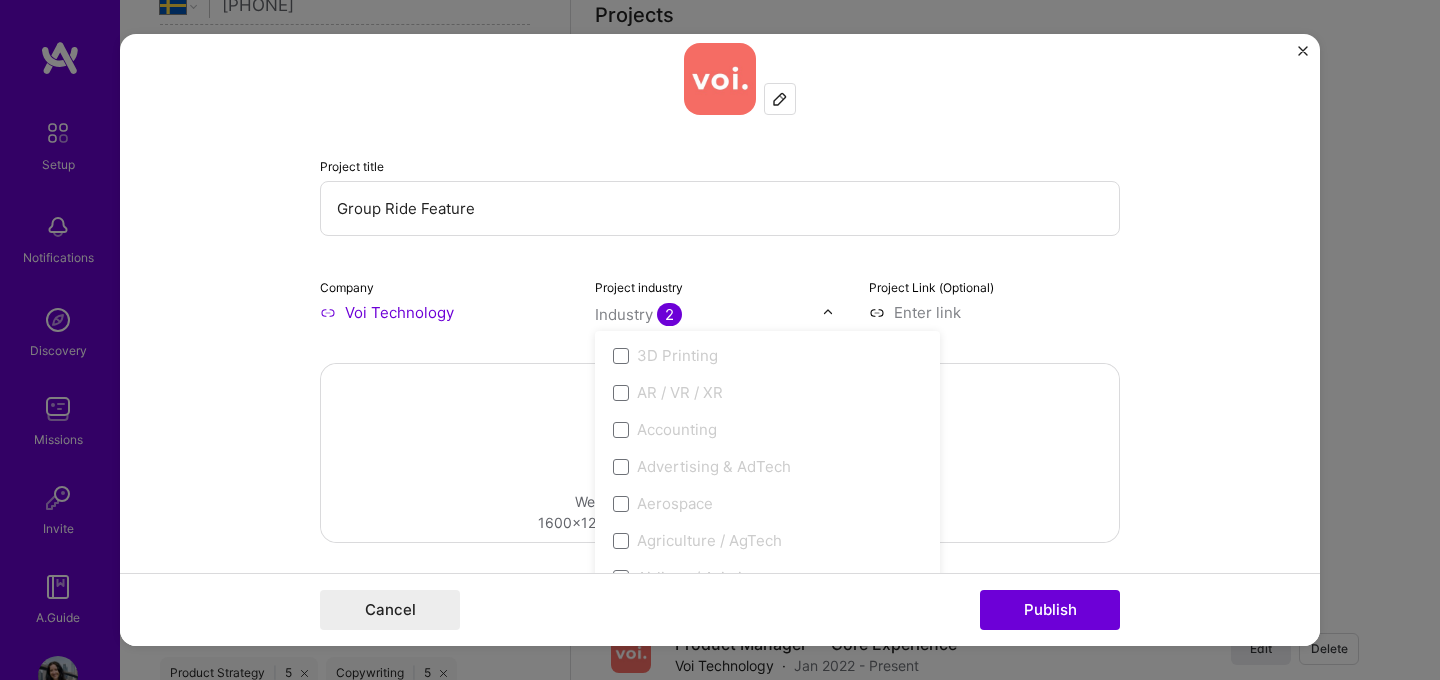 click at bounding box center [994, 312] 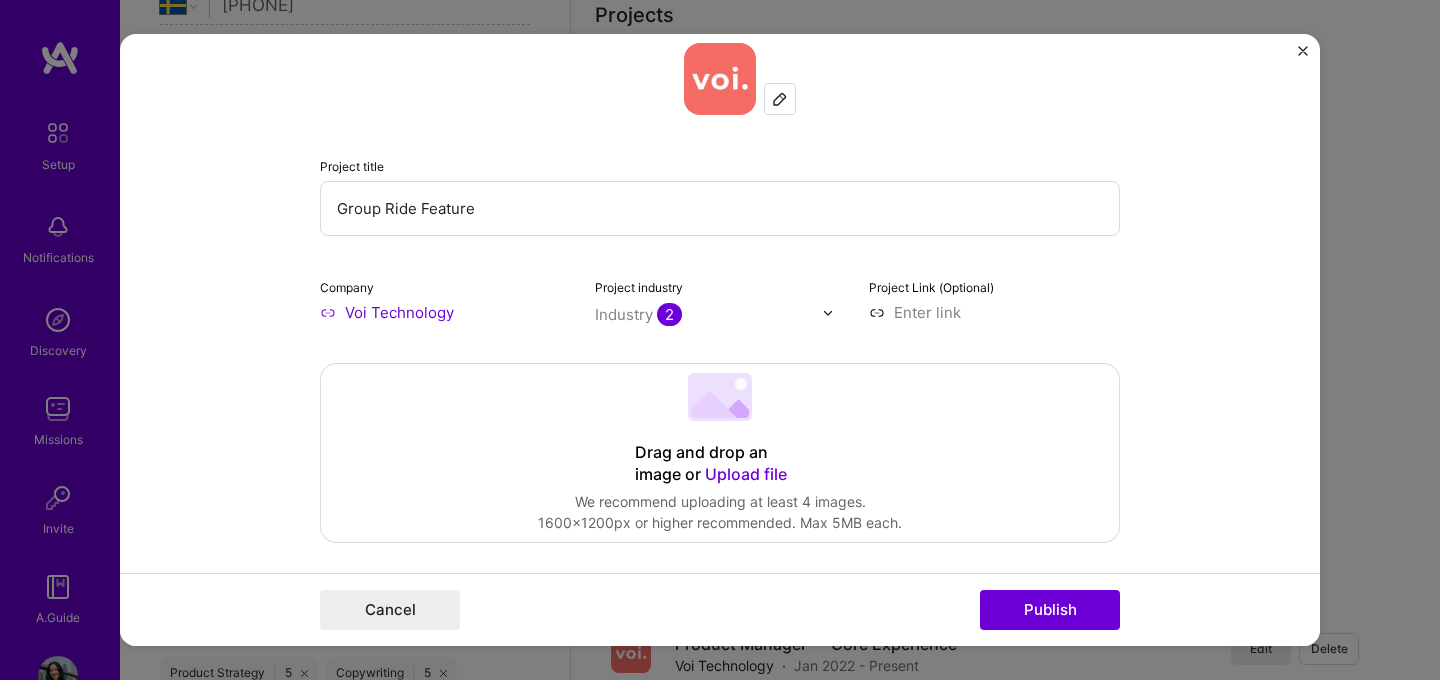 click on "Project industry Industry 2 Project Link (Optional) Drag and drop an image or Upload file Upload file We recommend uploading at least 4 images. 1600x1200px or higher recommended. Max 5MB each. Role Product Manager to I’m still working on this project Skills used — Add up to 12 skills Any new skills will be added to your profile. Enter skills... Did this role require you to manage team members? (Optional) Yes, I managed — team members. Were you involved from inception to launch (0 -> 1)? (Optional) Zero to one is creation and development of a unique product from the ground up. I was involved in zero to one with this project Add metrics (Optional) Metrics help you visually show the outcome of a project. You can add up to 3 metrics. Project details 100 characters minimum 0 / 1,000 characters Highlight the company's mission or purpose, and then transition into the specific project you contributed to." at bounding box center [720, 340] 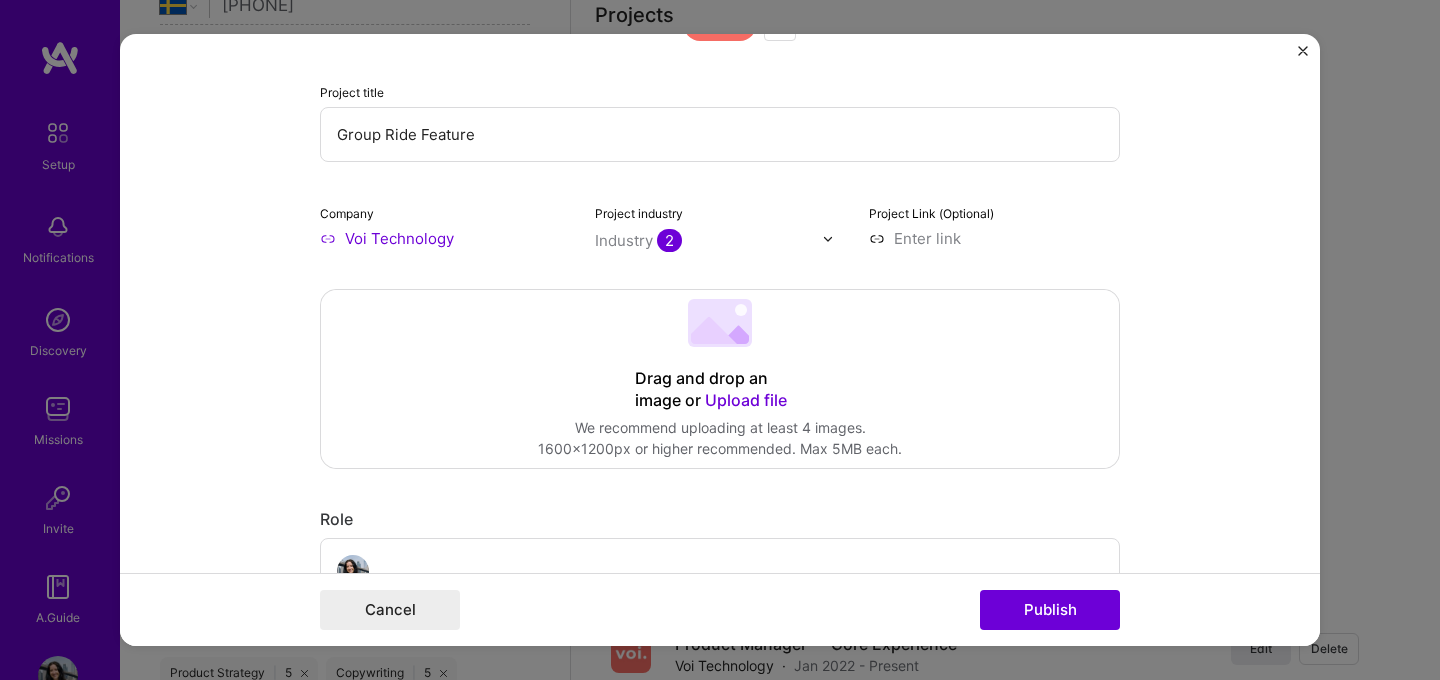 scroll, scrollTop: 107, scrollLeft: 0, axis: vertical 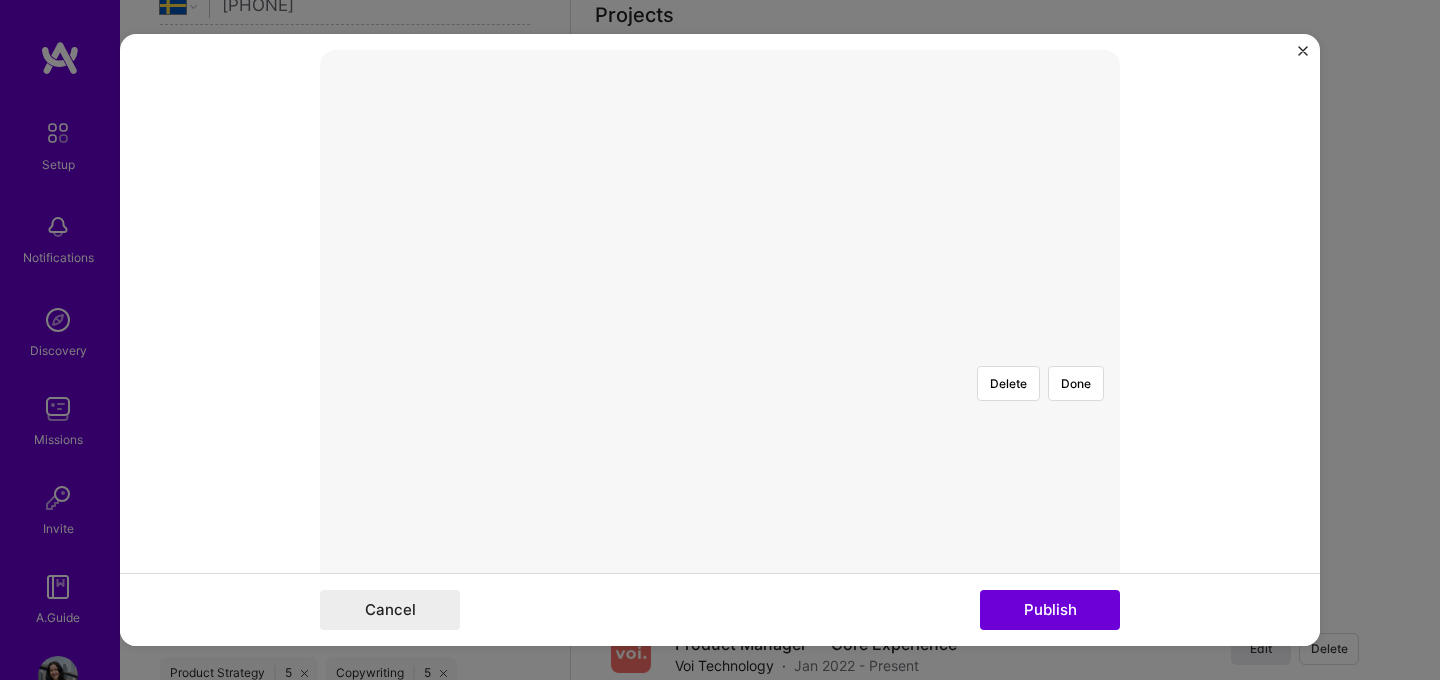 click on "Project title Group Ride Feature Company [COMPANY]
Project industry Industry 2 Project Link (Optional)
Delete Done Complete image cropping Role Product Manager
to
I’m still working on this project Skills used — Add up to 12 skills Any new skills will be added to your profile. Enter skills... Did this role require you to manage team members? (Optional) Yes, I managed — team members. Were you involved from inception to launch (0  ->  1)? (Optional) Zero to one is creation and development of a unique product from the ground up. I was involved in zero to one with this project Add metrics (Optional) Metrics help you visually show the outcome of a project. You can add up to 3 metrics. Project details   100 characters minimum 0 / 1,000  characters Highlight the company's mission or purpose, and then transition into the specific project you contributed to. Related job (Optional) Connect a job this project was a part of. Select a job Cancel Publish" at bounding box center [720, 340] 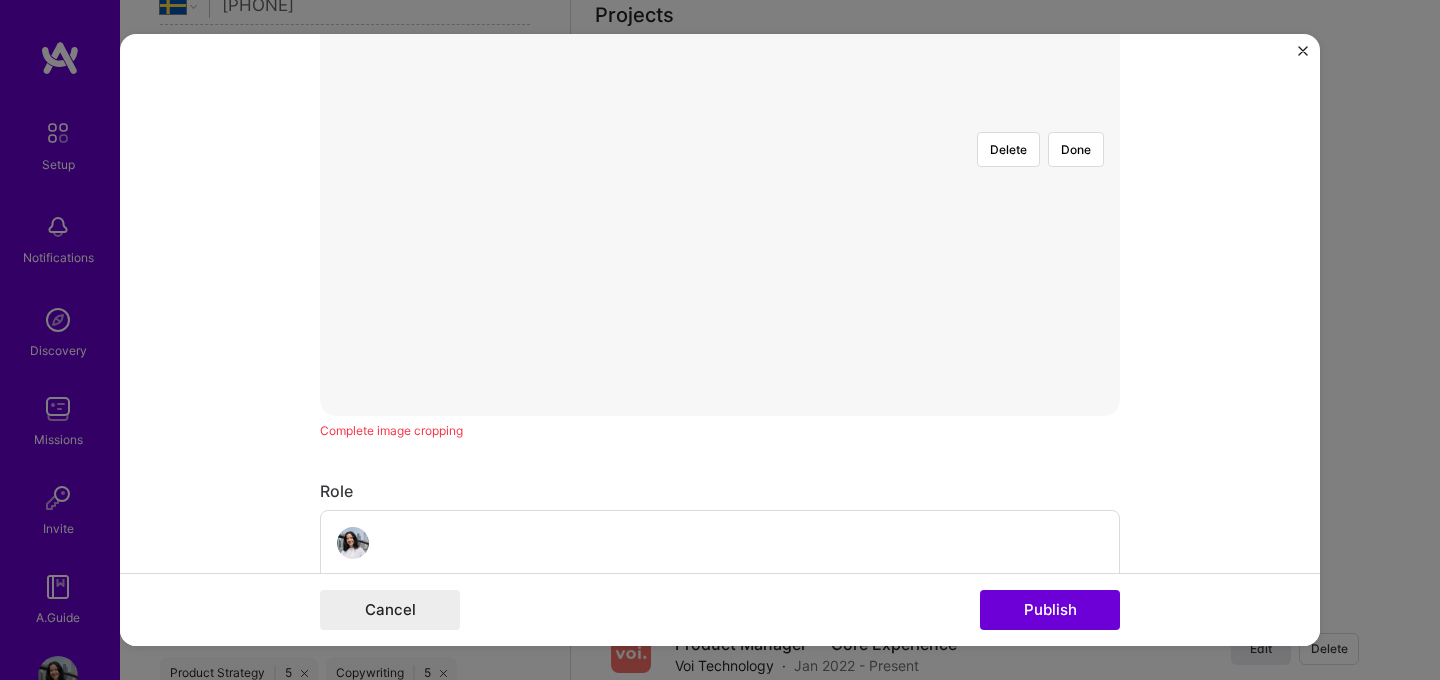 scroll, scrollTop: 688, scrollLeft: 0, axis: vertical 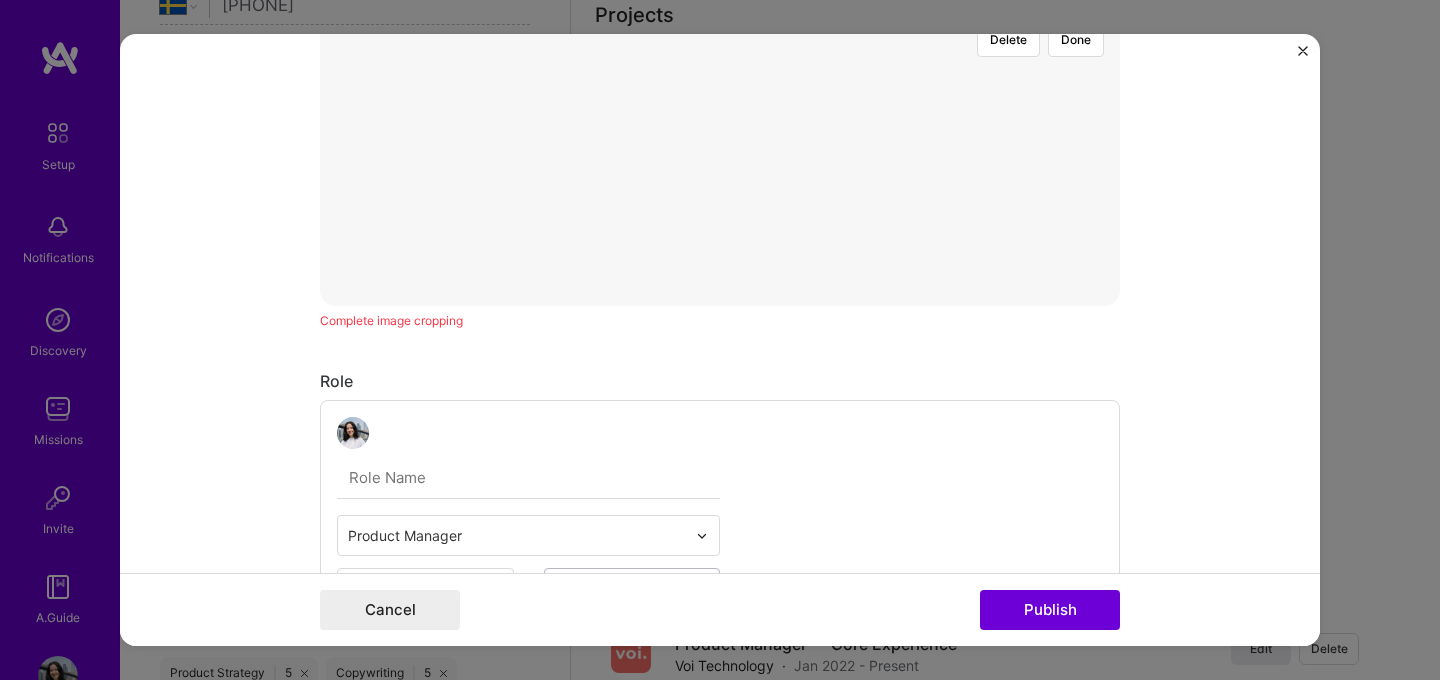 click at bounding box center [858, 502] 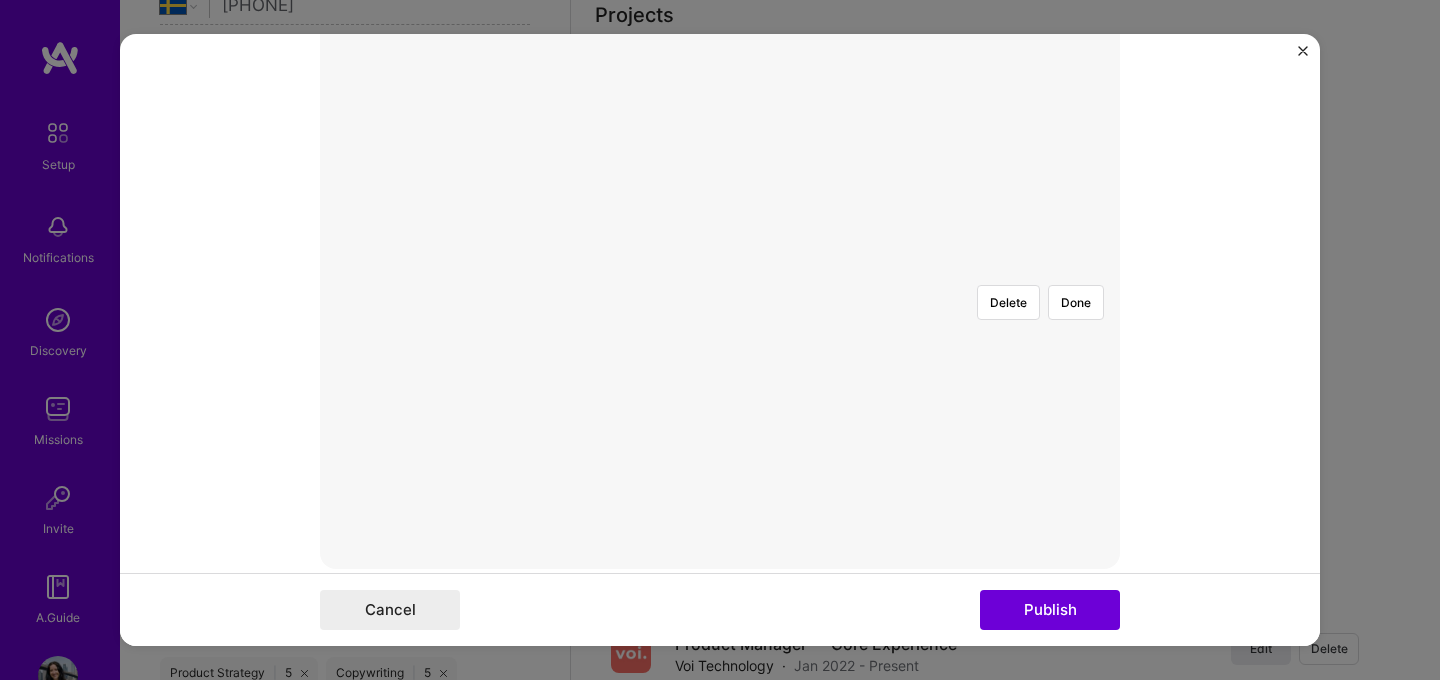 scroll, scrollTop: 251, scrollLeft: 0, axis: vertical 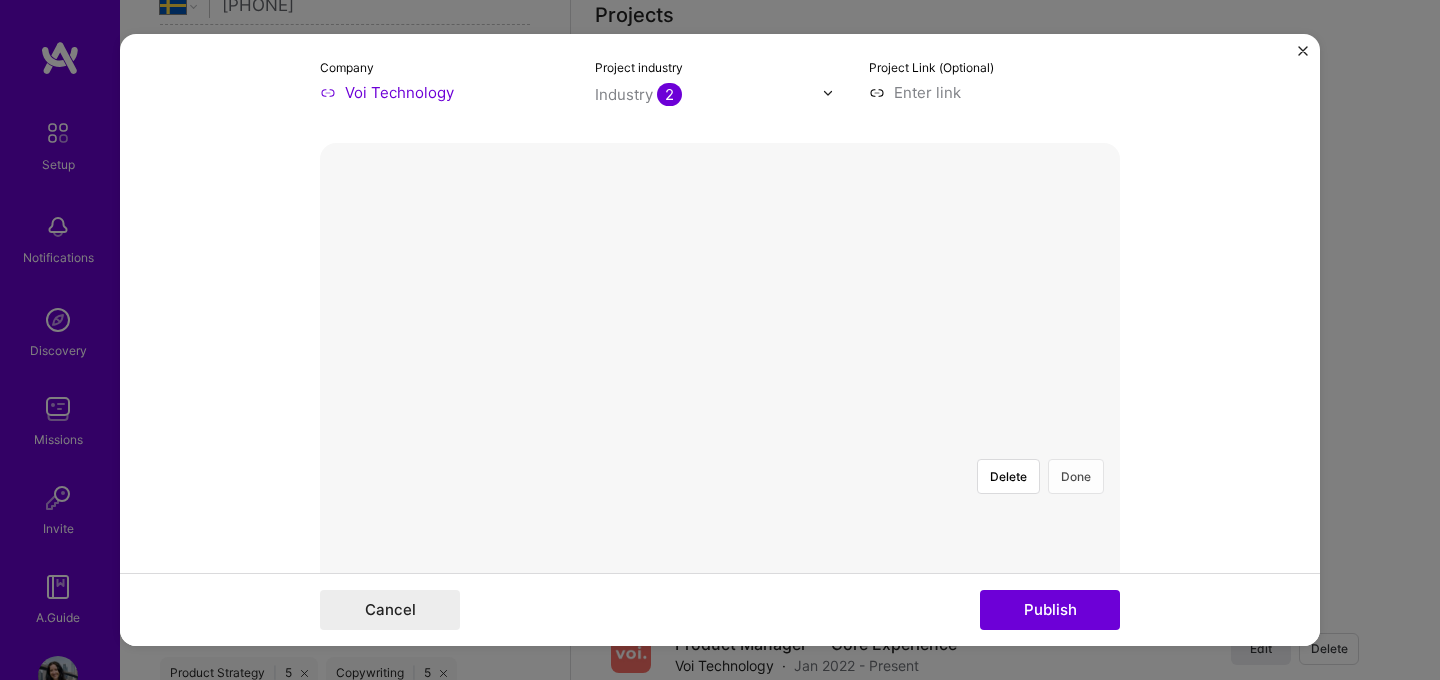 click on "Done" at bounding box center [1076, 476] 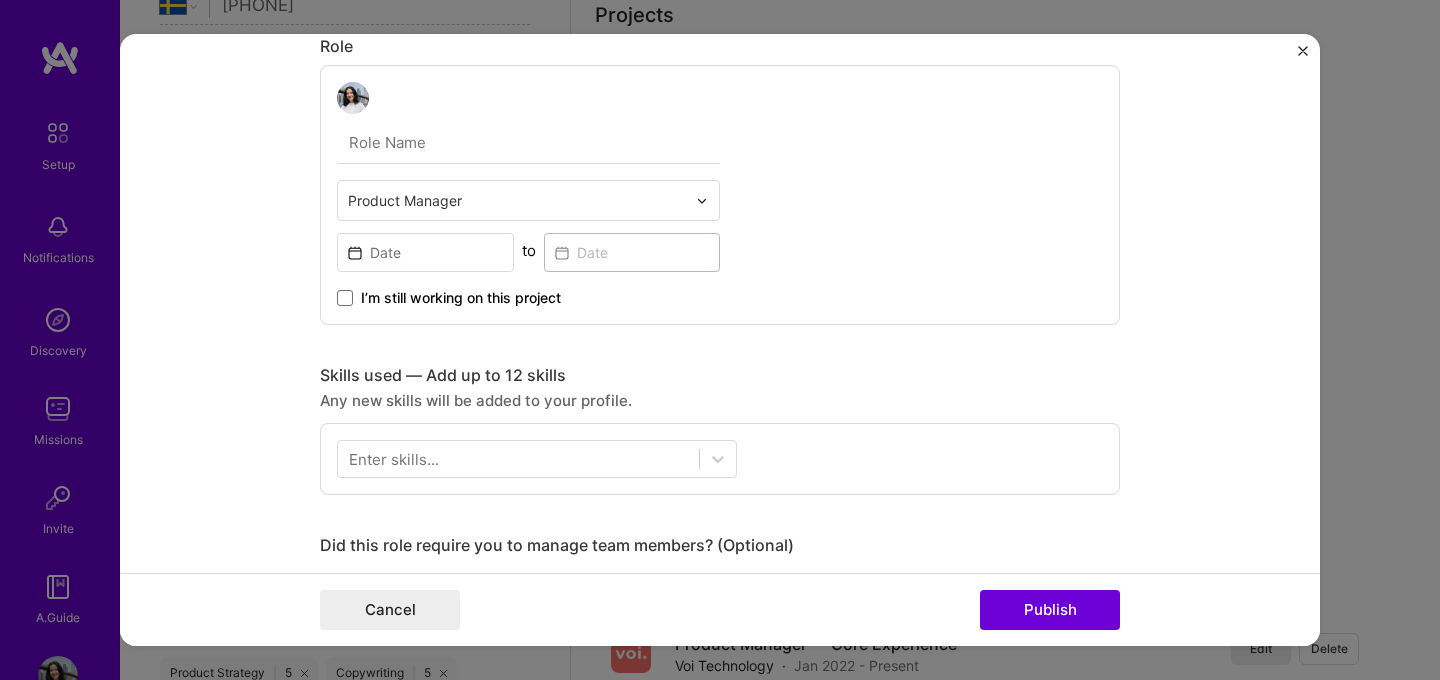 scroll, scrollTop: 1077, scrollLeft: 0, axis: vertical 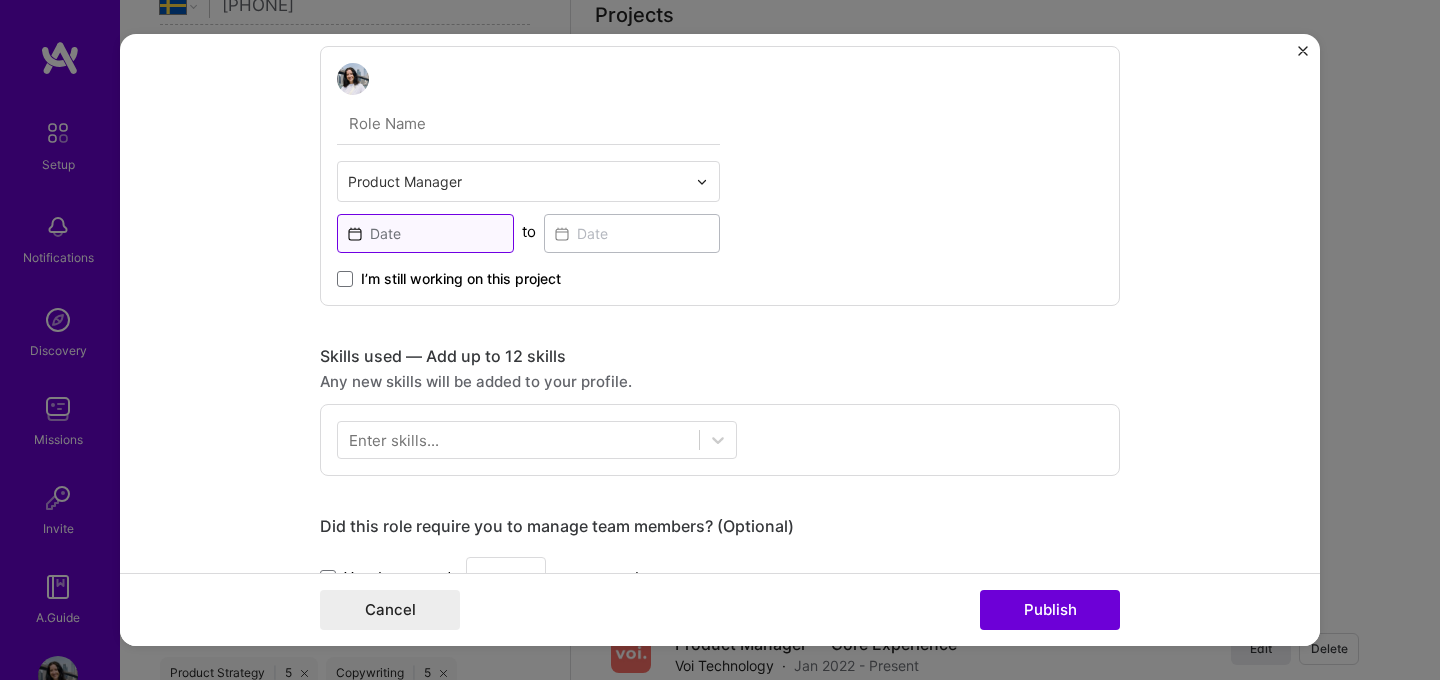 click at bounding box center (425, 233) 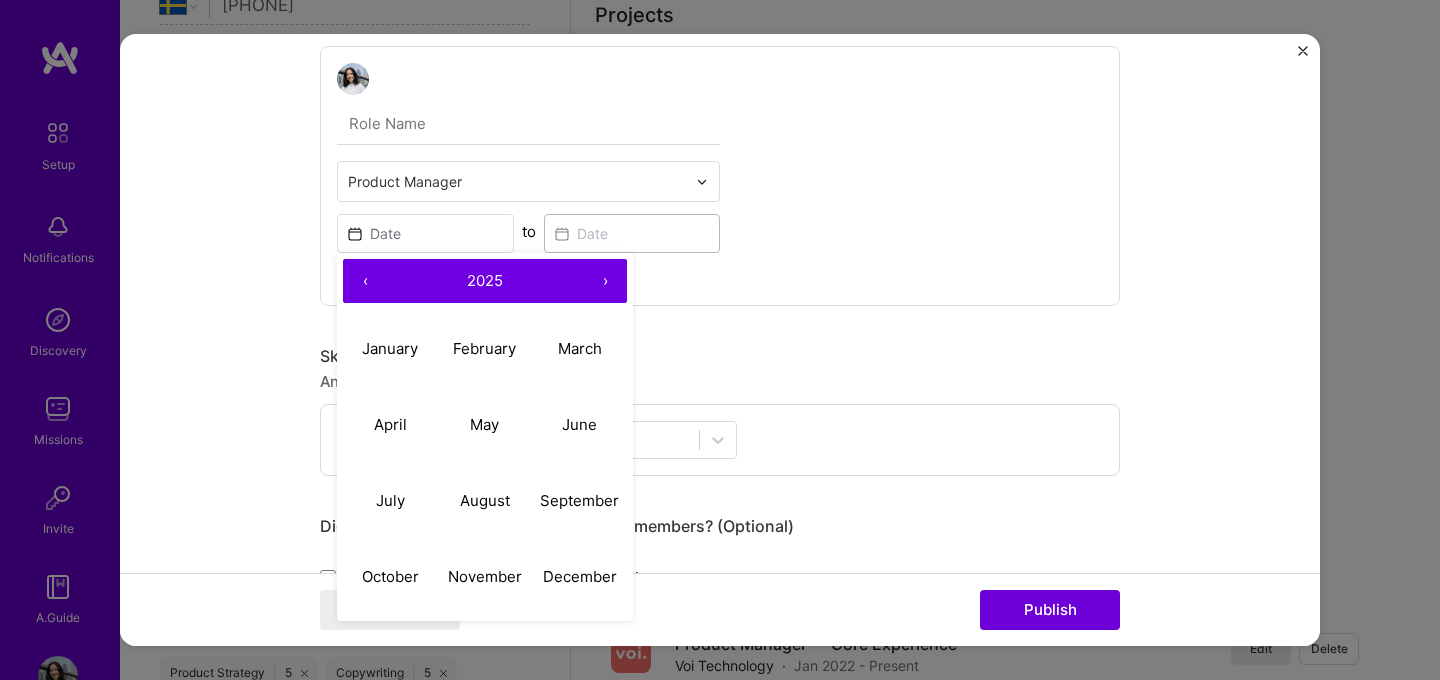 click on "‹" at bounding box center (365, 281) 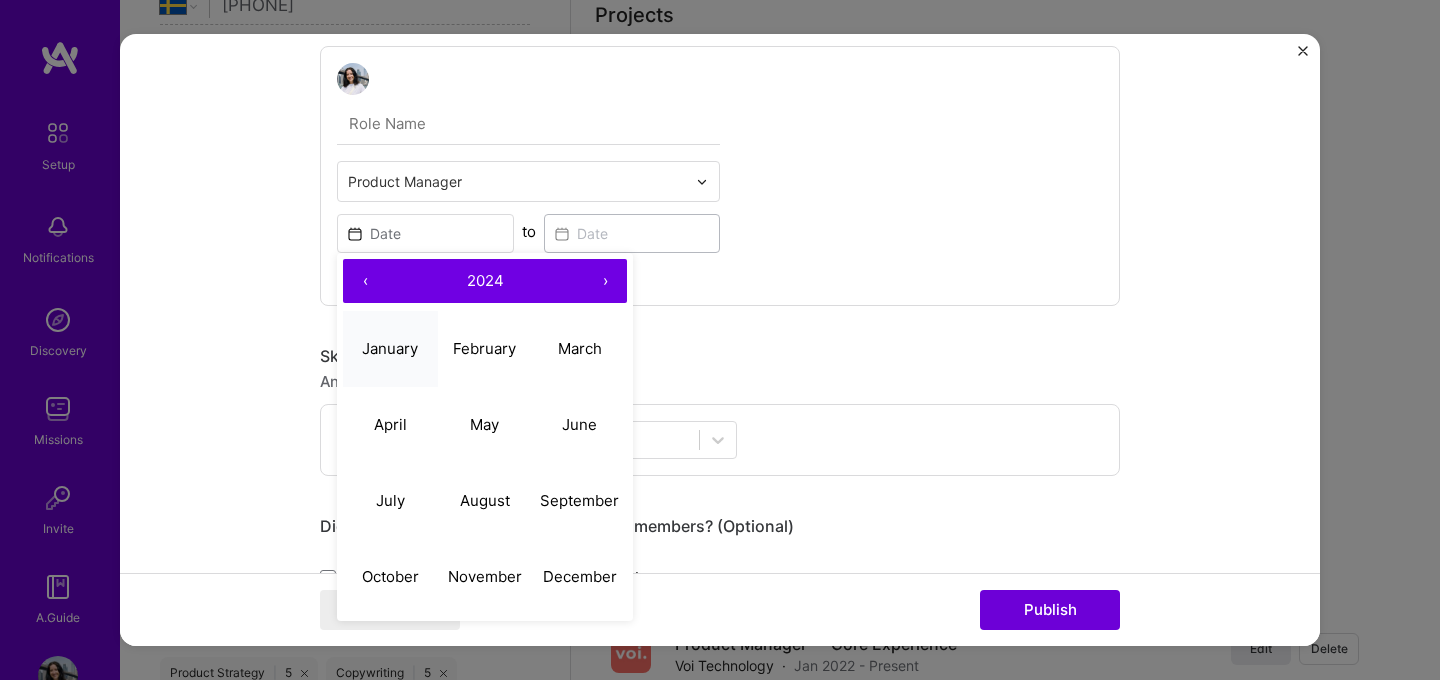 click on "January" at bounding box center (390, 348) 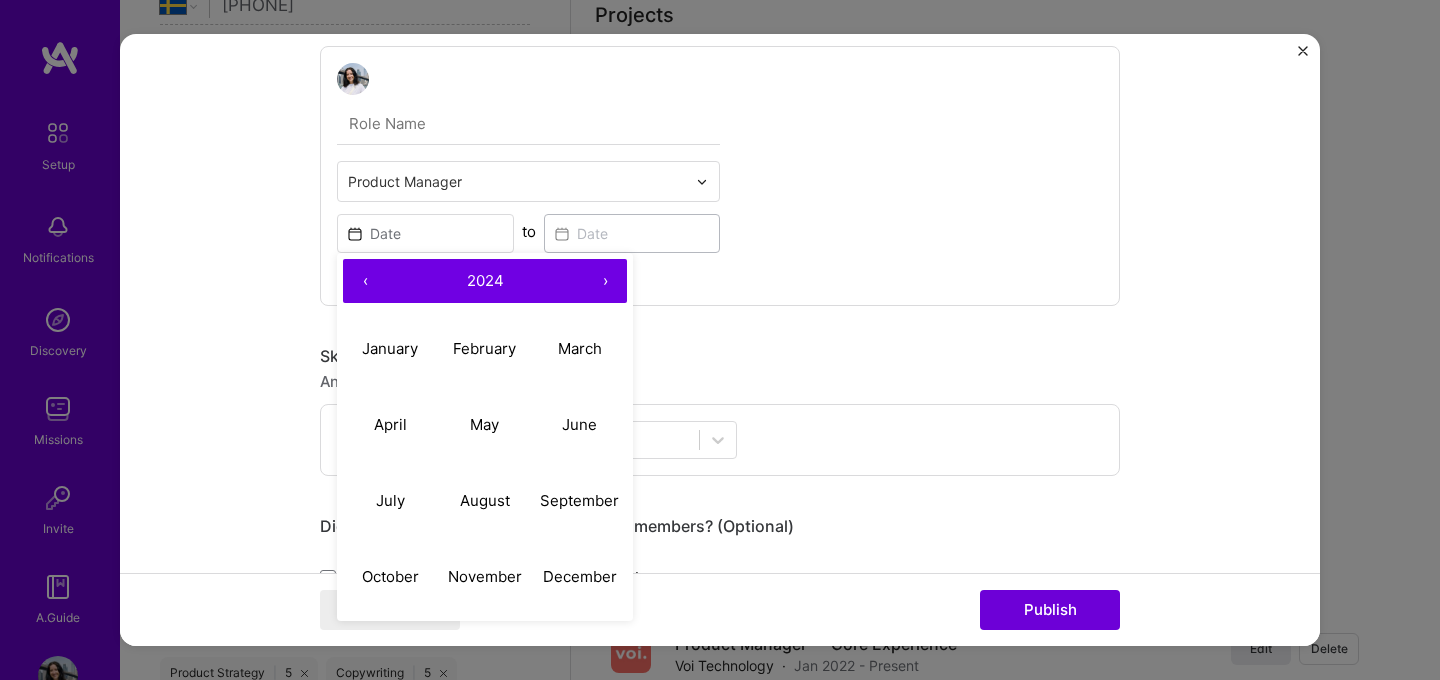type on "Jan, 2024" 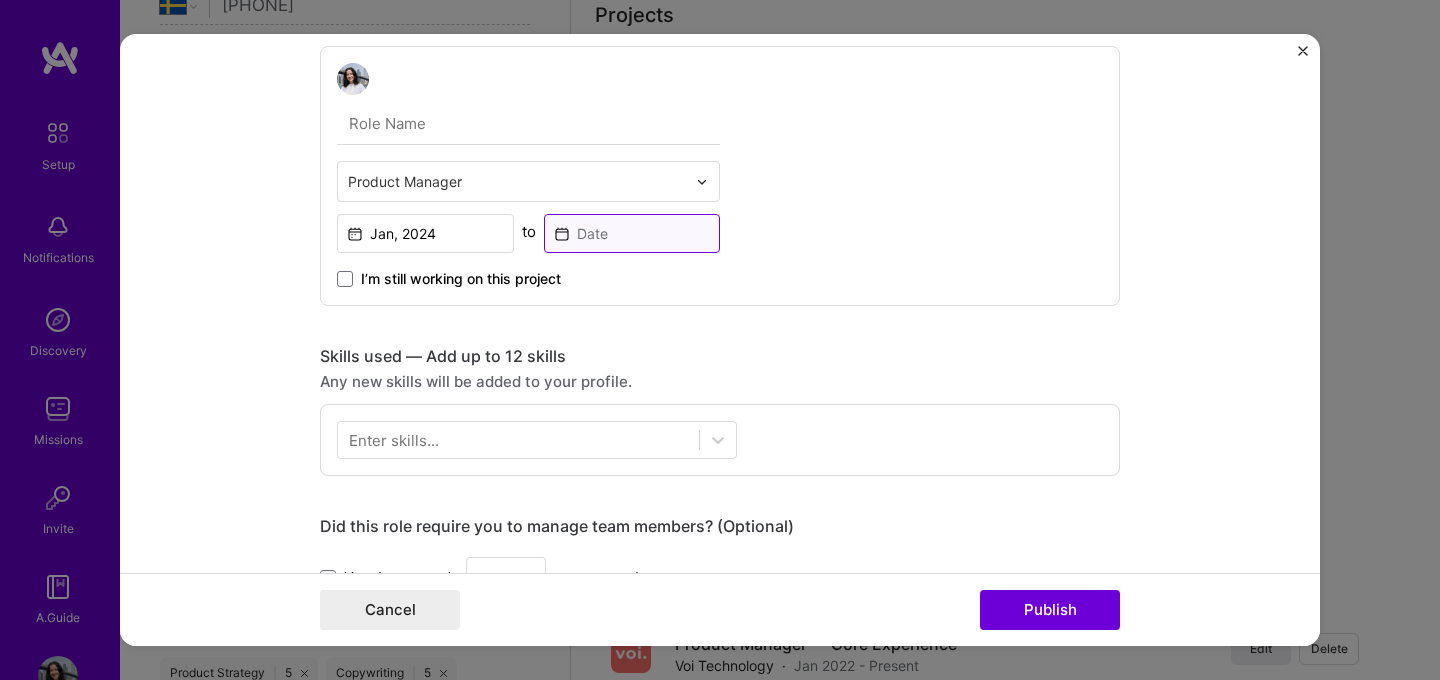 click at bounding box center (632, 233) 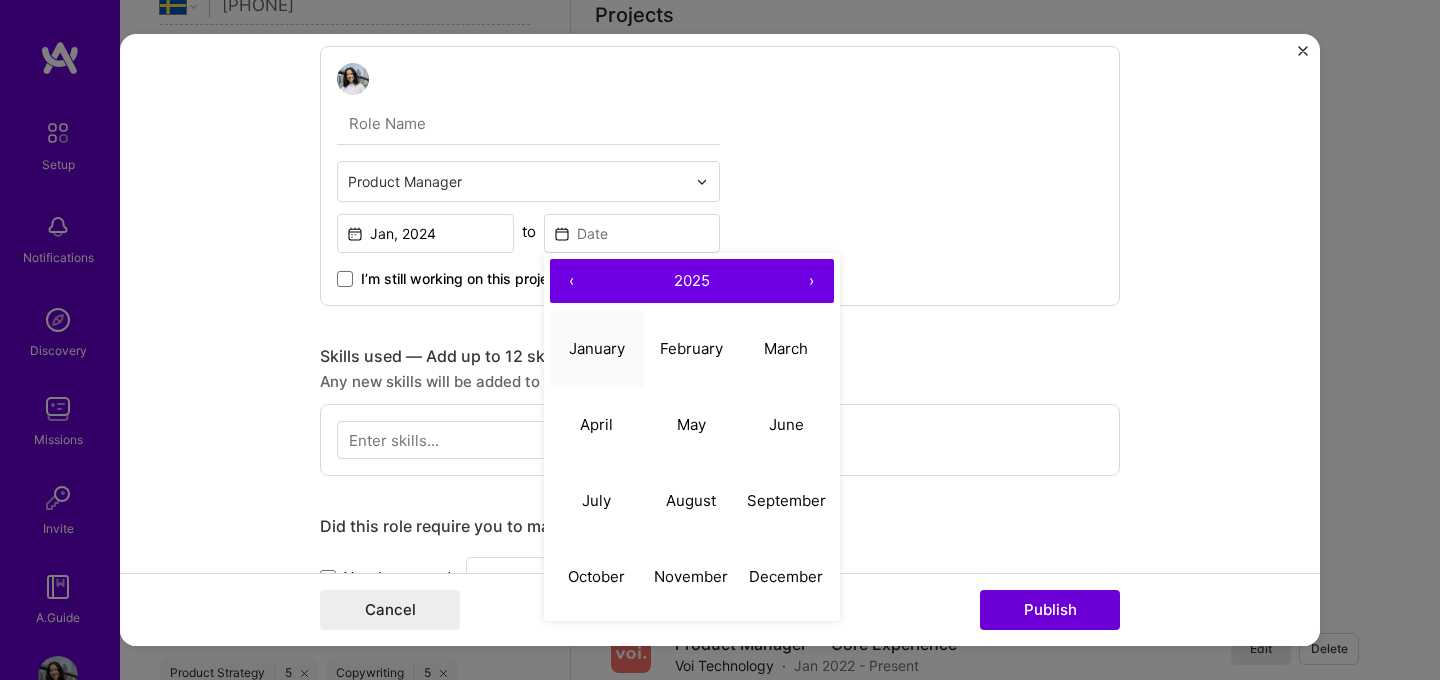 click on "January" at bounding box center [597, 348] 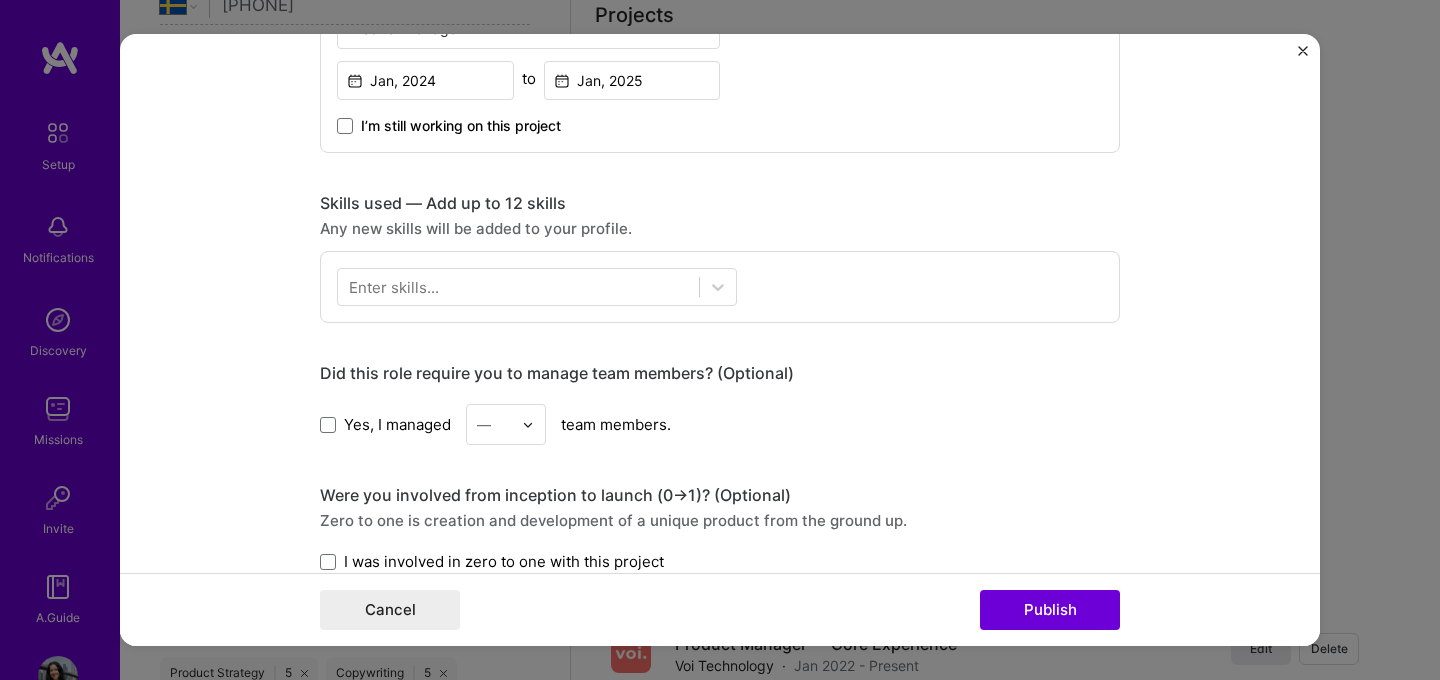 scroll, scrollTop: 1247, scrollLeft: 0, axis: vertical 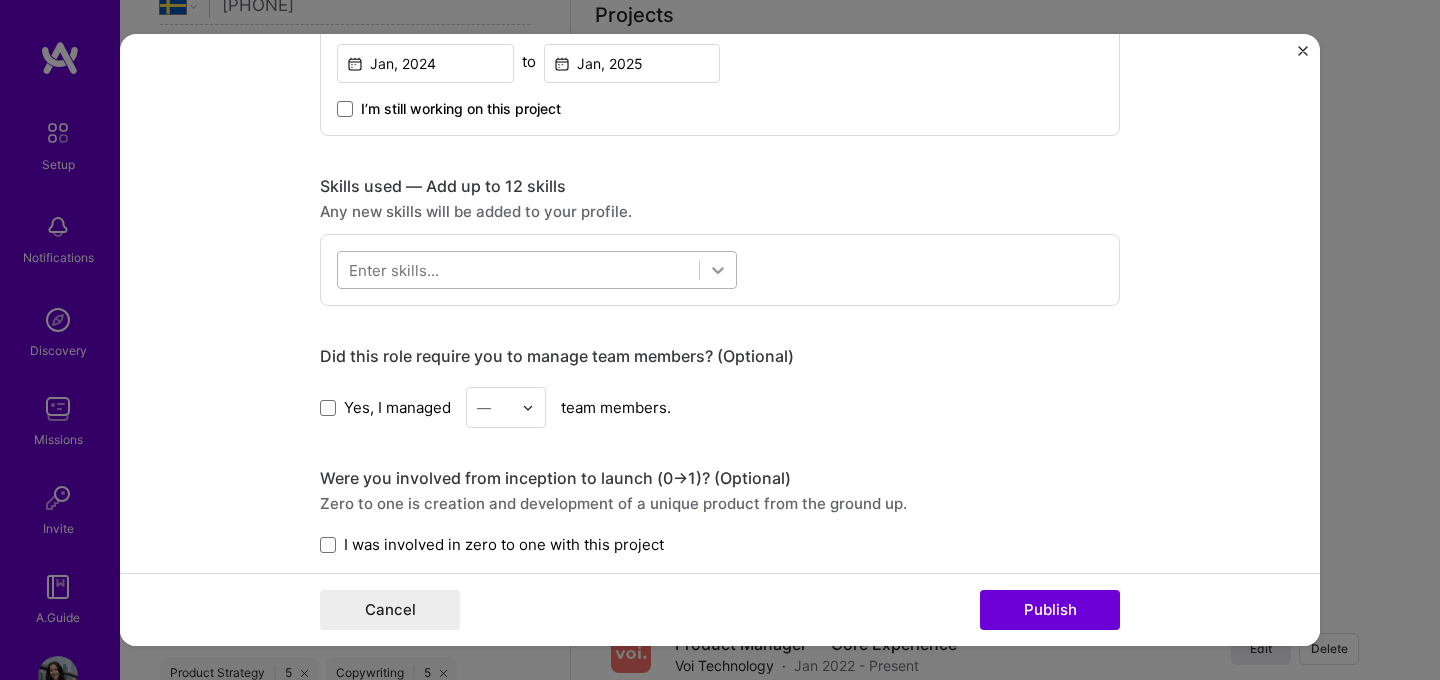 click 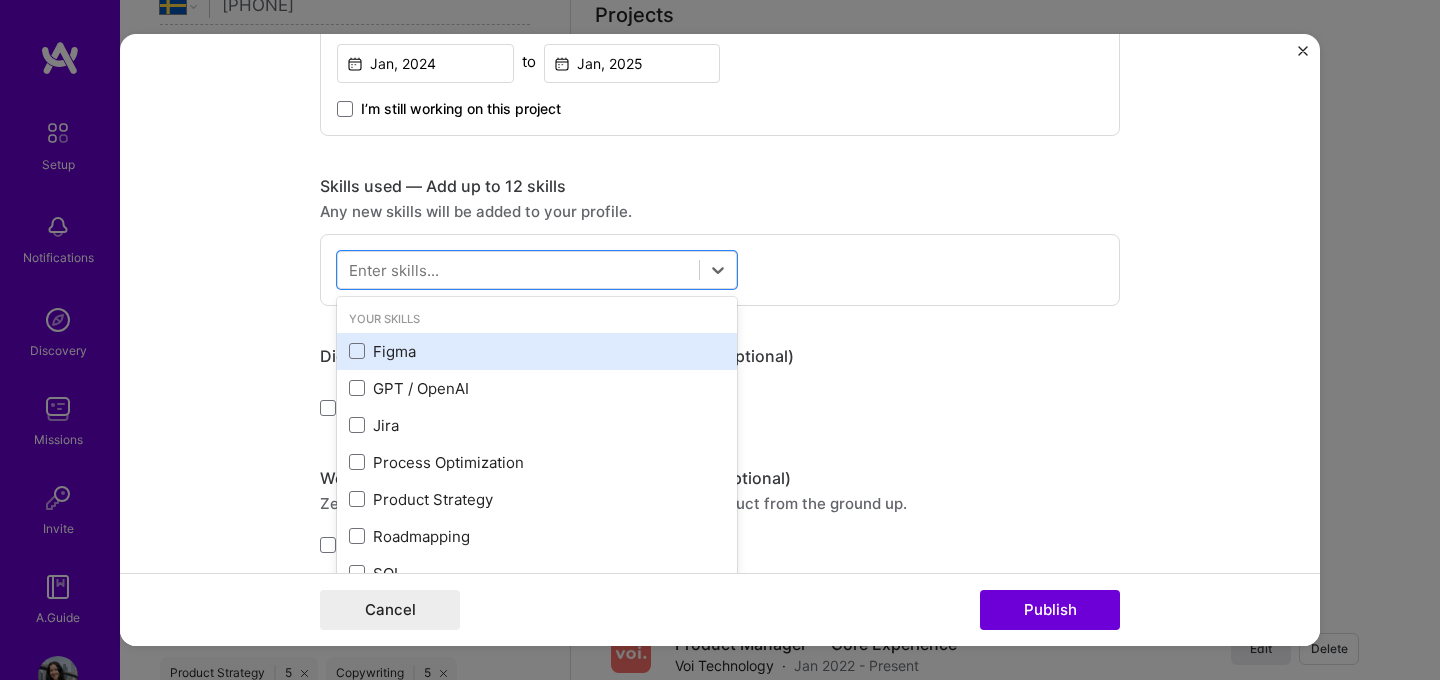 click on "Figma" at bounding box center (537, 351) 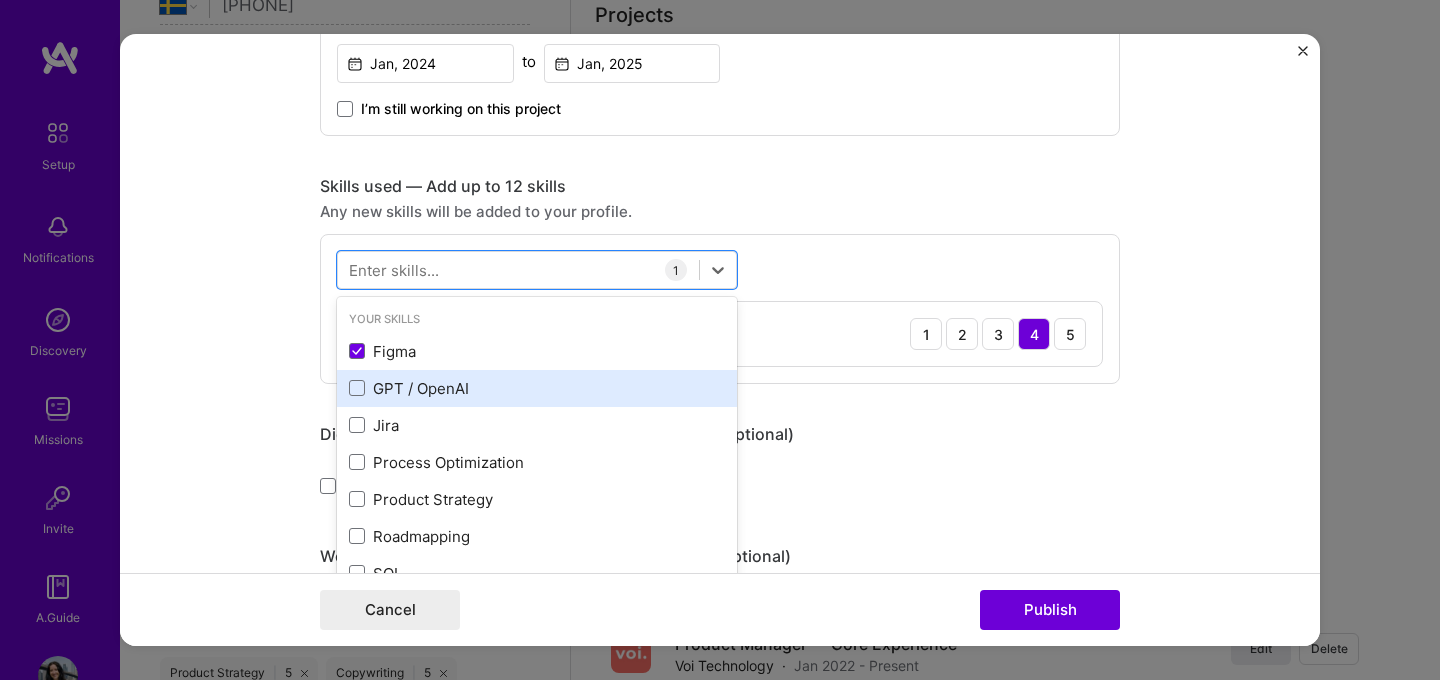 click on "GPT / OpenAI" at bounding box center [537, 388] 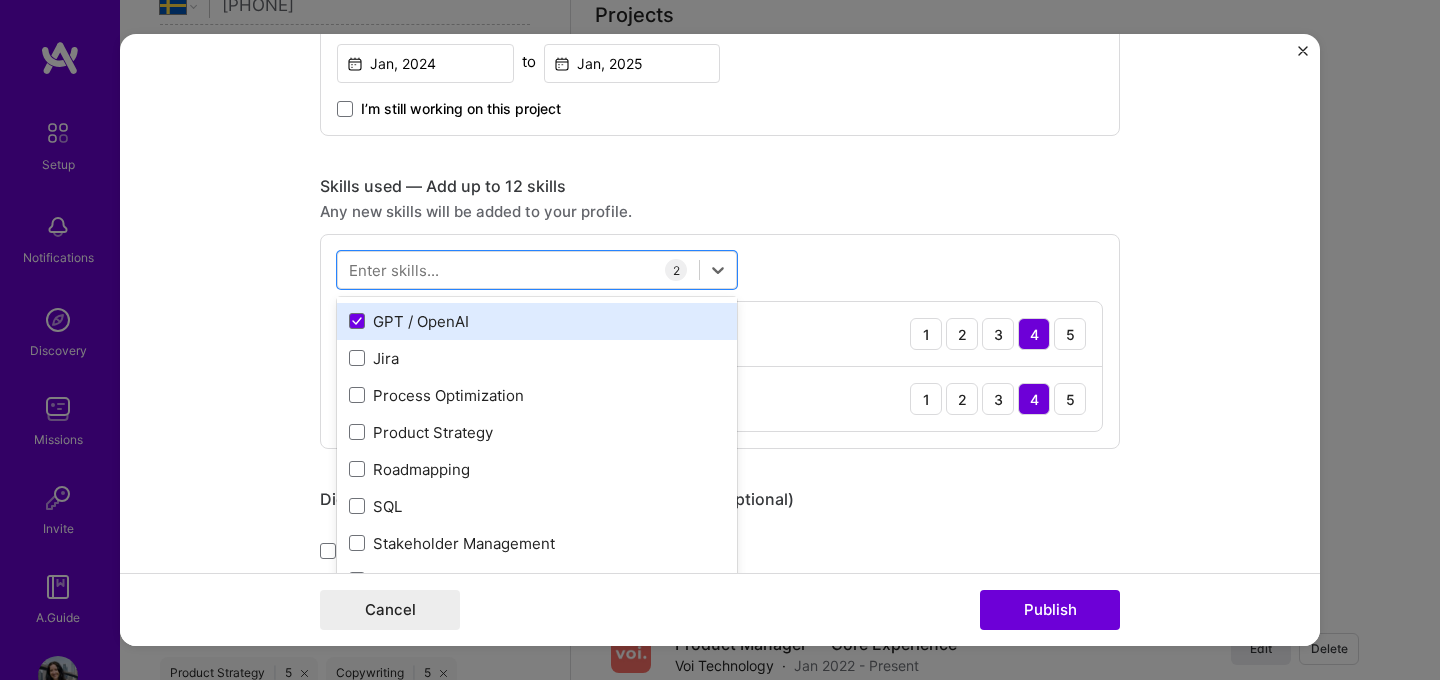 scroll, scrollTop: 68, scrollLeft: 0, axis: vertical 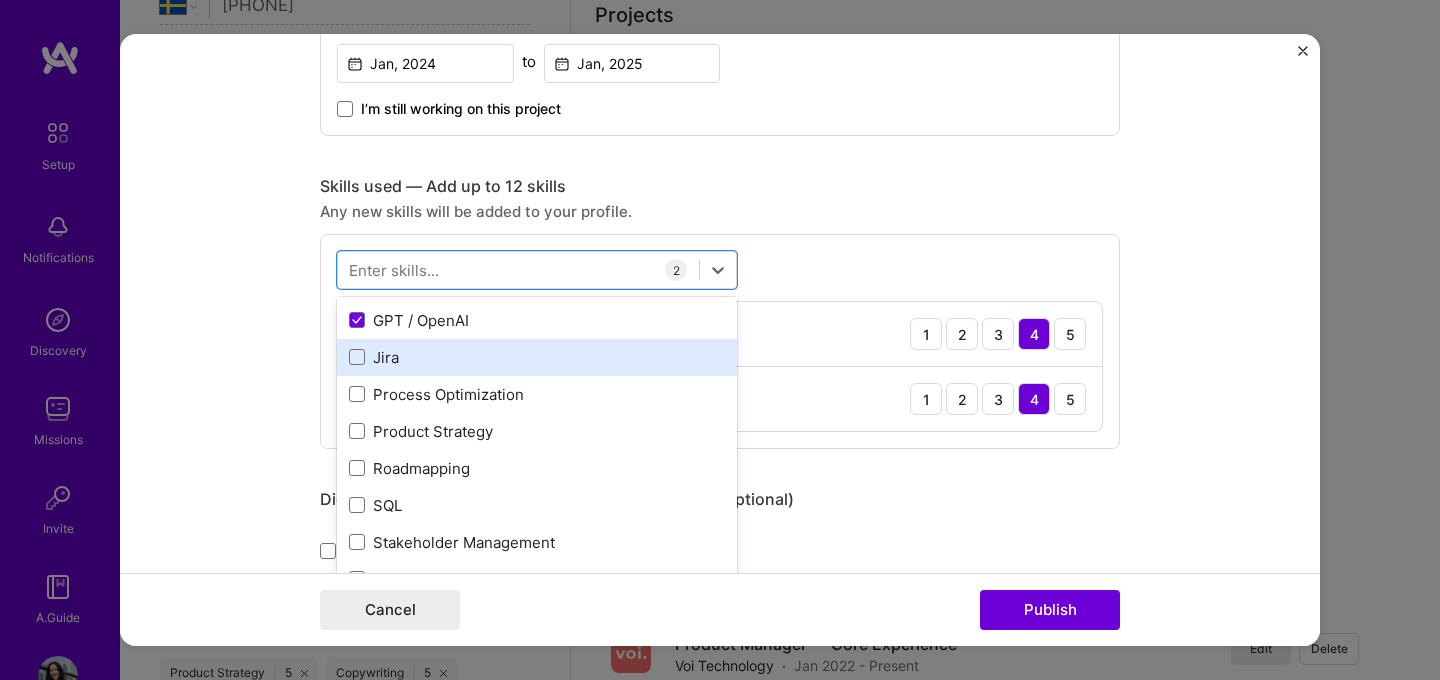 click on "Jira" at bounding box center (537, 357) 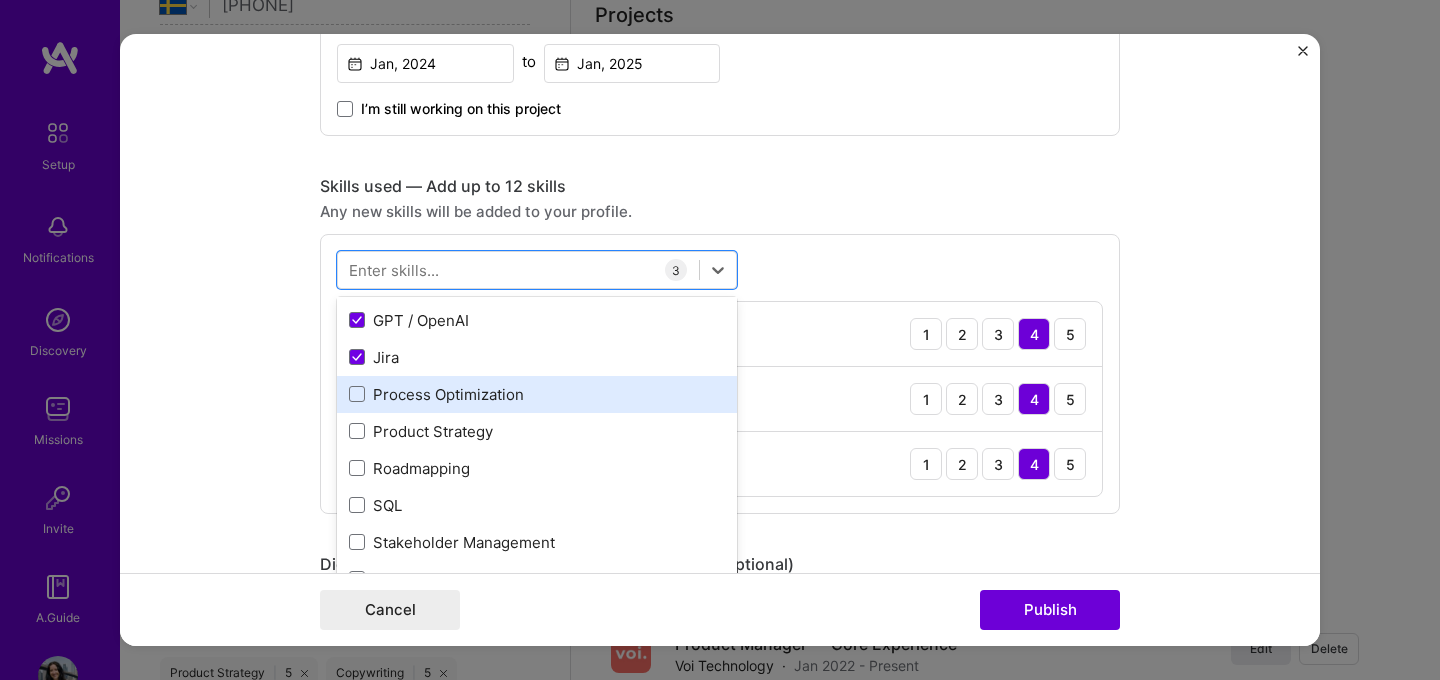 scroll, scrollTop: 137, scrollLeft: 0, axis: vertical 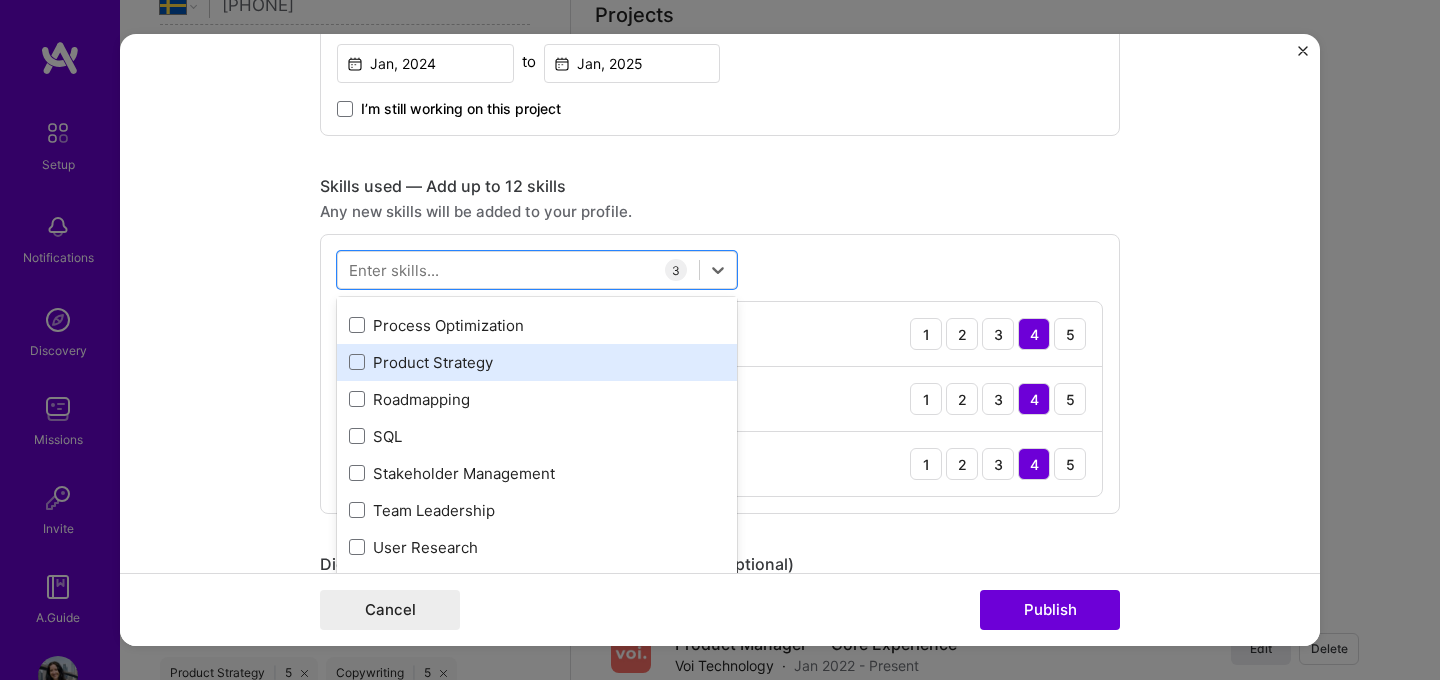 click on "Product Strategy" at bounding box center (537, 362) 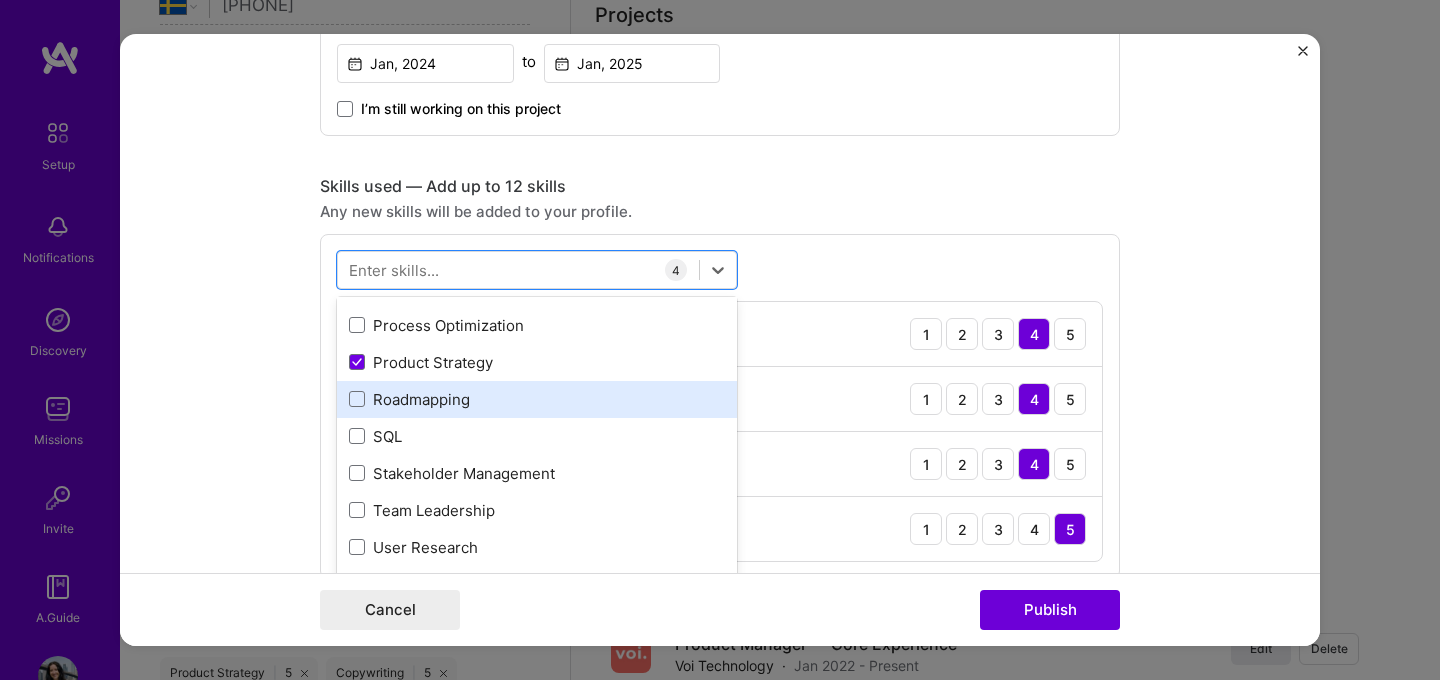click on "Roadmapping" at bounding box center (537, 399) 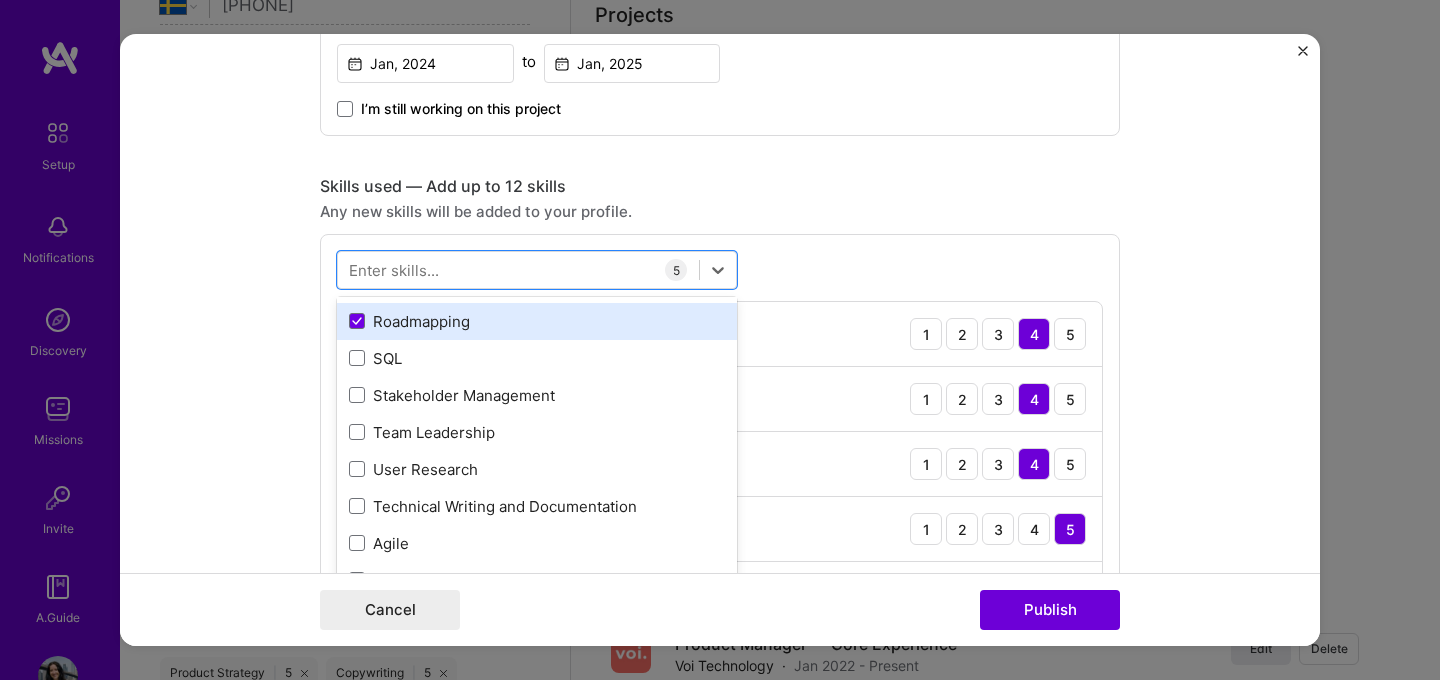 scroll, scrollTop: 225, scrollLeft: 0, axis: vertical 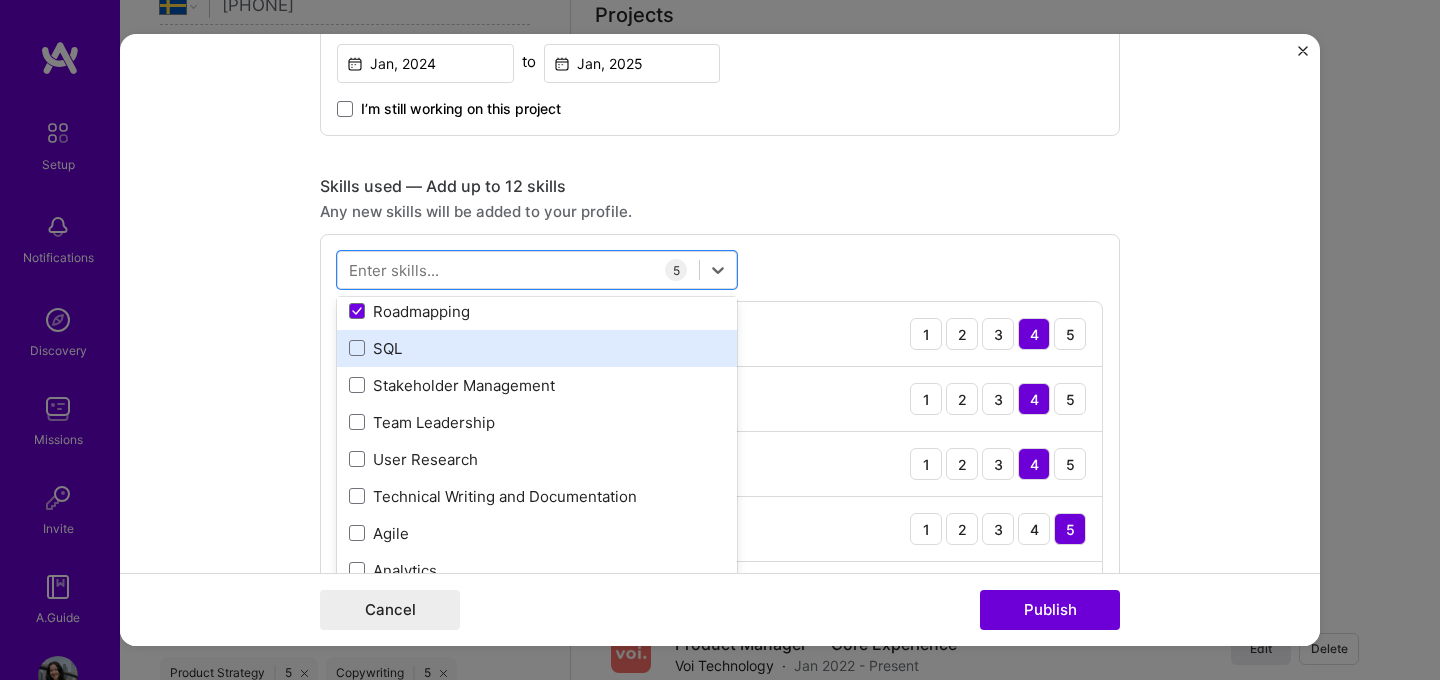 click on "SQL" at bounding box center [537, 348] 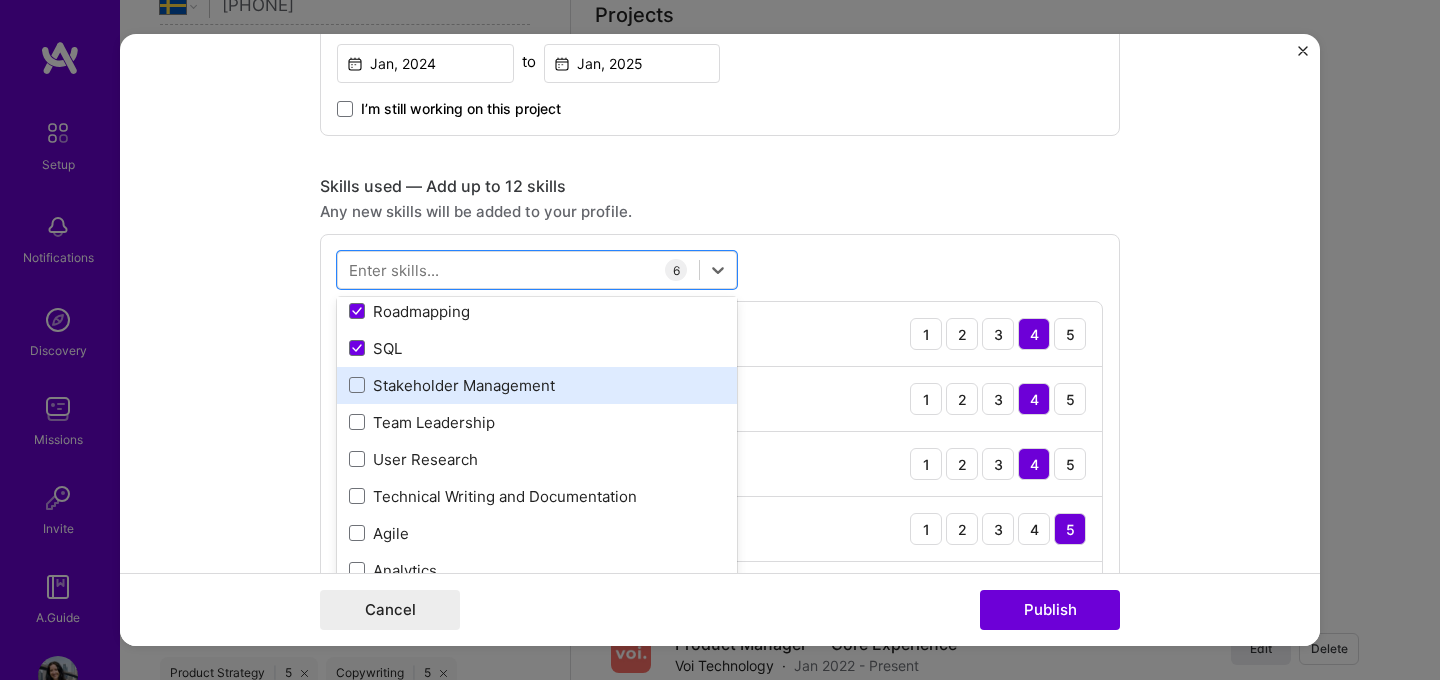 click on "Stakeholder Management" at bounding box center (537, 385) 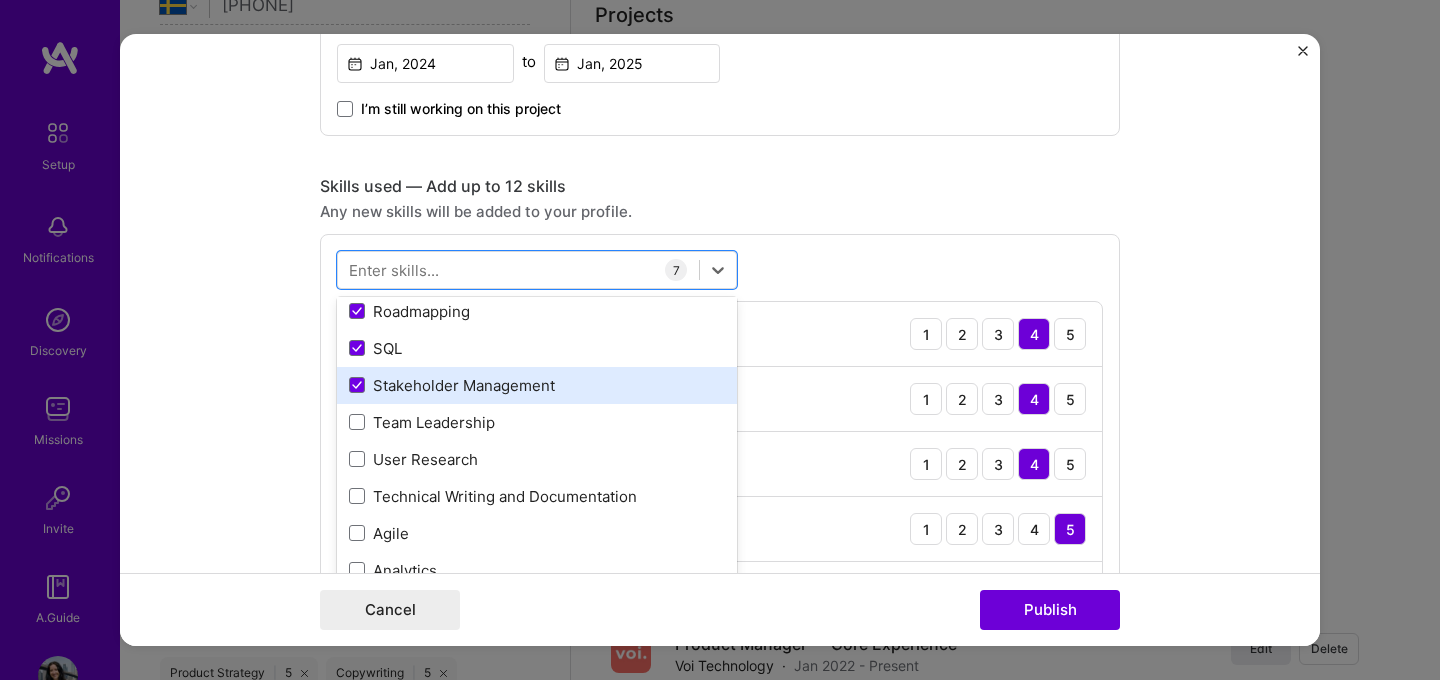 scroll, scrollTop: 275, scrollLeft: 0, axis: vertical 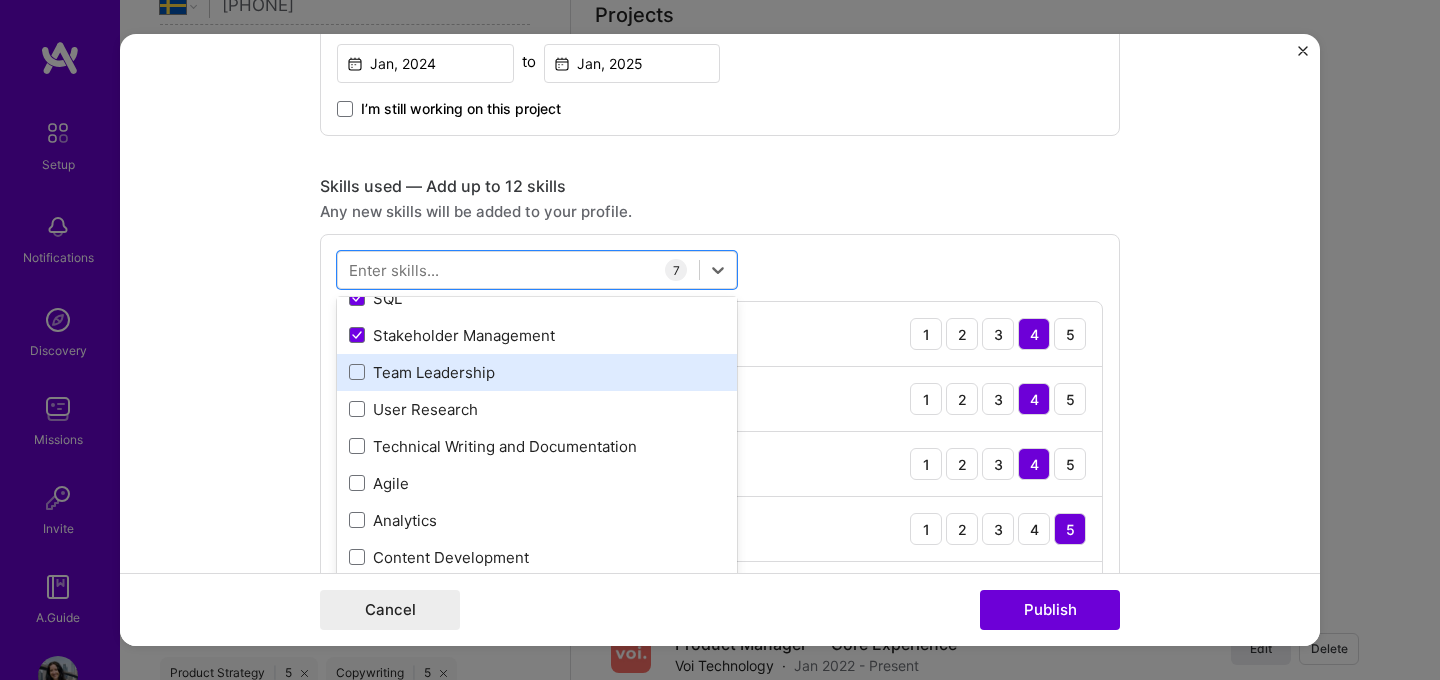 click on "Team Leadership" at bounding box center (537, 372) 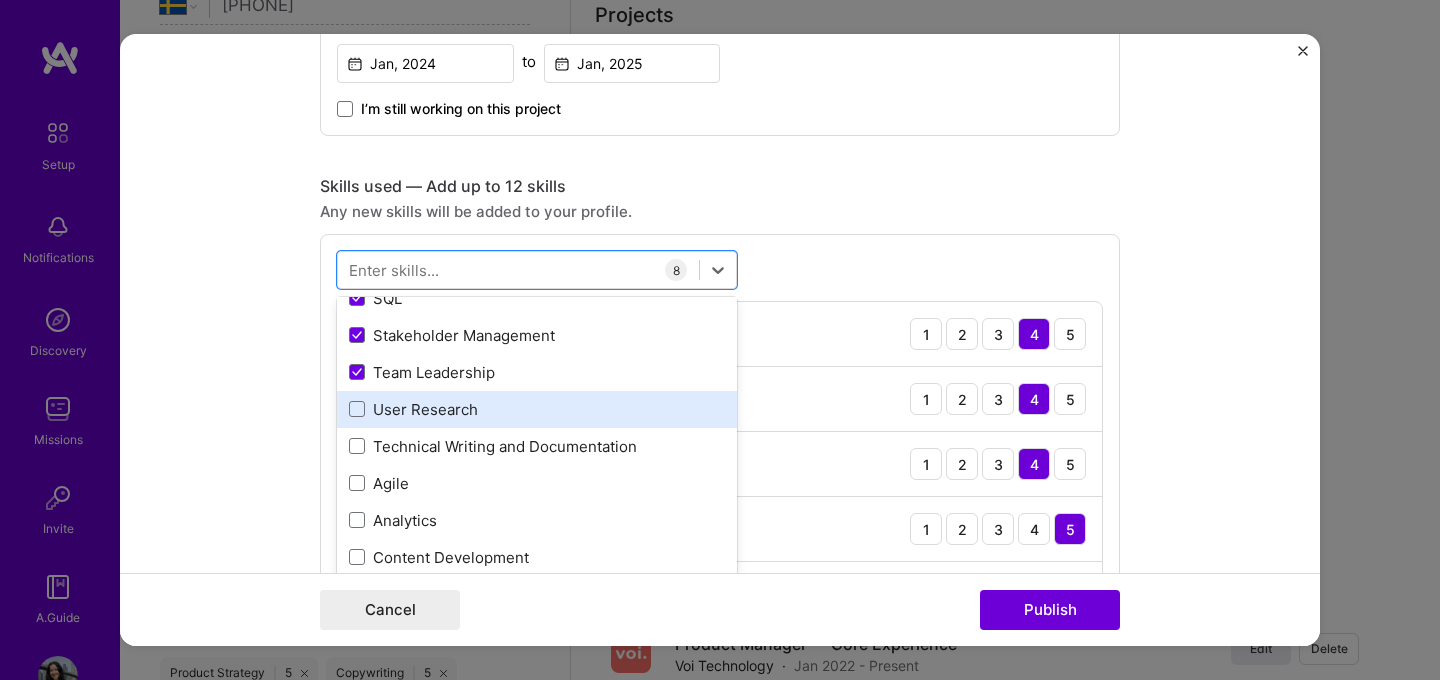 click on "User Research" at bounding box center (537, 409) 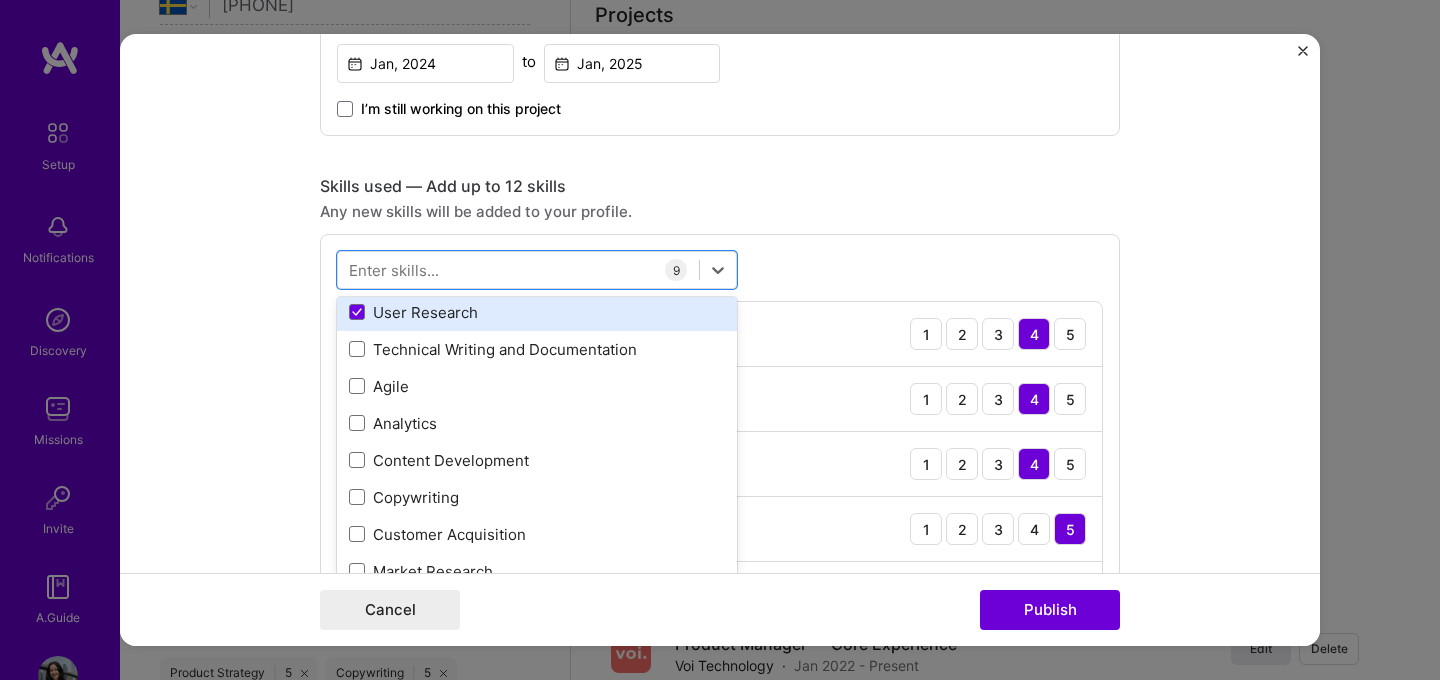 scroll, scrollTop: 377, scrollLeft: 0, axis: vertical 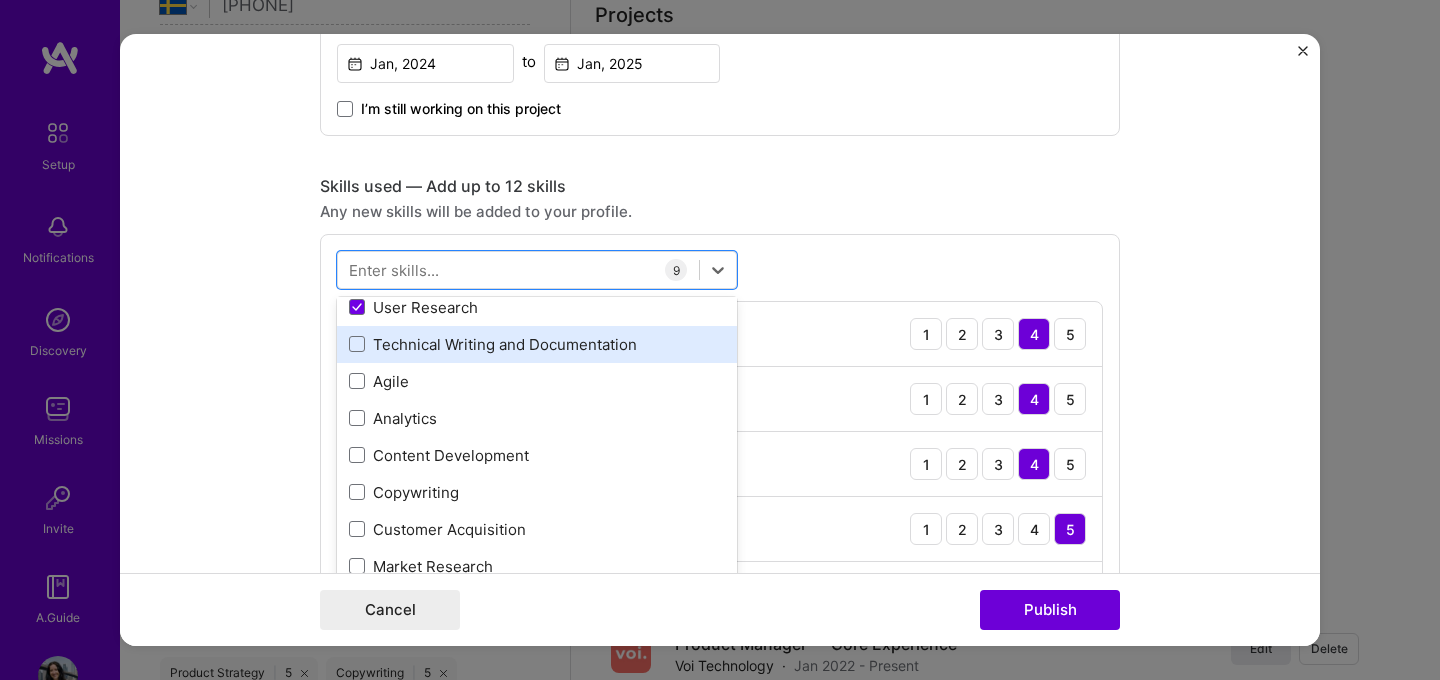 click on "Technical Writing and Documentation" at bounding box center (537, 344) 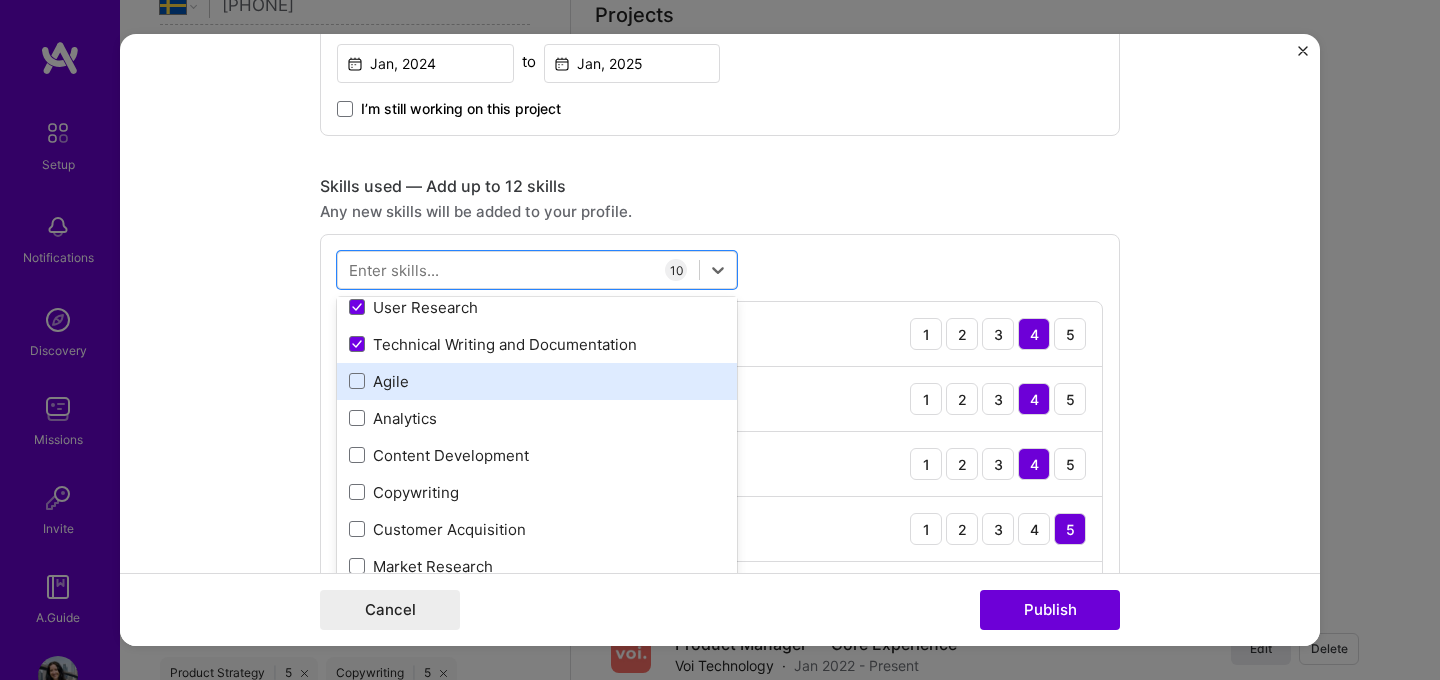 click on "Agile" at bounding box center [537, 381] 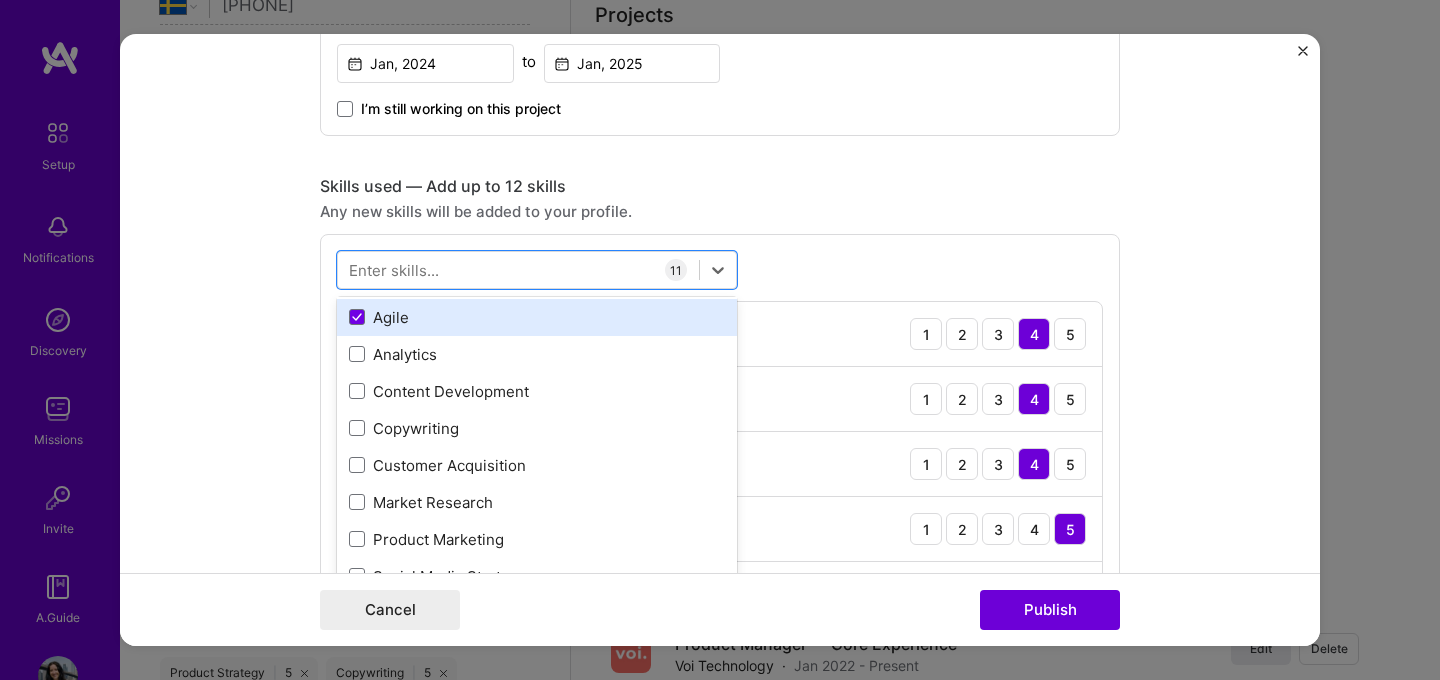 scroll, scrollTop: 443, scrollLeft: 0, axis: vertical 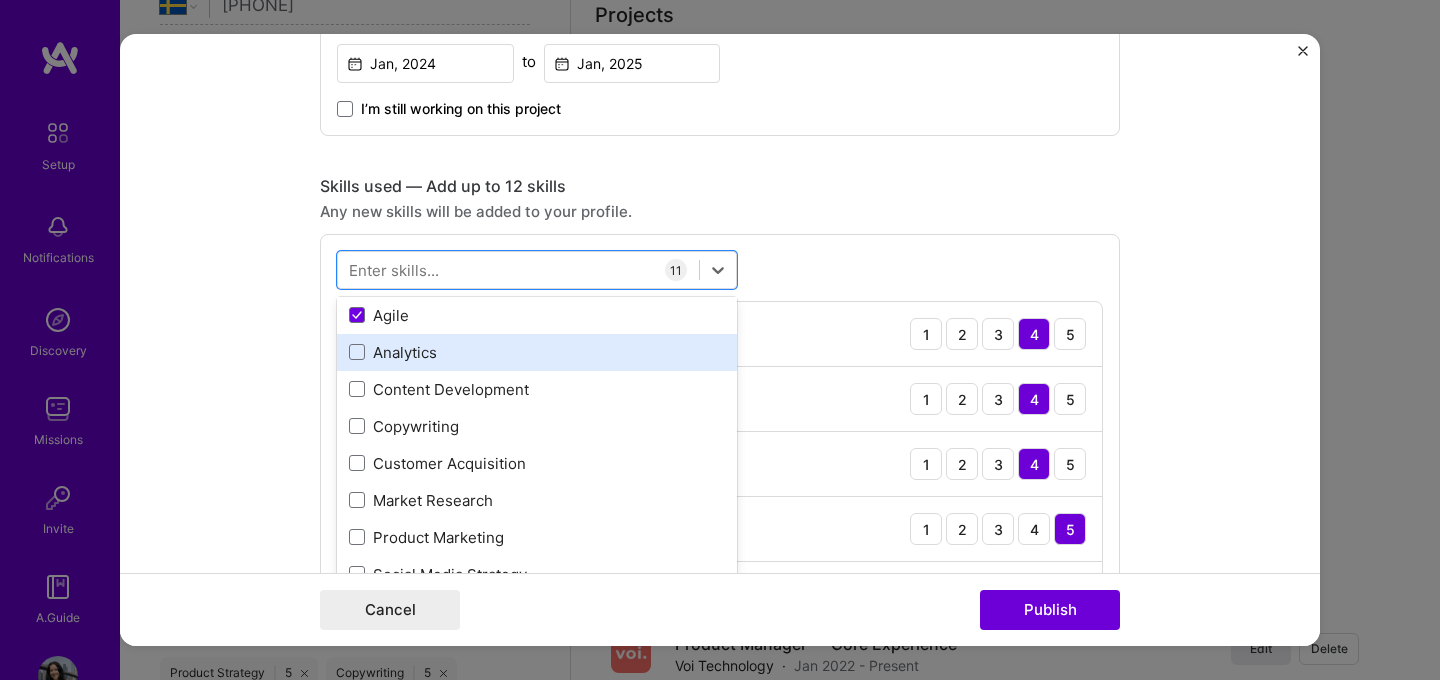 click on "Analytics" at bounding box center [537, 352] 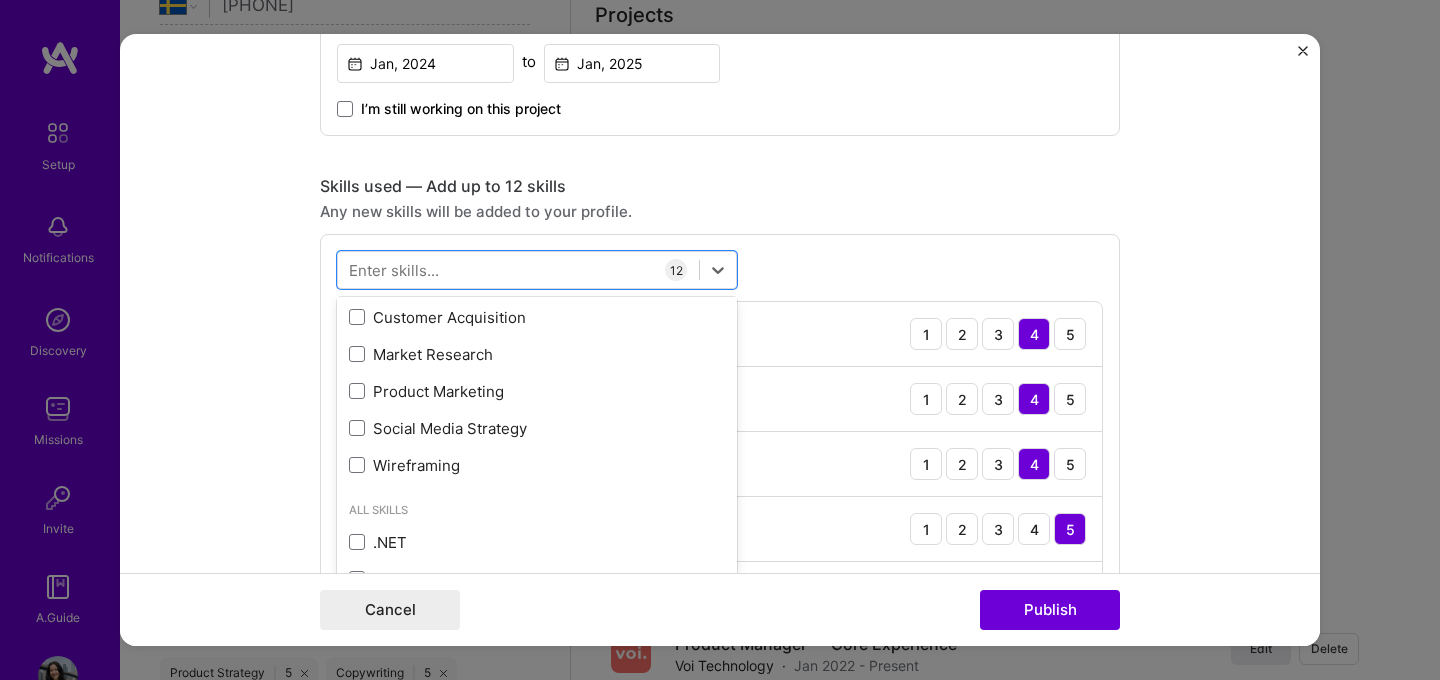scroll, scrollTop: 602, scrollLeft: 0, axis: vertical 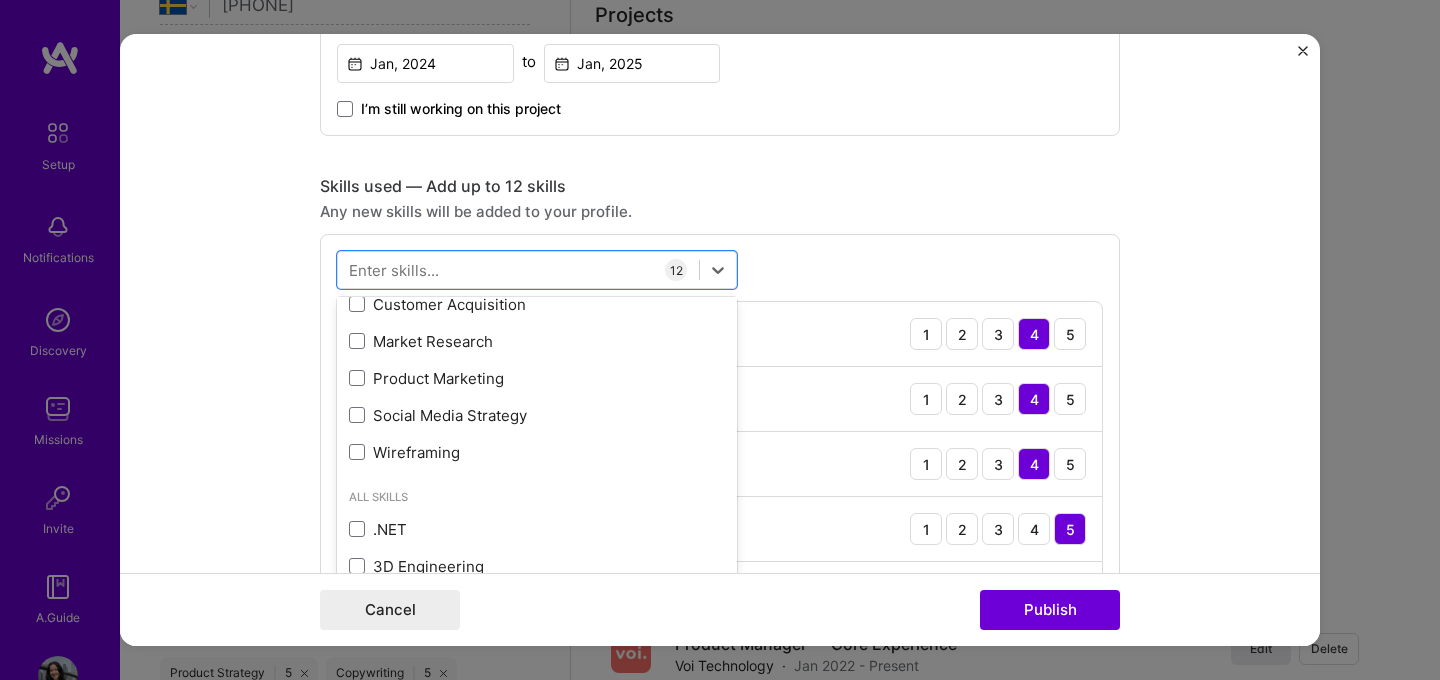 click on "Project title Group Ride Feature Company Voi Technology
Project industry Industry 2 Project Link (Optional)
Add New Image Remove Image Role Product Manager Jan, 2024
to Jan, 2025
I’m still working on this project Skills used — Add up to 12 skills Any new skills will be added to your profile. option Analytics, selected. option Market Research focused, 0 of 2. 378 results available. Use Up and Down to choose options, press Enter to select the currently focused option, press Escape to exit the menu, press Tab to select the option and exit the menu. Your Skills Figma GPT / OpenAI Jira Process Optimization Product Strategy Roadmapping SQL Stakeholder Management Team Leadership User Research Technical Writing and Documentation Agile Analytics Content Development Copywriting Customer Acquisition Market Research Product Marketing Social Media Strategy Wireframing All Skills .NET APNS ARM" at bounding box center [720, 340] 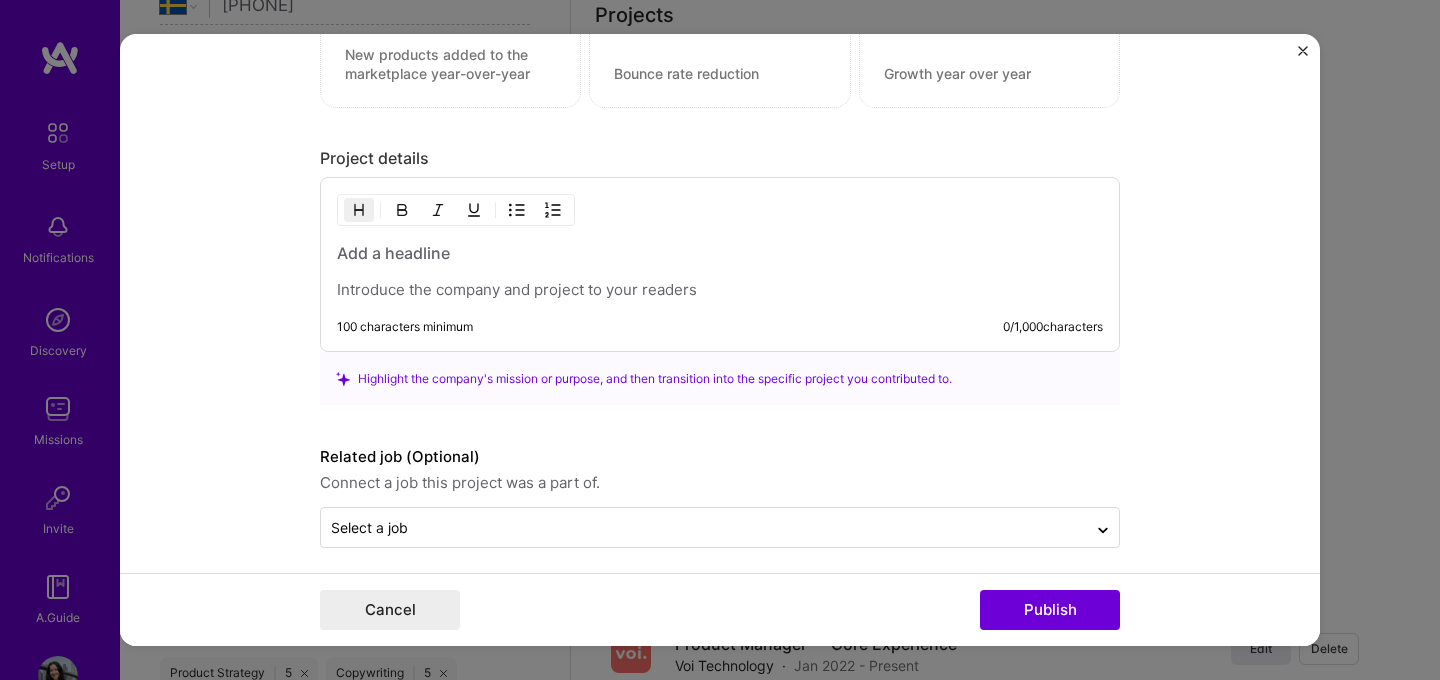 scroll, scrollTop: 2760, scrollLeft: 0, axis: vertical 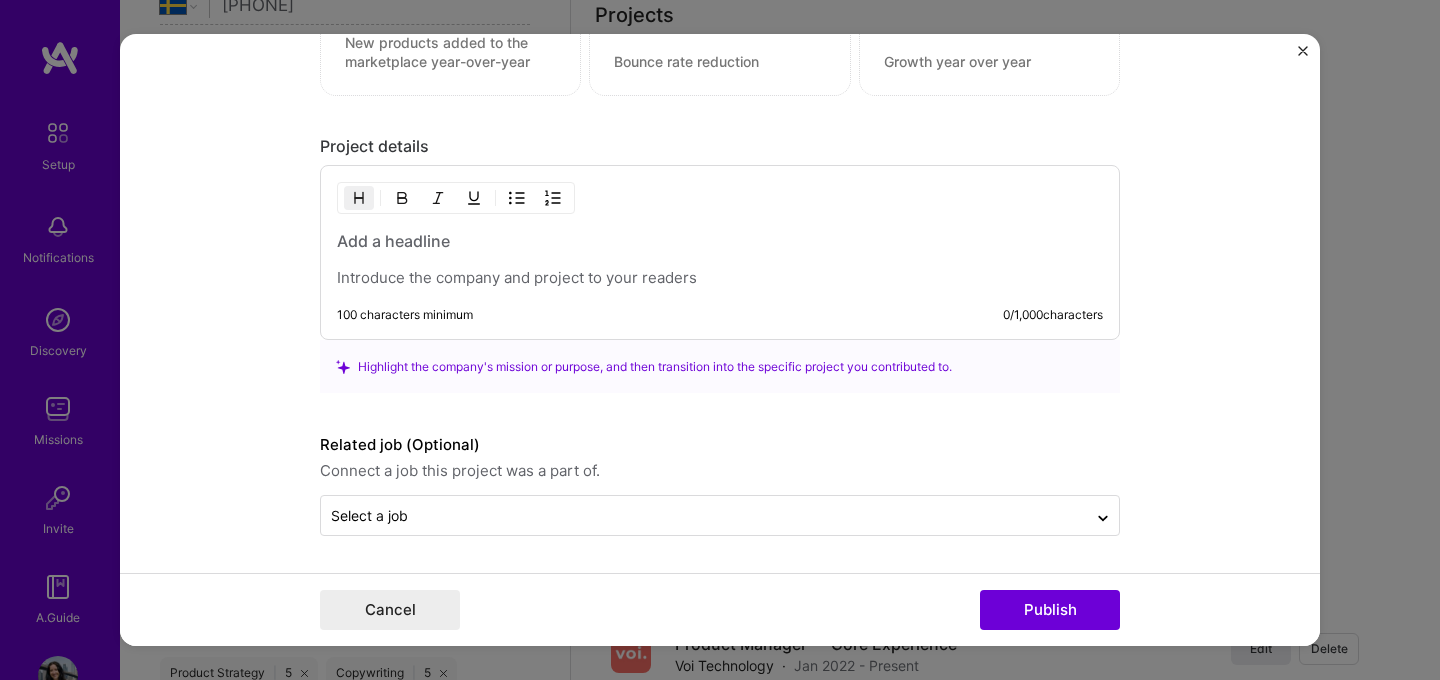 click at bounding box center (720, 241) 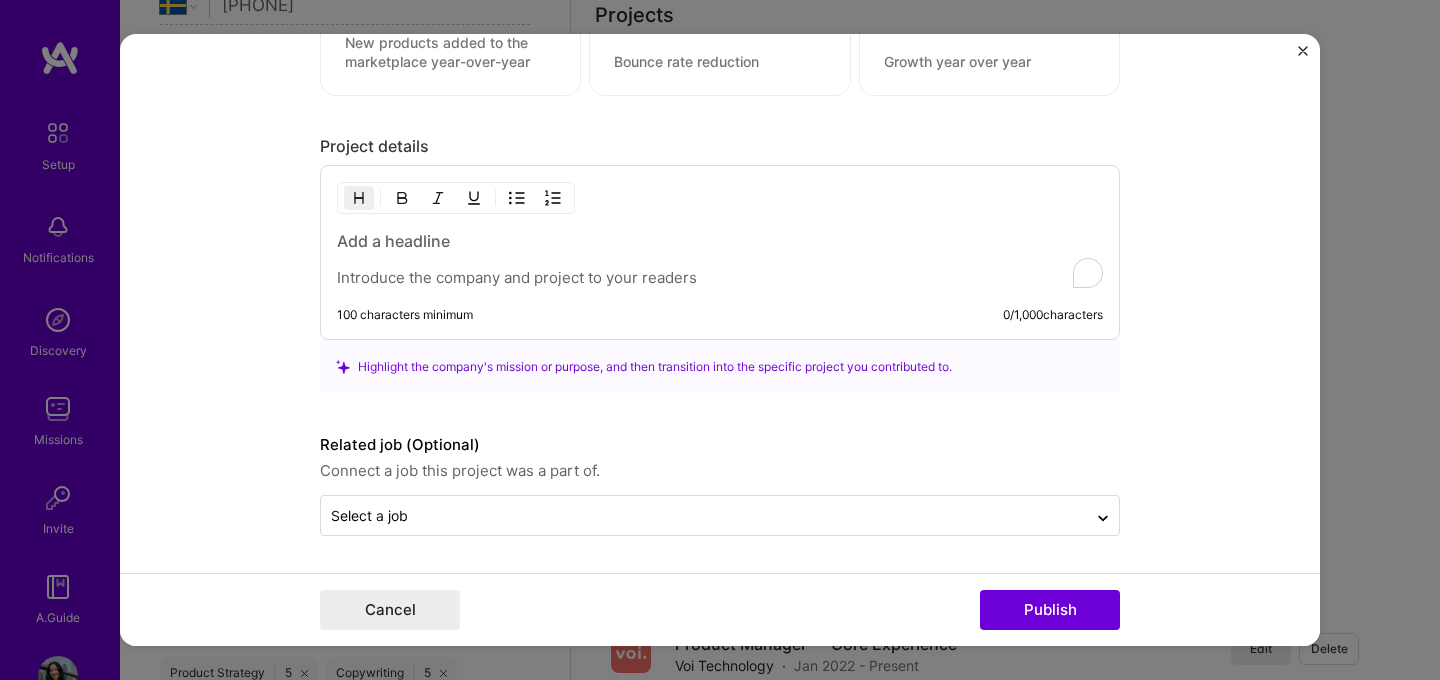 type 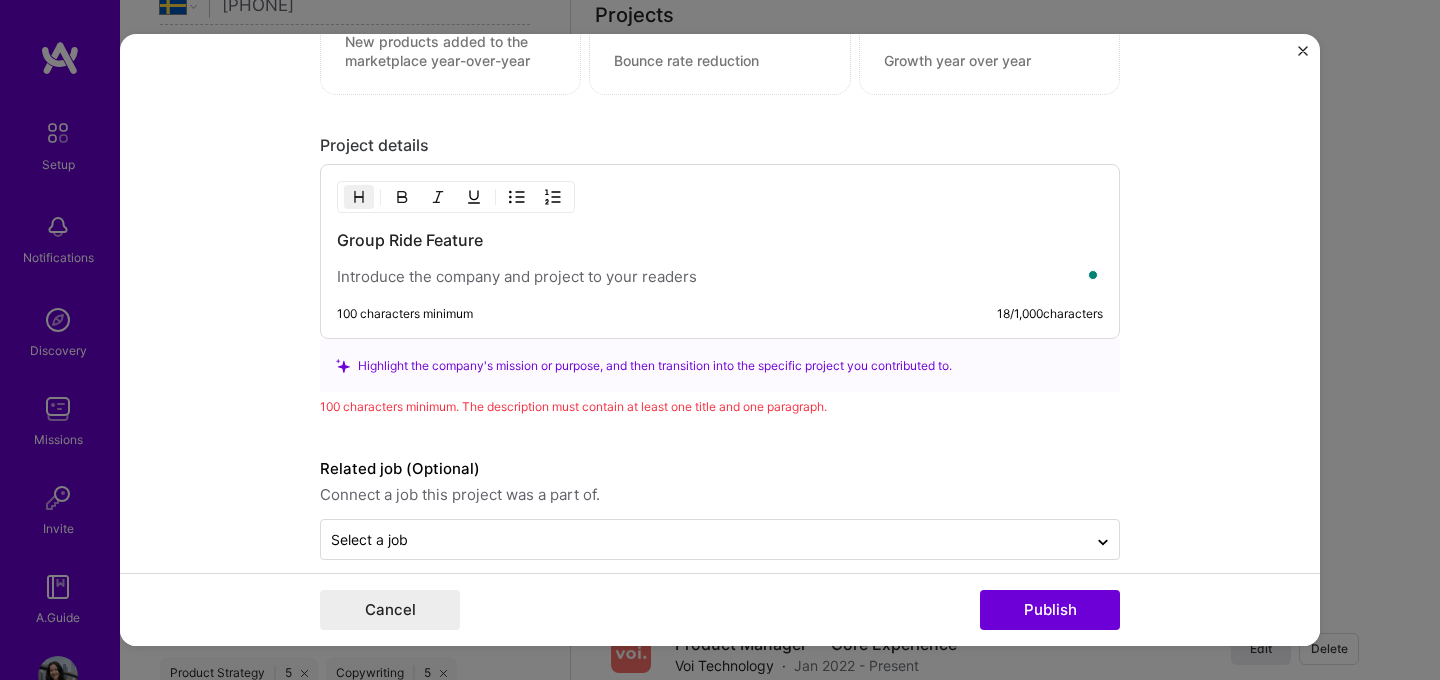 scroll, scrollTop: 2760, scrollLeft: 0, axis: vertical 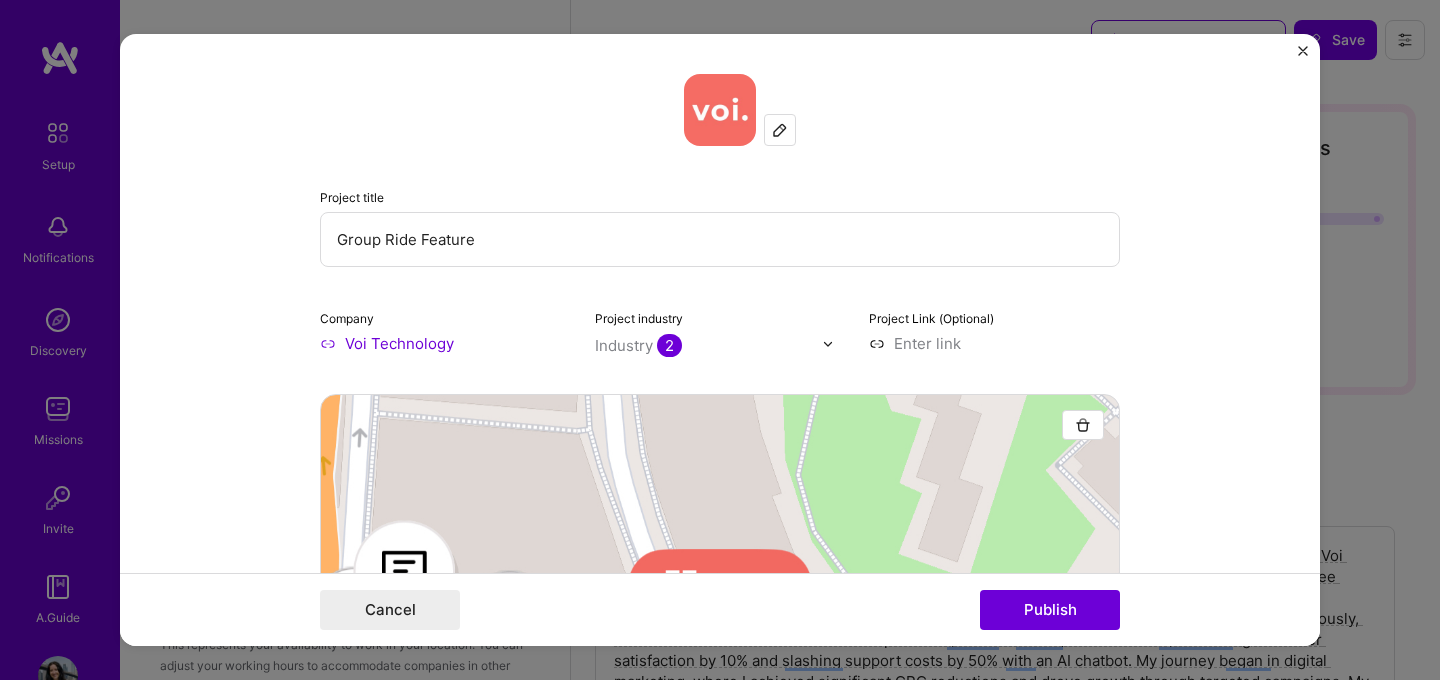 select on "SE" 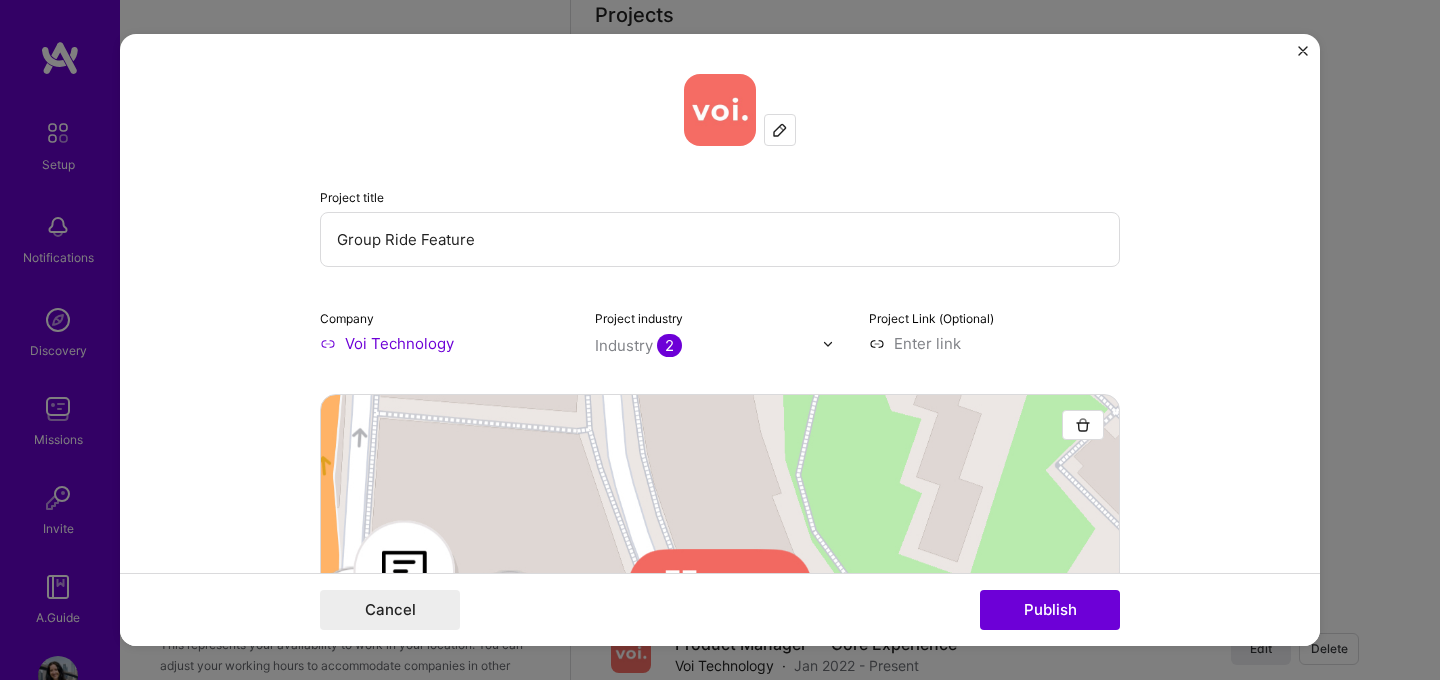 scroll, scrollTop: 1642, scrollLeft: 0, axis: vertical 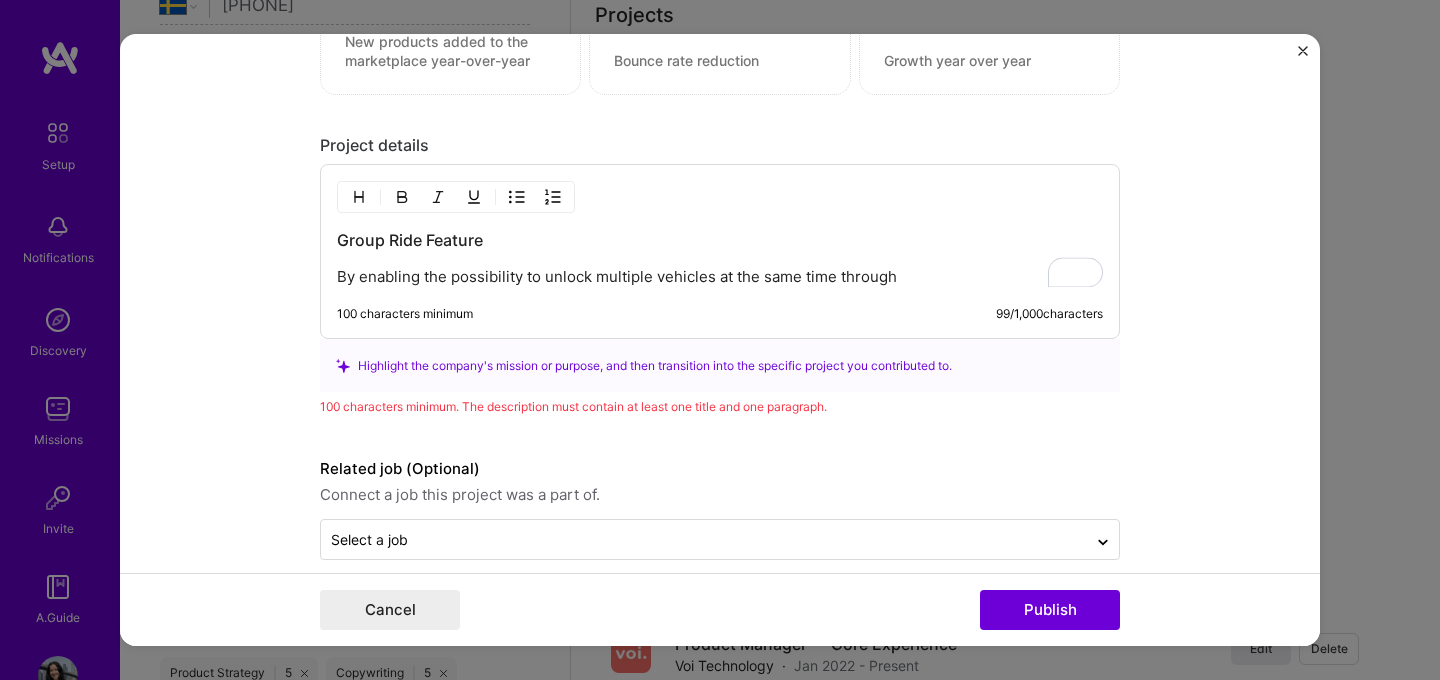 click on "By enabling the possibility to unlock multiple vehicles at the same time through" at bounding box center (720, 277) 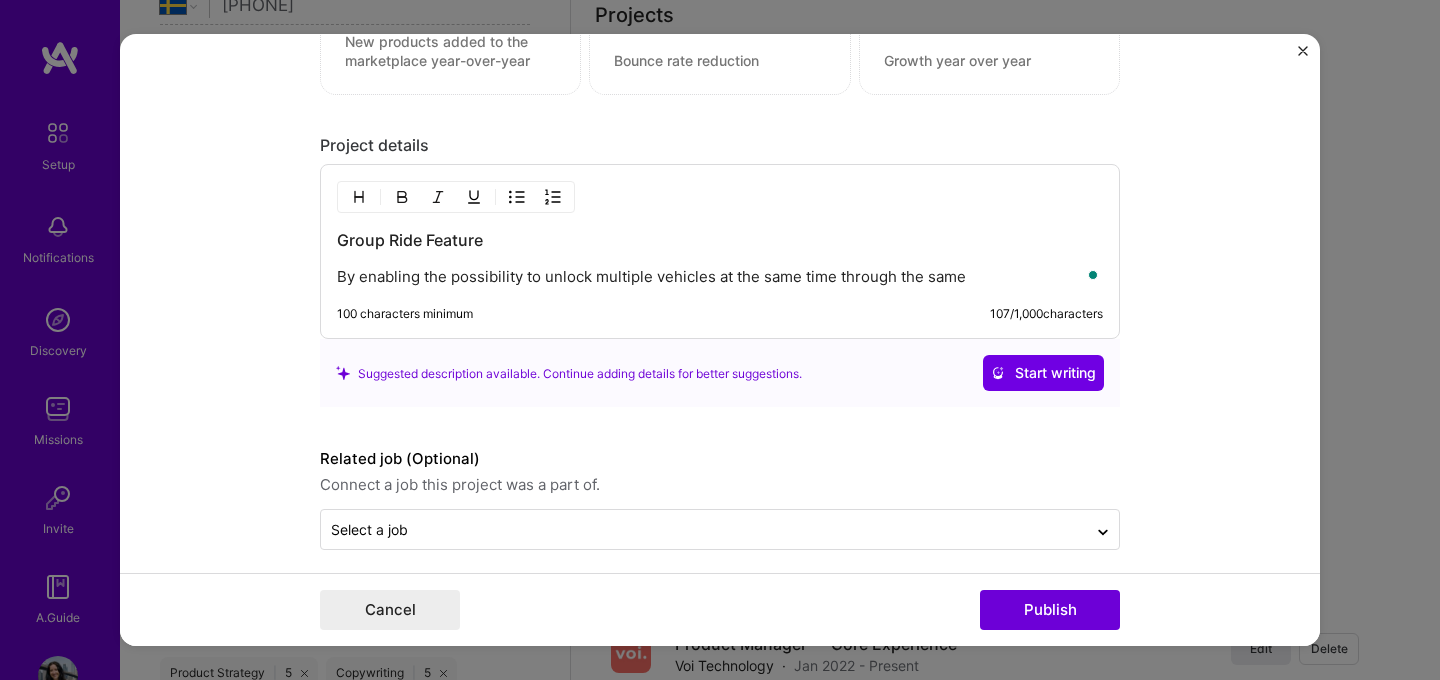 click on "By enabling the possibility to unlock multiple vehicles at the same time through the same" at bounding box center (720, 277) 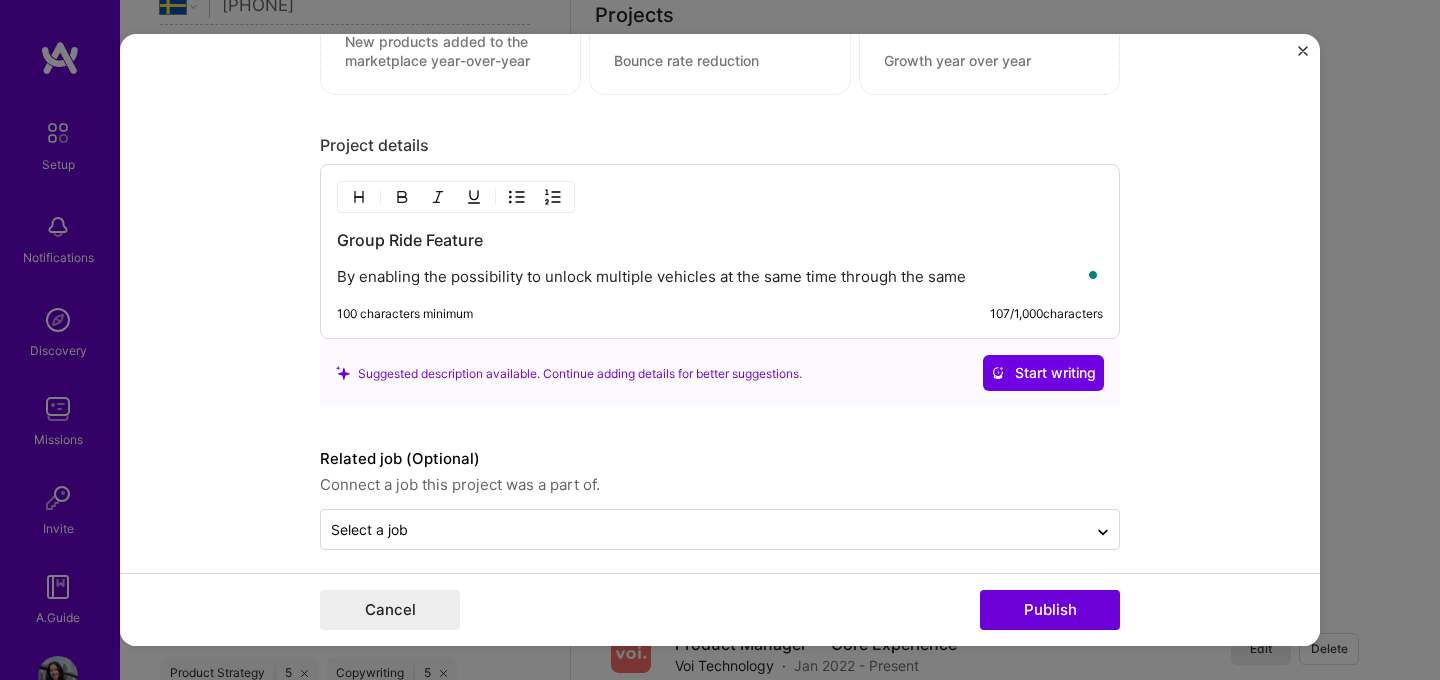 click on "By enabling the possibility to unlock multiple vehicles at the same time through the same" at bounding box center [720, 277] 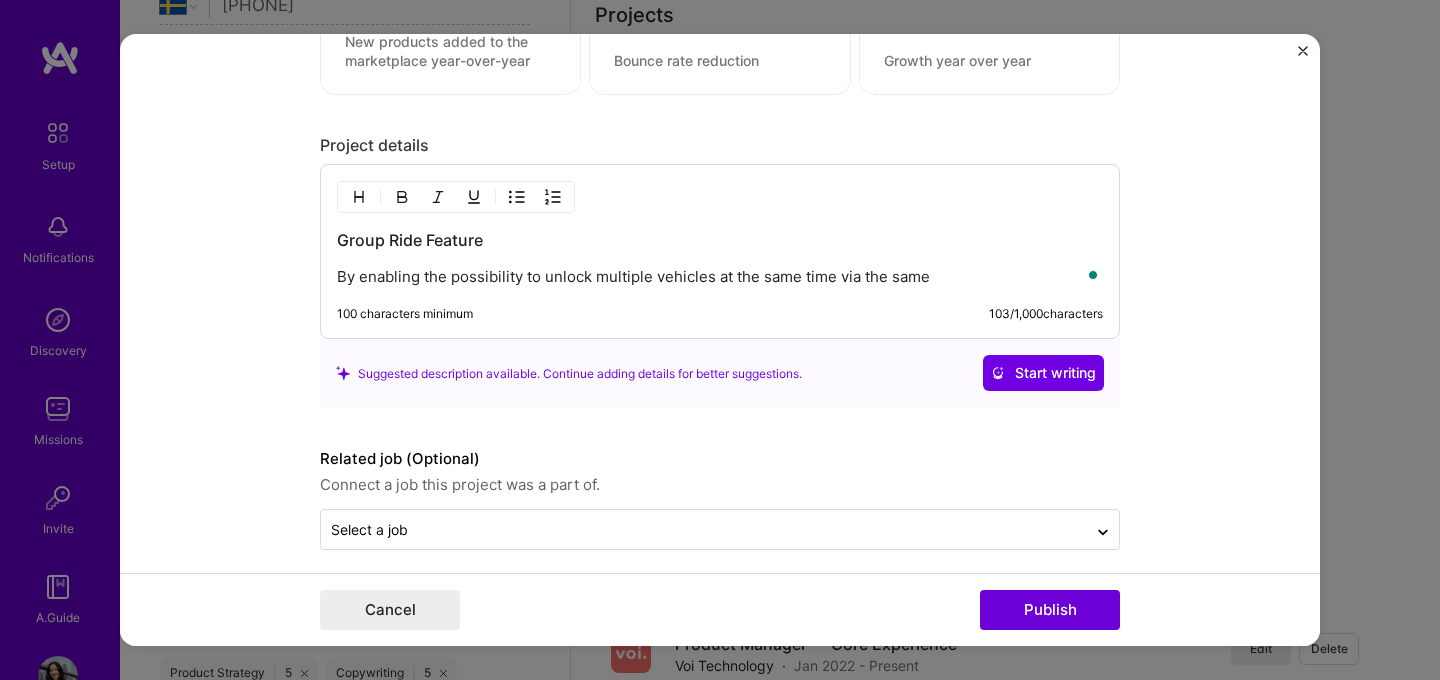 click on "By enabling the possibility to unlock multiple vehicles at the same time via the same" at bounding box center (720, 277) 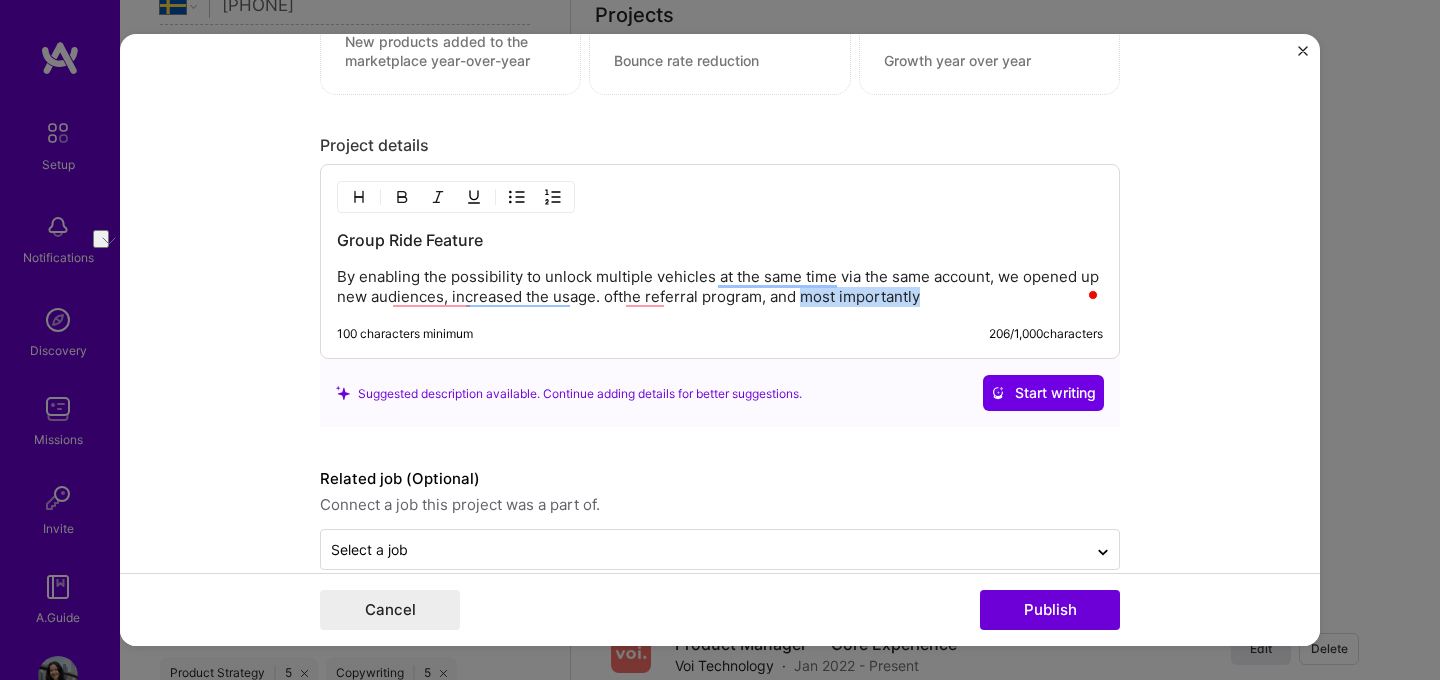 drag, startPoint x: 824, startPoint y: 302, endPoint x: 958, endPoint y: 302, distance: 134 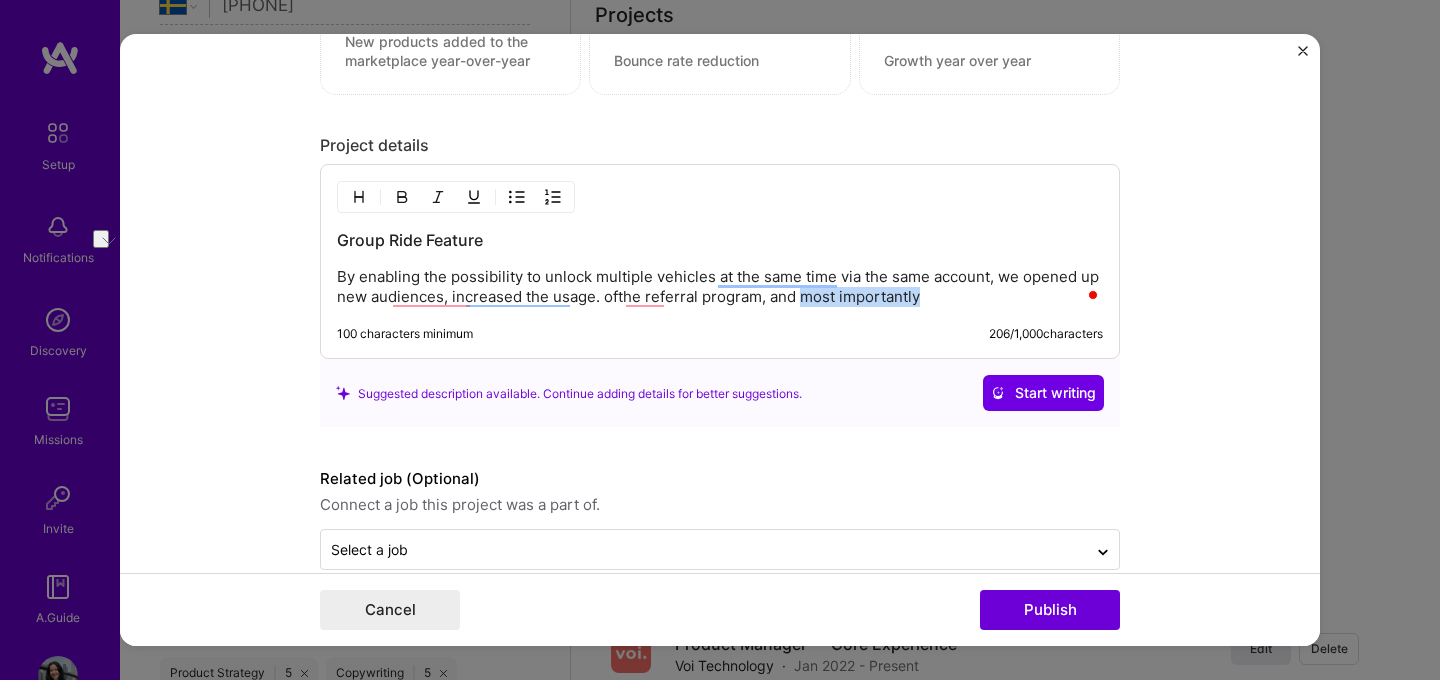 click on "By enabling the possibility to unlock multiple vehicles at the same time via the same account, we opened up new audiences, increased the usage. ofthe referral program, and most importantly" at bounding box center (720, 287) 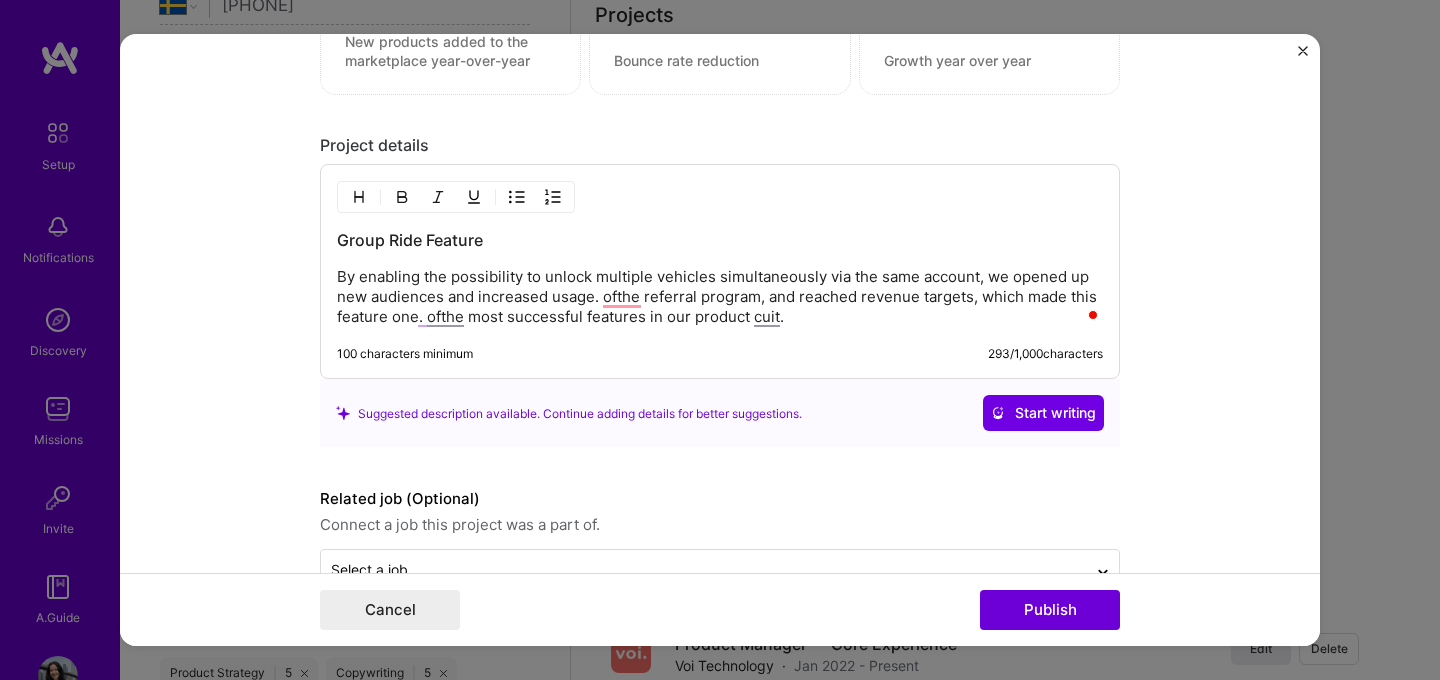 click on "By enabling the possibility to unlock multiple vehicles simultaneously via the same account, we opened up new audiences and increased usage. ofthe referral program, and reached revenue targets, which made this feature one. ofthe most successful features in our product cuit." at bounding box center (720, 297) 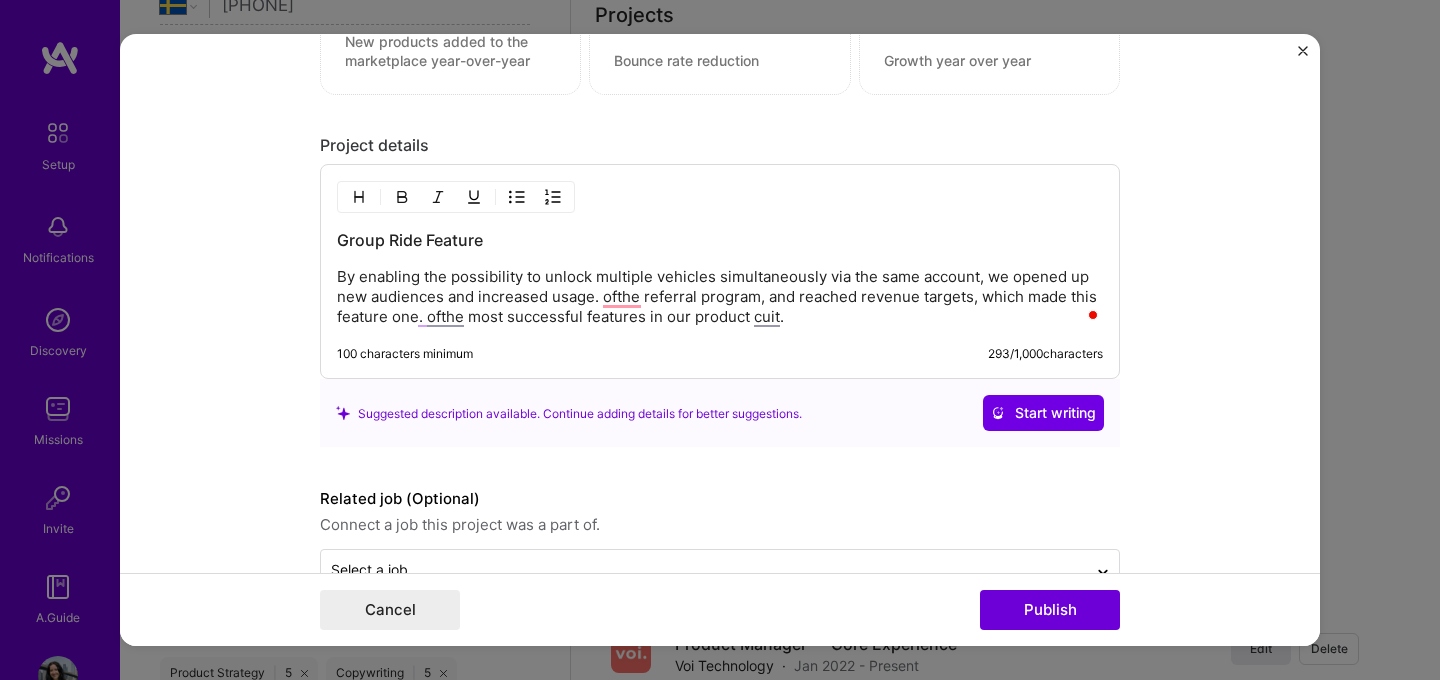 click on "By enabling the possibility to unlock multiple vehicles simultaneously via the same account, we opened up new audiences and increased usage. ofthe referral program, and reached revenue targets, which made this feature one. ofthe most successful features in our product cuit." at bounding box center [720, 297] 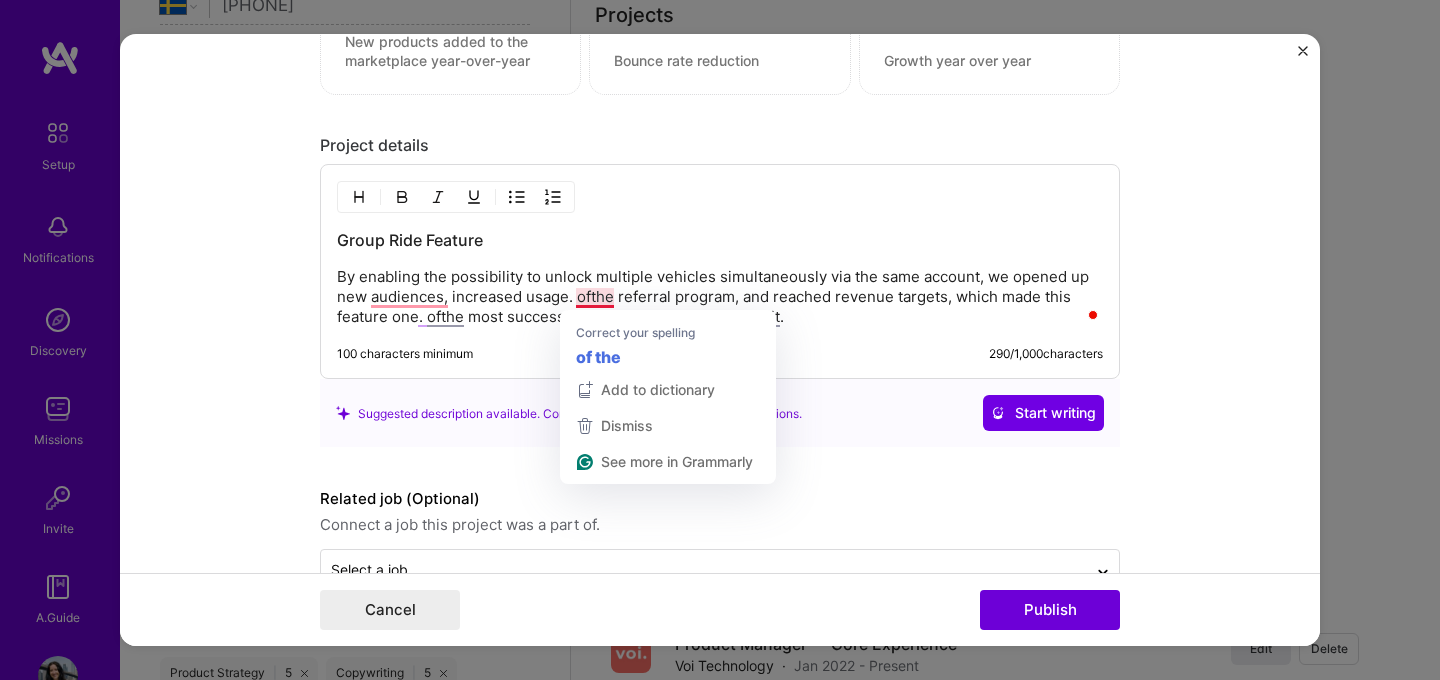 click on "By enabling the possibility to unlock multiple vehicles simultaneously via the same account, we opened up new audiences, increased usage. ofthe referral program, and reached revenue targets, which made this feature one. ofthe most successful features in our product cuit." at bounding box center [720, 297] 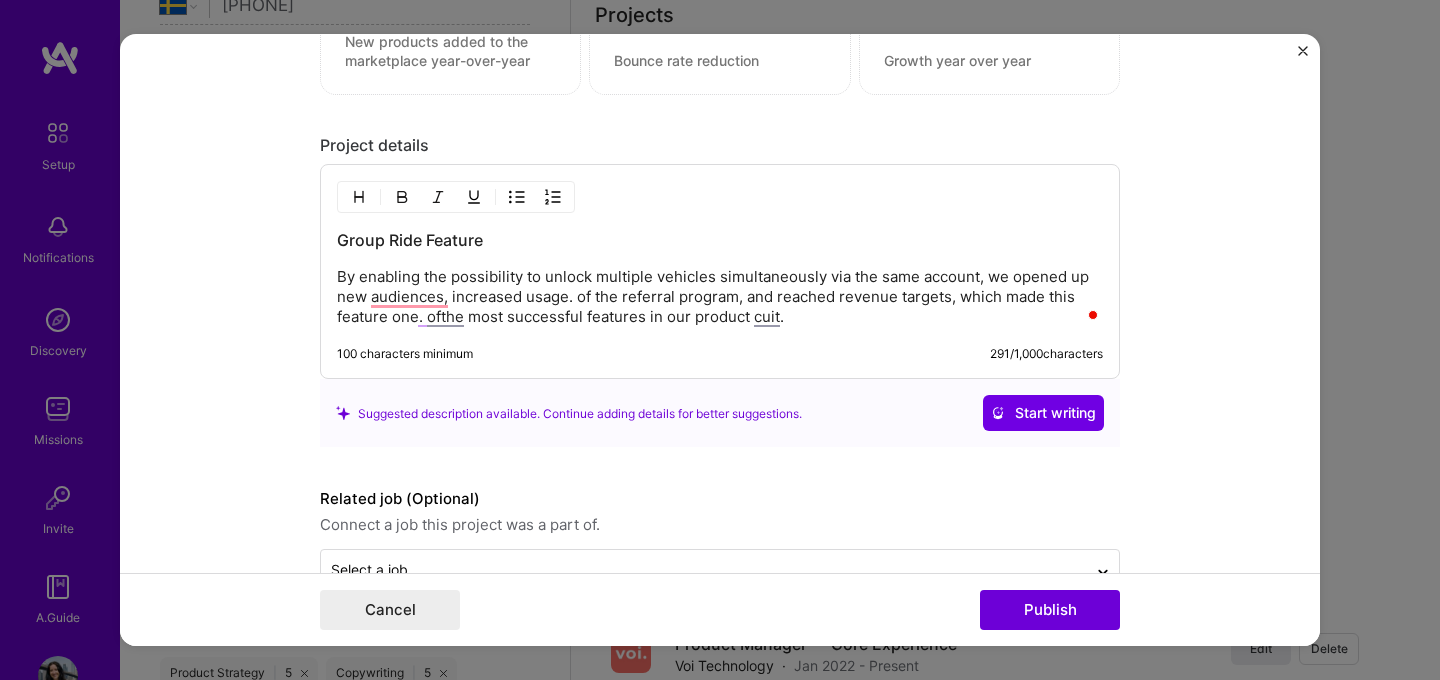 click on "By enabling the possibility to unlock multiple vehicles simultaneously via the same account, we opened up new audiences, increased usage. of the referral program, and reached revenue targets, which made this feature one. ofthe most successful features in our product cuit." at bounding box center [720, 297] 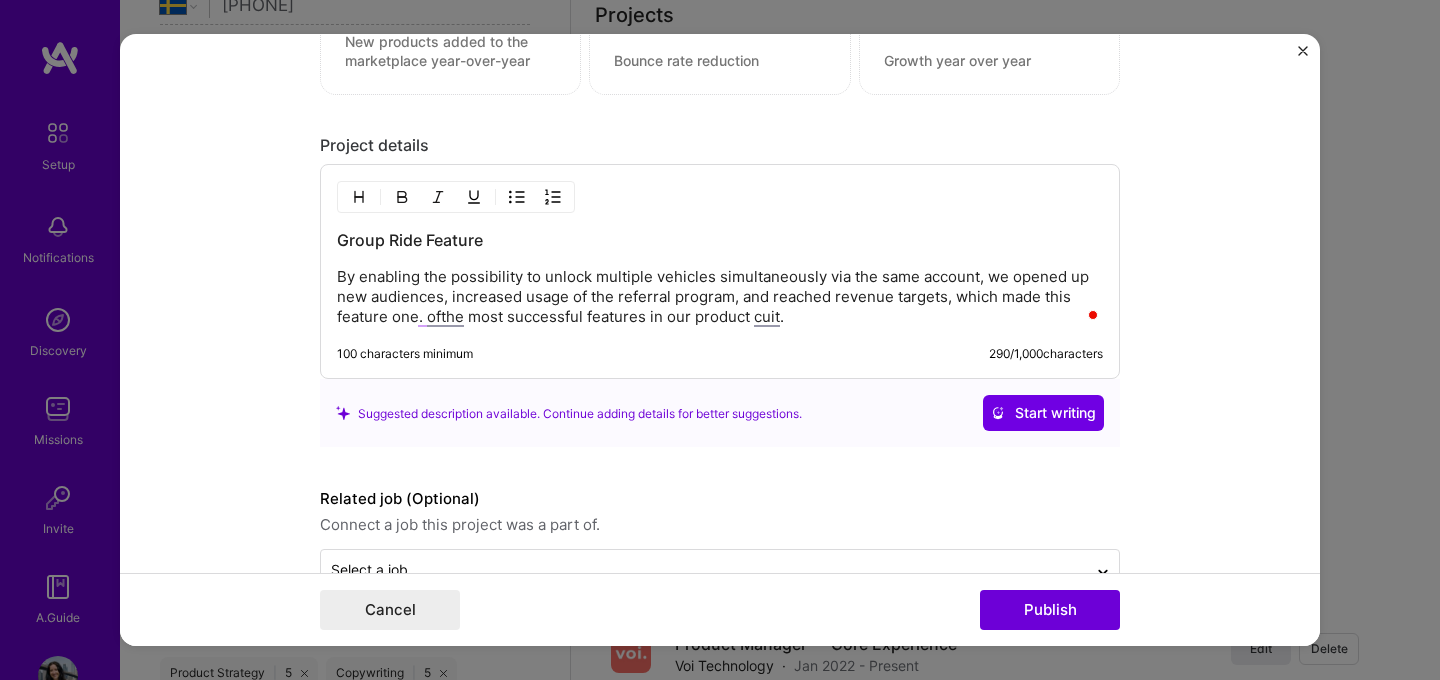 click on "Group Ride Feature By enabling the possibility to unlock multiple vehicles simultaneously via the same account, we opened up new audiences, increased usage of the referral program, and reached revenue targets, which made this feature one. ofthe most successful features in our product cuit.  100 characters minimum 290 / 1,000  characters" at bounding box center [720, 271] 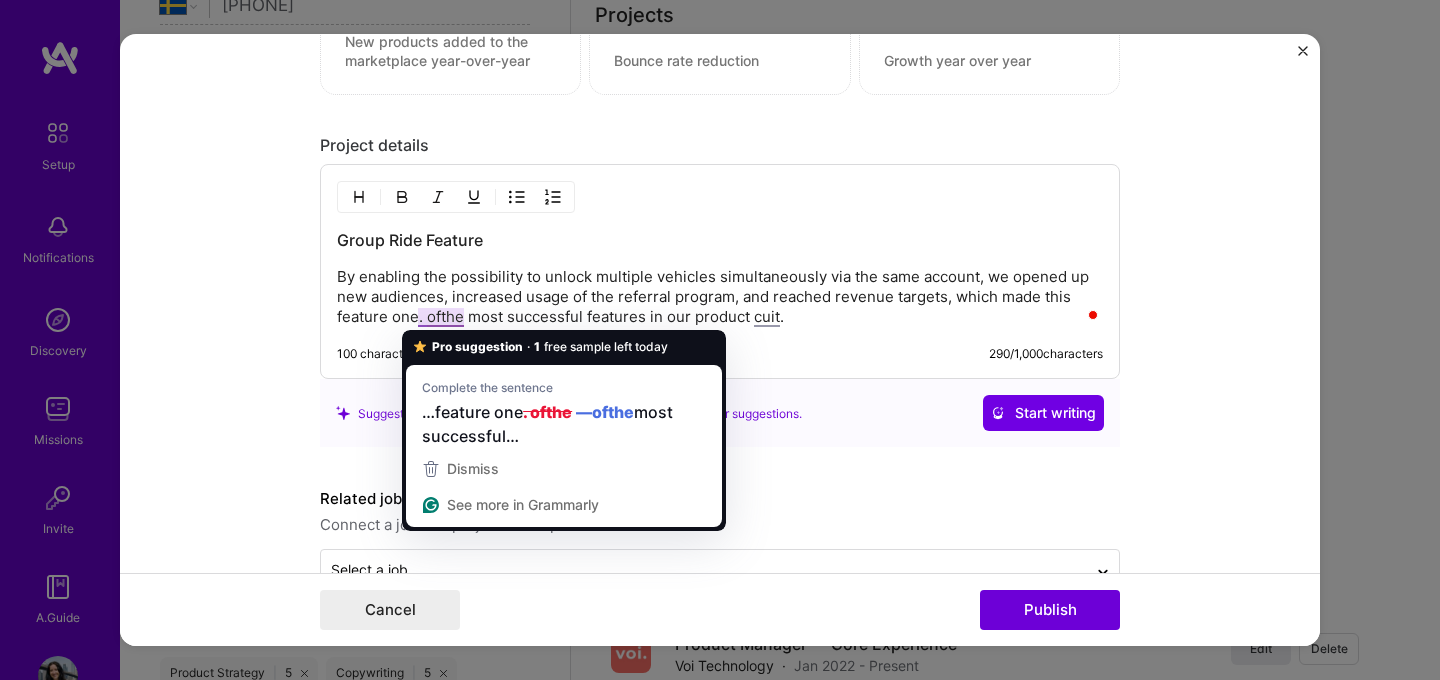 click on "By enabling the possibility to unlock multiple vehicles simultaneously via the same account, we opened up new audiences, increased usage of the referral program, and reached revenue targets, which made this feature one. ofthe most successful features in our product cuit." at bounding box center [720, 297] 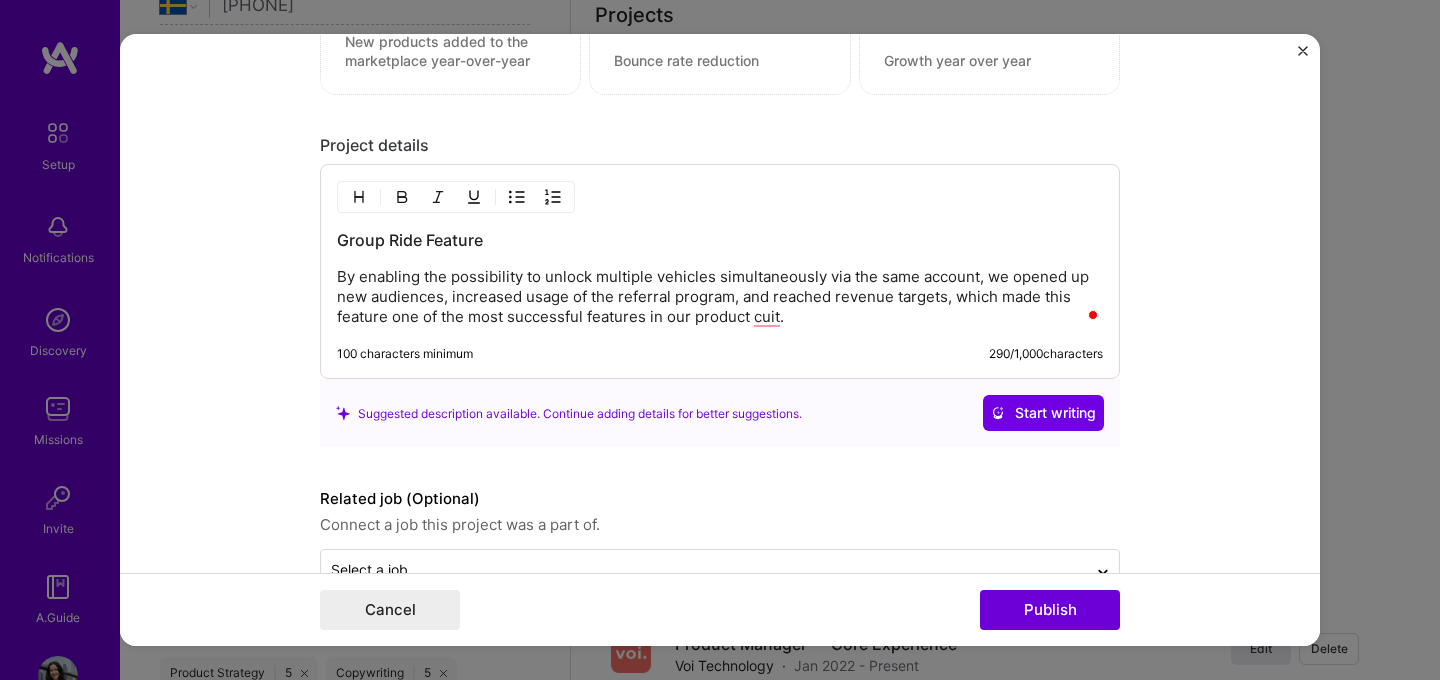 click on "By enabling the possibility to unlock multiple vehicles simultaneously via the same account, we opened up new audiences, increased usage of the referral program, and reached revenue targets, which made this feature one of the most successful features in our product cuit." at bounding box center (720, 297) 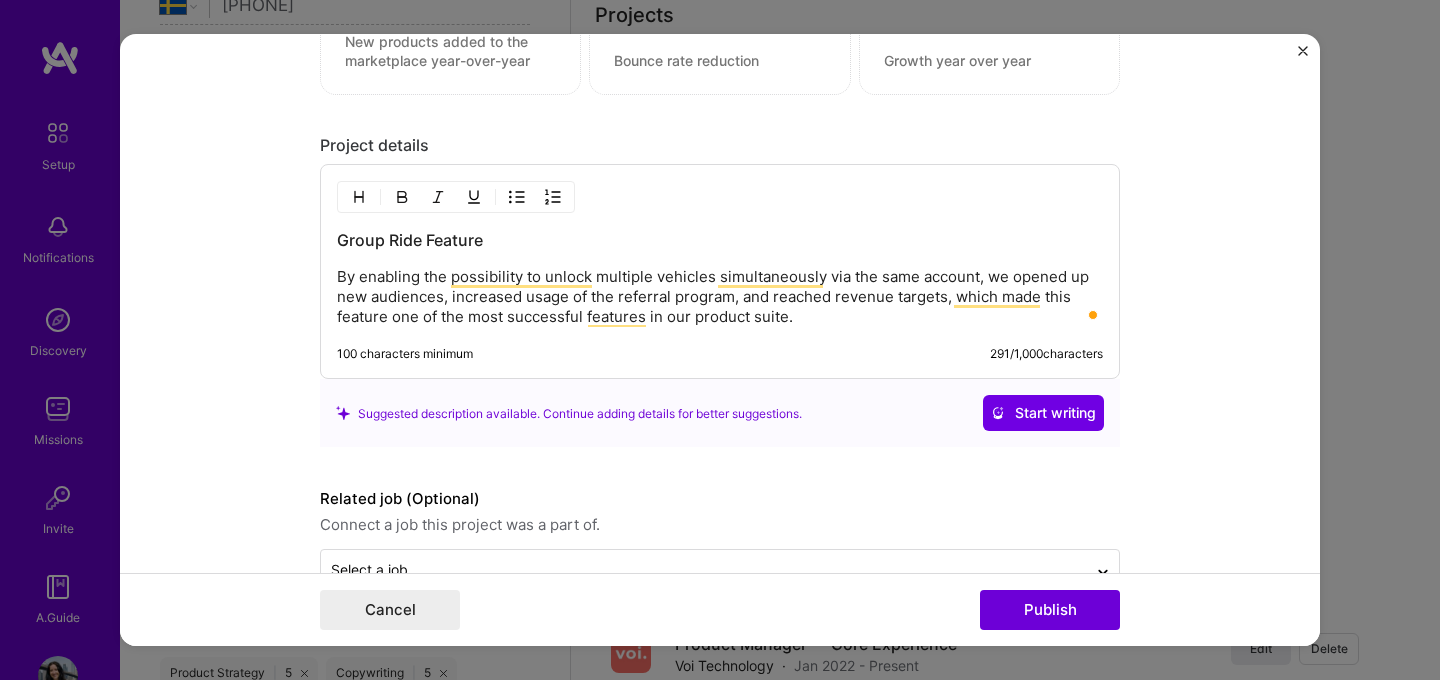 click on "By enabling the possibility to unlock multiple vehicles simultaneously via the same account, we opened up new audiences, increased usage of the referral program, and reached revenue targets, which made this feature one of the most successful features in our product suite." at bounding box center (720, 297) 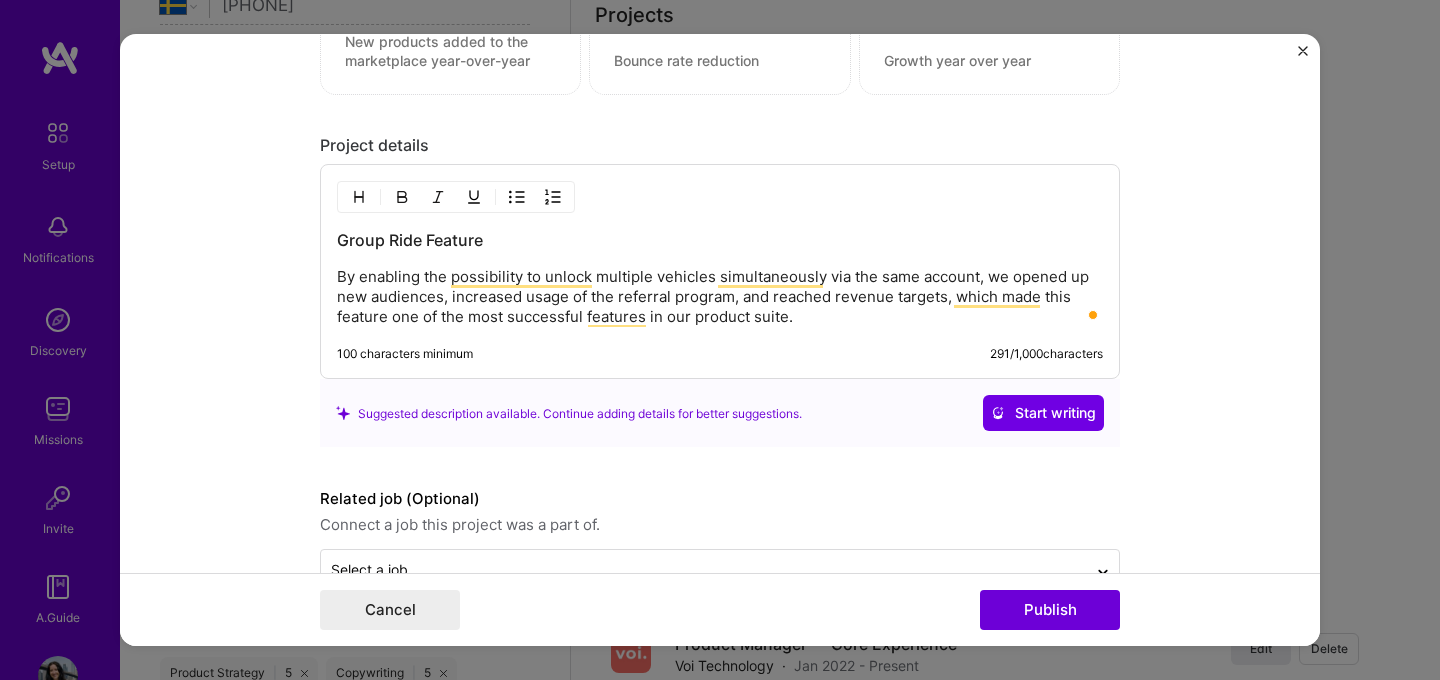 scroll, scrollTop: 2770, scrollLeft: 0, axis: vertical 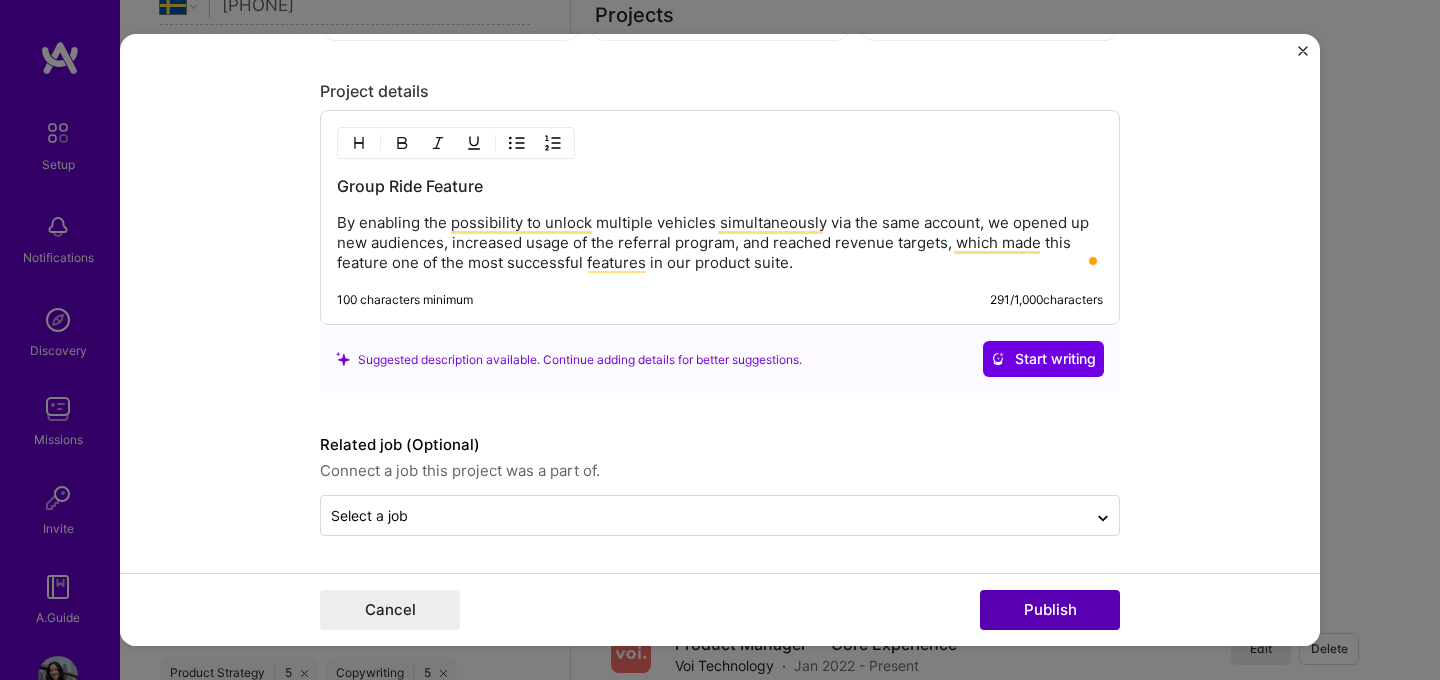 click on "Publish" at bounding box center [1050, 610] 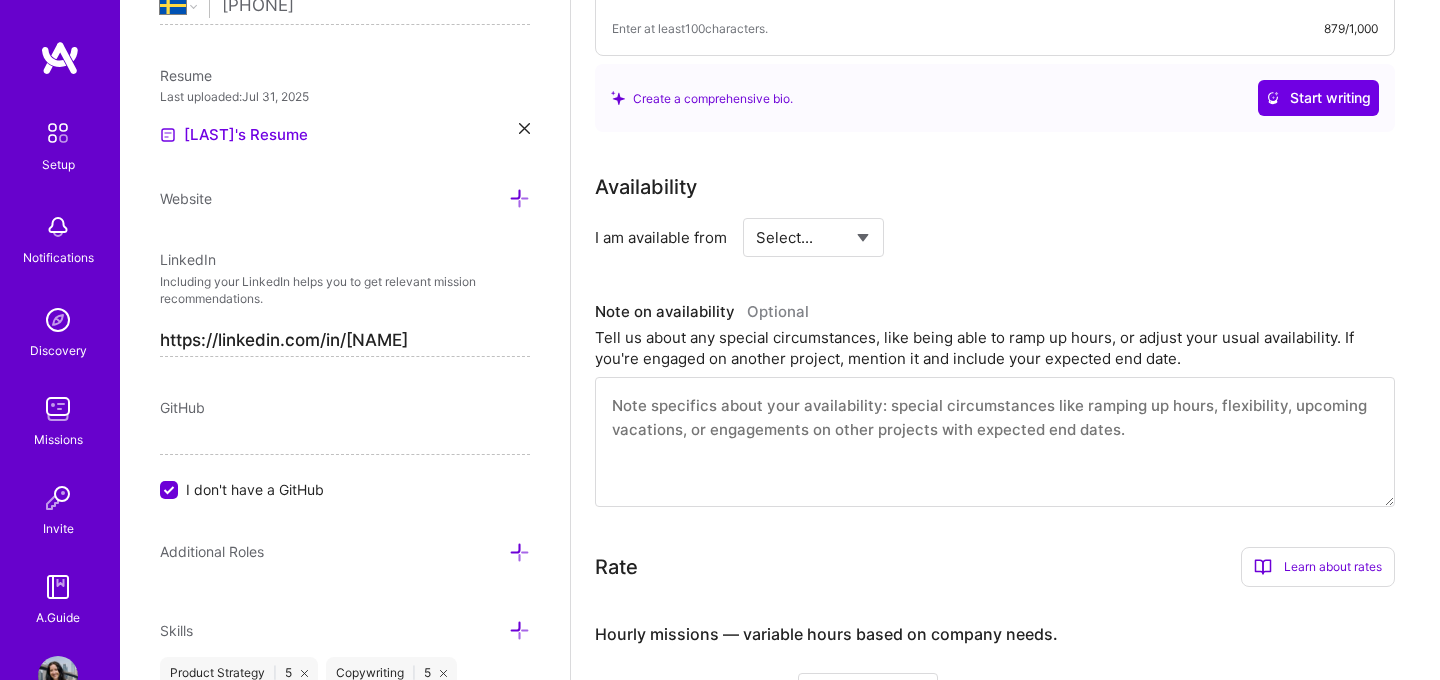 scroll, scrollTop: 0, scrollLeft: 0, axis: both 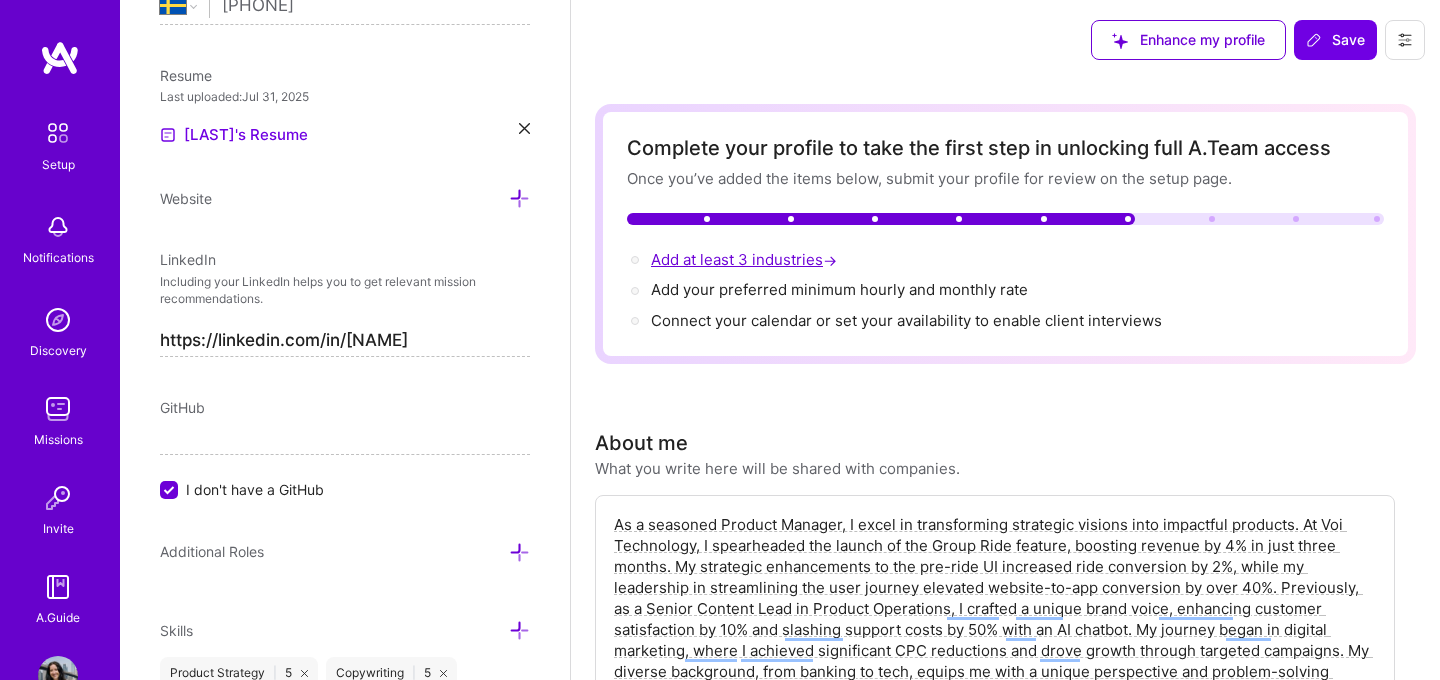 click on "Add at least 3 industries  →" at bounding box center (746, 259) 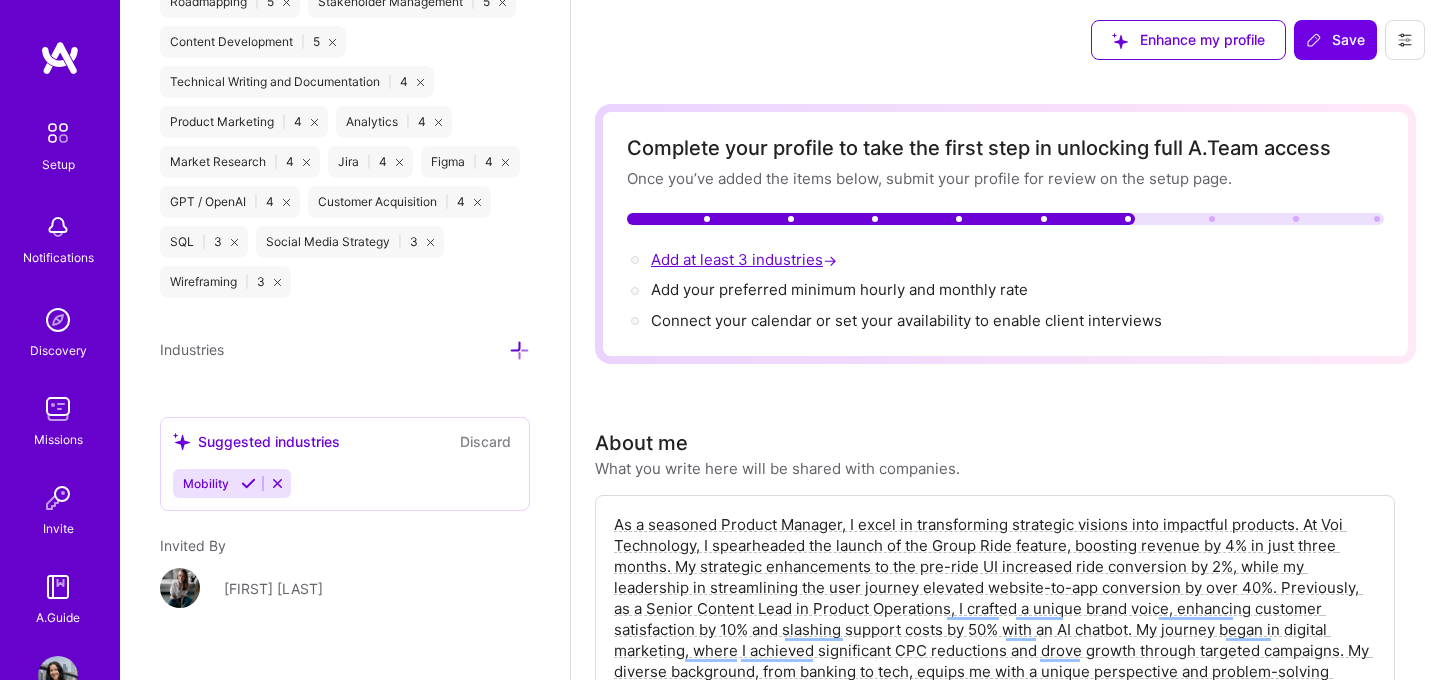 scroll, scrollTop: 1651, scrollLeft: 0, axis: vertical 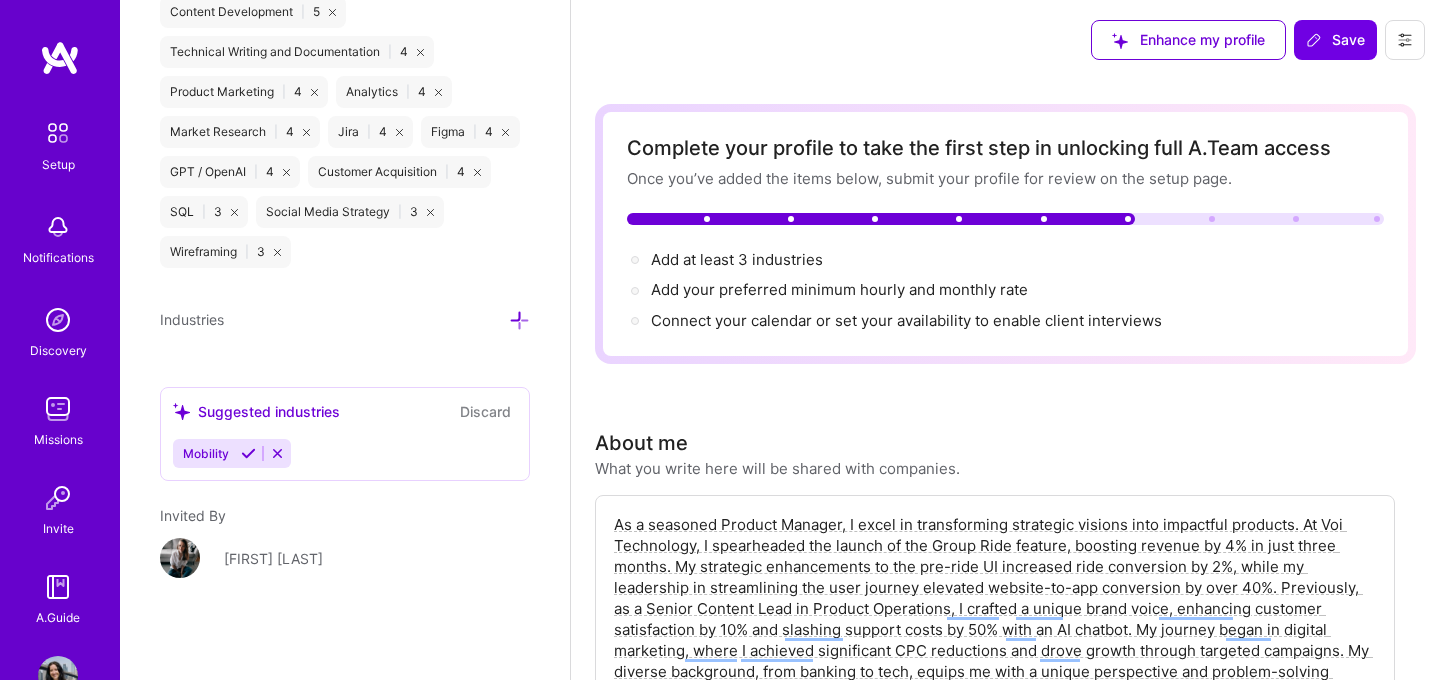 click on "Suggested industries Discard Mobility" at bounding box center [345, 434] 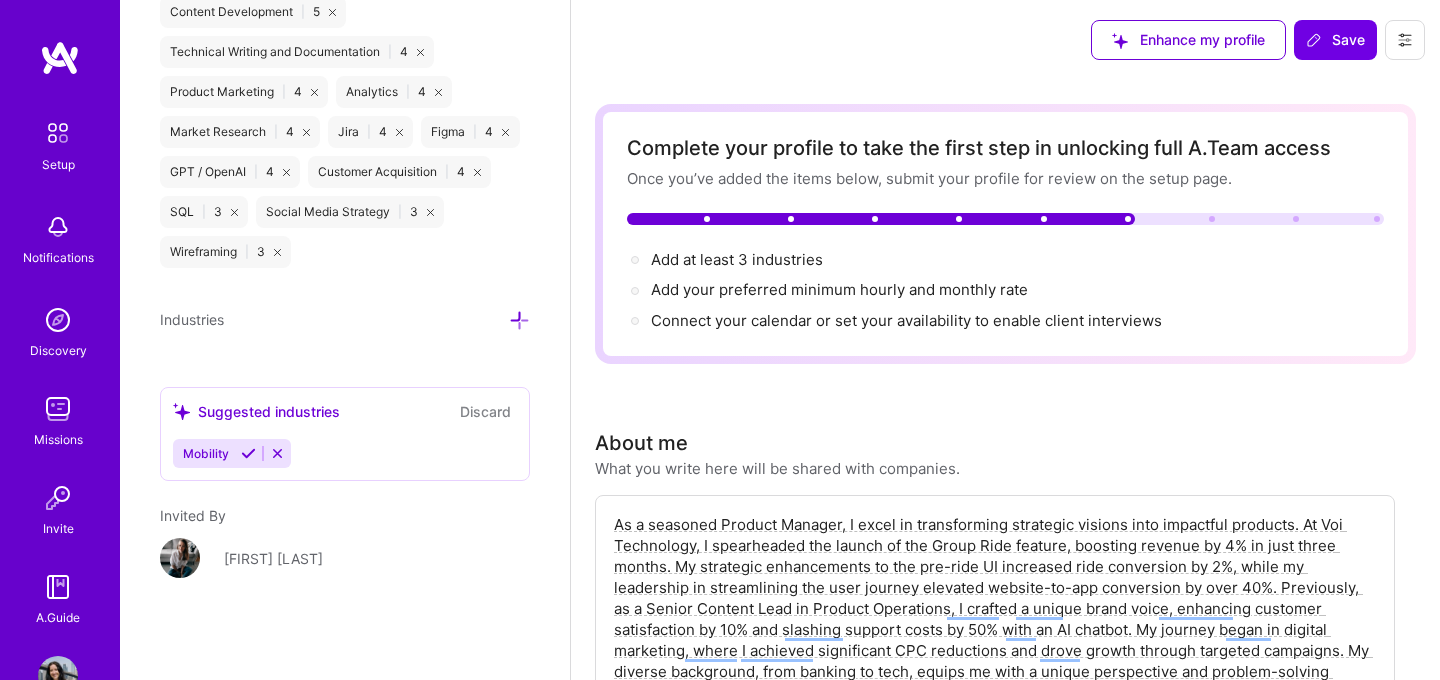 click at bounding box center [519, 320] 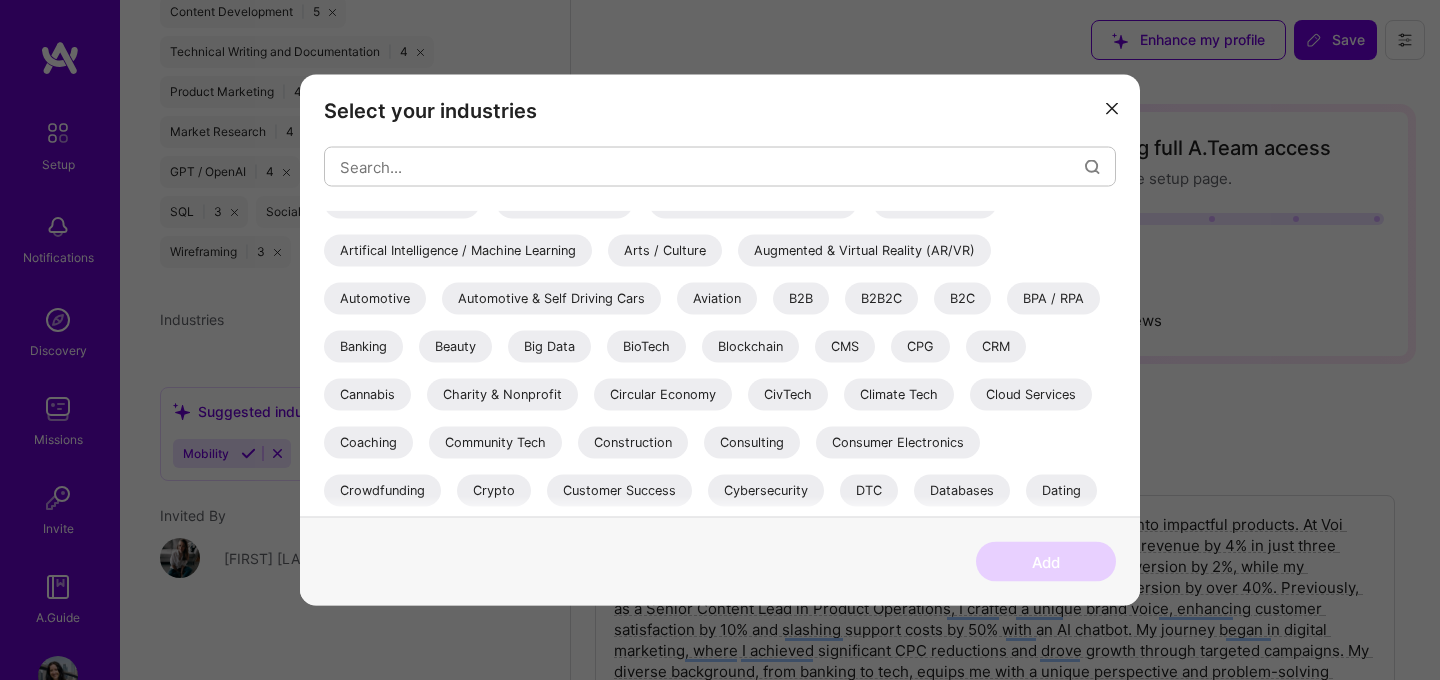 scroll, scrollTop: 0, scrollLeft: 0, axis: both 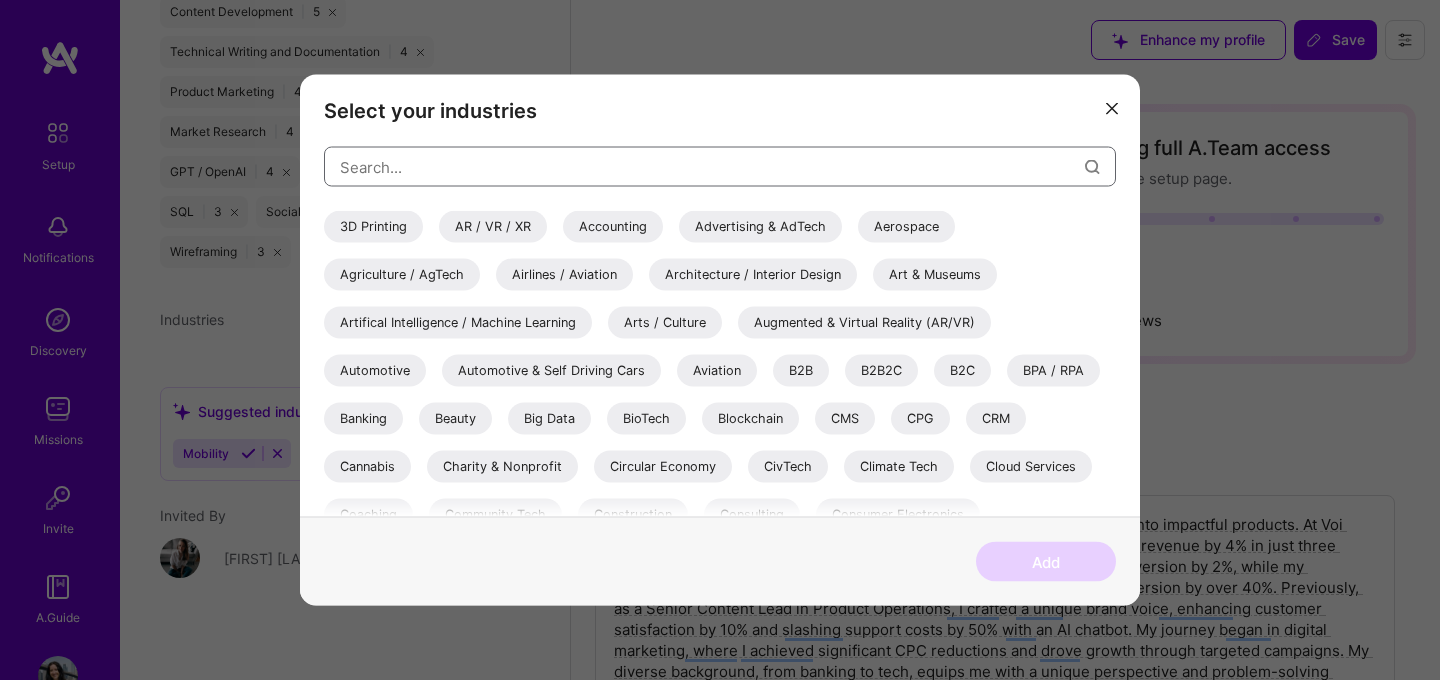 click at bounding box center (712, 166) 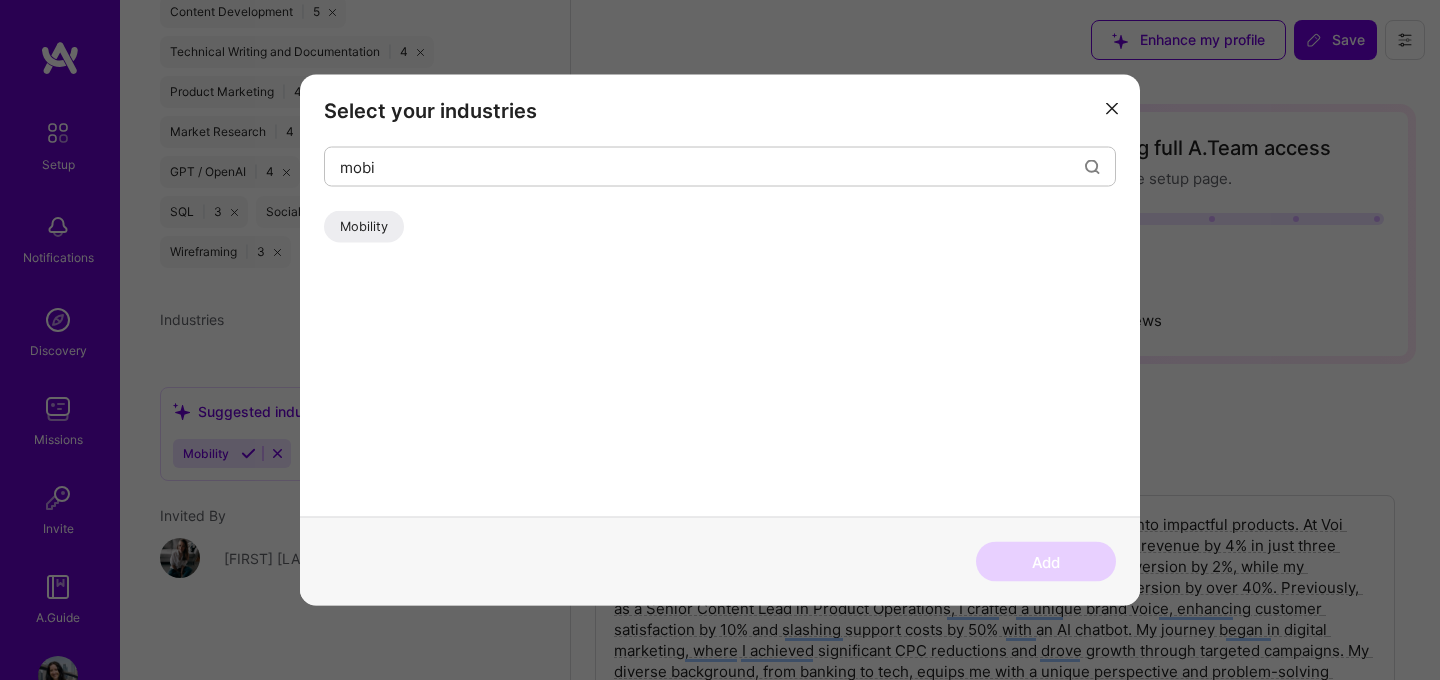 click on "Mobility" at bounding box center [364, 227] 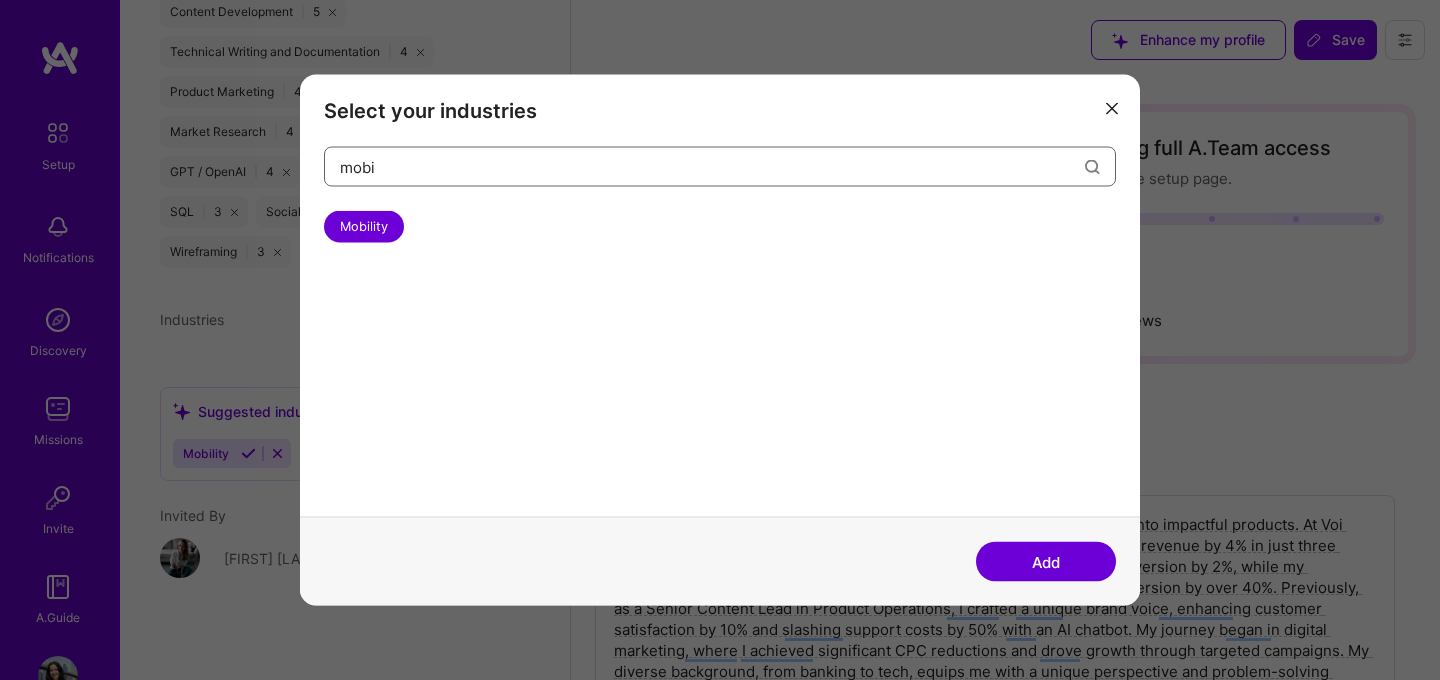 click on "mobi" at bounding box center (712, 166) 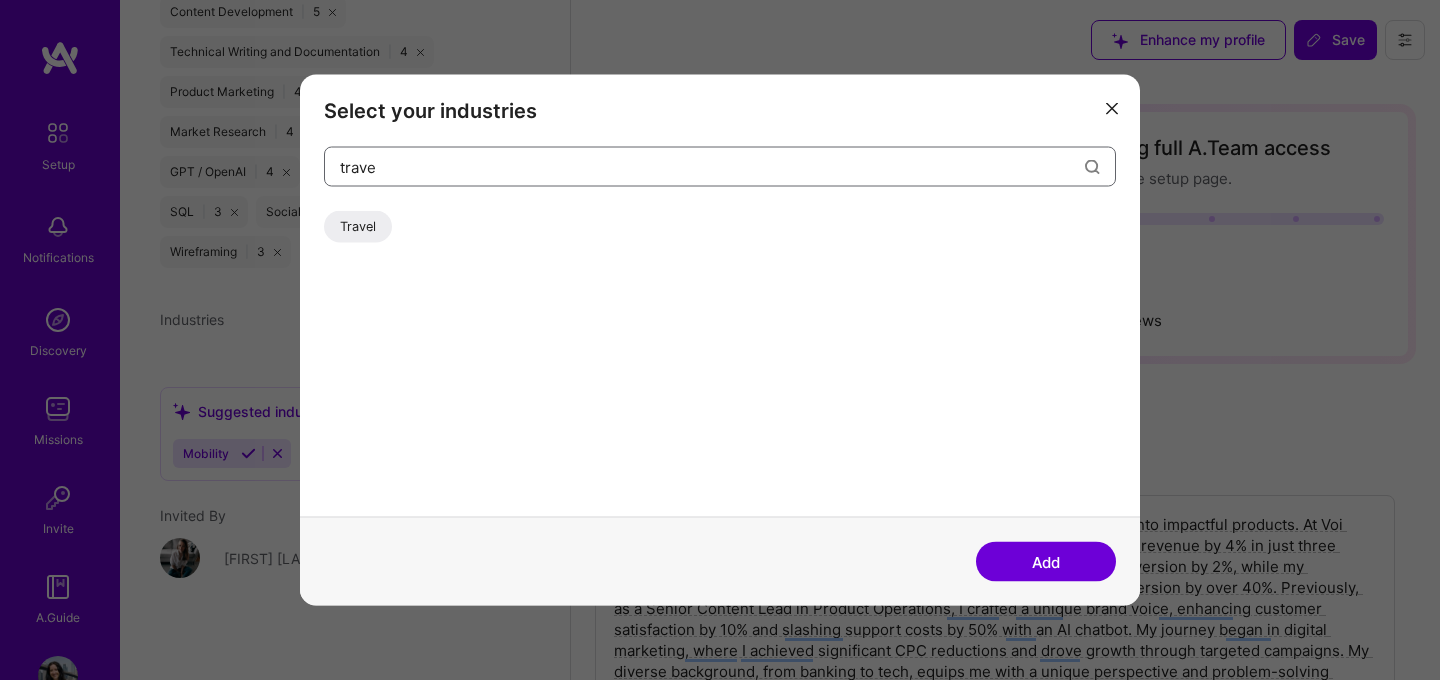 type on "trave" 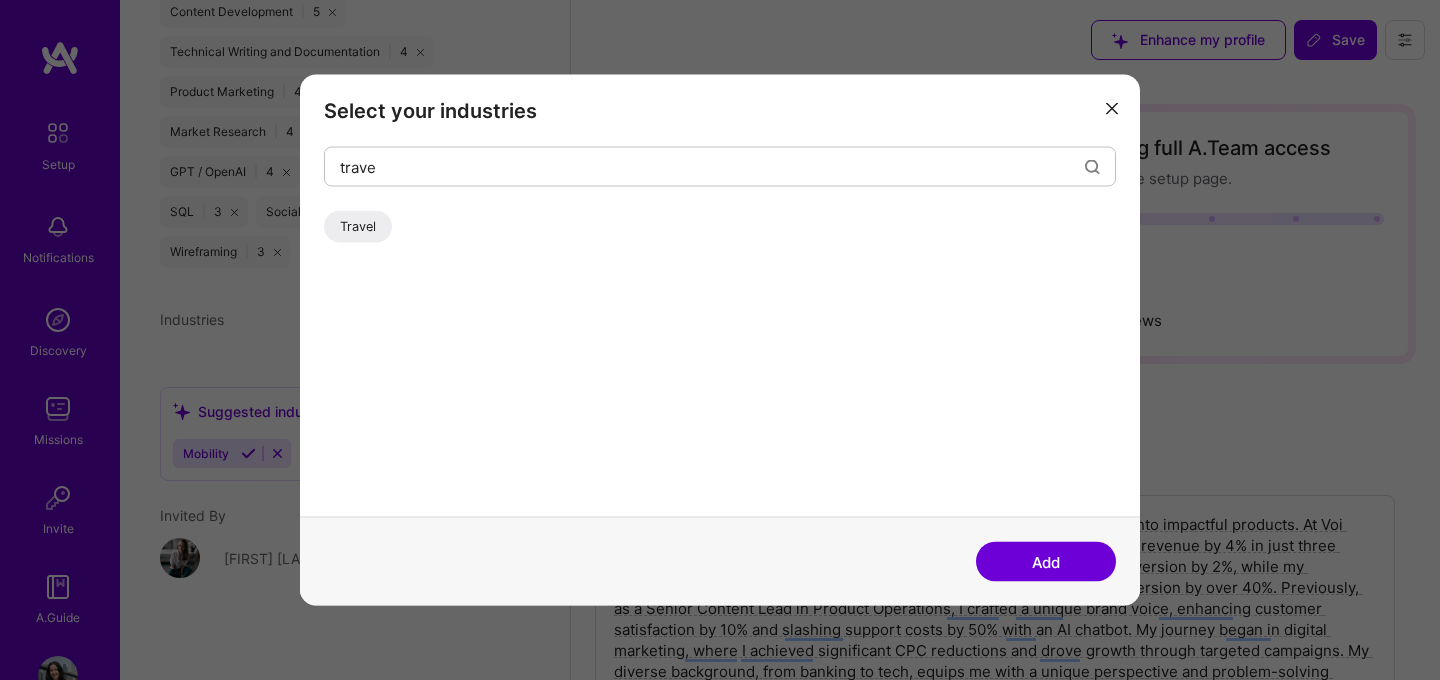 click on "Travel" at bounding box center [358, 227] 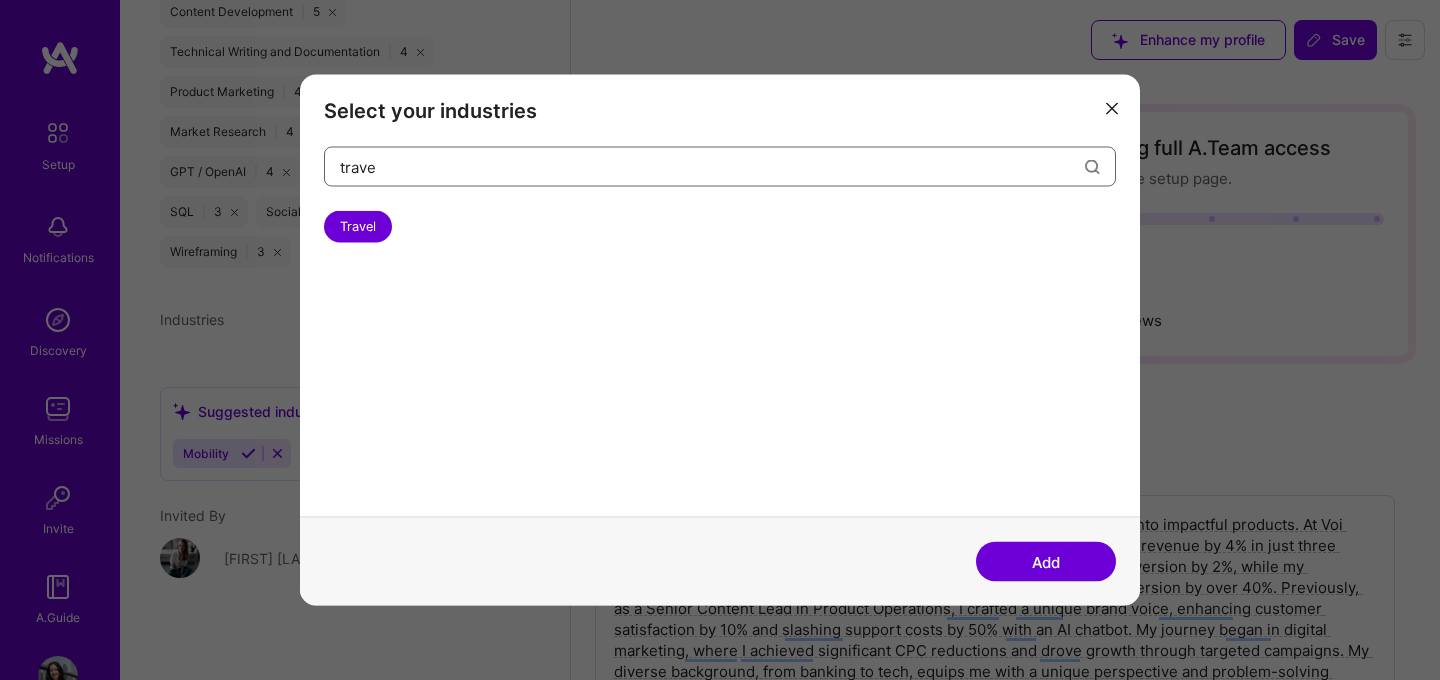click on "trave" at bounding box center [712, 166] 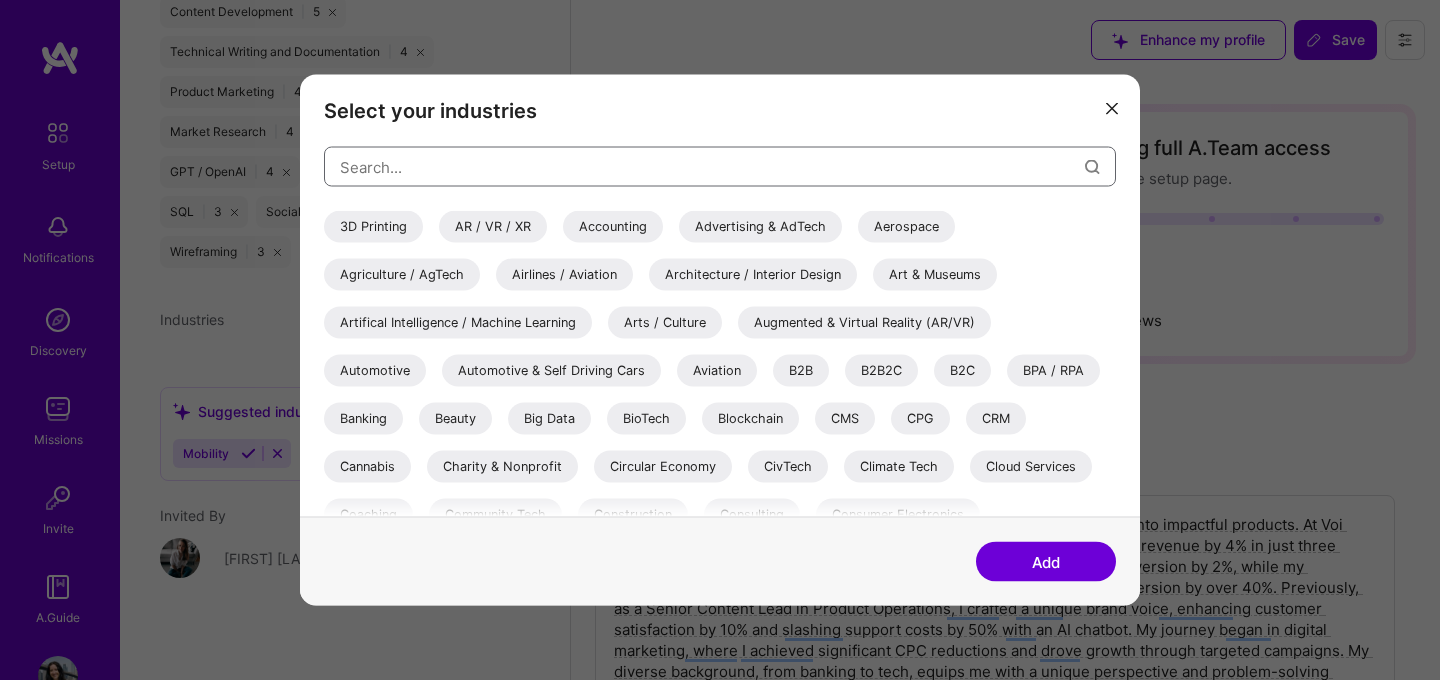 click at bounding box center [712, 166] 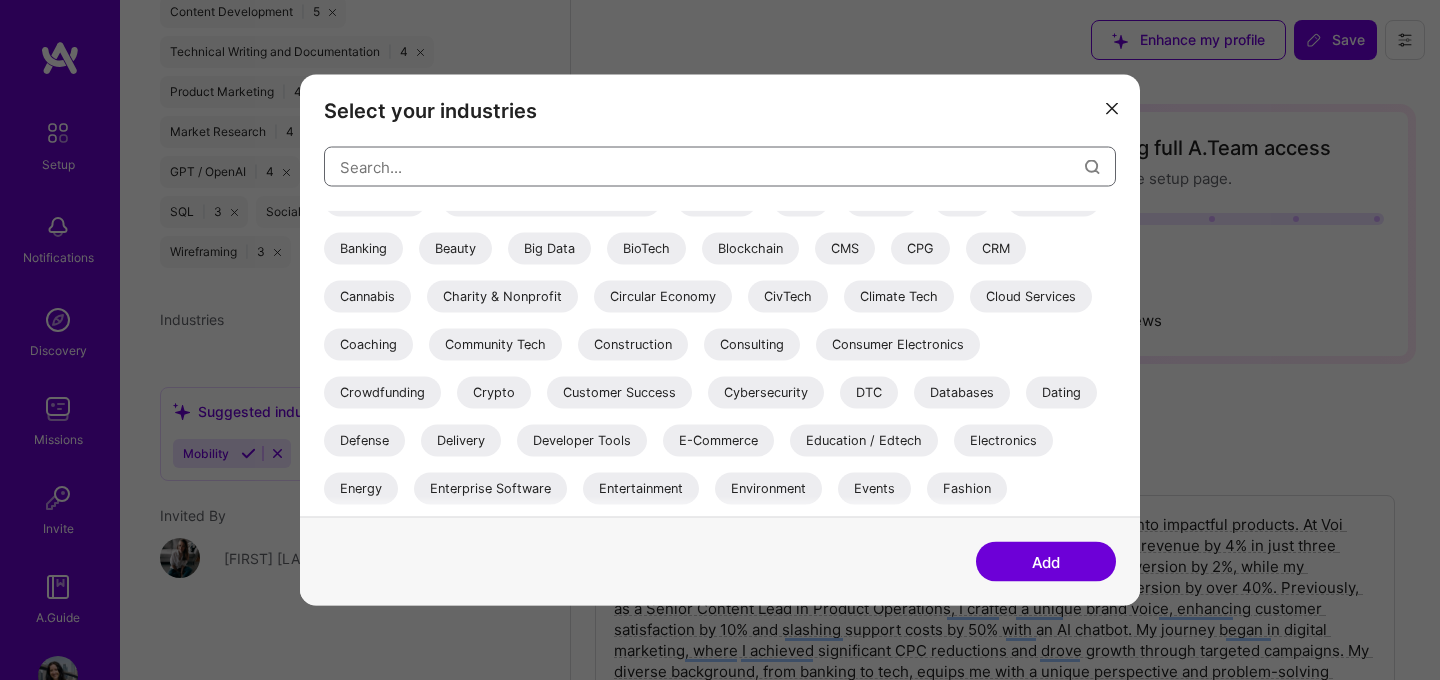 scroll, scrollTop: 171, scrollLeft: 0, axis: vertical 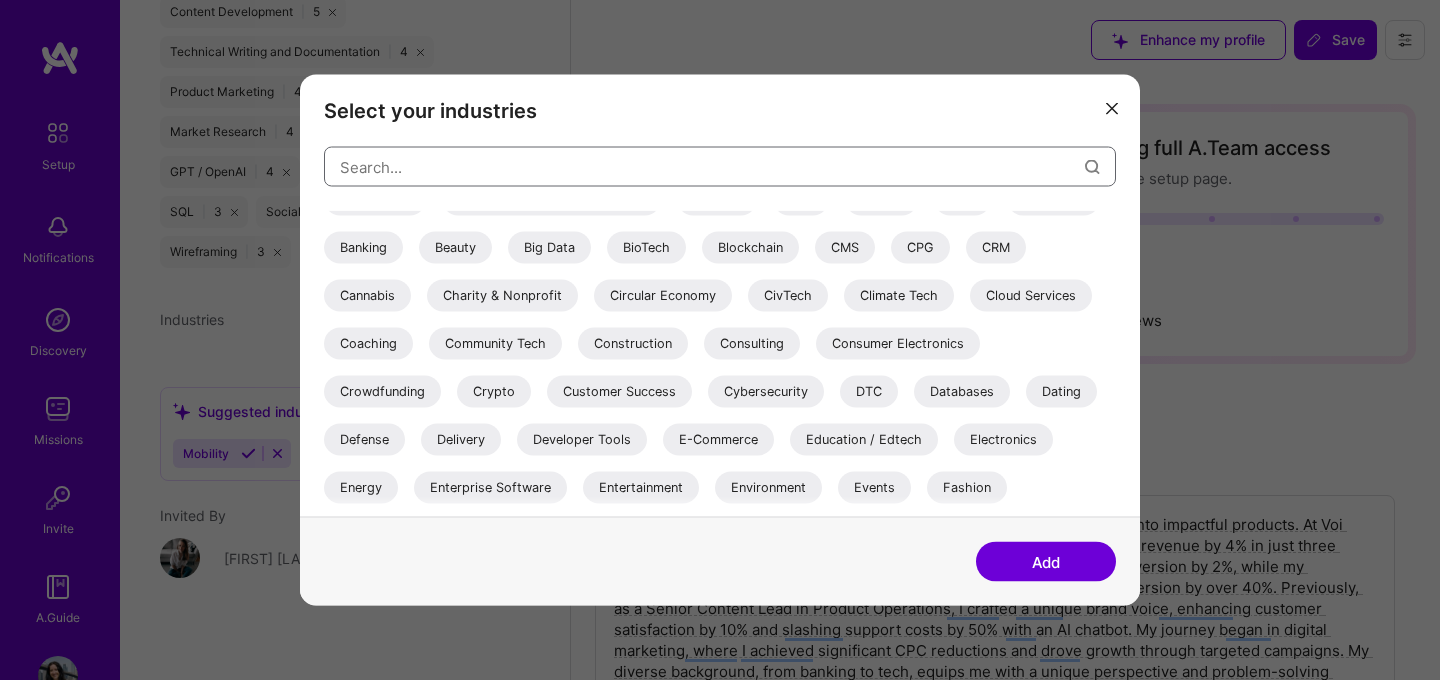 type 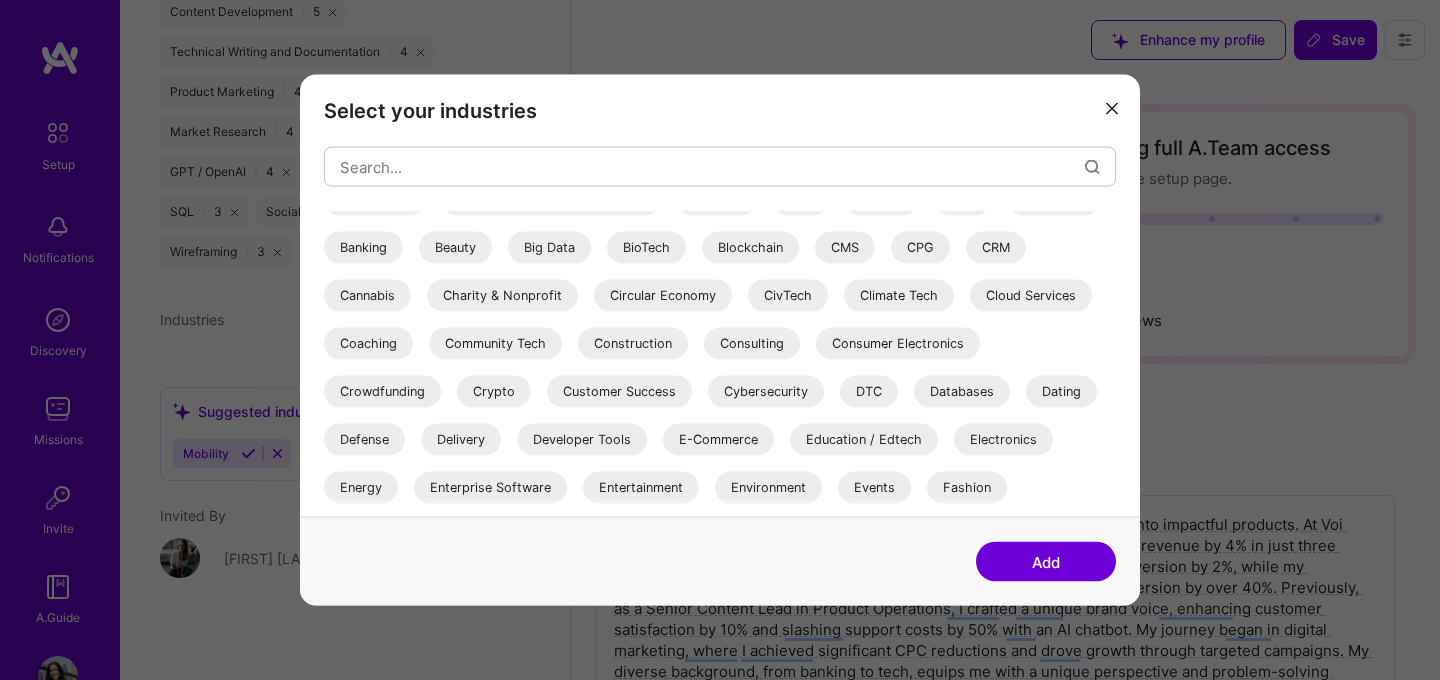 click on "Banking" at bounding box center [363, 248] 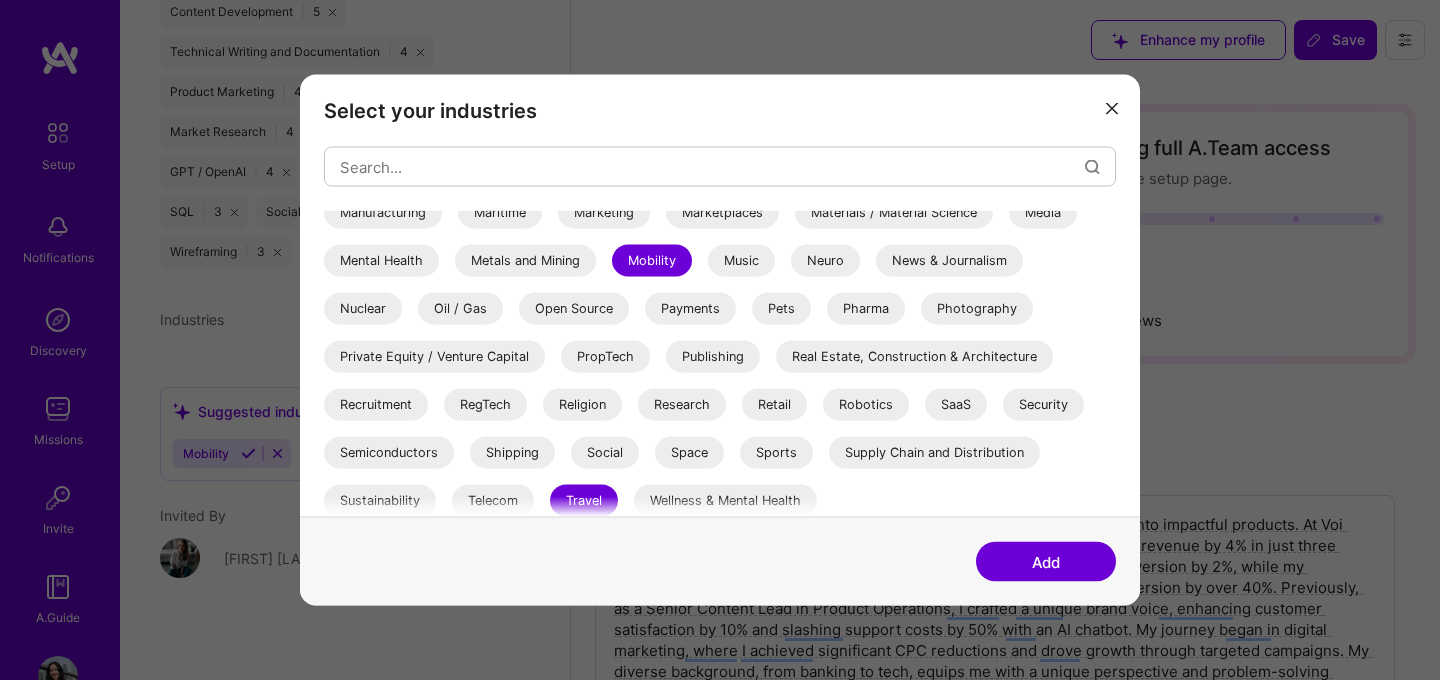 scroll, scrollTop: 694, scrollLeft: 0, axis: vertical 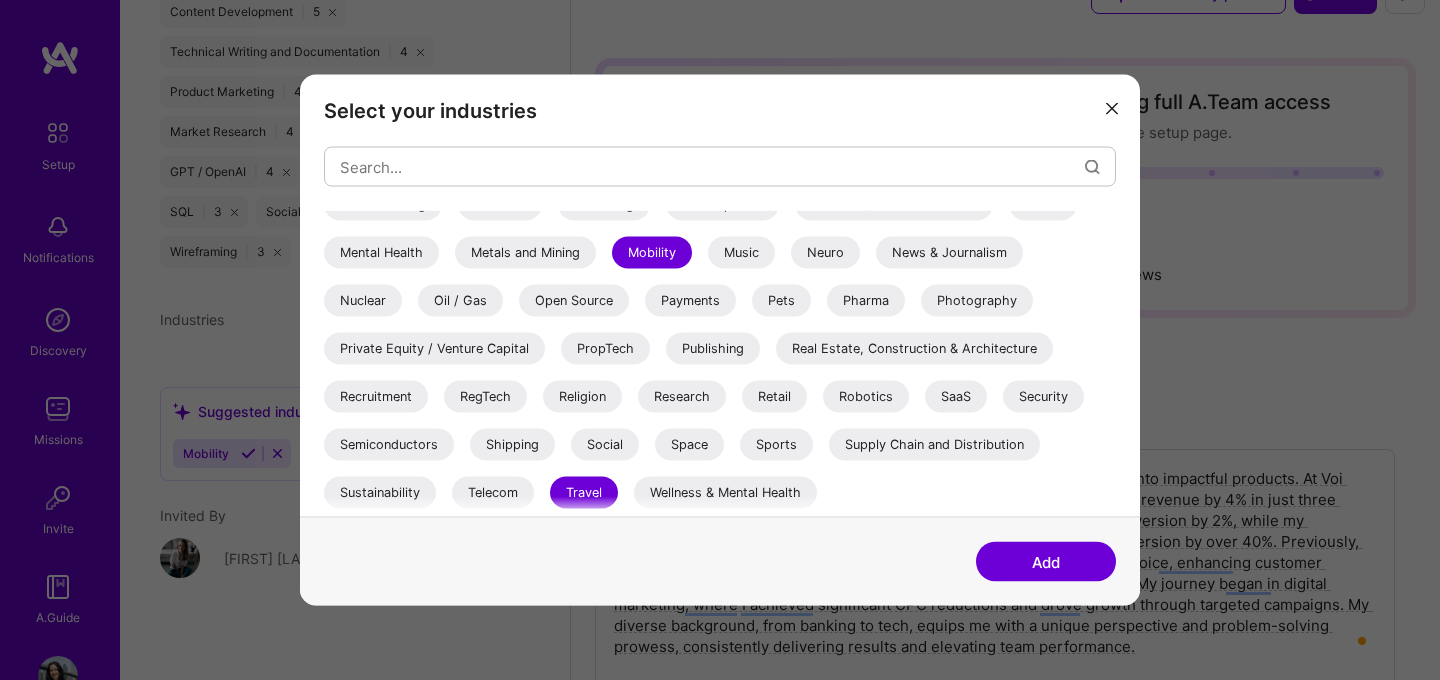 click on "Add" at bounding box center [1046, 562] 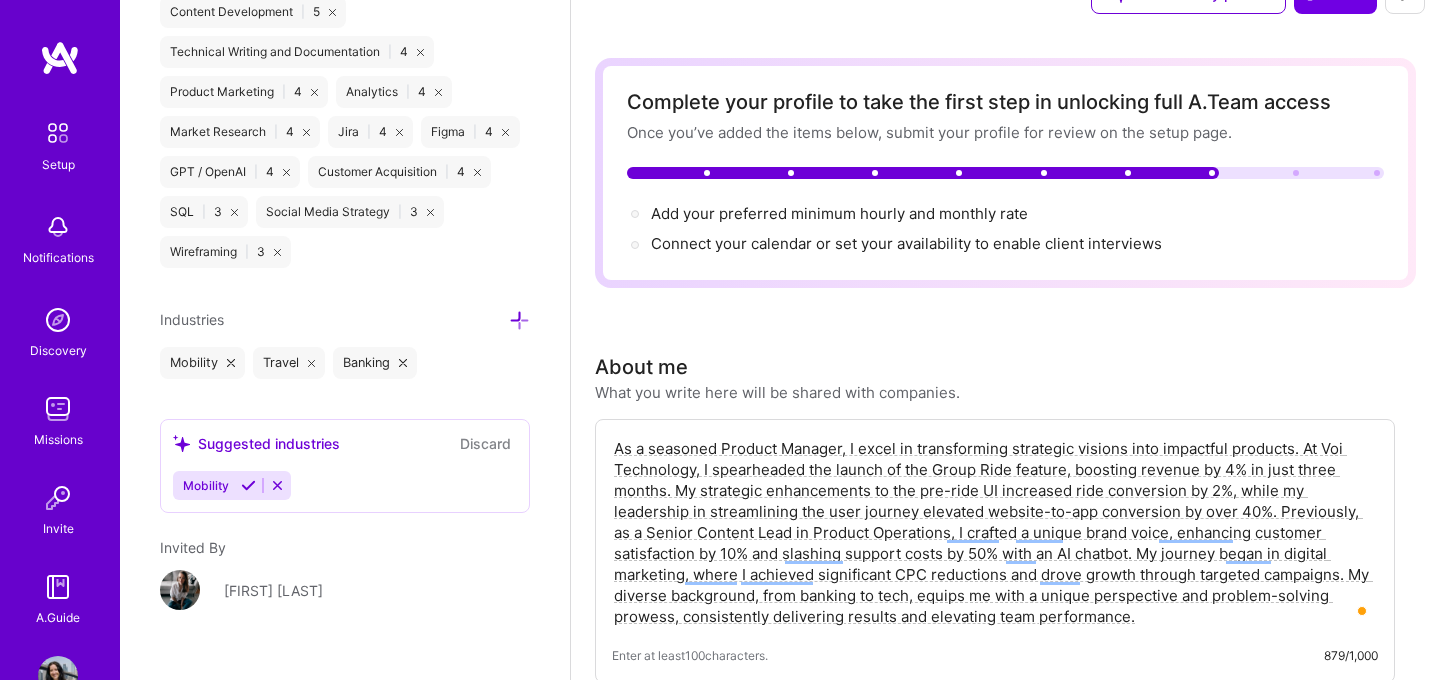 click on "Discard" at bounding box center [485, 443] 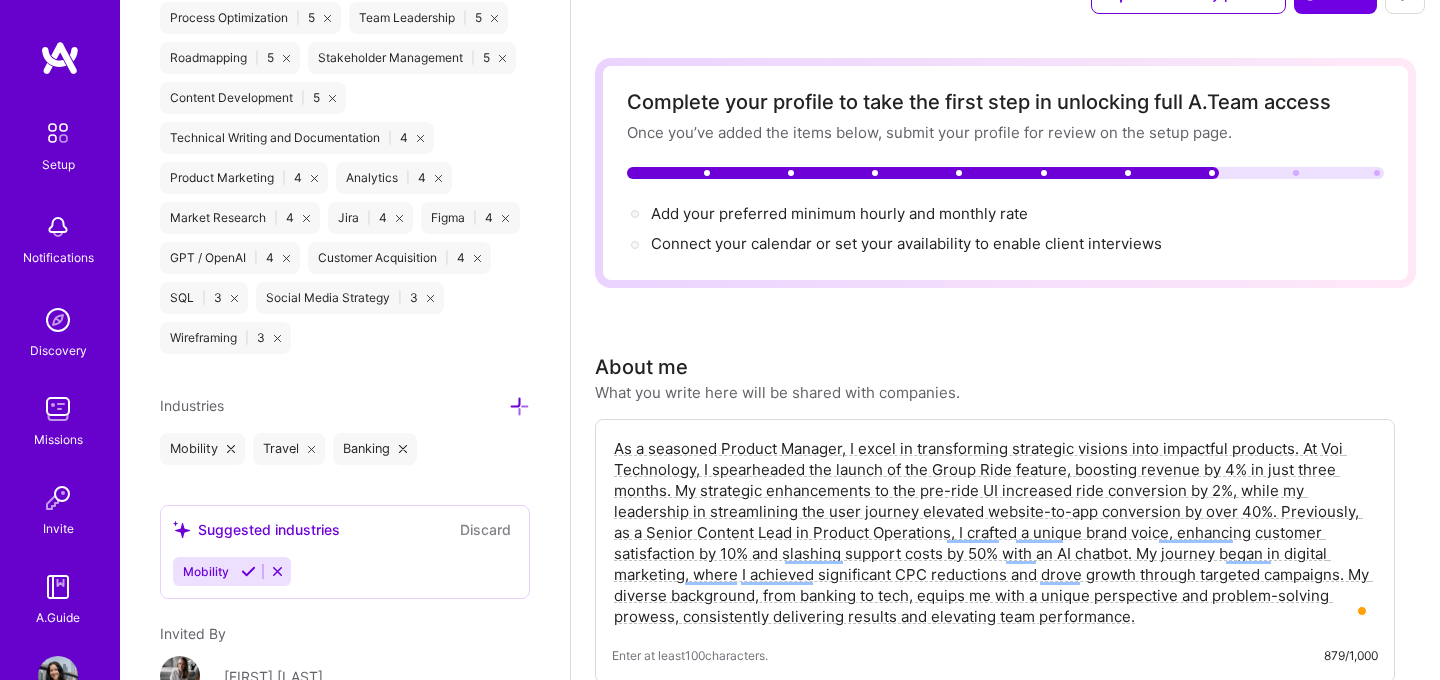 scroll, scrollTop: 1651, scrollLeft: 0, axis: vertical 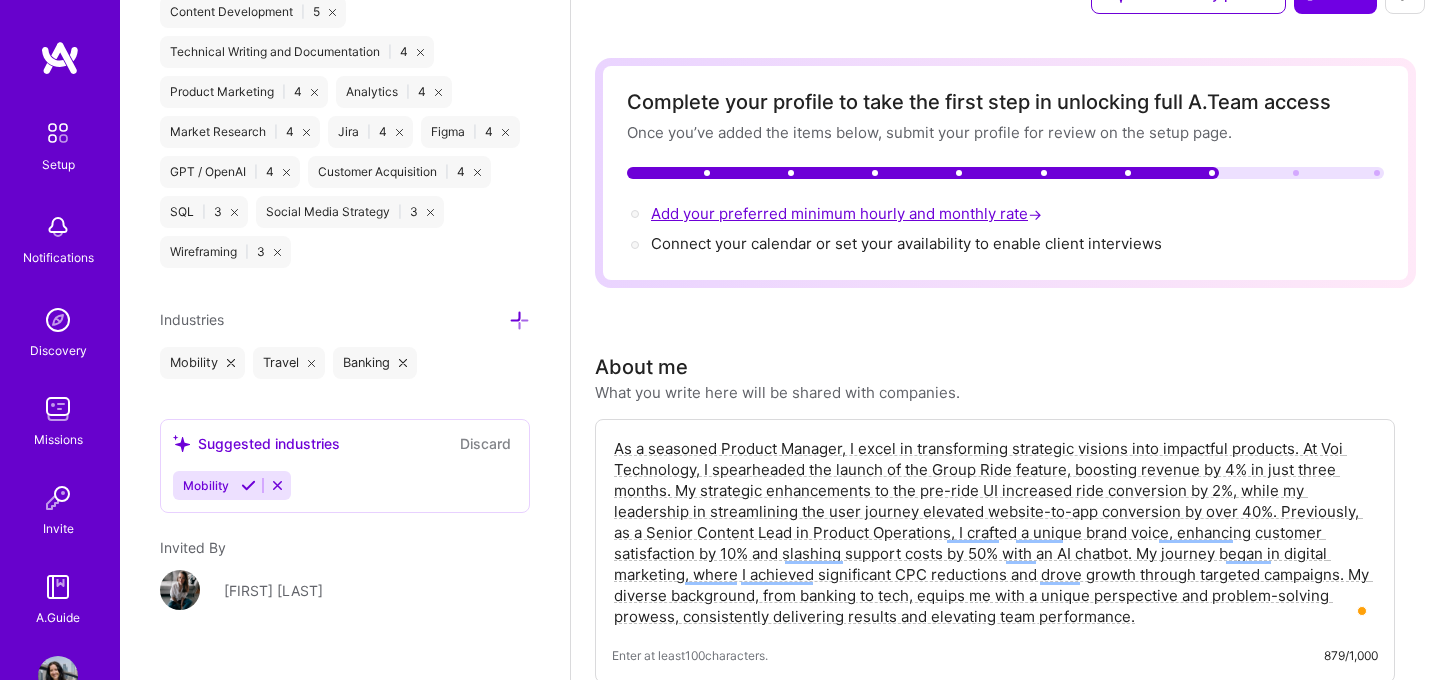 click on "Add your preferred minimum hourly and monthly rate  →" at bounding box center [848, 213] 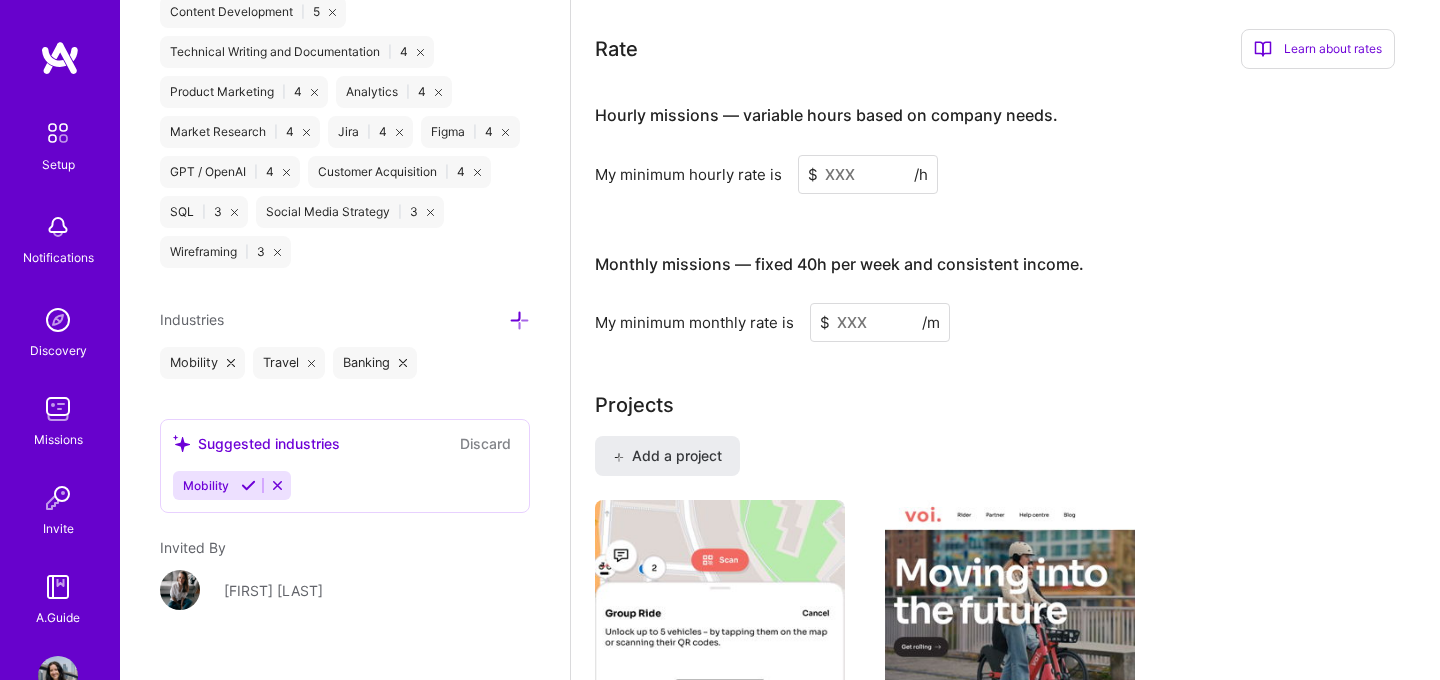 scroll, scrollTop: 1176, scrollLeft: 0, axis: vertical 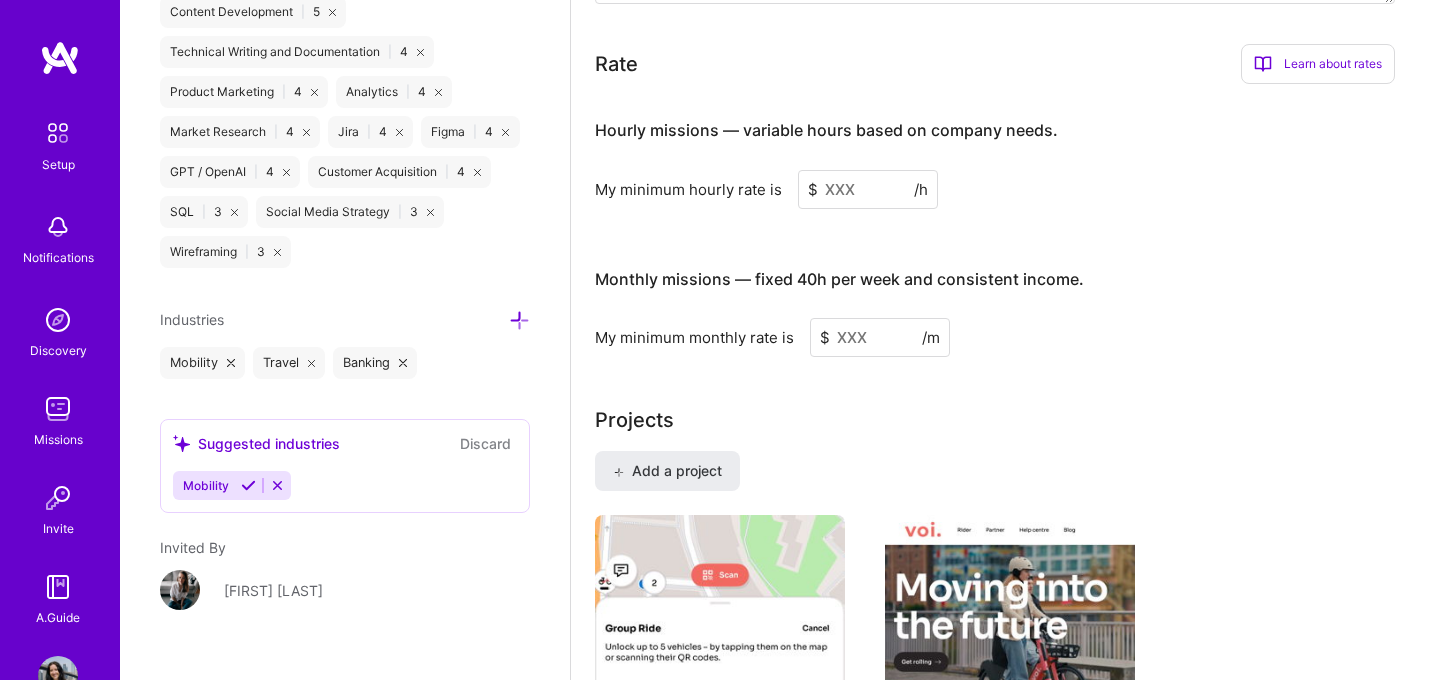 click at bounding box center [868, 189] 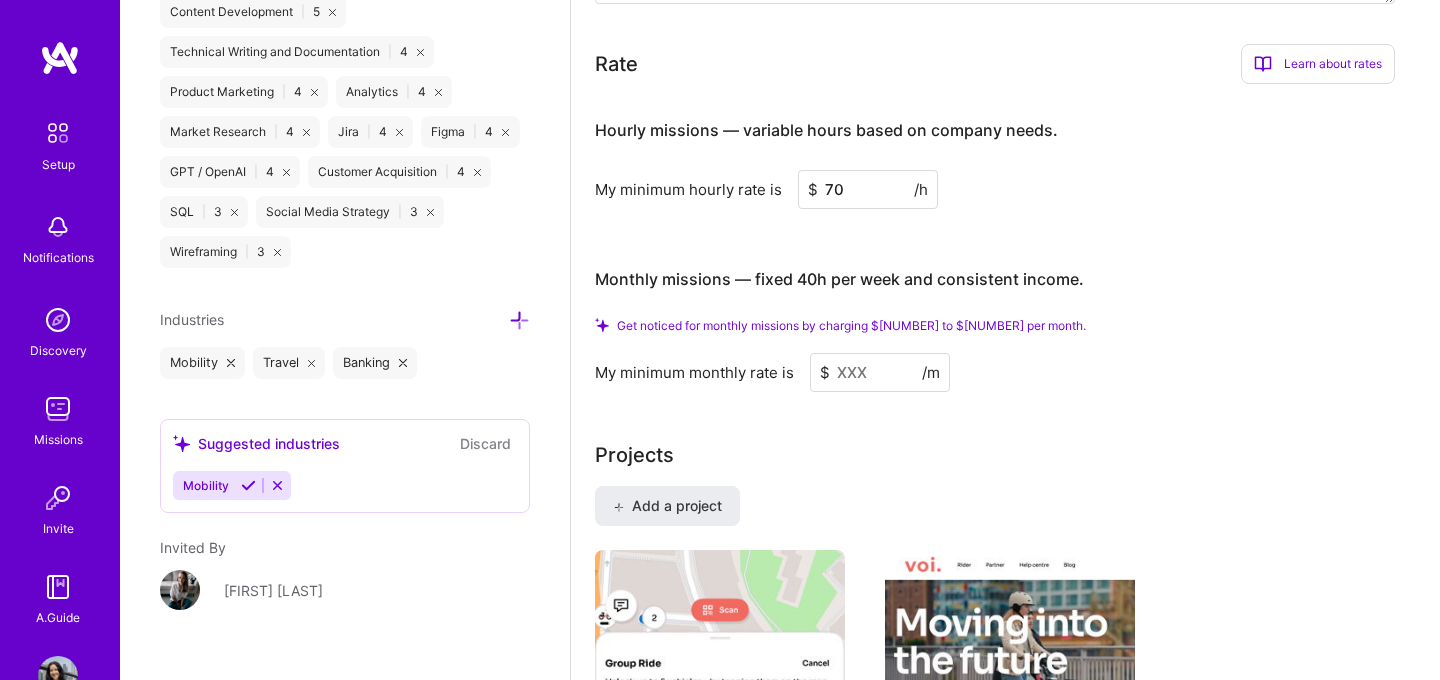 click on "My minimum hourly rate is $ 70 /h" at bounding box center [995, 189] 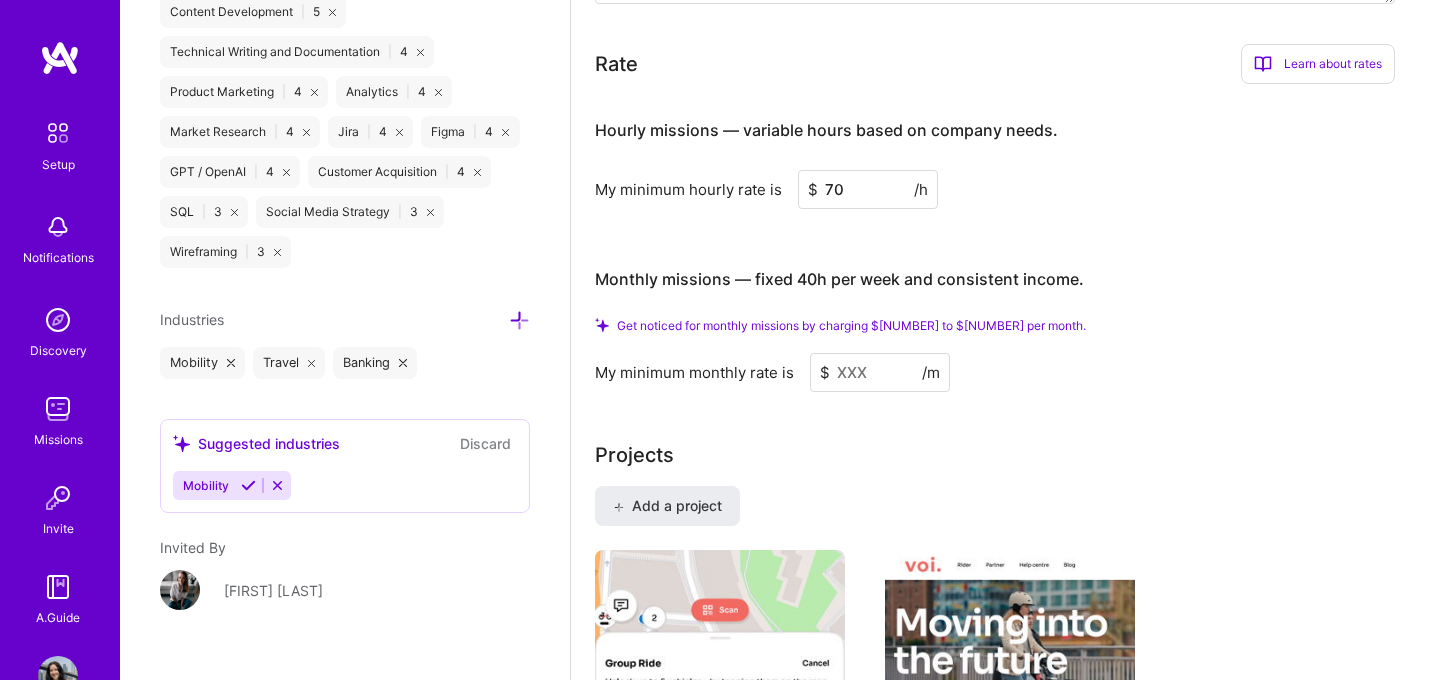 click on "70" at bounding box center [868, 189] 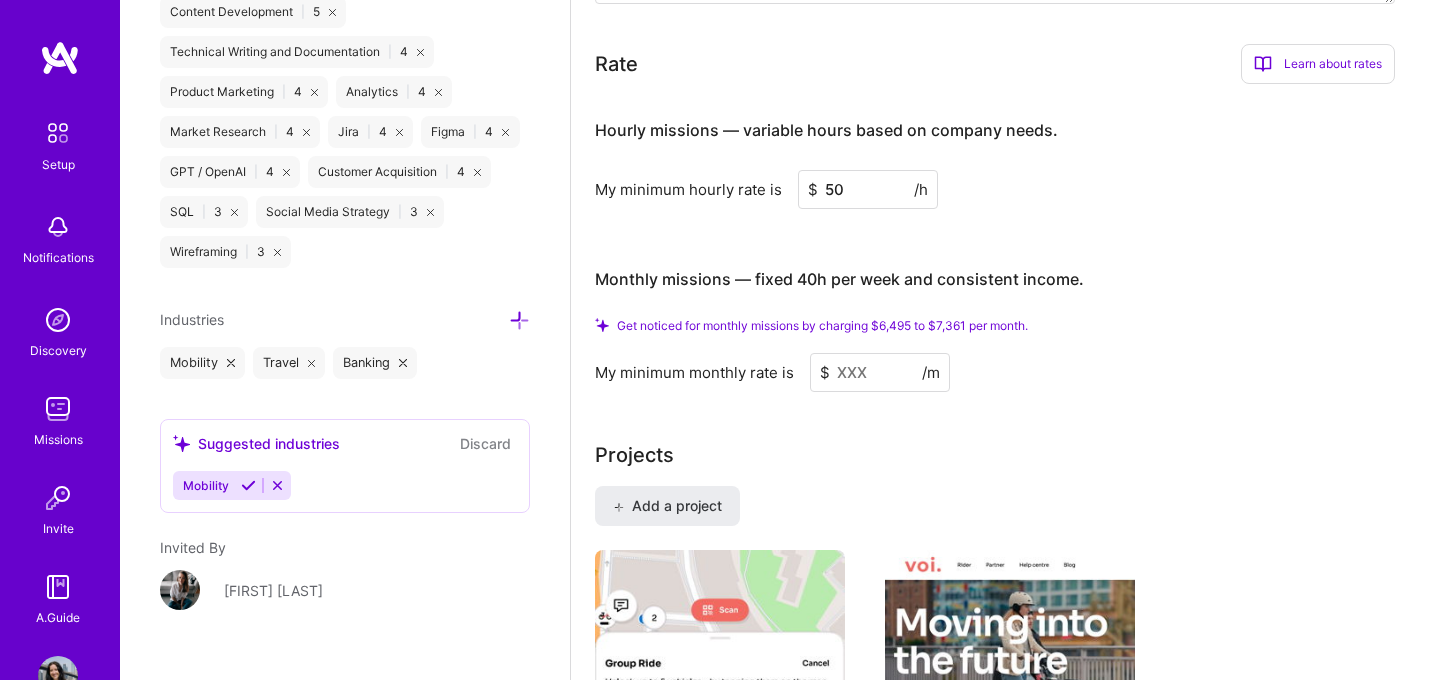 type on "50" 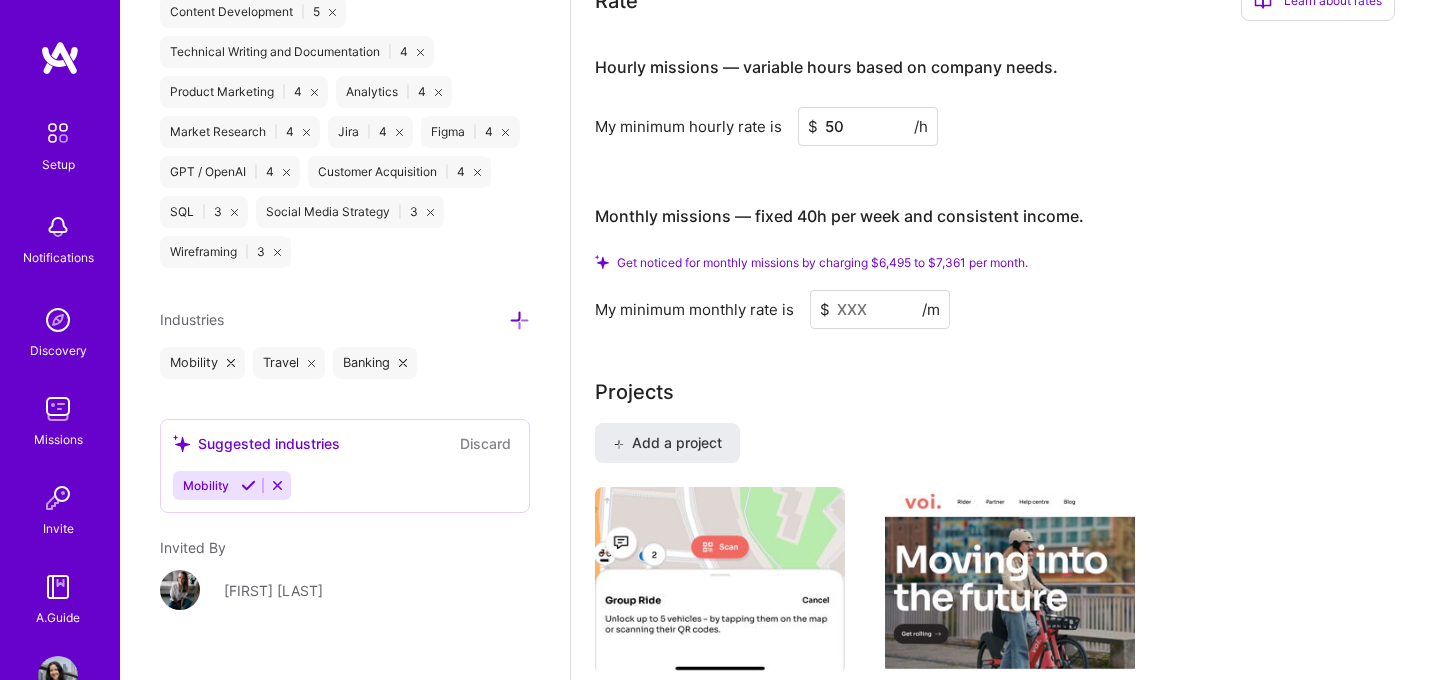 scroll, scrollTop: 1240, scrollLeft: 0, axis: vertical 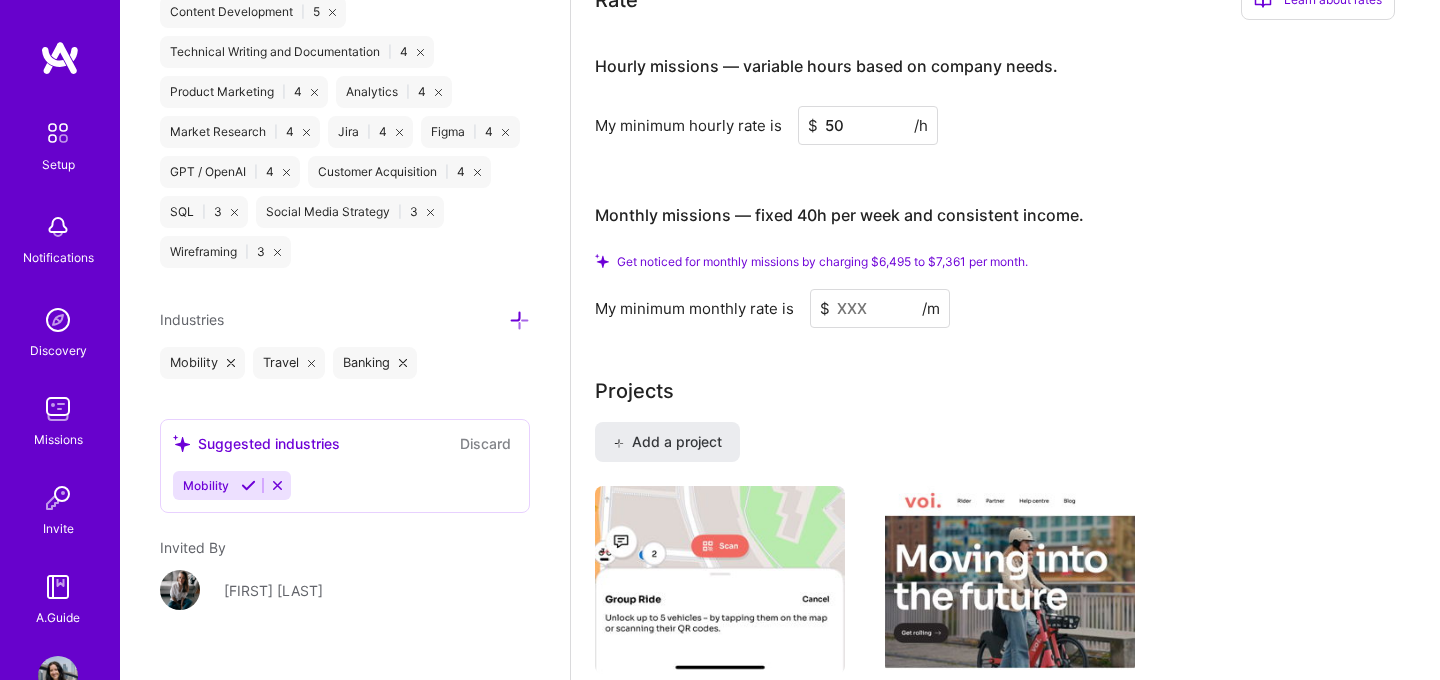 click at bounding box center [880, 308] 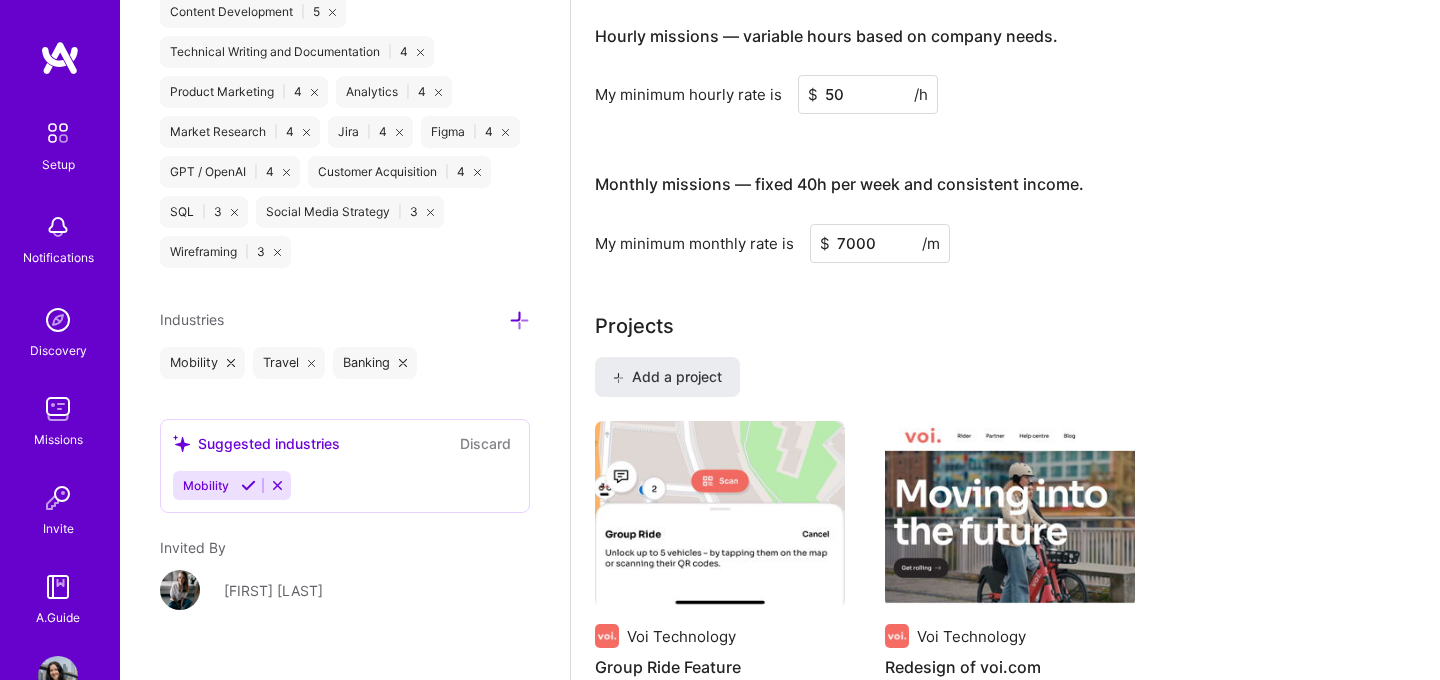 type on "7000" 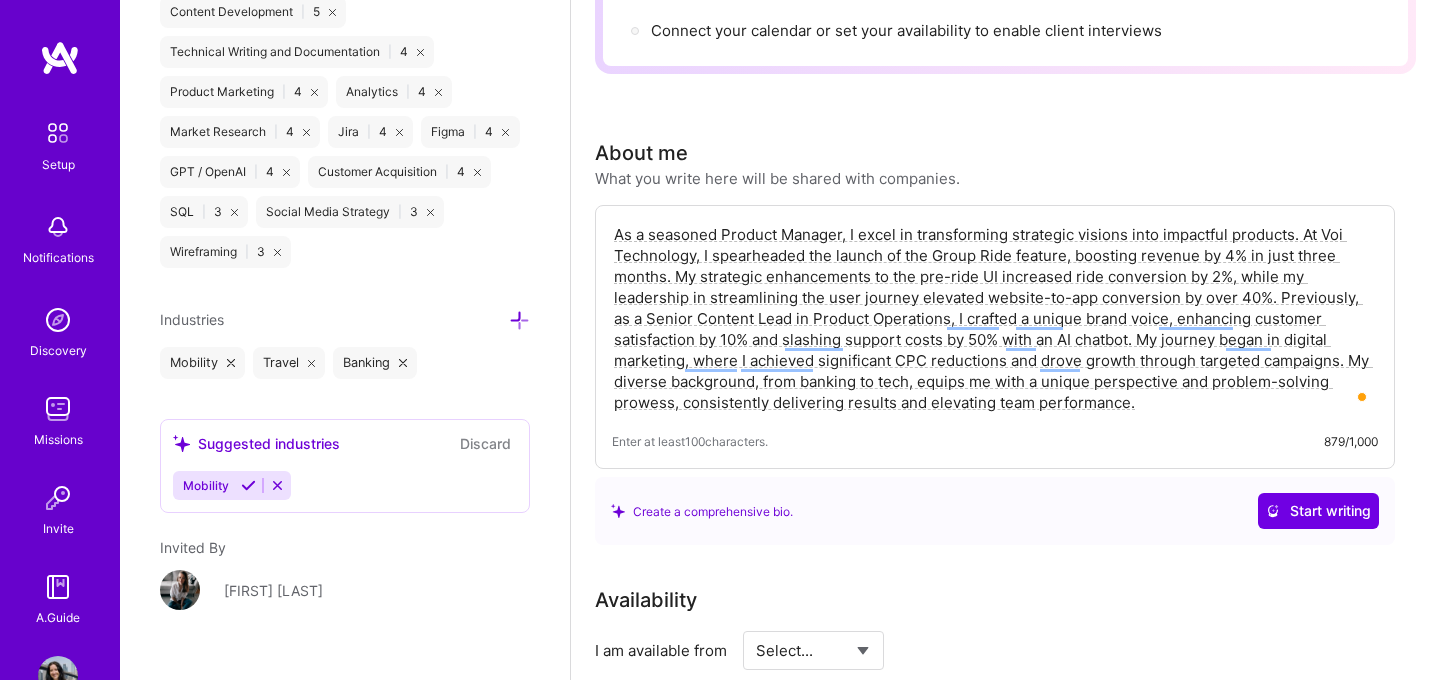 scroll, scrollTop: 184, scrollLeft: 0, axis: vertical 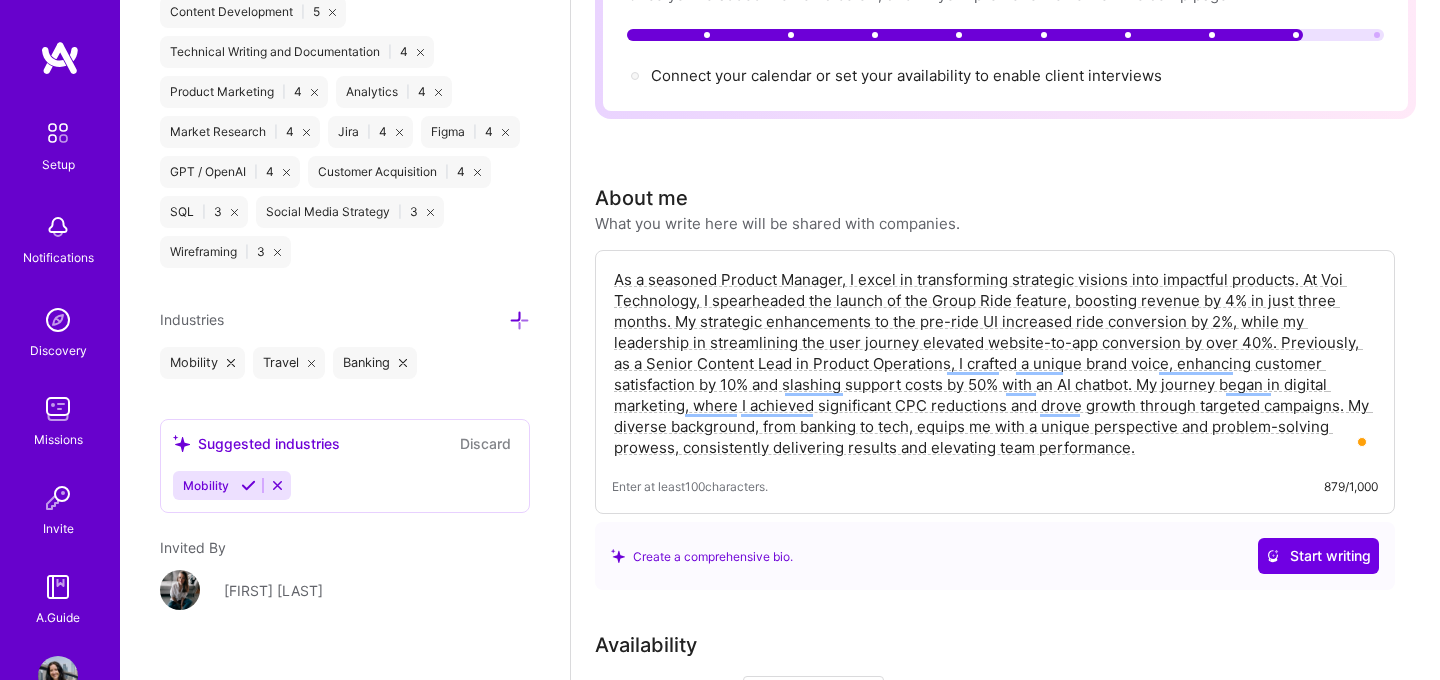 click on "Discard" at bounding box center [485, 443] 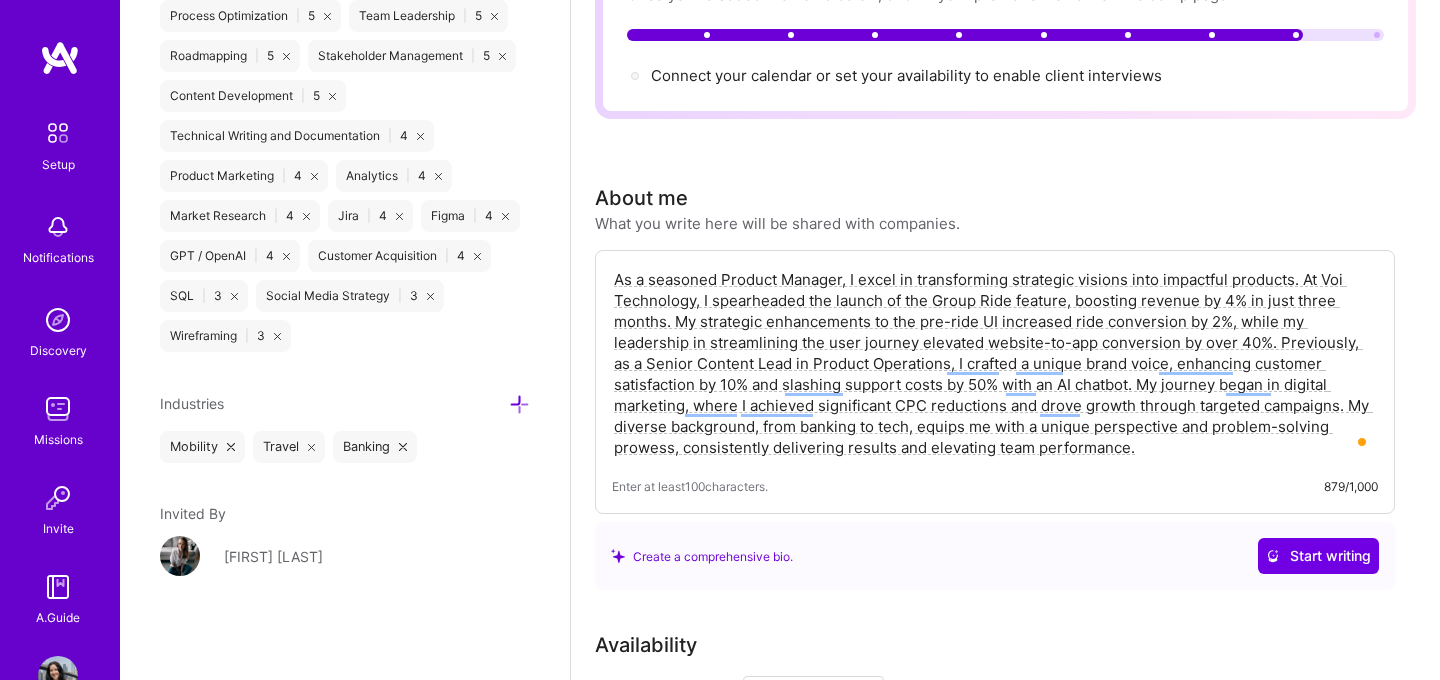 scroll, scrollTop: 1565, scrollLeft: 0, axis: vertical 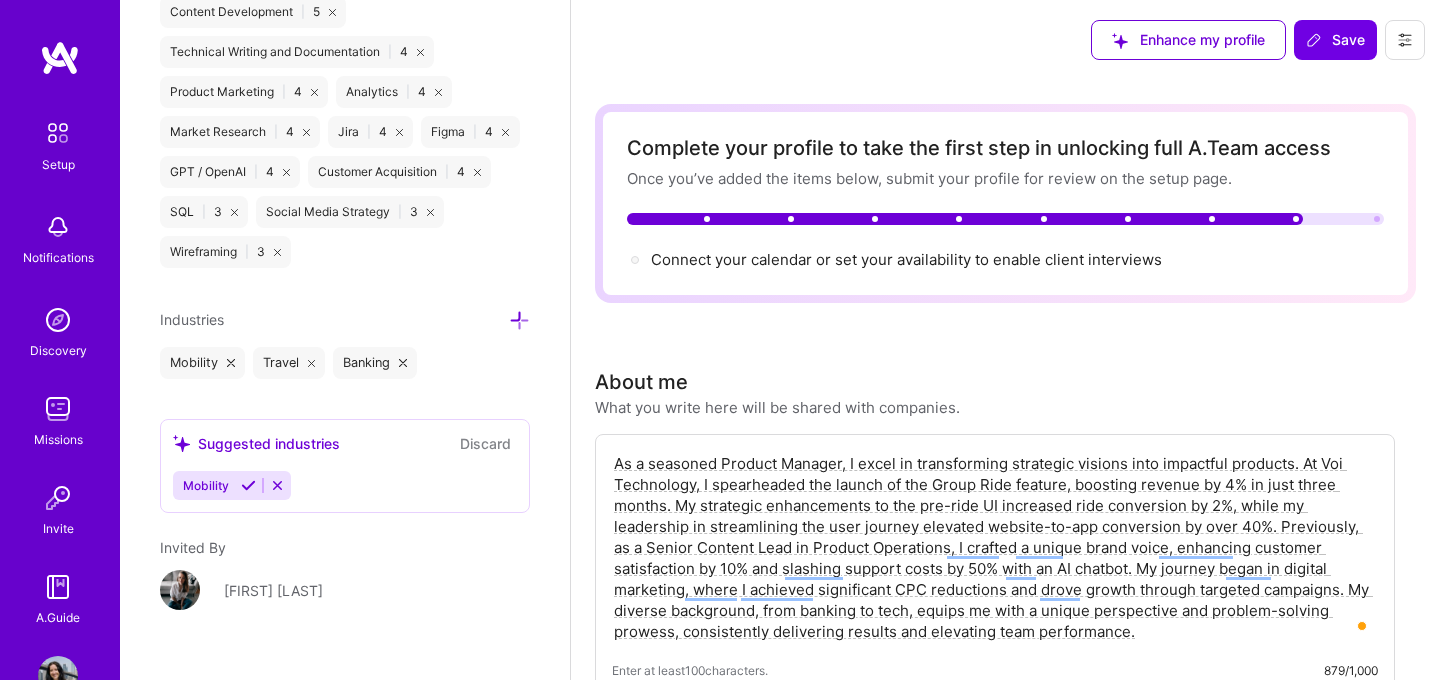 click at bounding box center [248, 485] 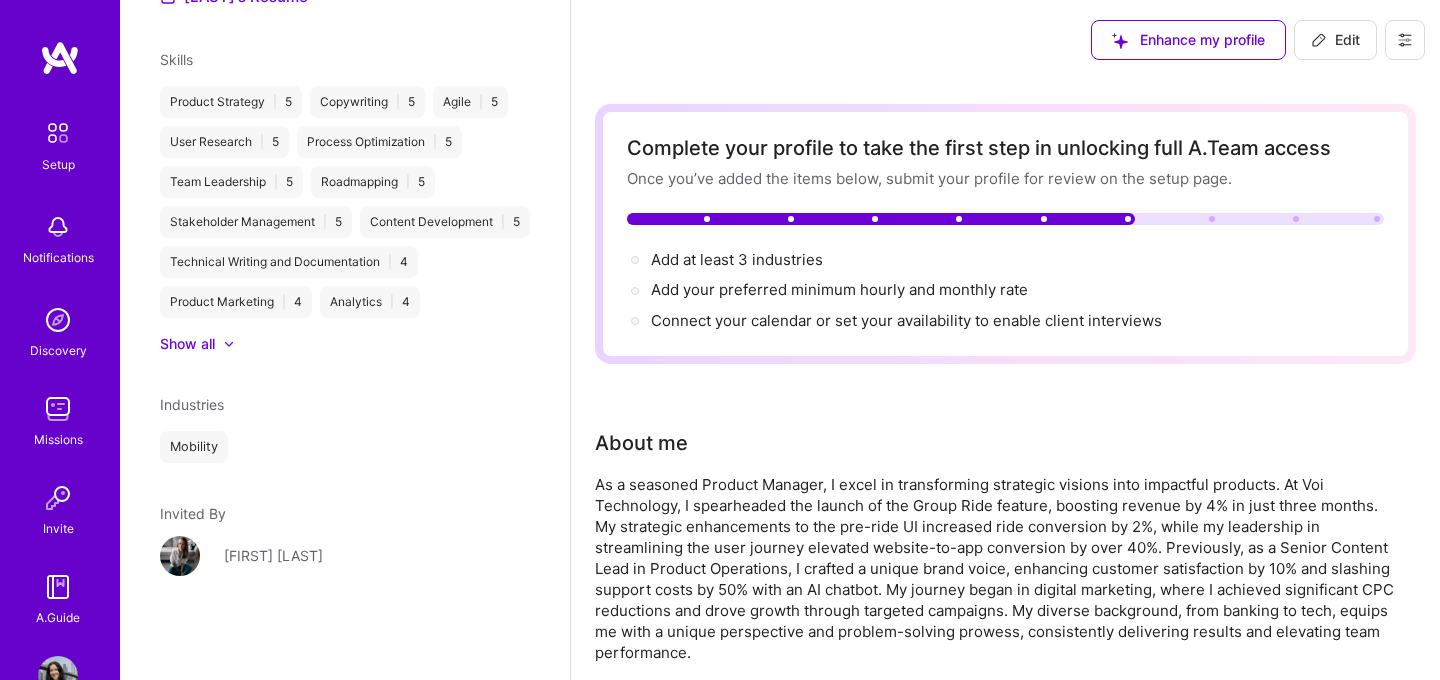 scroll, scrollTop: 758, scrollLeft: 0, axis: vertical 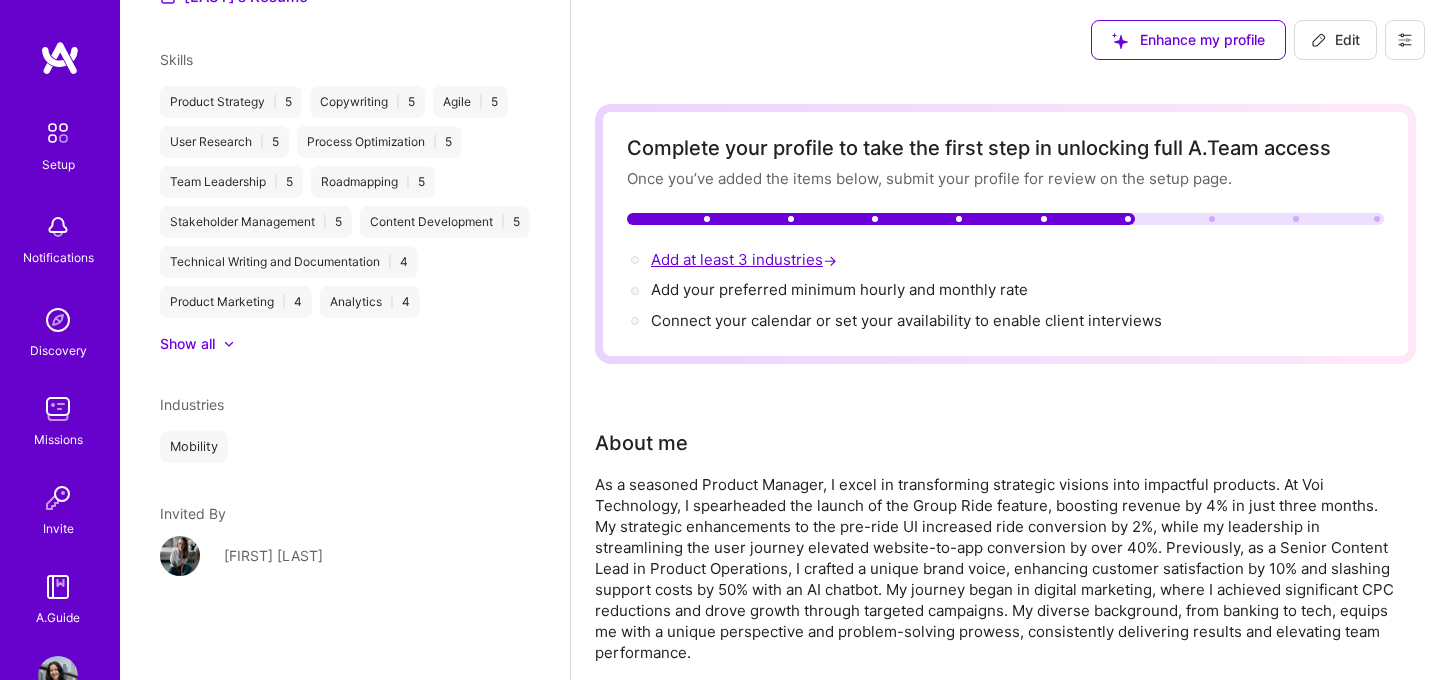 click on "Add at least 3 industries  →" at bounding box center (746, 259) 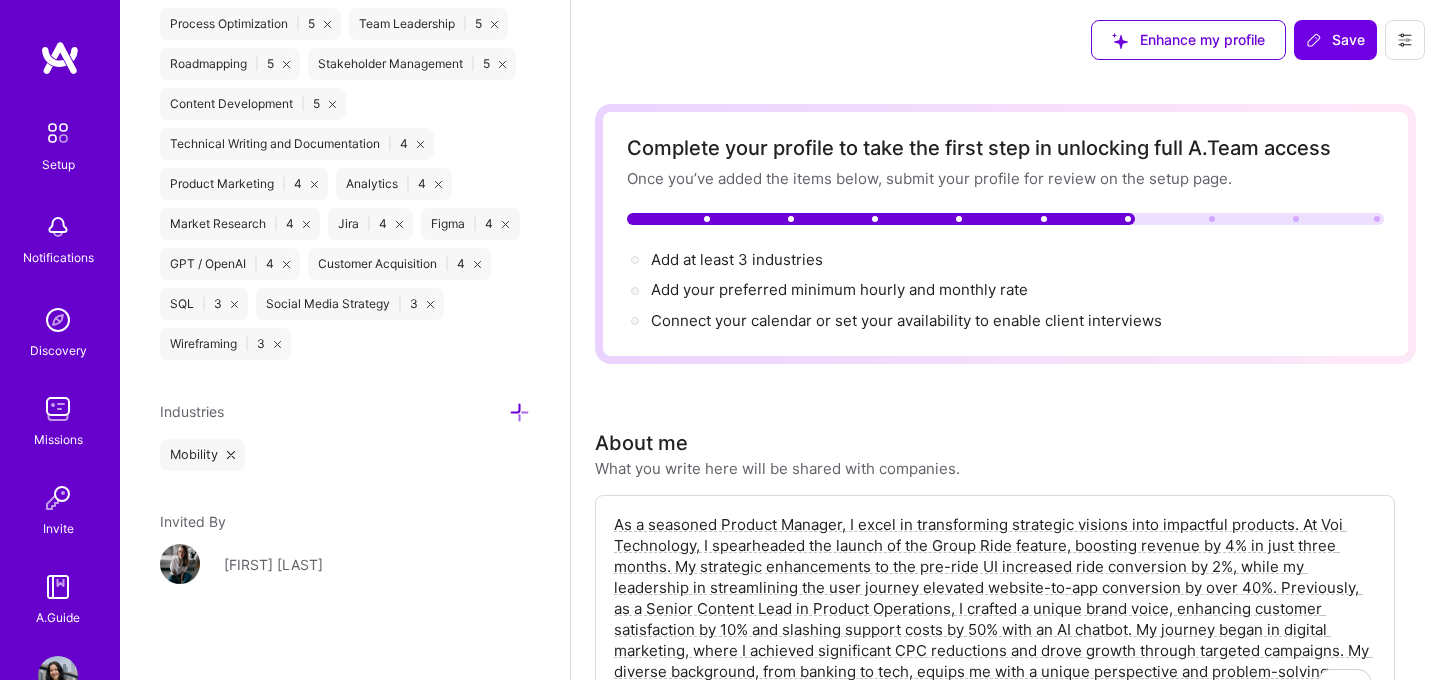 scroll, scrollTop: 1565, scrollLeft: 0, axis: vertical 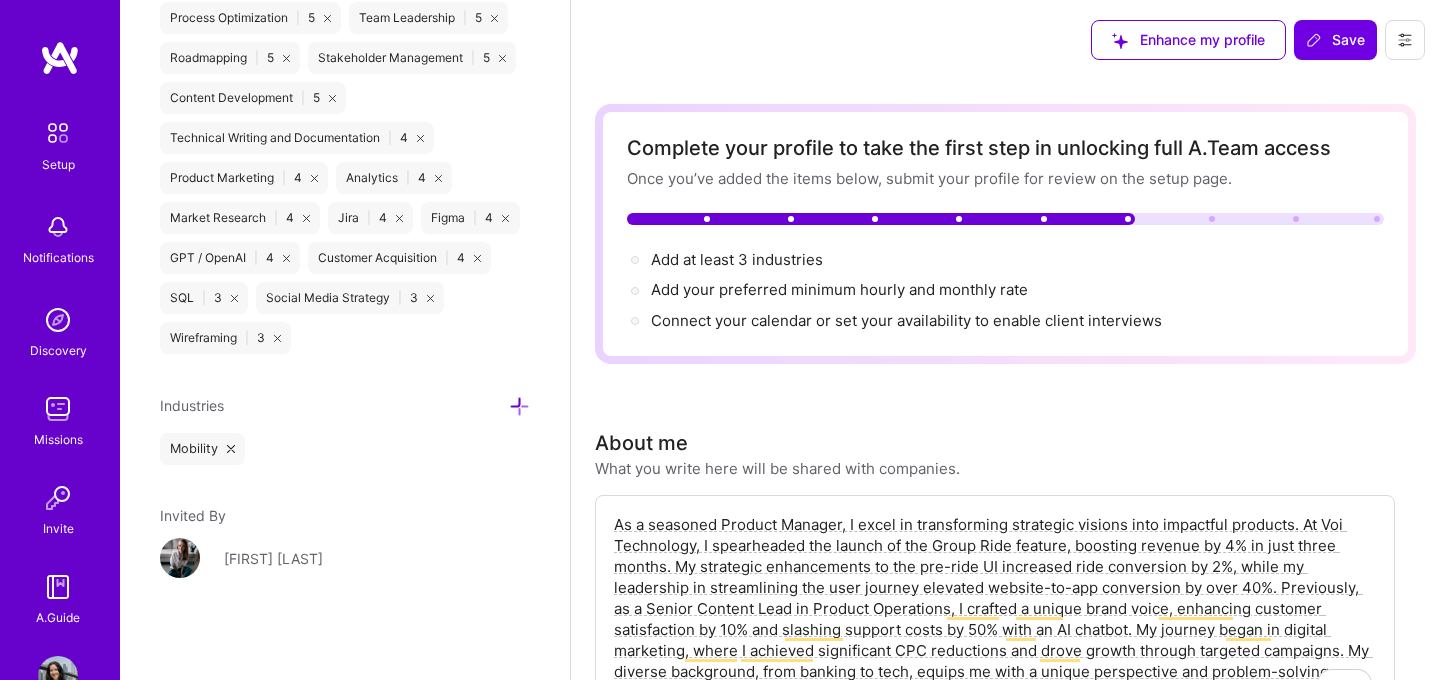 click at bounding box center [519, 406] 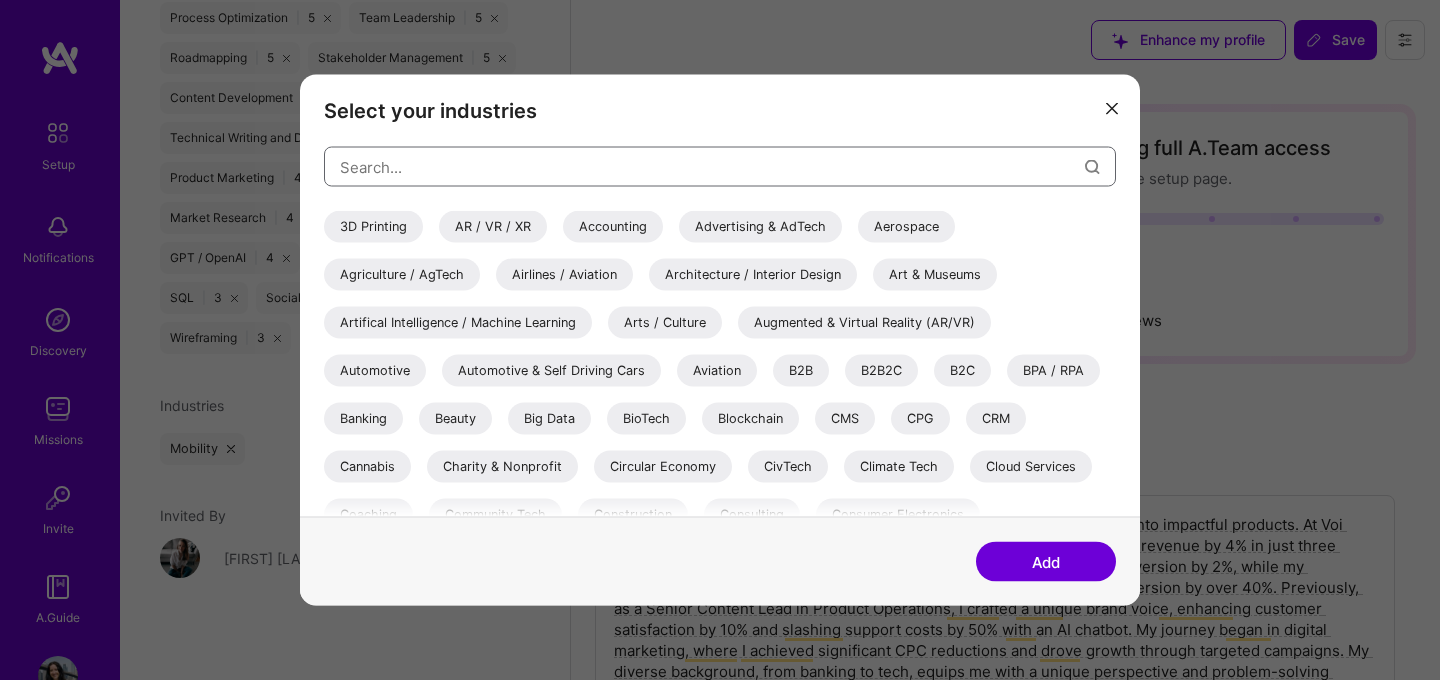 click at bounding box center (712, 166) 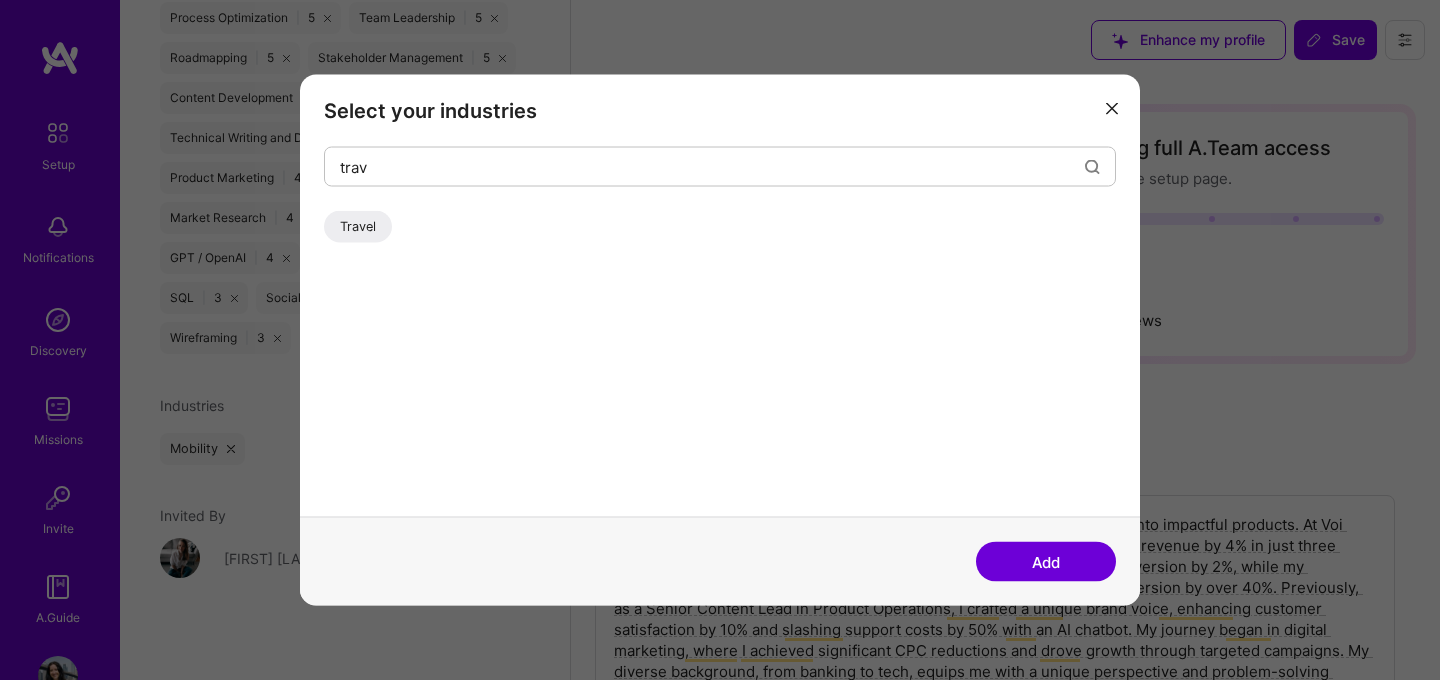 click on "Travel" at bounding box center (358, 227) 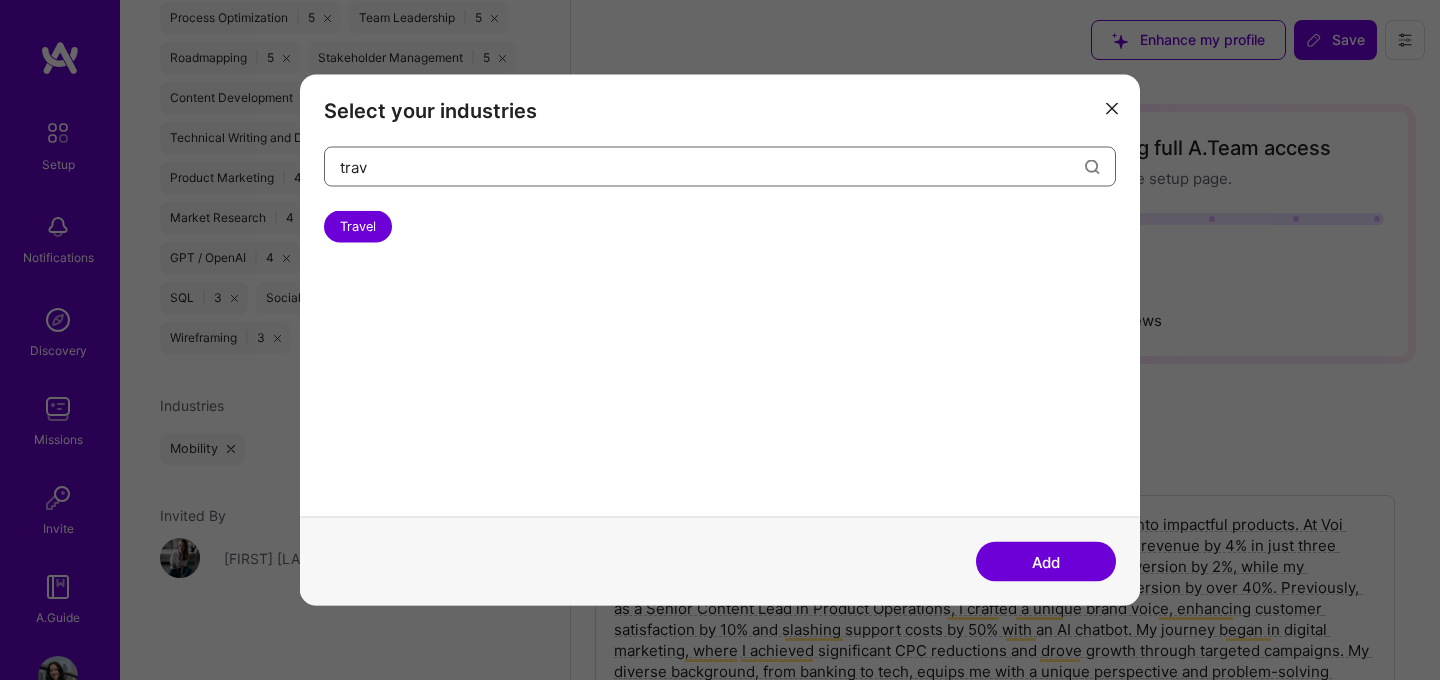 click on "trav" at bounding box center (712, 166) 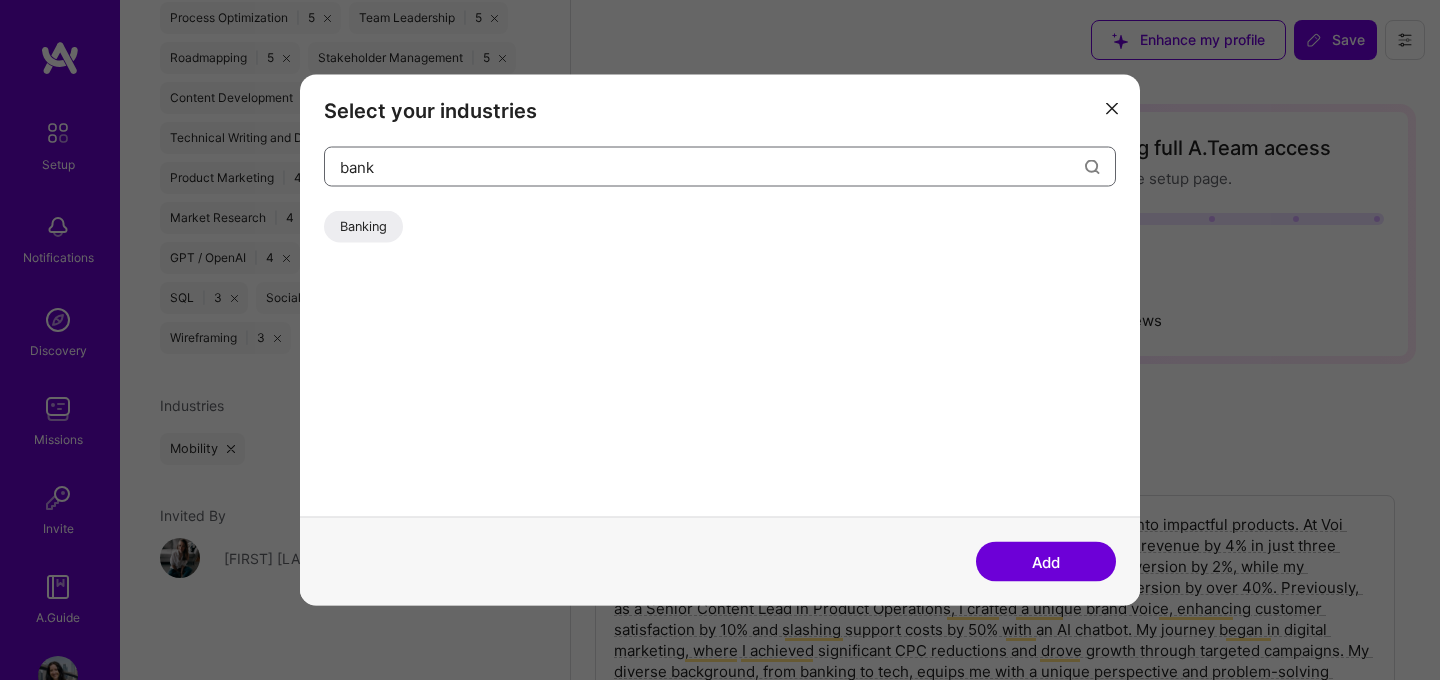 type on "bank" 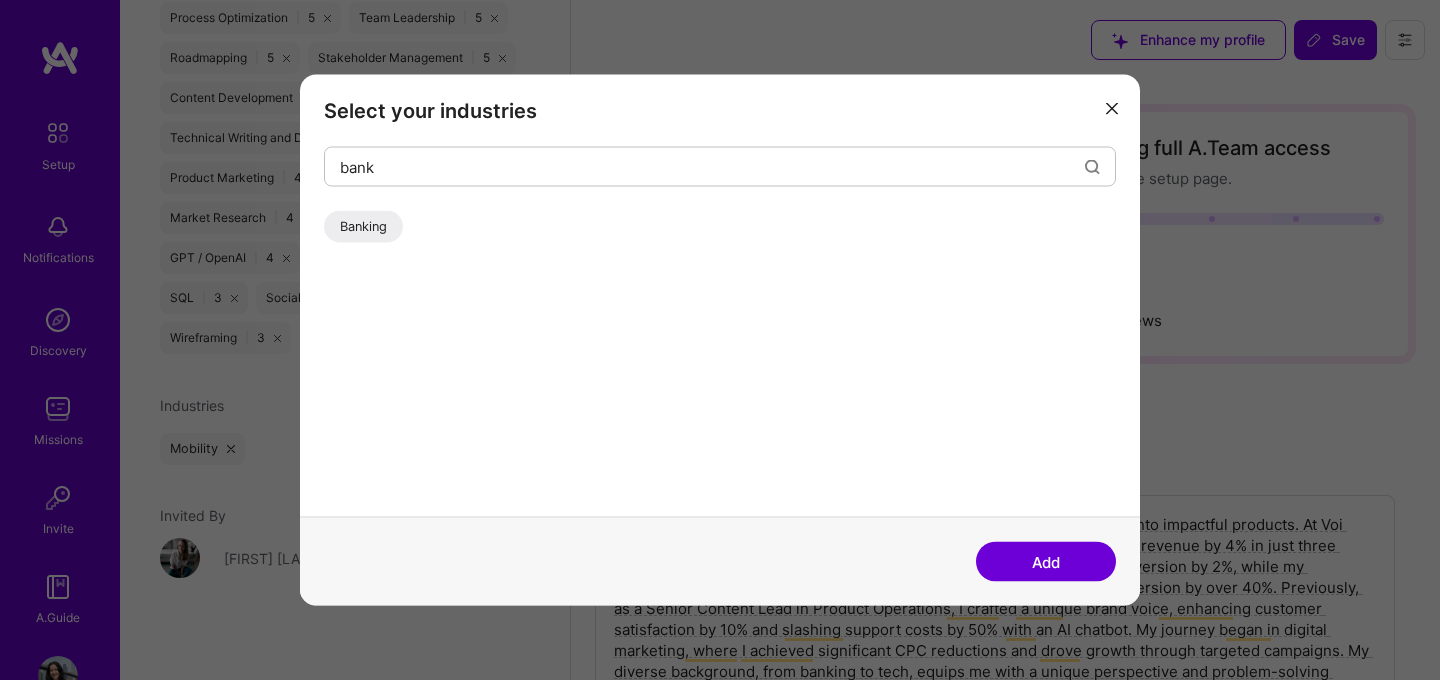 click on "Banking" at bounding box center (363, 227) 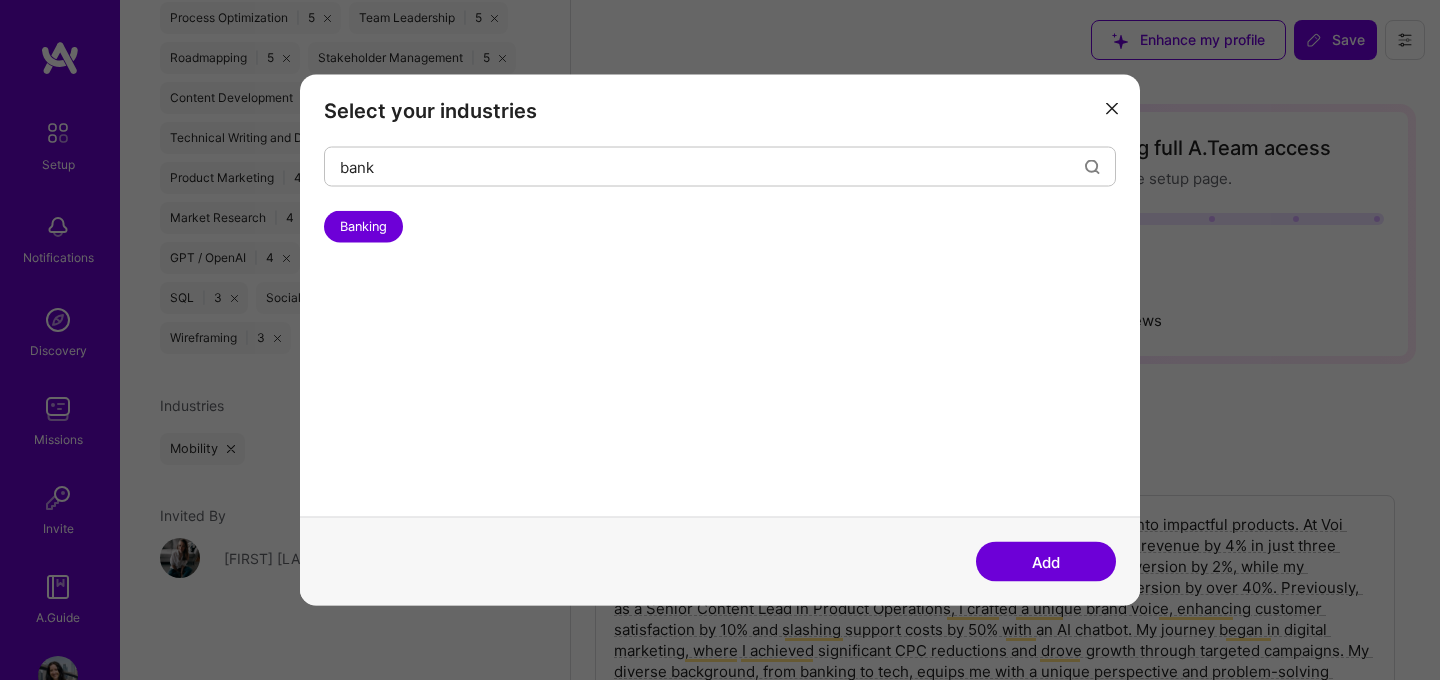 click on "Add" at bounding box center [1046, 562] 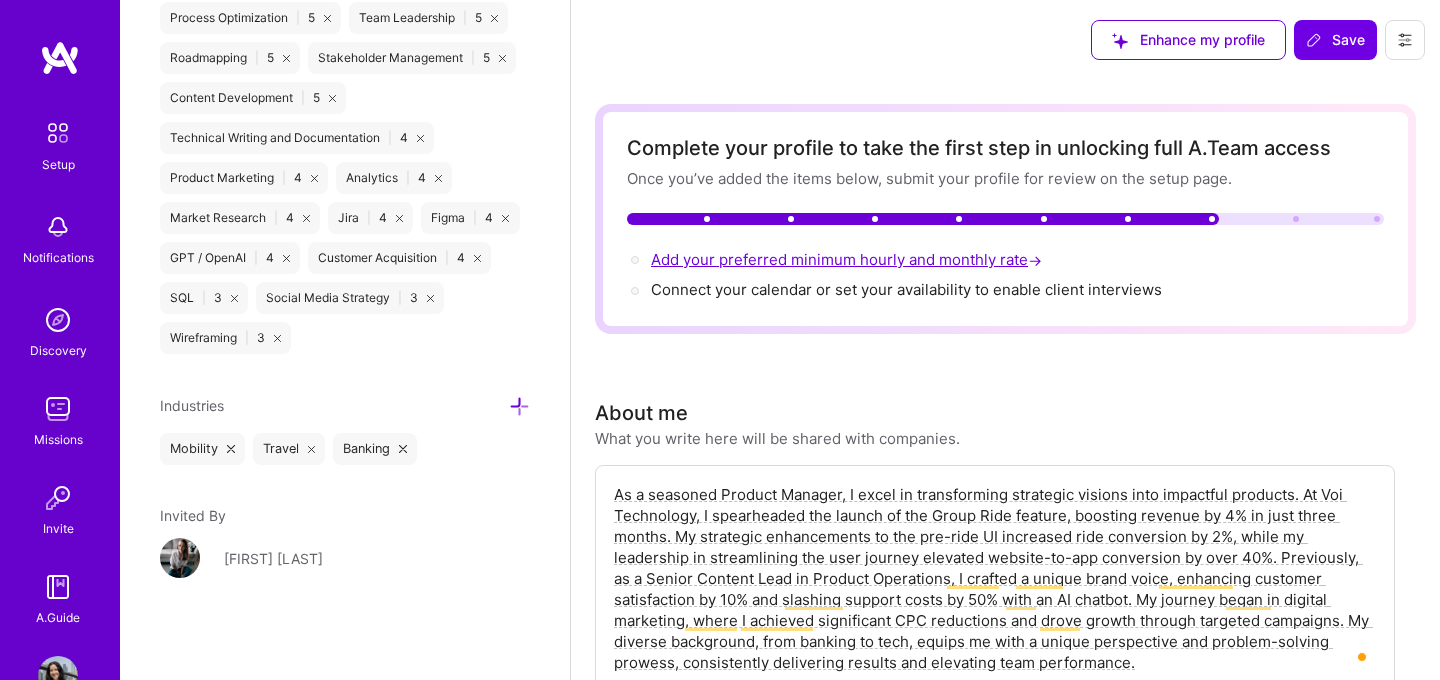 click on "Add your preferred minimum hourly and monthly rate  →" at bounding box center [848, 259] 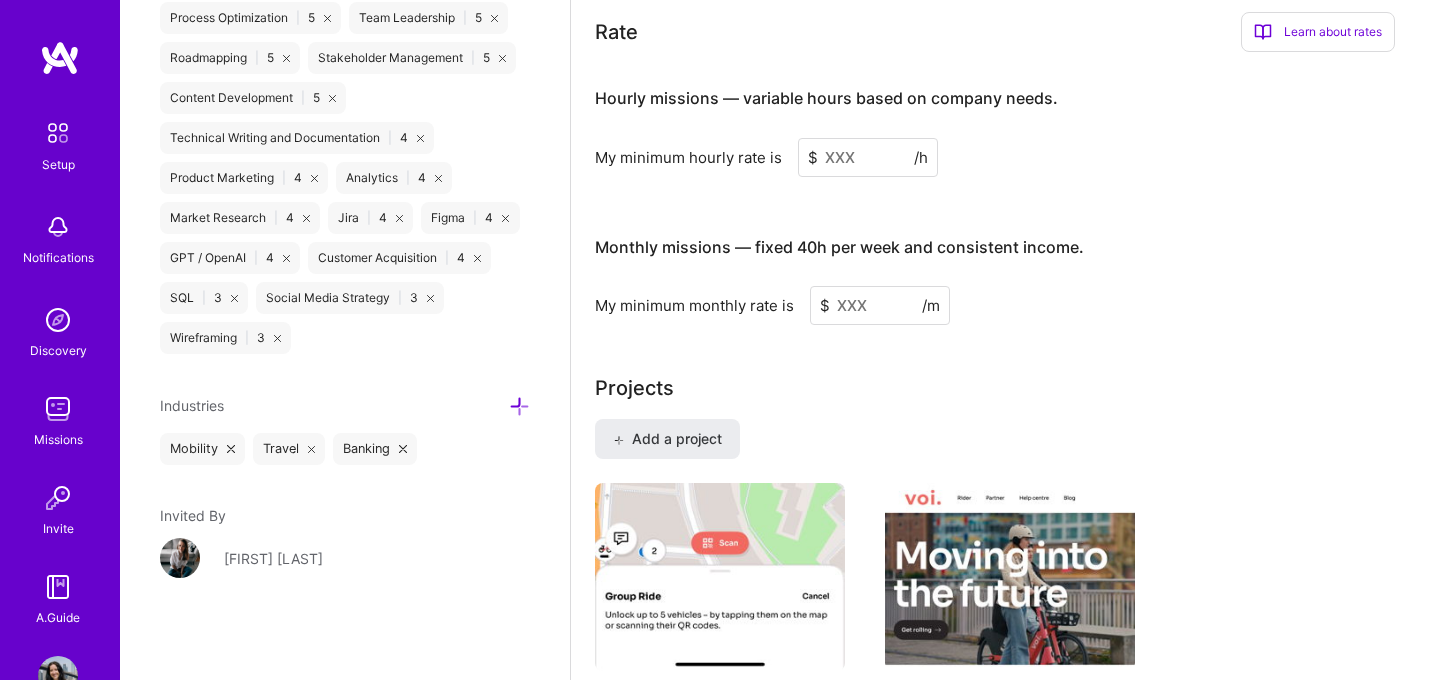 scroll, scrollTop: 1220, scrollLeft: 0, axis: vertical 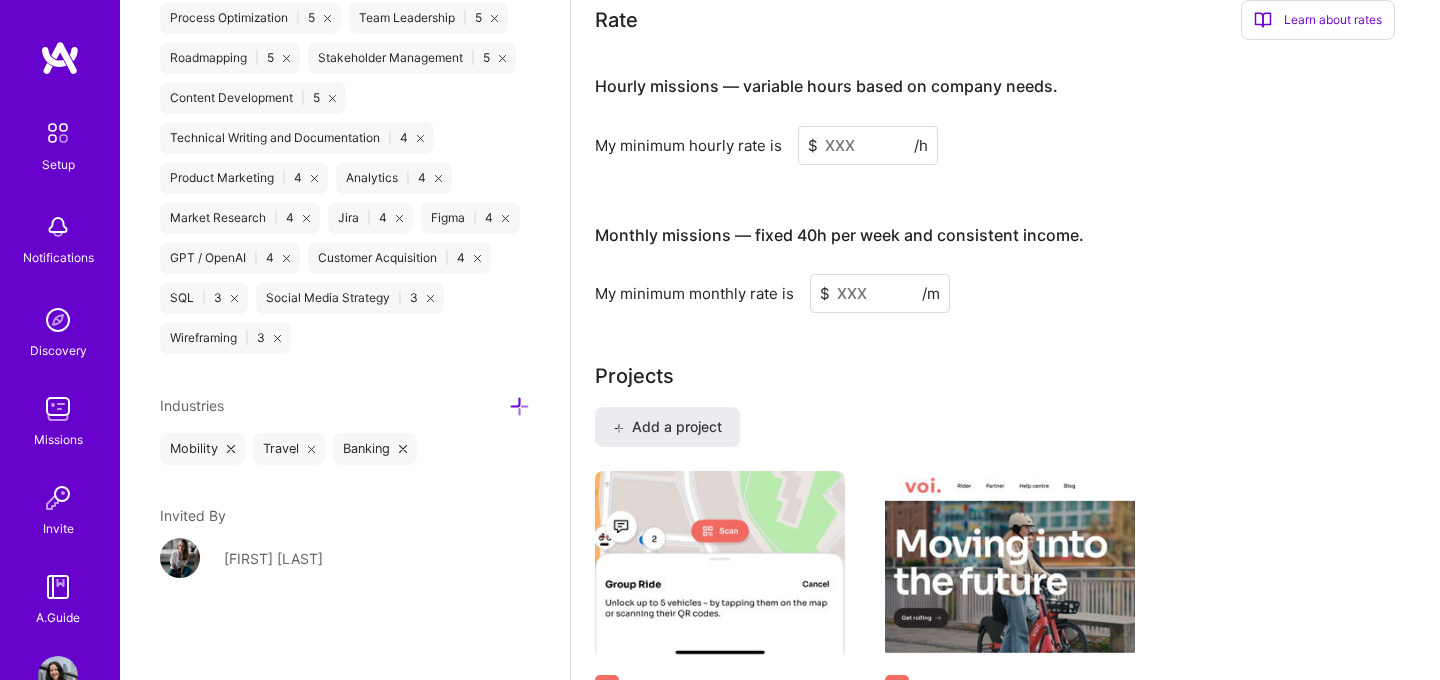 click at bounding box center [868, 145] 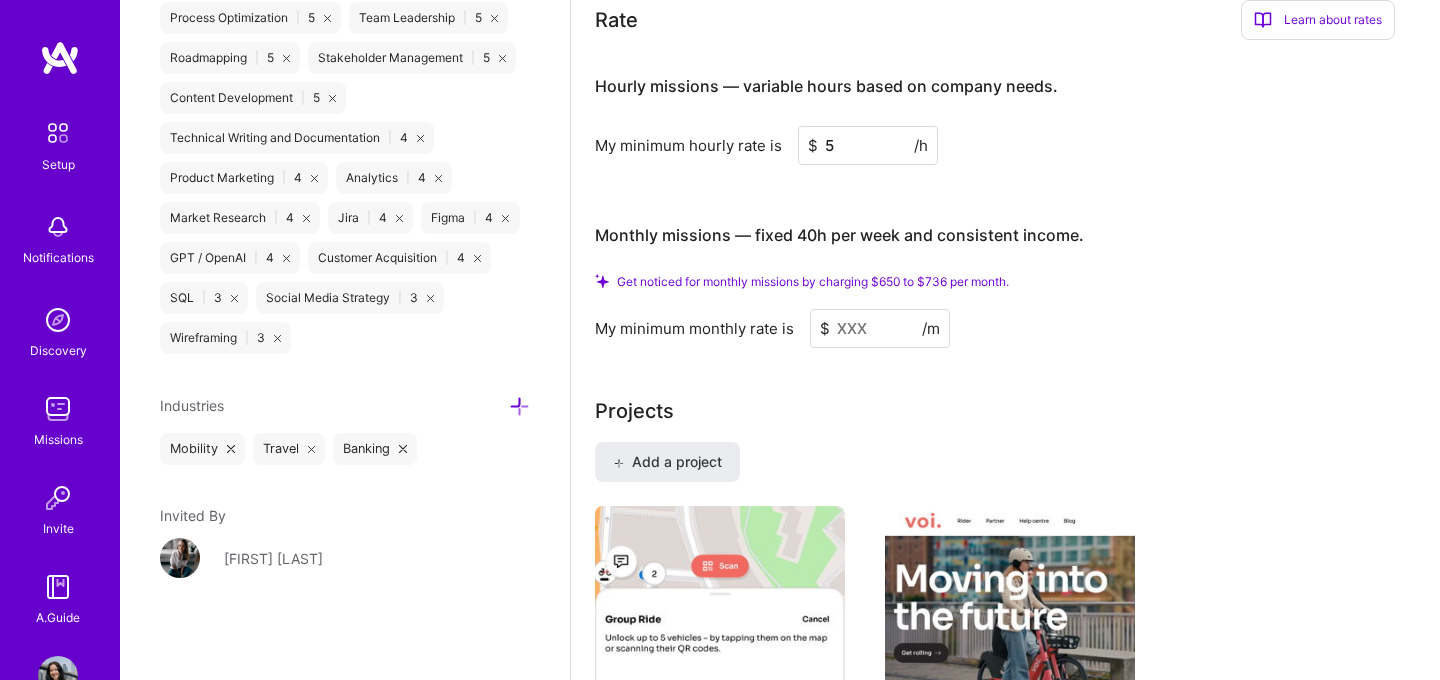 type on "50" 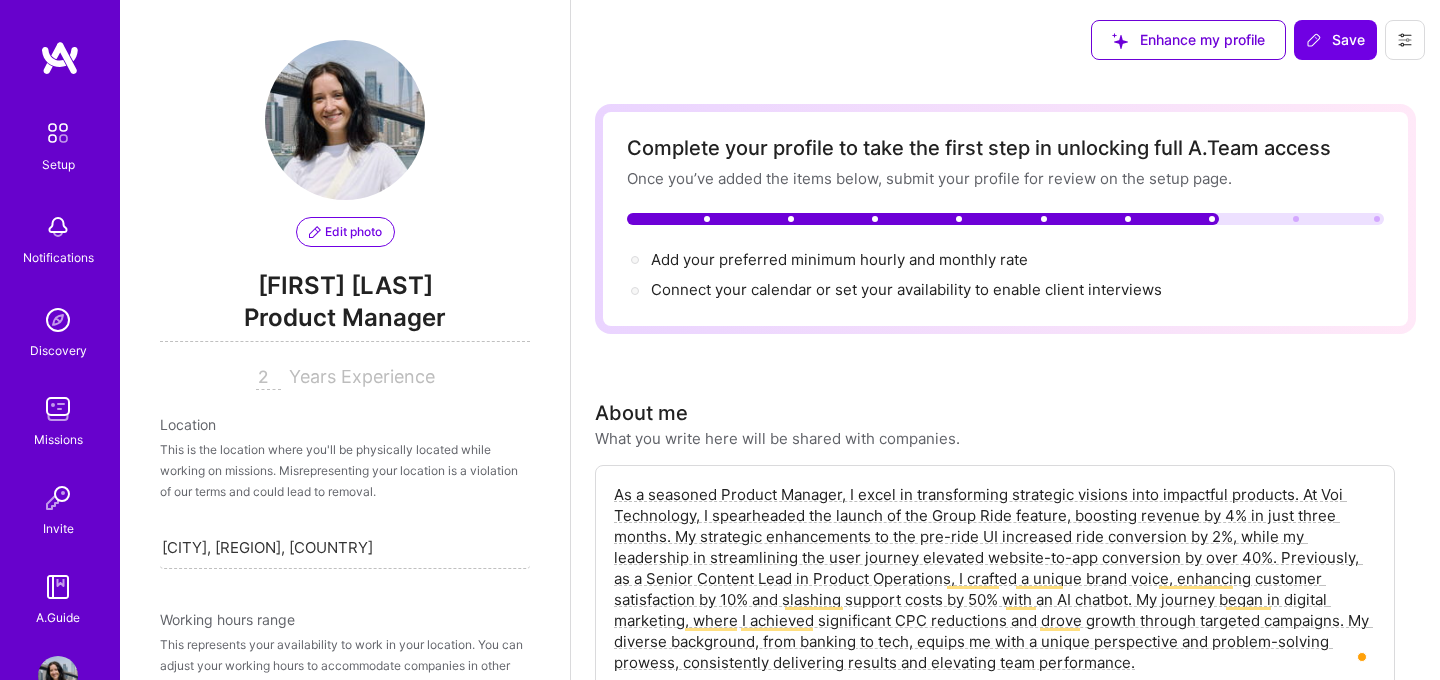 select on "SE" 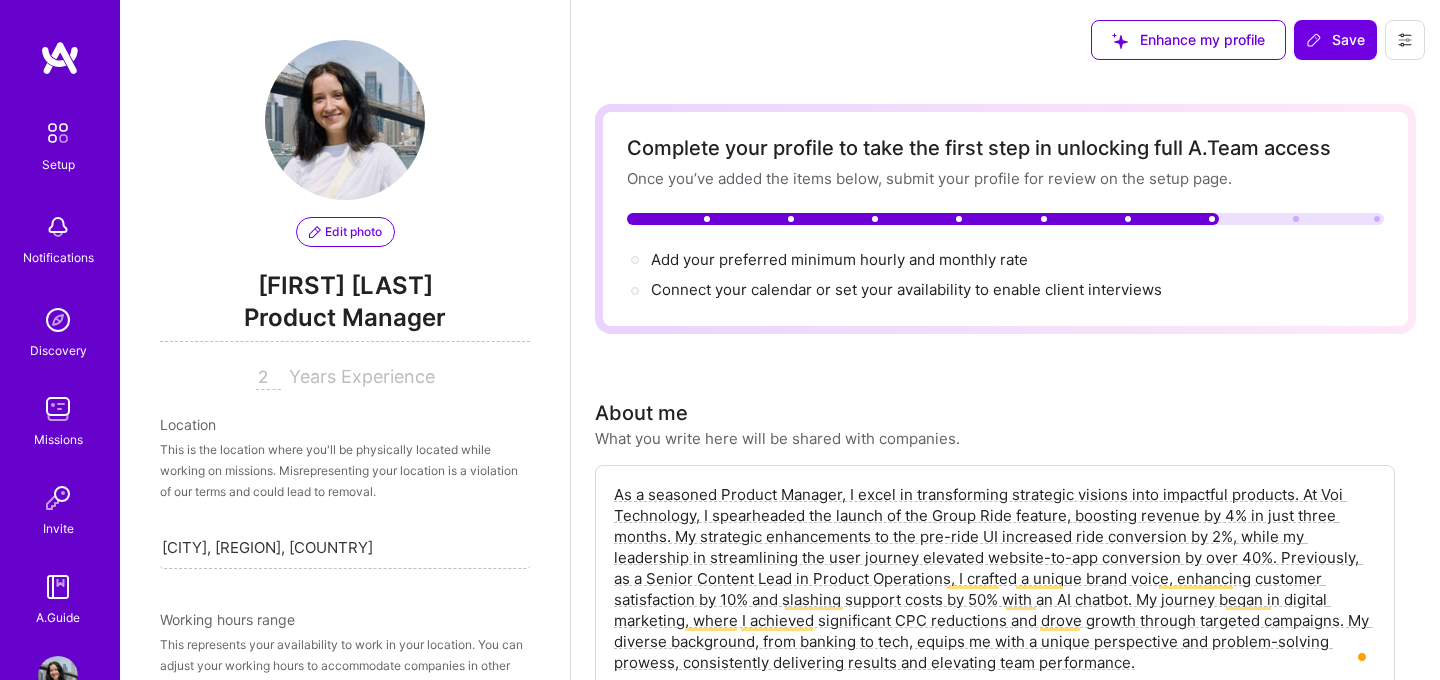 scroll, scrollTop: 1220, scrollLeft: 0, axis: vertical 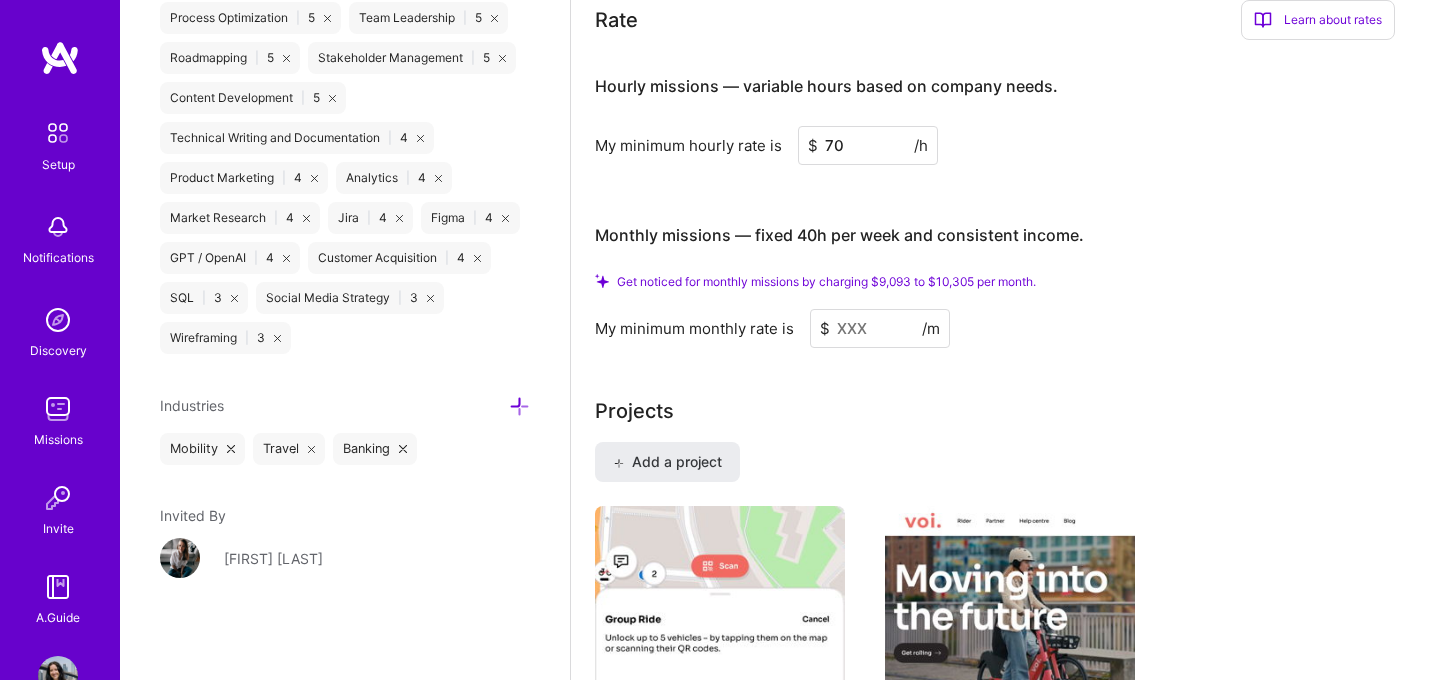type on "7" 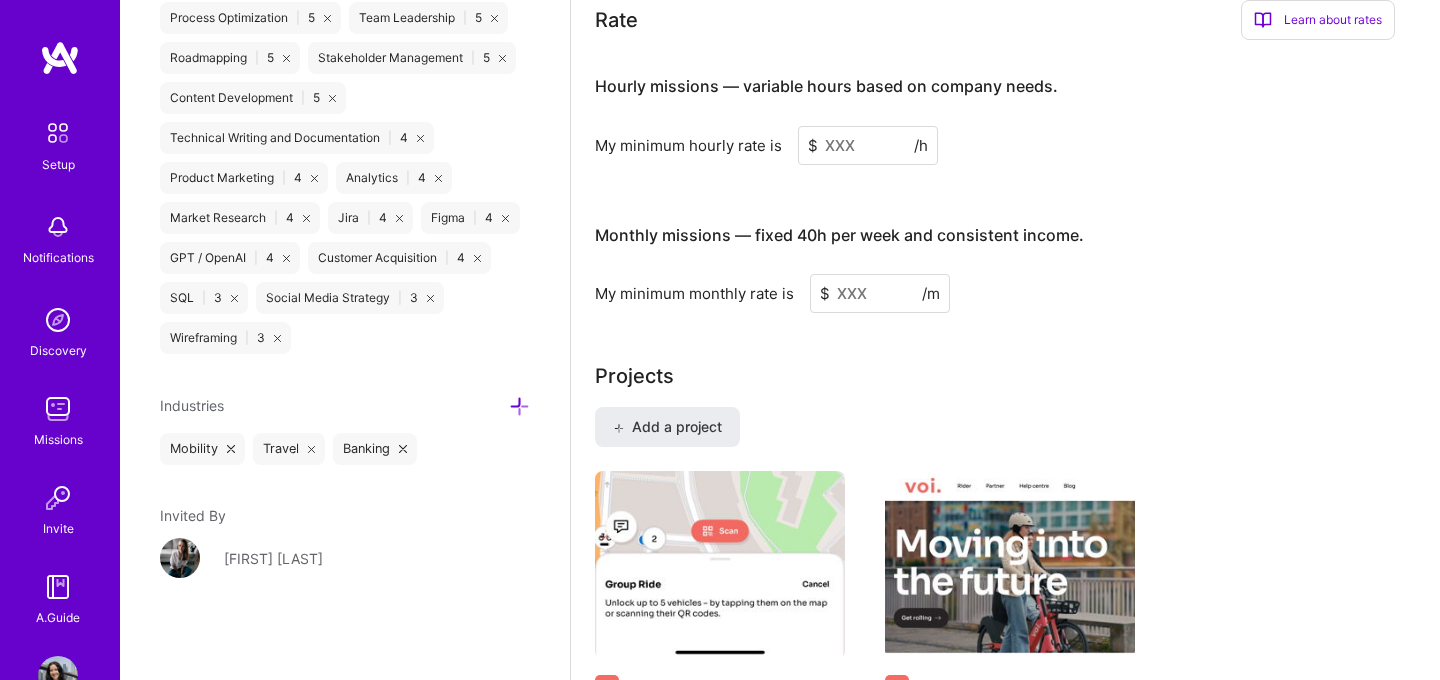 click at bounding box center [868, 145] 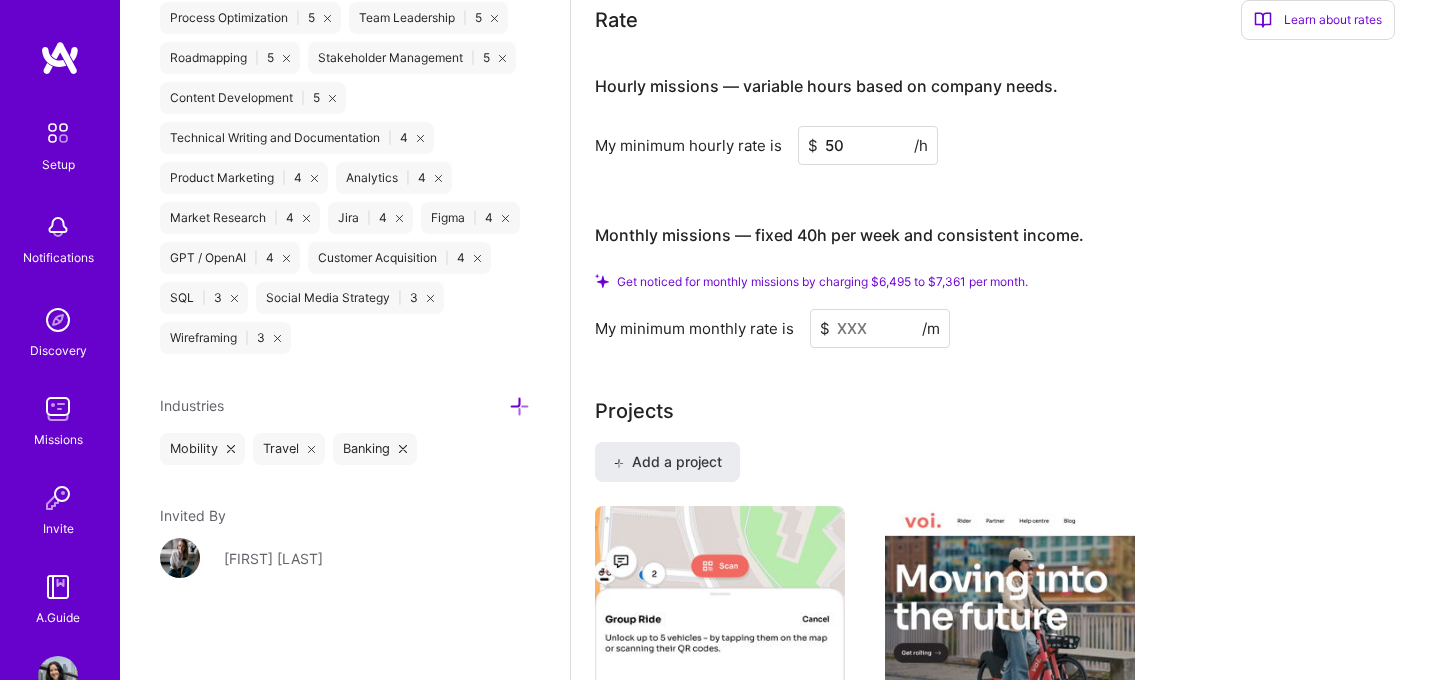 type on "5" 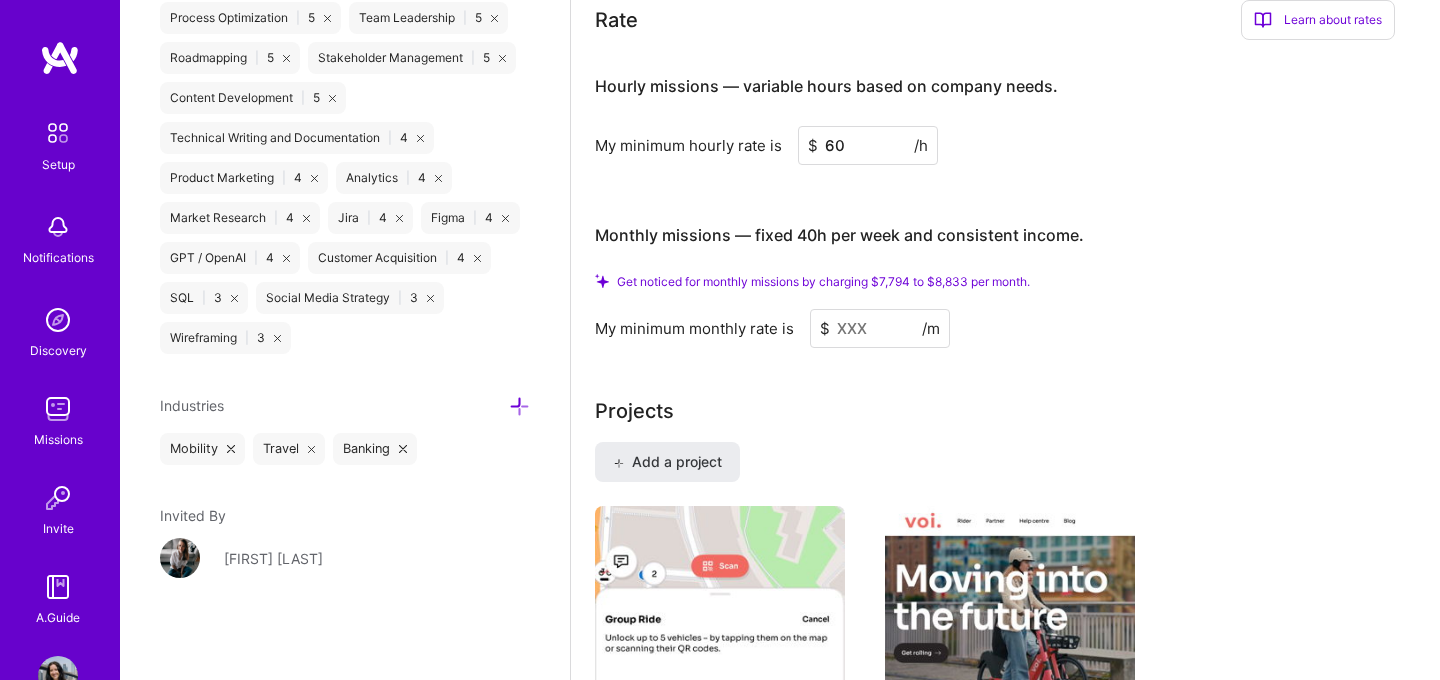 click at bounding box center [880, 328] 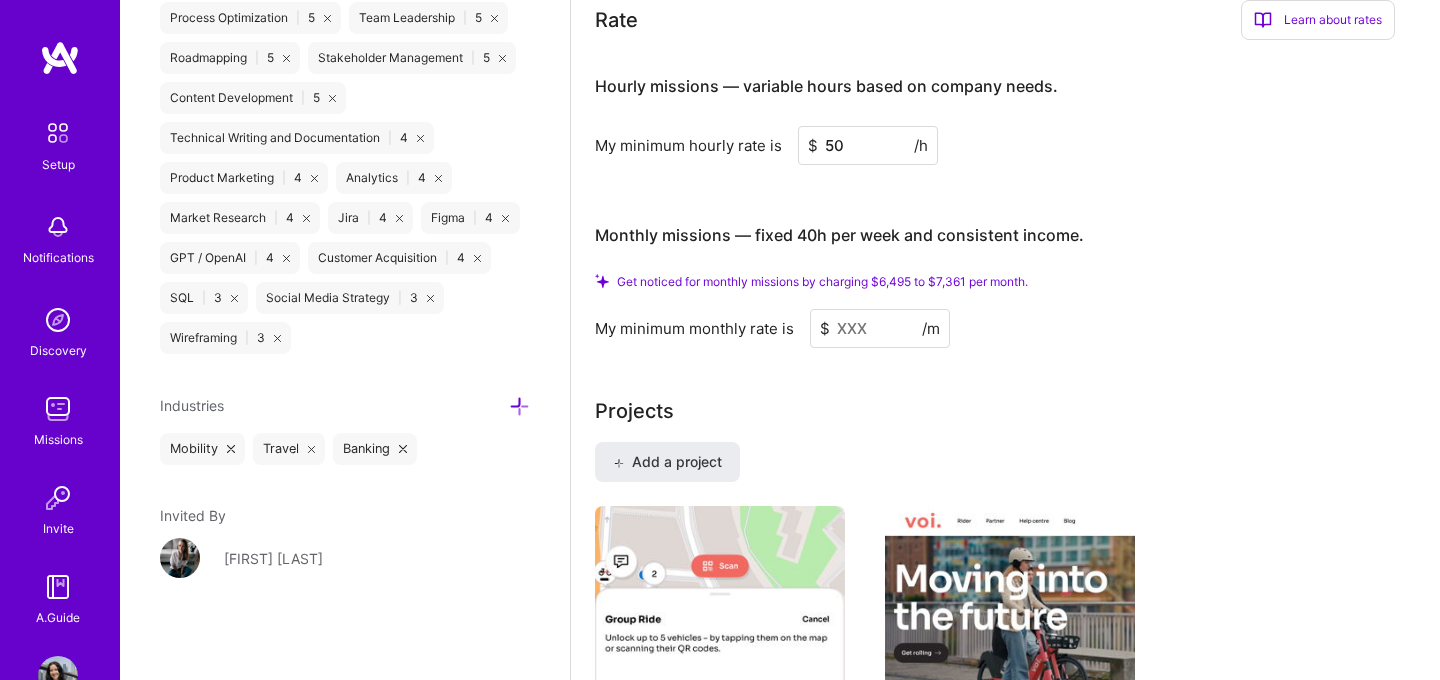 type on "50" 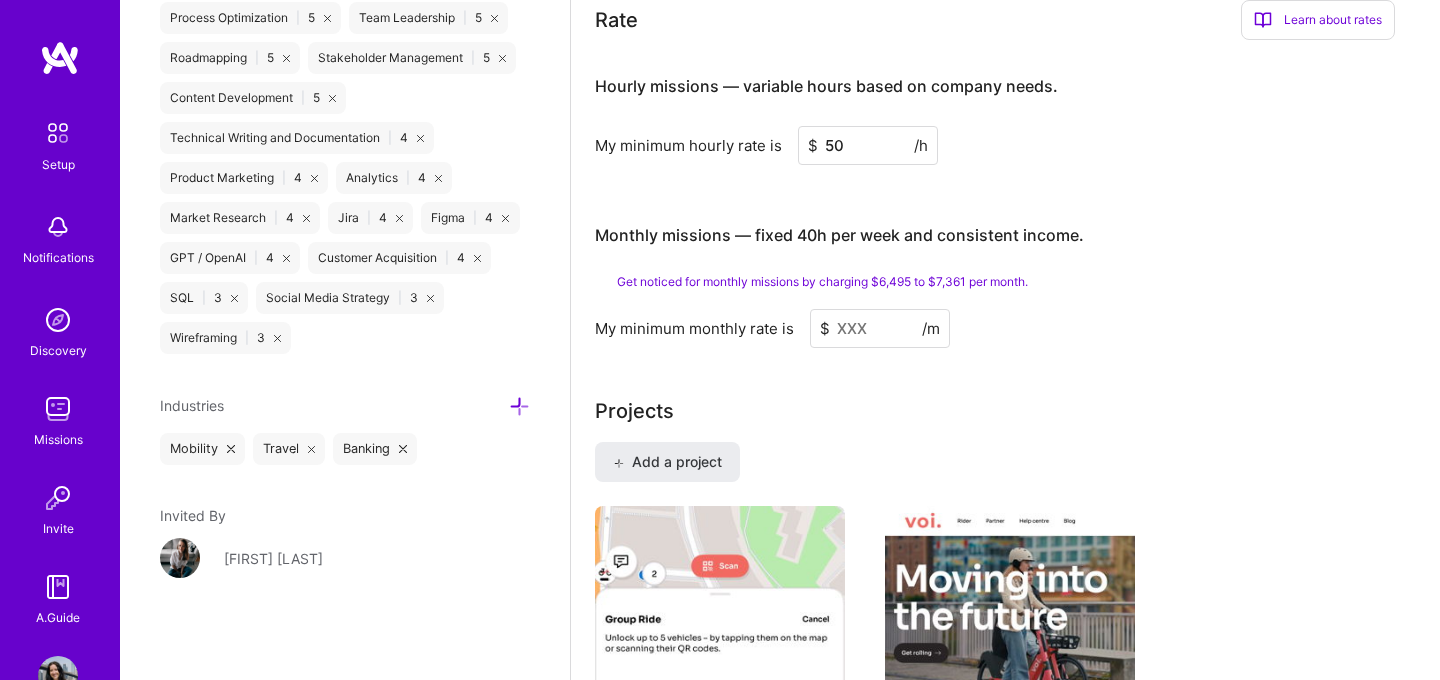 type on "6" 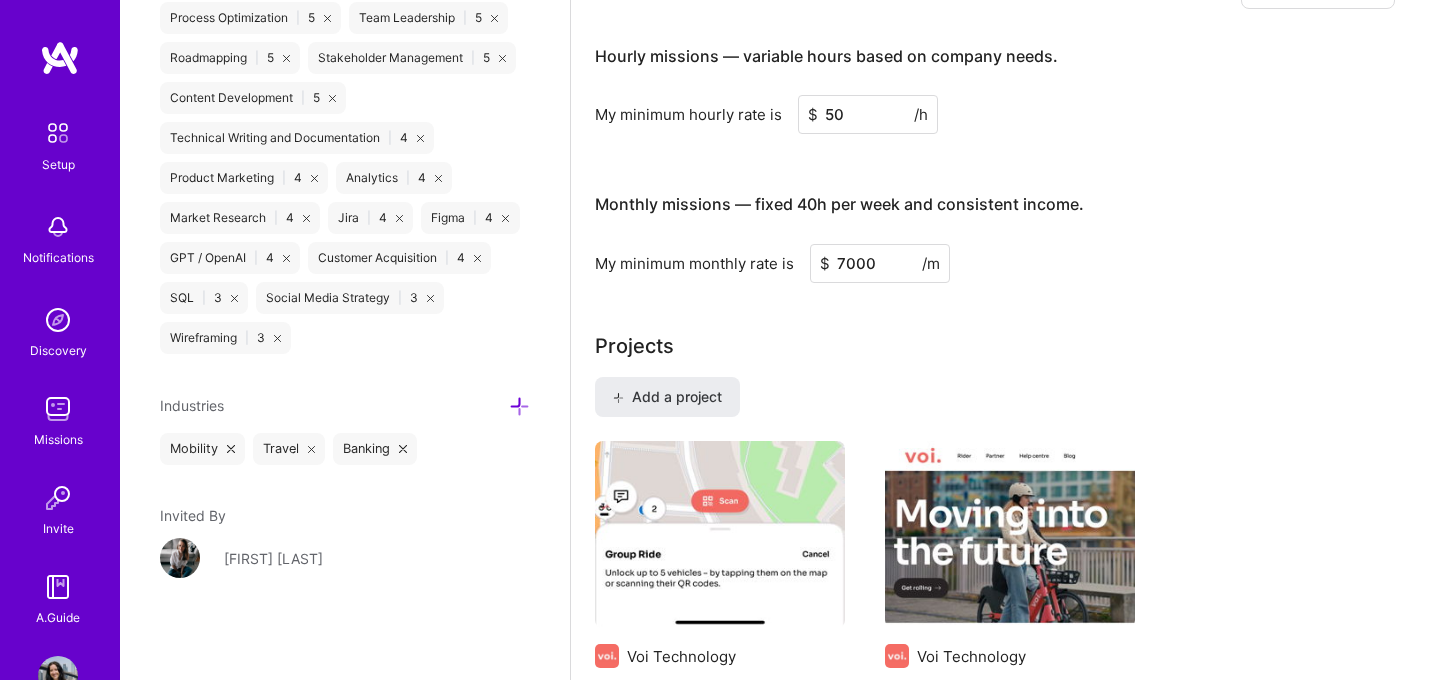 type on "7000" 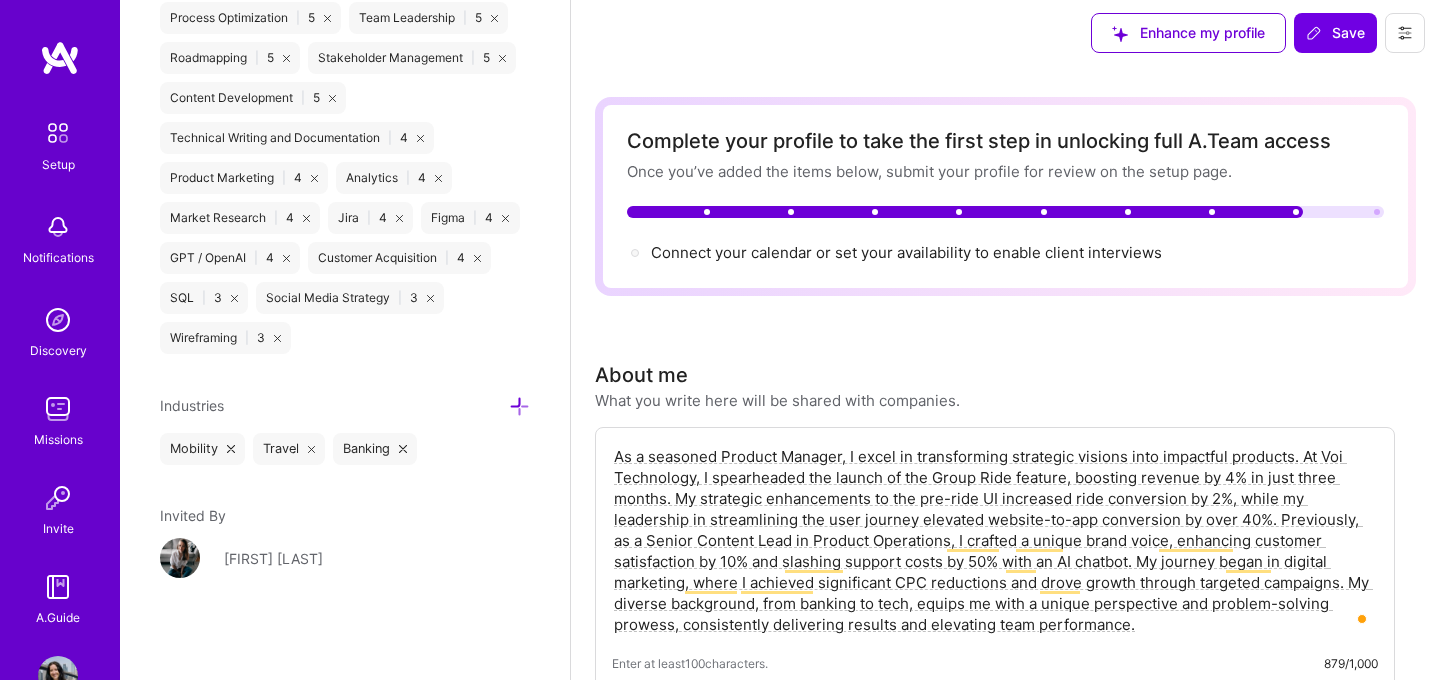 scroll, scrollTop: 0, scrollLeft: 0, axis: both 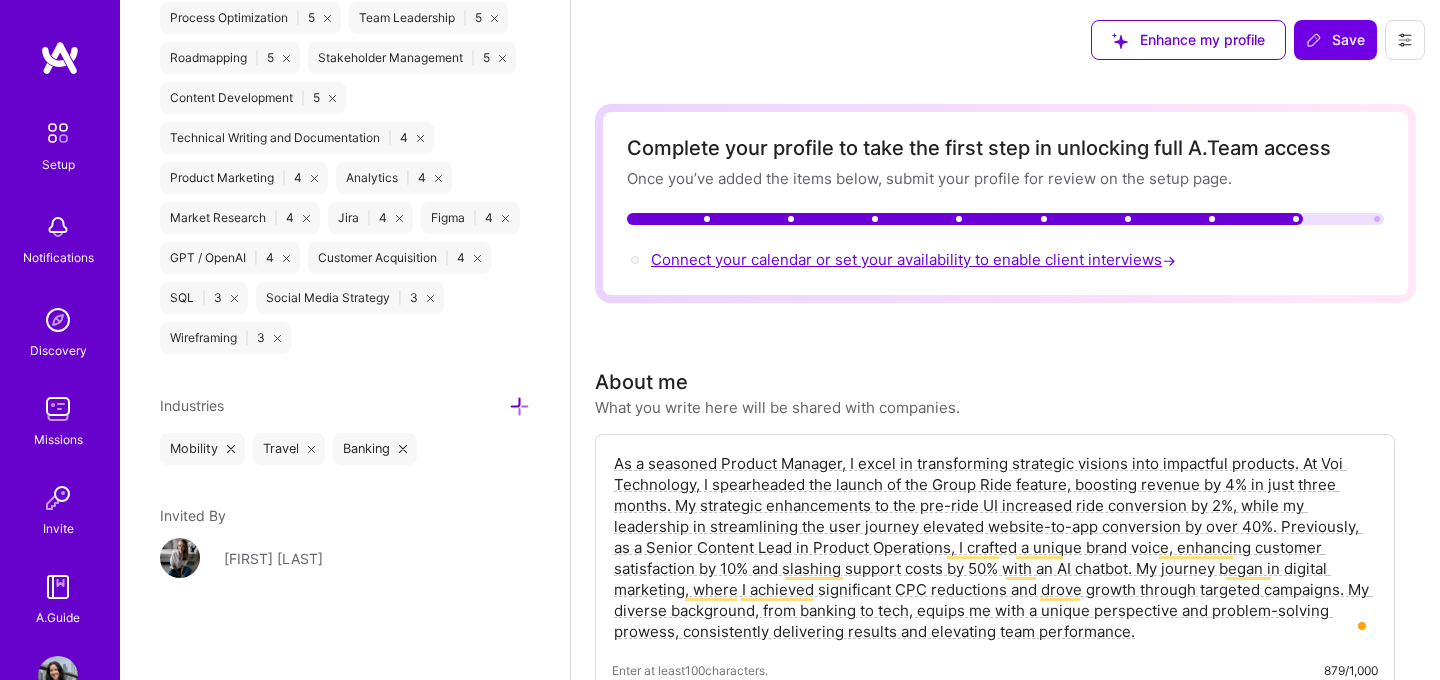 click on "Connect your calendar or set your availability to enable client interviews  →" at bounding box center [915, 259] 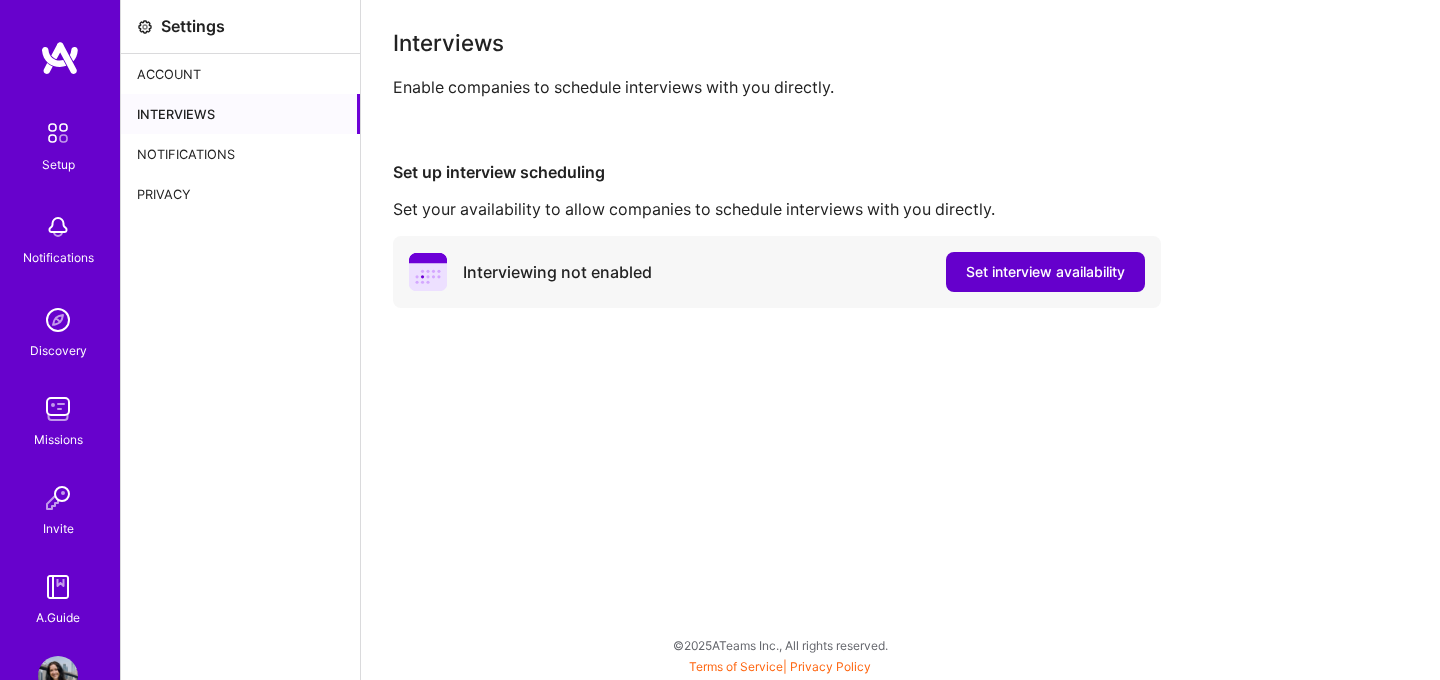 click on "Set interview availability" at bounding box center (1045, 272) 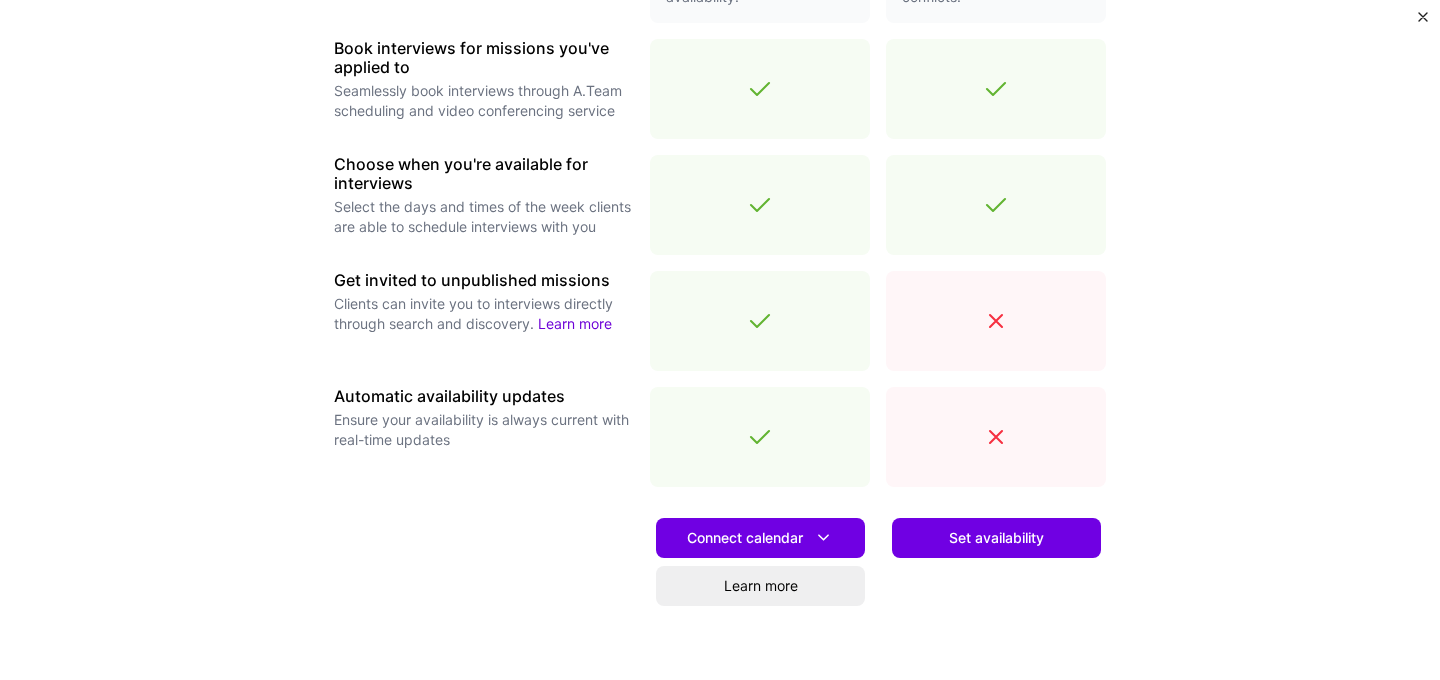 scroll, scrollTop: 652, scrollLeft: 0, axis: vertical 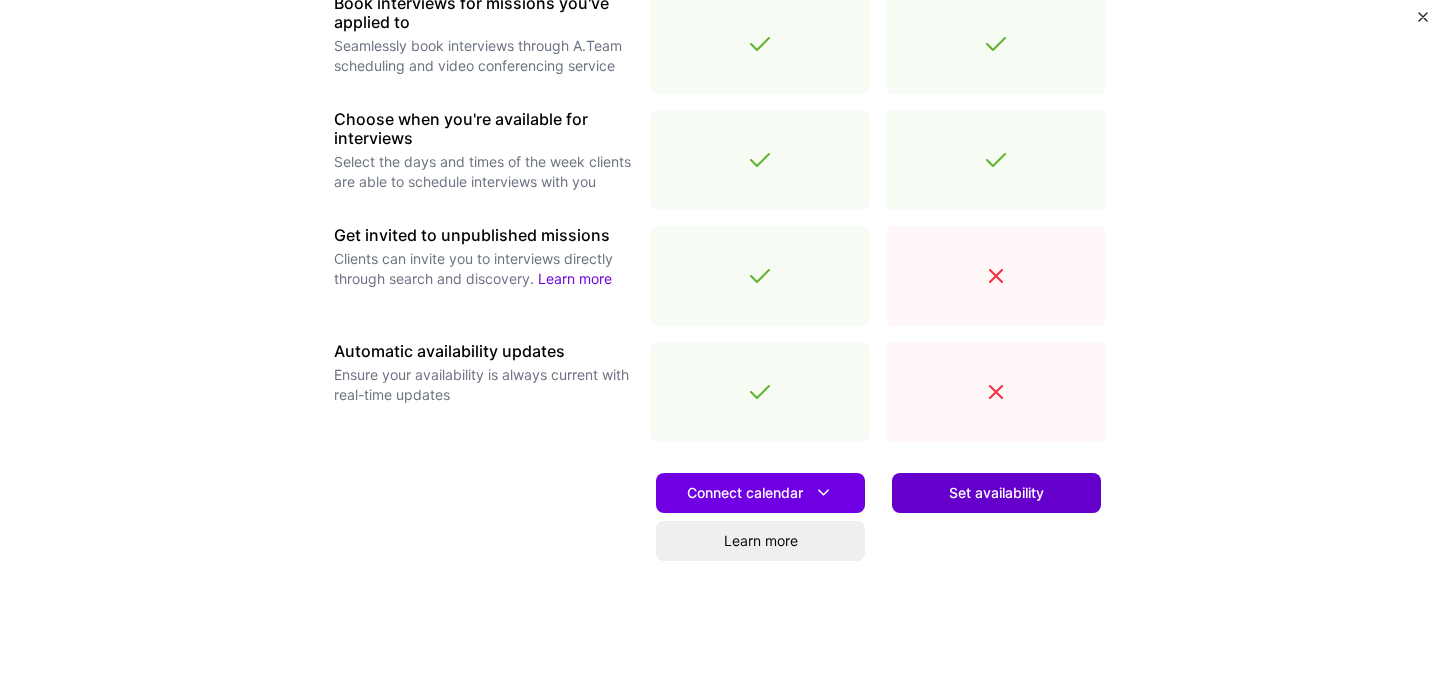 click on "Set availability" at bounding box center (996, 493) 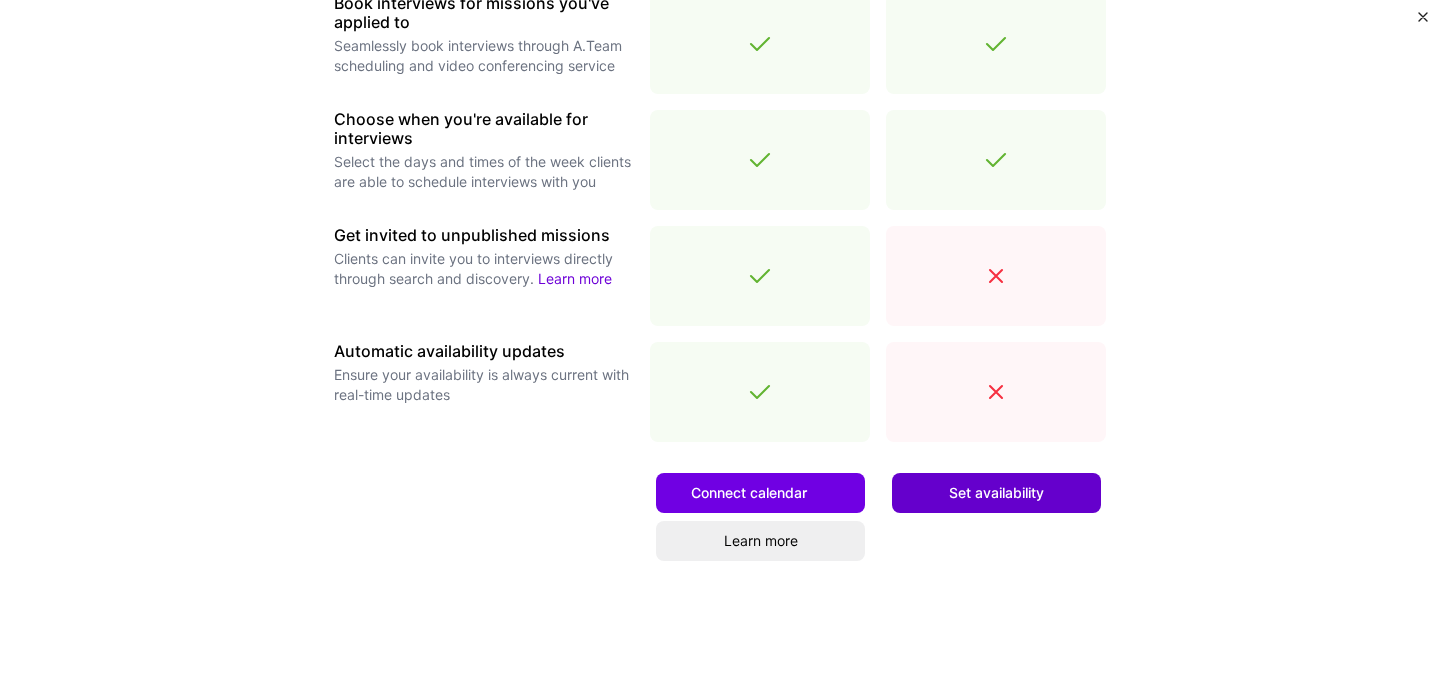 scroll, scrollTop: 0, scrollLeft: 0, axis: both 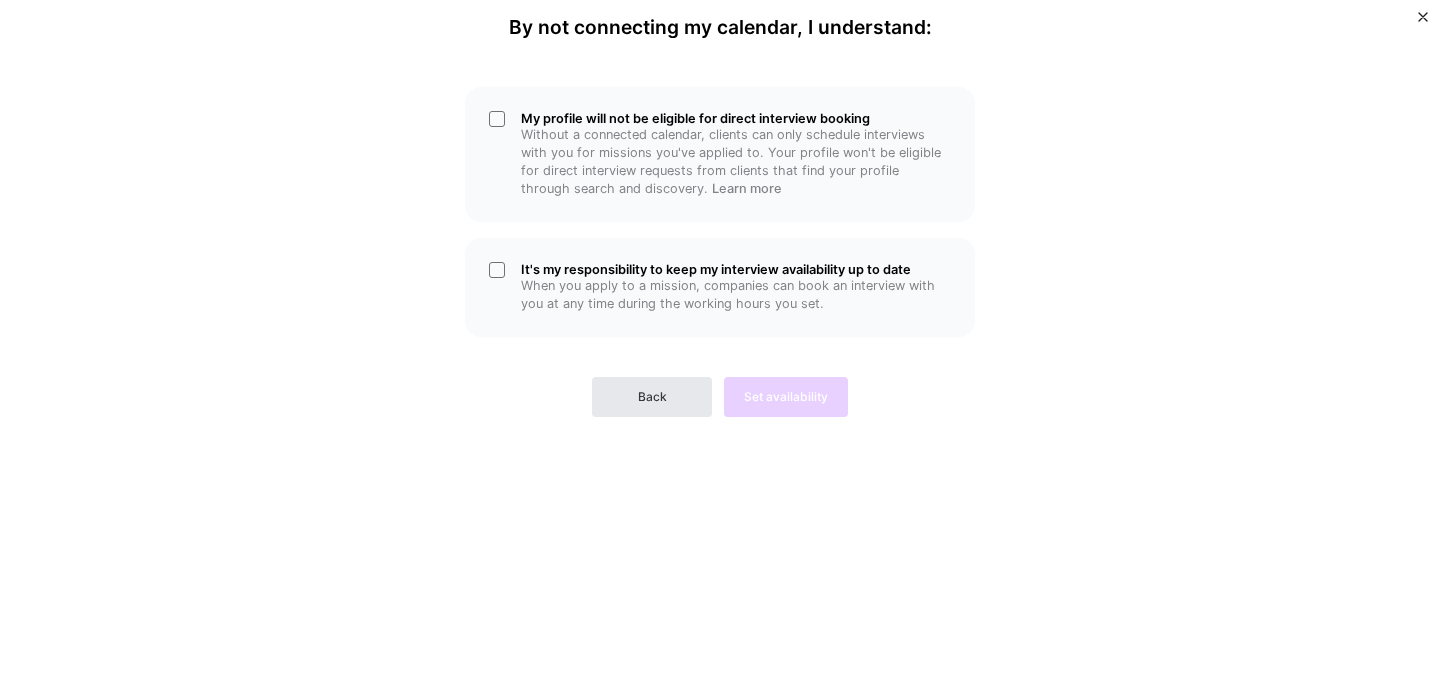 click on "Back" at bounding box center (652, 397) 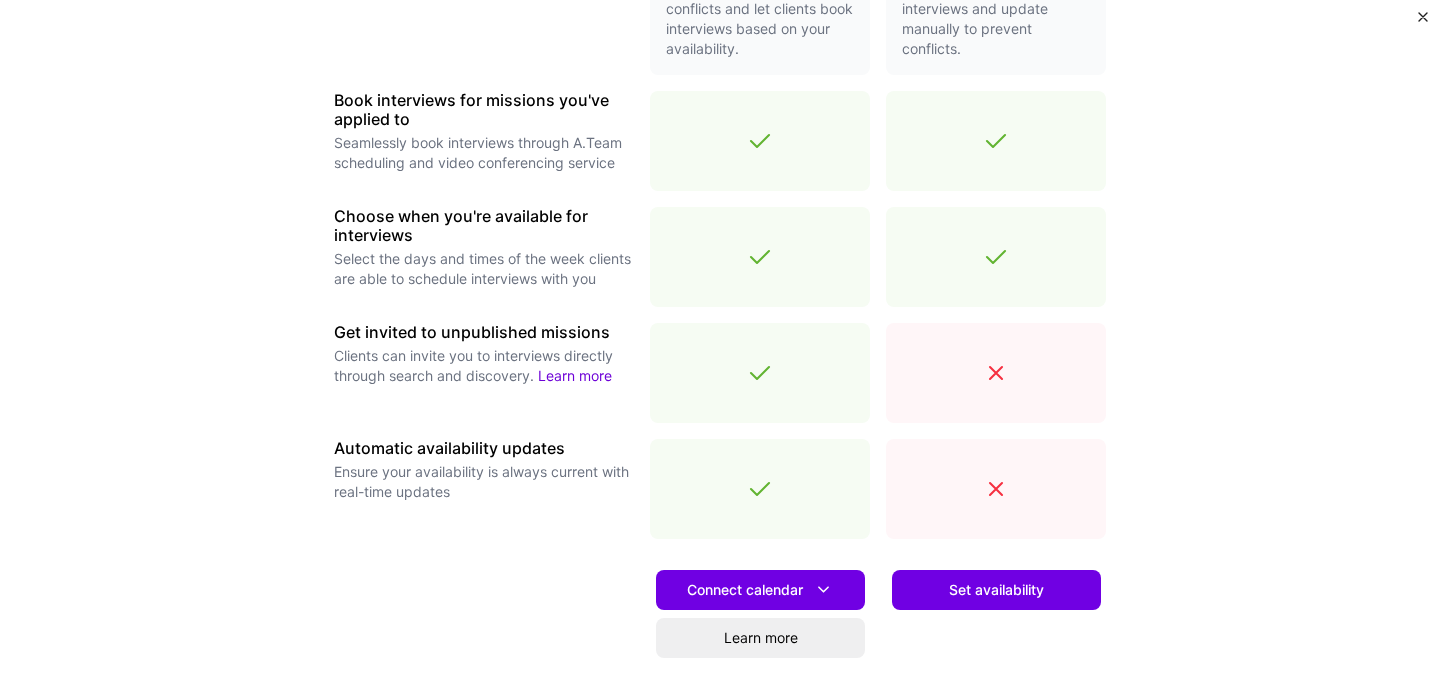 scroll, scrollTop: 721, scrollLeft: 0, axis: vertical 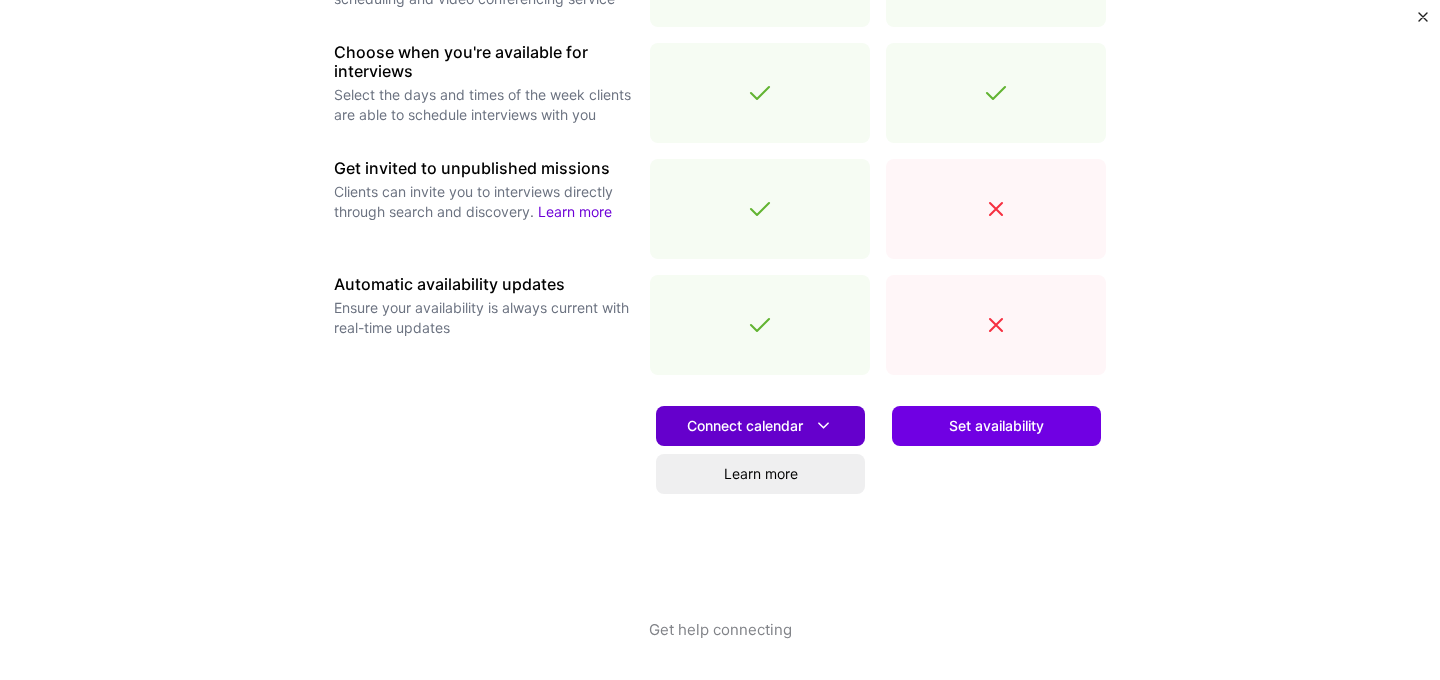 click on "Connect calendar" at bounding box center (760, 425) 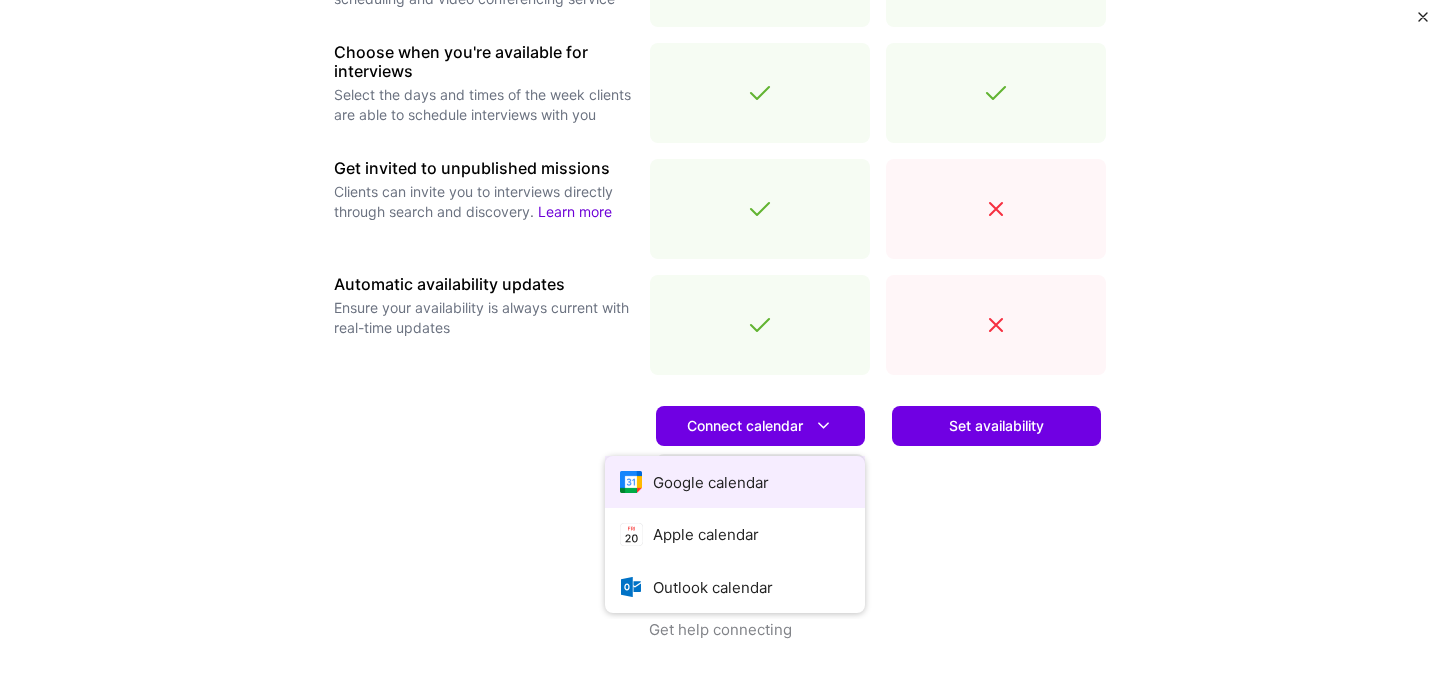 click on "Google calendar" at bounding box center (735, 482) 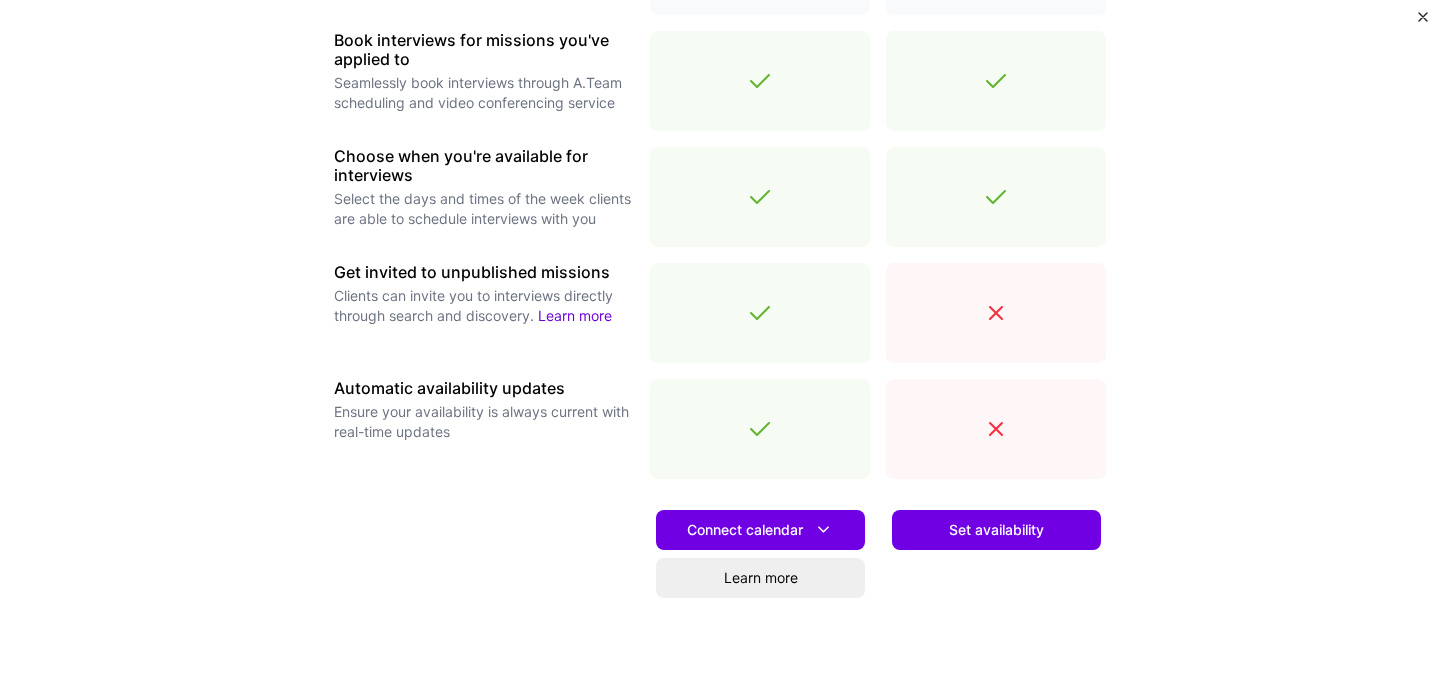 scroll, scrollTop: 616, scrollLeft: 0, axis: vertical 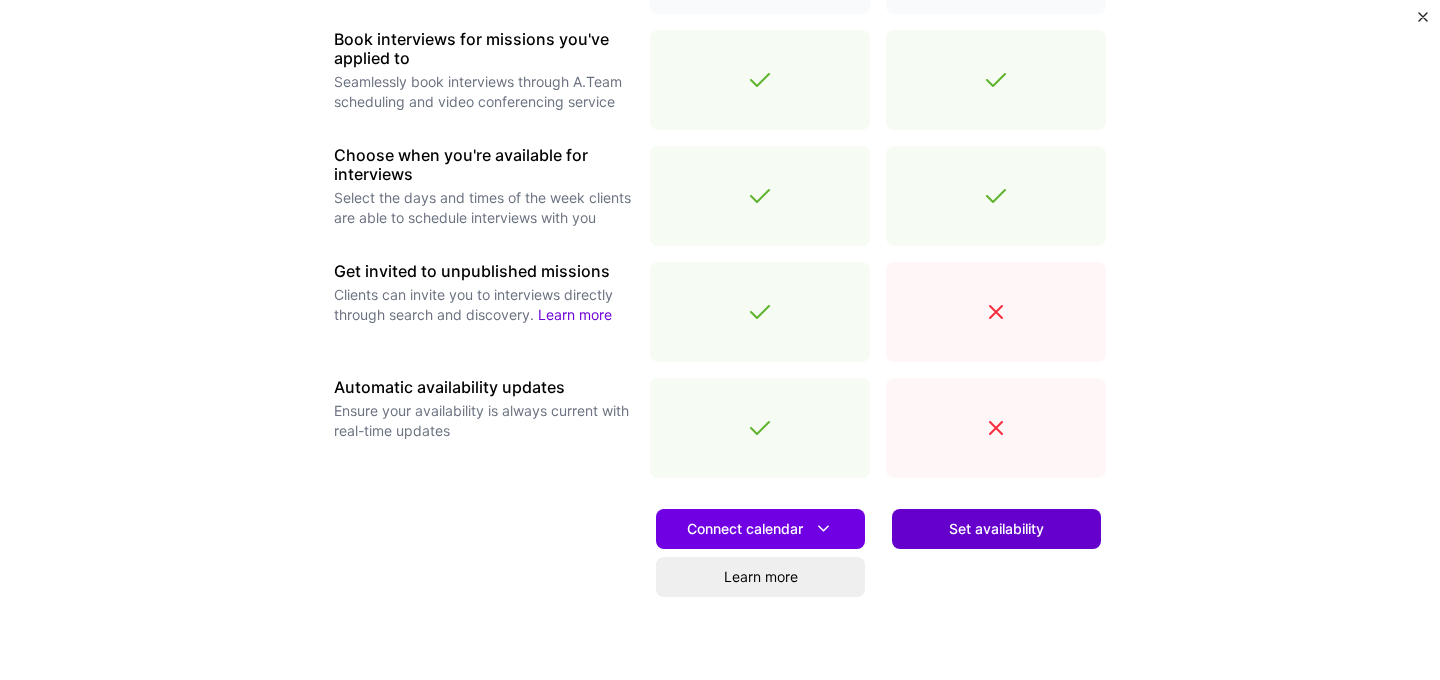 click on "Set availability" at bounding box center [996, 529] 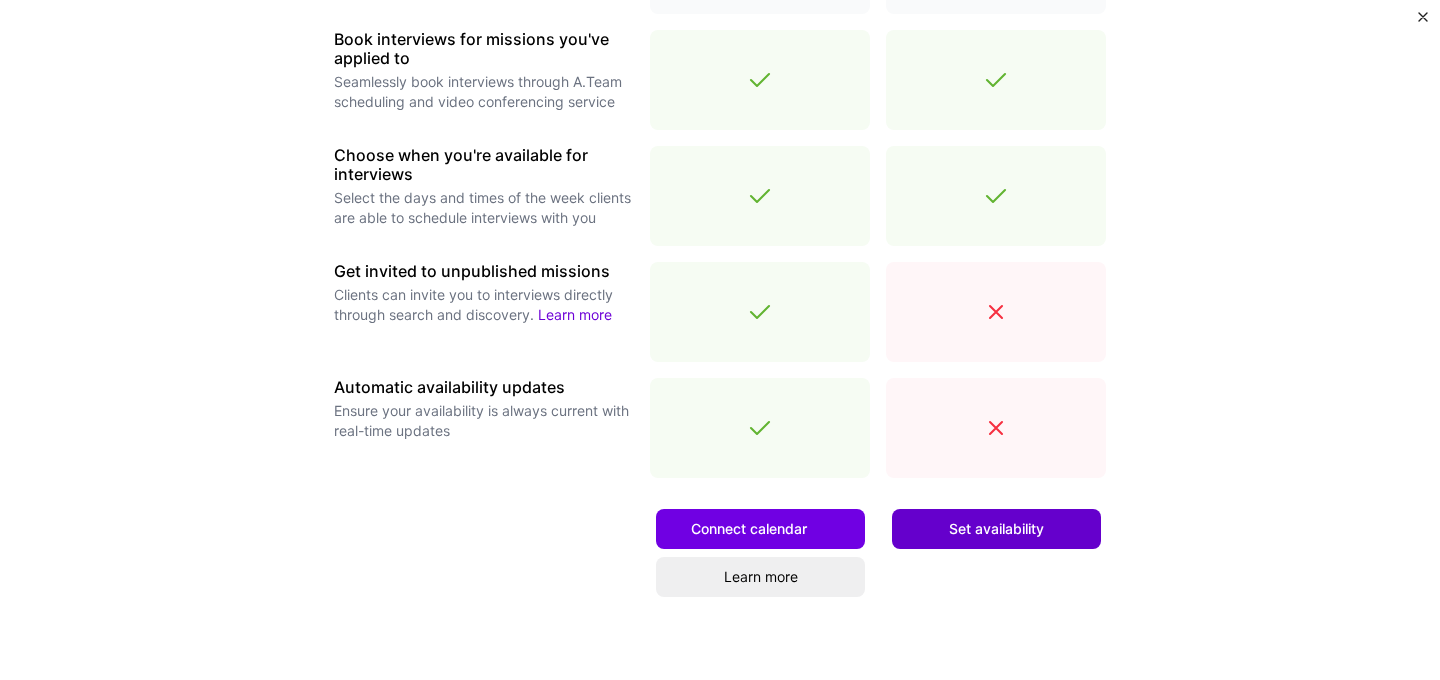 scroll, scrollTop: 0, scrollLeft: 0, axis: both 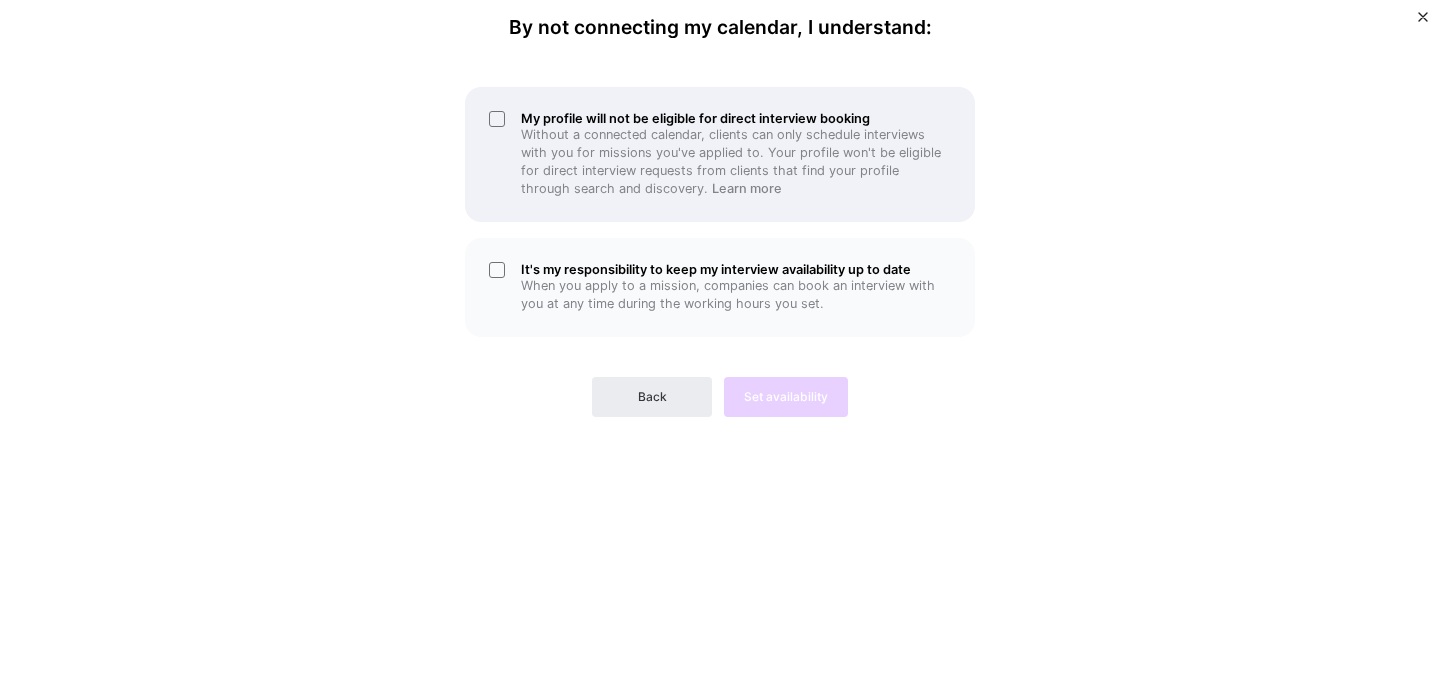 click on "My profile will not be eligible for direct interview booking" at bounding box center [736, 118] 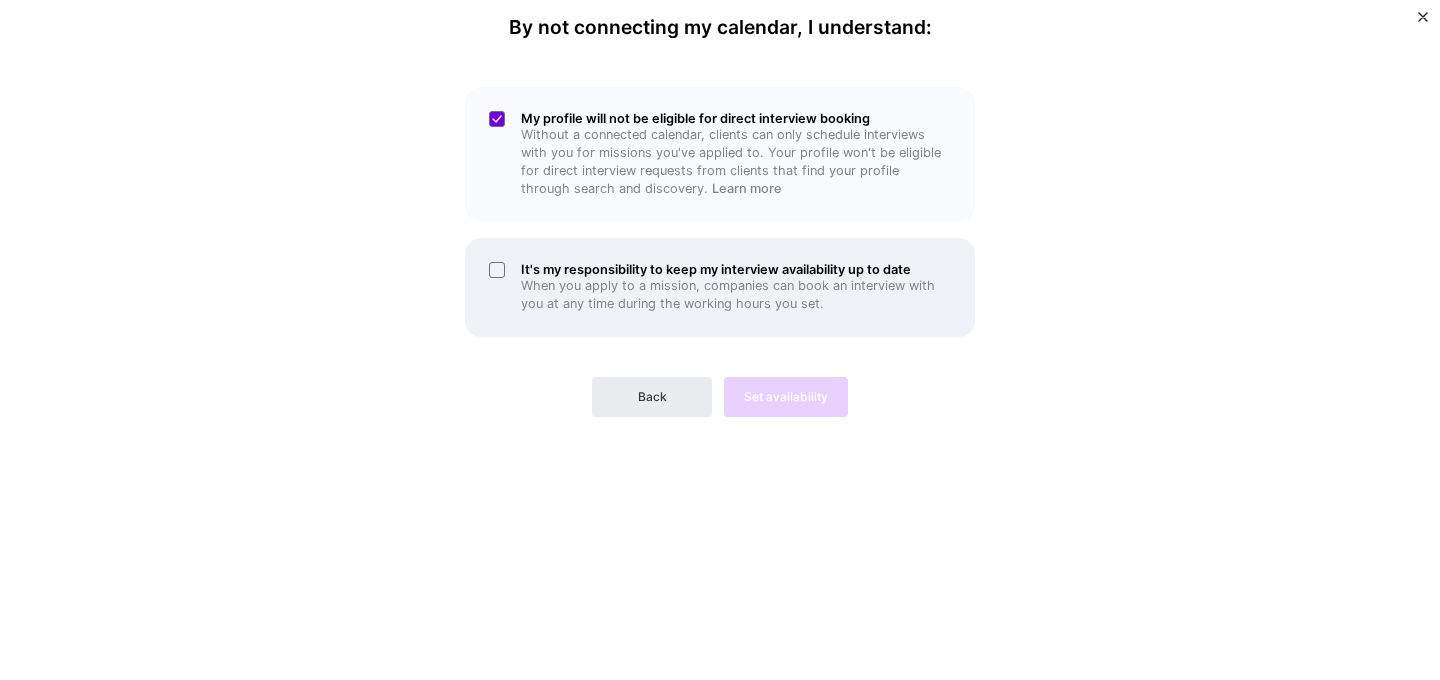 click on "When you apply to a mission, companies can book an interview with you at any time during the working hours you set." at bounding box center (736, 295) 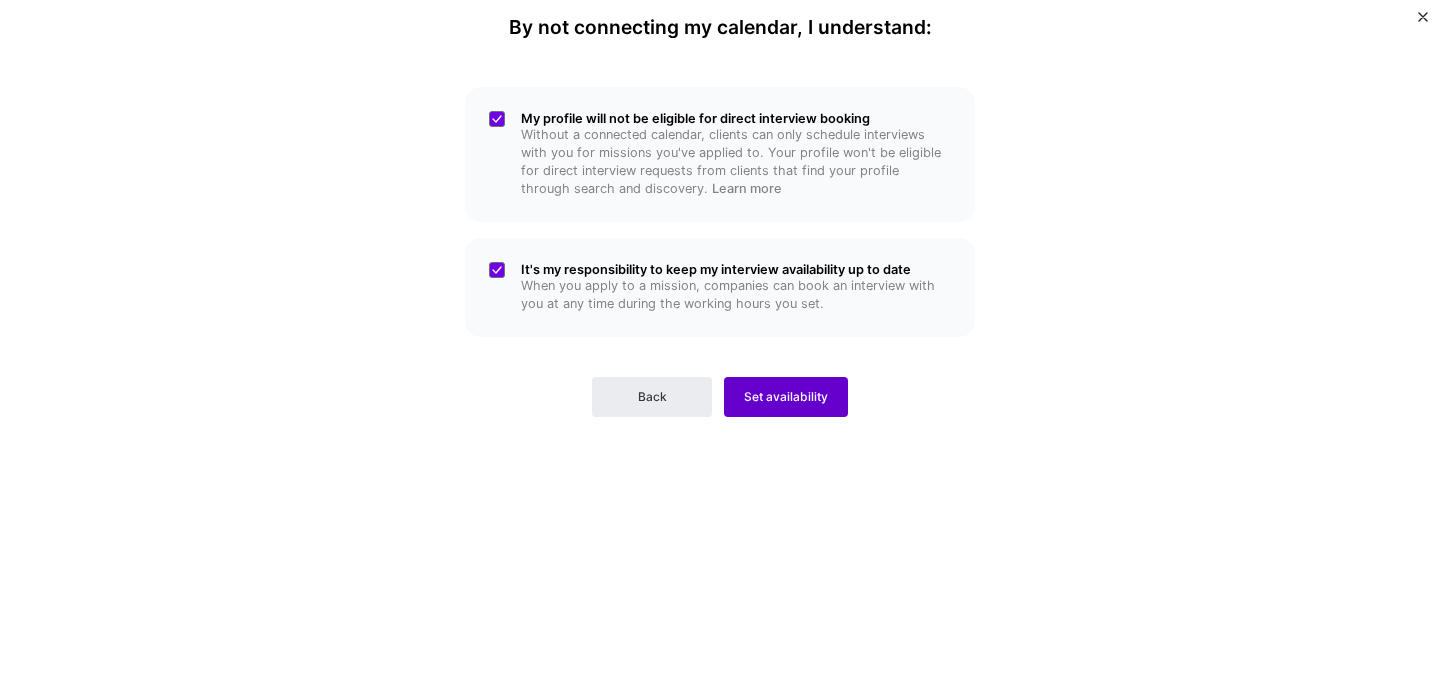 click on "Set availability" at bounding box center (786, 397) 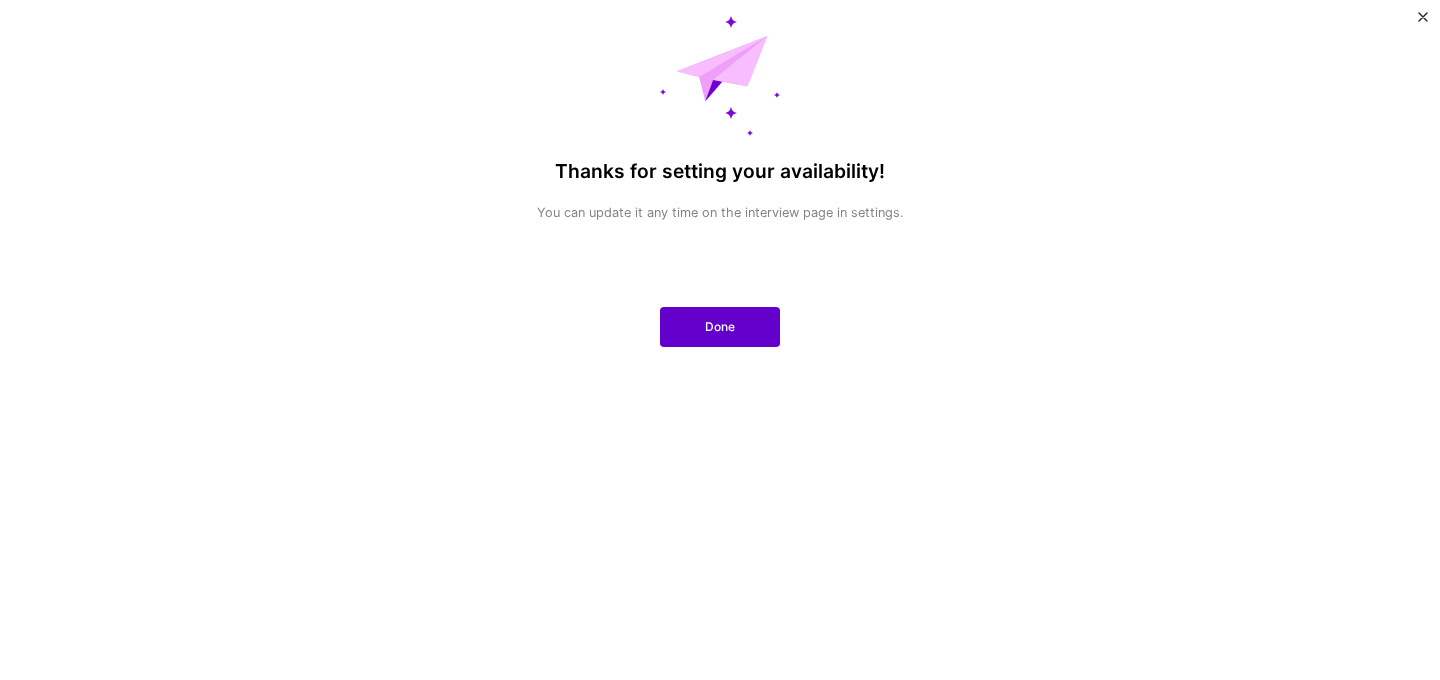 click on "Done" at bounding box center [720, 327] 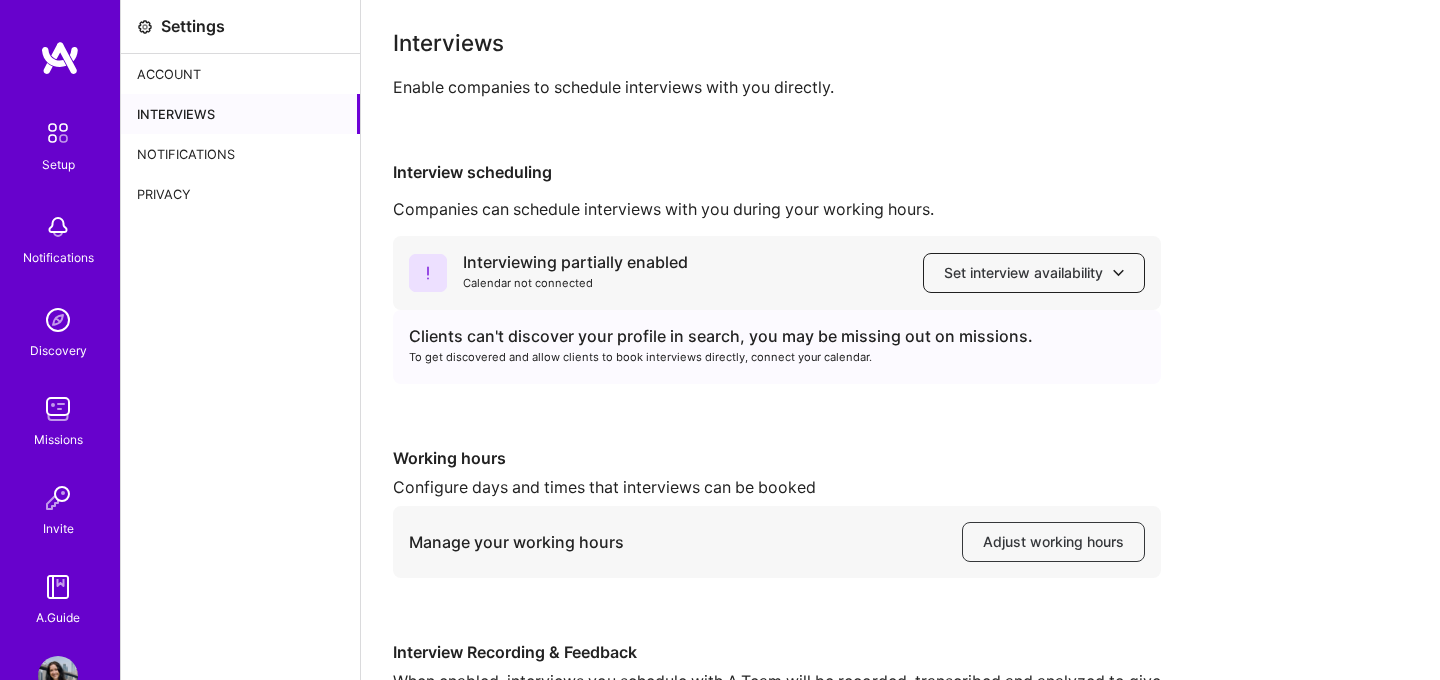 click on "Set interview availability" at bounding box center [1034, 273] 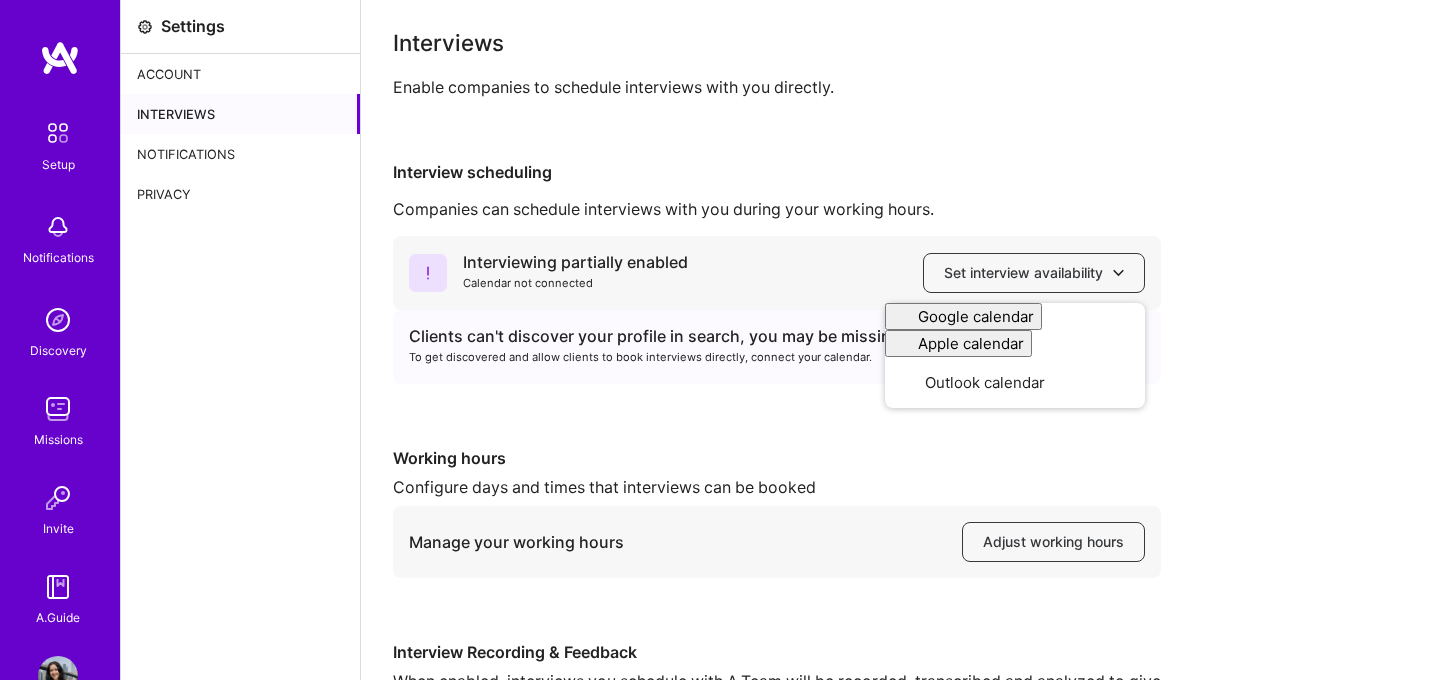 click on "Interviewing partially enabled Calendar not connected Set interview availability  Google calendar  Apple calendar  Outlook calendar Clients can't discover your profile in search, you may be missing out on missions. To get discovered and allow clients to book interviews directly, connect your calendar. Working hours Configure days and times that interviews can be booked Manage your working hours Adjust working hours Interview Recording & Feedback When enabled, interviews you schedule with A.Team will be recorded, transcribed and analyzed to give you feedback, help improve your profile and more. Interview recordings enabled" at bounding box center [900, 506] 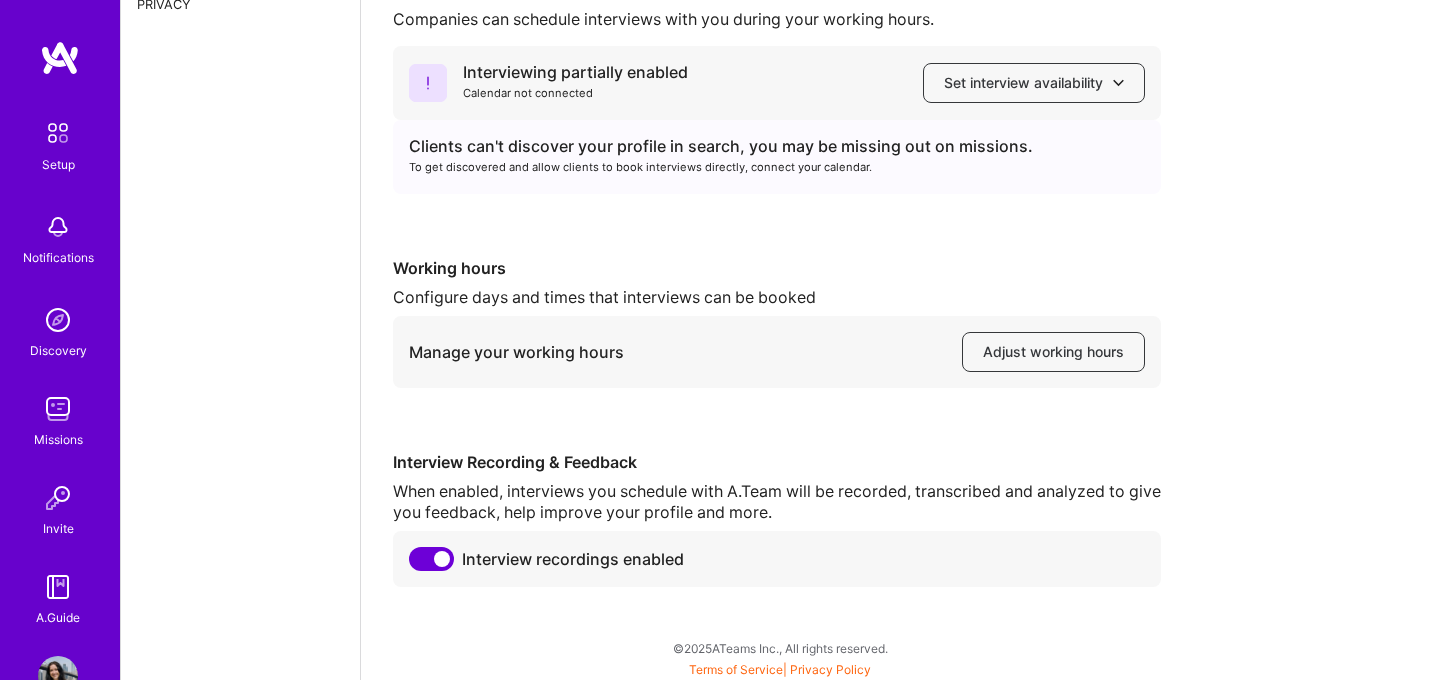 scroll, scrollTop: 193, scrollLeft: 0, axis: vertical 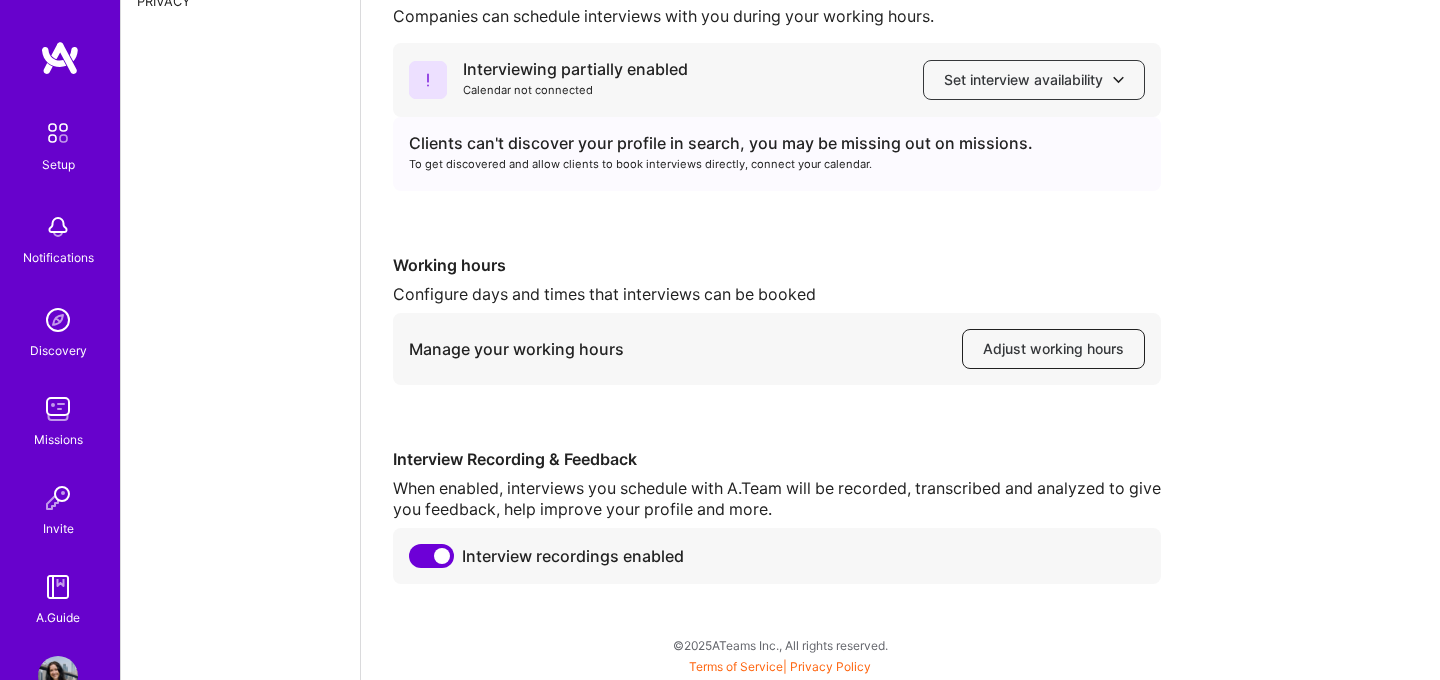 click on "Adjust working hours" at bounding box center (1053, 349) 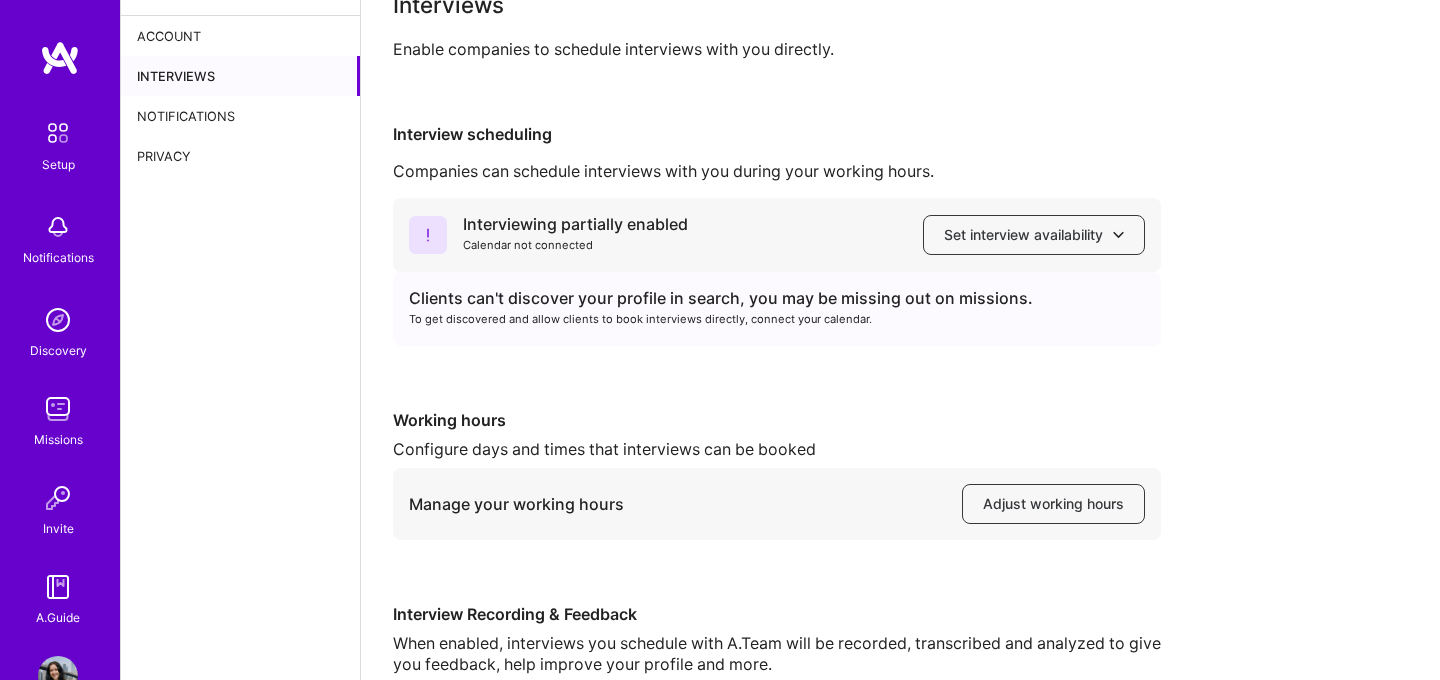 scroll, scrollTop: 0, scrollLeft: 0, axis: both 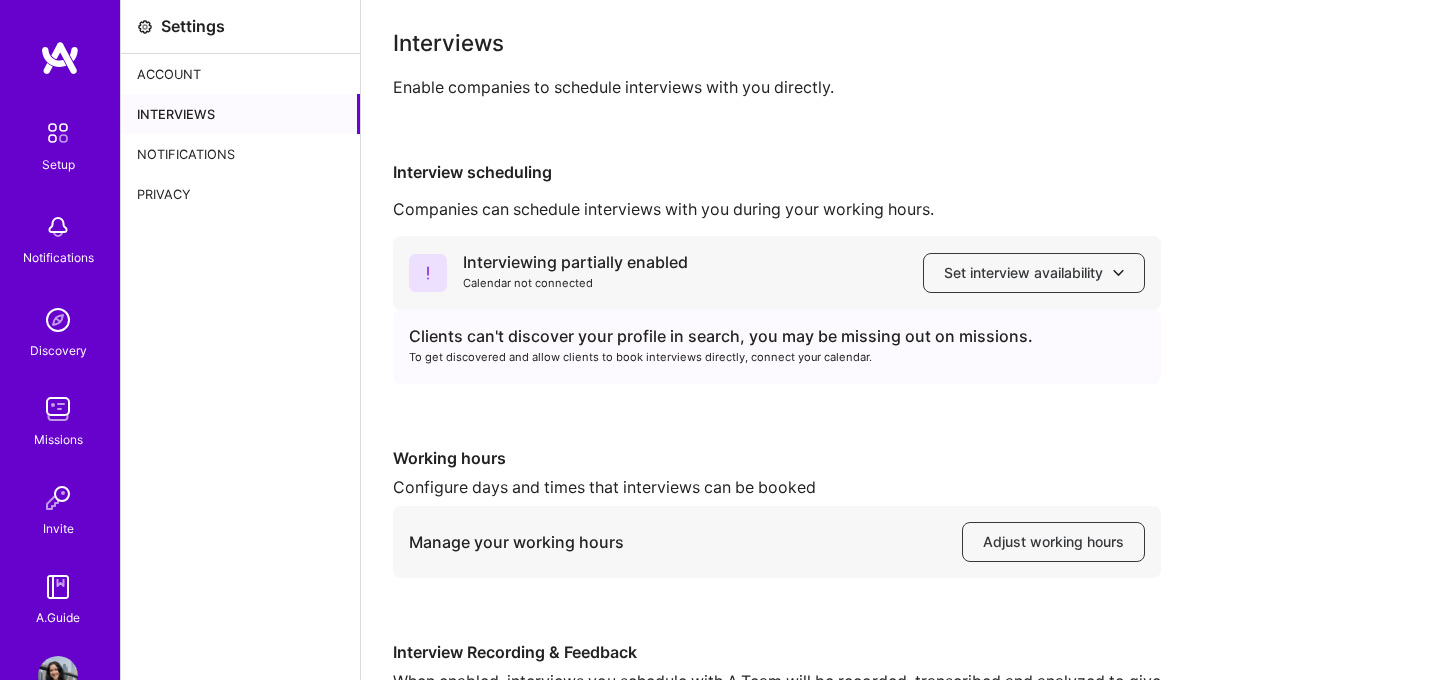click at bounding box center [58, 133] 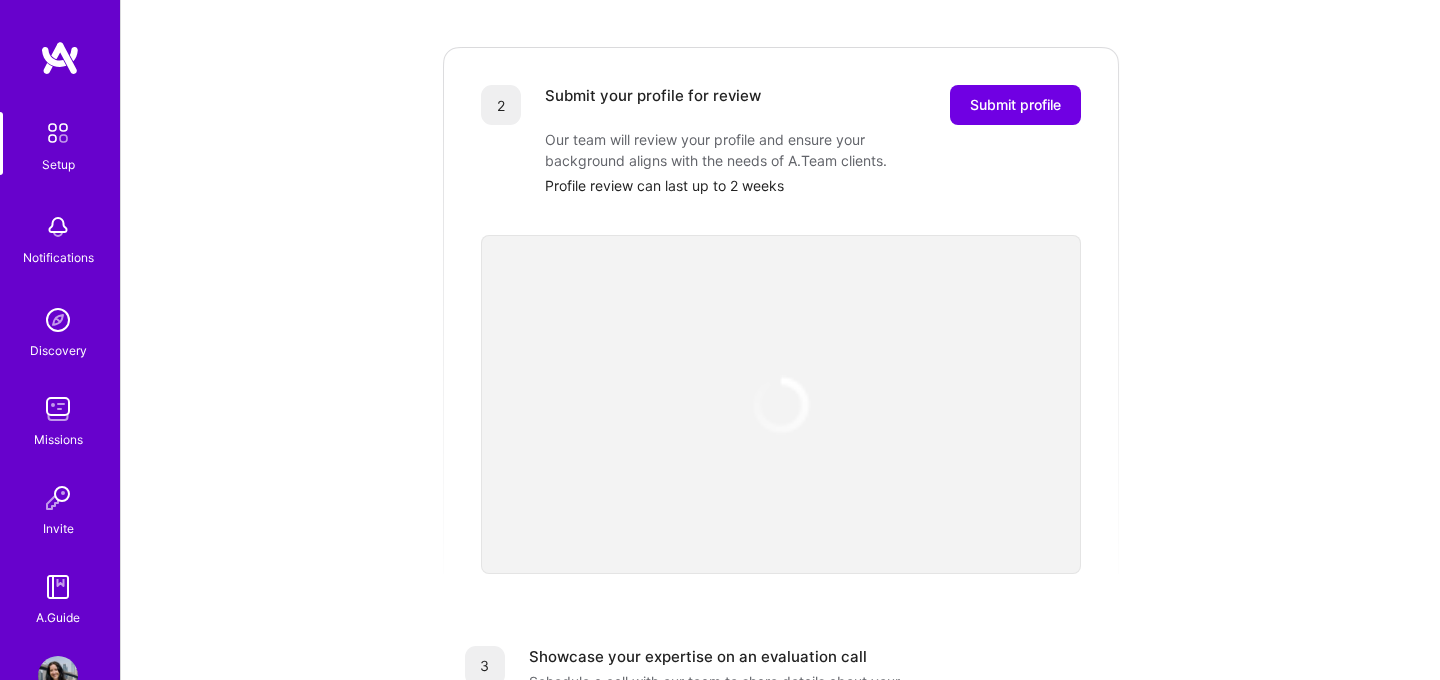 scroll, scrollTop: 433, scrollLeft: 0, axis: vertical 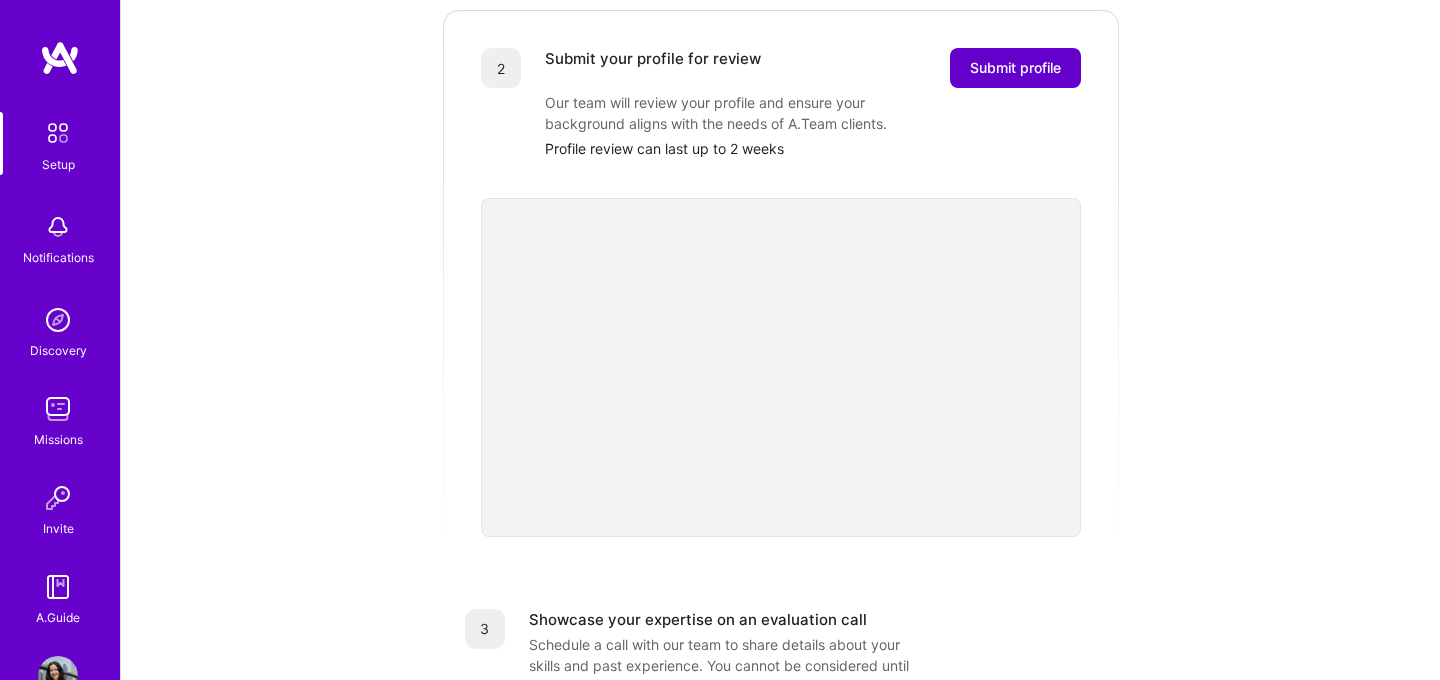 click on "Submit profile" at bounding box center [1015, 68] 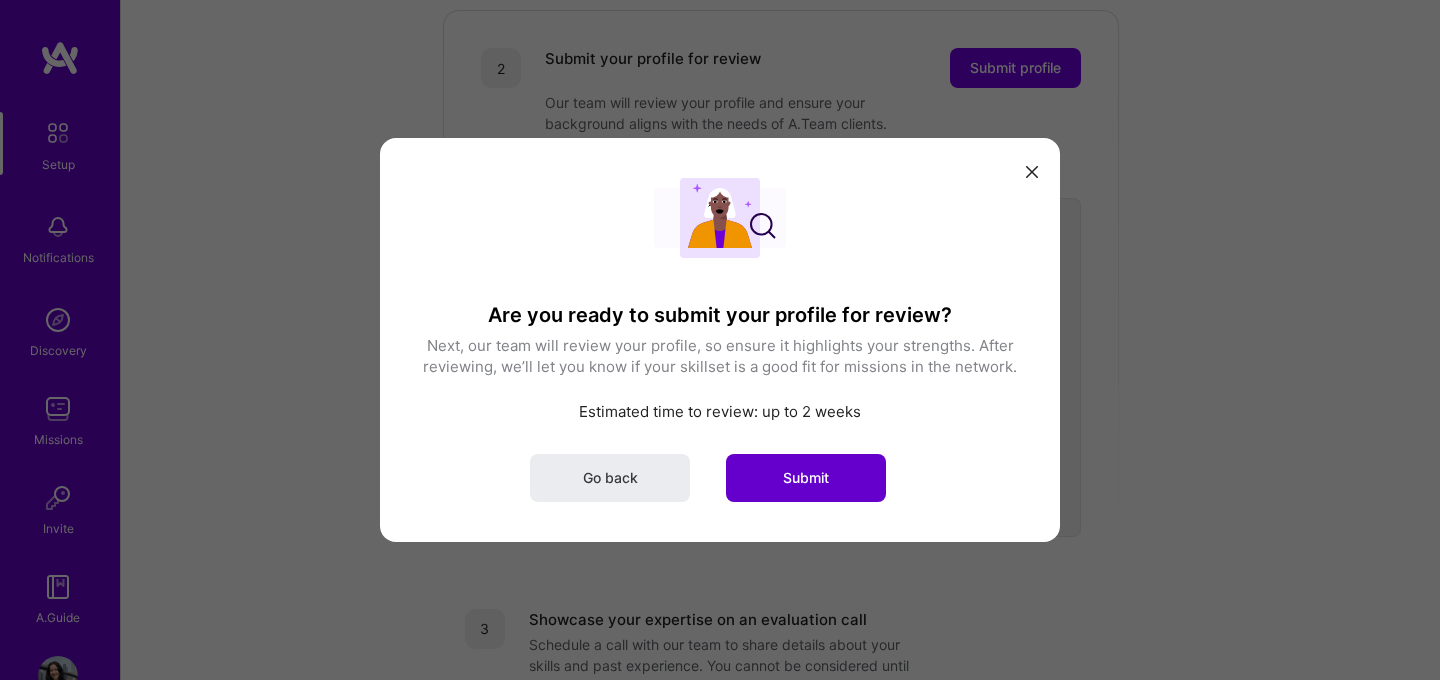 click on "Submit" at bounding box center [806, 478] 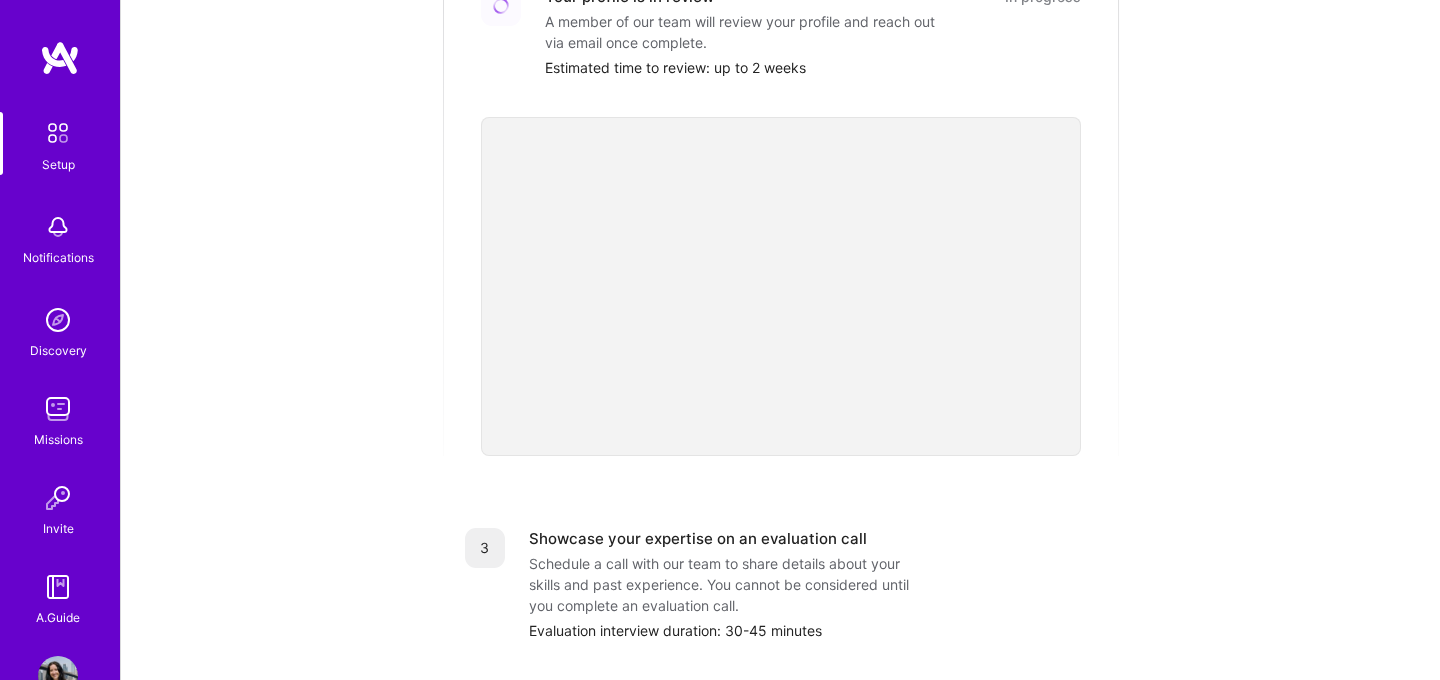 scroll, scrollTop: 774, scrollLeft: 0, axis: vertical 